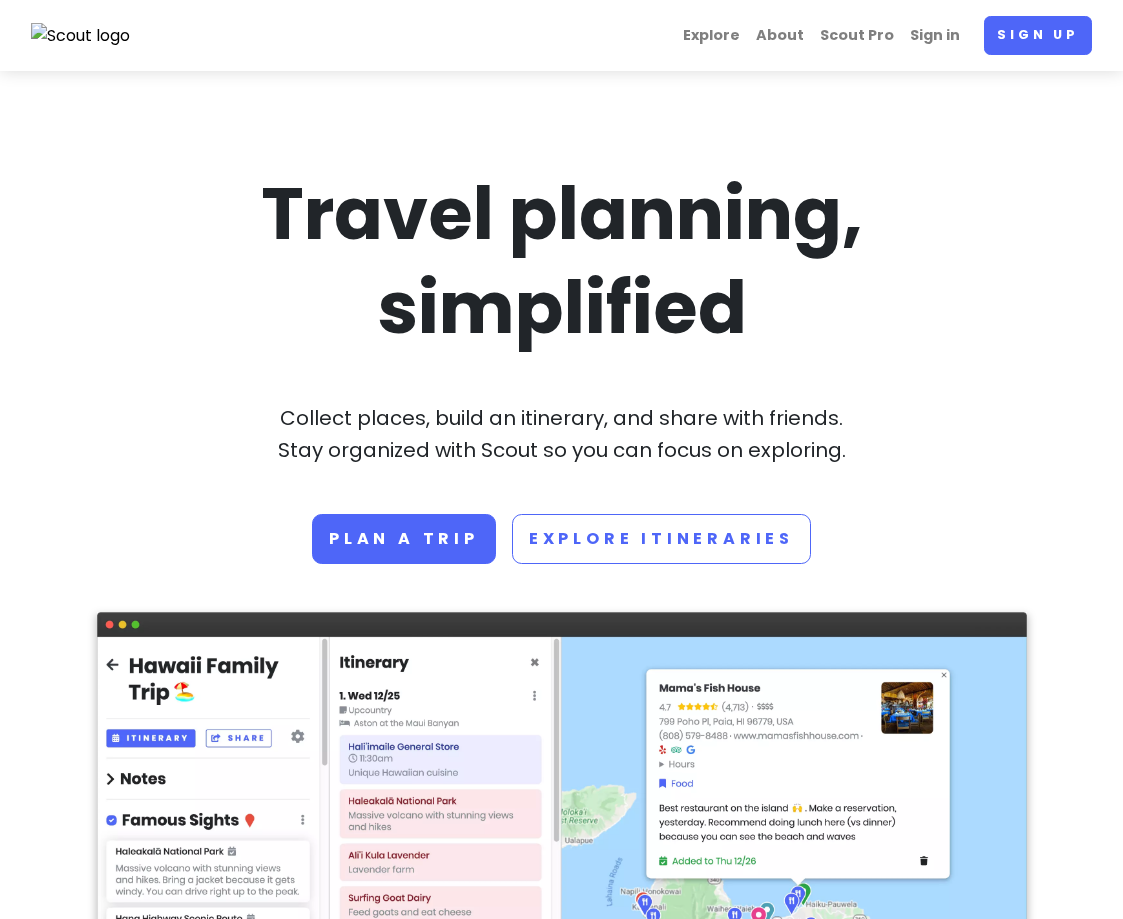 scroll, scrollTop: 0, scrollLeft: 0, axis: both 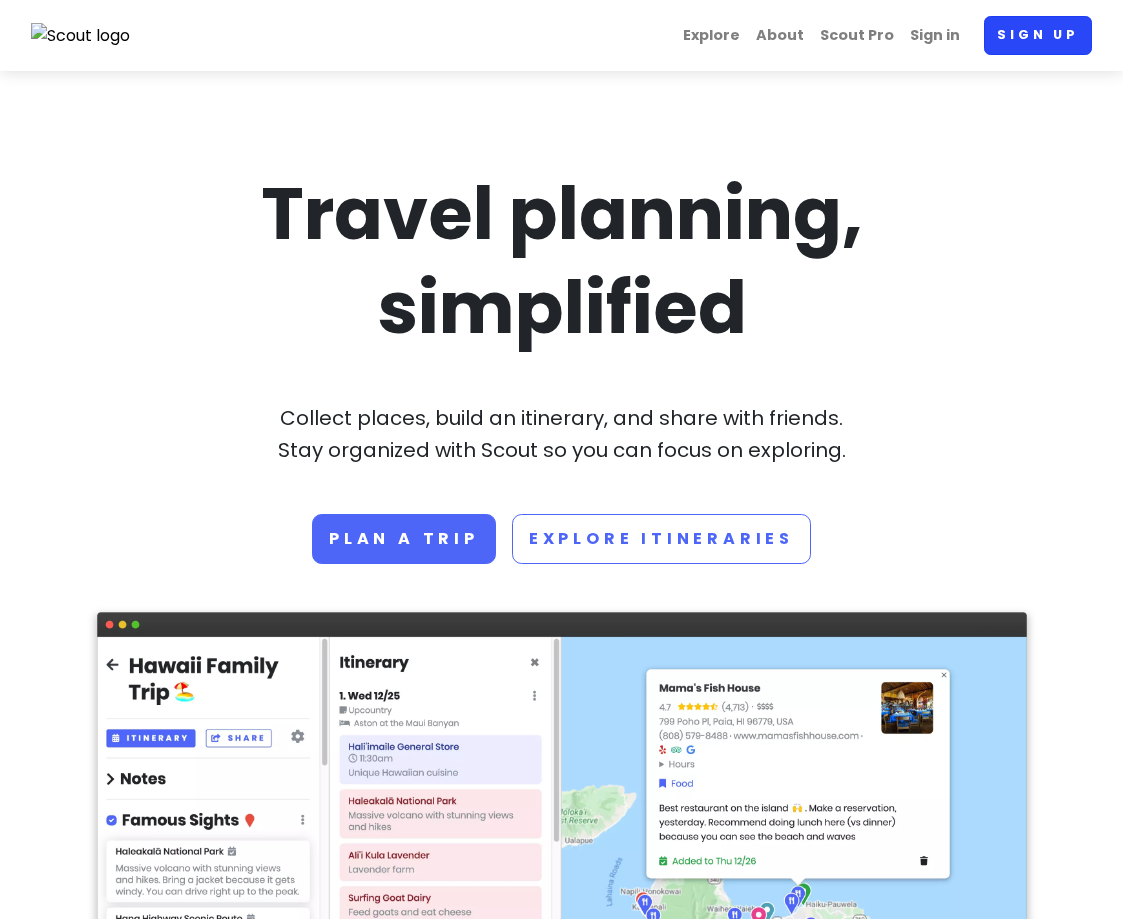 click on "Sign up" at bounding box center [1038, 35] 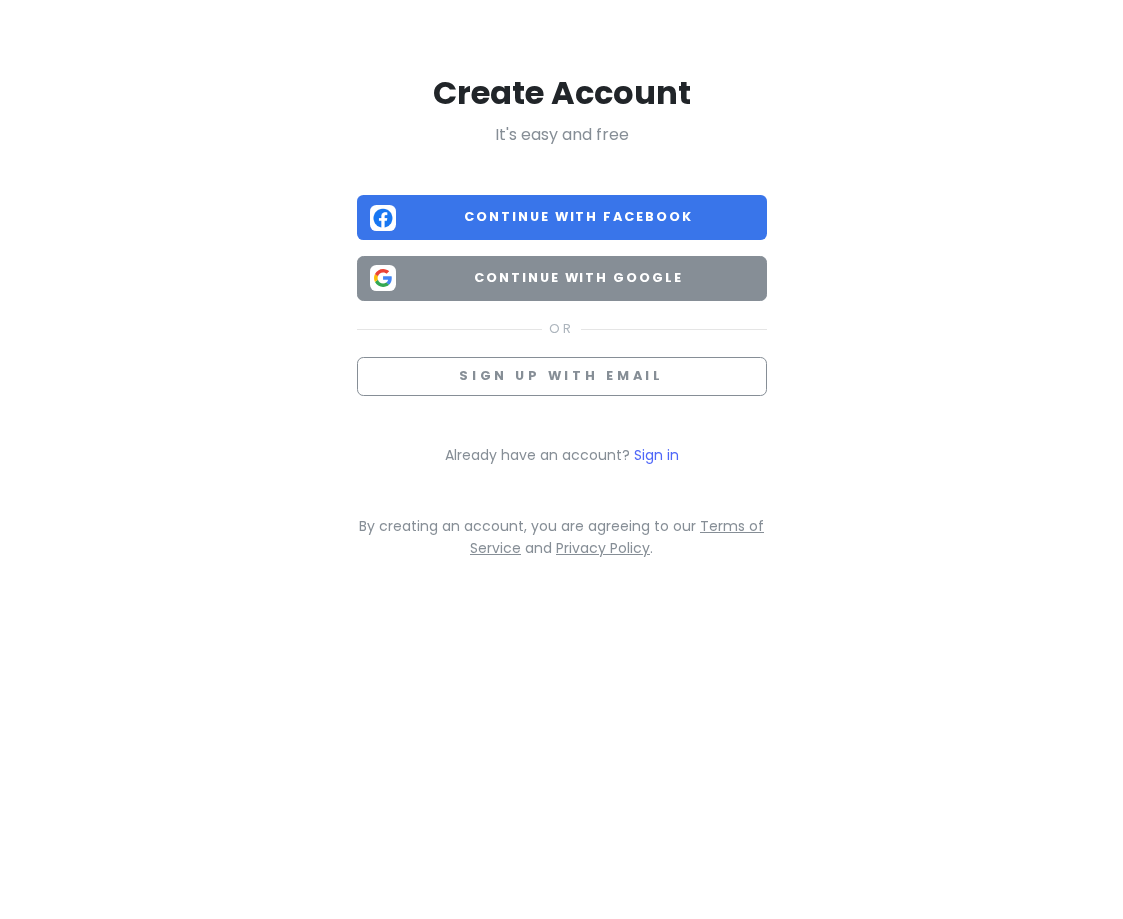 click on "Continue with Google" at bounding box center [579, 278] 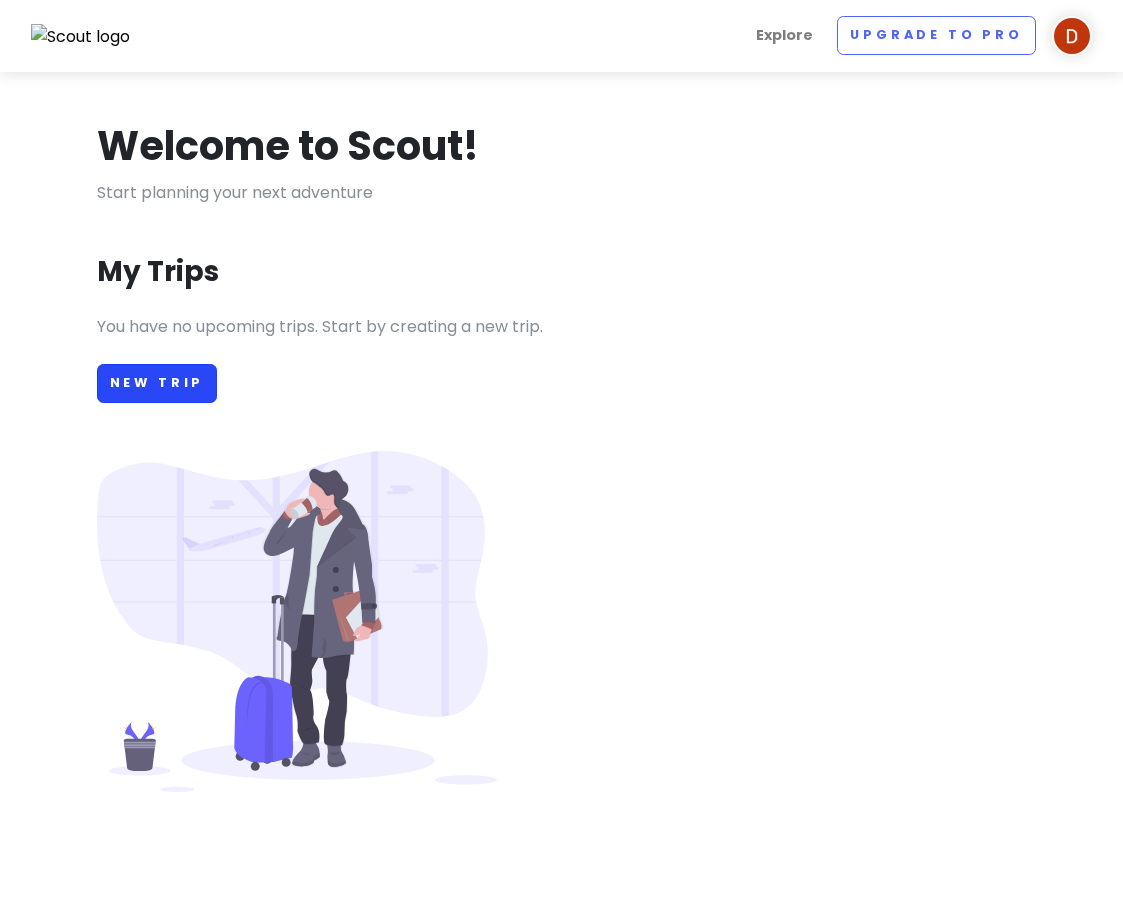 click on "New Trip" at bounding box center [157, 383] 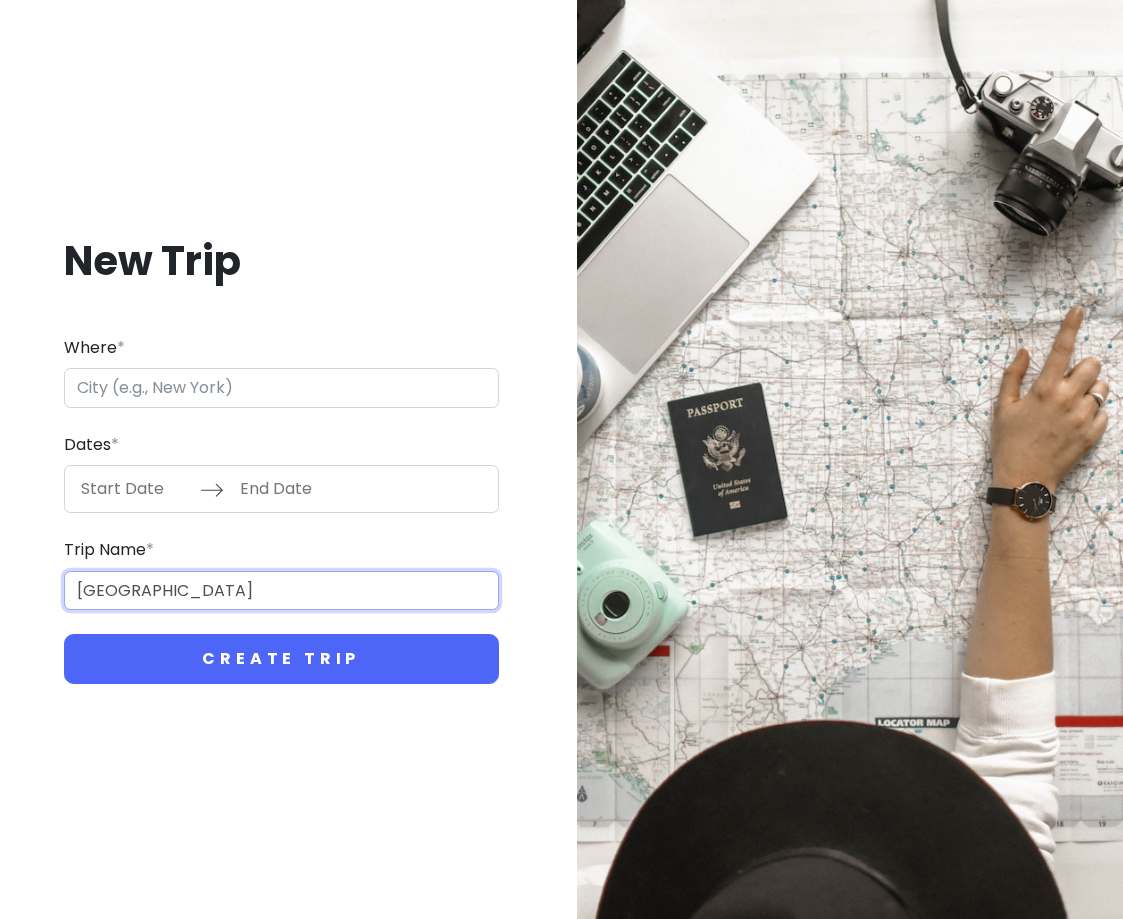 type on "[GEOGRAPHIC_DATA]" 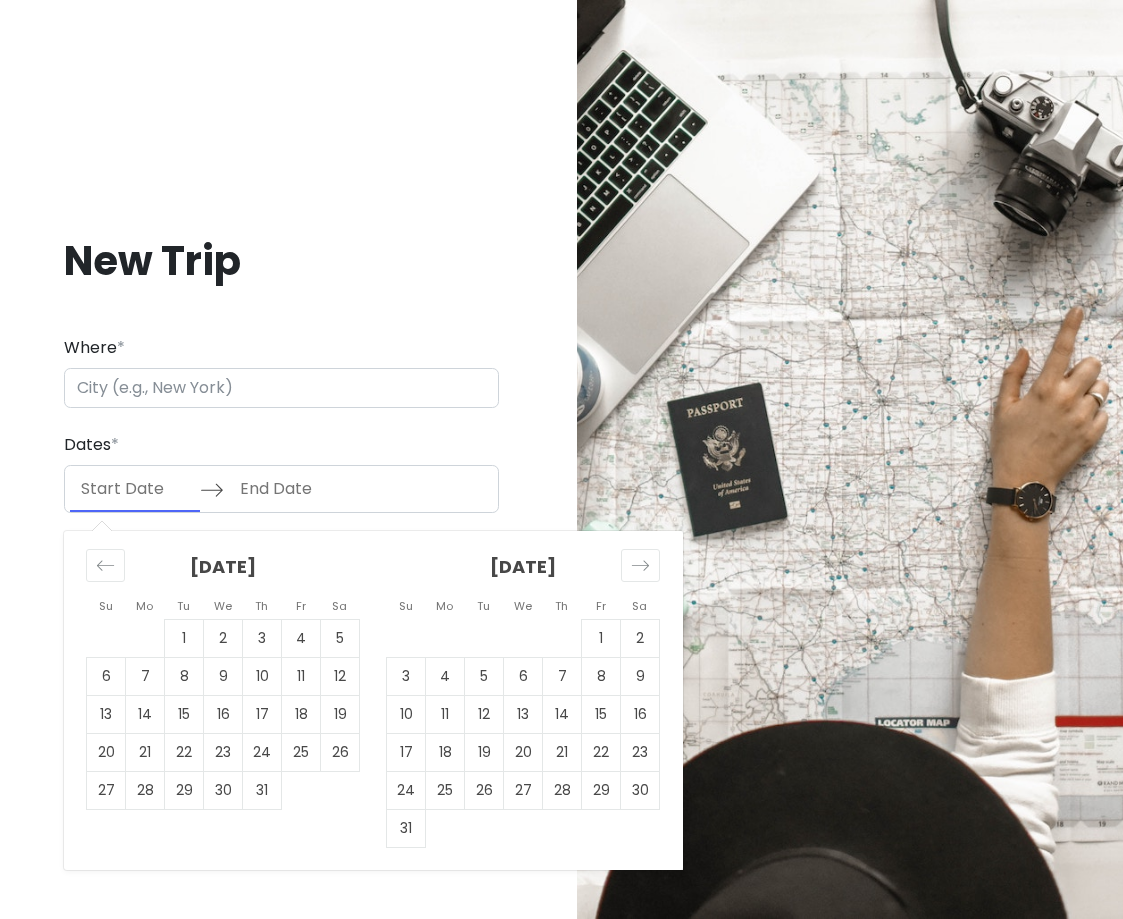 click at bounding box center [135, 489] 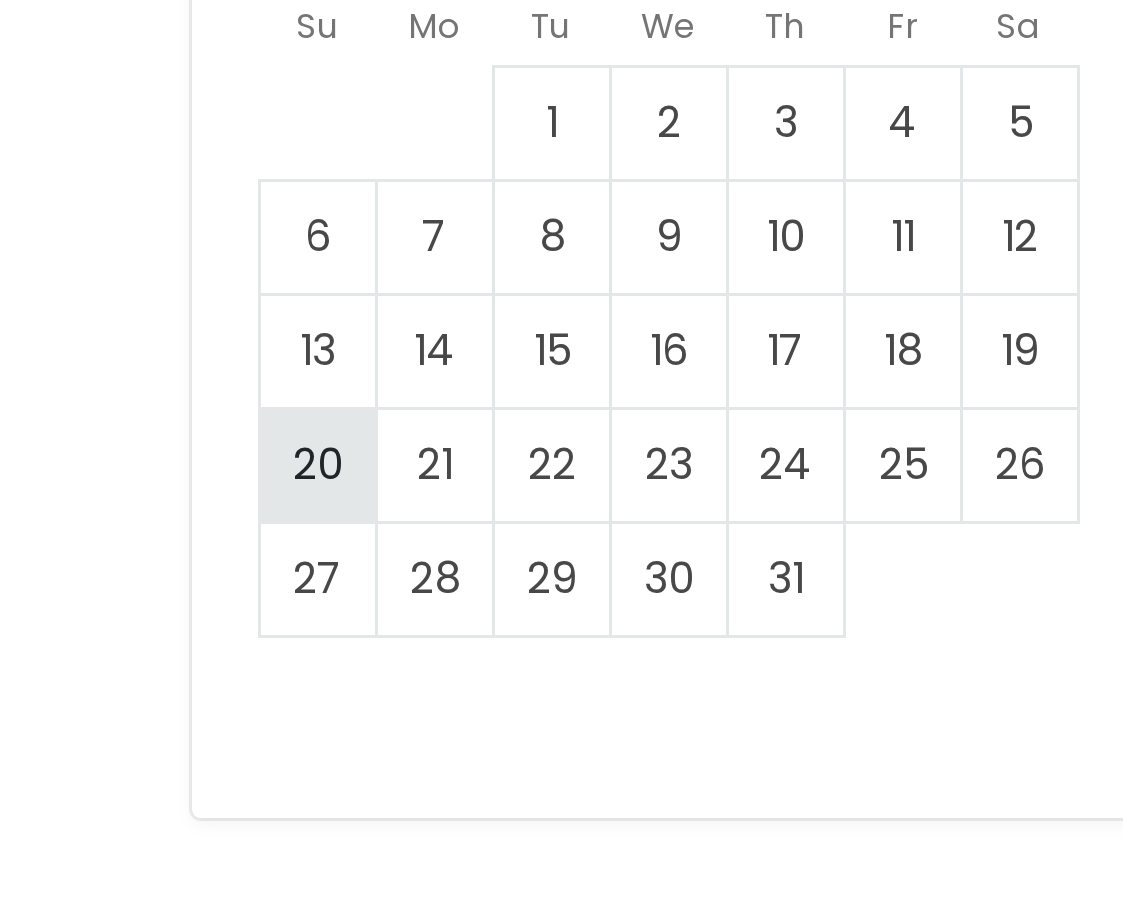 click on "20" at bounding box center (106, 753) 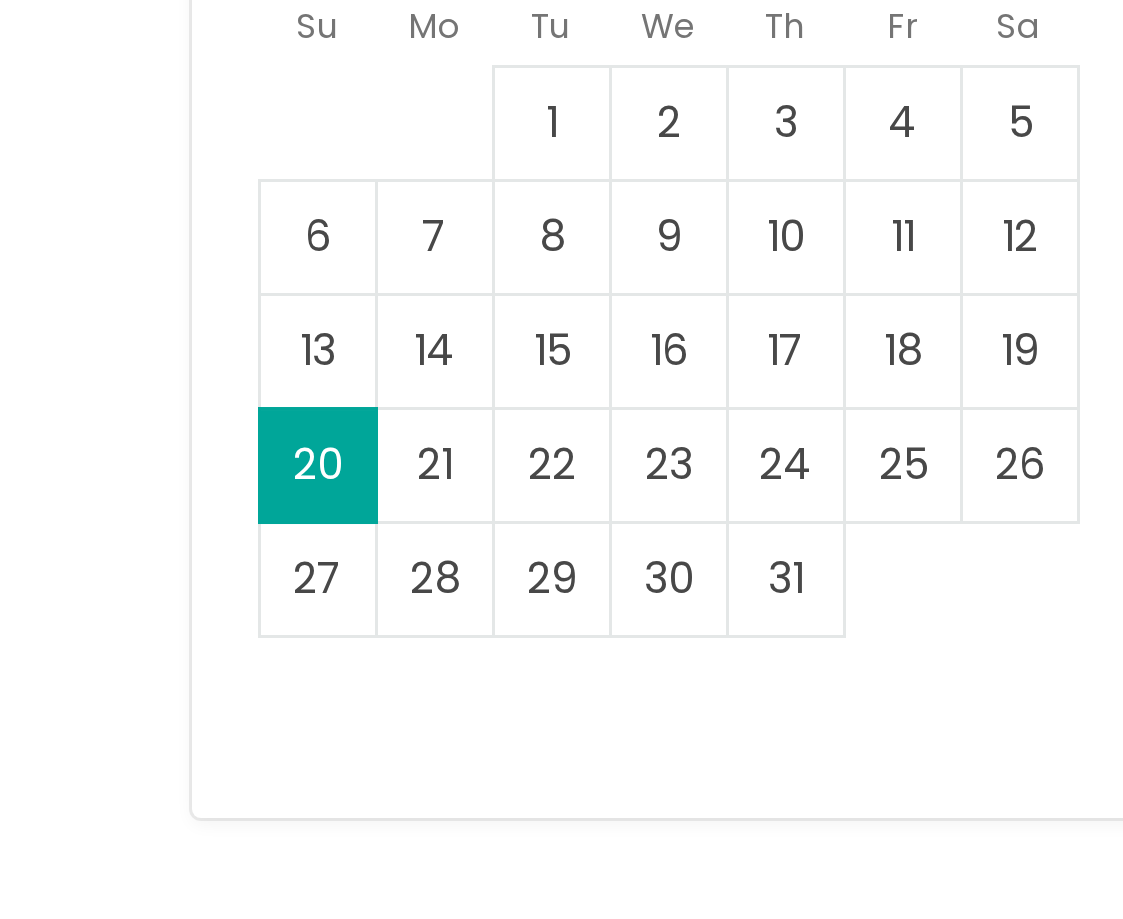 type on "[DATE]" 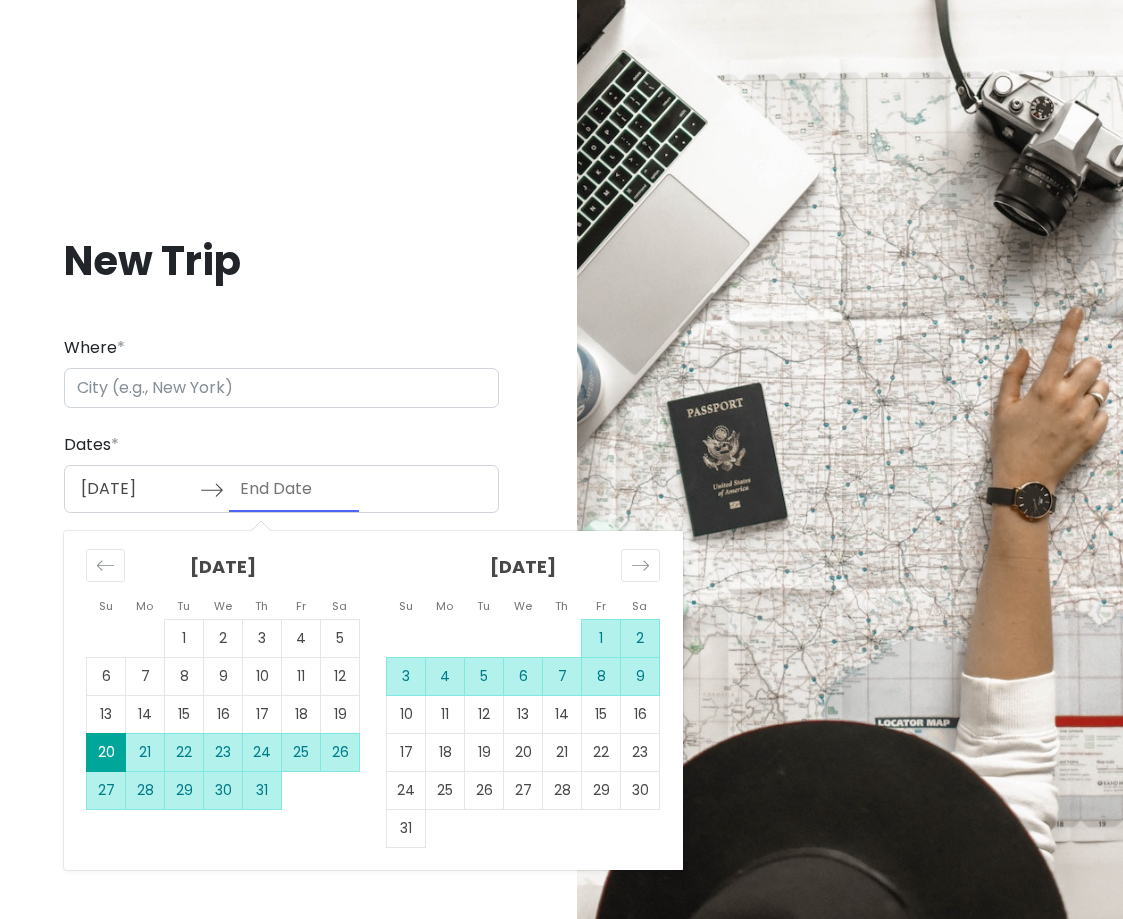 click on "9" at bounding box center (640, 677) 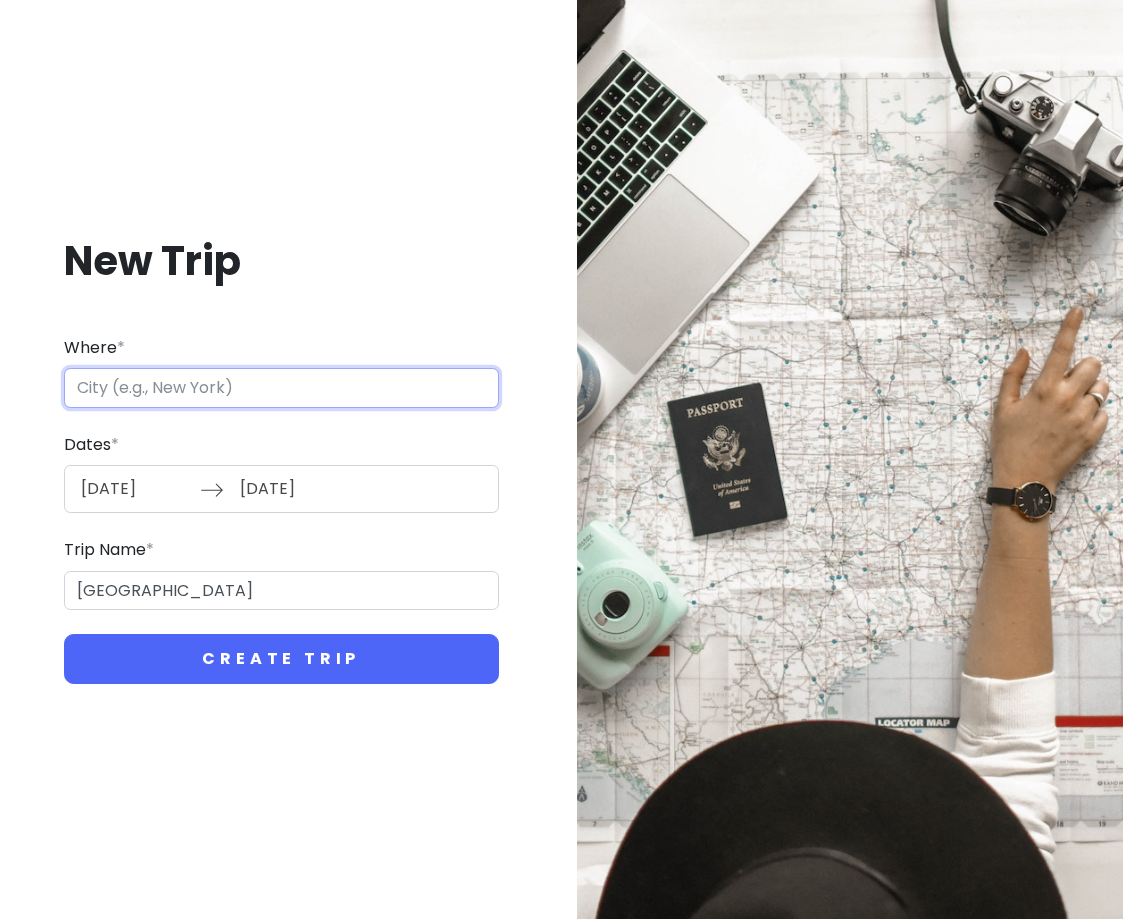 click on "Where  *" at bounding box center (281, 388) 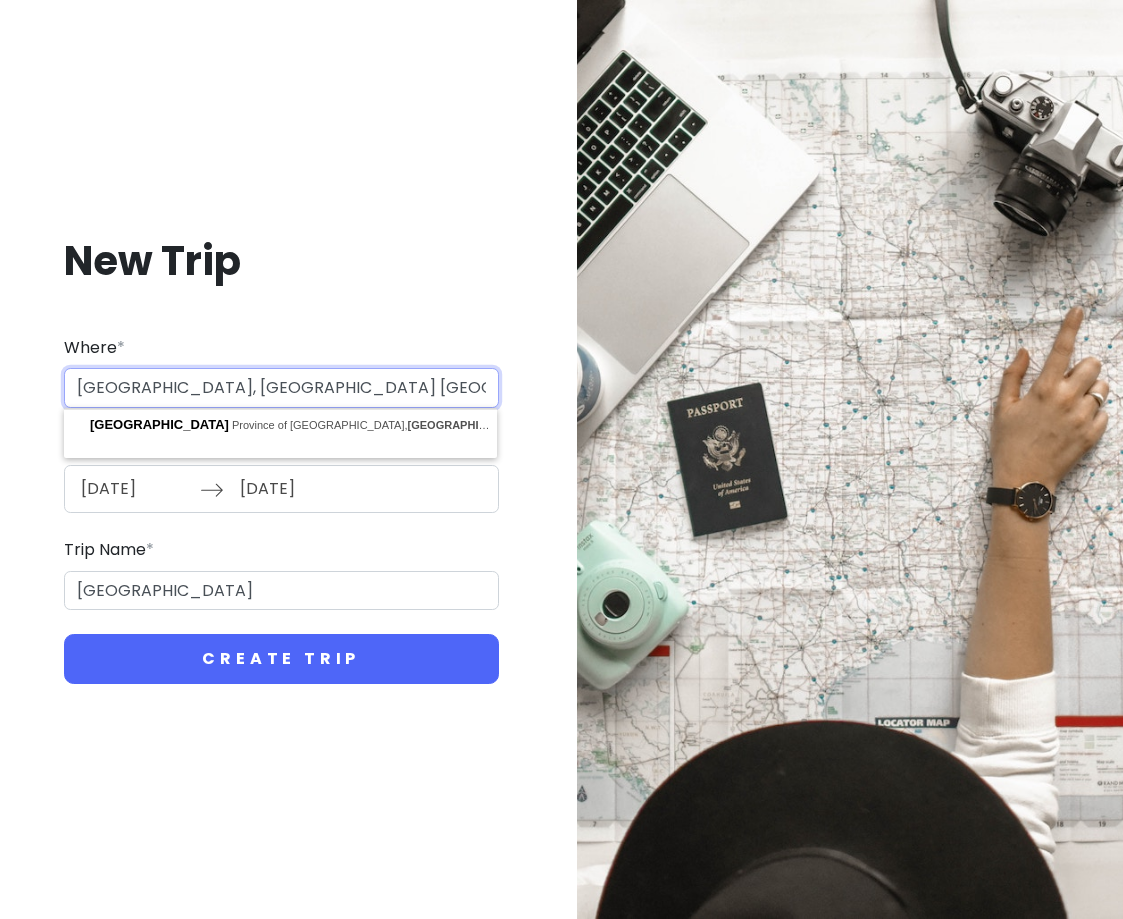 type on "[GEOGRAPHIC_DATA], [GEOGRAPHIC_DATA] [GEOGRAPHIC_DATA]" 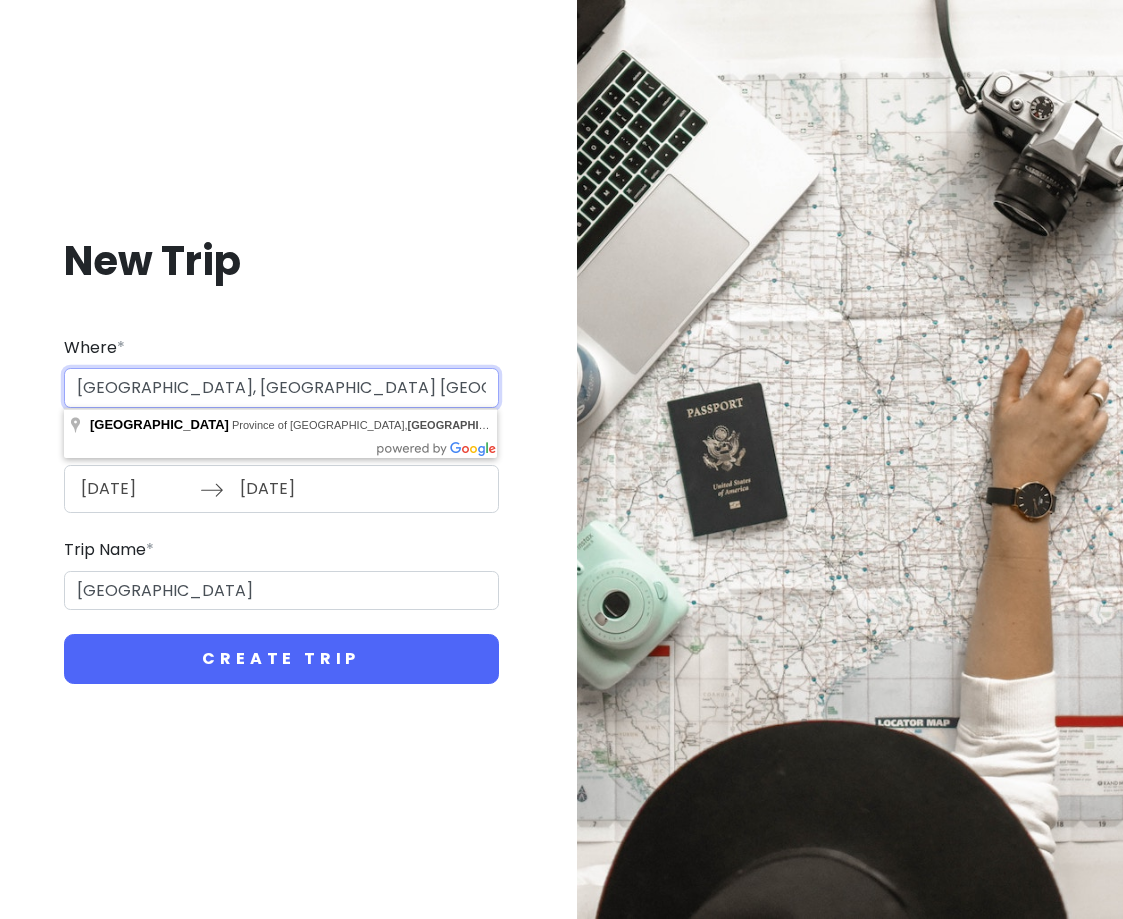 click on "Create Trip" at bounding box center [281, 659] 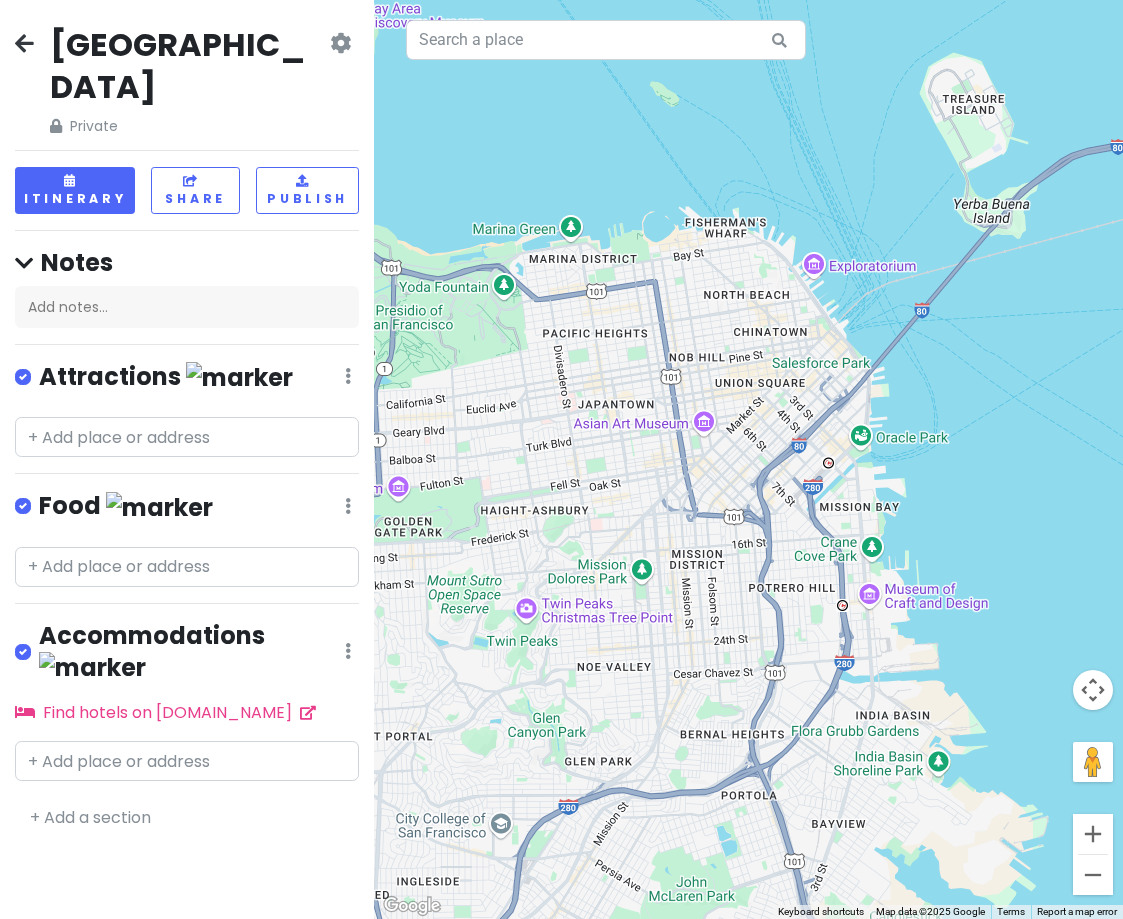 click at bounding box center (24, 43) 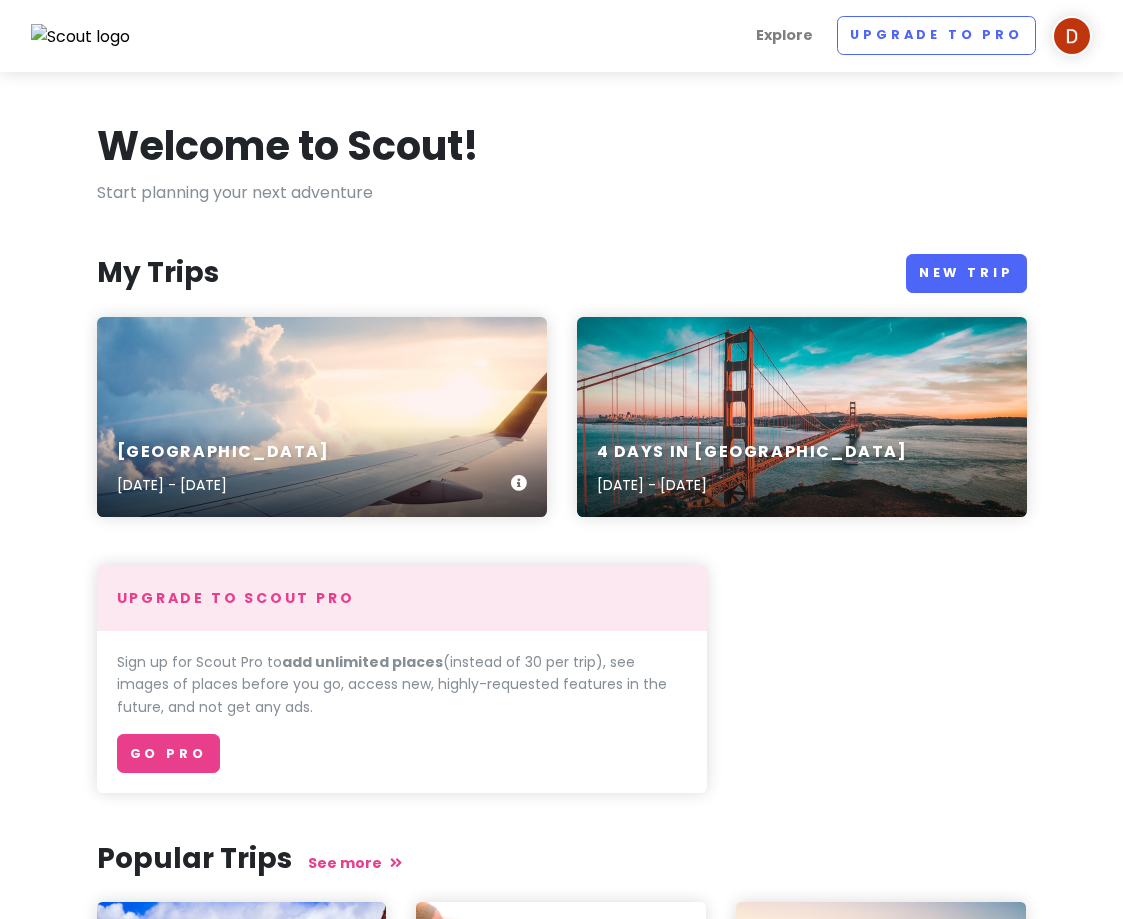 click on "Puglia [DATE] - [DATE]" at bounding box center [322, 417] 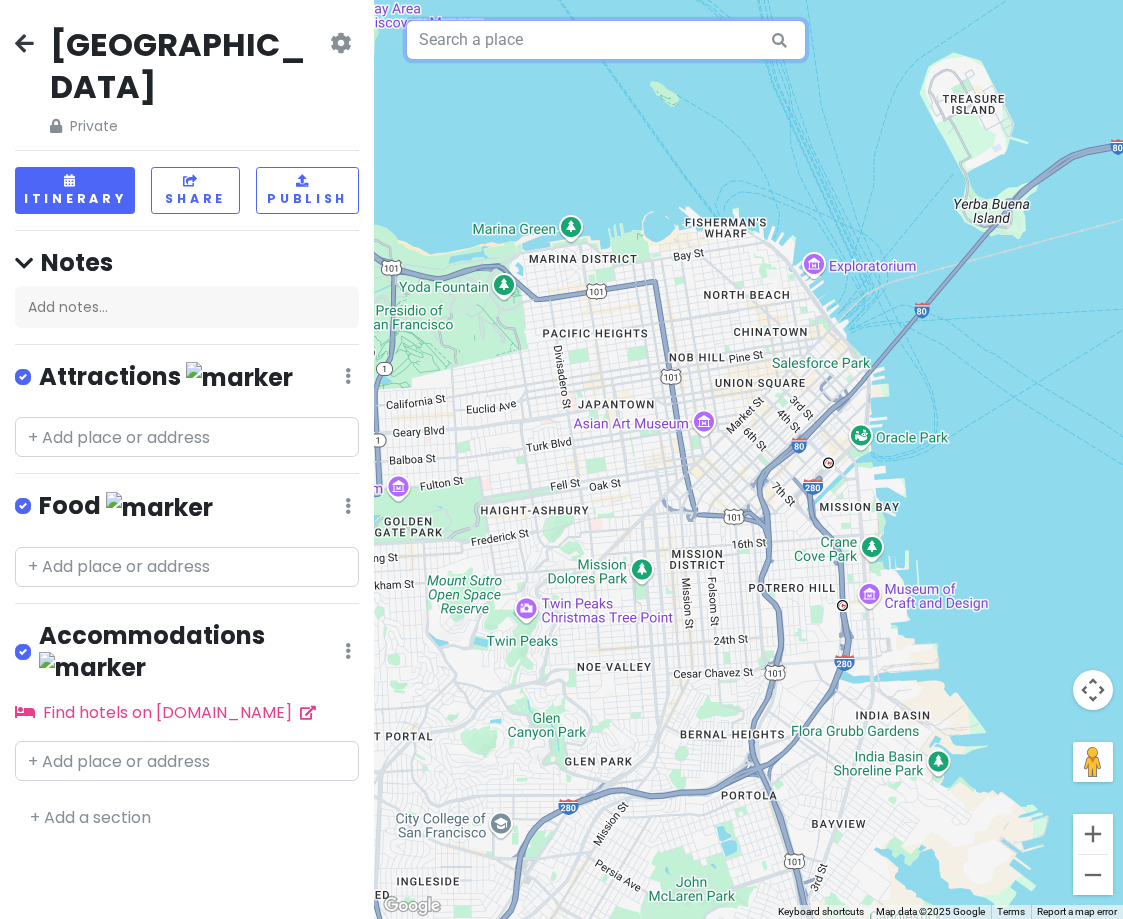 click at bounding box center (606, 40) 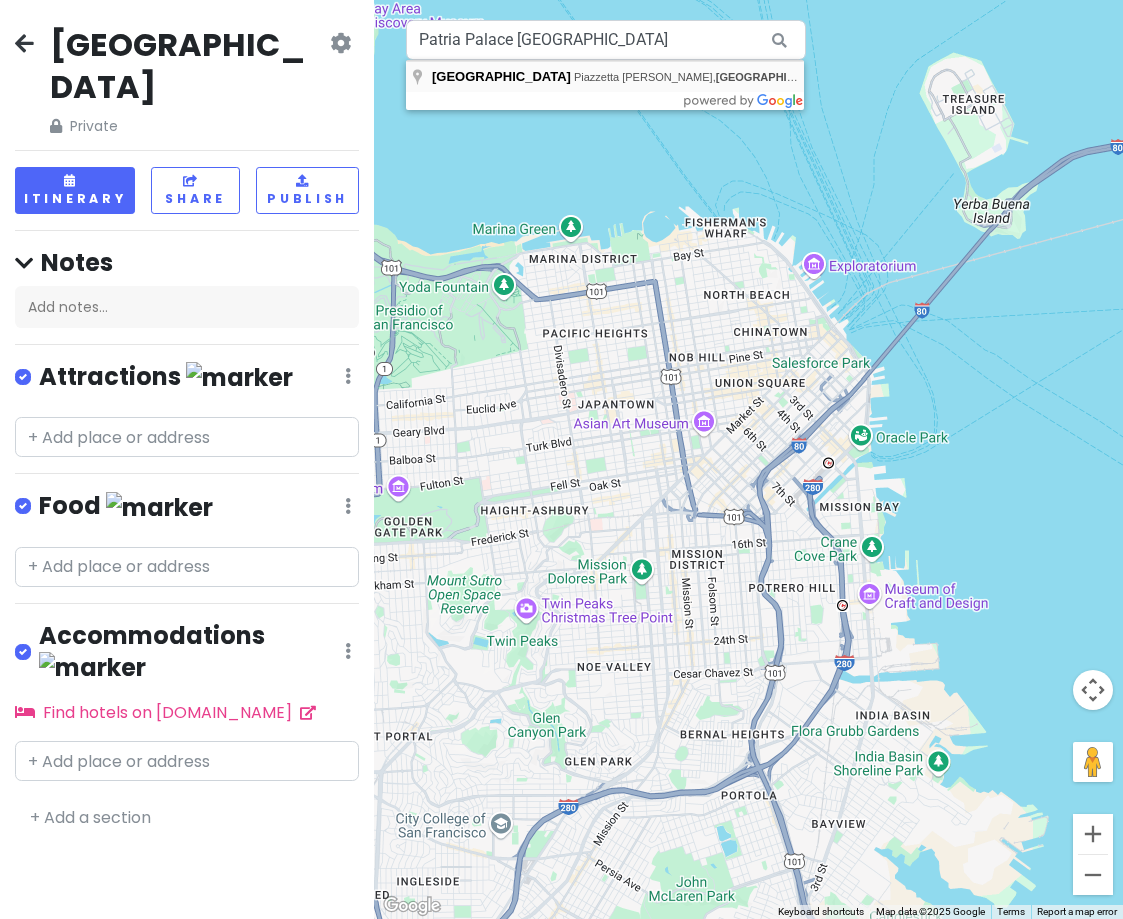type on "[GEOGRAPHIC_DATA], Piazzetta [PERSON_NAME], [GEOGRAPHIC_DATA], [GEOGRAPHIC_DATA]" 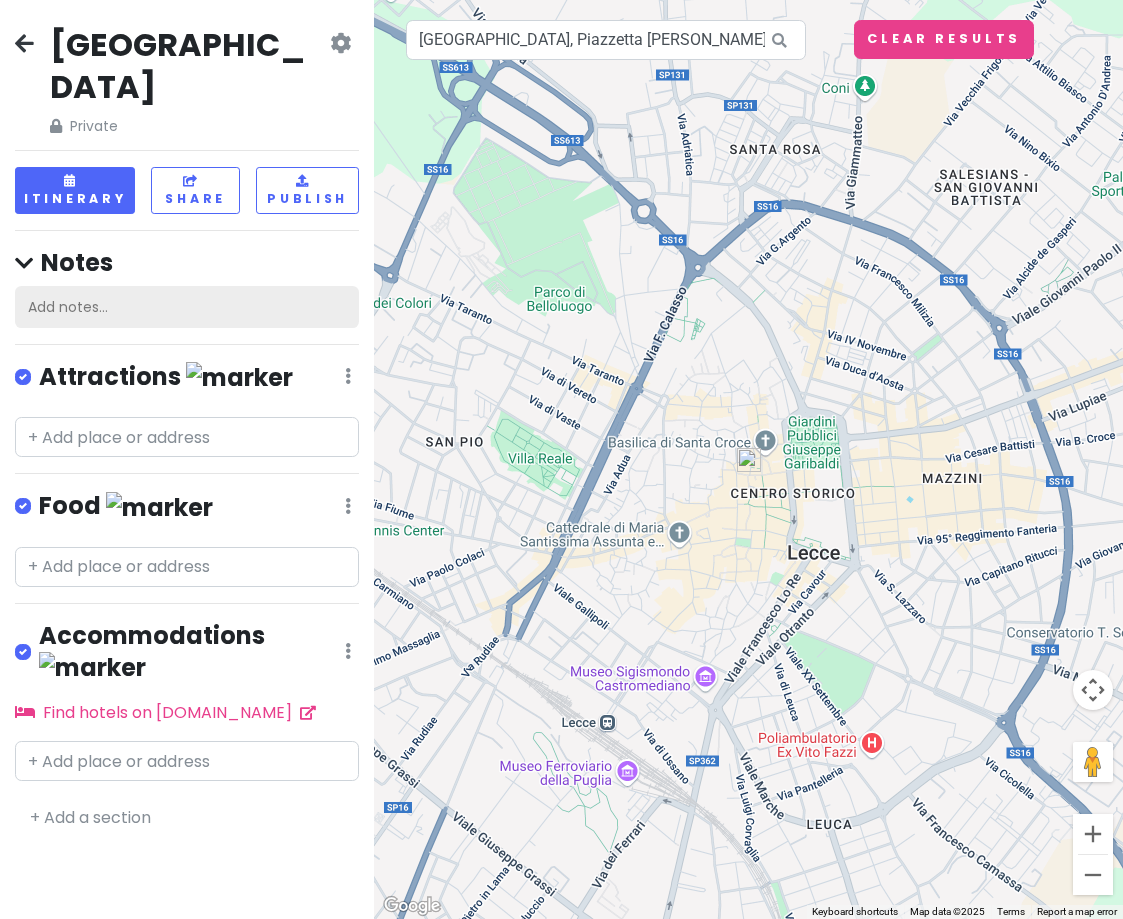 click on "Add notes..." at bounding box center [187, 307] 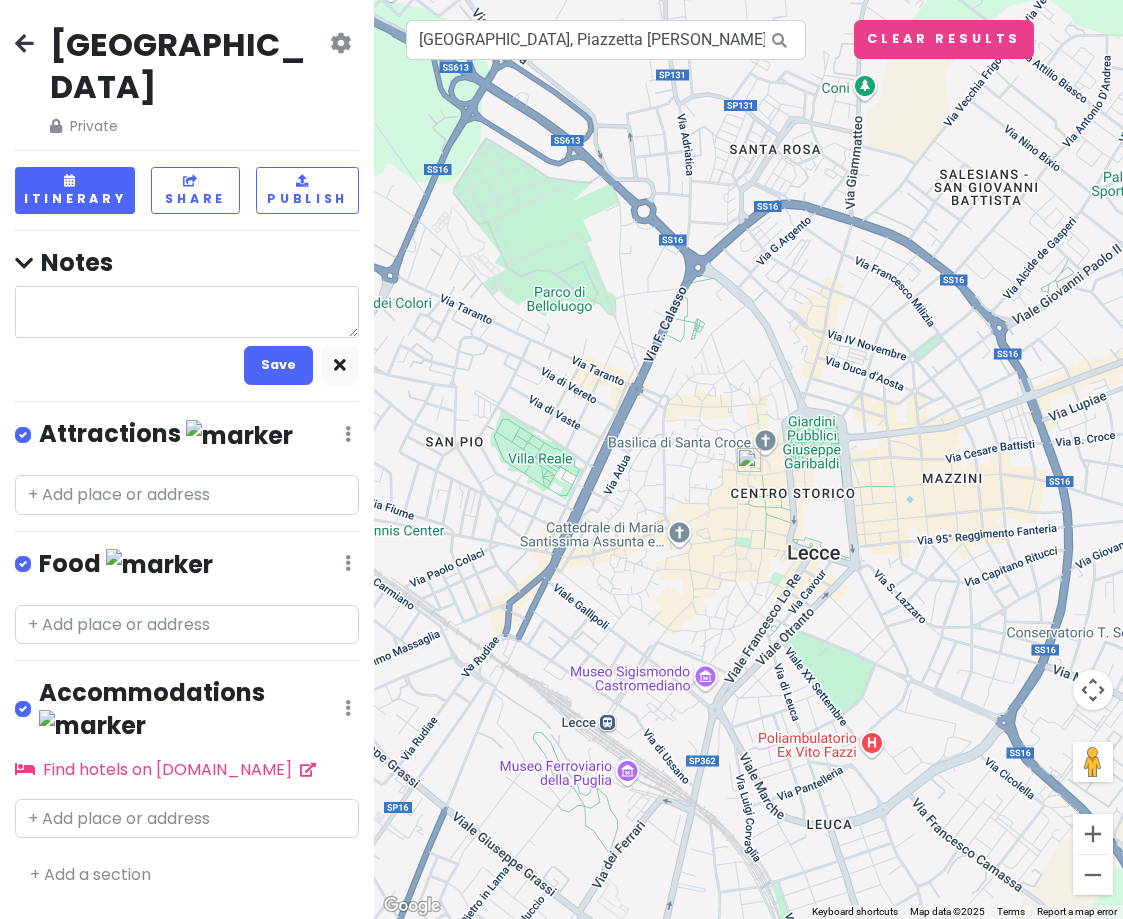 type on "x" 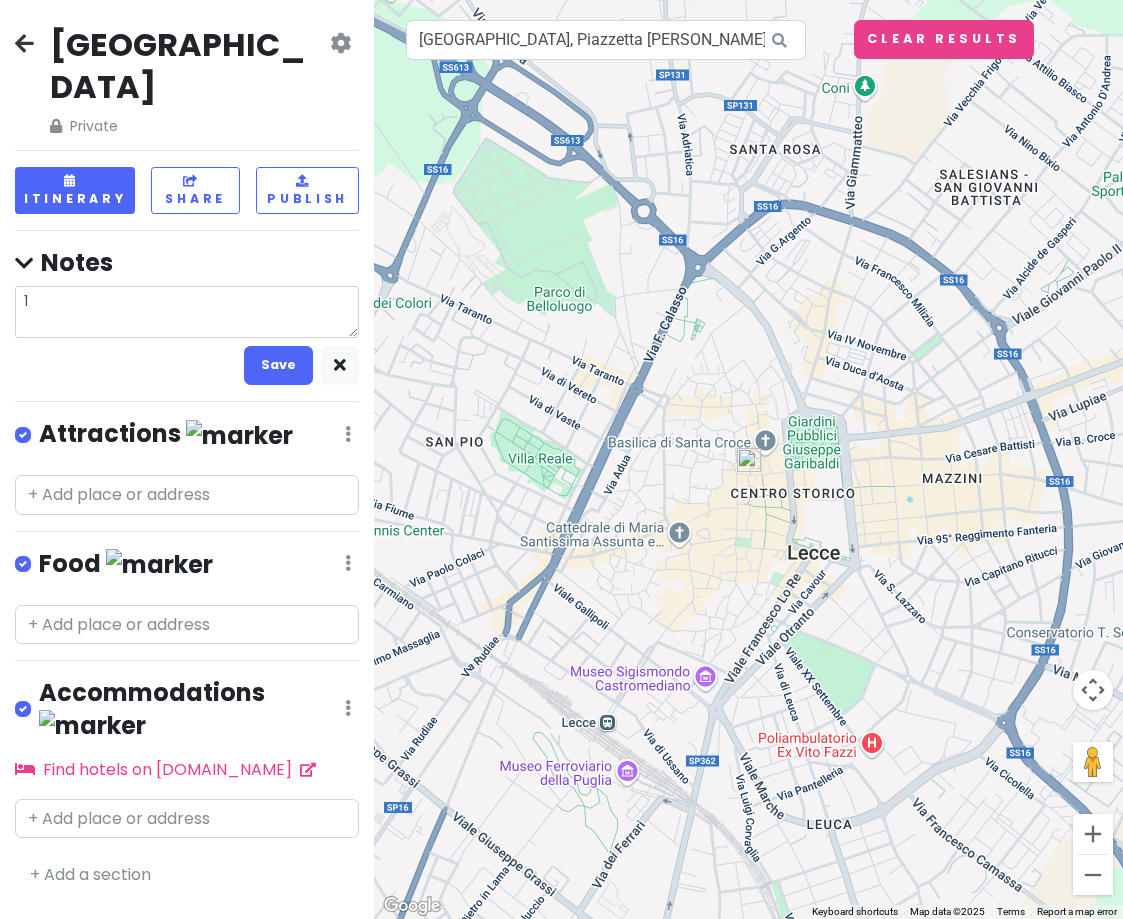 type on "x" 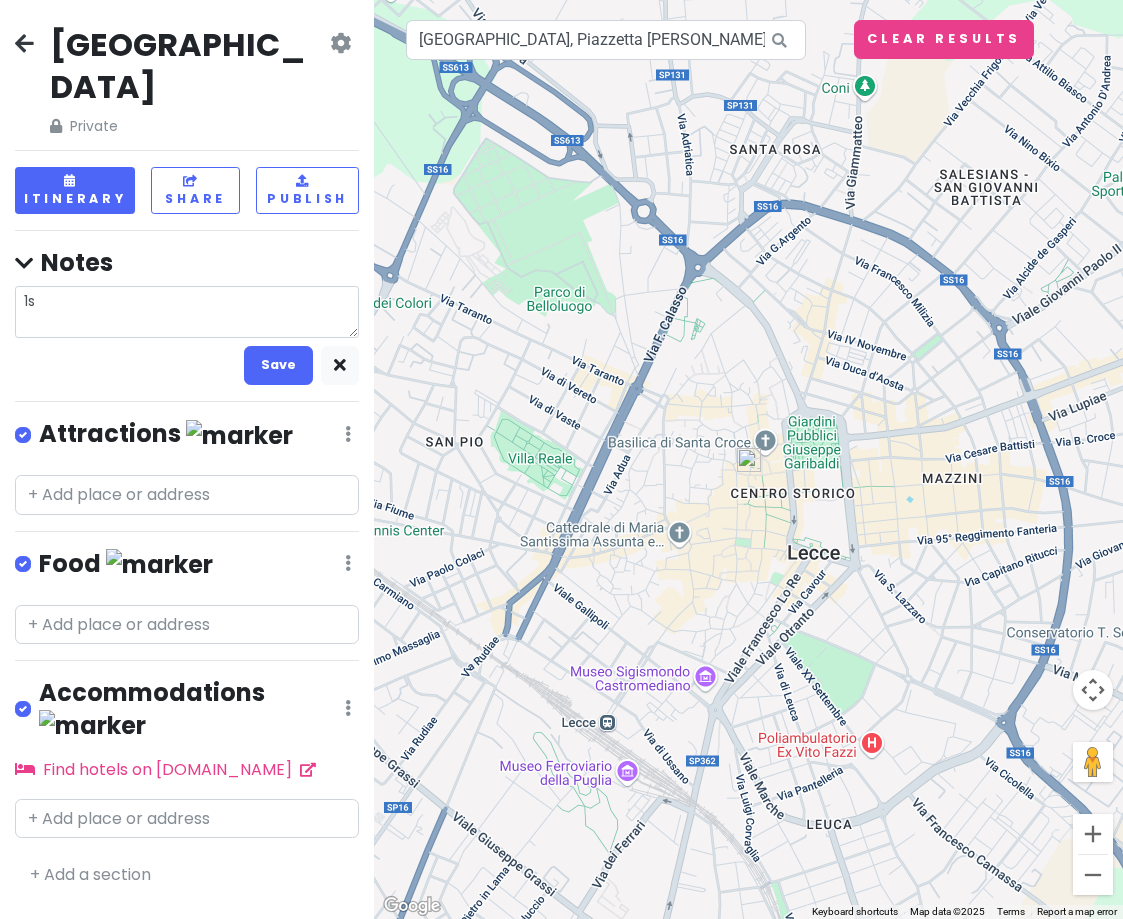 type on "x" 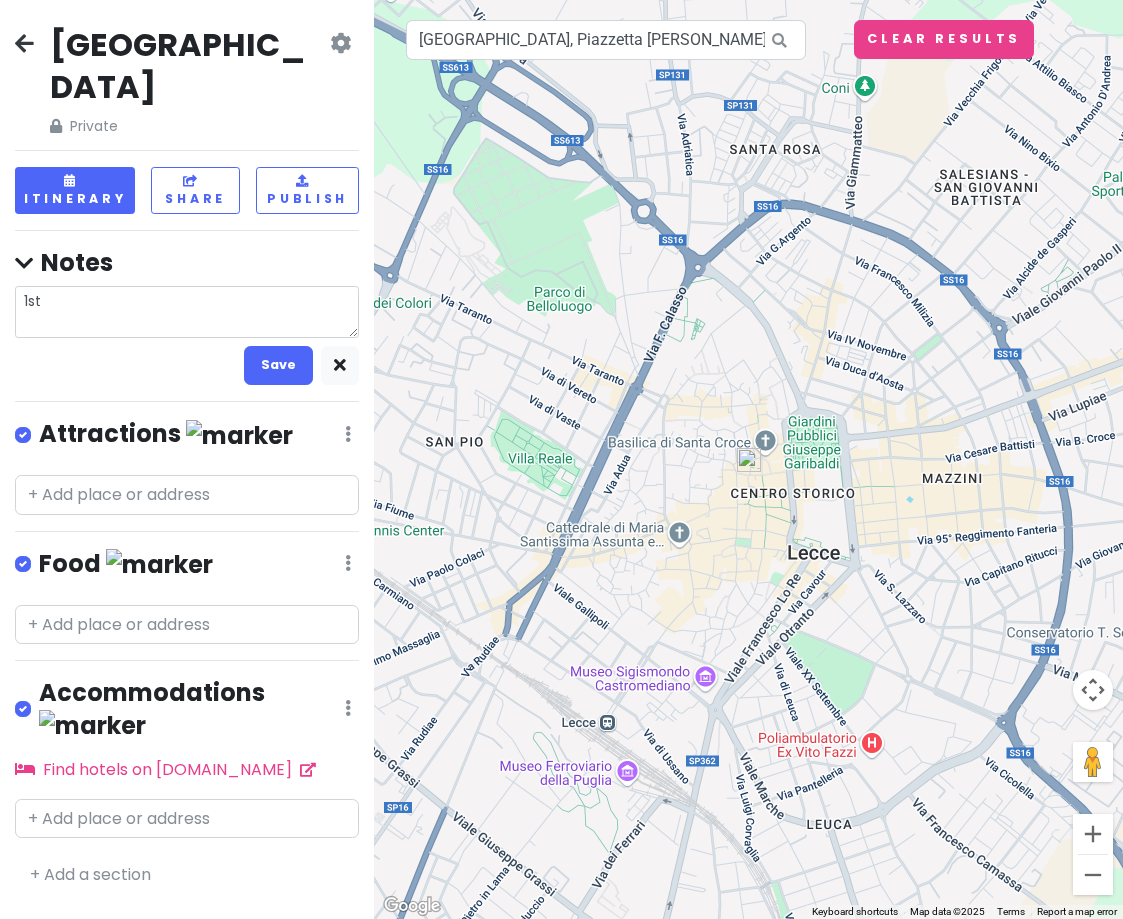 type on "x" 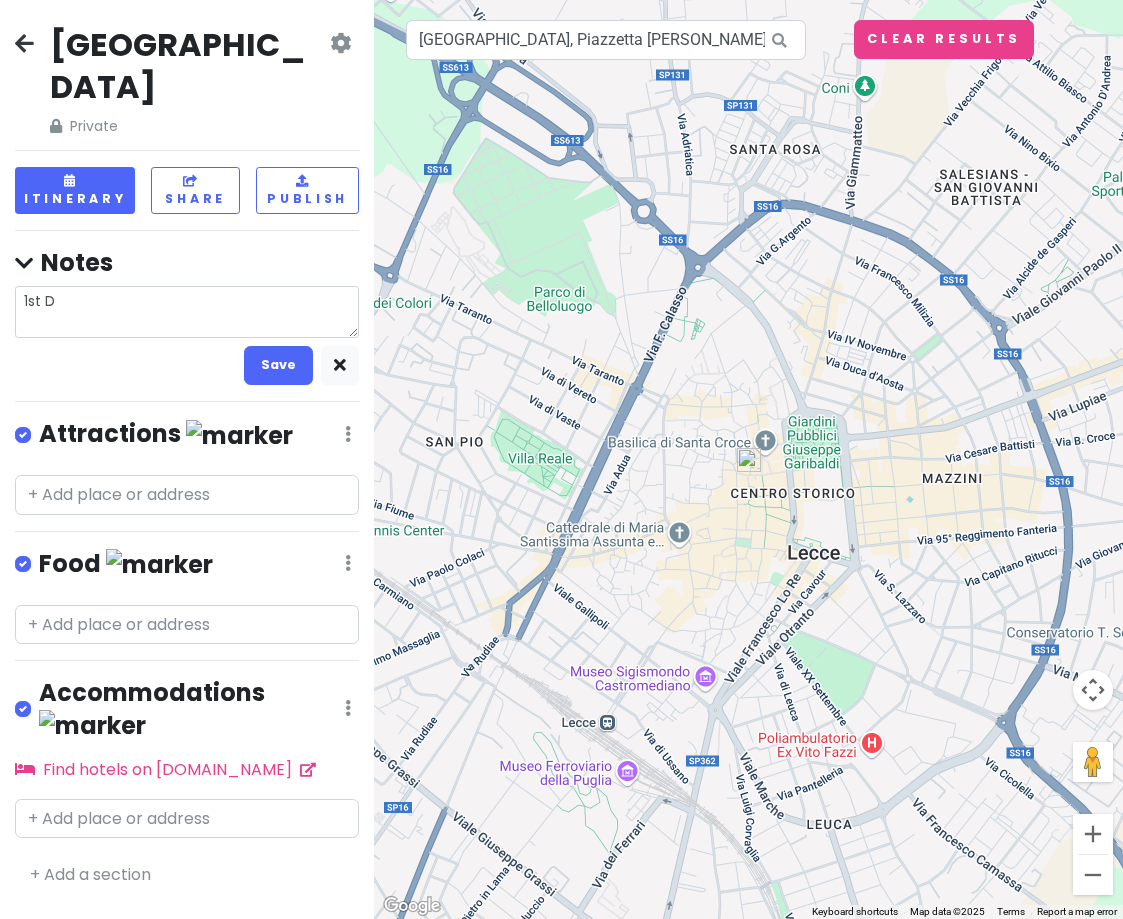 type on "x" 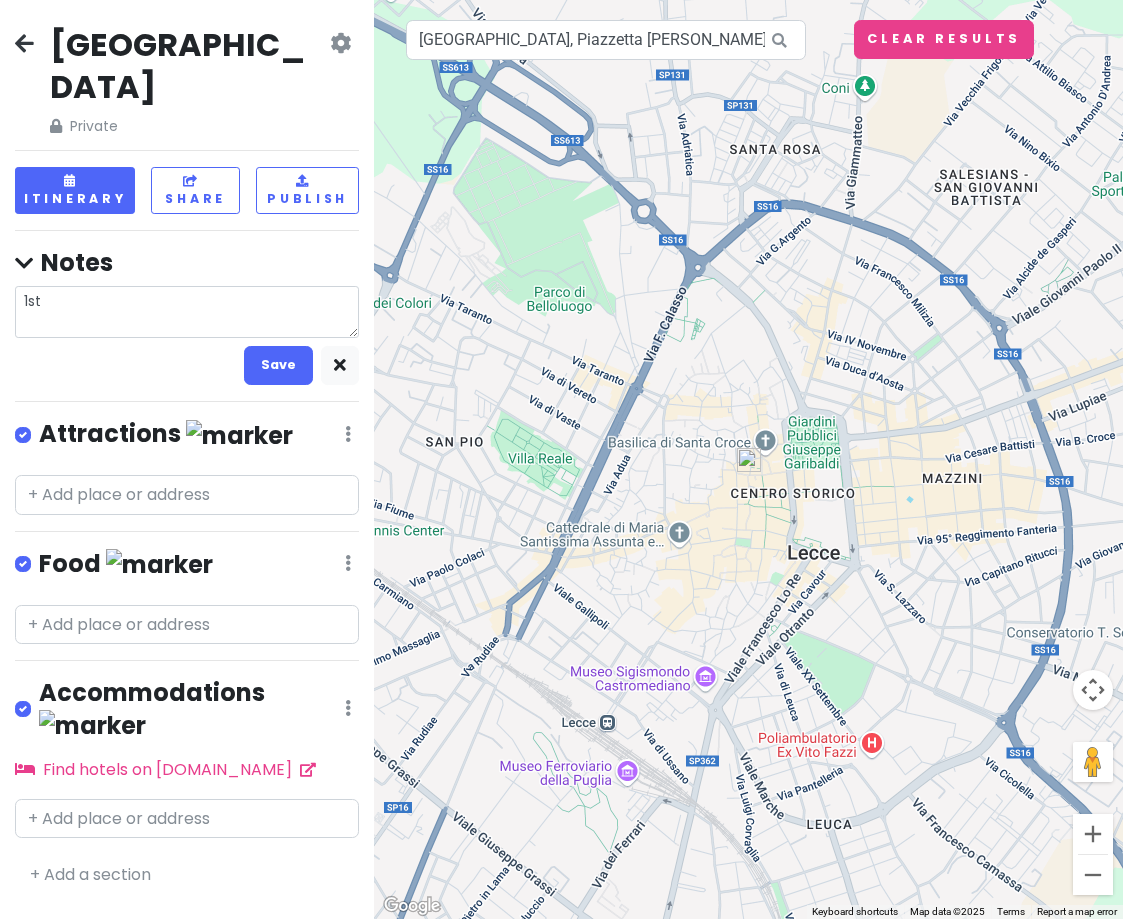 type on "x" 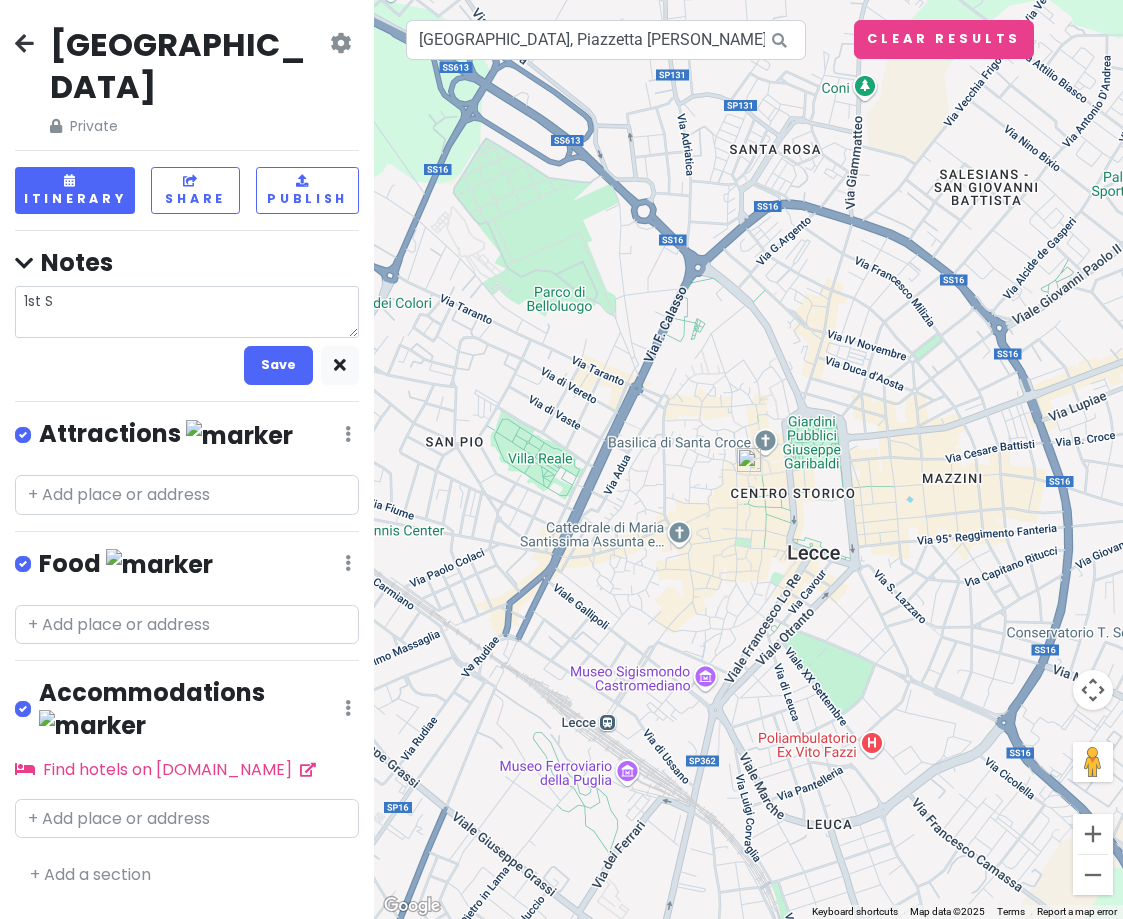type on "x" 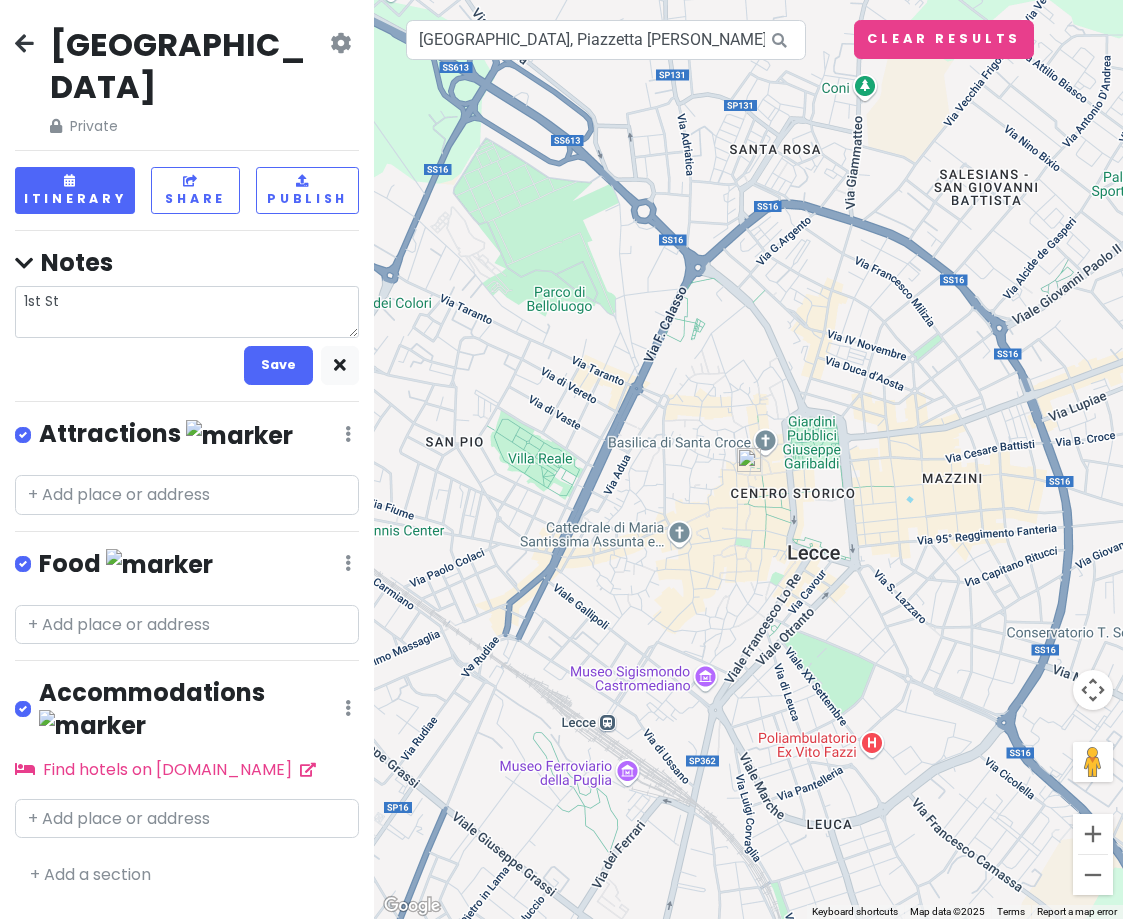 type on "x" 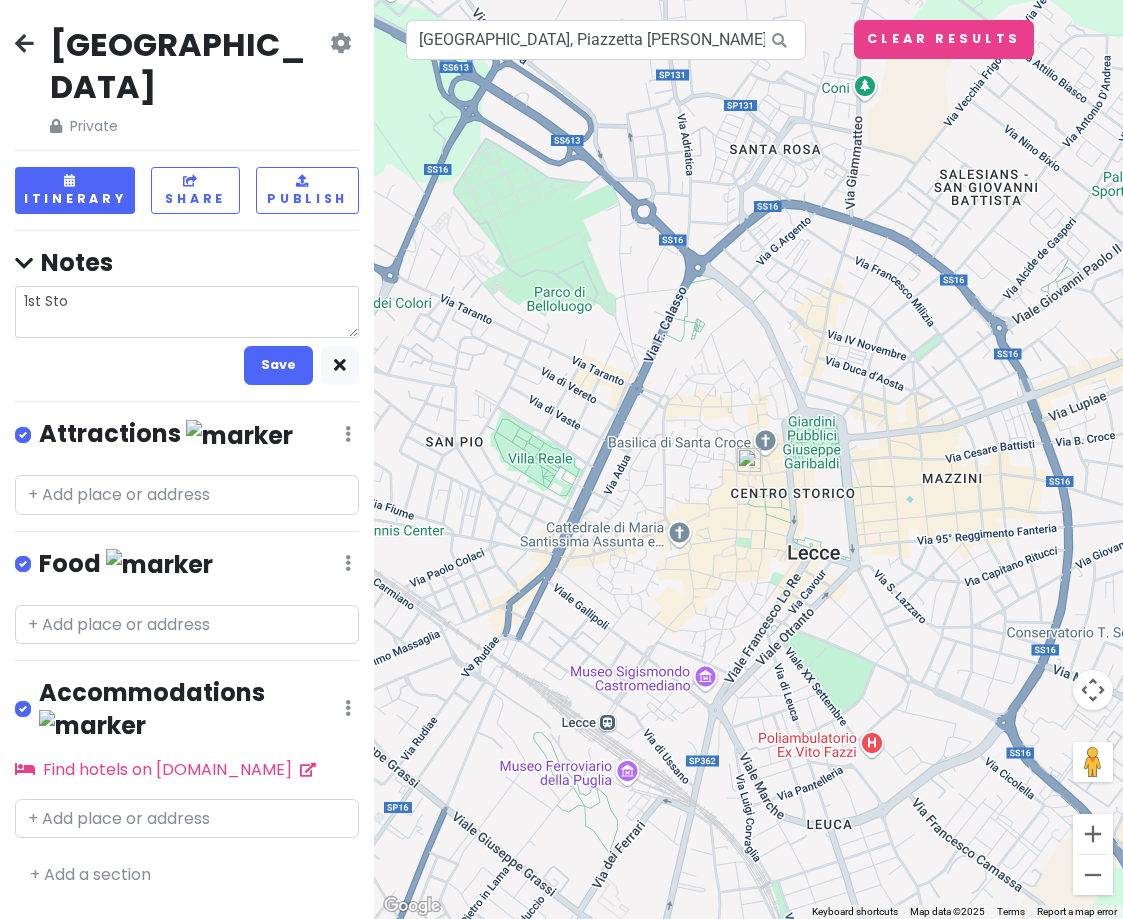 type on "x" 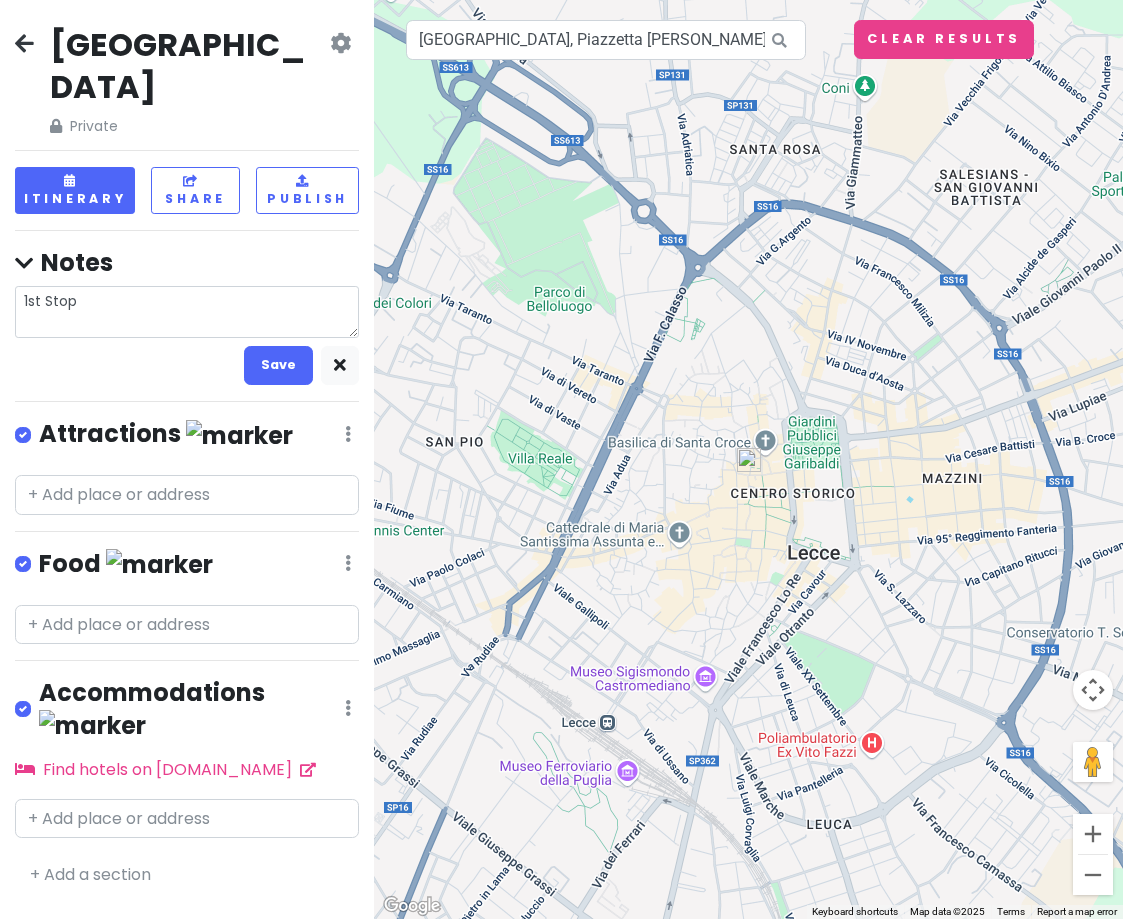 type on "x" 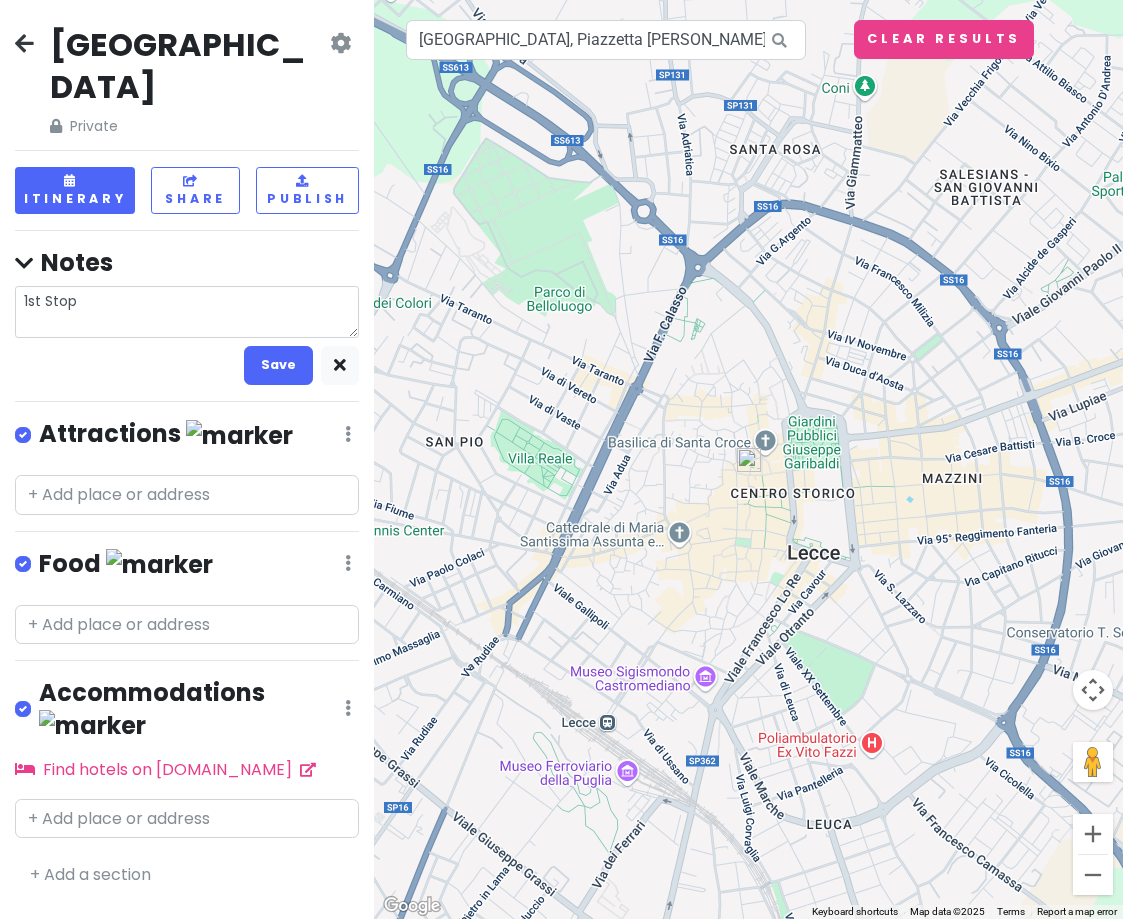 type on "1st Stop" 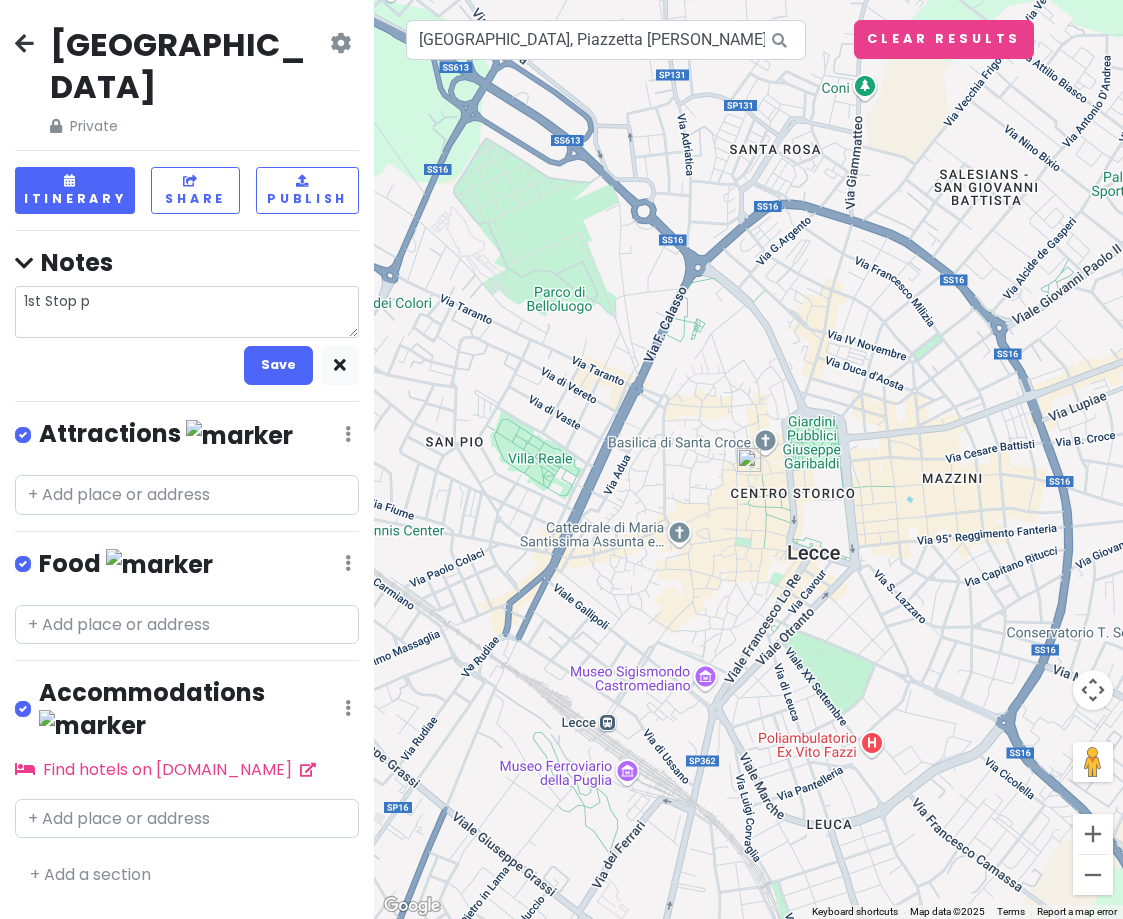 type on "x" 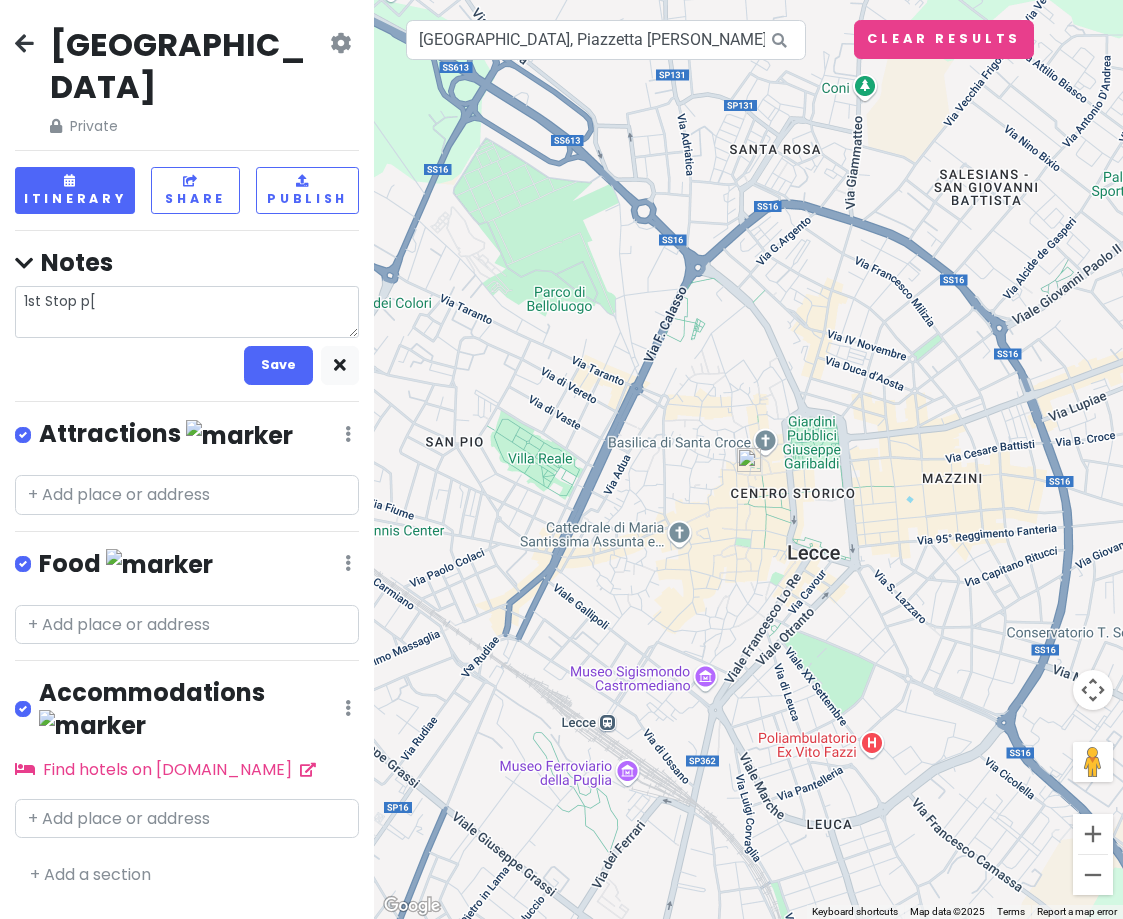 type on "x" 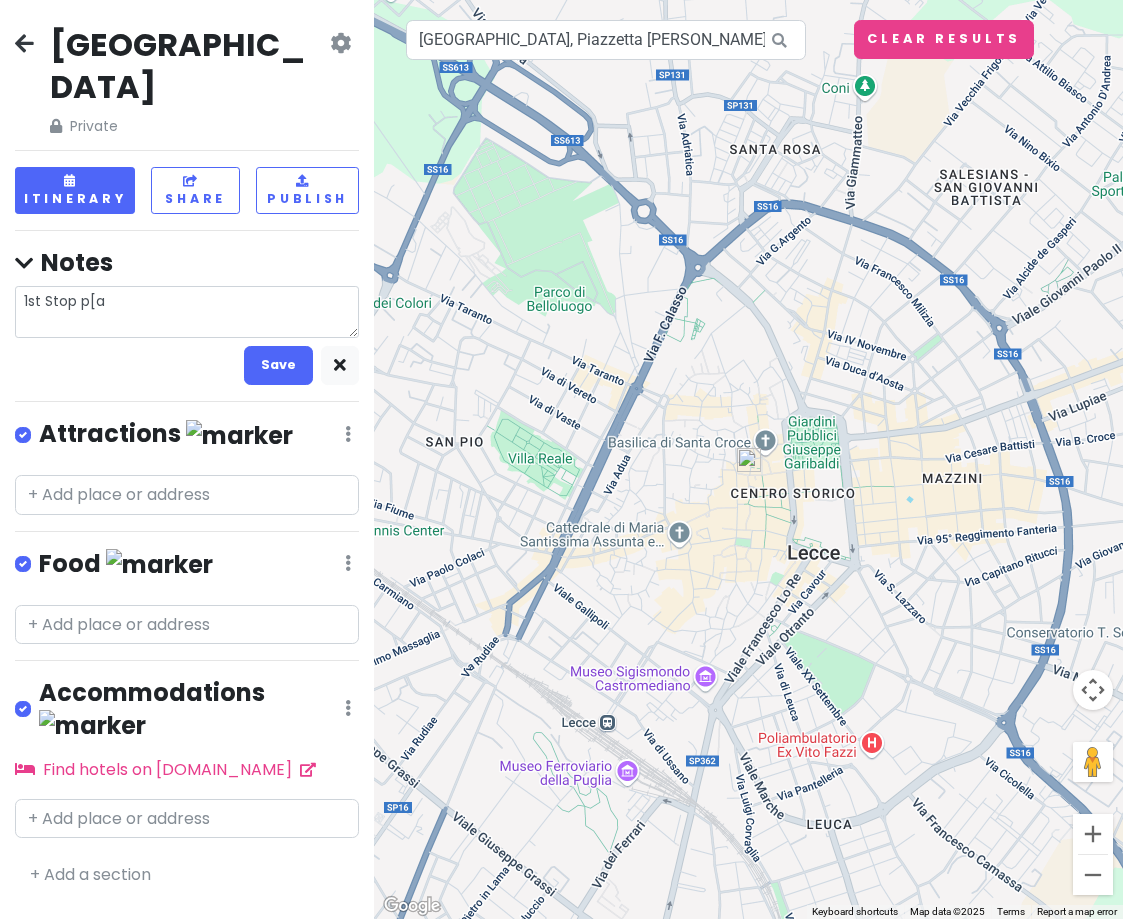 type on "x" 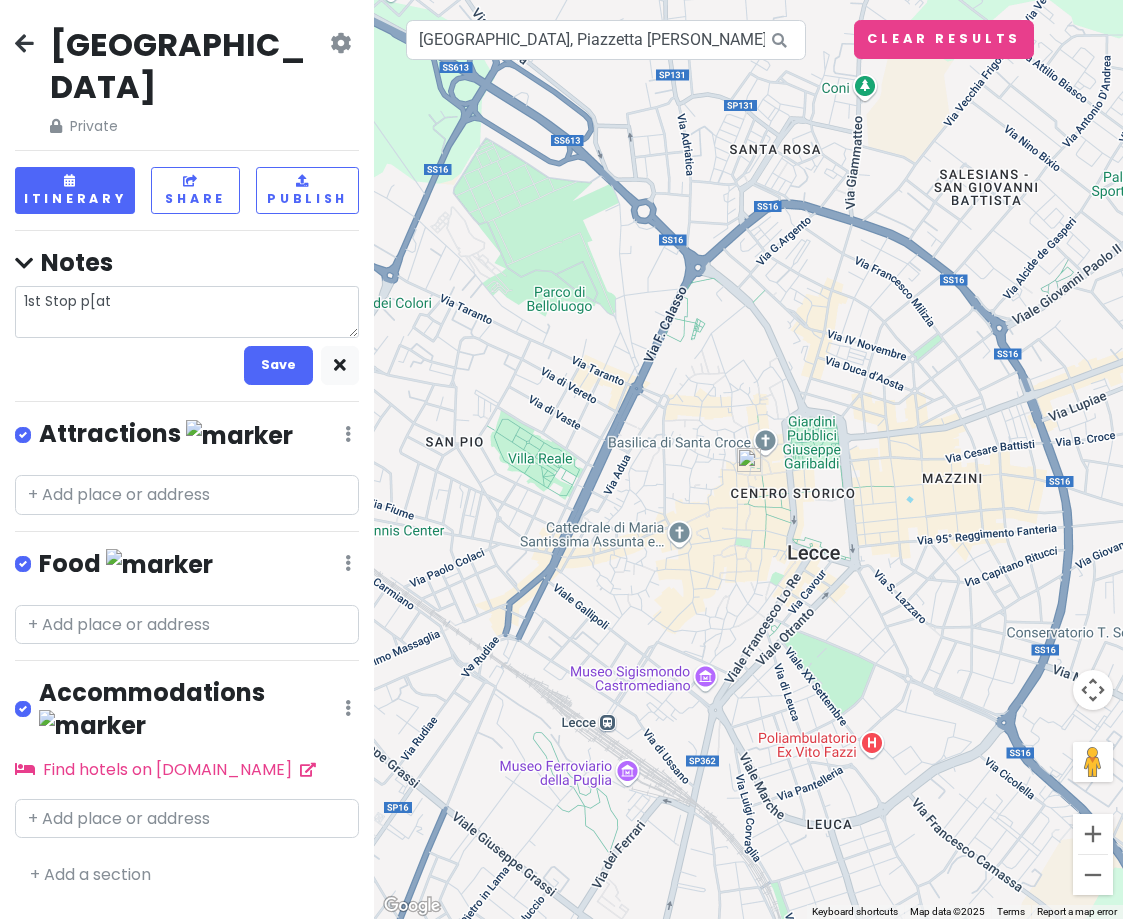 type on "x" 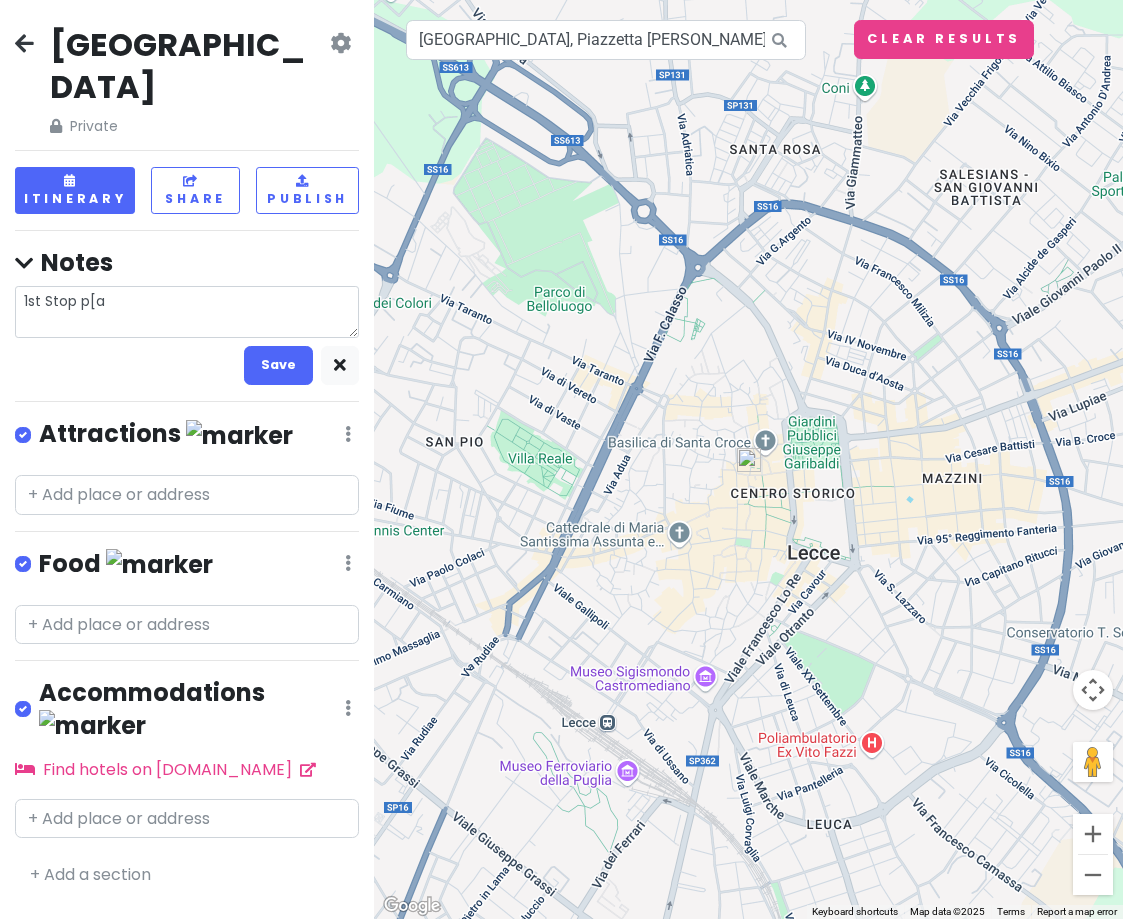 type on "x" 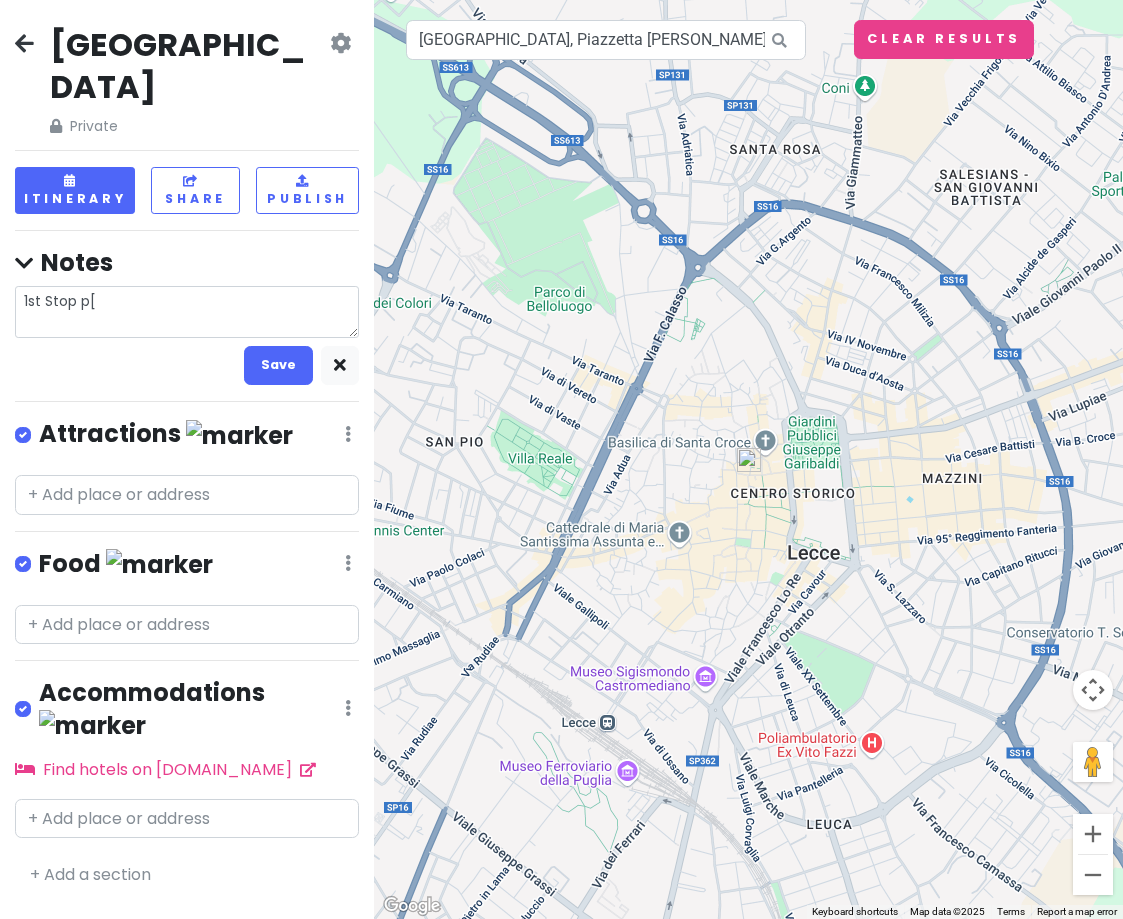 type on "x" 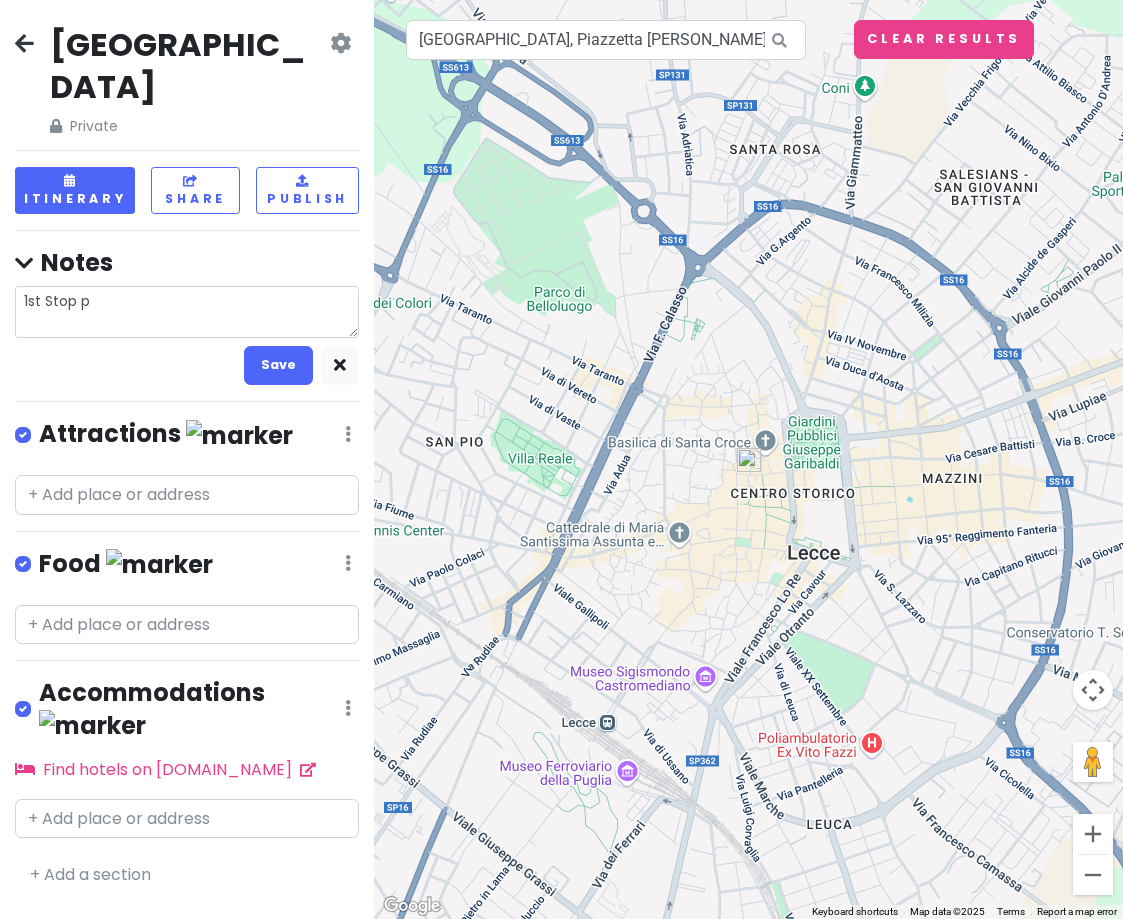 type on "x" 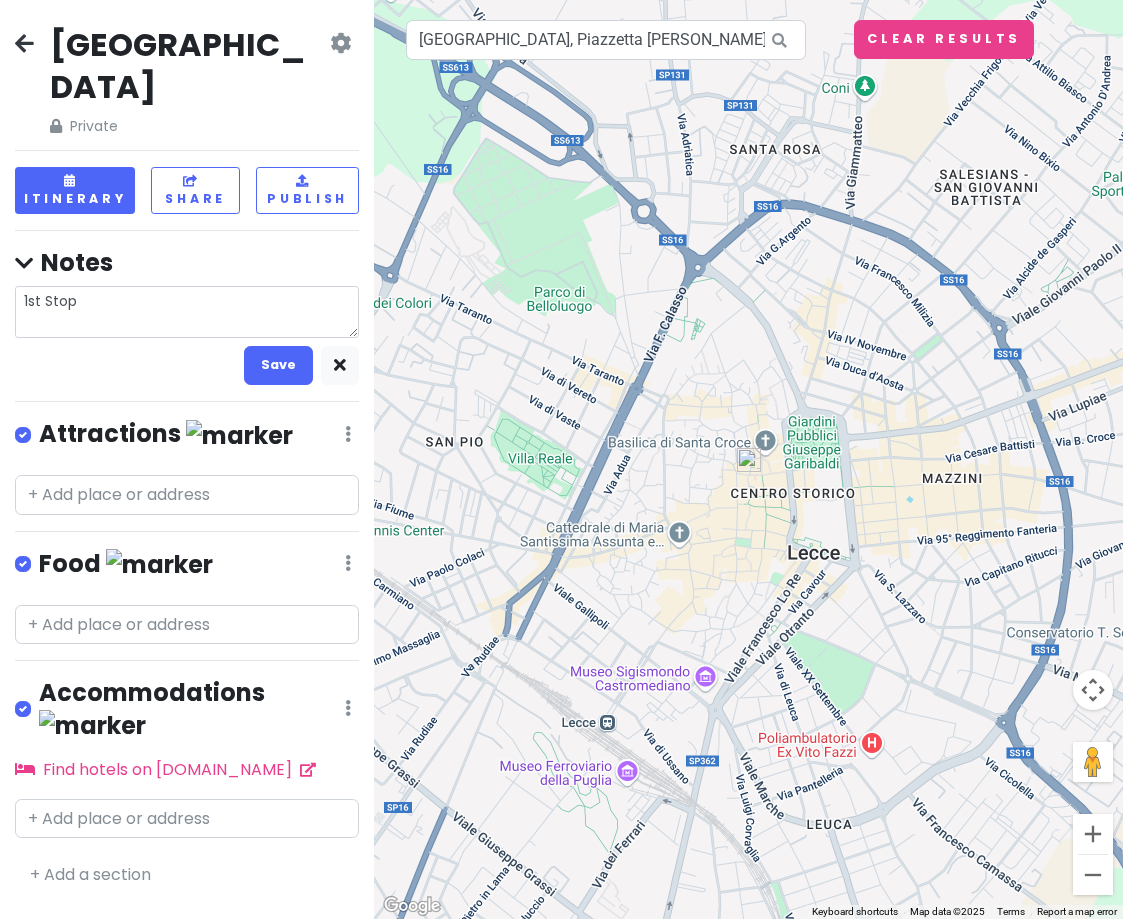 type on "x" 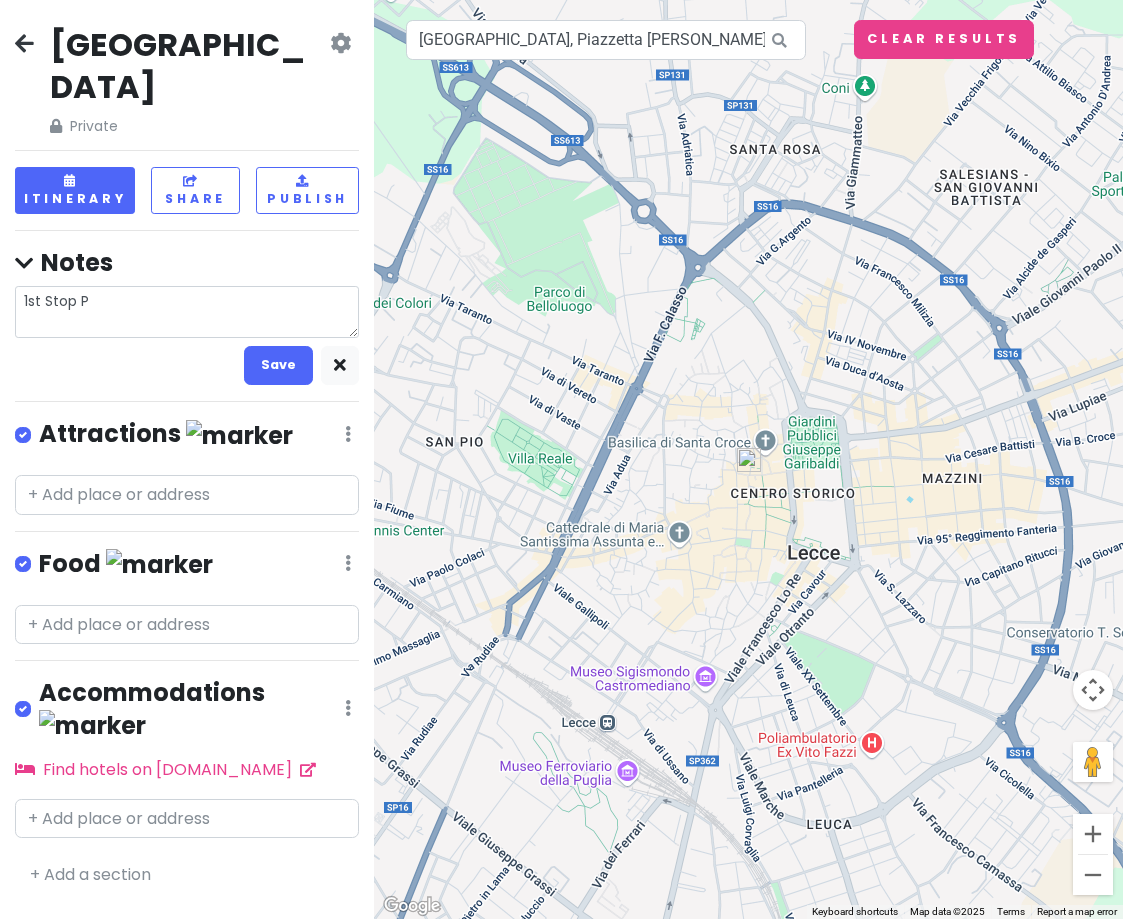 type on "x" 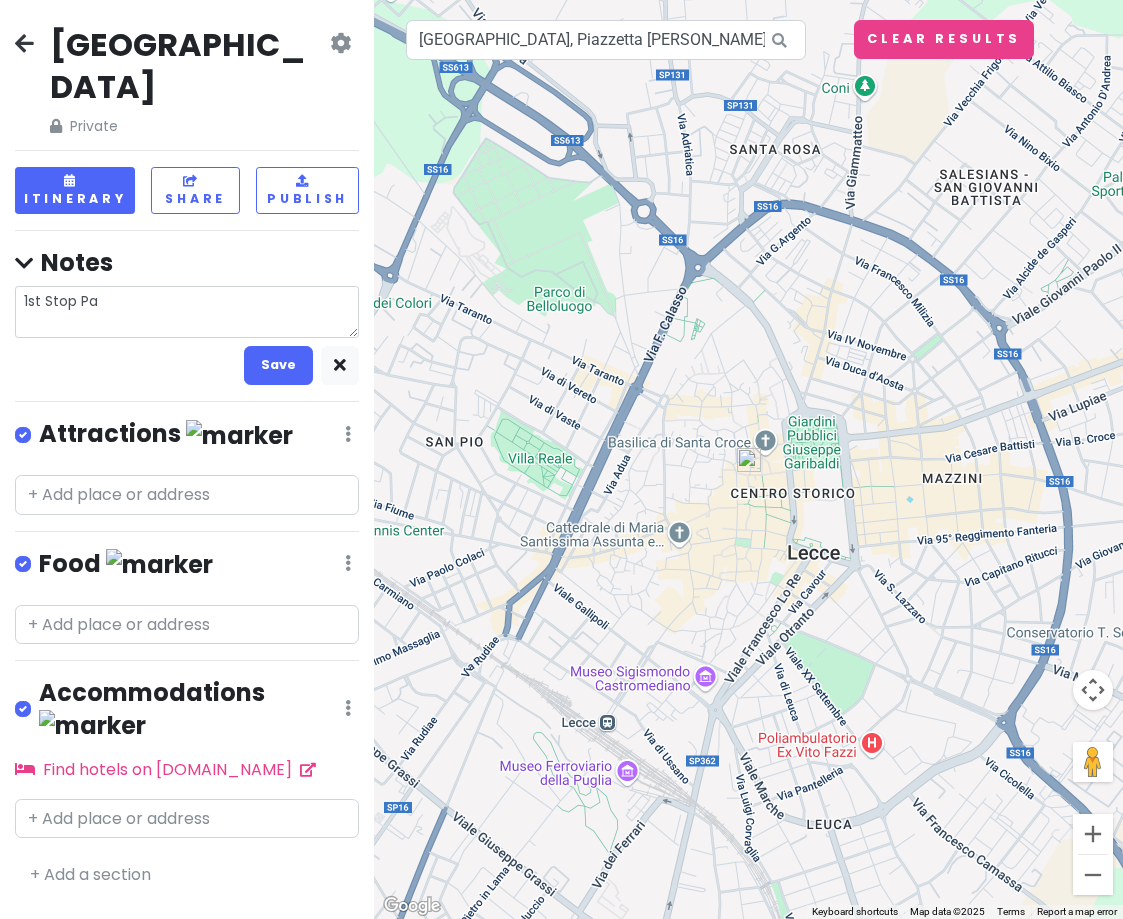 type on "x" 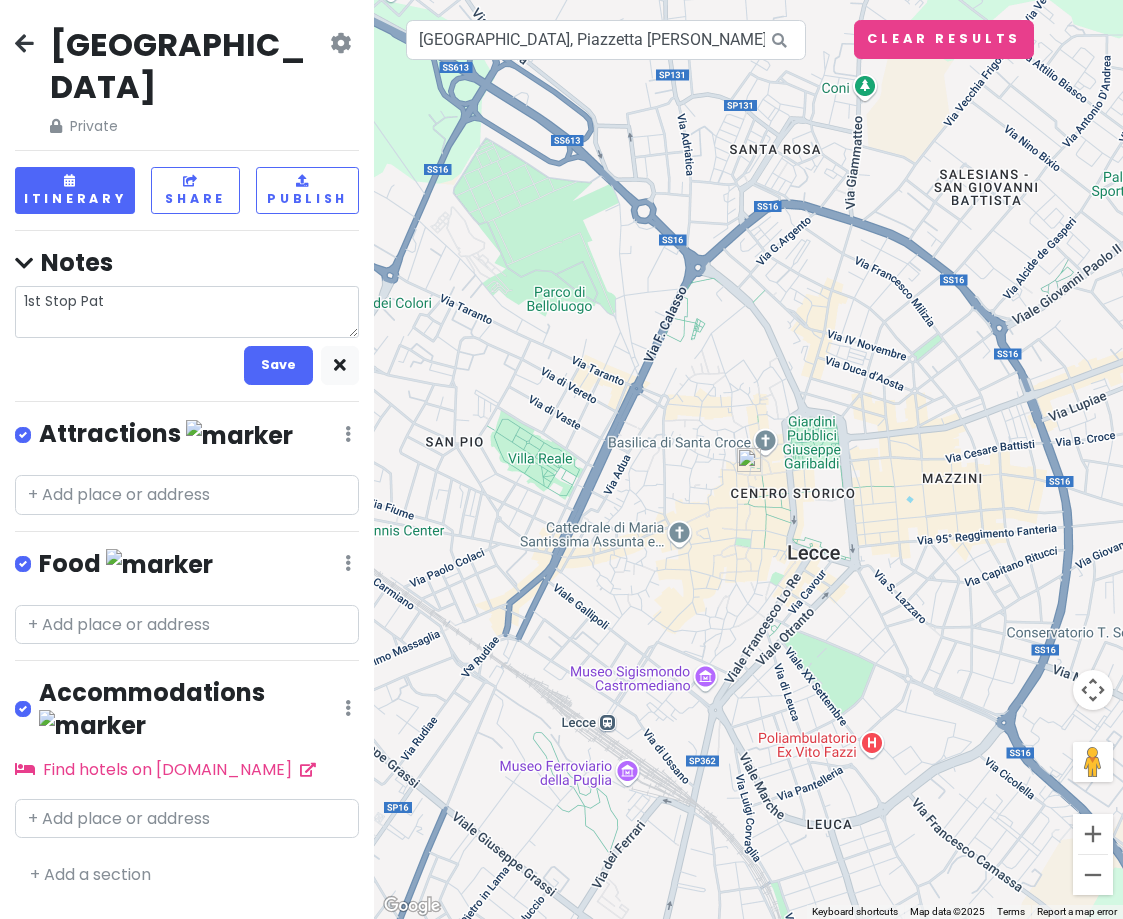 type on "x" 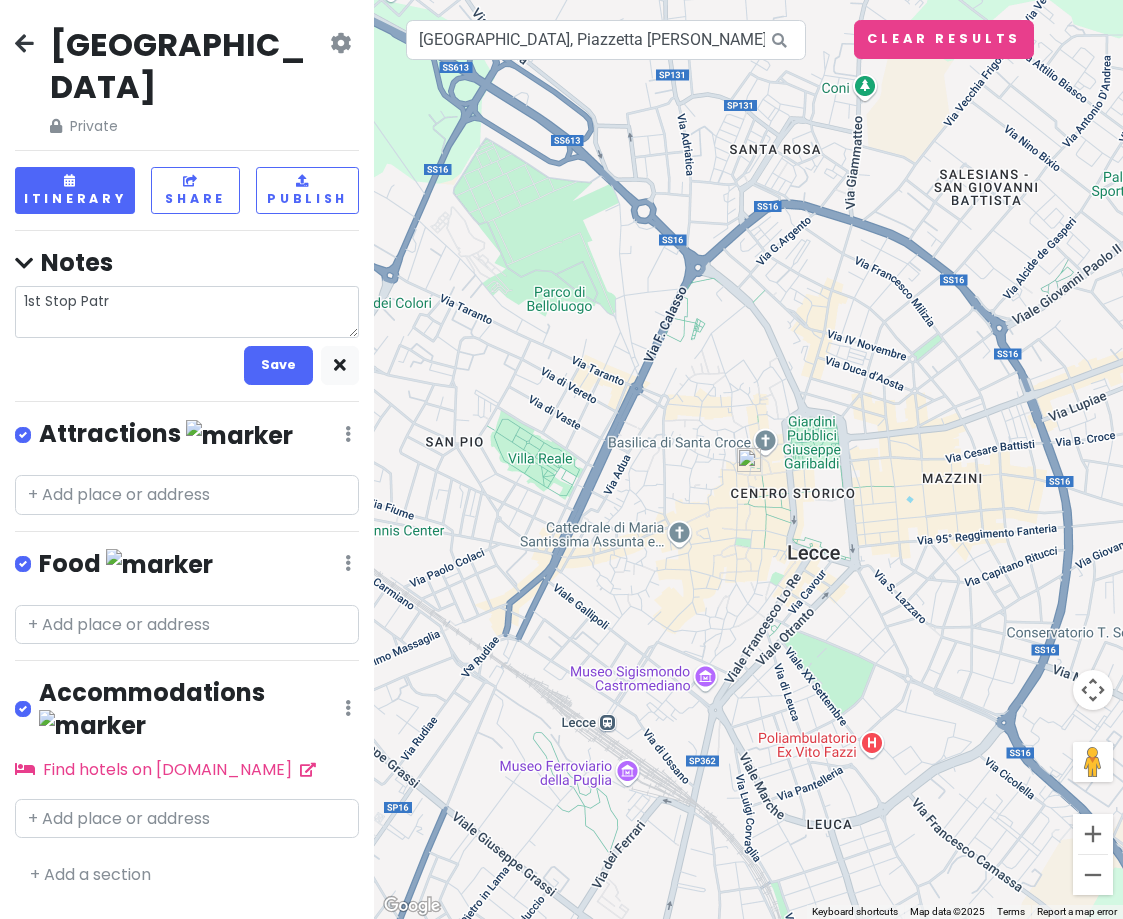 type on "x" 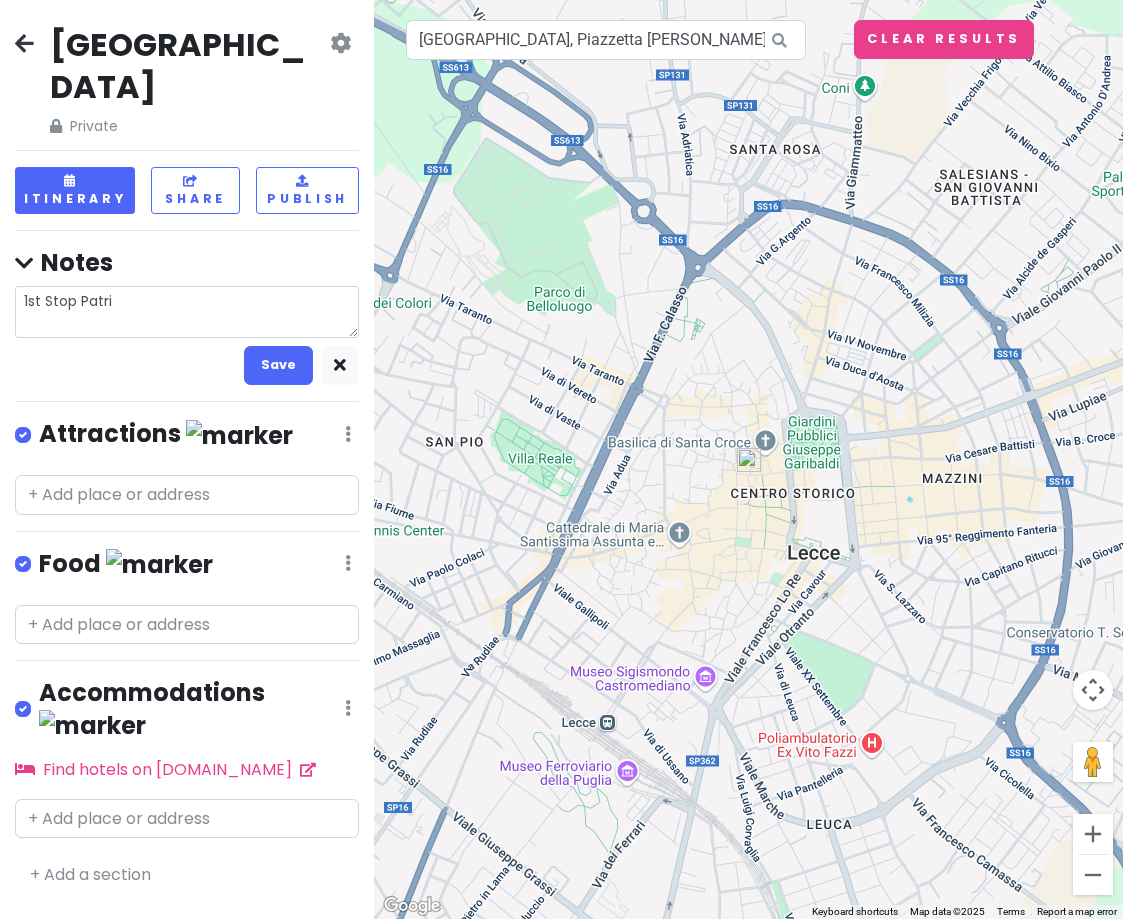 type on "x" 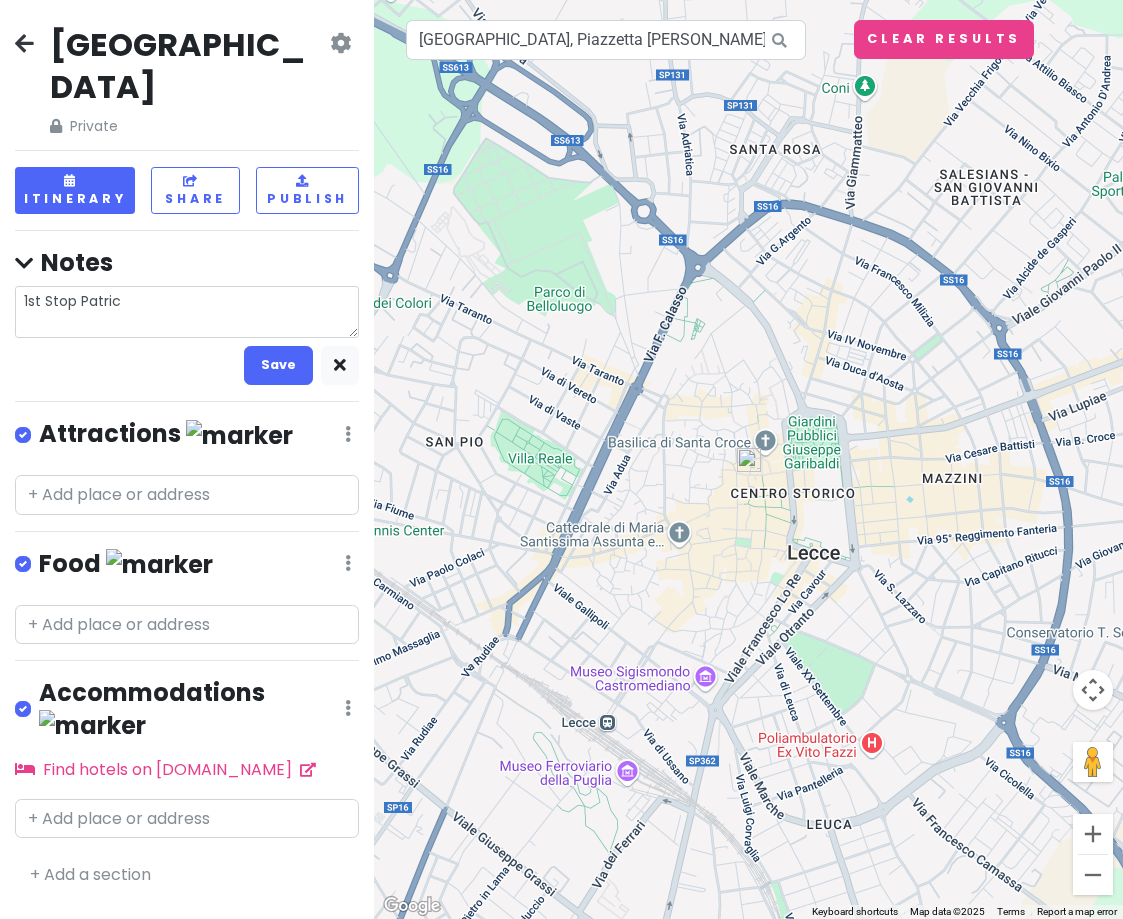 type on "x" 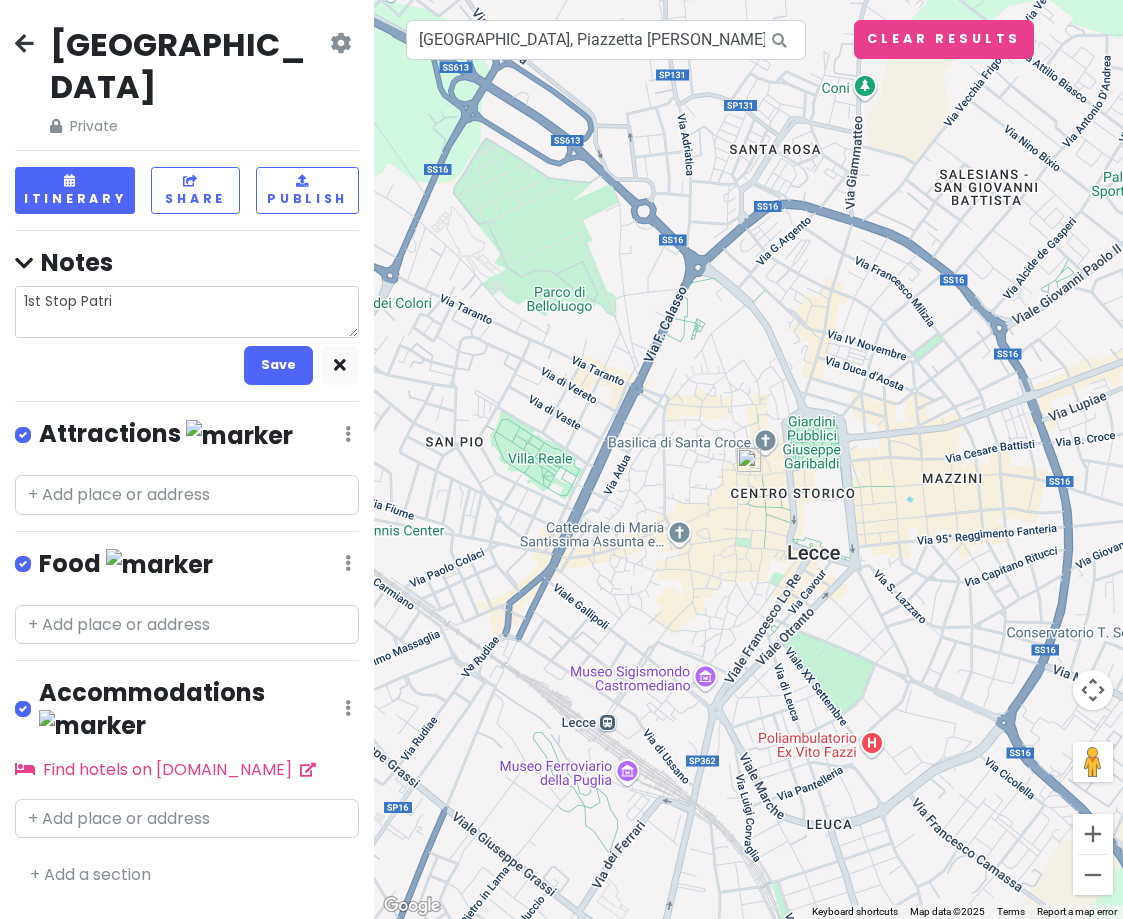 type on "x" 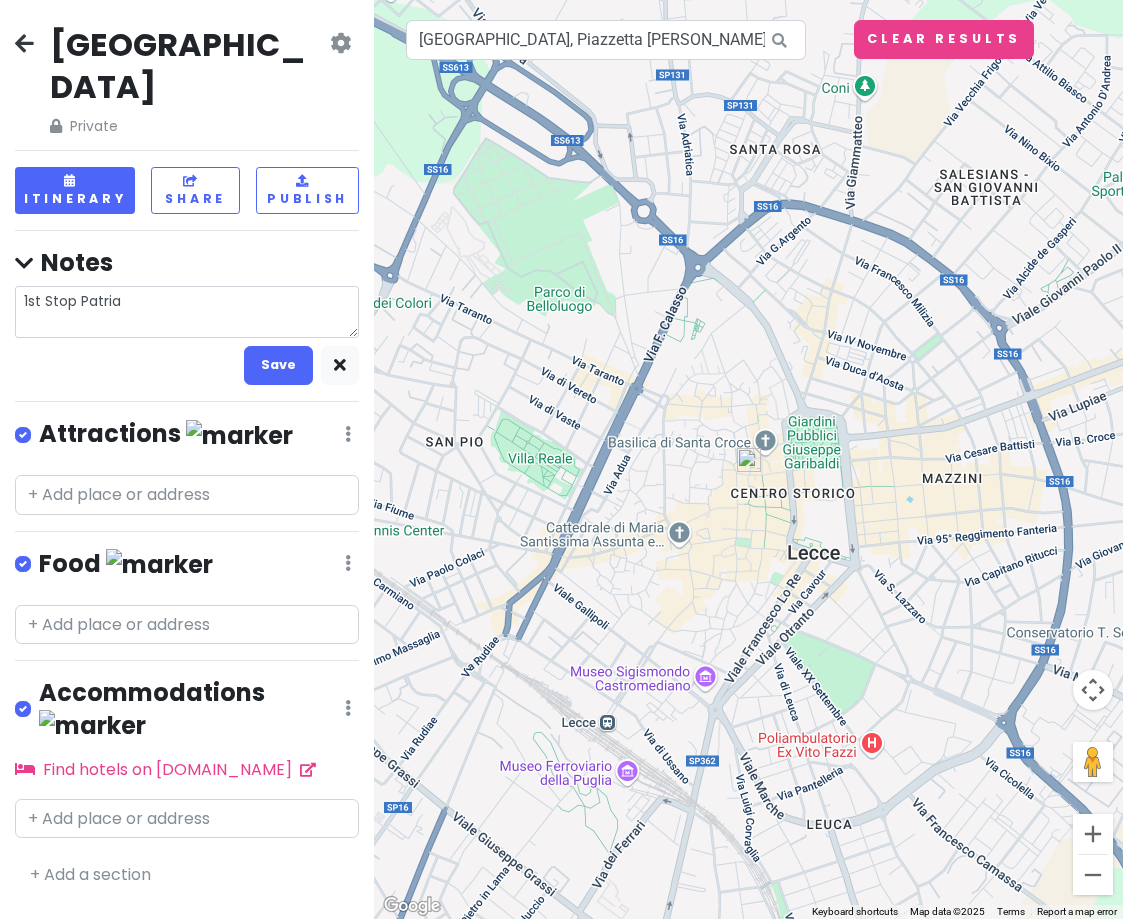 type on "x" 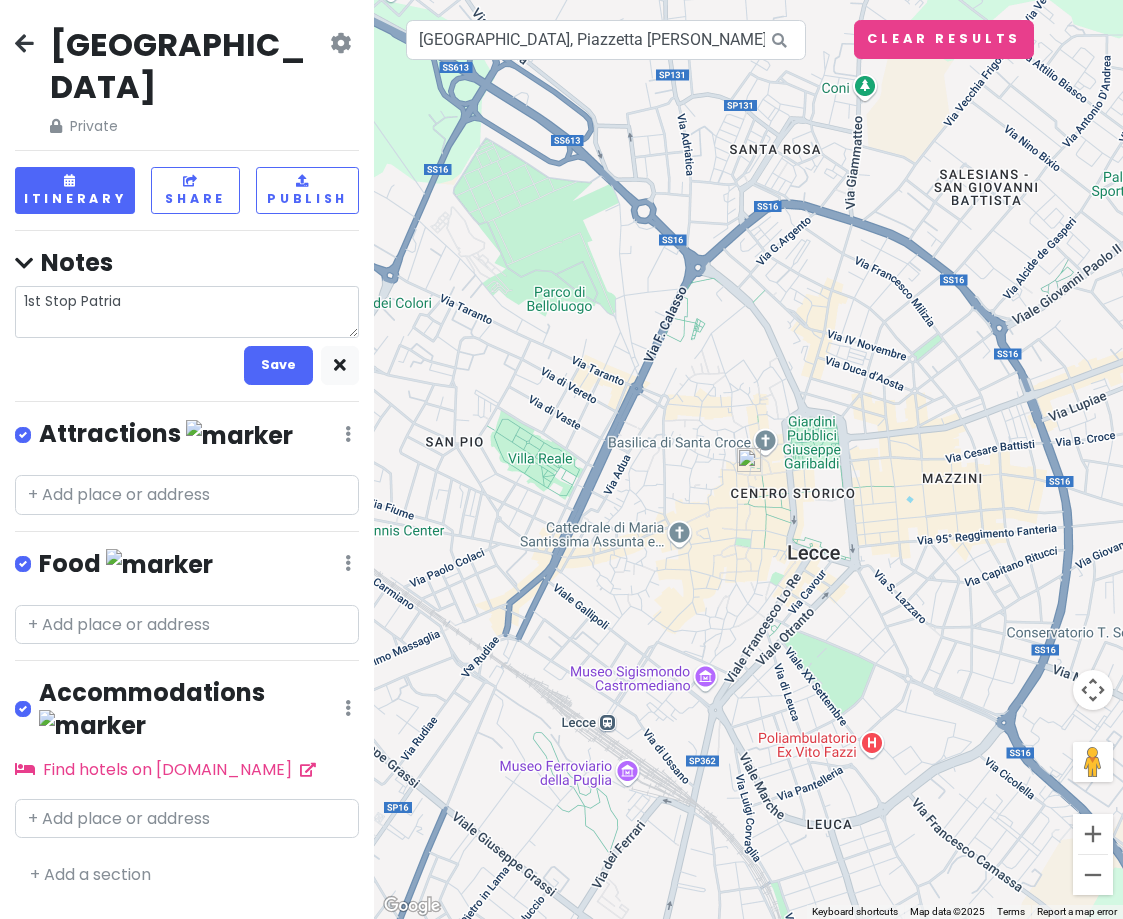 type on "1st Stop Patria" 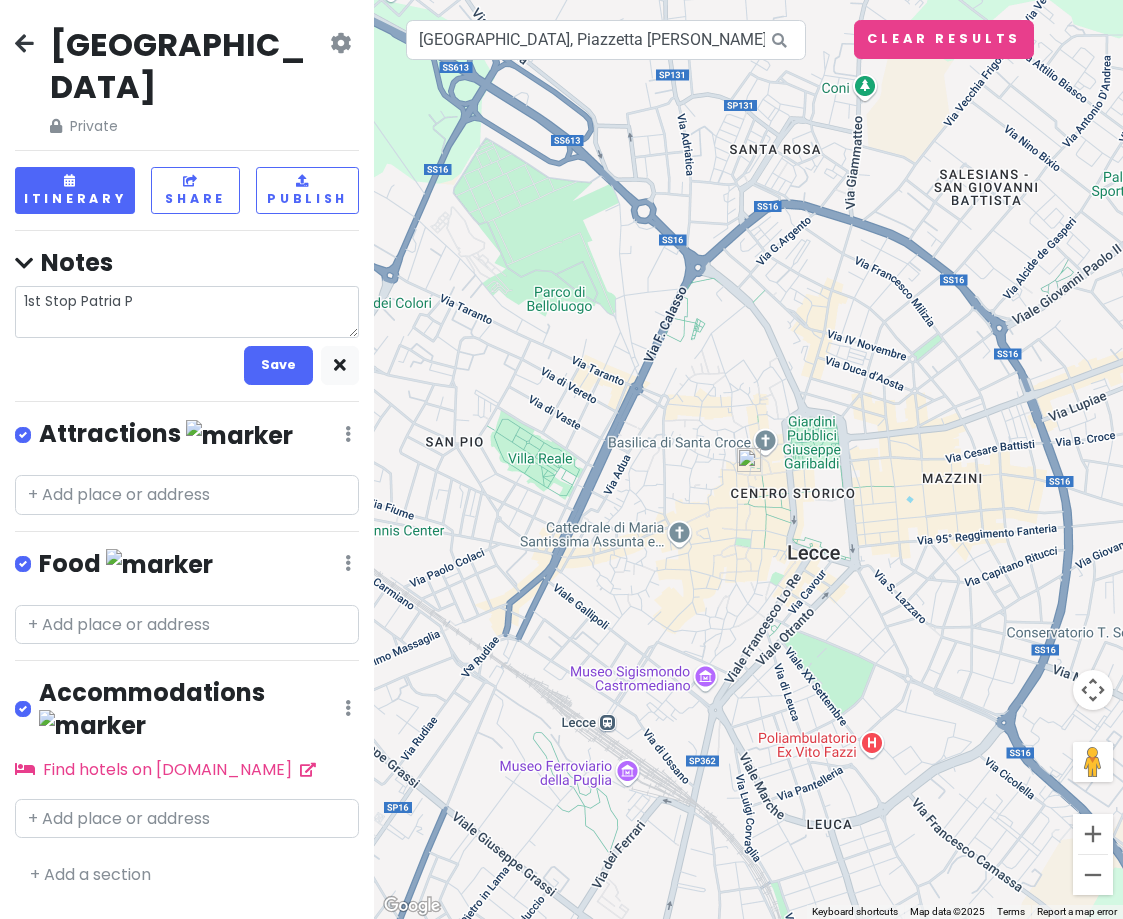 type on "x" 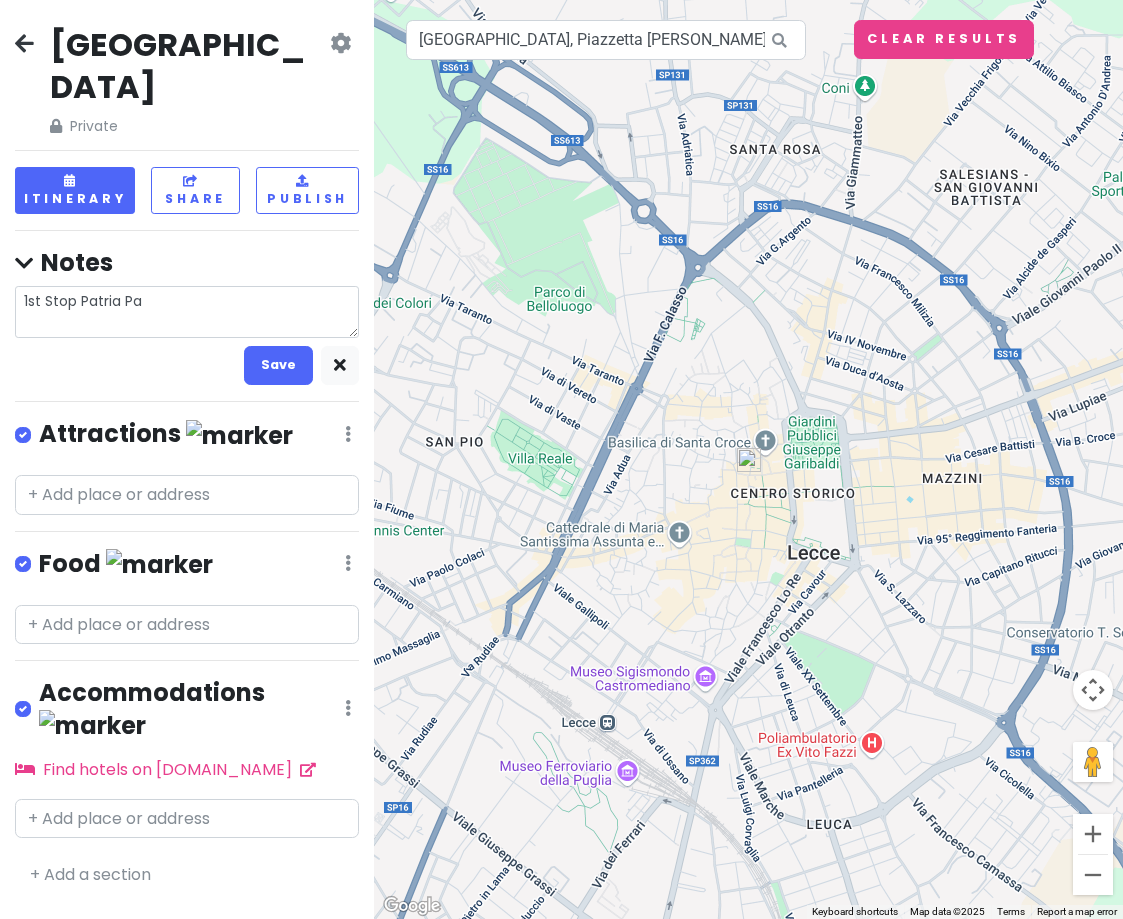 type on "x" 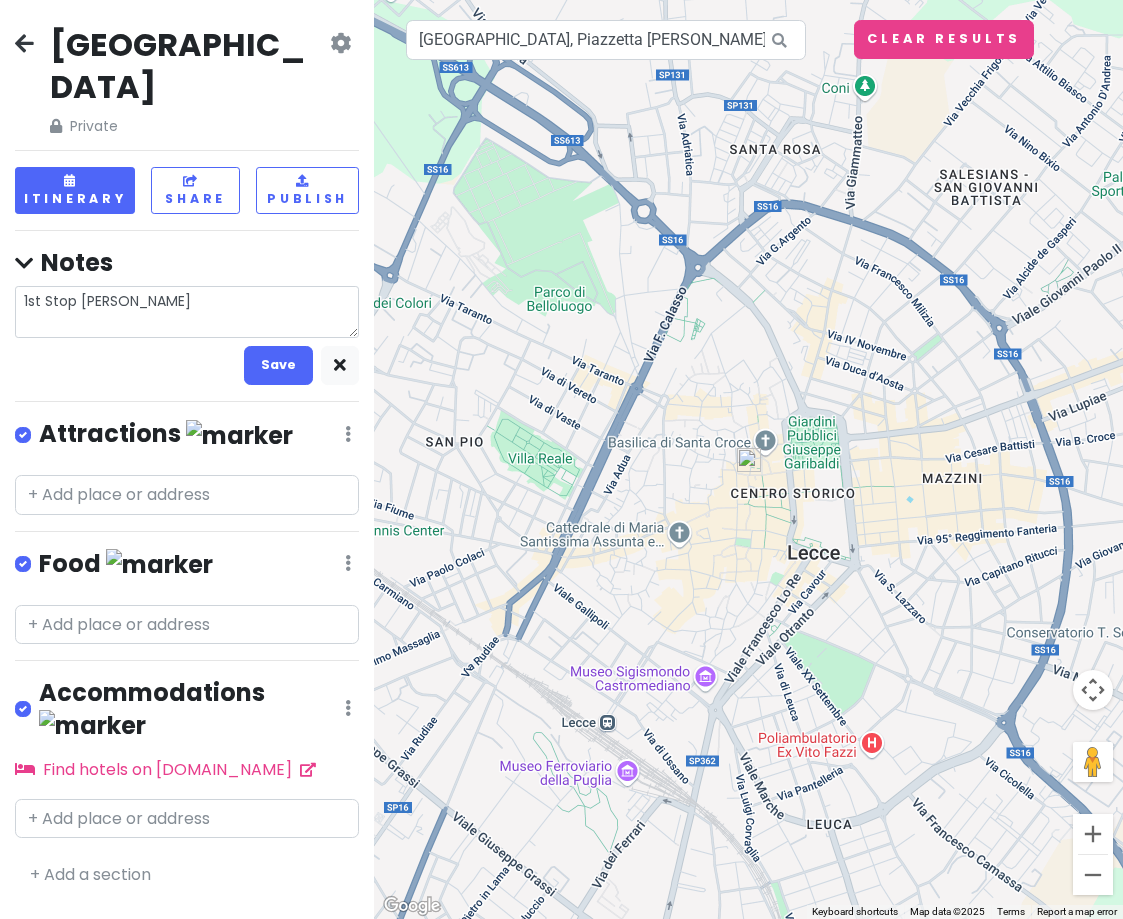 type on "x" 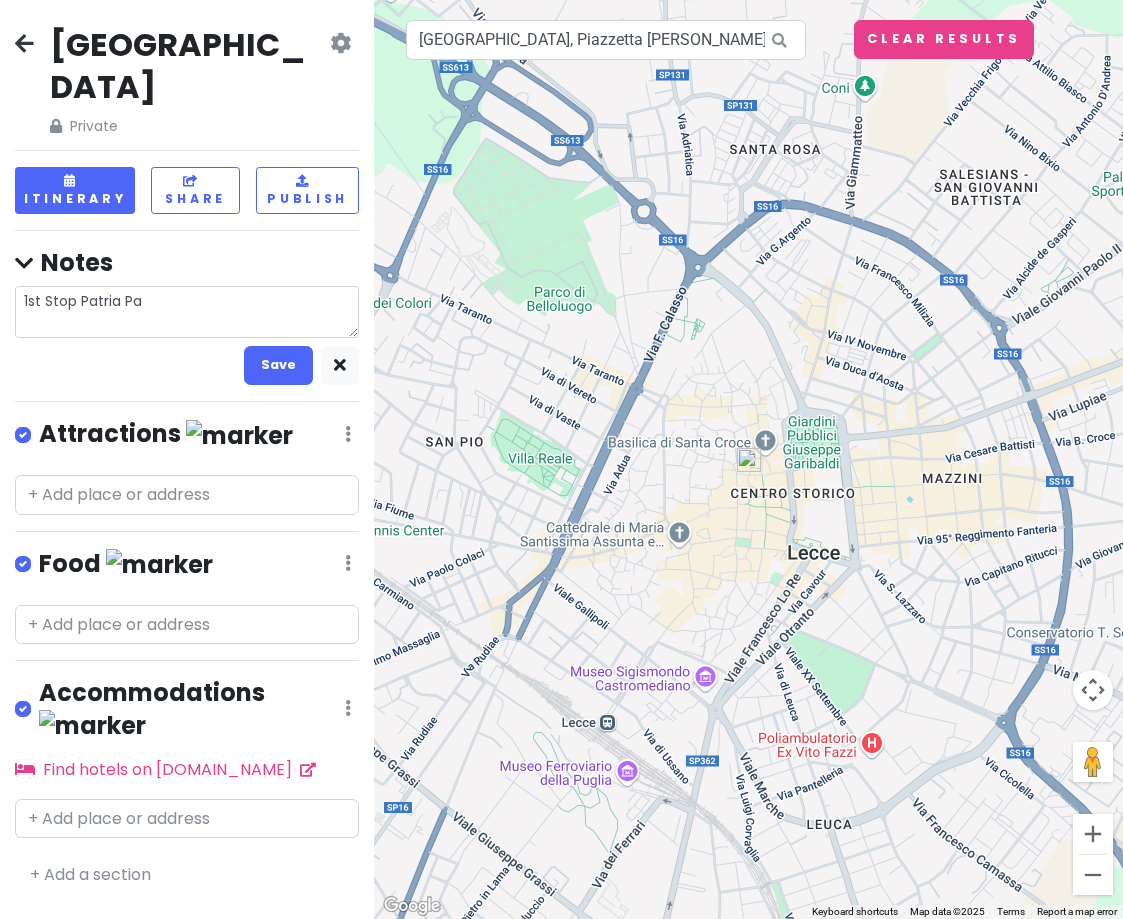 type on "x" 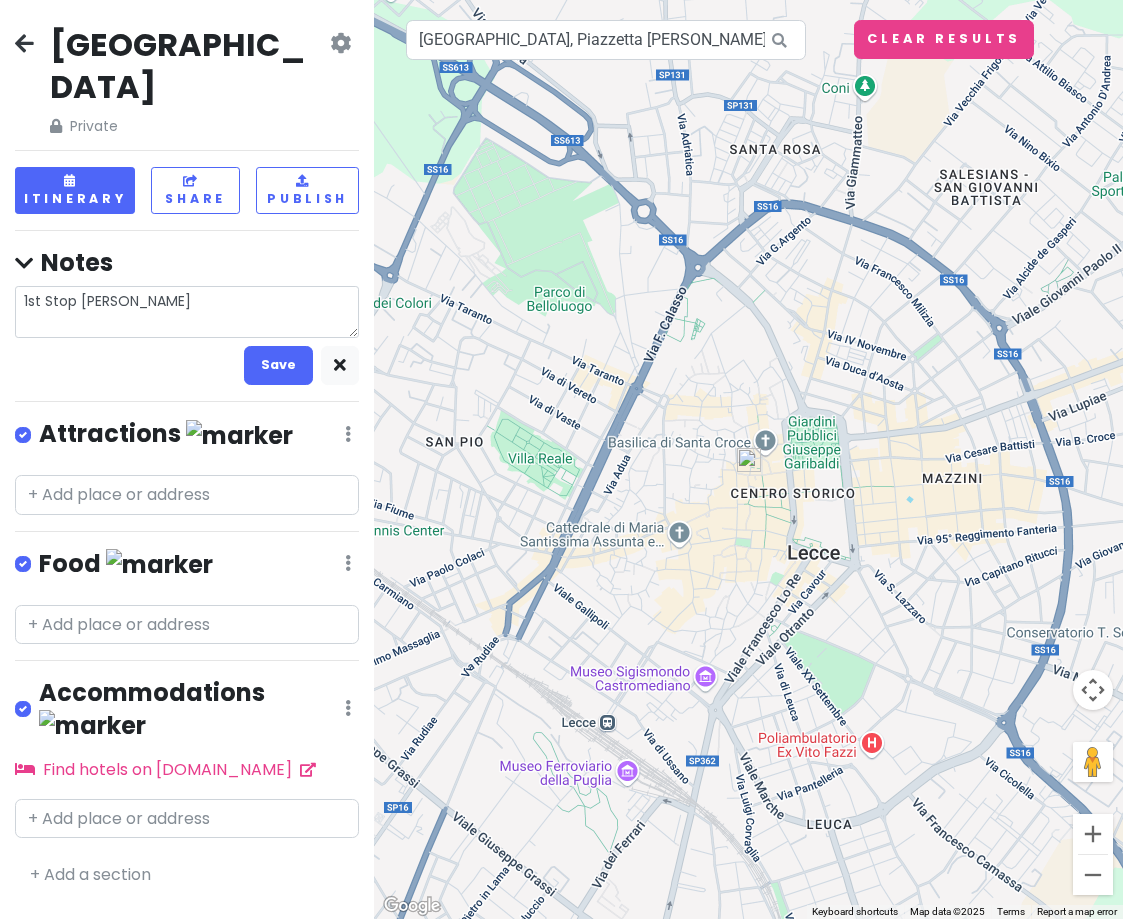type on "x" 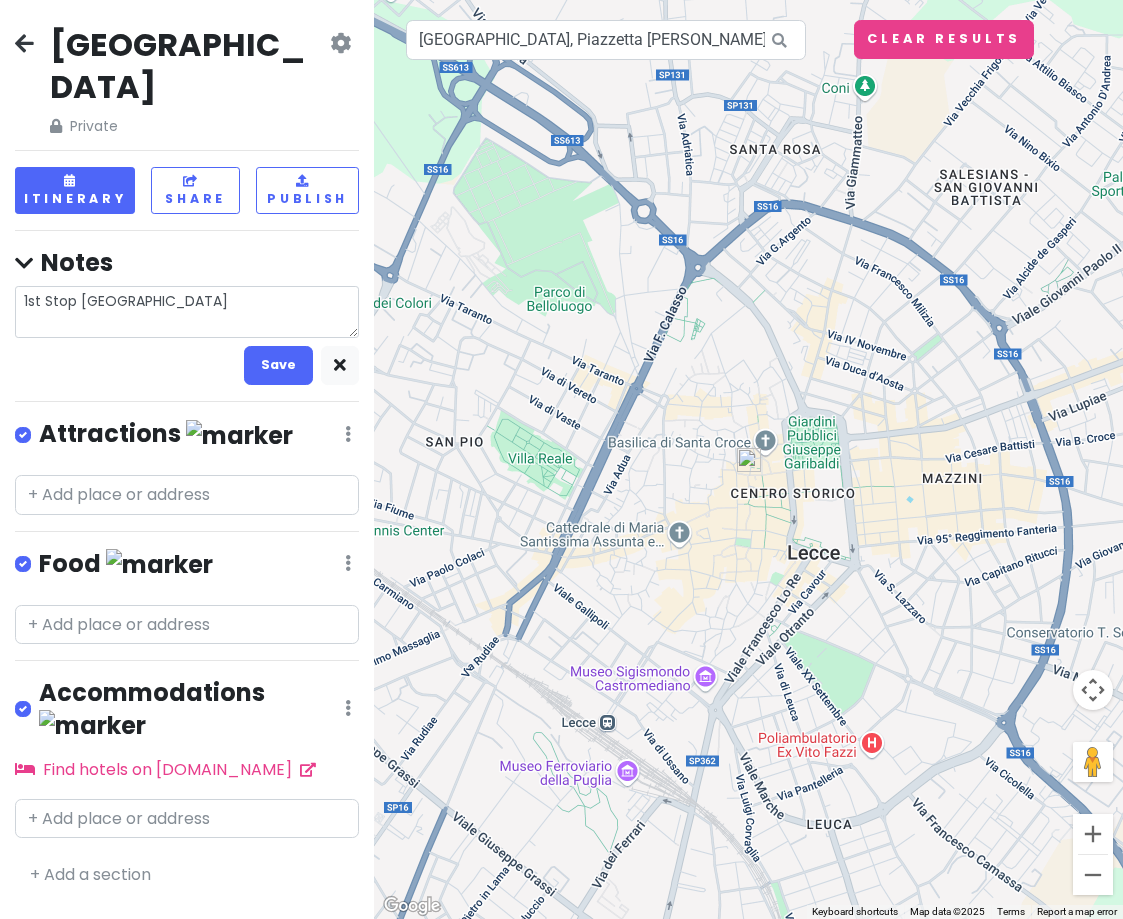 type on "x" 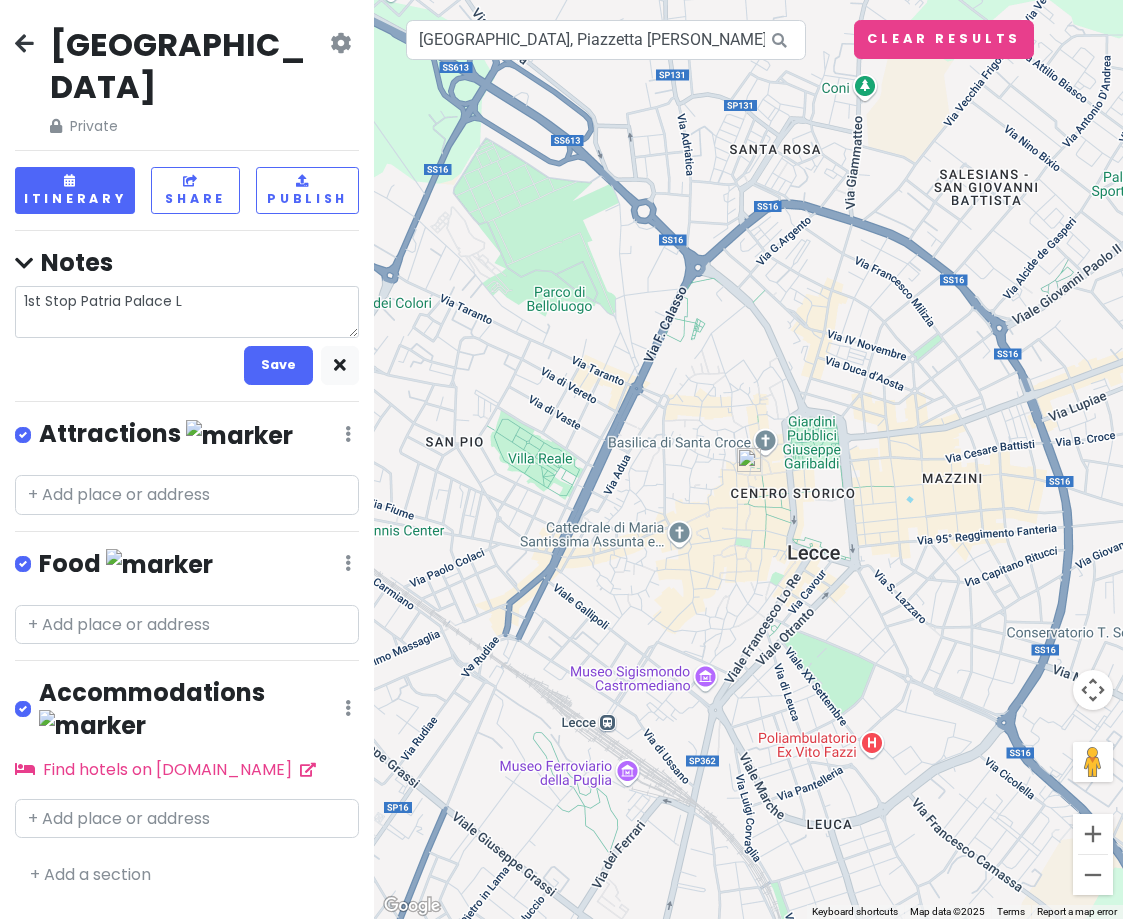 type on "x" 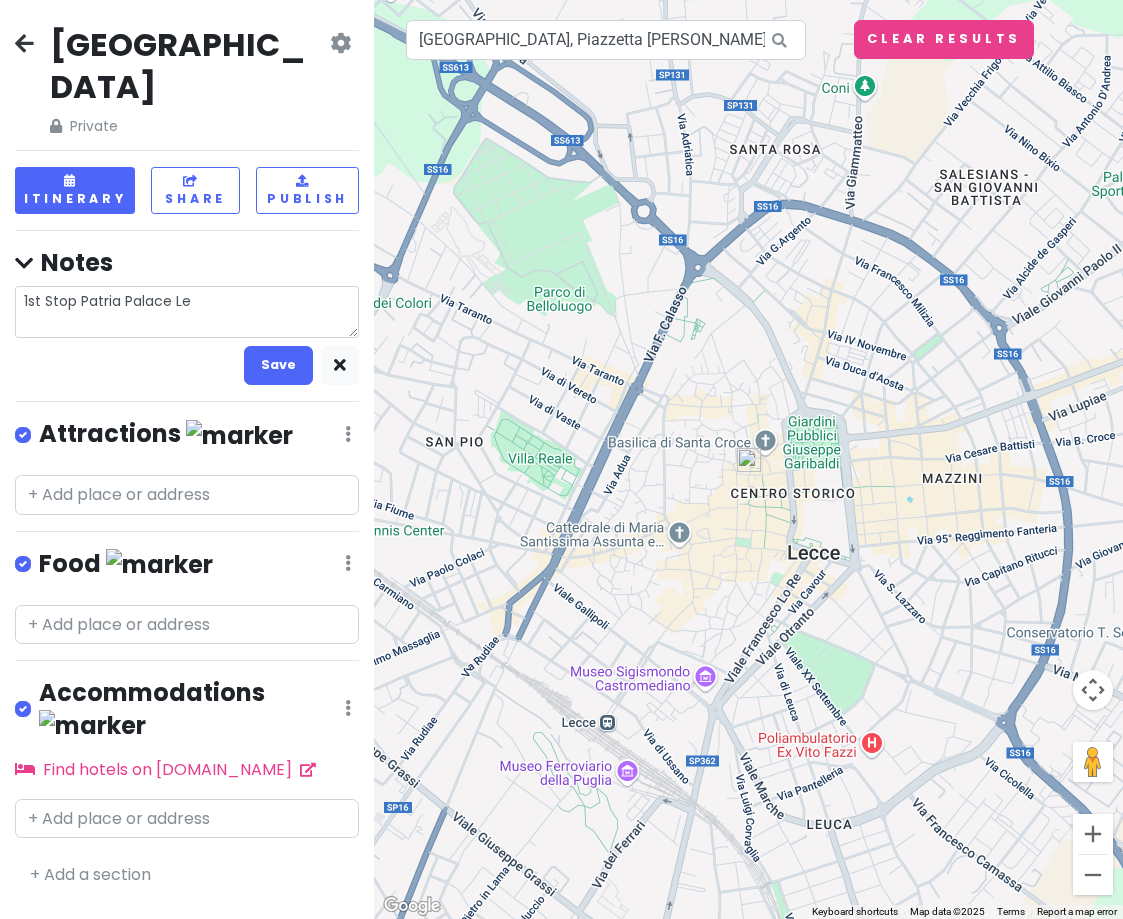 type on "x" 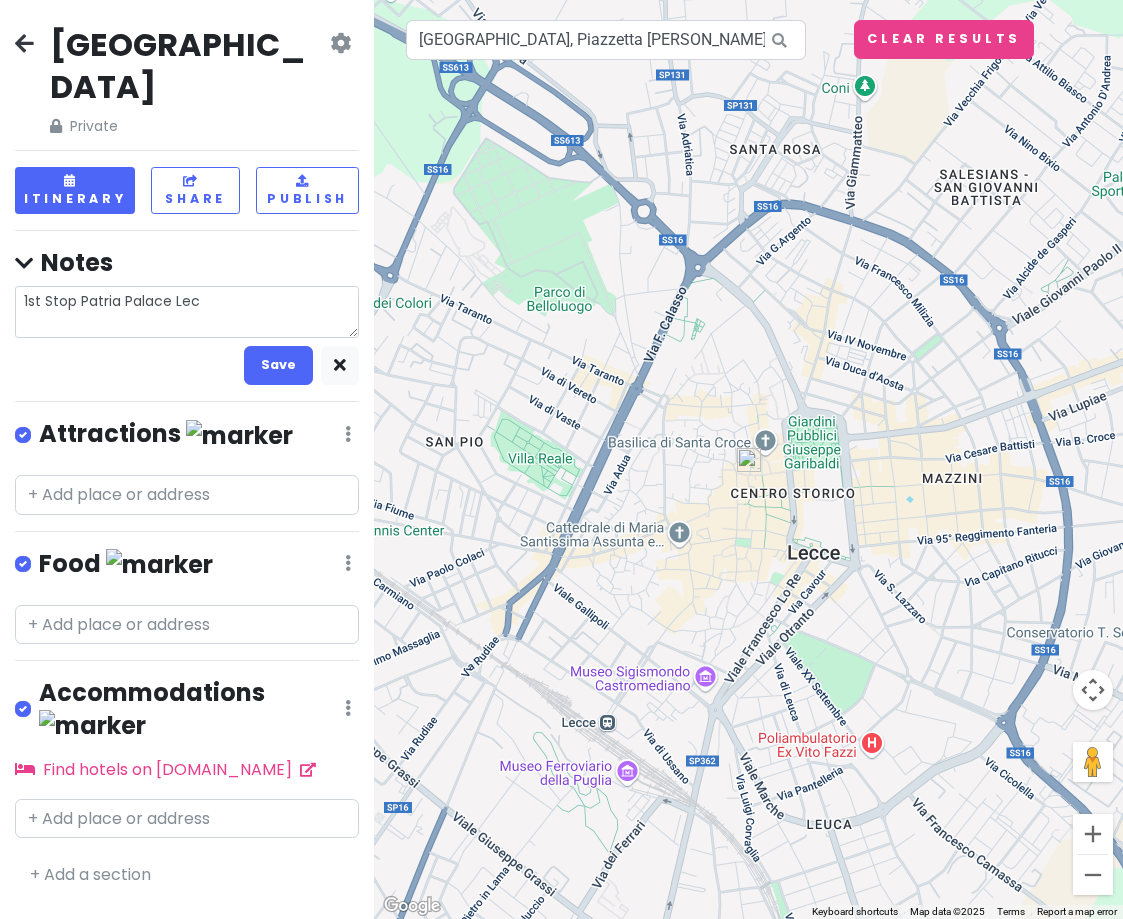 type on "x" 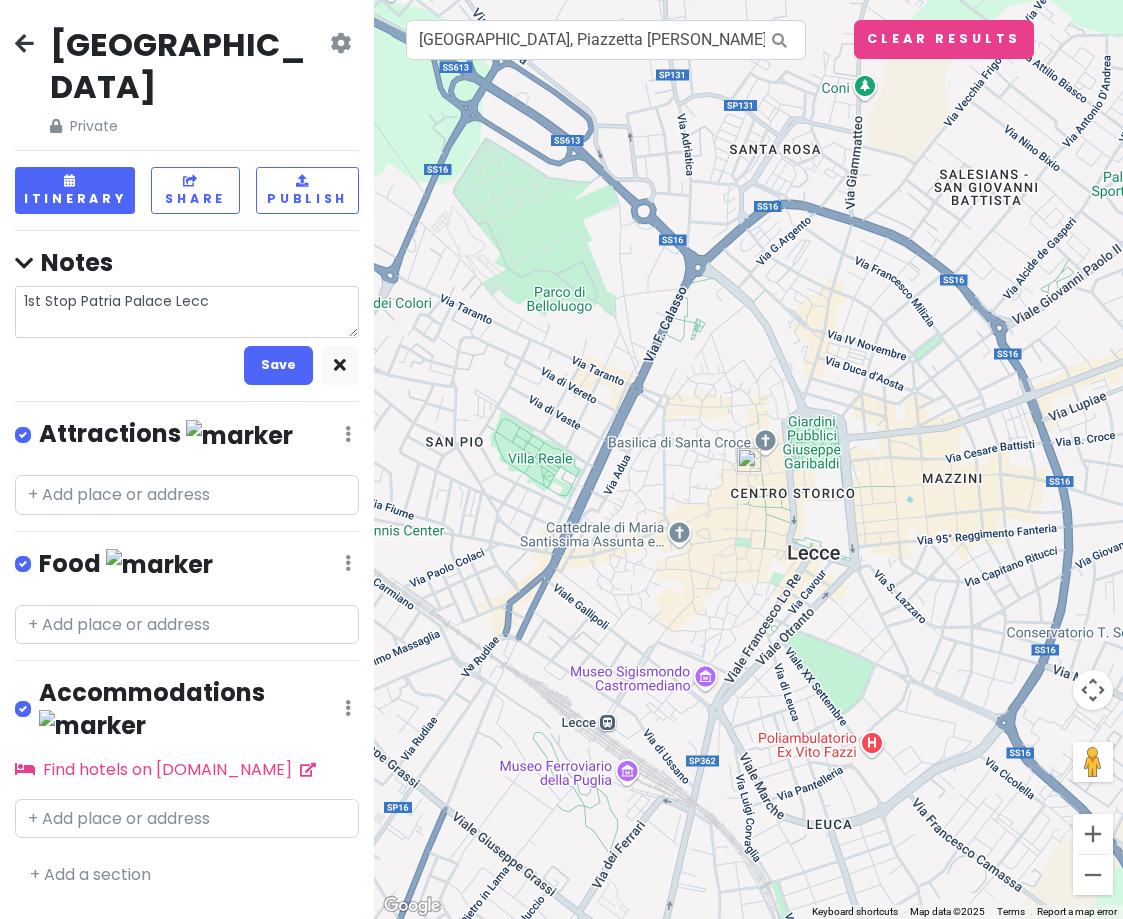 type on "x" 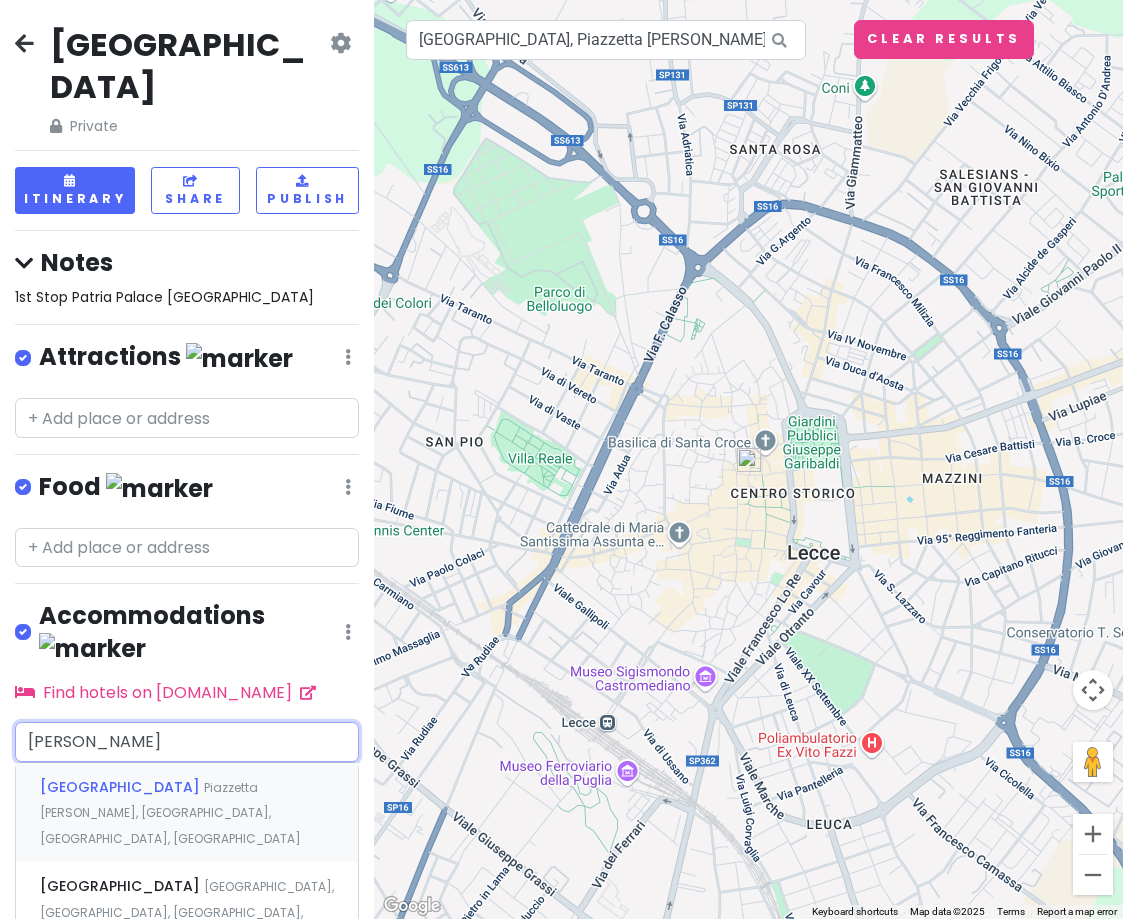 type on "[PERSON_NAME]" 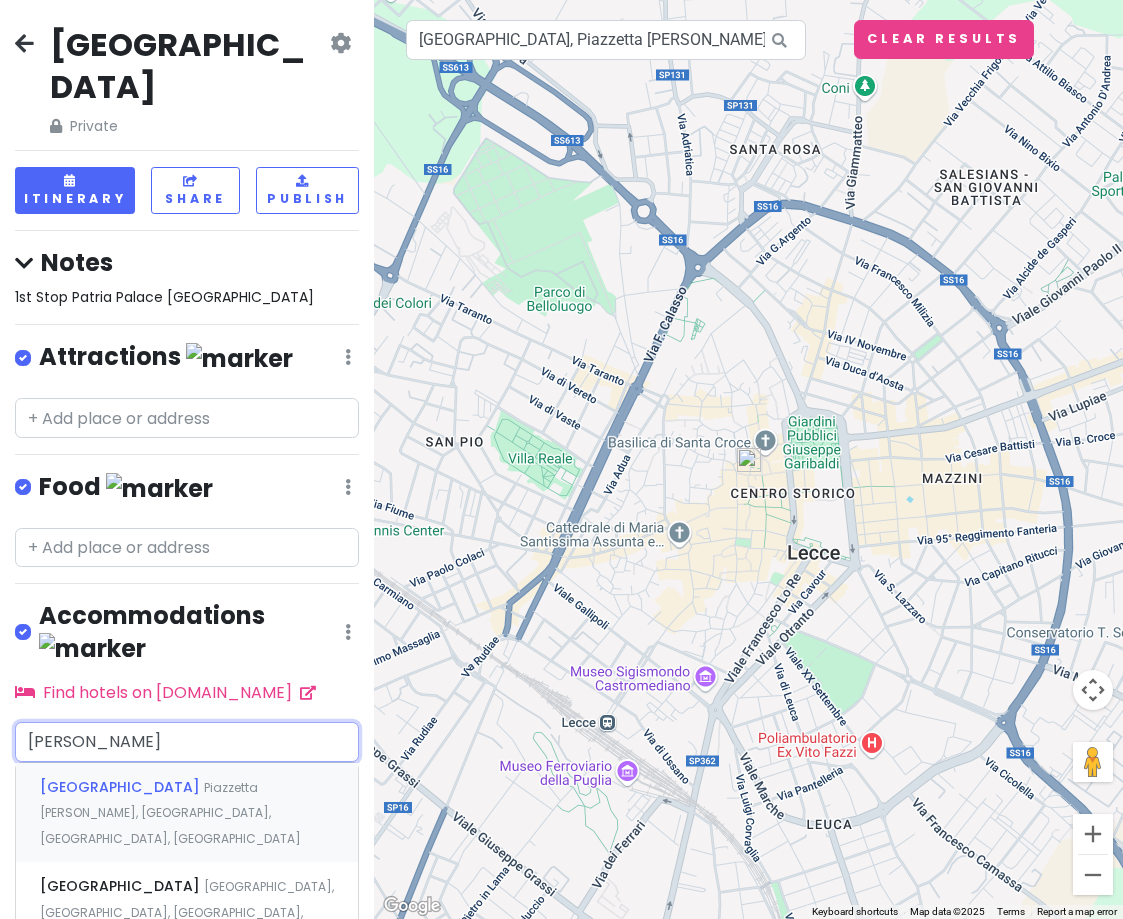 click on "[GEOGRAPHIC_DATA]" at bounding box center (122, 787) 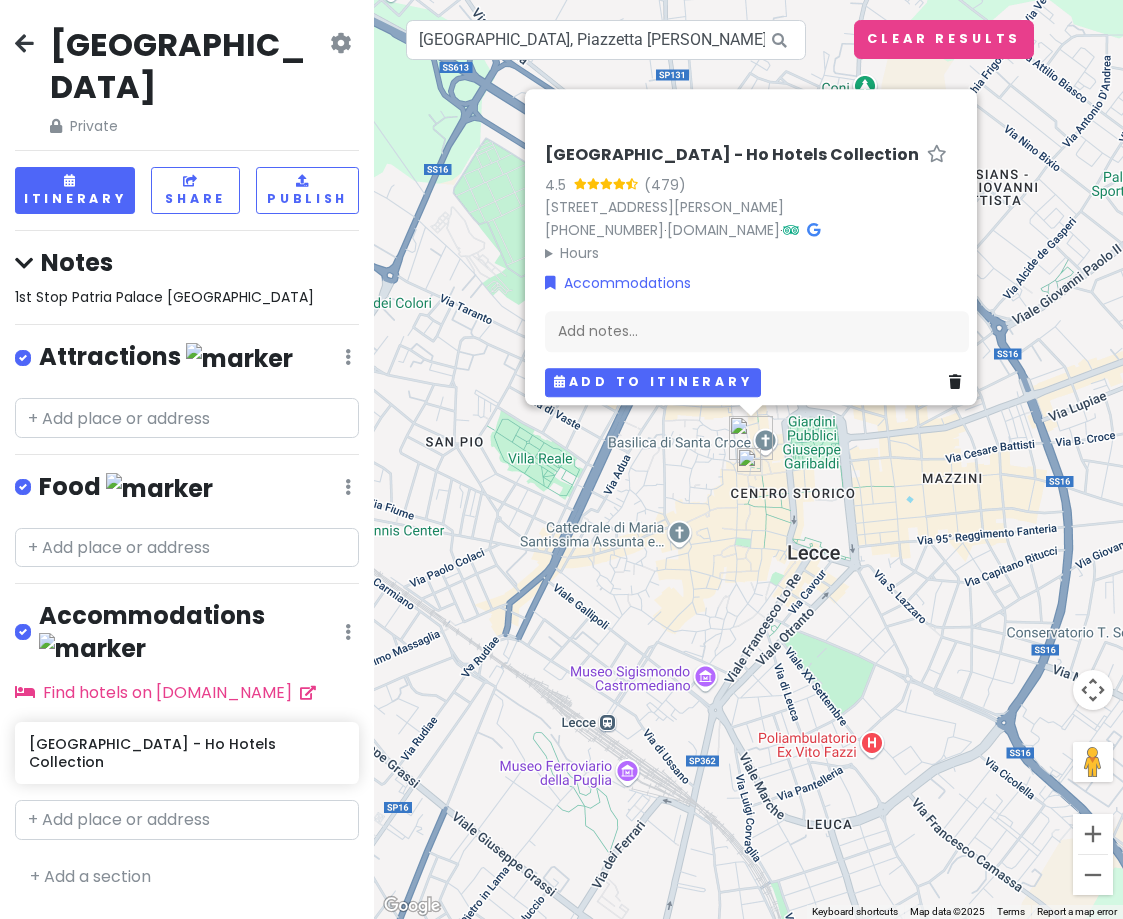 click on "Add to itinerary" at bounding box center [653, 382] 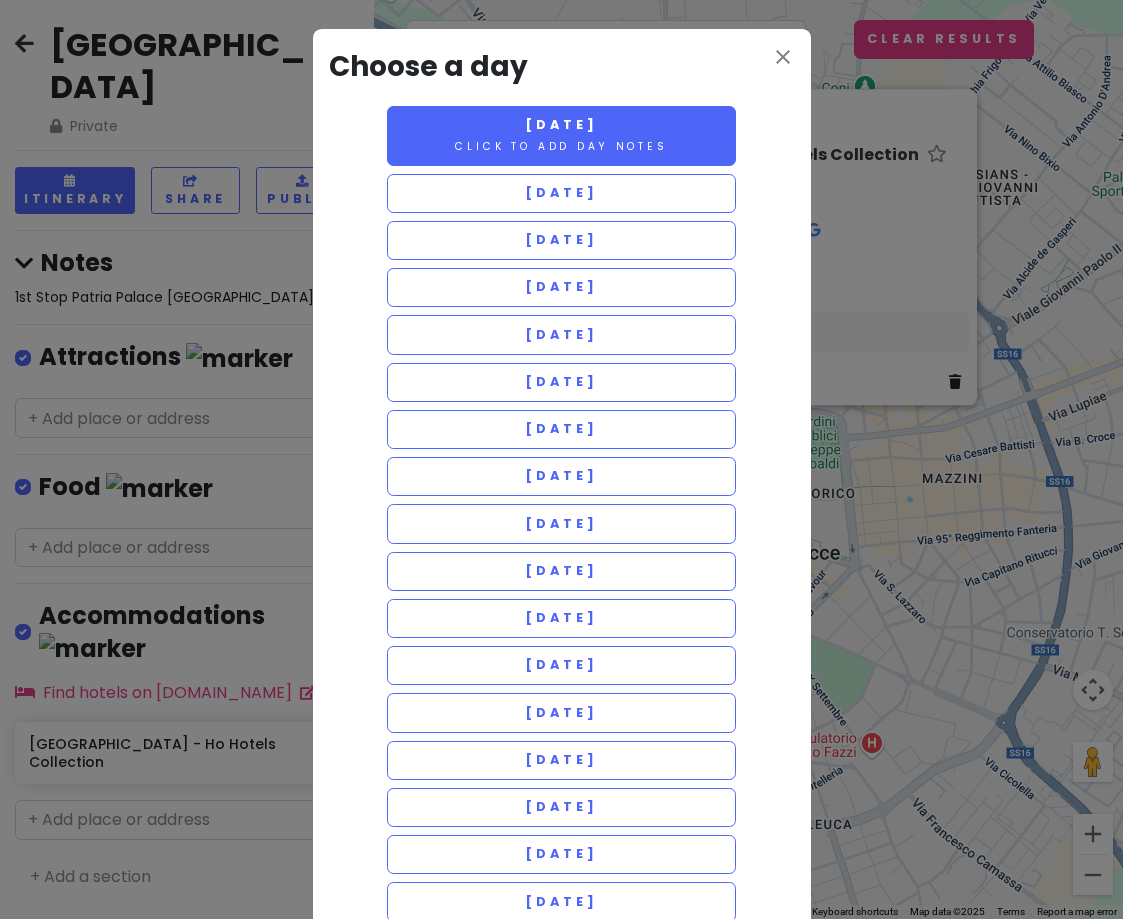 click on "[DATE] Click to add day notes" at bounding box center (562, 136) 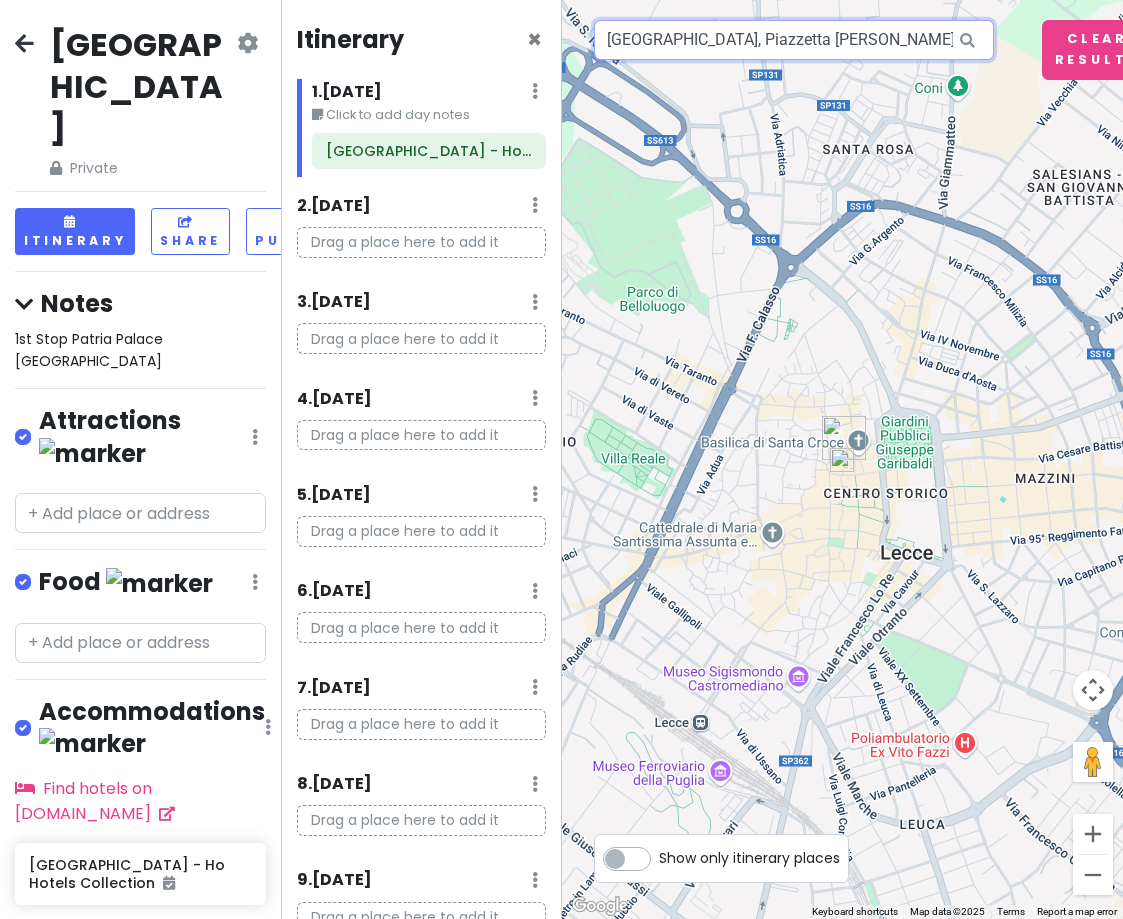 click on "[GEOGRAPHIC_DATA], Piazzetta [PERSON_NAME], [GEOGRAPHIC_DATA], [GEOGRAPHIC_DATA]" at bounding box center [794, 40] 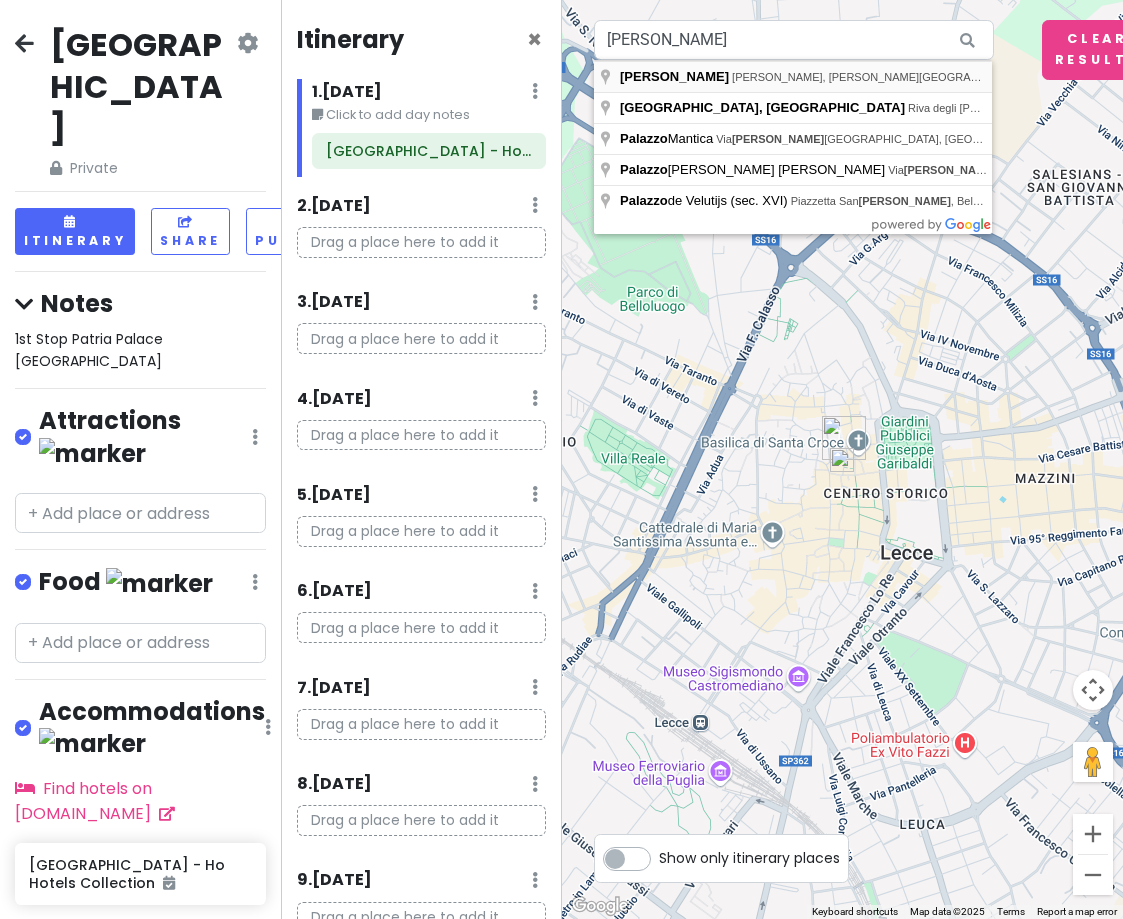 type on "[PERSON_NAME], [PERSON_NAME], [PERSON_NAME][GEOGRAPHIC_DATA], [GEOGRAPHIC_DATA], [GEOGRAPHIC_DATA]" 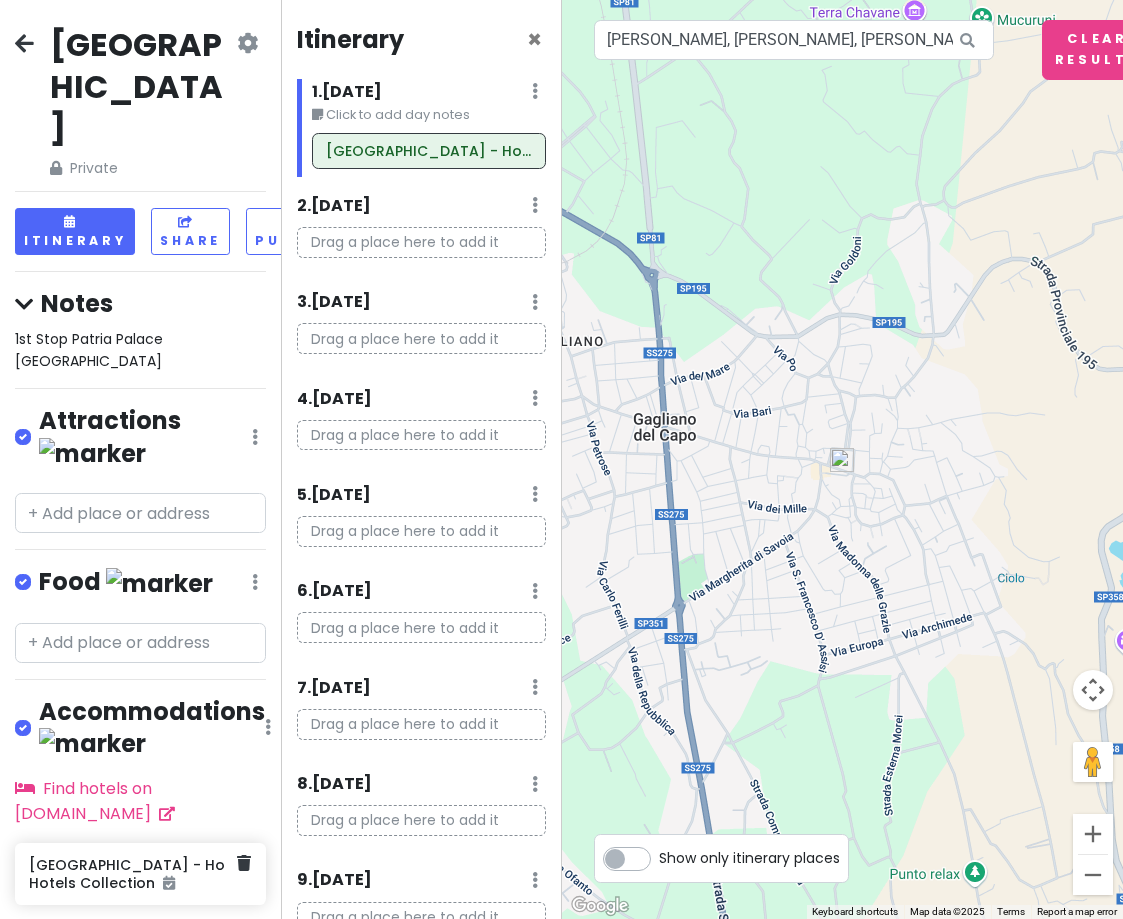 click on "[GEOGRAPHIC_DATA] - Ho Hotels Collection" at bounding box center (133, 874) 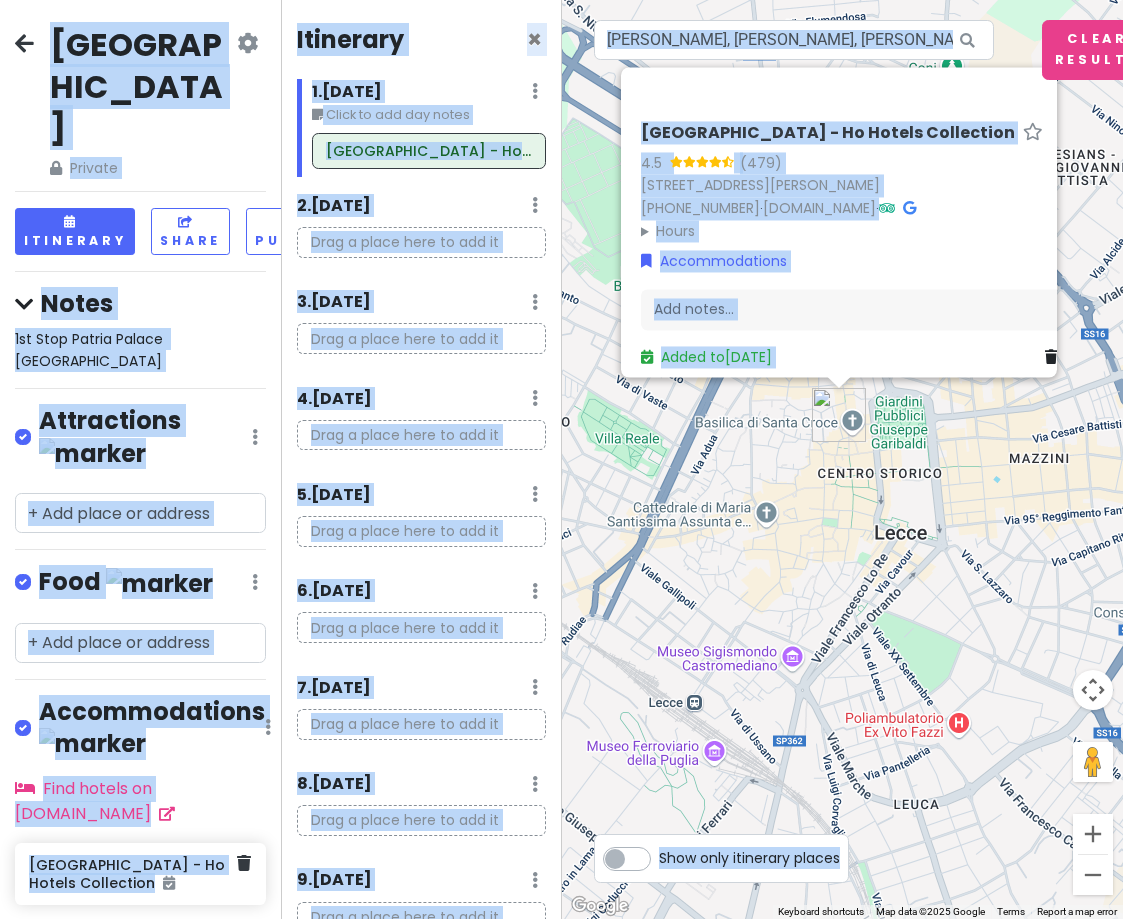 click on "[GEOGRAPHIC_DATA] - Ho Hotels Collection" at bounding box center [133, 874] 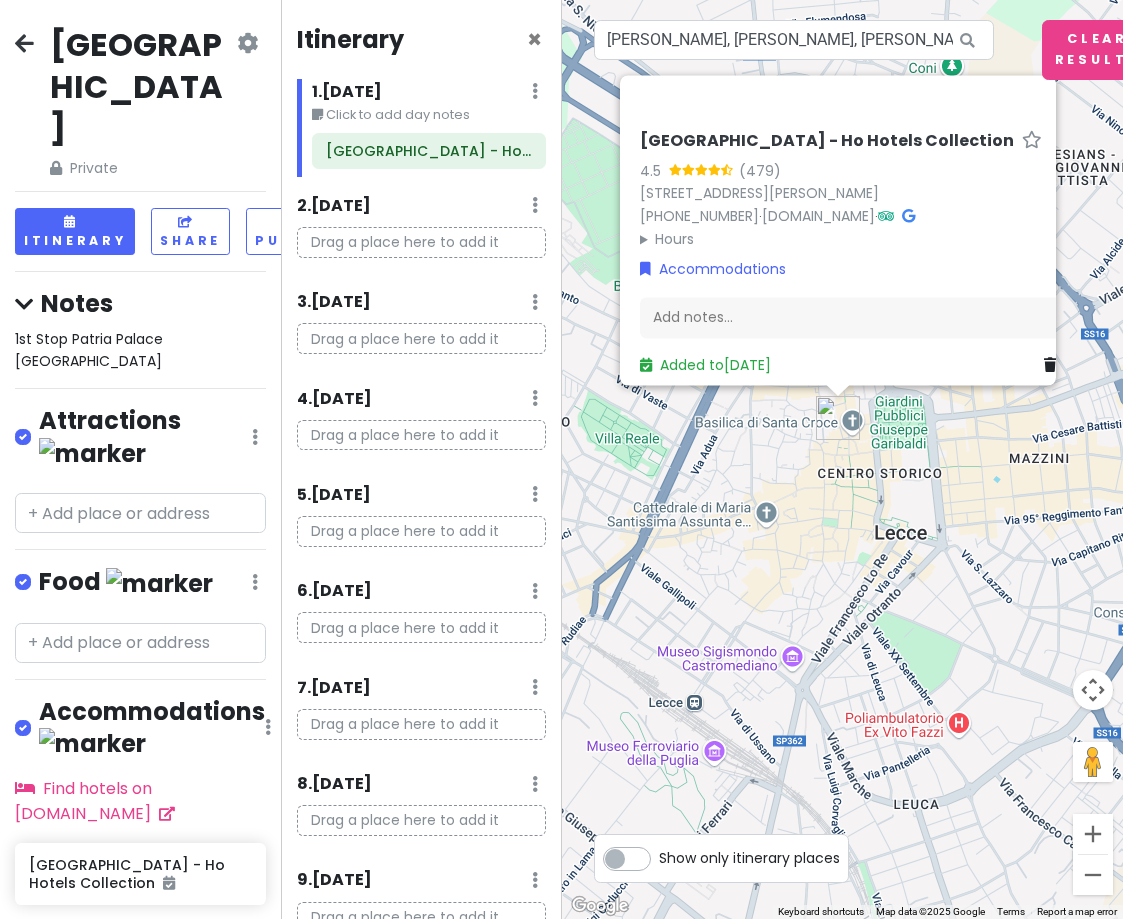 click on "Find hotels on [DOMAIN_NAME]" at bounding box center (140, 801) 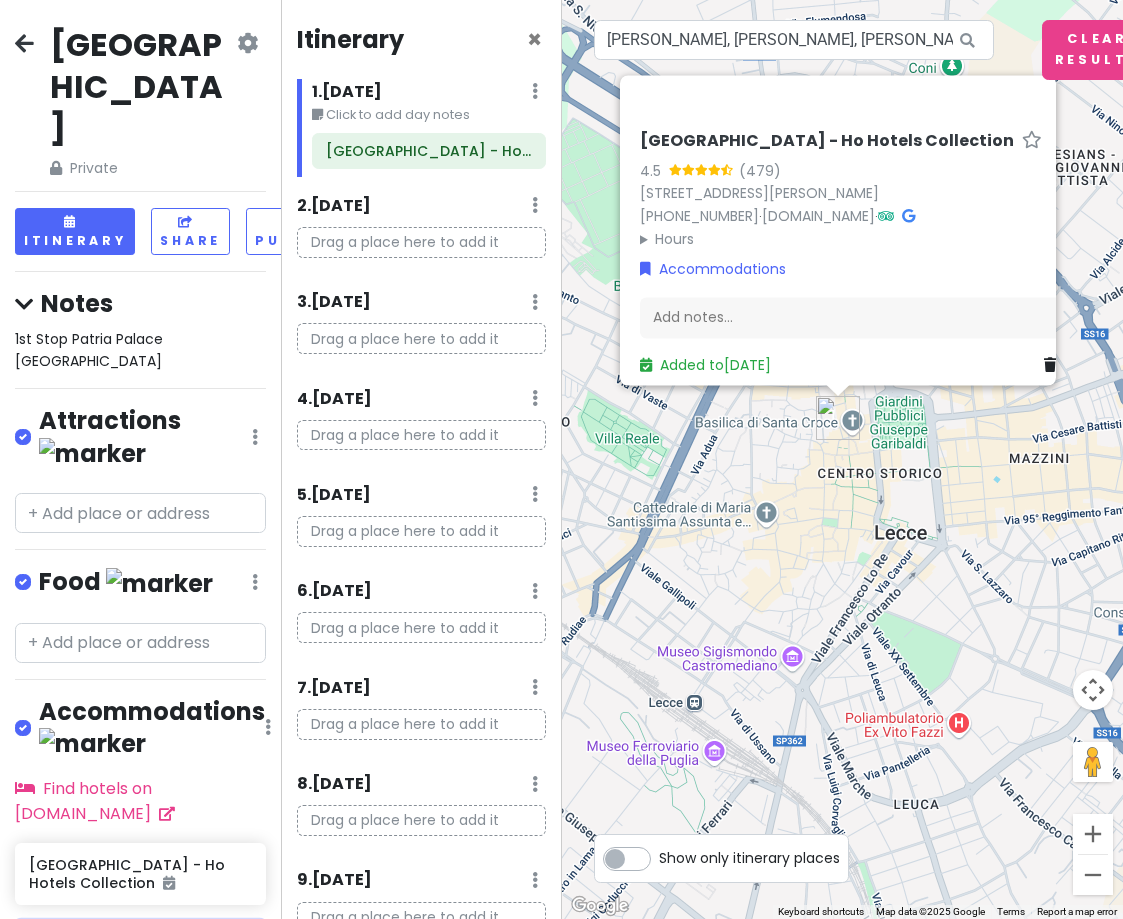 click at bounding box center [140, 941] 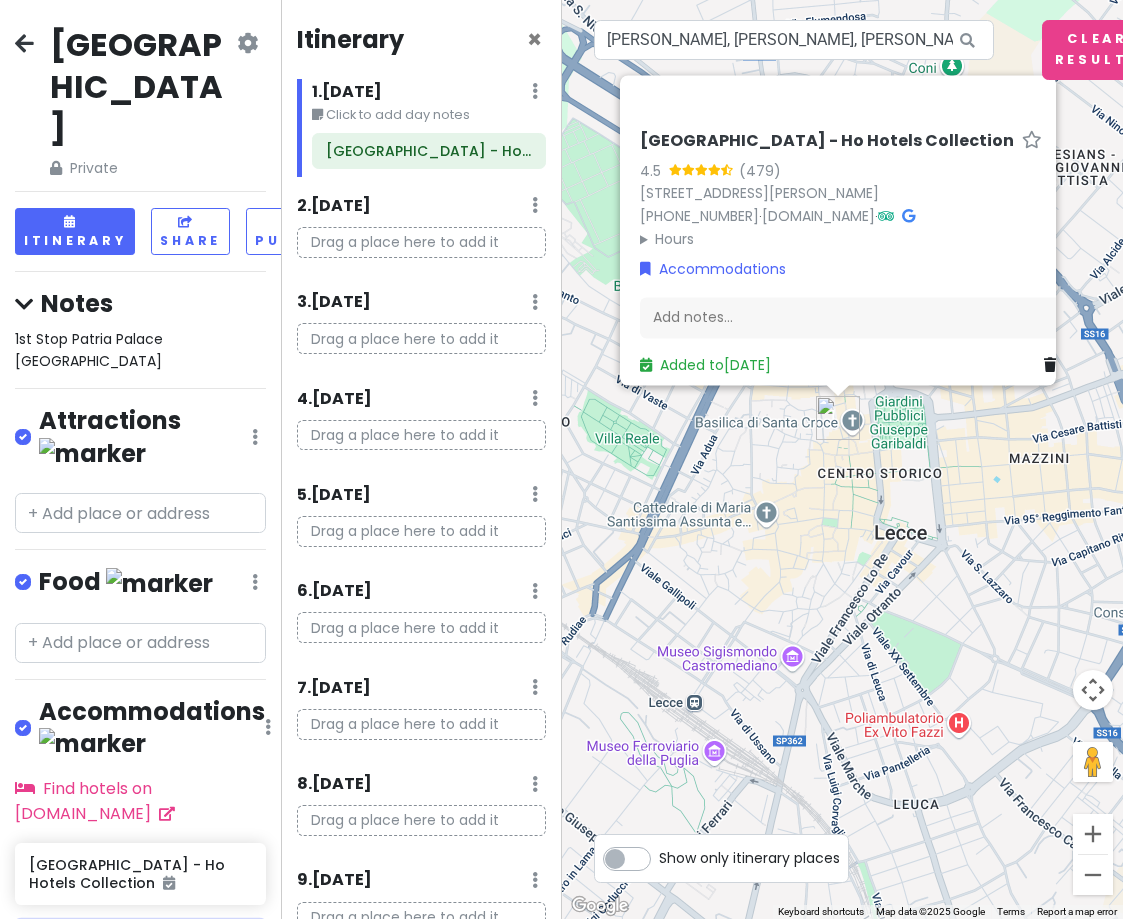 type on "[PERSON_NAME]" 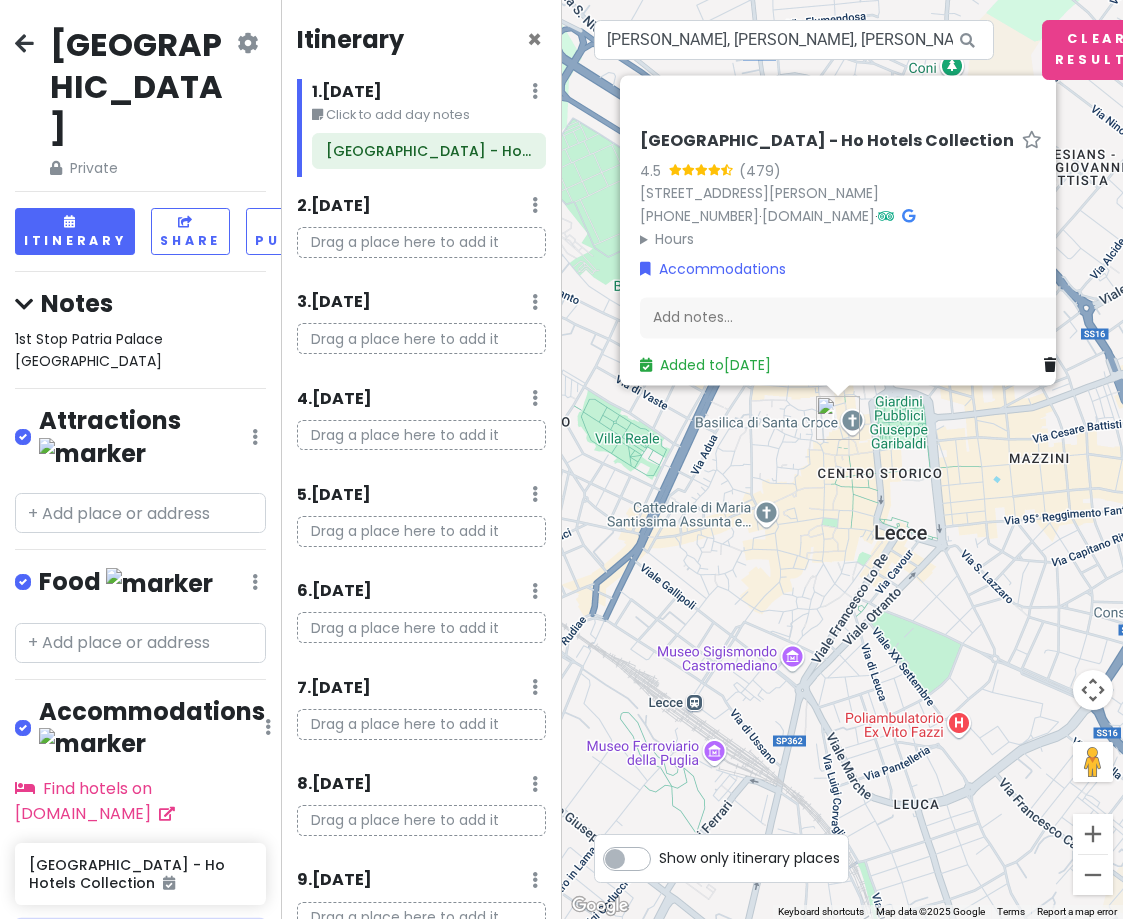 click on "[PERSON_NAME], [PERSON_NAME][GEOGRAPHIC_DATA], [GEOGRAPHIC_DATA], [GEOGRAPHIC_DATA]" at bounding box center [138, 1050] 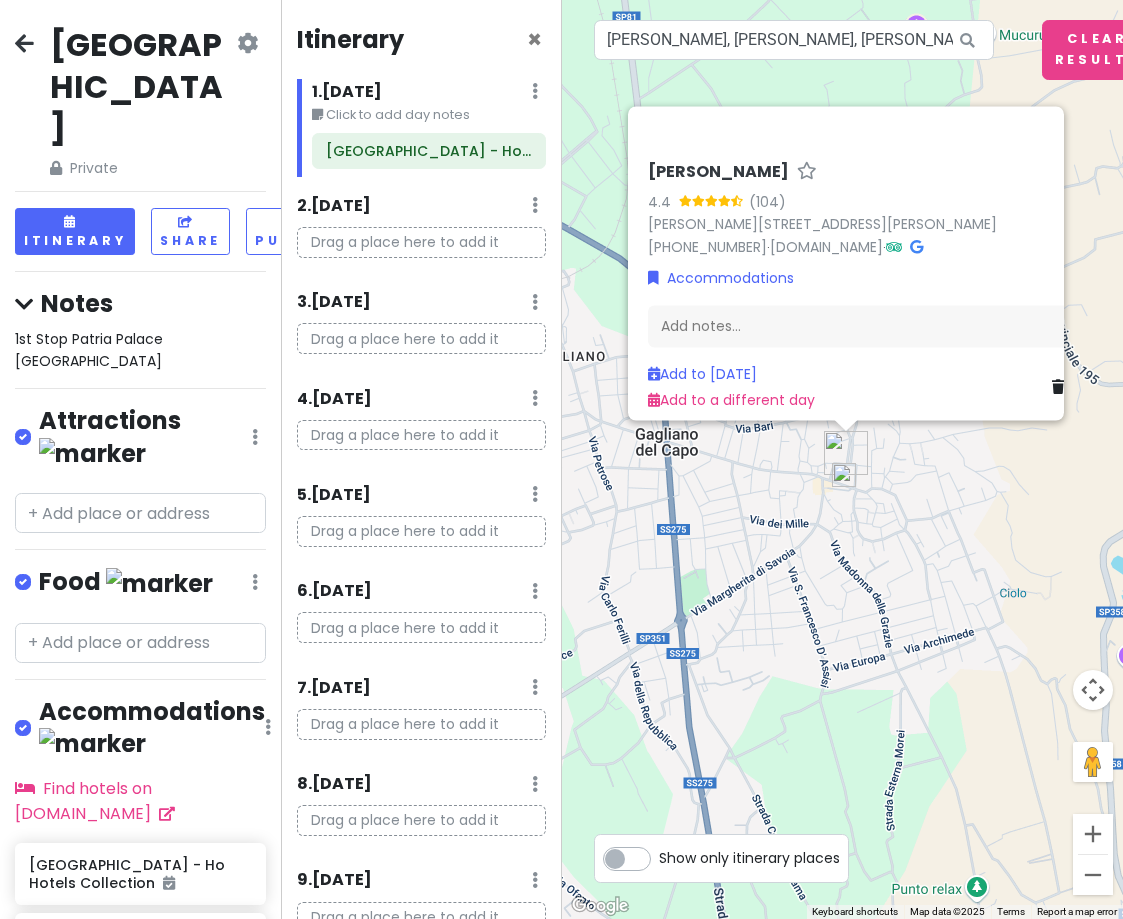 drag, startPoint x: 936, startPoint y: 850, endPoint x: 937, endPoint y: 460, distance: 390.00128 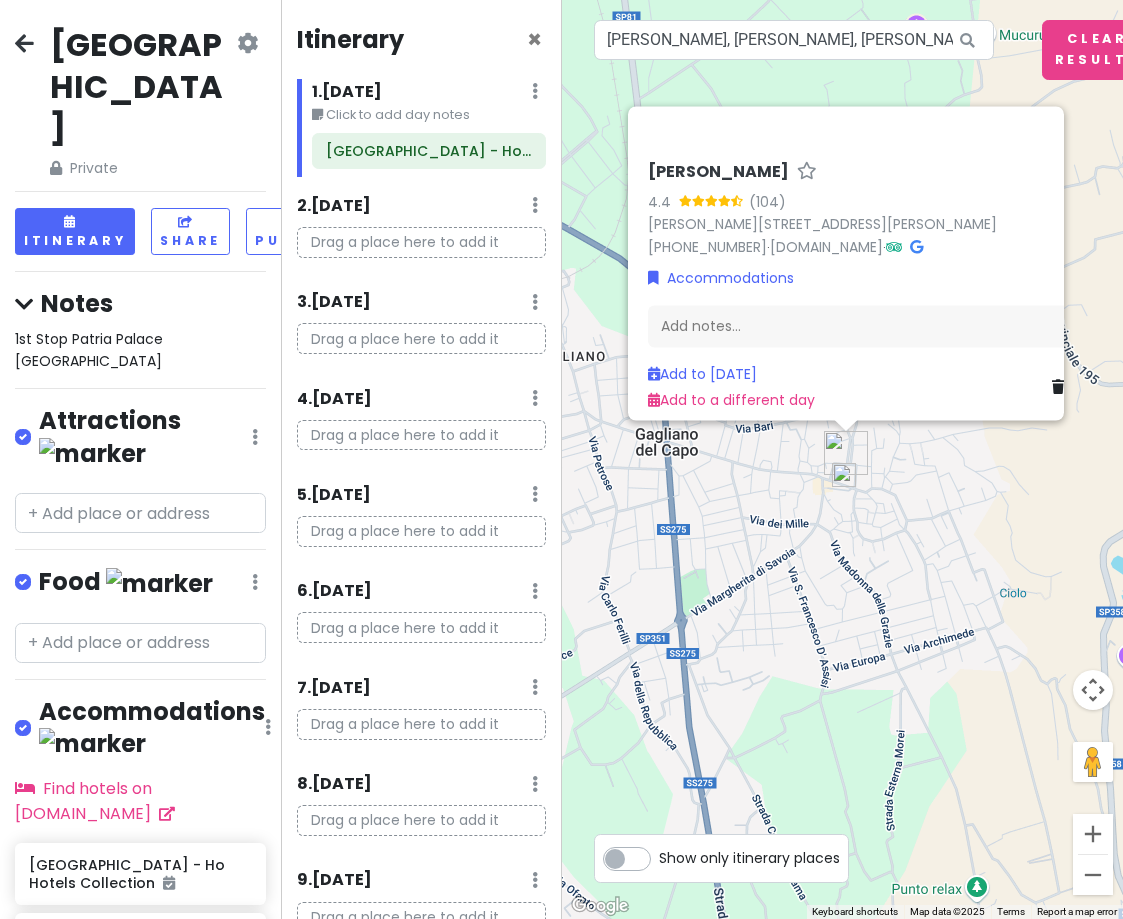 click on "[PERSON_NAME] 4.4        (104) [PERSON_NAME][STREET_ADDRESS][PERSON_NAME] [PHONE_NUMBER]   ·   [DOMAIN_NAME]   ·   Accommodations Add notes...  Add to   [DATE]  Add to a different day" at bounding box center (843, 459) 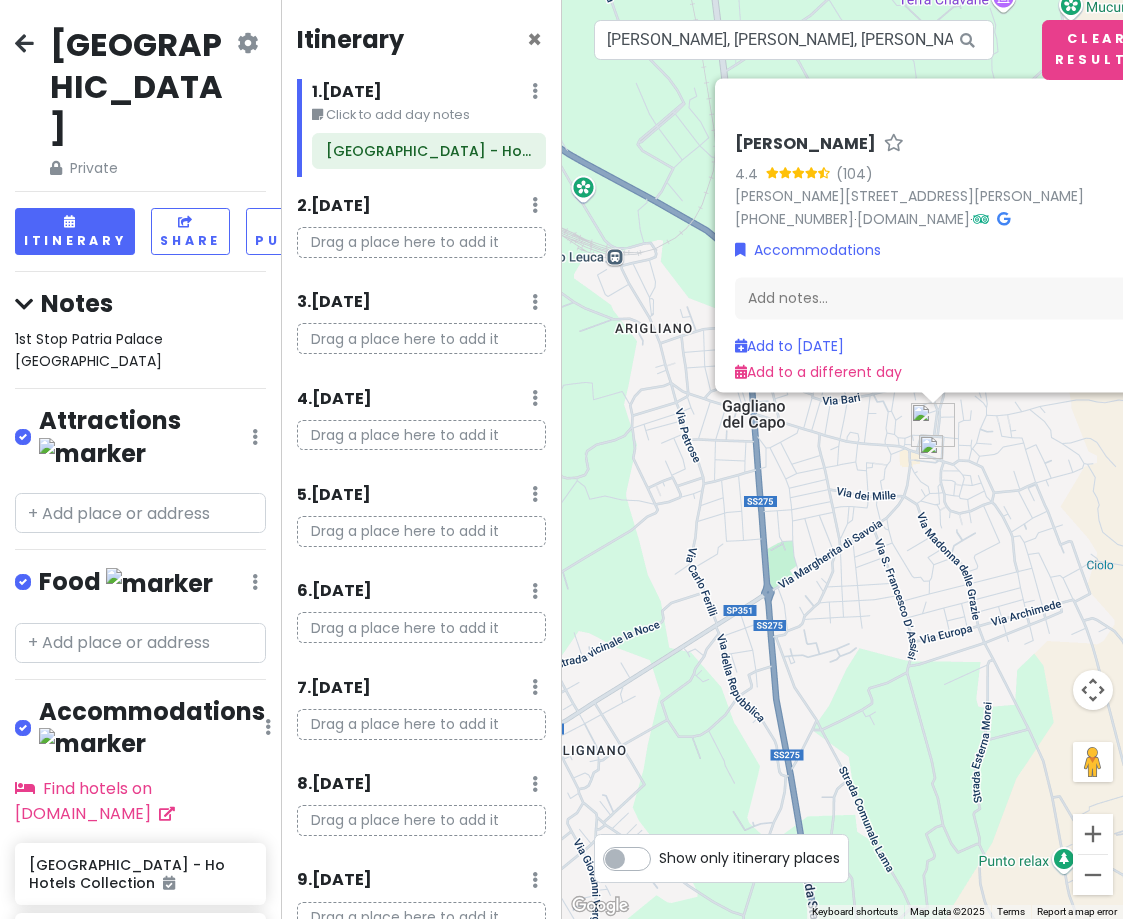 drag, startPoint x: 842, startPoint y: 446, endPoint x: 928, endPoint y: 420, distance: 89.84431 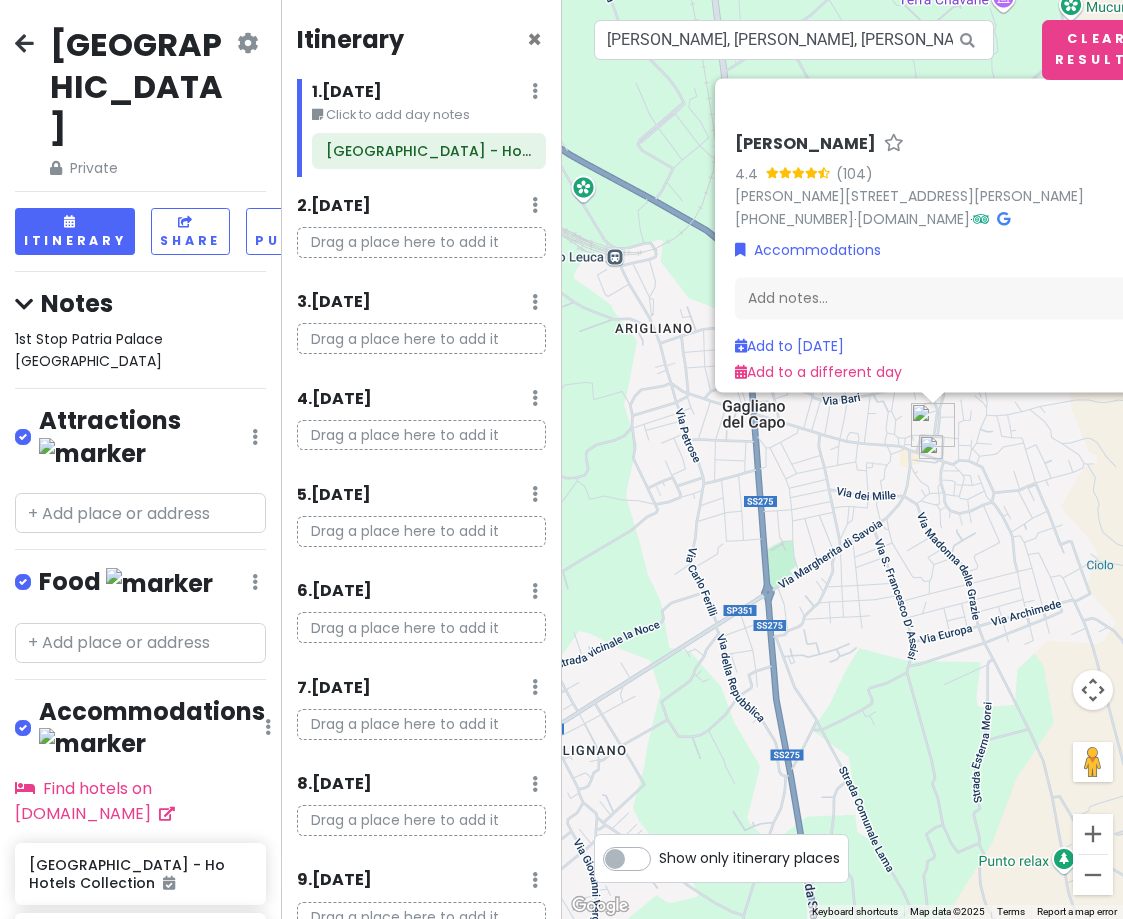 click at bounding box center [933, 425] 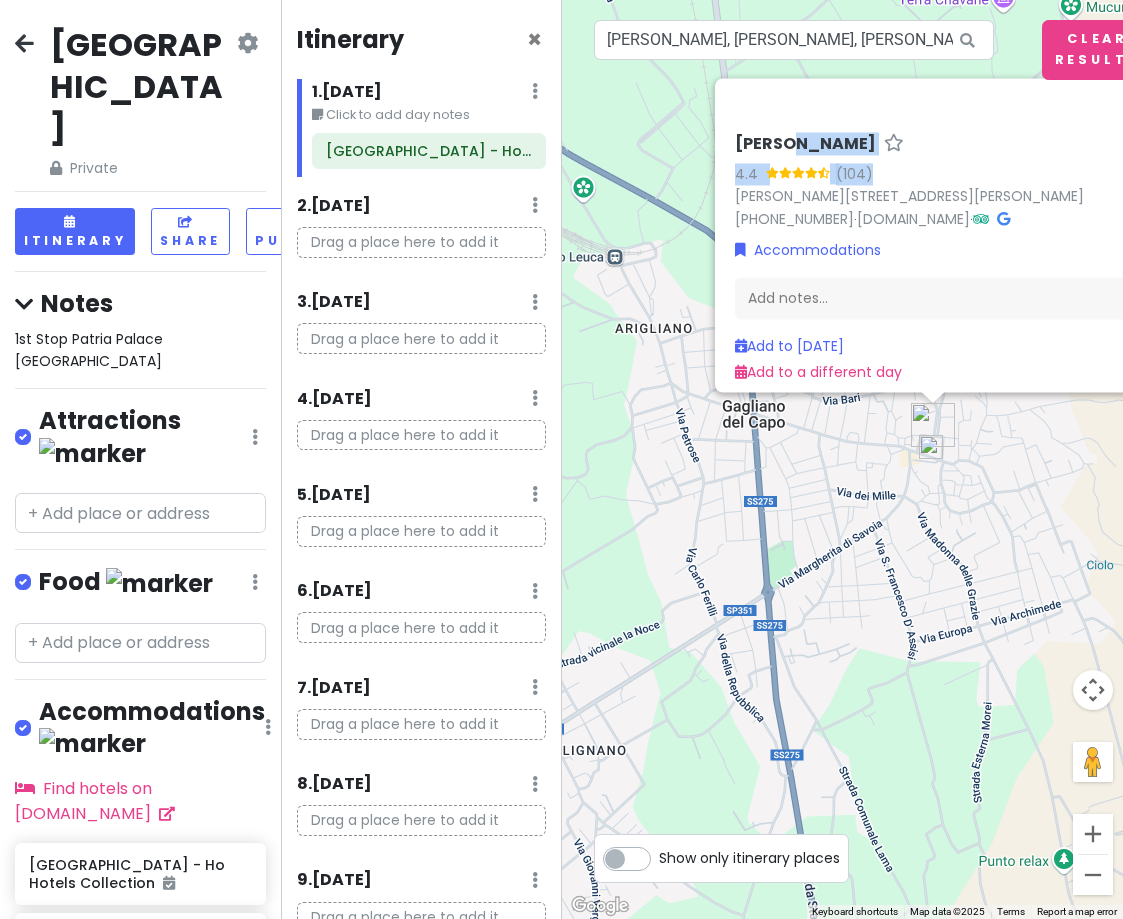 drag, startPoint x: 788, startPoint y: 137, endPoint x: 883, endPoint y: 164, distance: 98.762344 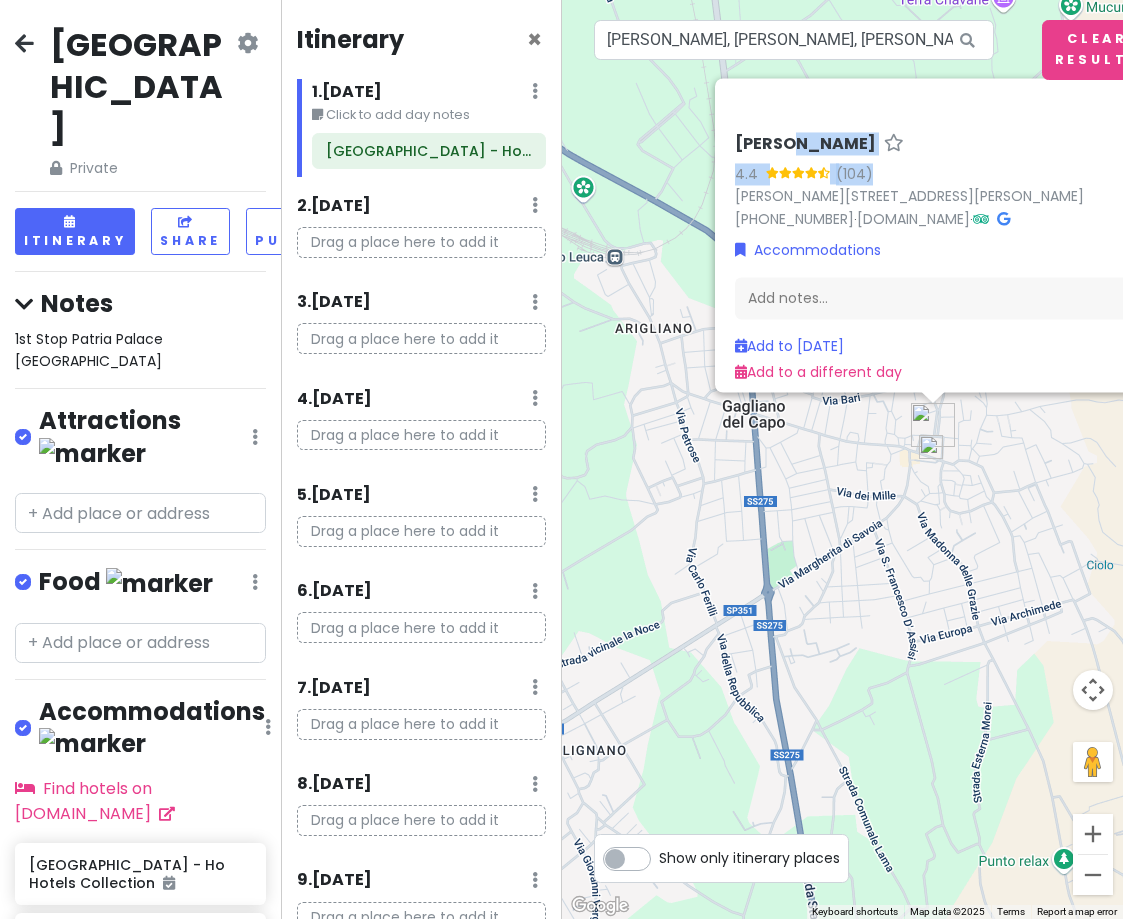 click on "[PERSON_NAME] 4.4        (104) [PERSON_NAME][STREET_ADDRESS][PERSON_NAME] [PHONE_NUMBER]   ·   [DOMAIN_NAME]   ·" at bounding box center [947, 182] 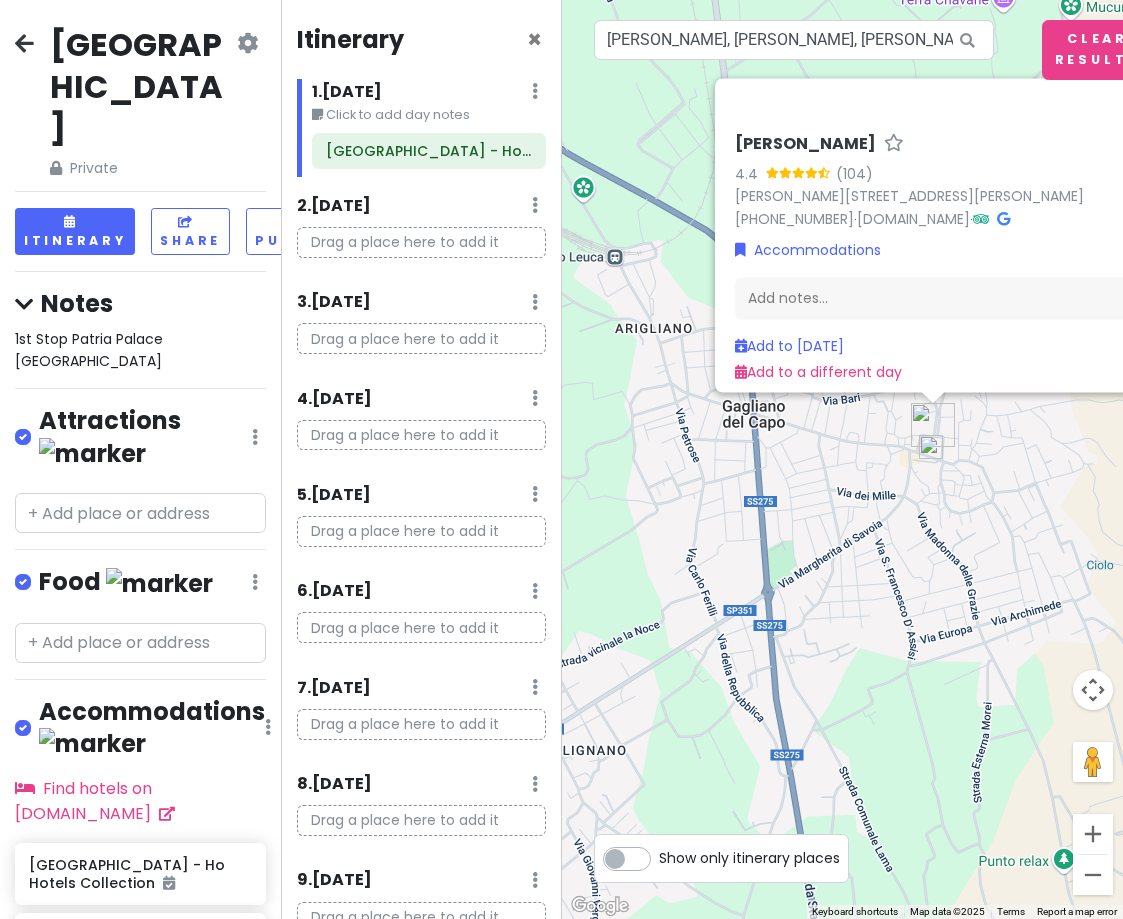click on "Drag a place here to add it" at bounding box center (421, 435) 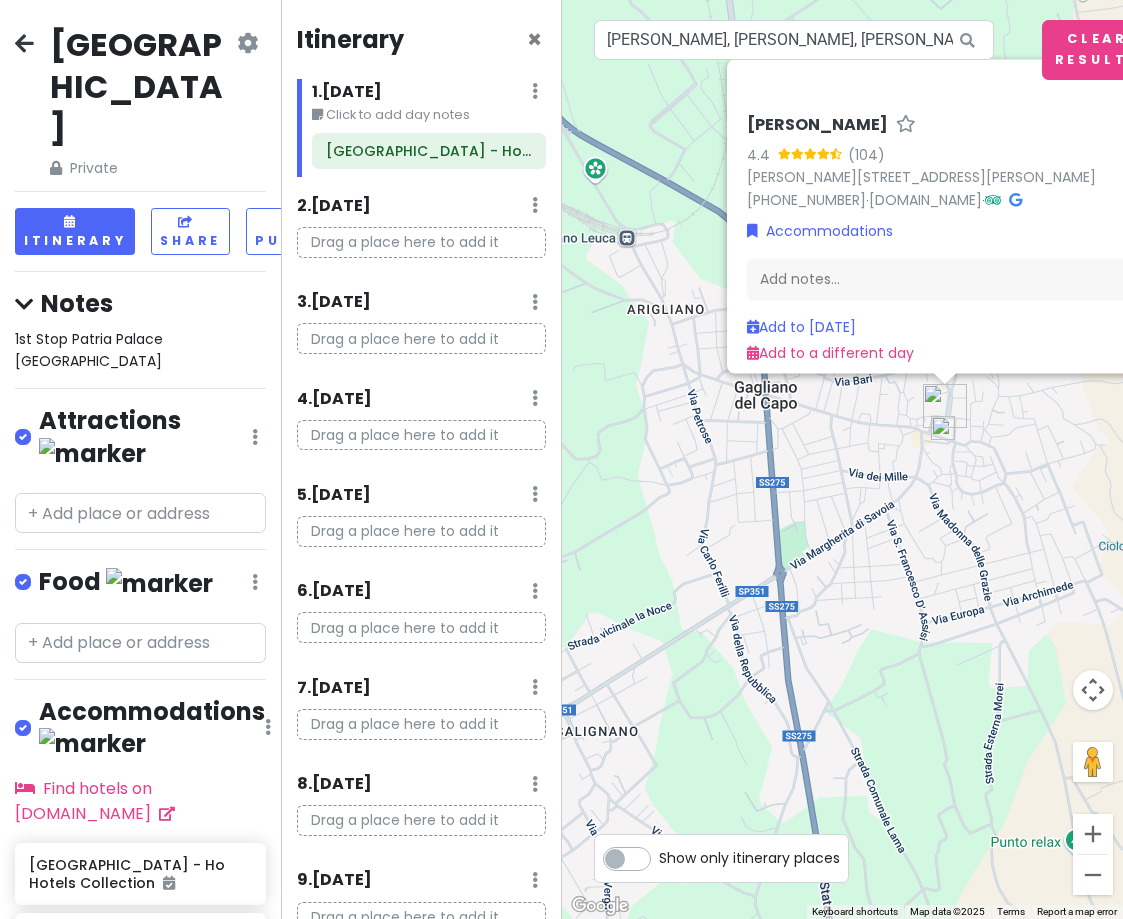 drag, startPoint x: 928, startPoint y: 442, endPoint x: 937, endPoint y: 423, distance: 21.023796 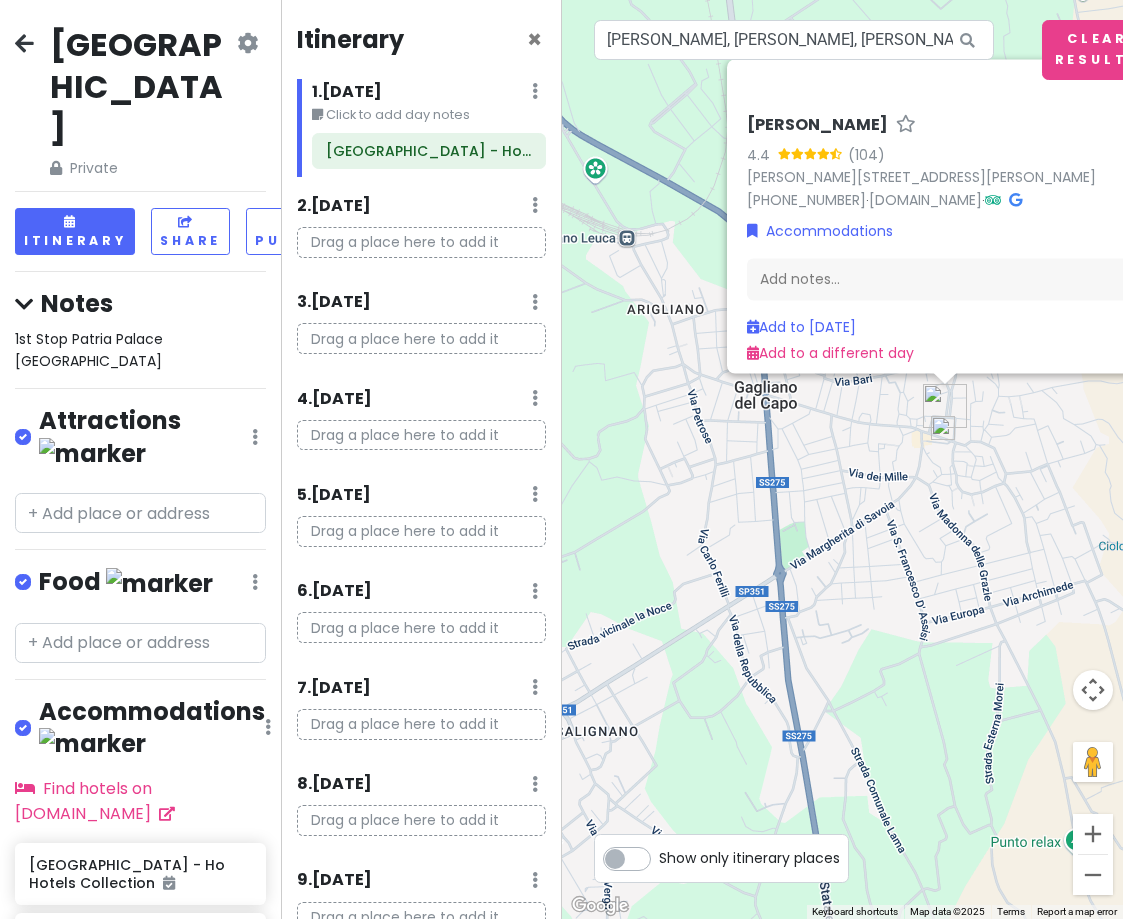 click at bounding box center [943, 428] 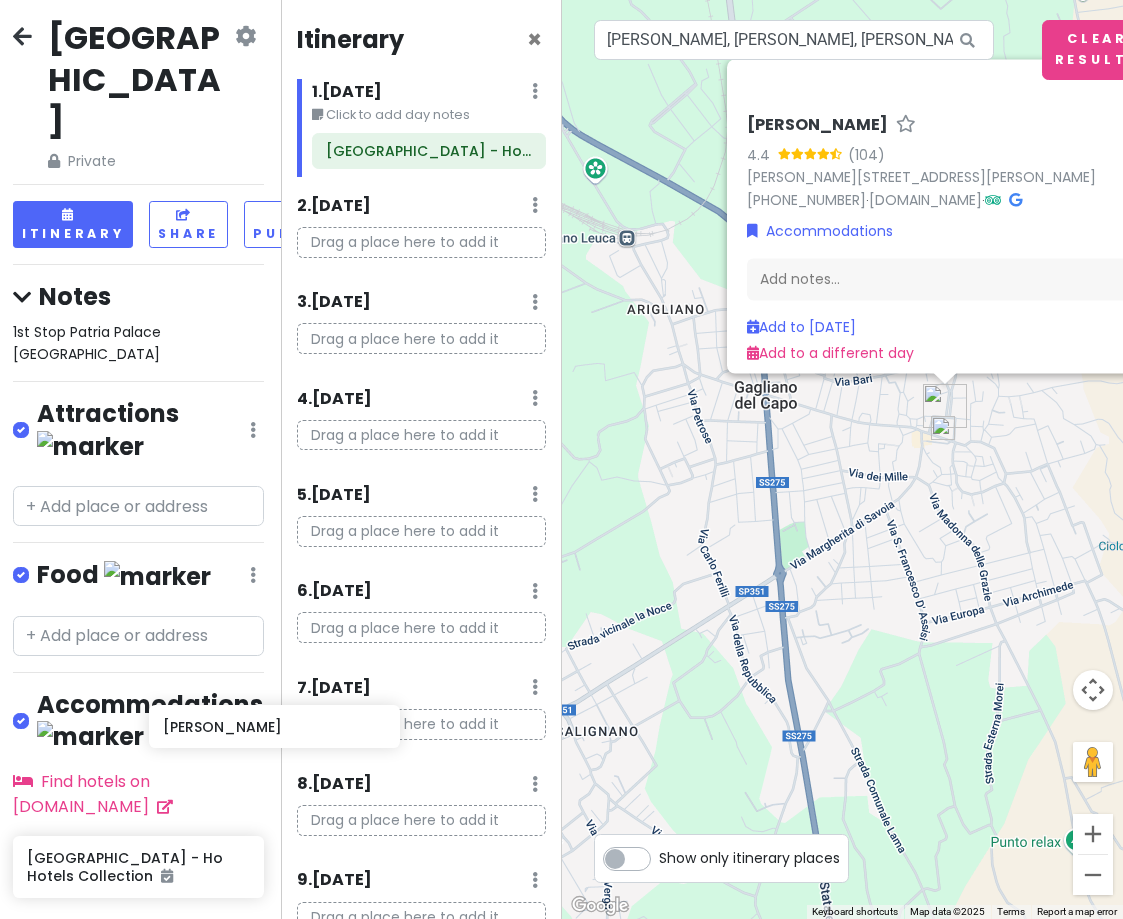 scroll, scrollTop: 7, scrollLeft: 2, axis: both 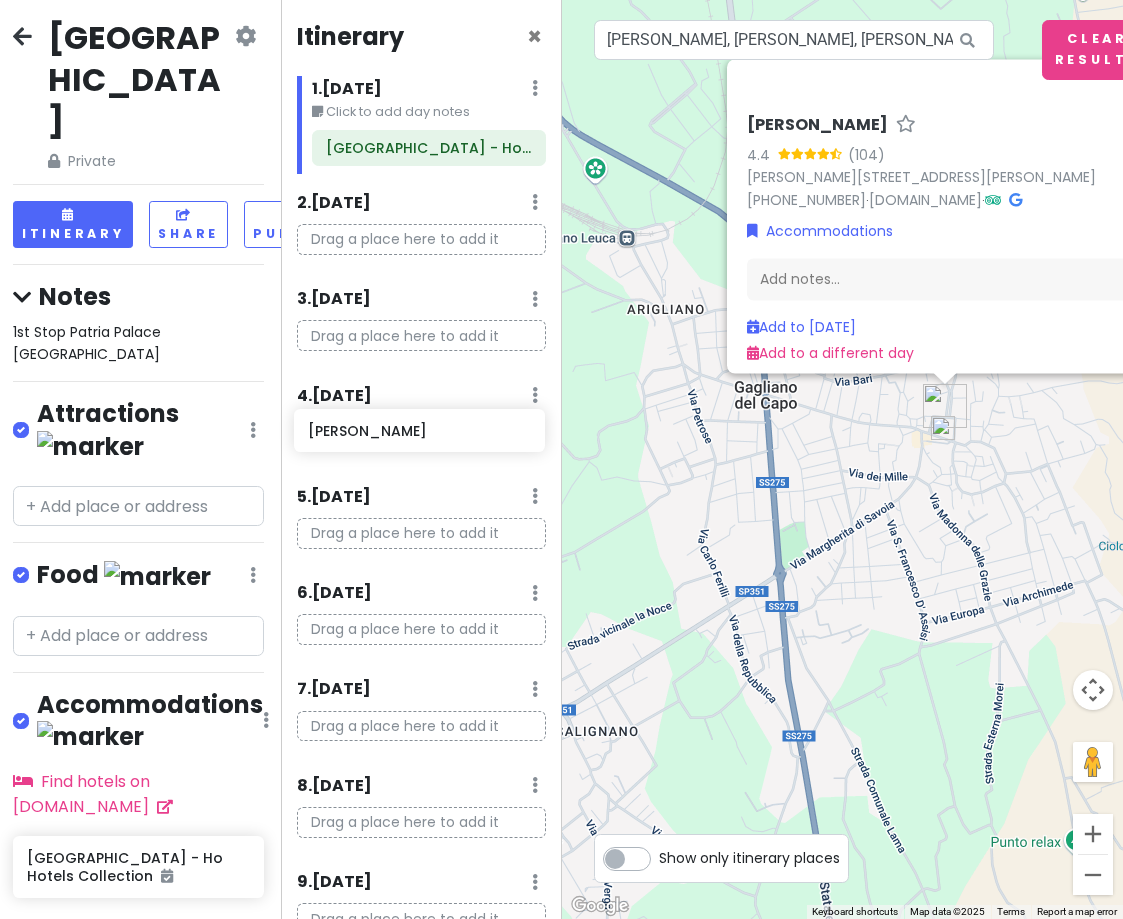 drag, startPoint x: 115, startPoint y: 793, endPoint x: 394, endPoint y: 436, distance: 453.0894 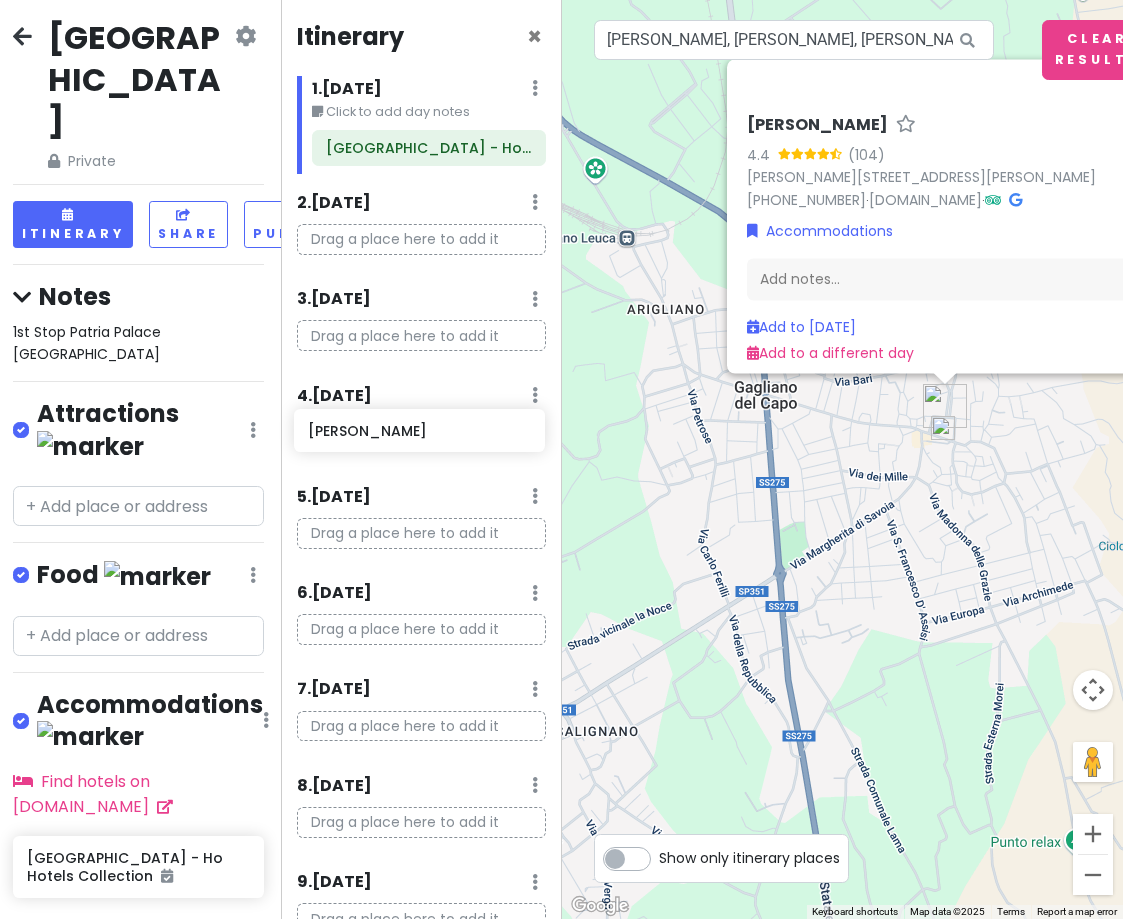 click on "Puglia Private Change Dates Make a Copy Delete Trip Go Pro ⚡️ Give Feedback 💡 Support Scout ☕️ Itinerary Share Publish Notes 1st Stop Patria Palace [GEOGRAPHIC_DATA] Attractions   Edit Reorder Delete List Food   Edit Reorder Delete List Accommodations   Edit Reorder Delete List Find hotels on [DOMAIN_NAME] Patria Palace Hotel - Ho Hotels Collection [PERSON_NAME] + Add a section Itinerary × 1 .  [DATE] Edit Day Notes Delete Day   Click to add day notes Patria Palace Hotel - Ho Hotels Collection 2 .  [DATE] Add Day Notes Delete Day Drag a place here to add it 3 .  [DATE] Add Day Notes Delete Day Drag a place here to add it 4 .  [DATE] Add Day Notes Delete Day 5 .  [DATE] Add Day Notes Delete Day Drag a place here to add it 6 .  [DATE] Add Day Notes Delete Day Drag a place here to add it 7 .  [DATE] Add Day Notes Delete Day Drag a place here to add it 8 .  [DATE] Add Day Notes Delete Day Drag a place here to add it 9 .  [DATE] Add Day Notes Delete Day Drag a place here to add it 10 .  [DATE]" at bounding box center (561, 459) 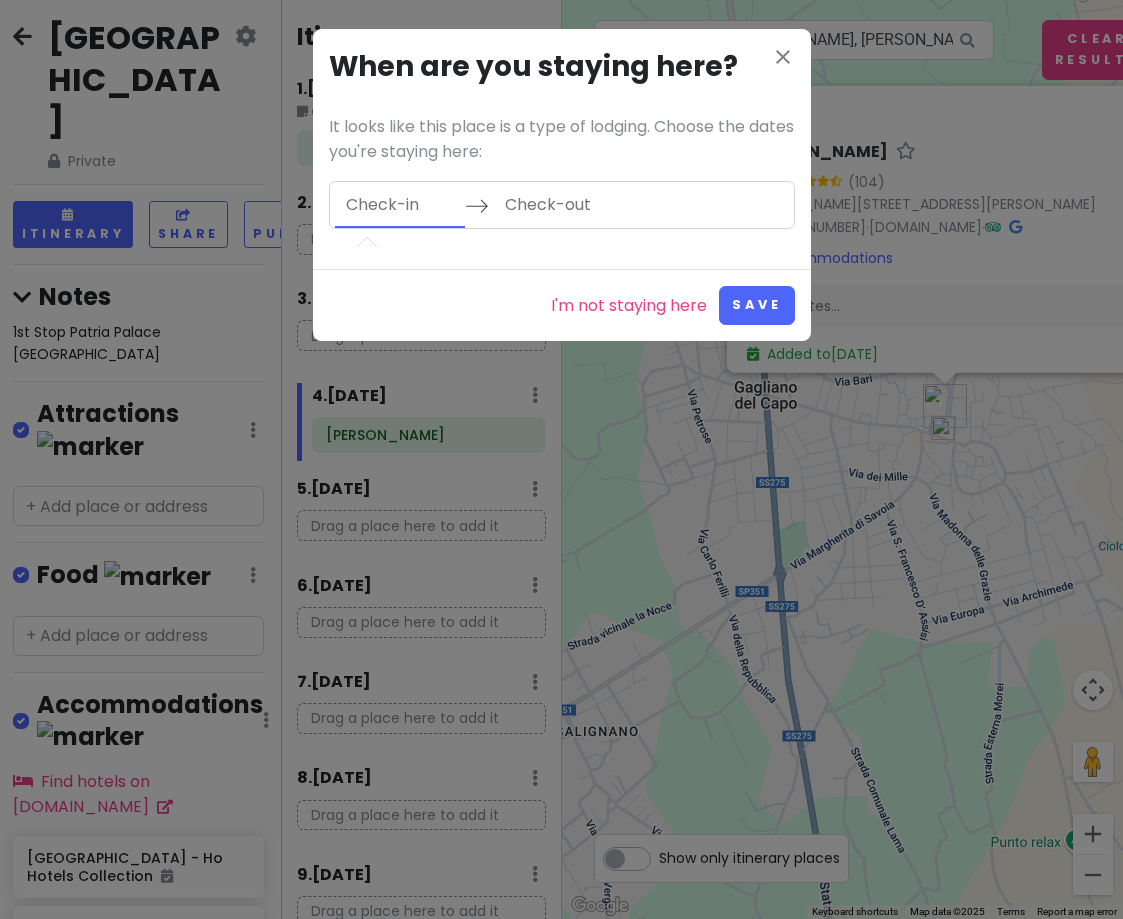 click at bounding box center [400, 205] 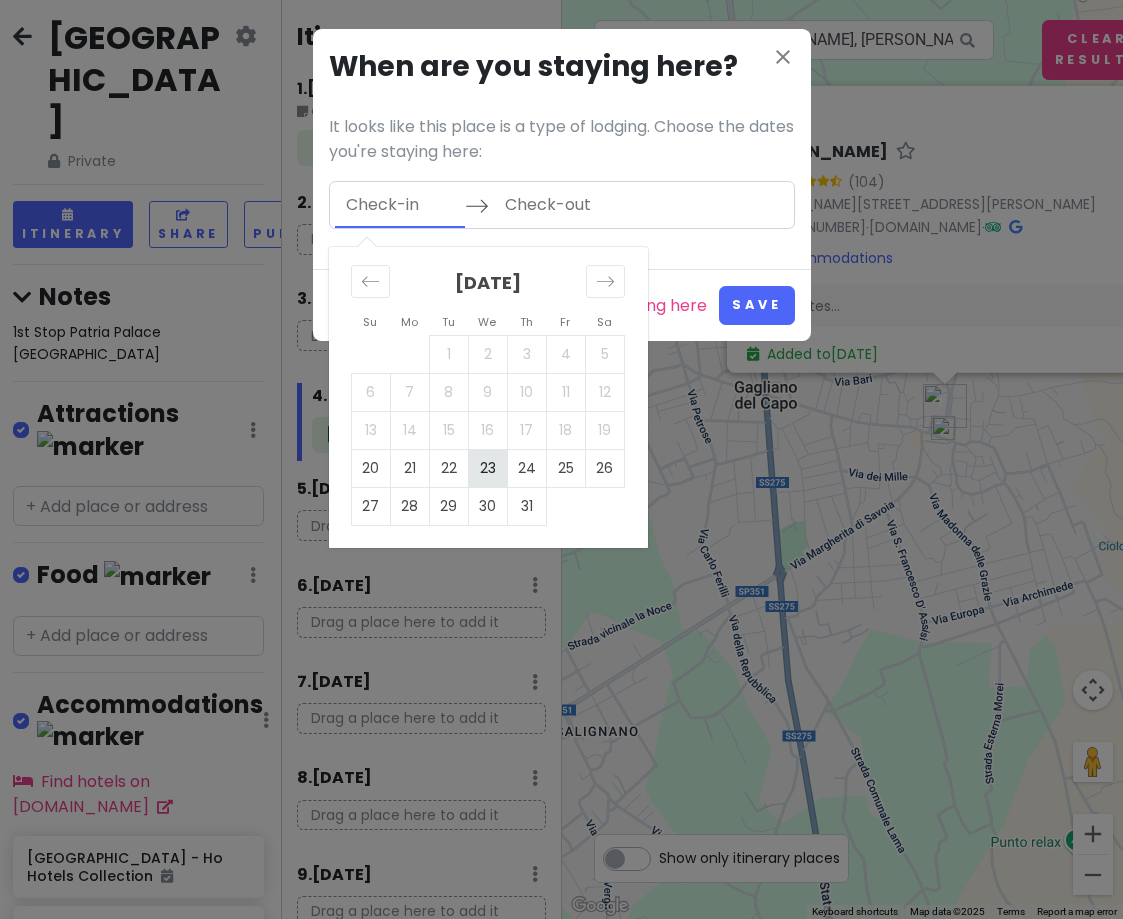 click on "23" at bounding box center [487, 468] 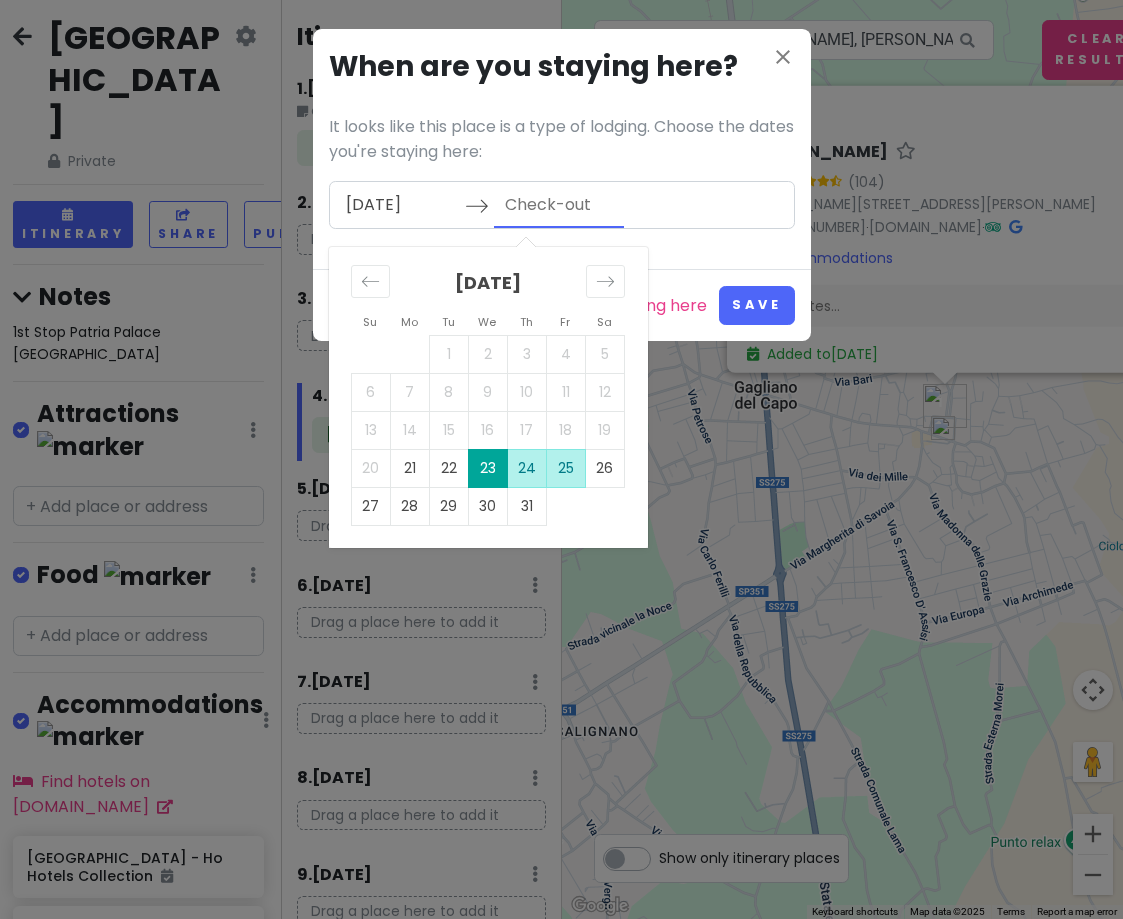 click on "25" at bounding box center [565, 468] 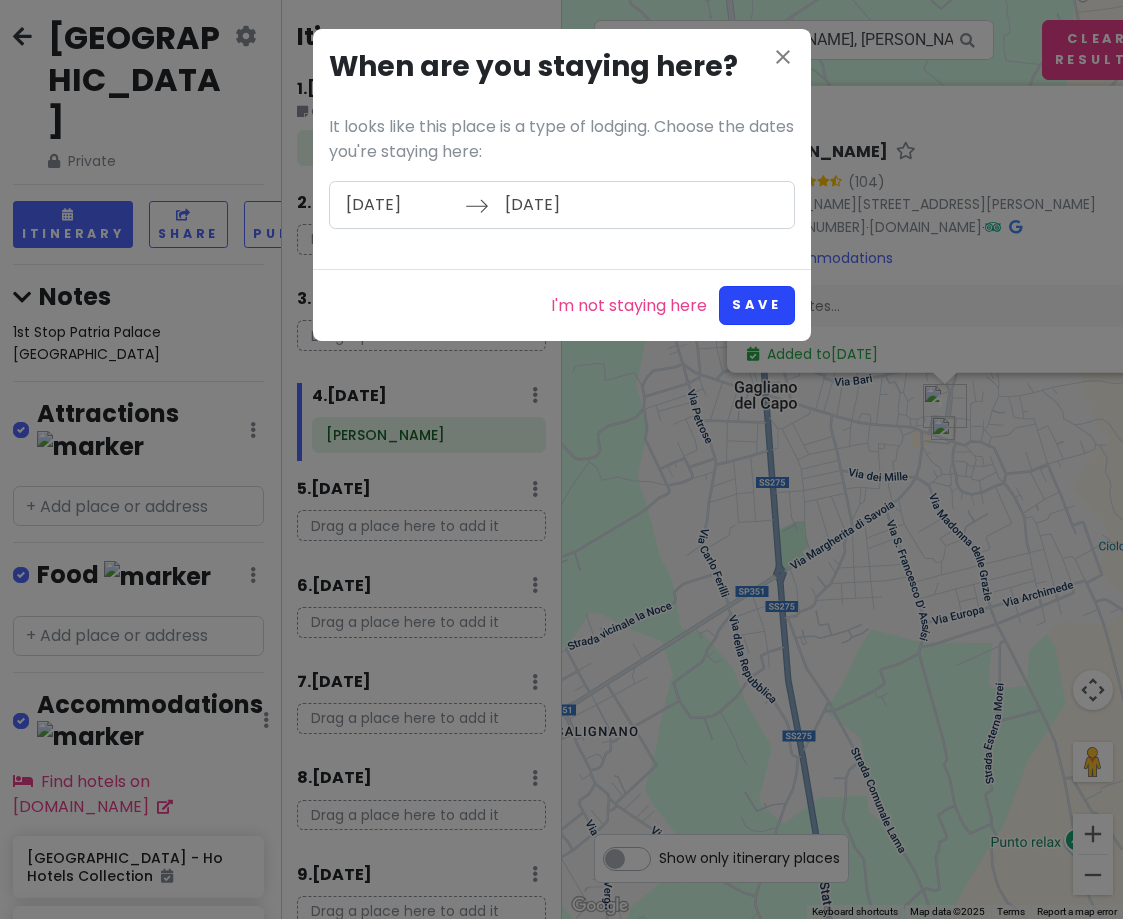 click on "Save" at bounding box center [756, 305] 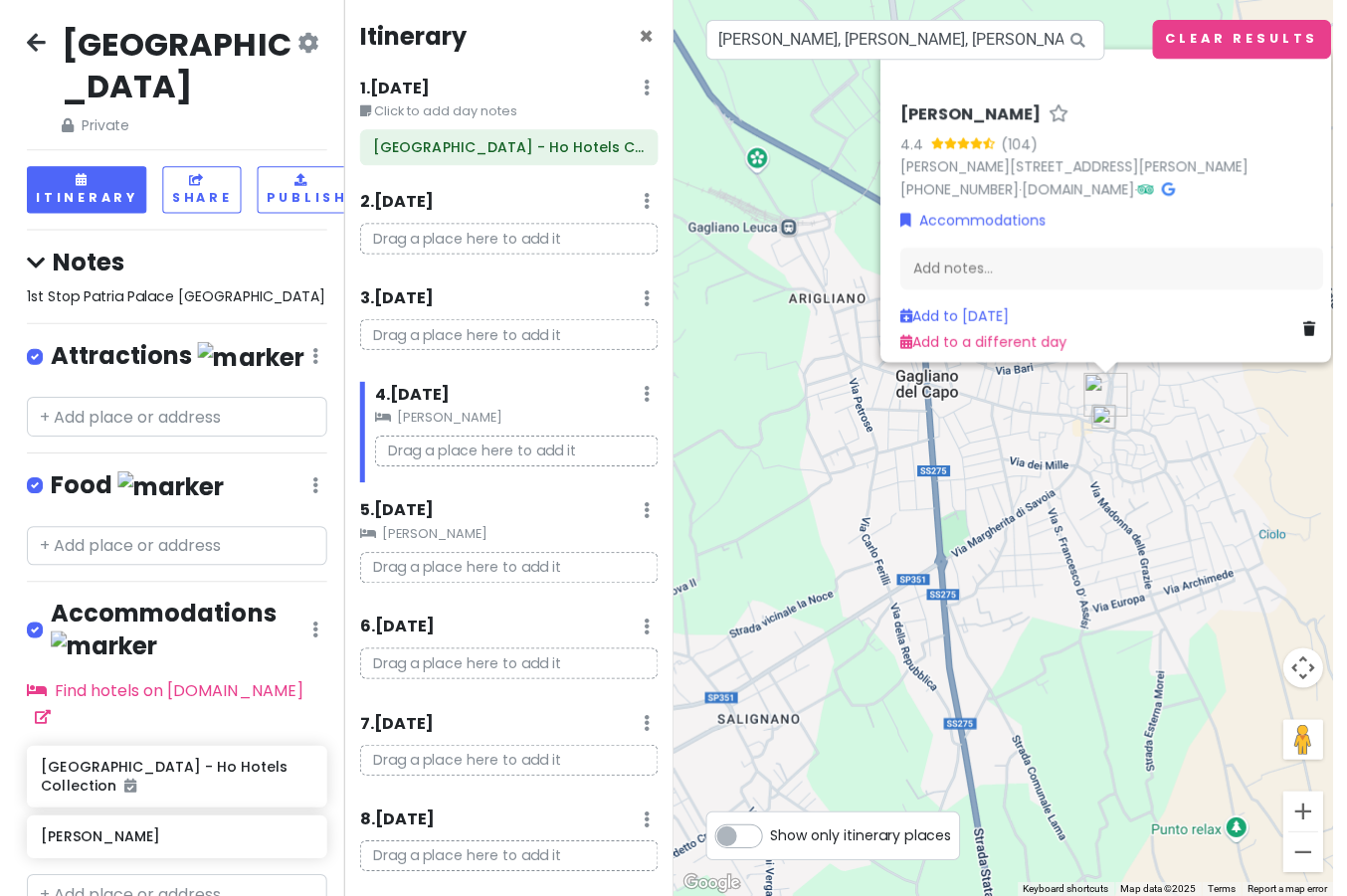 scroll, scrollTop: 0, scrollLeft: 0, axis: both 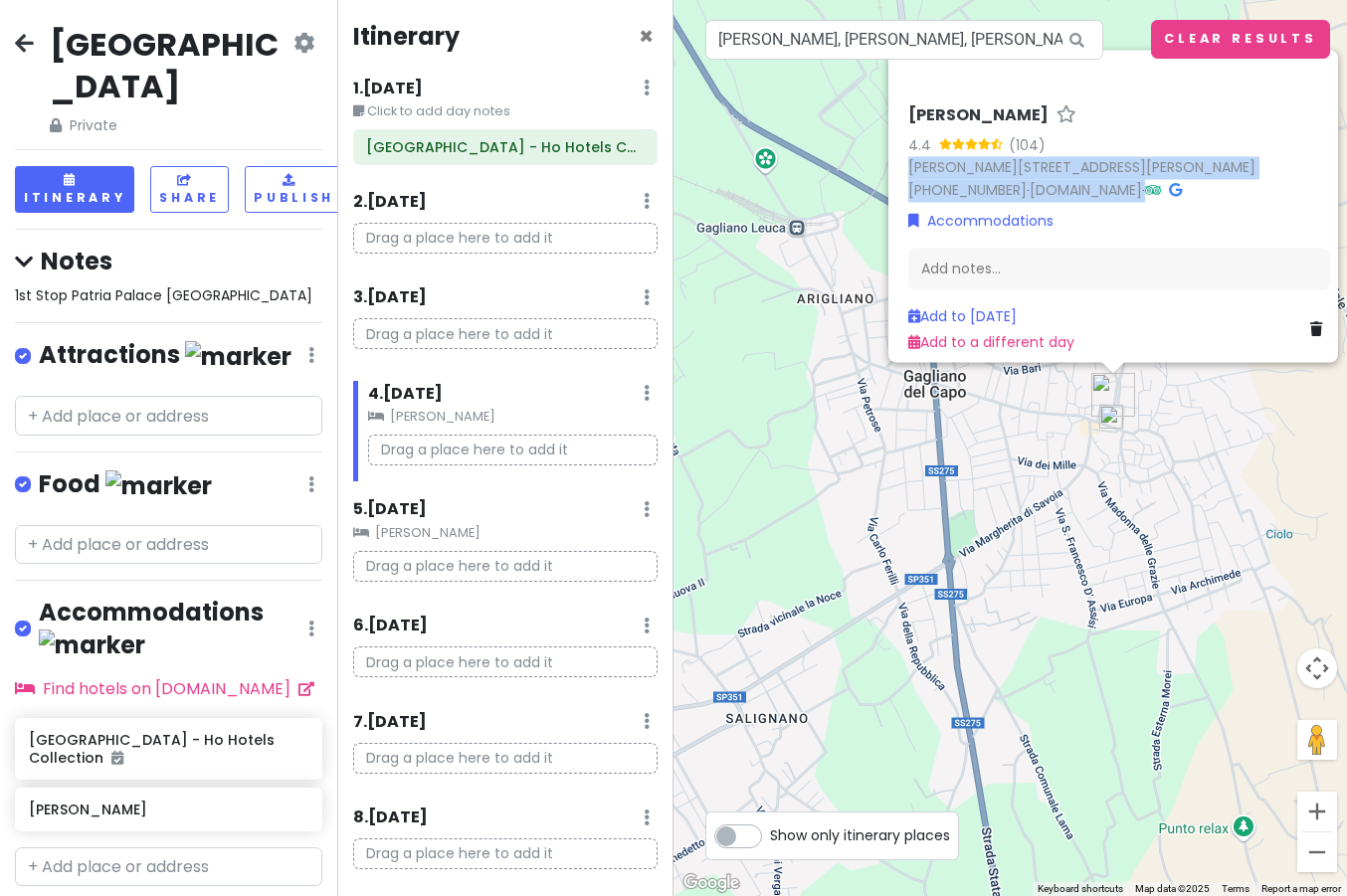 drag, startPoint x: 1271, startPoint y: 176, endPoint x: 891, endPoint y: 157, distance: 380.4747 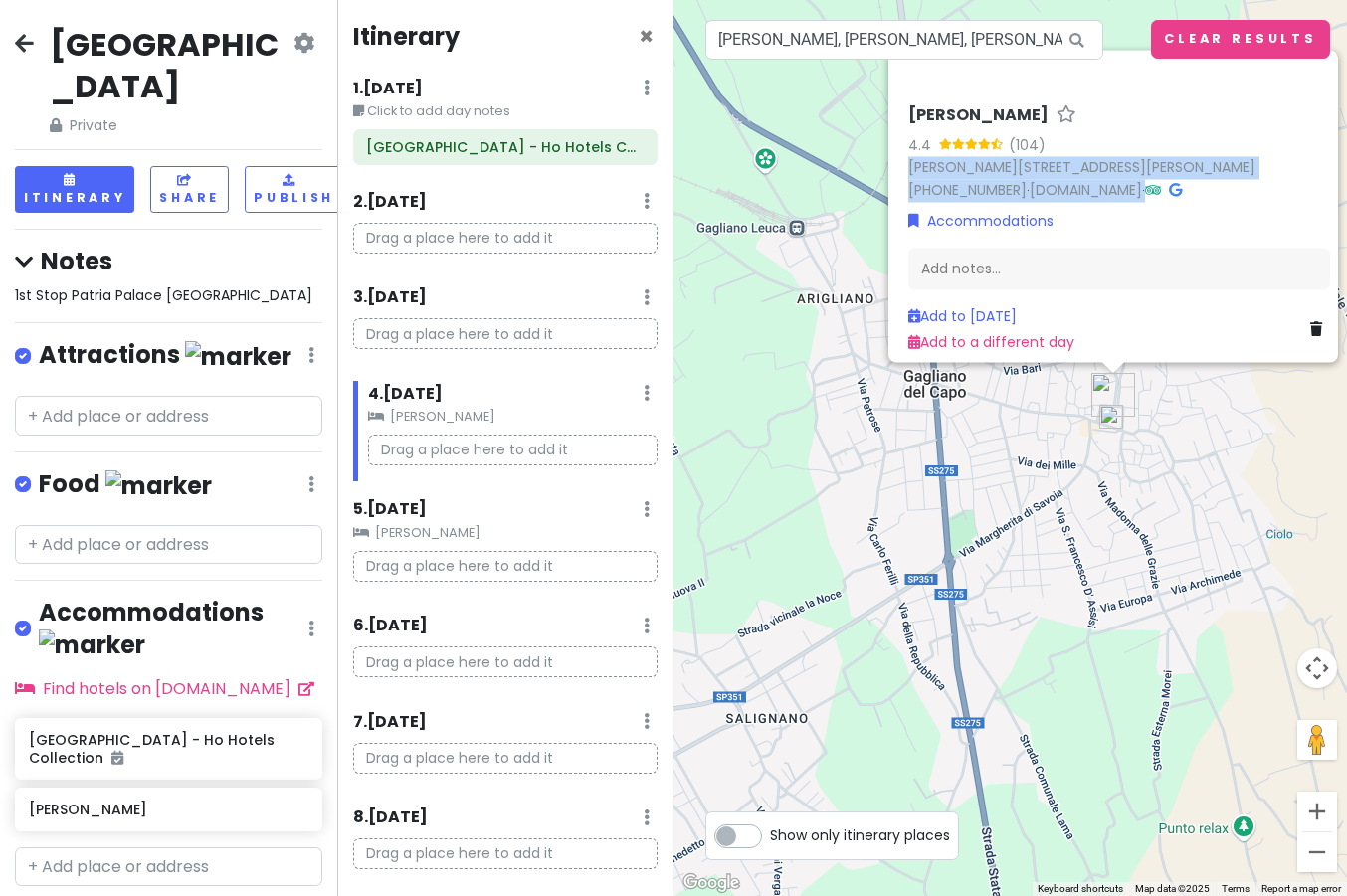 copy on "[PERSON_NAME][STREET_ADDRESS][PERSON_NAME] [PHONE_NUMBER]   ·   [DOMAIN_NAME]   ·" 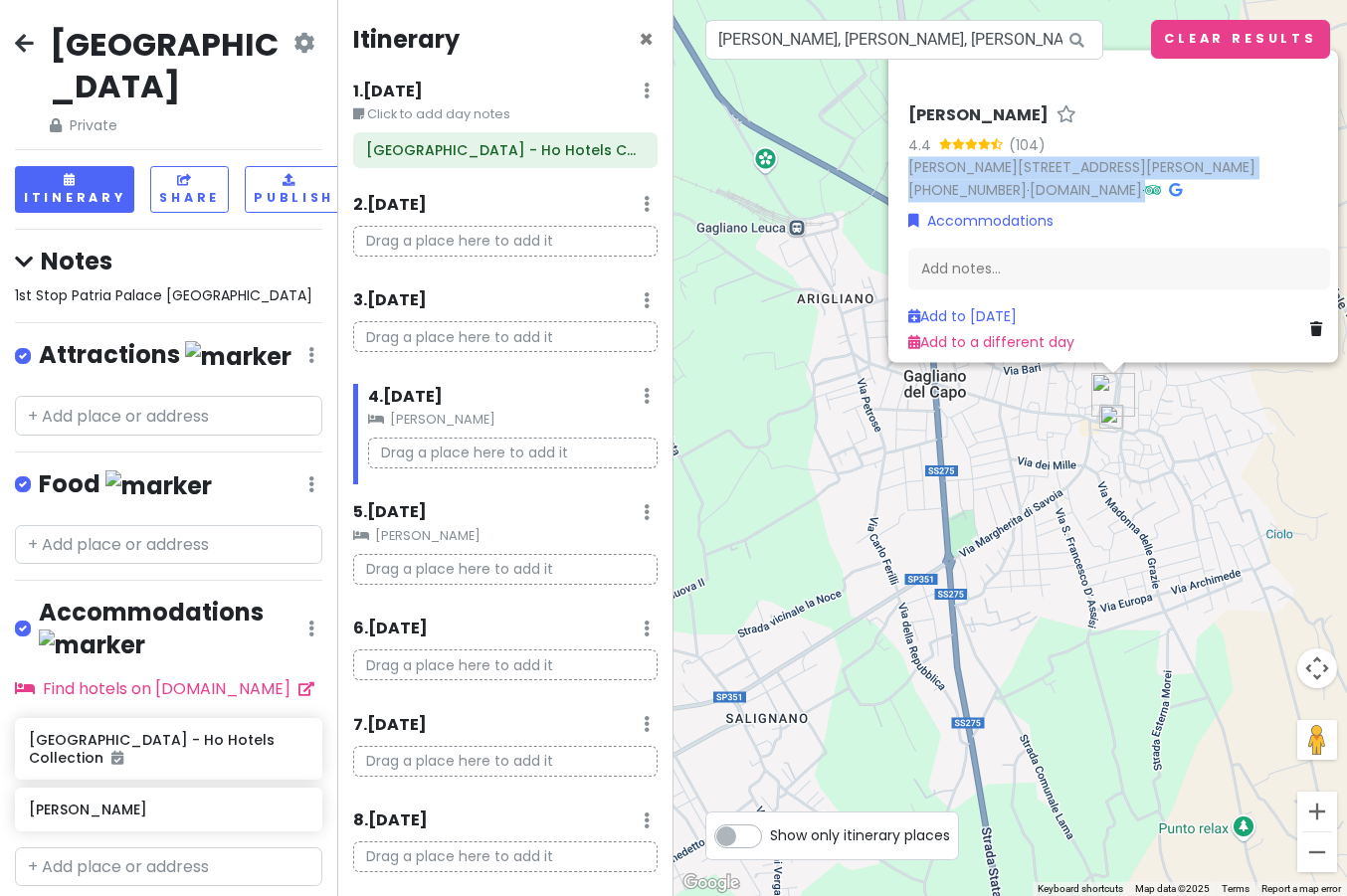 scroll, scrollTop: 0, scrollLeft: 0, axis: both 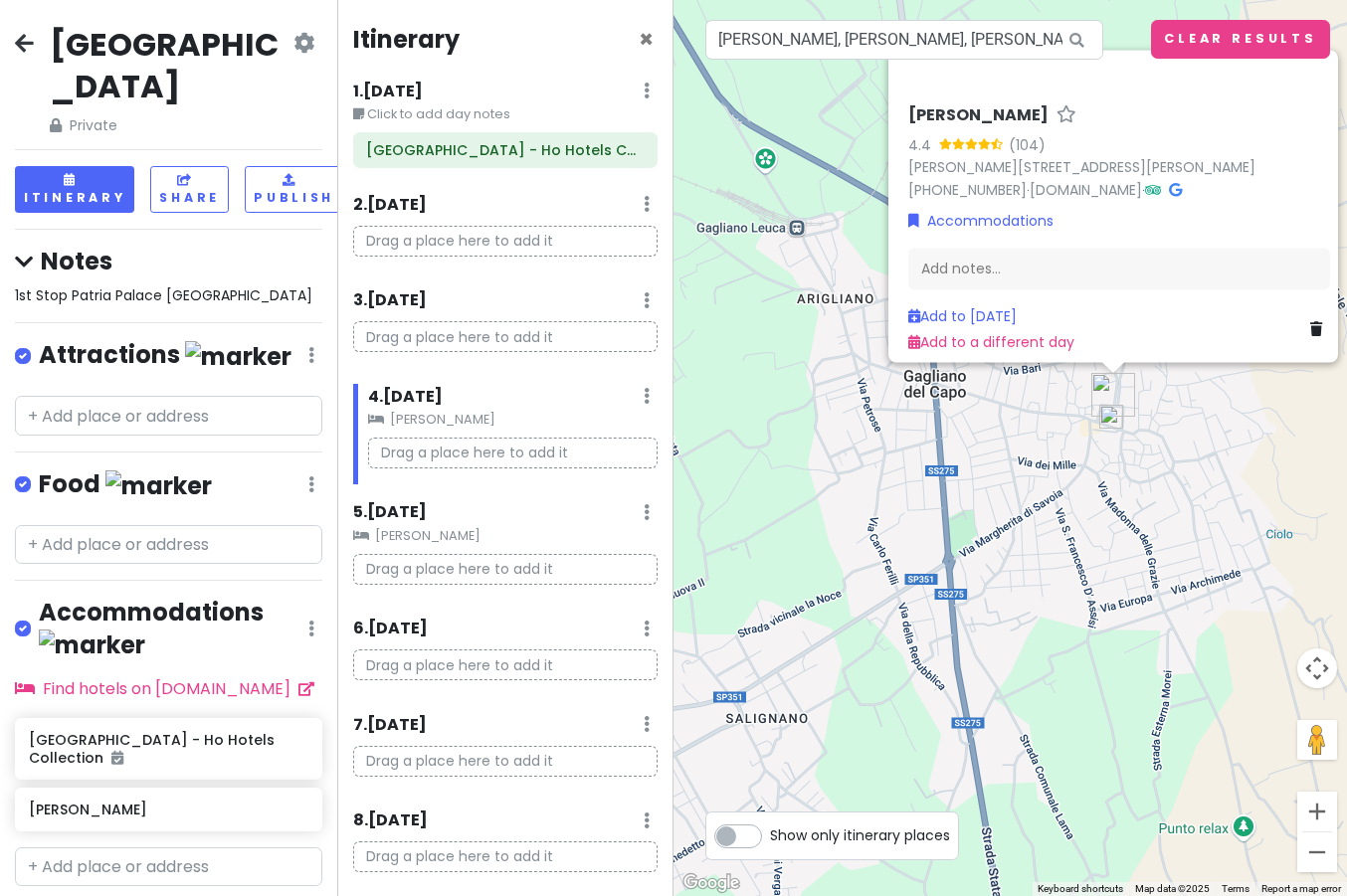click on "[PERSON_NAME]" 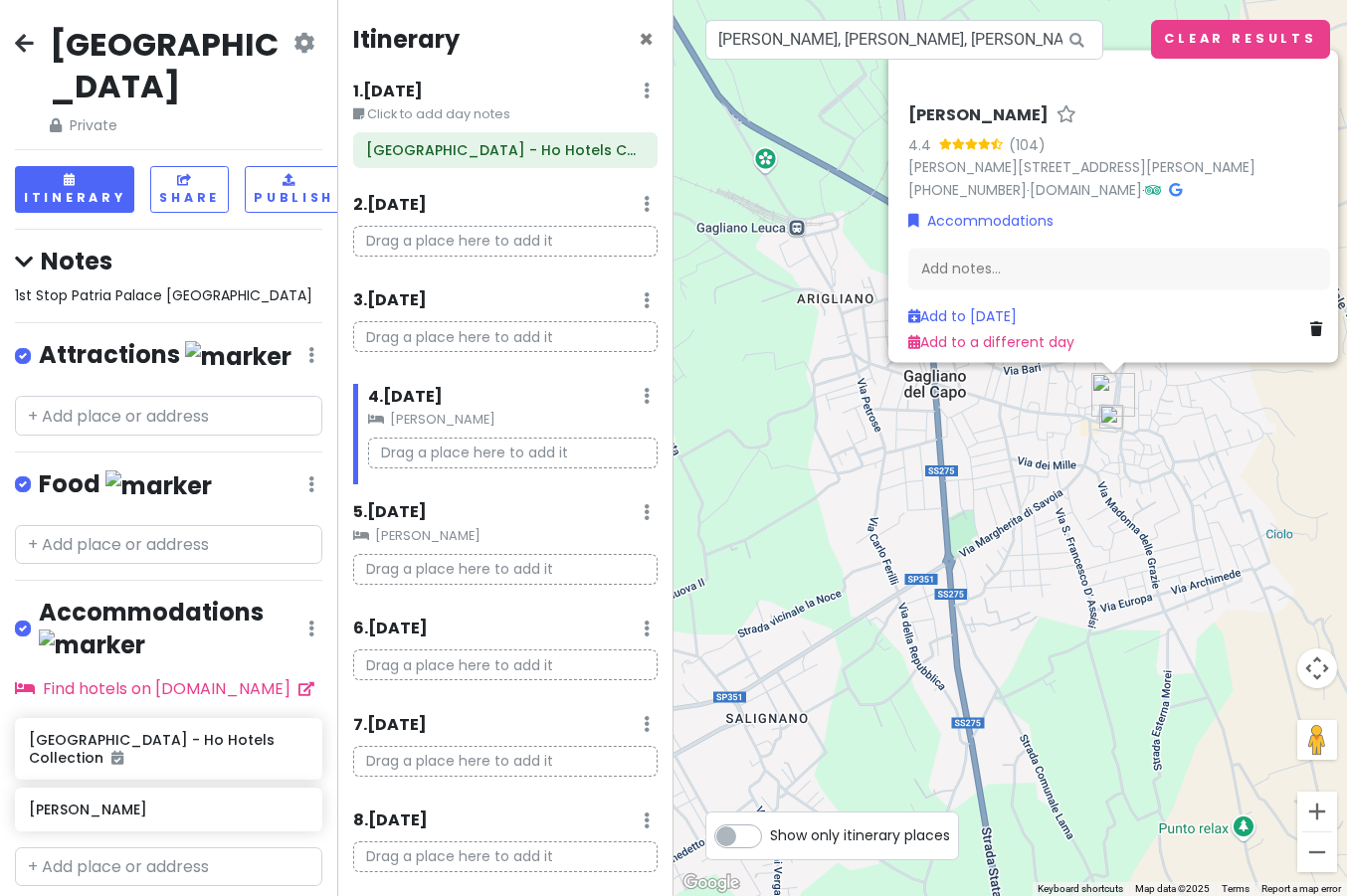 click on "4 .  [DATE] Add Day Notes Clear Lodging Delete Day" at bounding box center (513, 401) 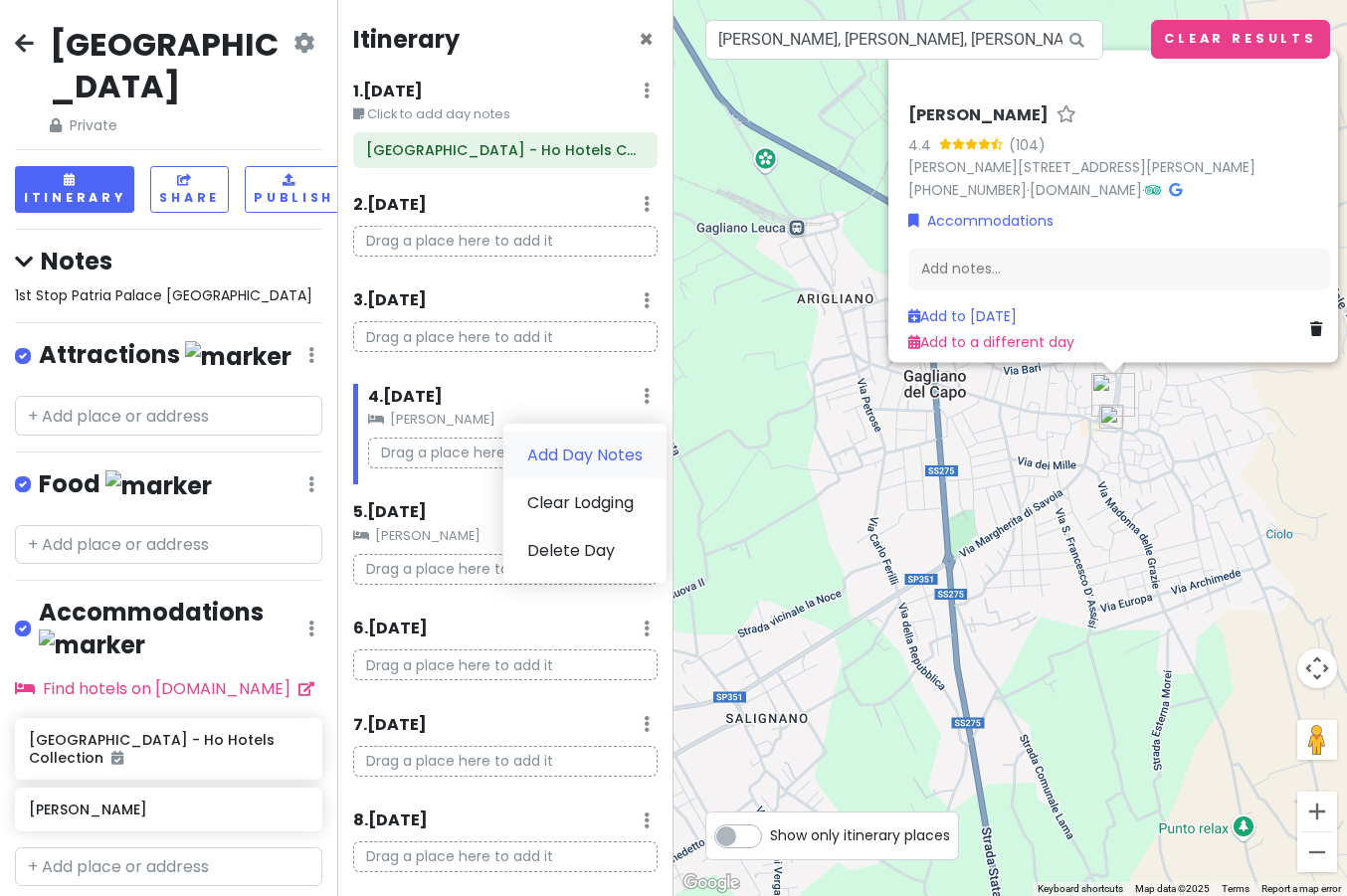 click on "Add Day Notes" at bounding box center [585, 455] 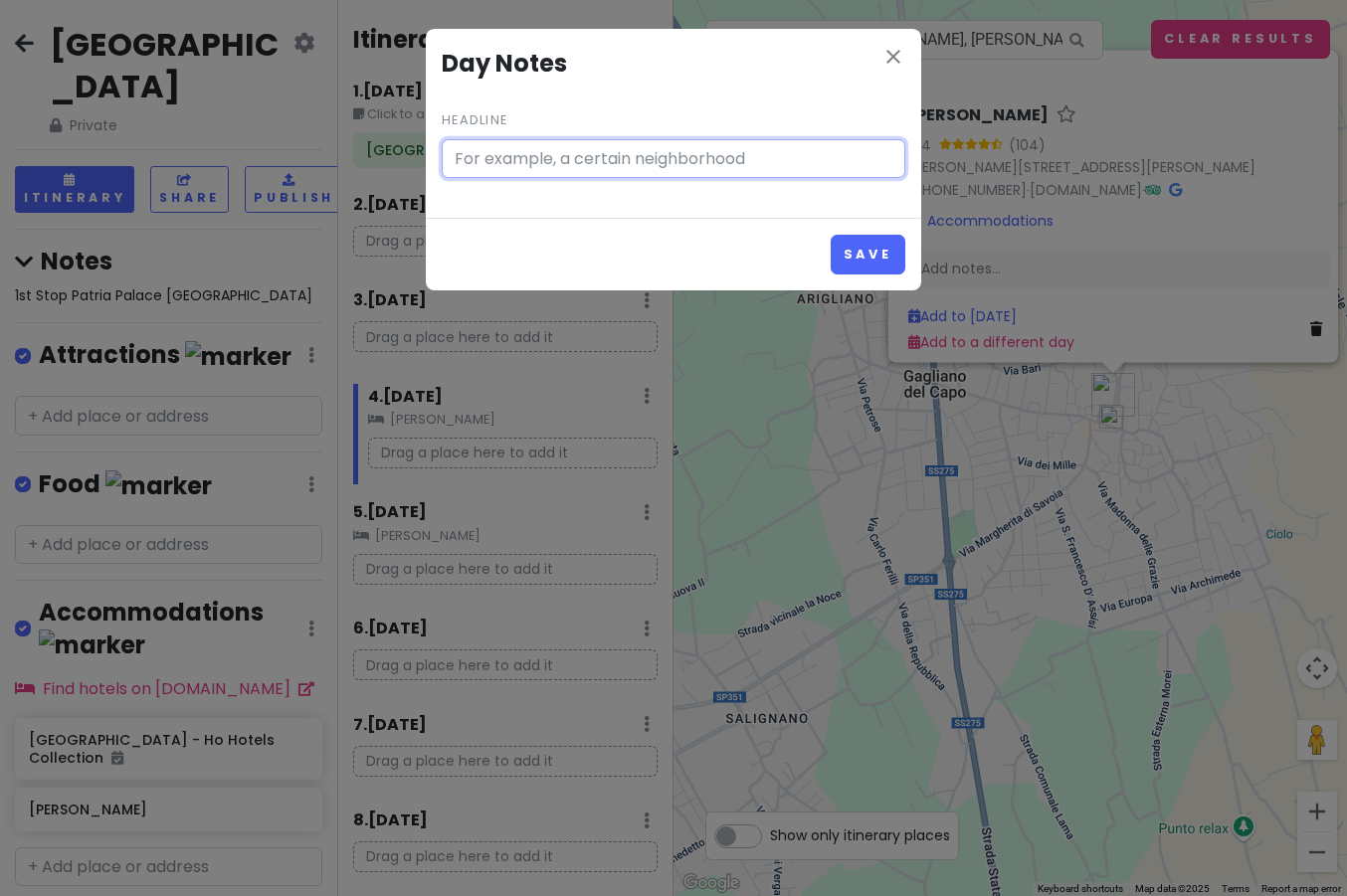 paste on "[PERSON_NAME][STREET_ADDRESS][PERSON_NAME] [PHONE_NUMBER] · [DOMAIN_NAME] ·" 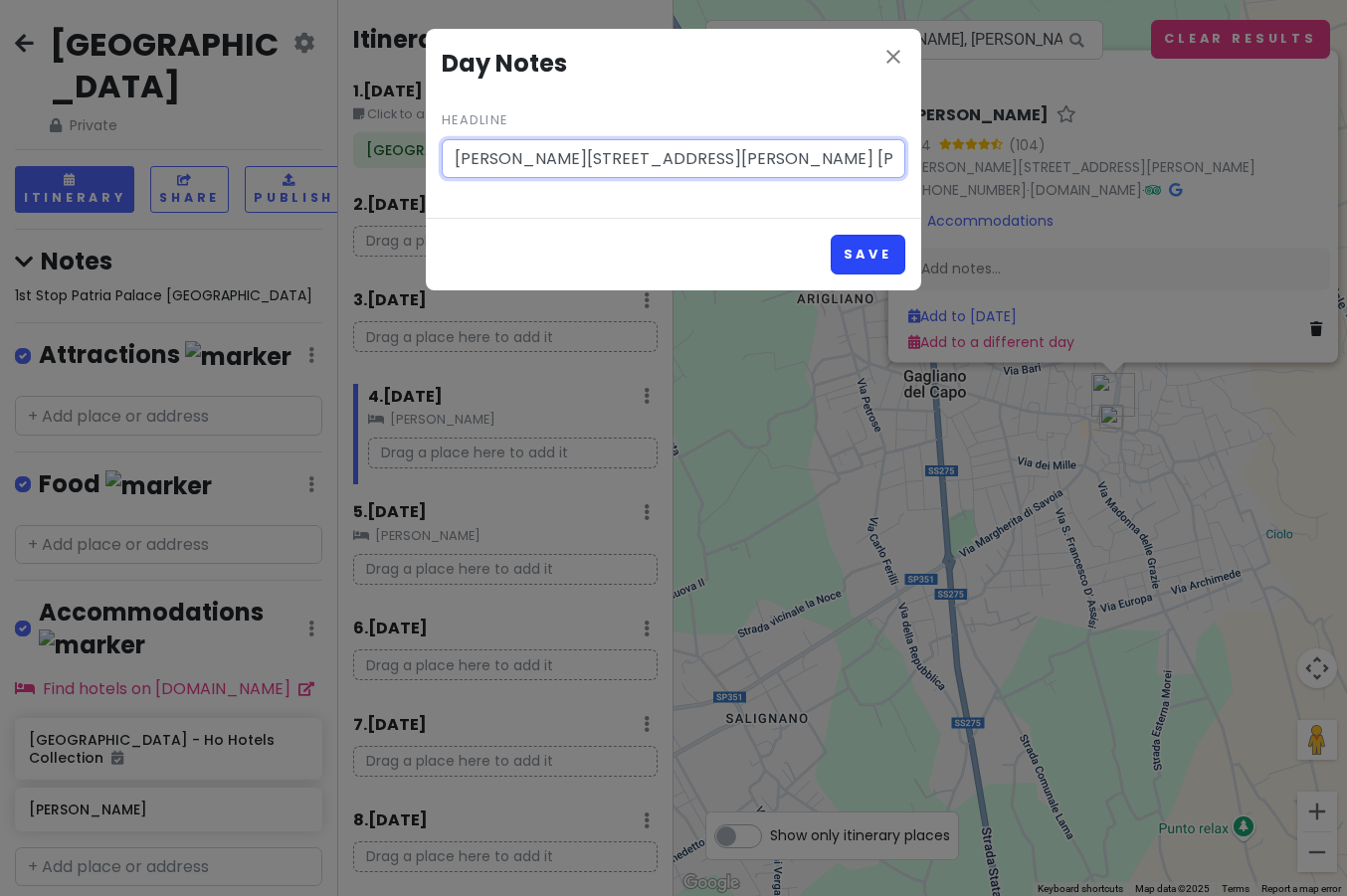 type on "[PERSON_NAME][STREET_ADDRESS][PERSON_NAME] [PHONE_NUMBER] · [DOMAIN_NAME] ·" 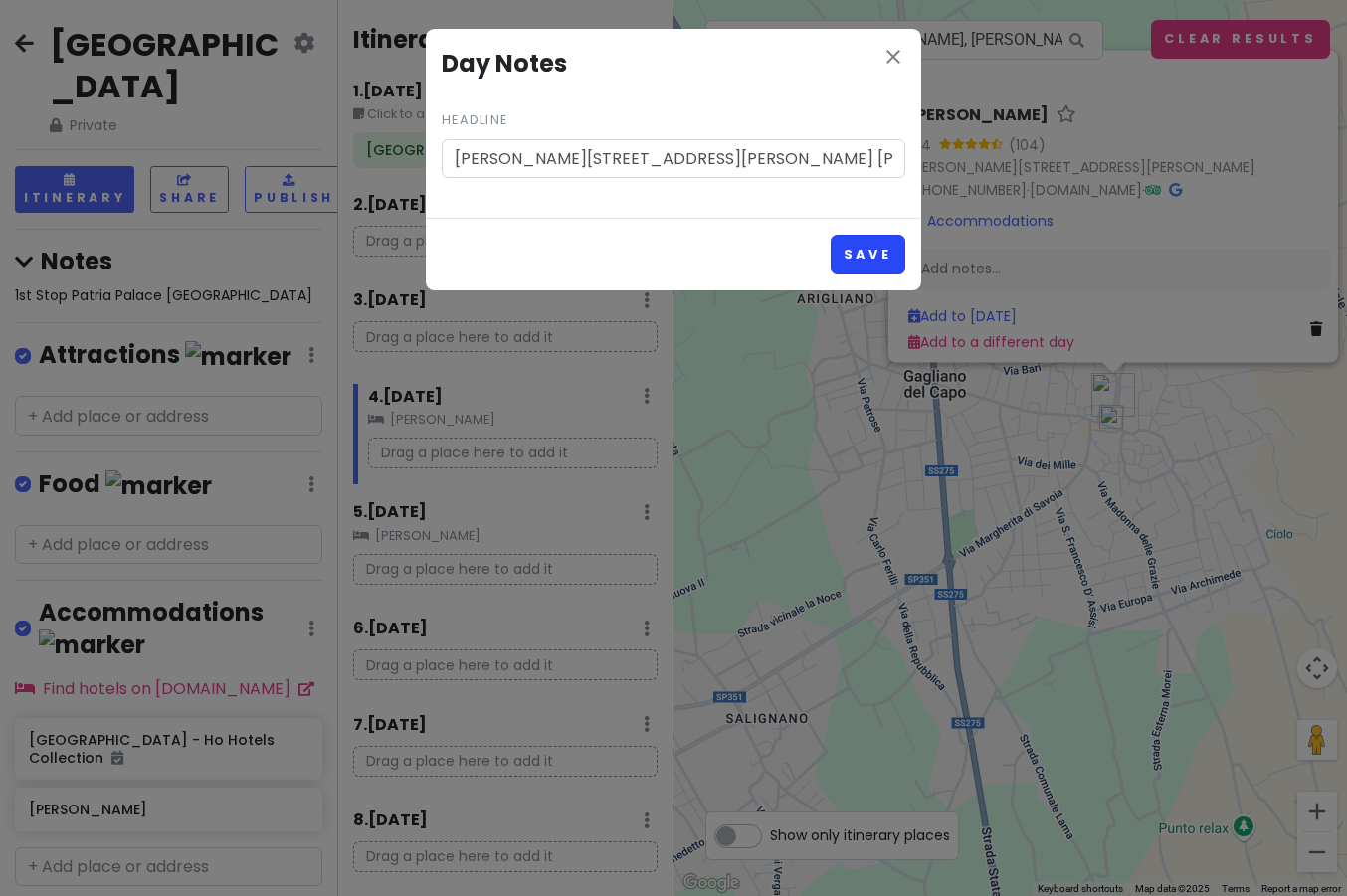 click on "Save" at bounding box center (867, 254) 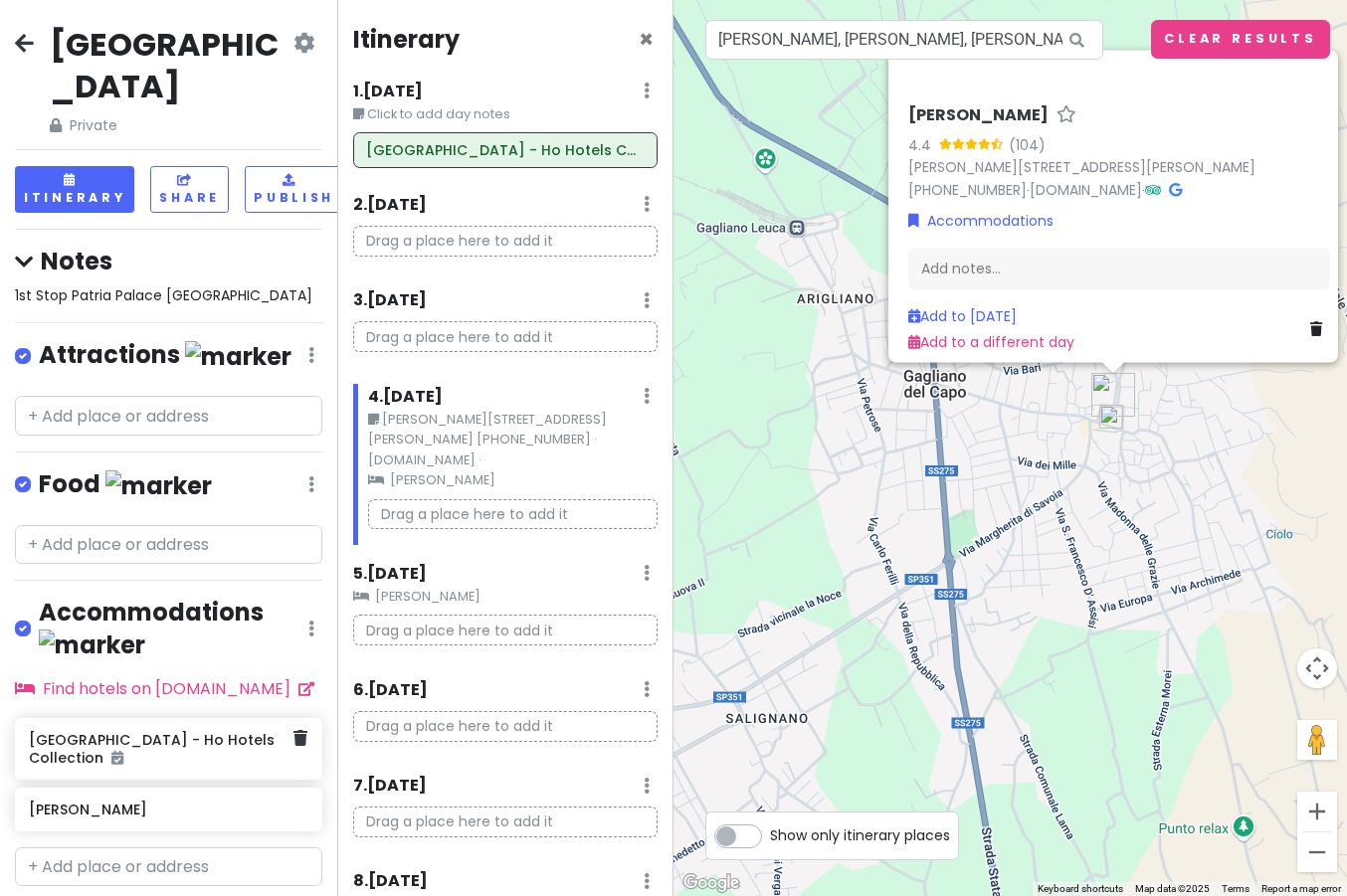 click on "[GEOGRAPHIC_DATA] - Ho Hotels Collection" at bounding box center (161, 749) 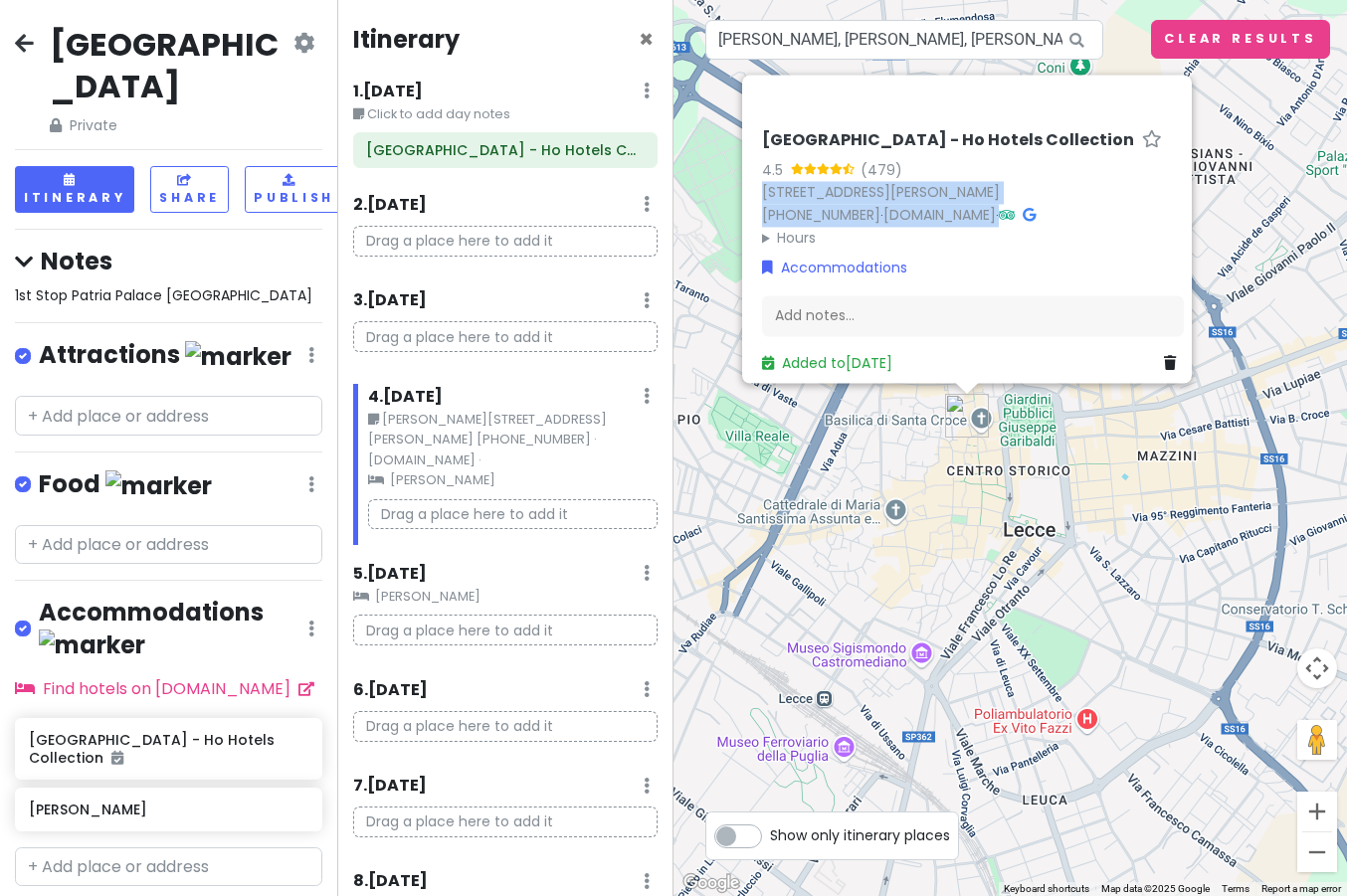drag, startPoint x: 1070, startPoint y: 205, endPoint x: 737, endPoint y: 188, distance: 333.43365 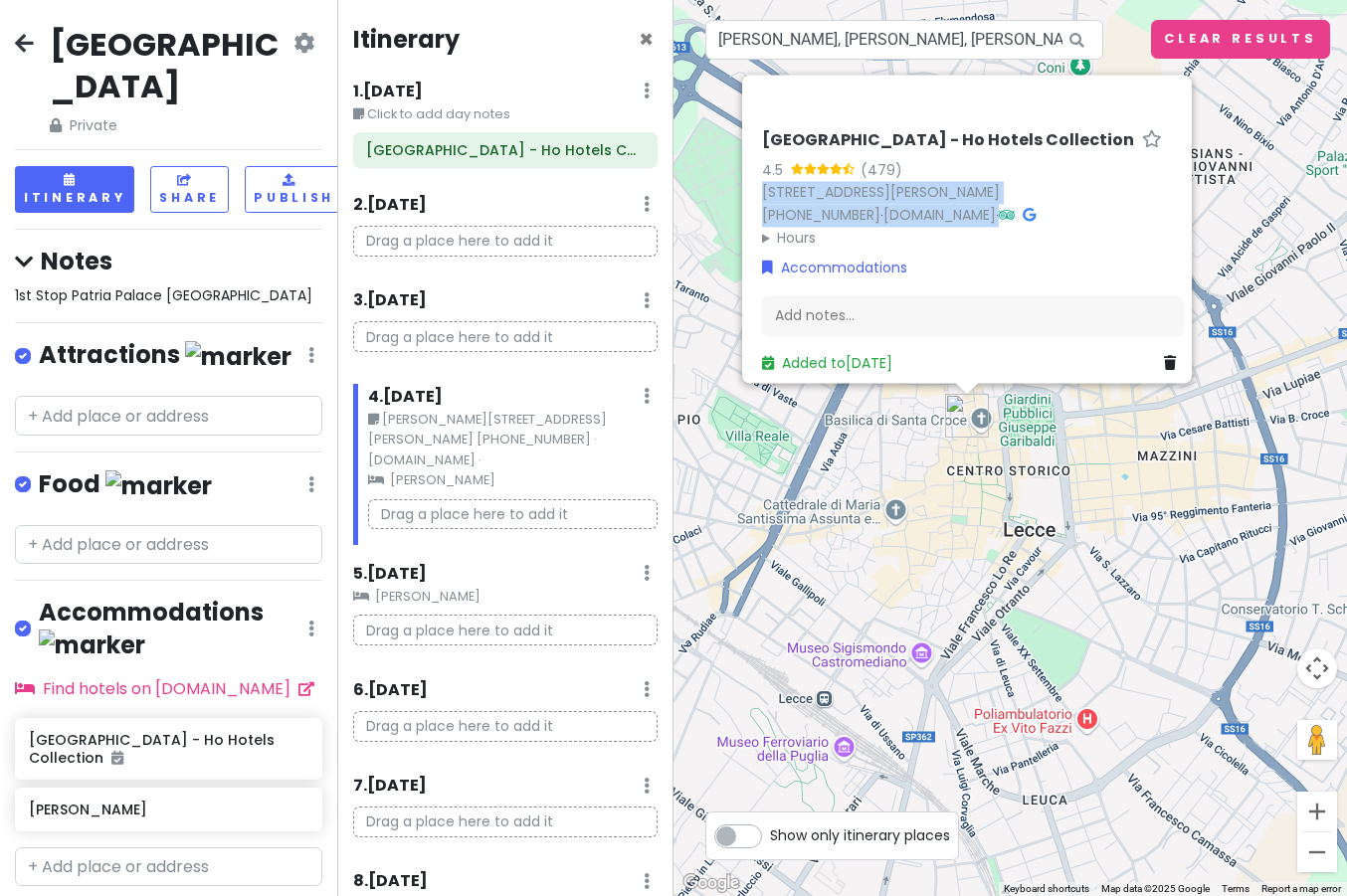 copy on "[STREET_ADDRESS][PERSON_NAME] [PHONE_NUMBER]   ·   [DOMAIN_NAME]   ·" 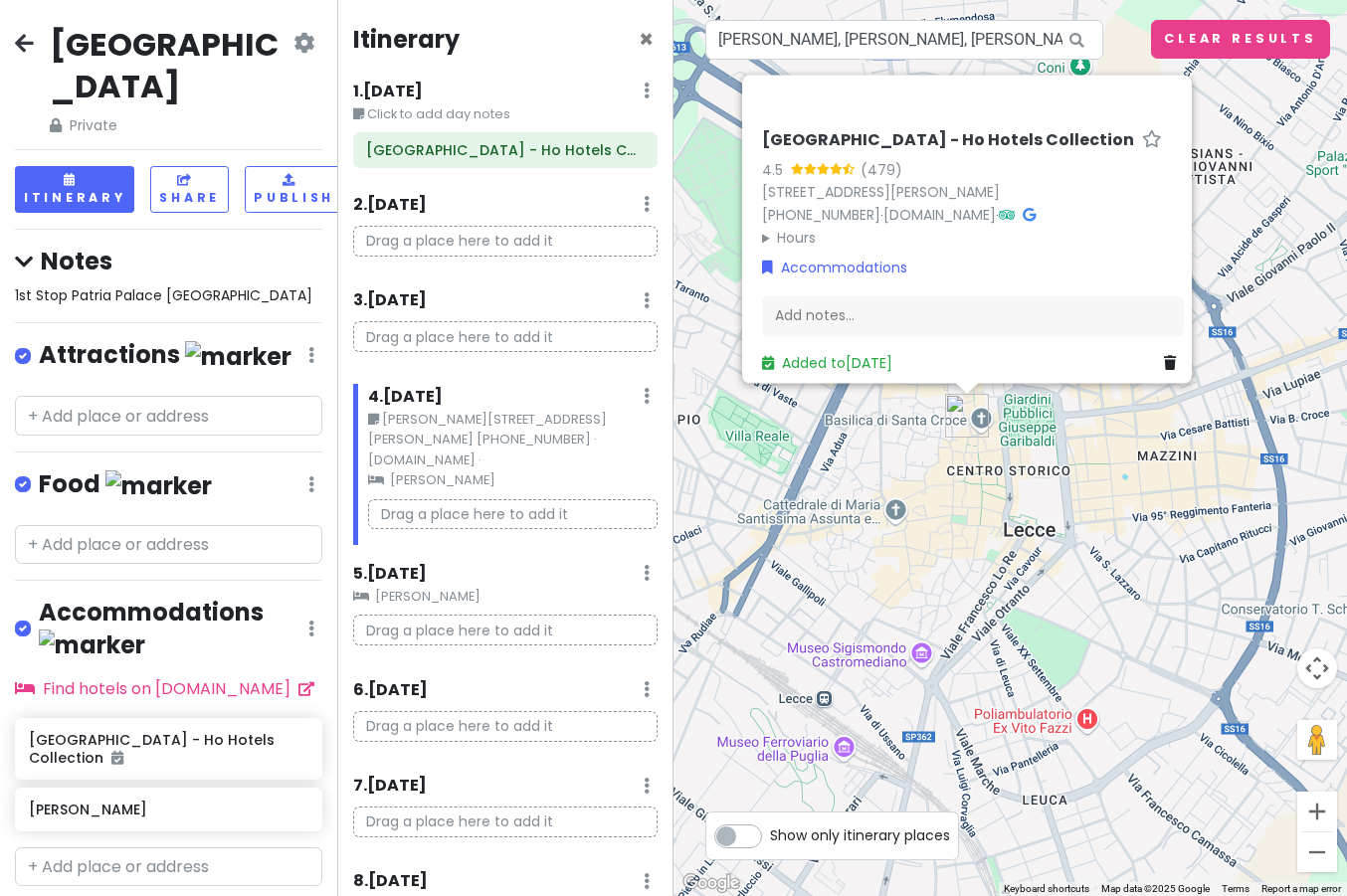 click on "Click to add day notes" at bounding box center [505, 114] 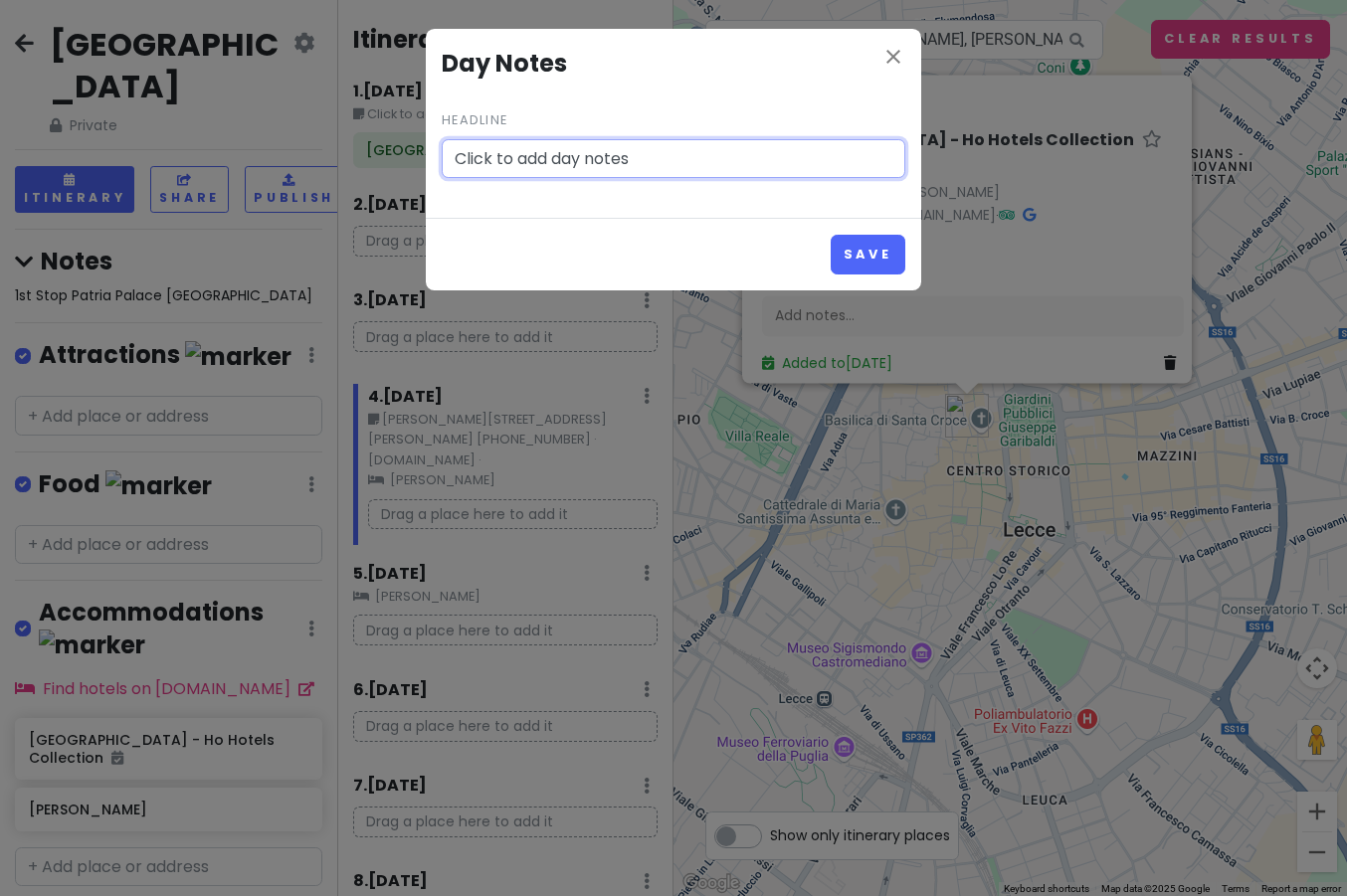 drag, startPoint x: 643, startPoint y: 163, endPoint x: 417, endPoint y: 162, distance: 226.0022 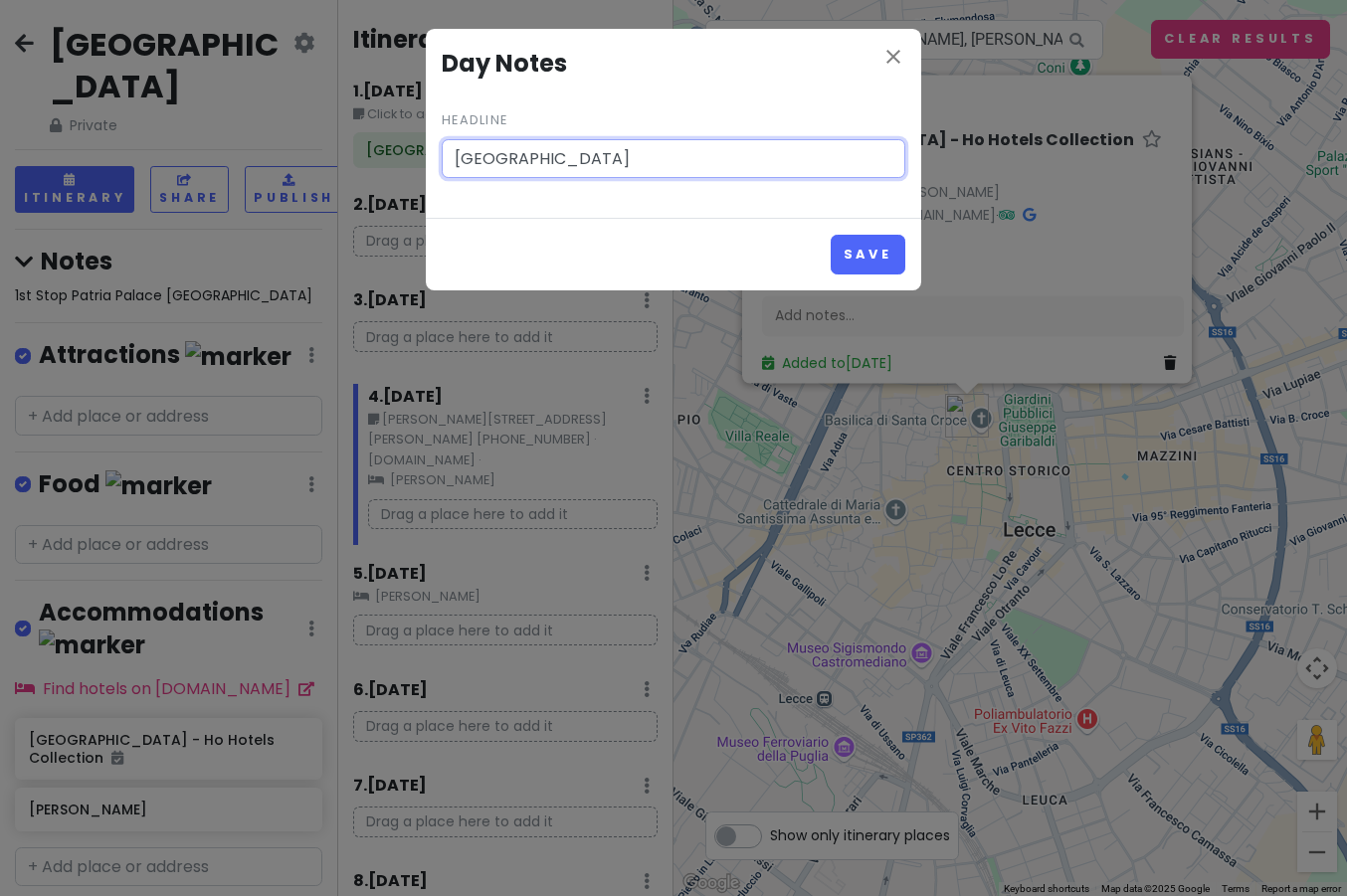 paste on "[STREET_ADDRESS][PERSON_NAME] [PHONE_NUMBER] · [DOMAIN_NAME] ·" 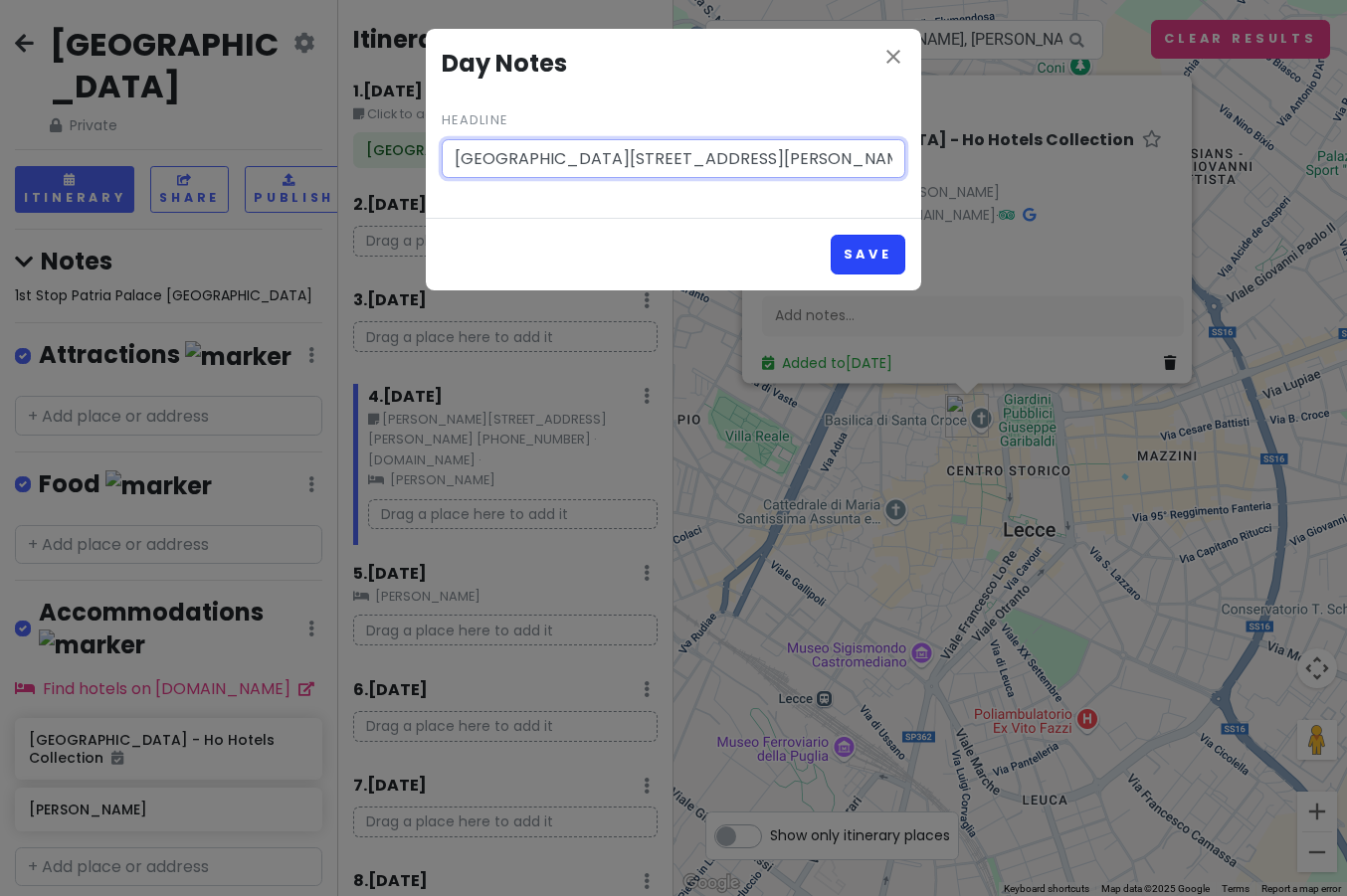 type on "[GEOGRAPHIC_DATA][STREET_ADDRESS][PERSON_NAME] [PHONE_NUMBER] · [DOMAIN_NAME] ·" 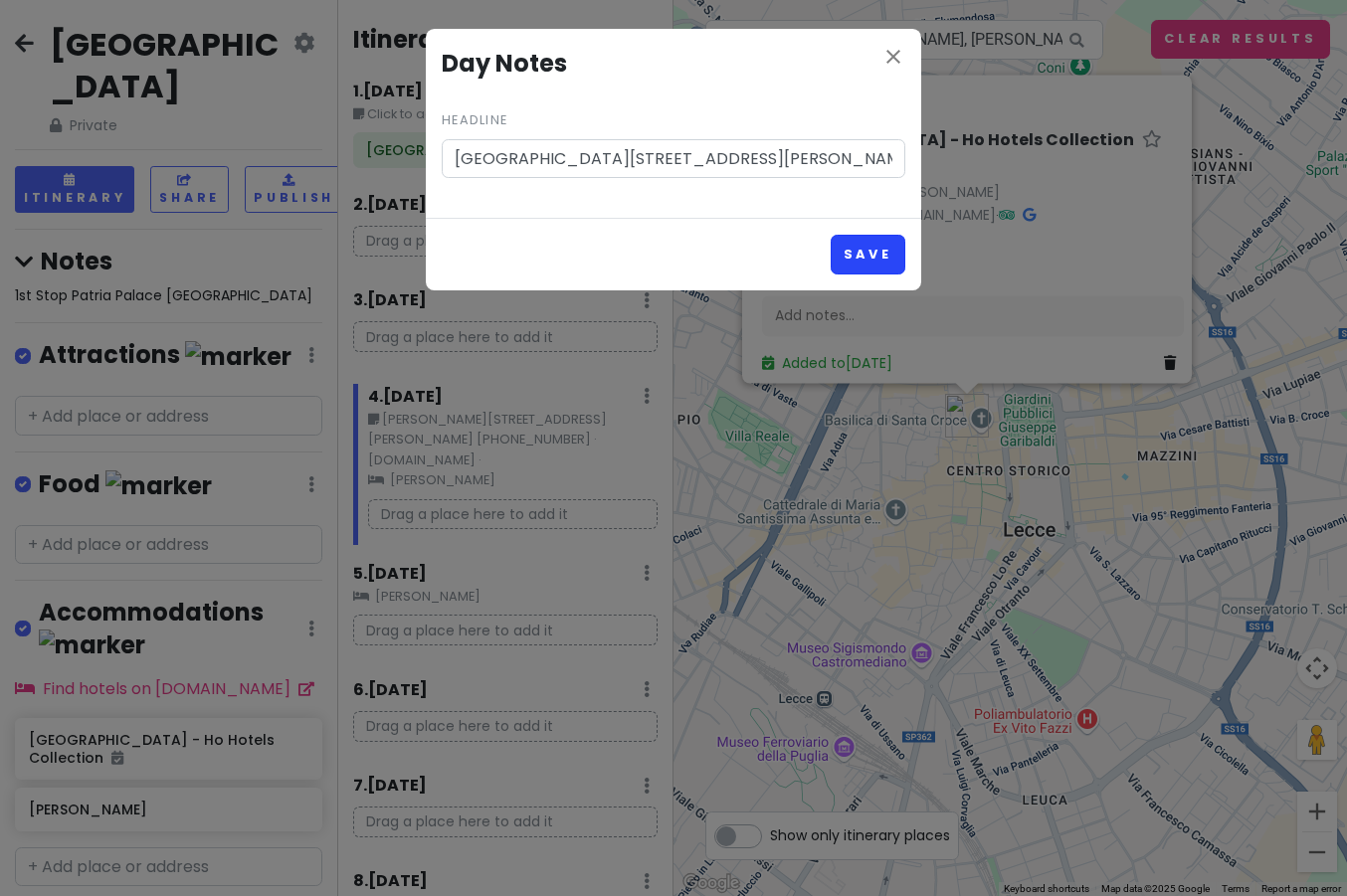 click on "Save" at bounding box center (867, 254) 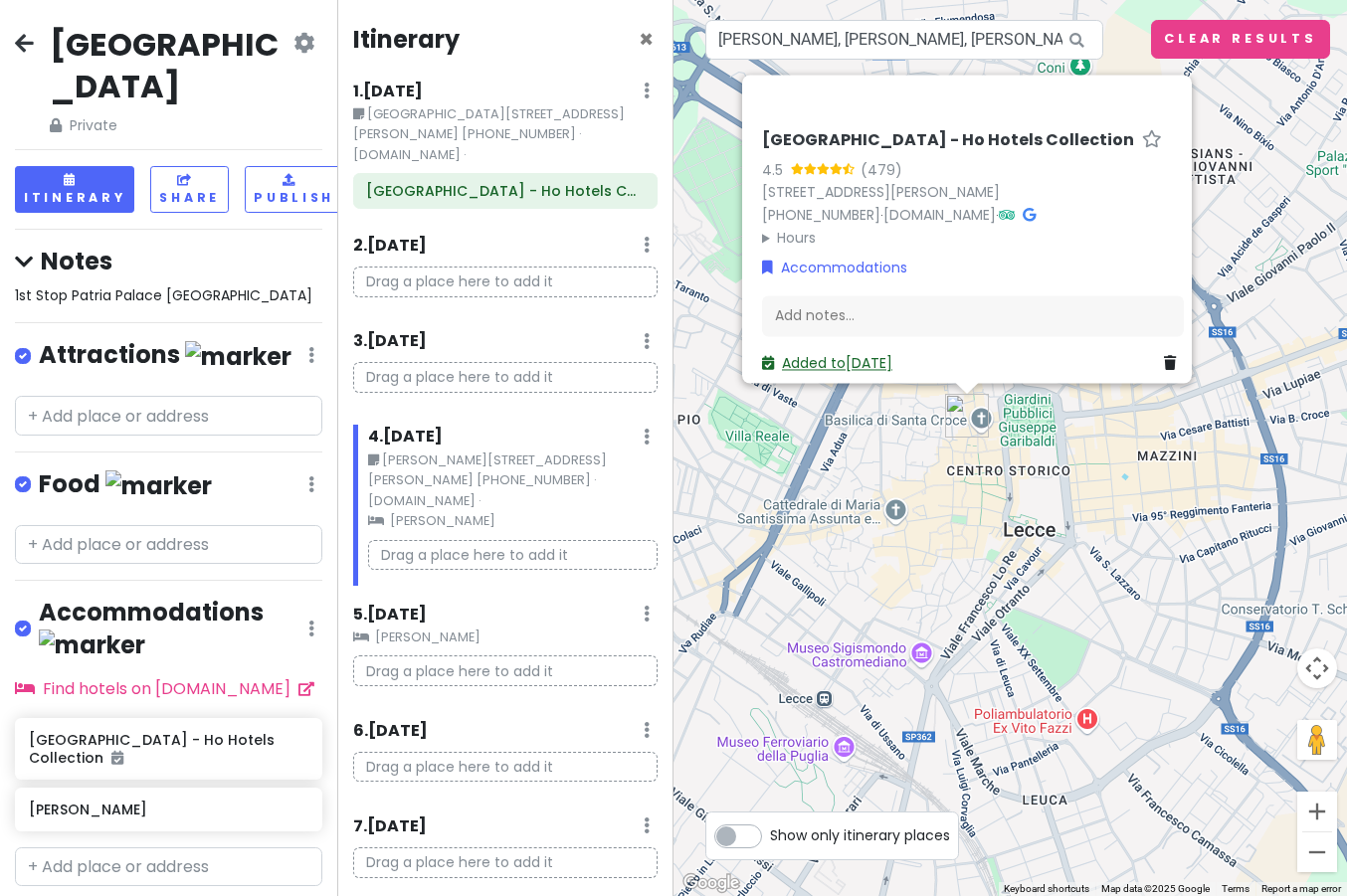 click on "Added to  [DATE]" at bounding box center (827, 363) 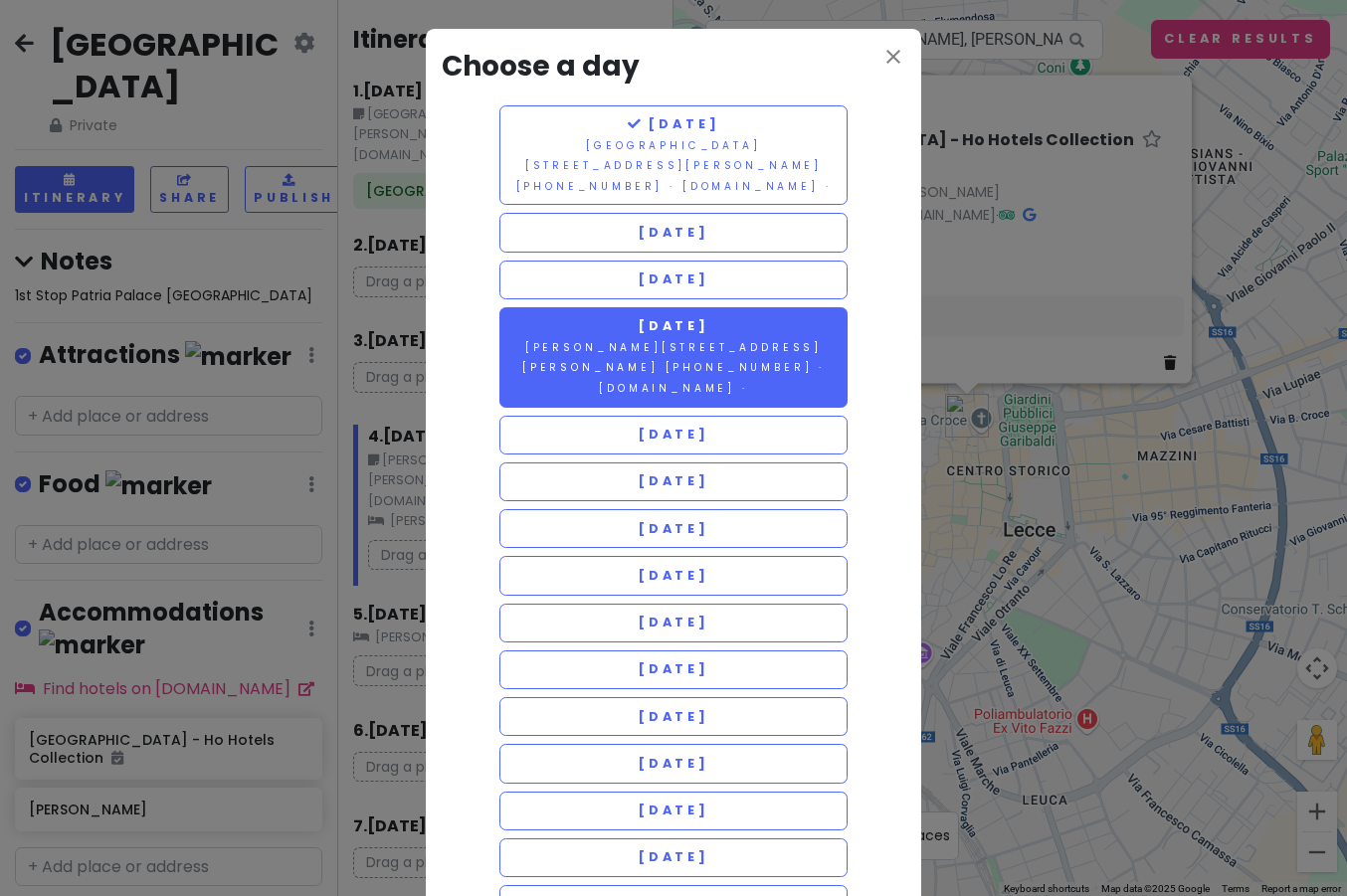 click on "[PERSON_NAME][STREET_ADDRESS][PERSON_NAME] [PHONE_NUMBER] · [DOMAIN_NAME] ·" at bounding box center [674, 368] 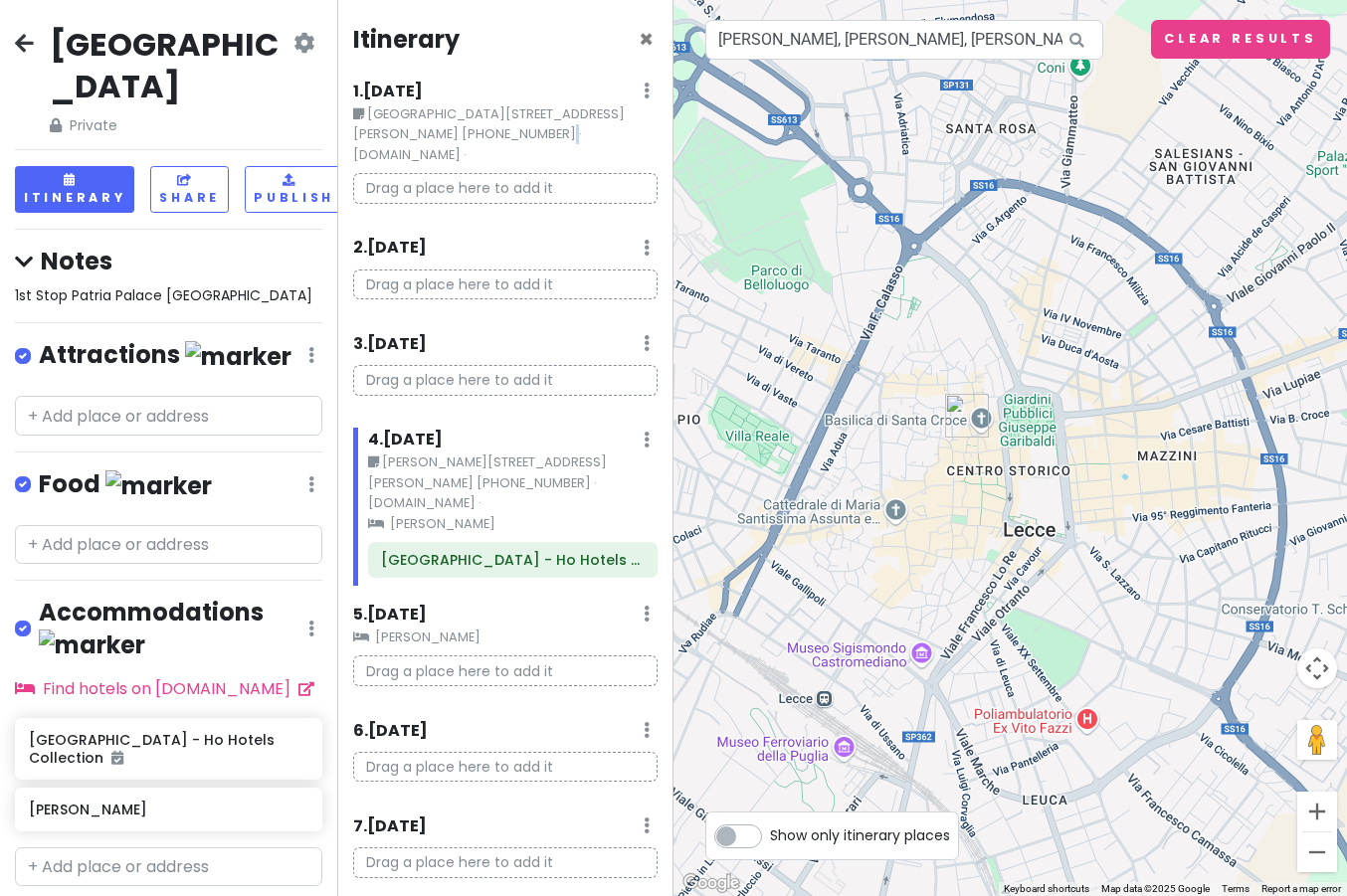 drag, startPoint x: 481, startPoint y: 124, endPoint x: 485, endPoint y: 138, distance: 14.56022 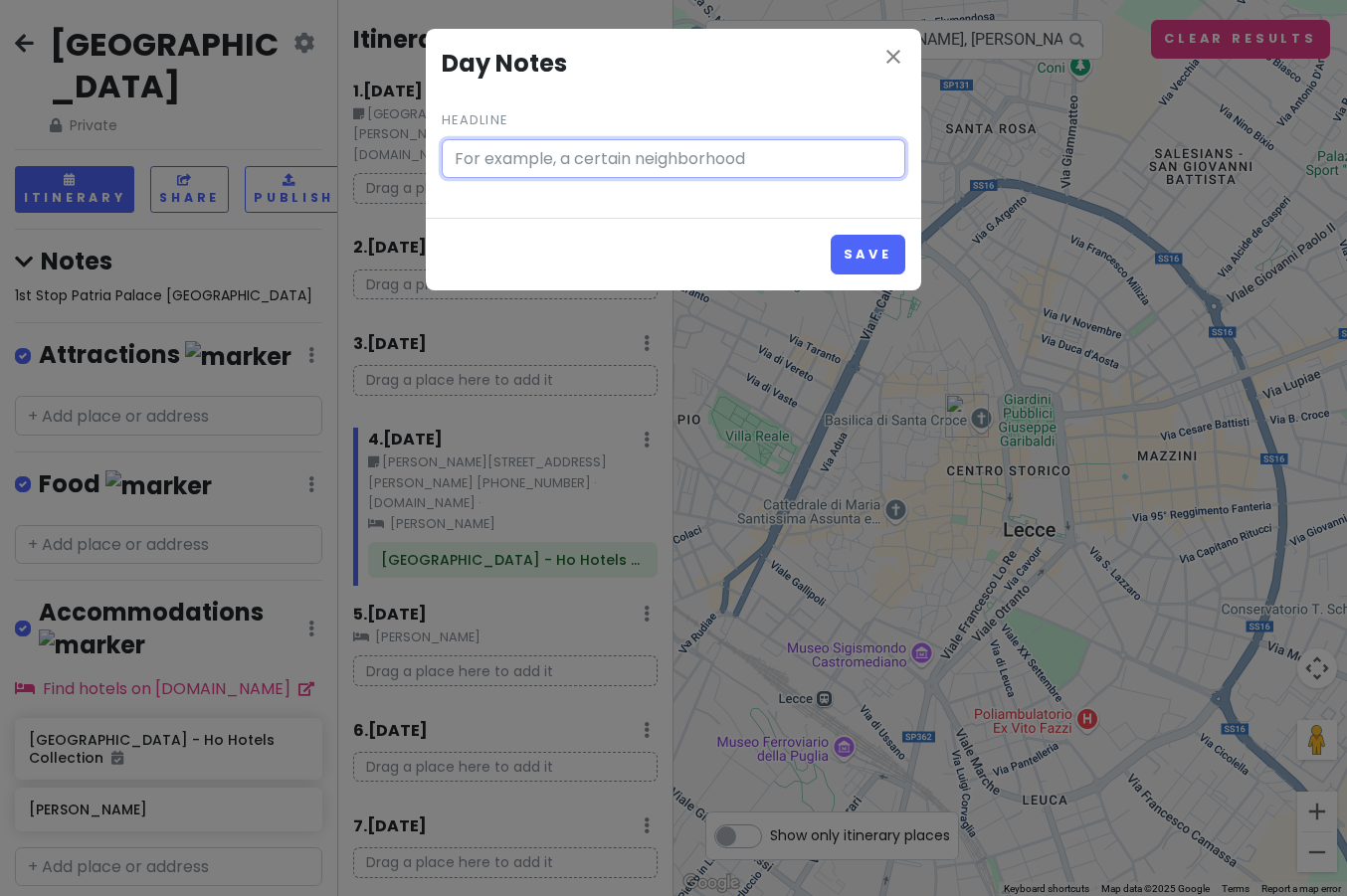 type on "[GEOGRAPHIC_DATA][STREET_ADDRESS][PERSON_NAME] [PHONE_NUMBER] · [DOMAIN_NAME] ·" 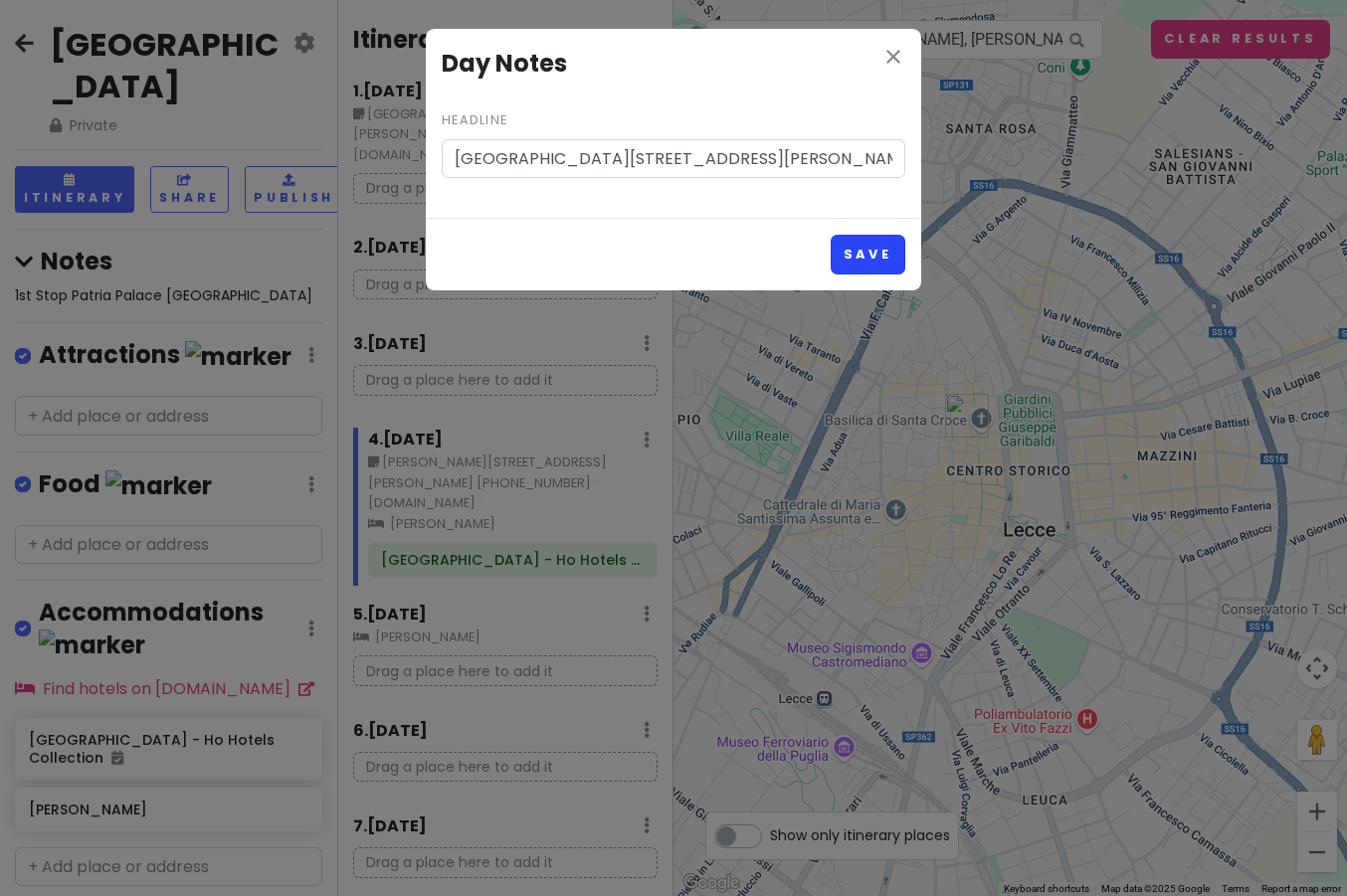 click on "Save" at bounding box center (867, 254) 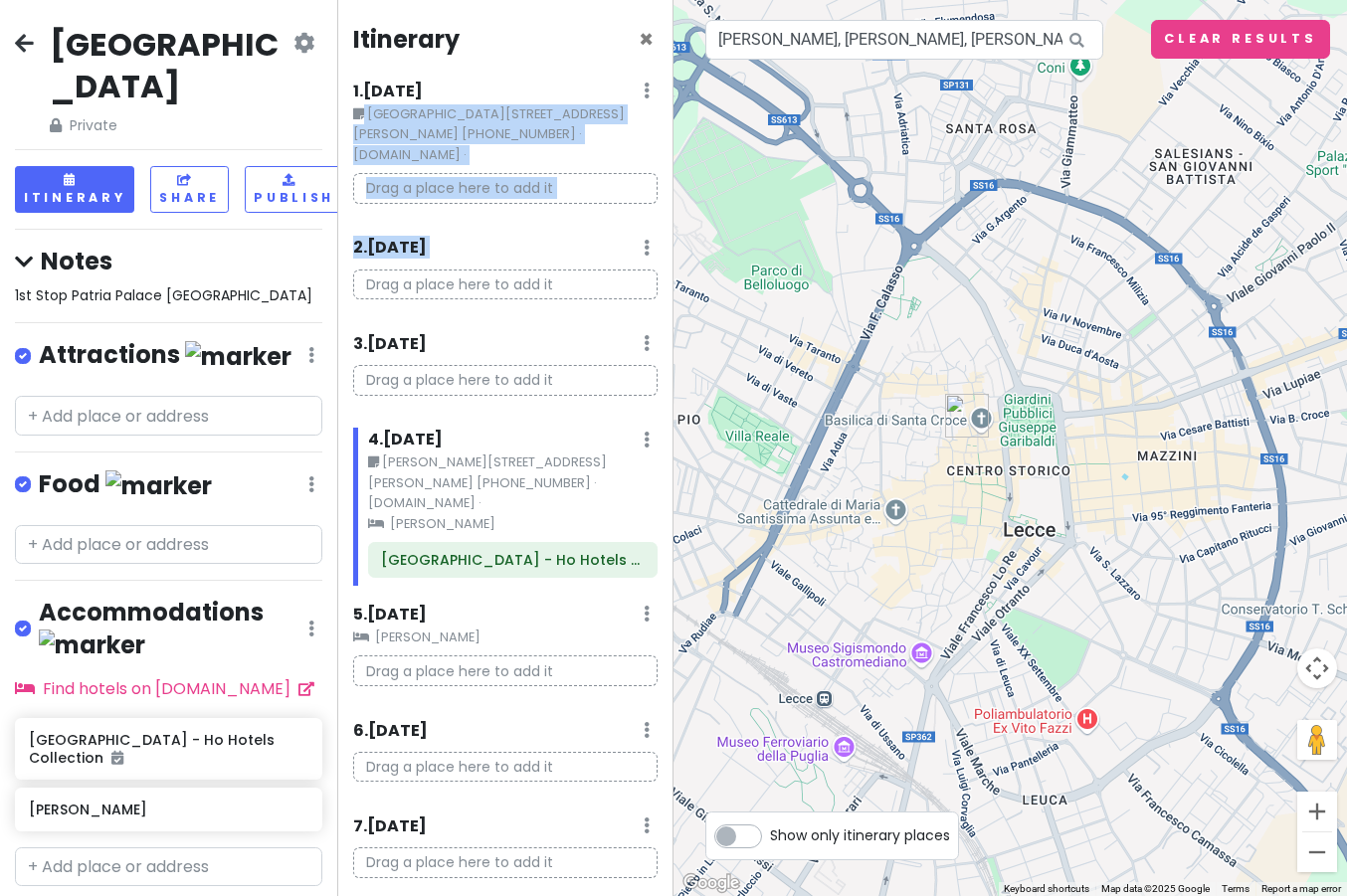 drag, startPoint x: 355, startPoint y: 112, endPoint x: 370, endPoint y: 272, distance: 160.70159 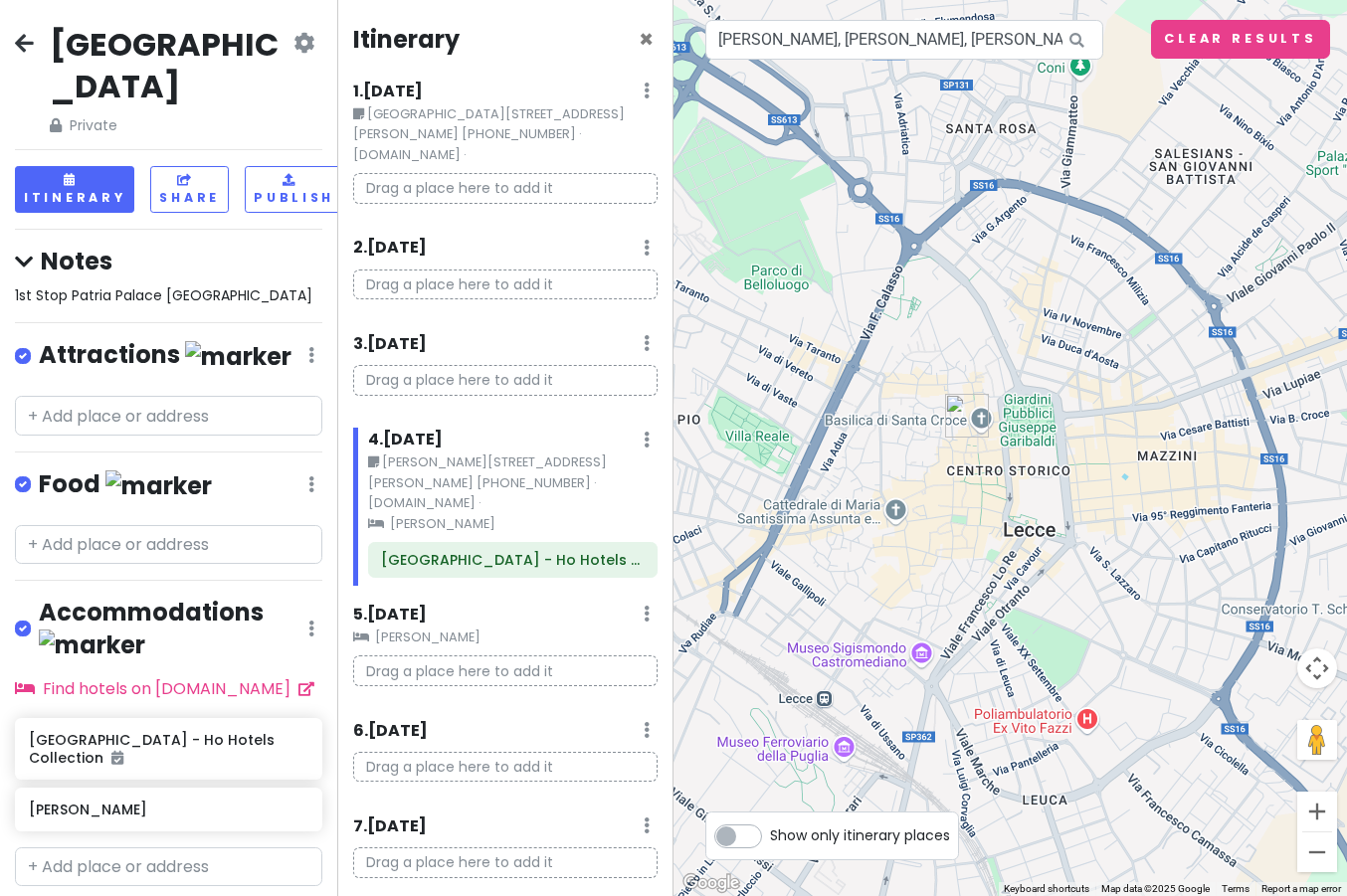 click on "Itinerary × 1 .  [DATE] Edit Day Notes Delete Day   [GEOGRAPHIC_DATA] [STREET_ADDRESS][PERSON_NAME] [PHONE_NUMBER] · [DOMAIN_NAME] ·  Drag a place here to add it 2 .  [DATE] Add Day Notes Delete Day Drag a place here to add it 3 .  [DATE] Add Day Notes Delete Day Drag a place here to add it 4 .  [DATE] Edit Day Notes Clear Lodging Delete Day   [PERSON_NAME][STREET_ADDRESS][PERSON_NAME] [PHONE_NUMBER] · [DOMAIN_NAME] ·     [GEOGRAPHIC_DATA][PERSON_NAME] - Ho Hotels Collection 5 .  [DATE] Add Day Notes Clear Lodging Delete Day    [PERSON_NAME] a place here to add it 6 .  [DATE] Add Day Notes Delete Day Drag a place here to add it 7 .  [DATE] Add Day Notes Delete Day Drag a place here to add it 8 .  [DATE] Add Day Notes Delete Day Drag a place here to add it 9 .  [DATE] Add Day Notes Delete Day Drag a place here to add it 10 .  [DATE] Add Day Notes Delete Day Drag a place here to add it 11 .  [DATE] Add Day Notes 12" at bounding box center [505, 448] 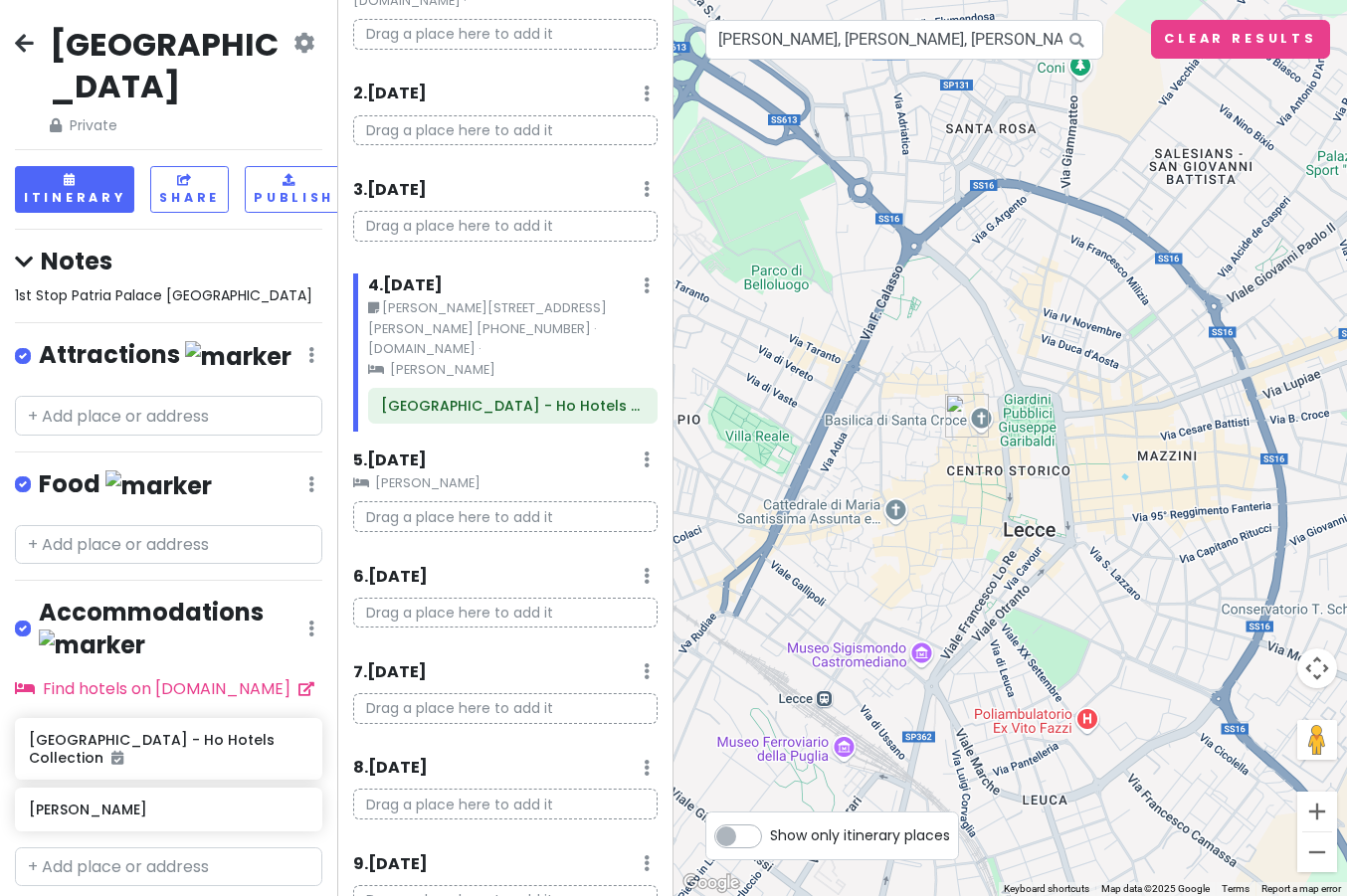 scroll, scrollTop: 165, scrollLeft: 0, axis: vertical 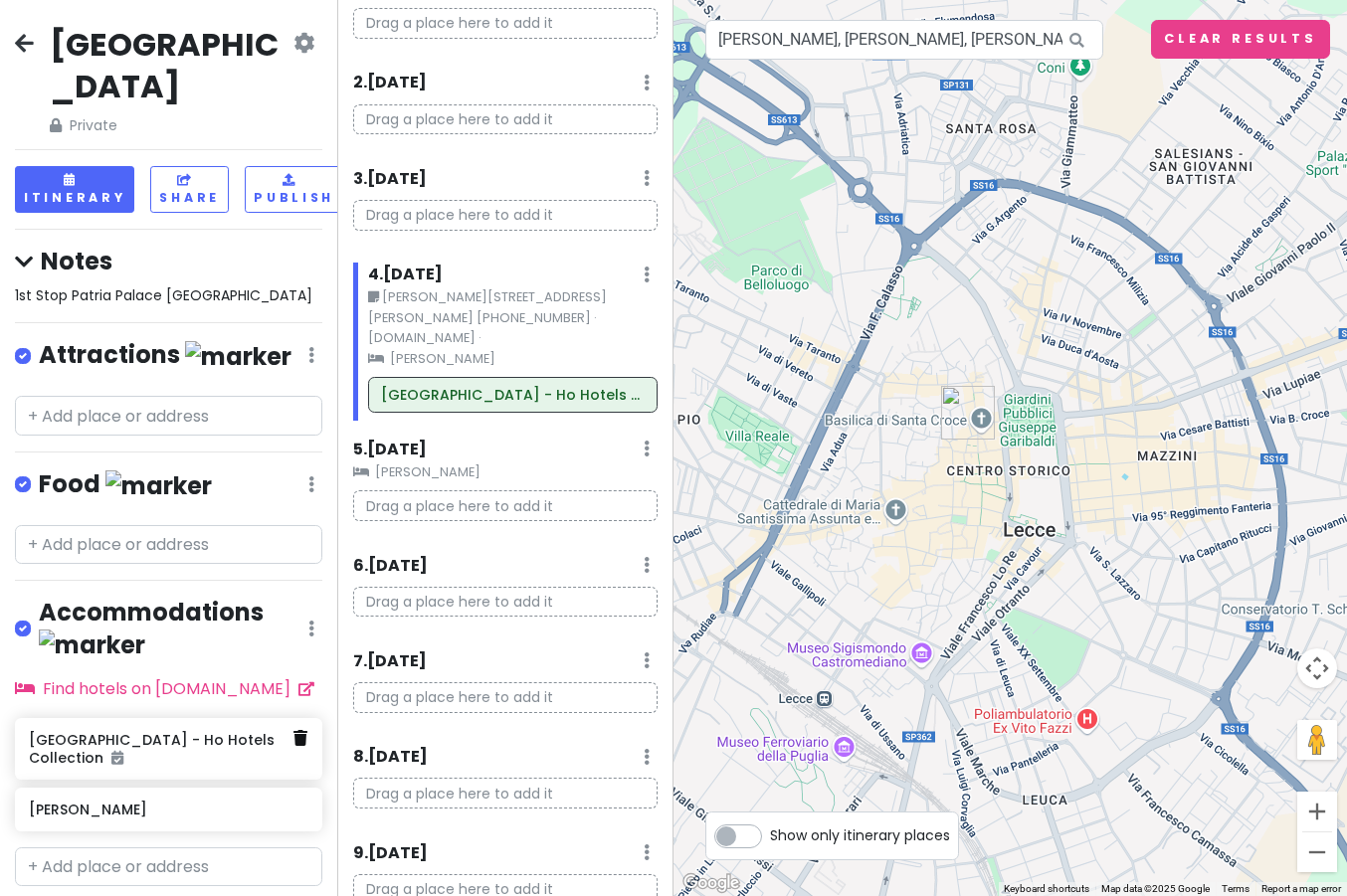 click at bounding box center [300, 738] 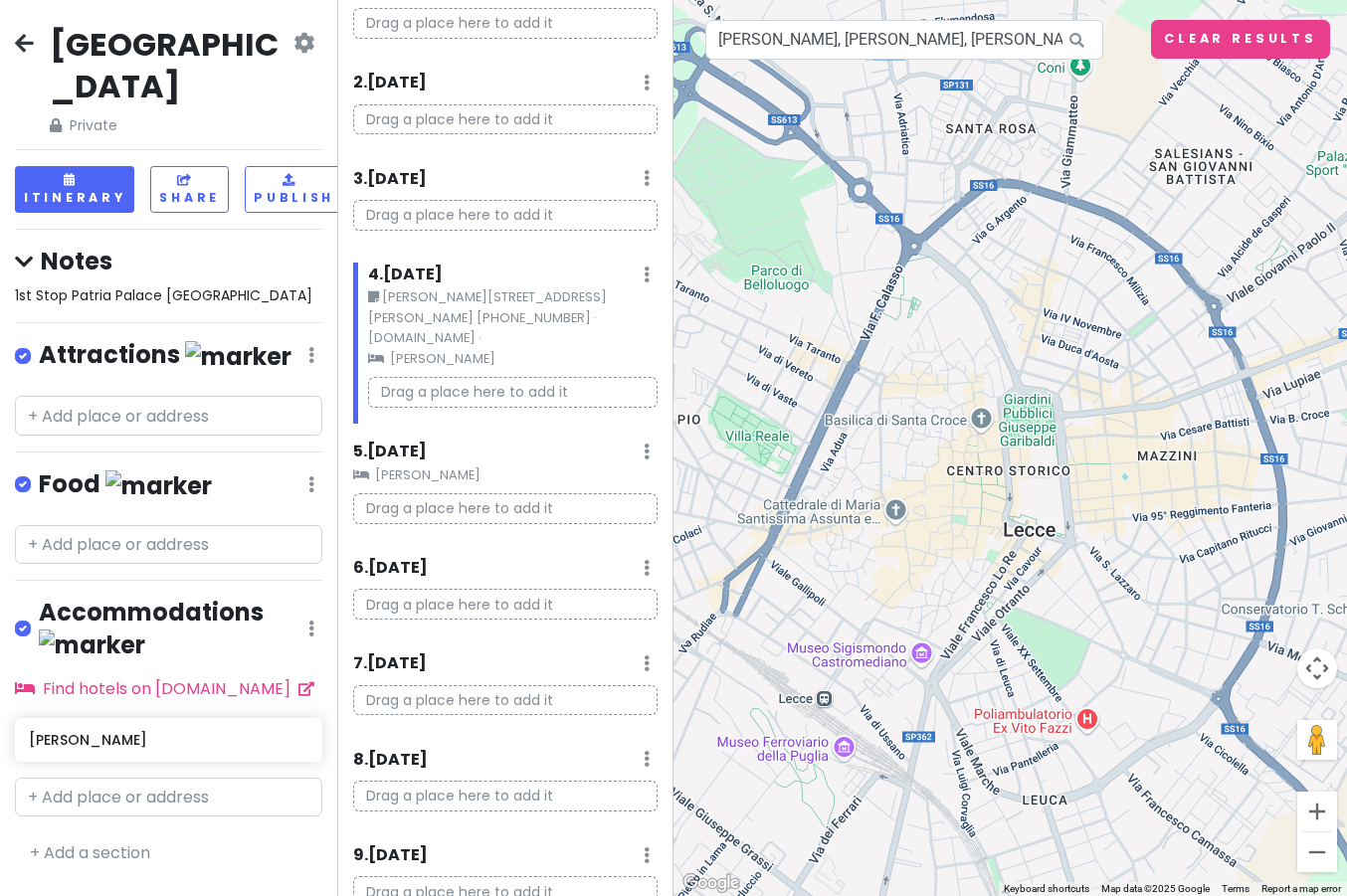 click on "[PERSON_NAME]" at bounding box center [168, 740] 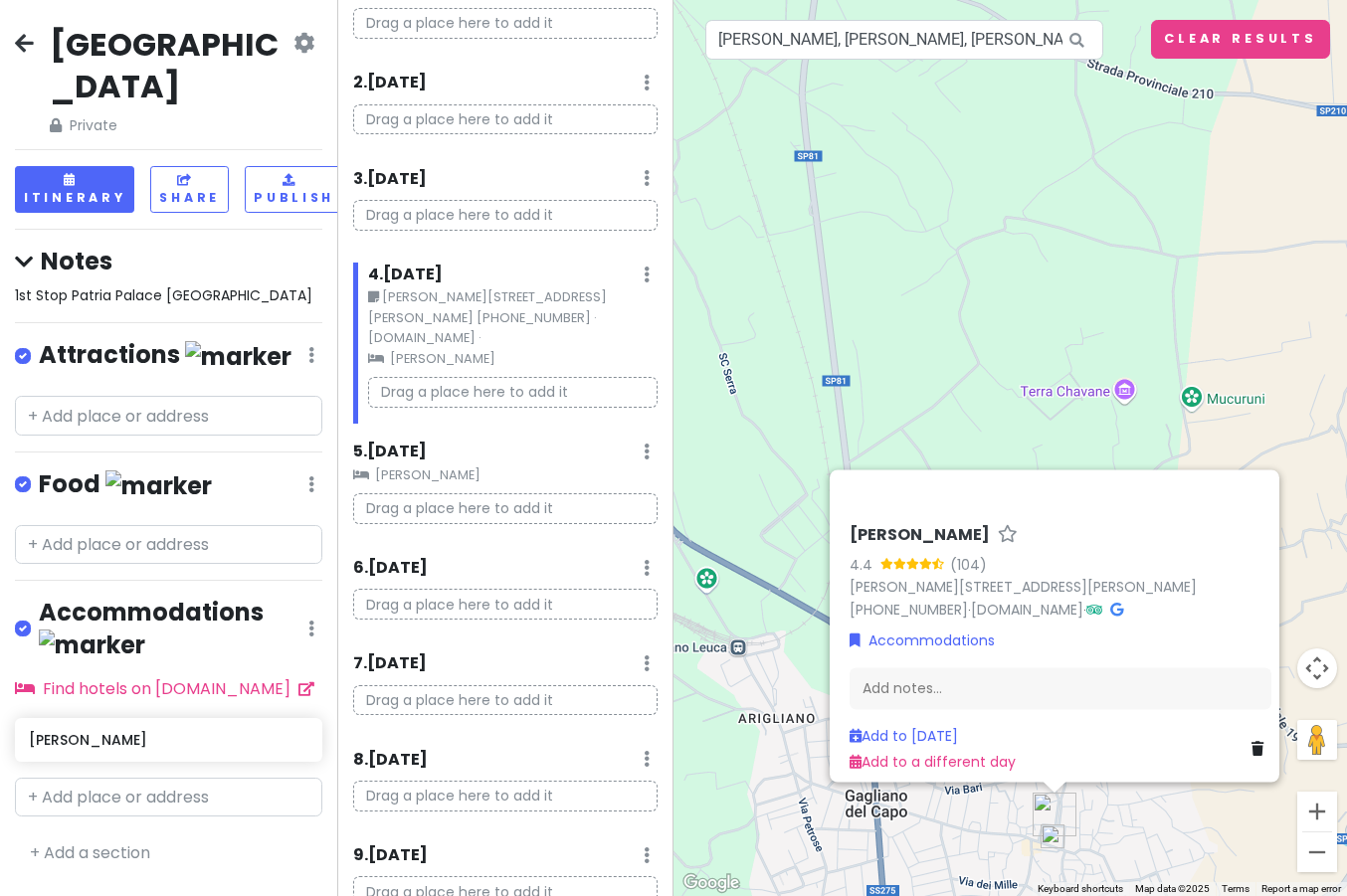 click on "[PERSON_NAME]" at bounding box center (168, 740) 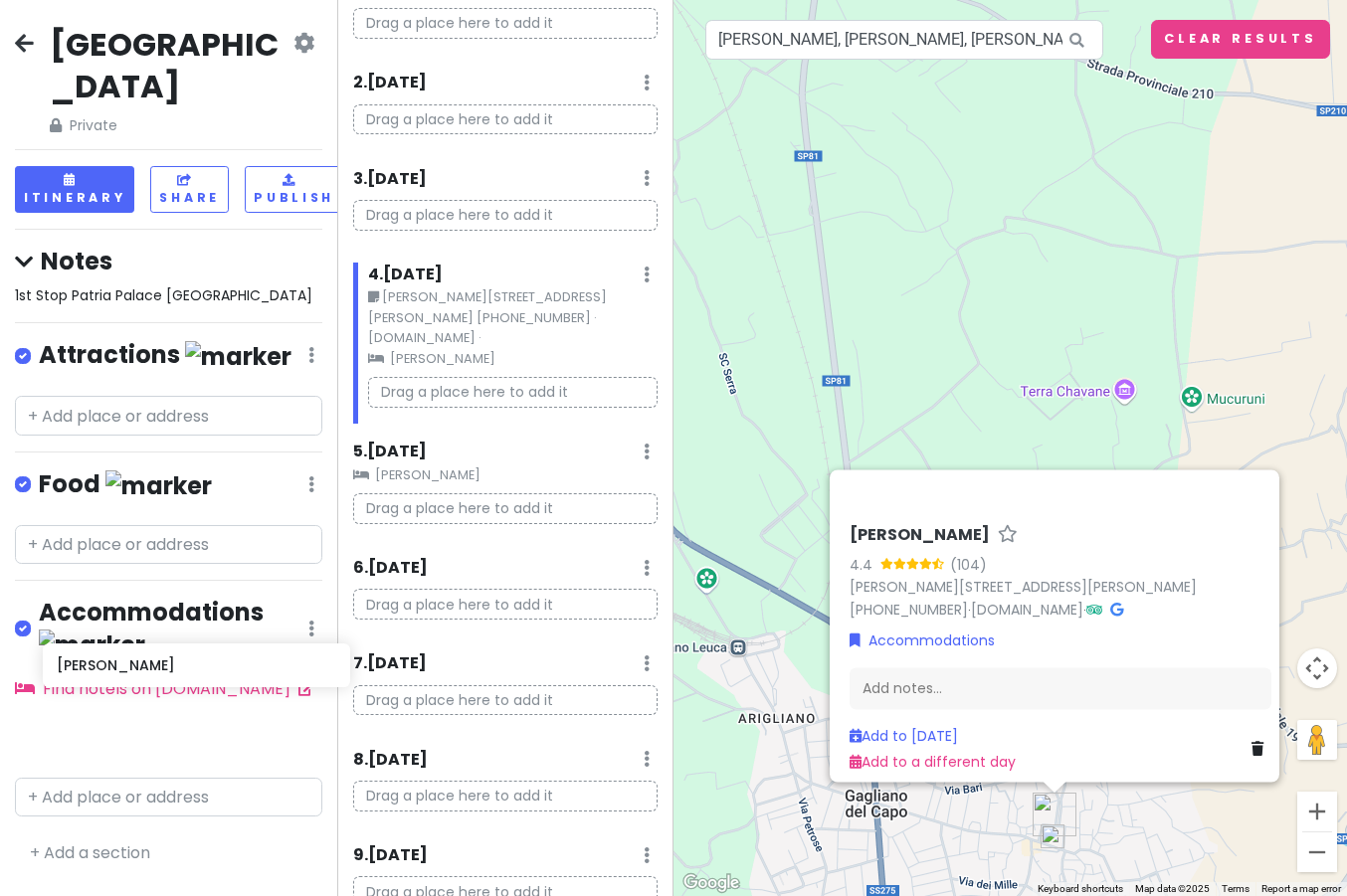 drag, startPoint x: 157, startPoint y: 648, endPoint x: 192, endPoint y: 652, distance: 35.22783 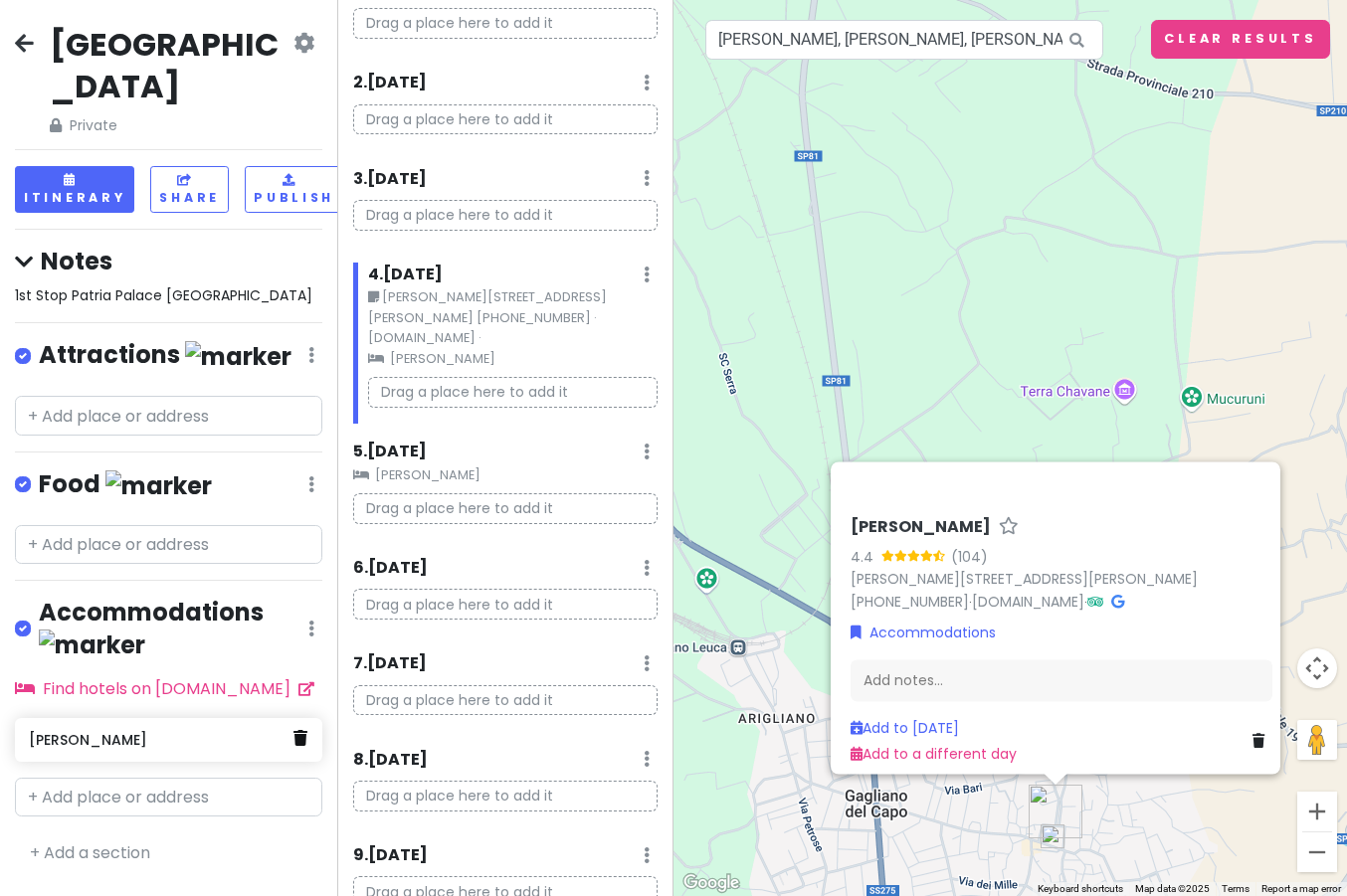 click at bounding box center (300, 738) 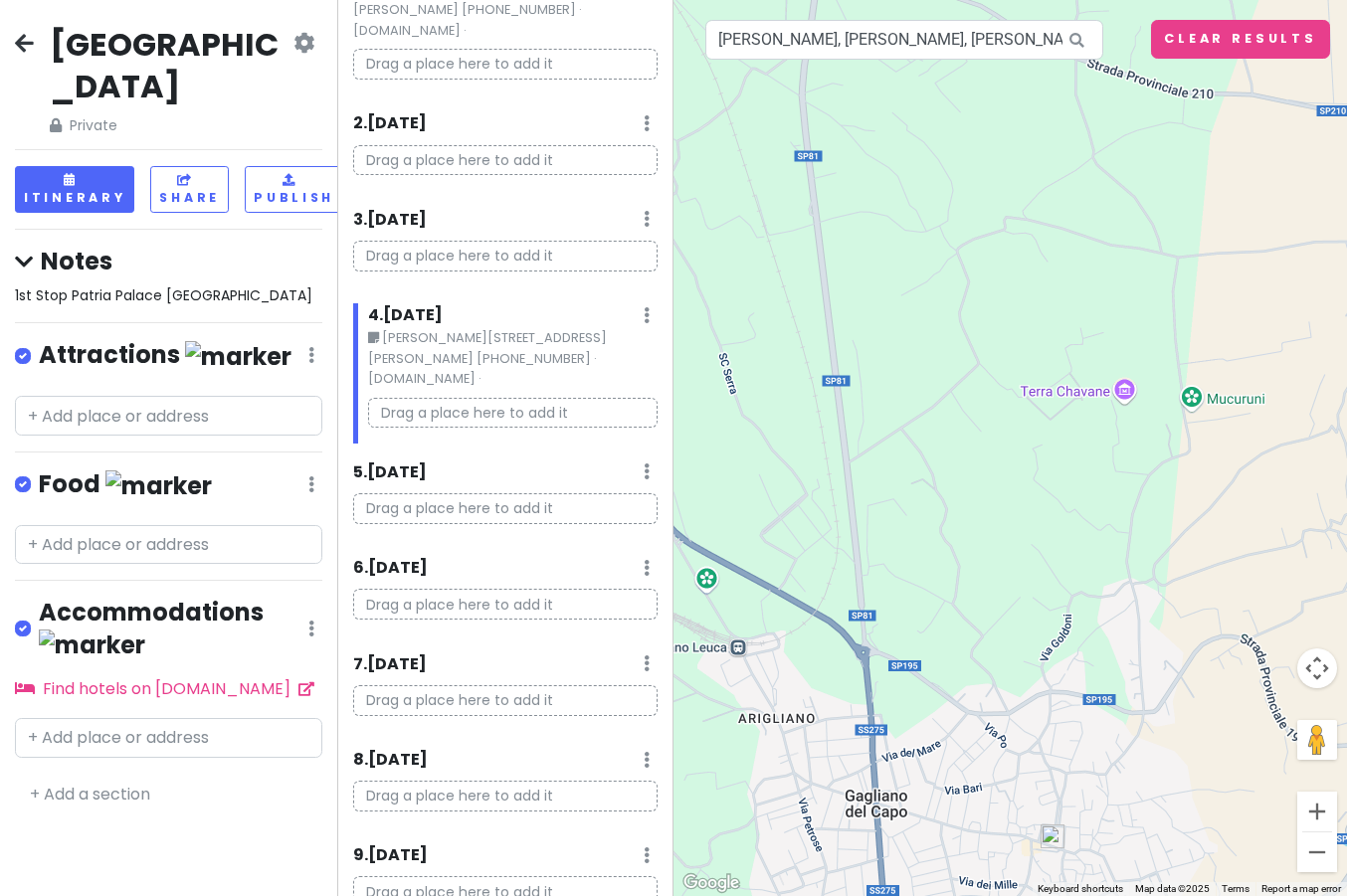 scroll, scrollTop: 131, scrollLeft: 0, axis: vertical 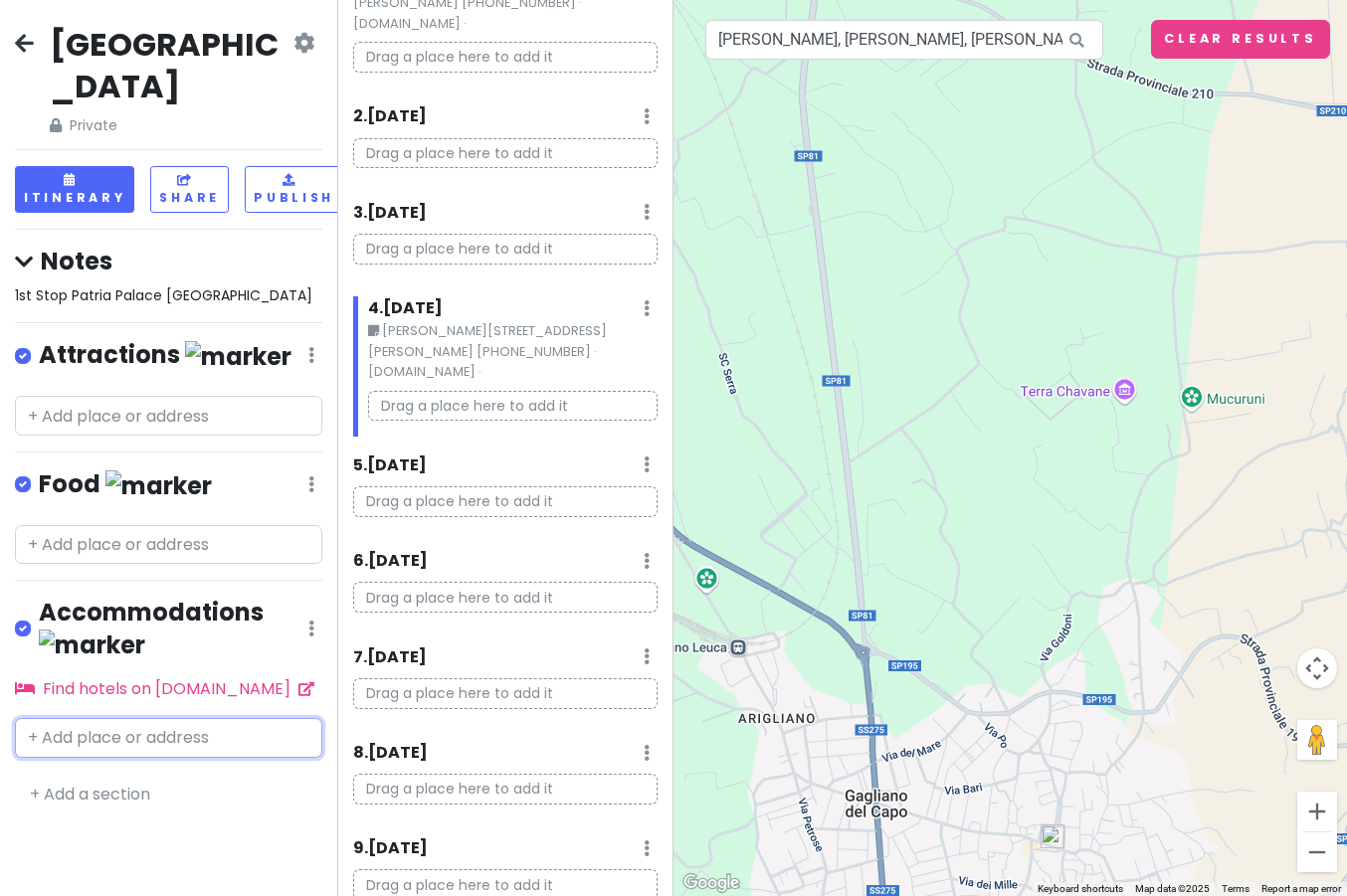 click at bounding box center (168, 738) 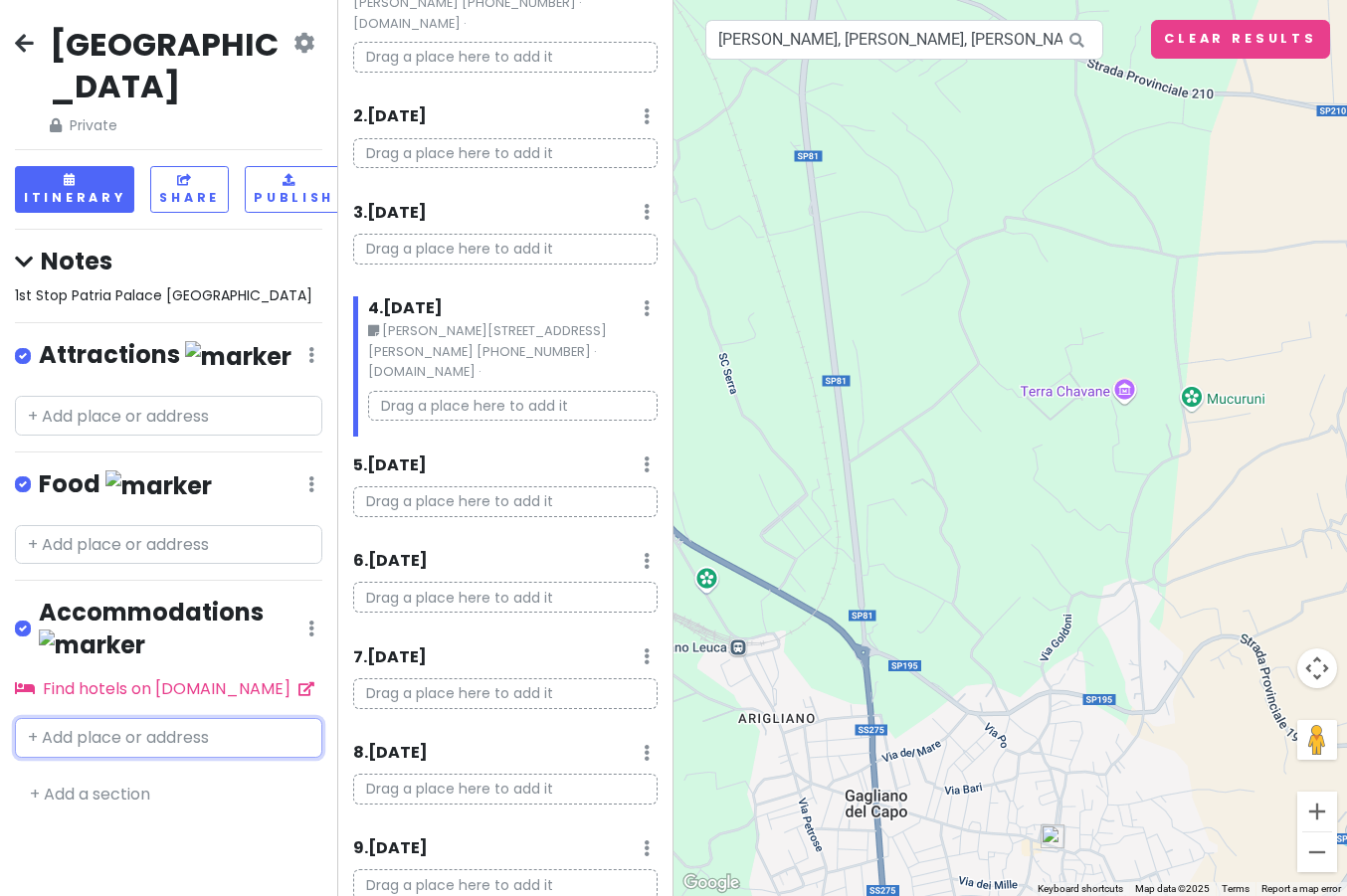 scroll, scrollTop: 0, scrollLeft: 0, axis: both 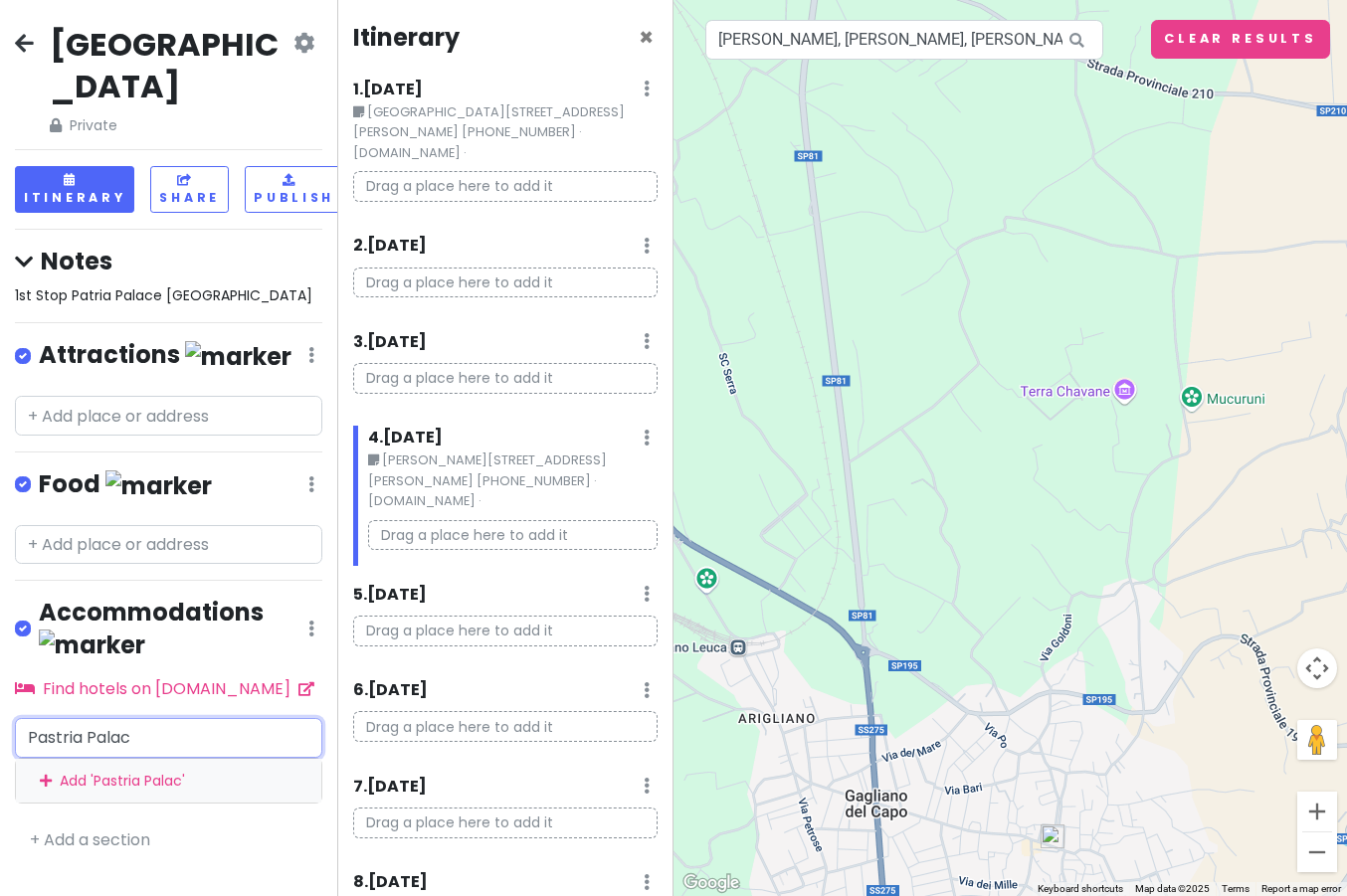 type on "[GEOGRAPHIC_DATA]" 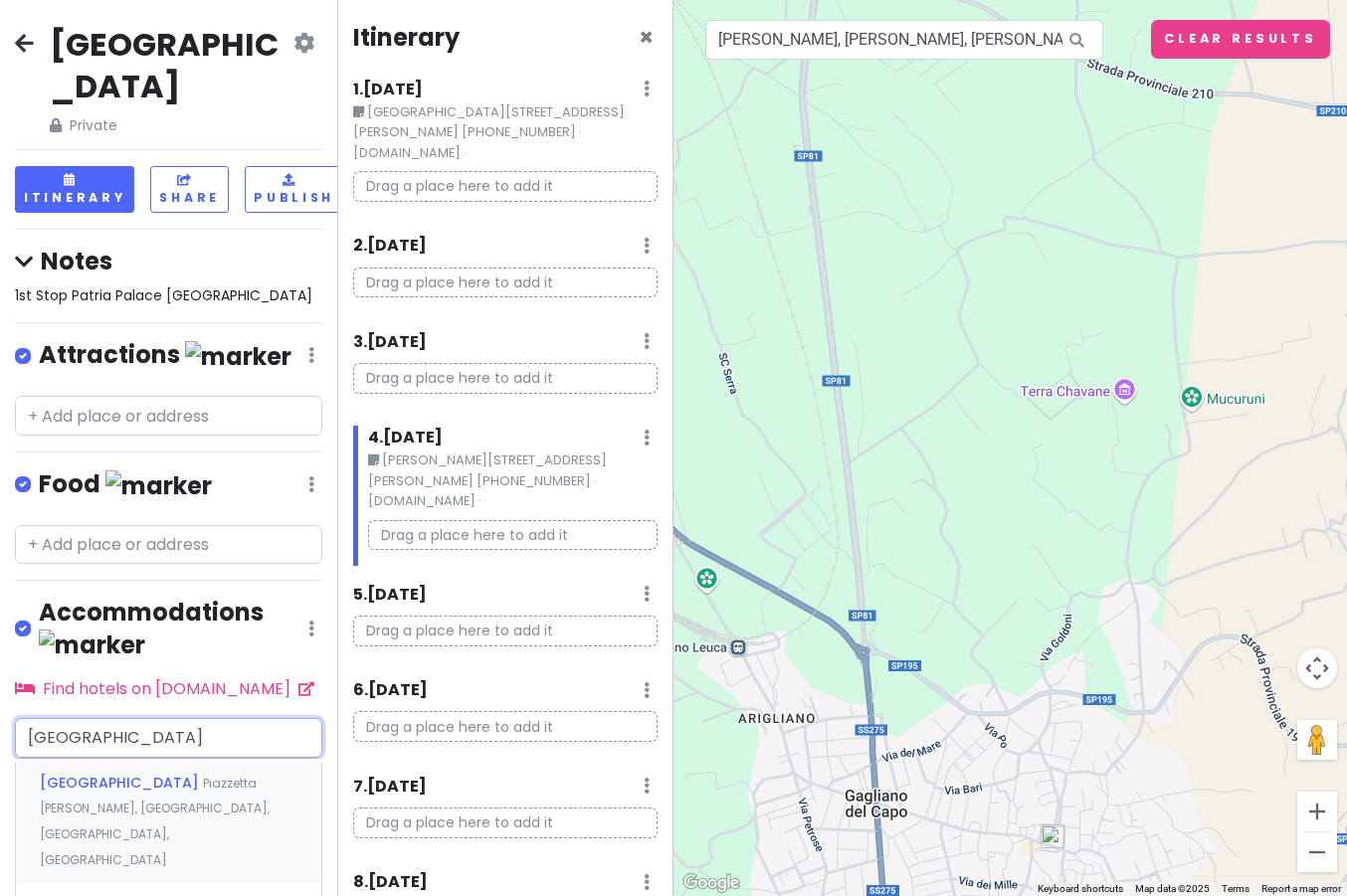 click on "Piazzetta [PERSON_NAME], [GEOGRAPHIC_DATA], [GEOGRAPHIC_DATA], [GEOGRAPHIC_DATA]" at bounding box center [154, 821] 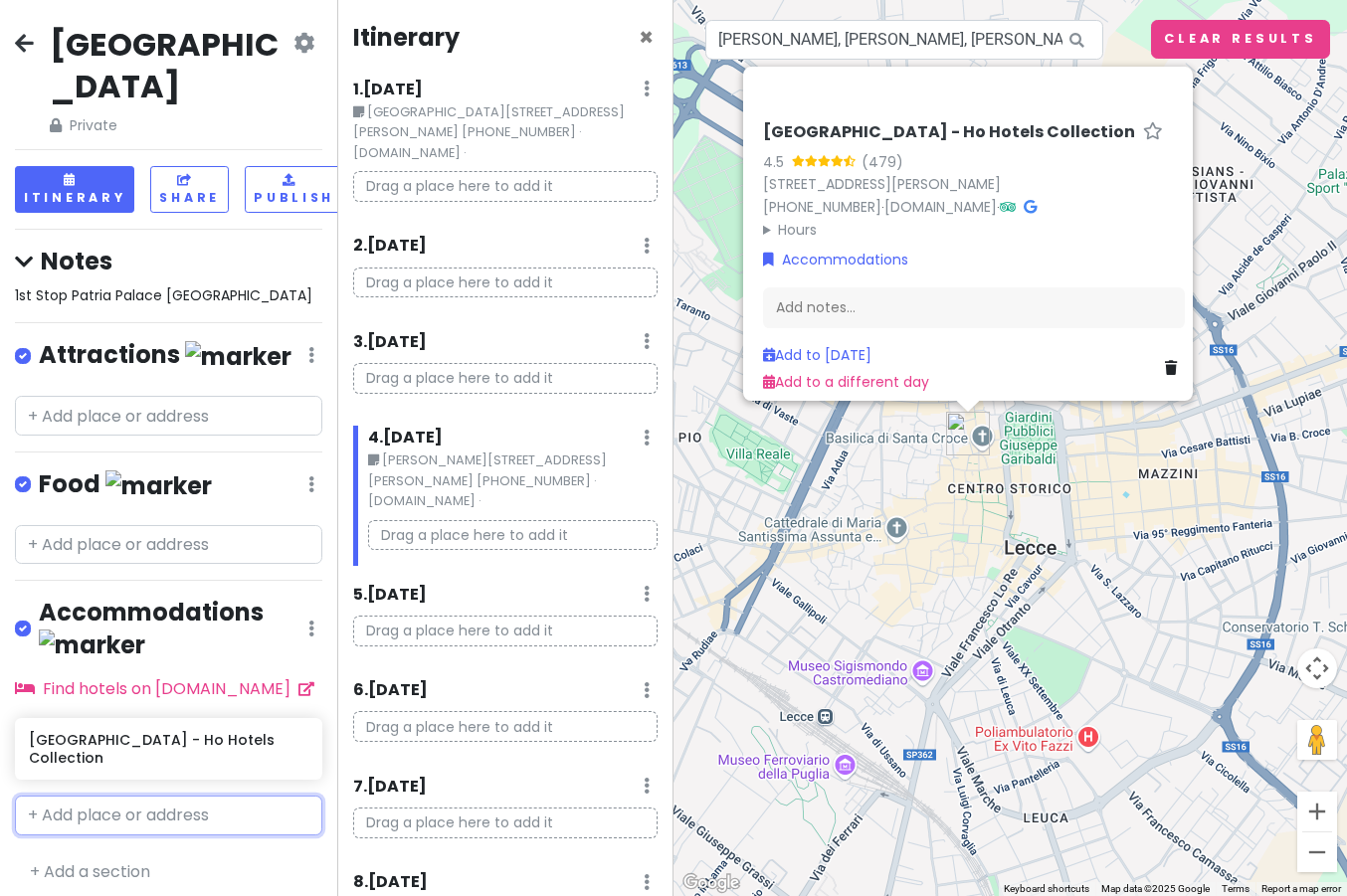 click at bounding box center [168, 815] 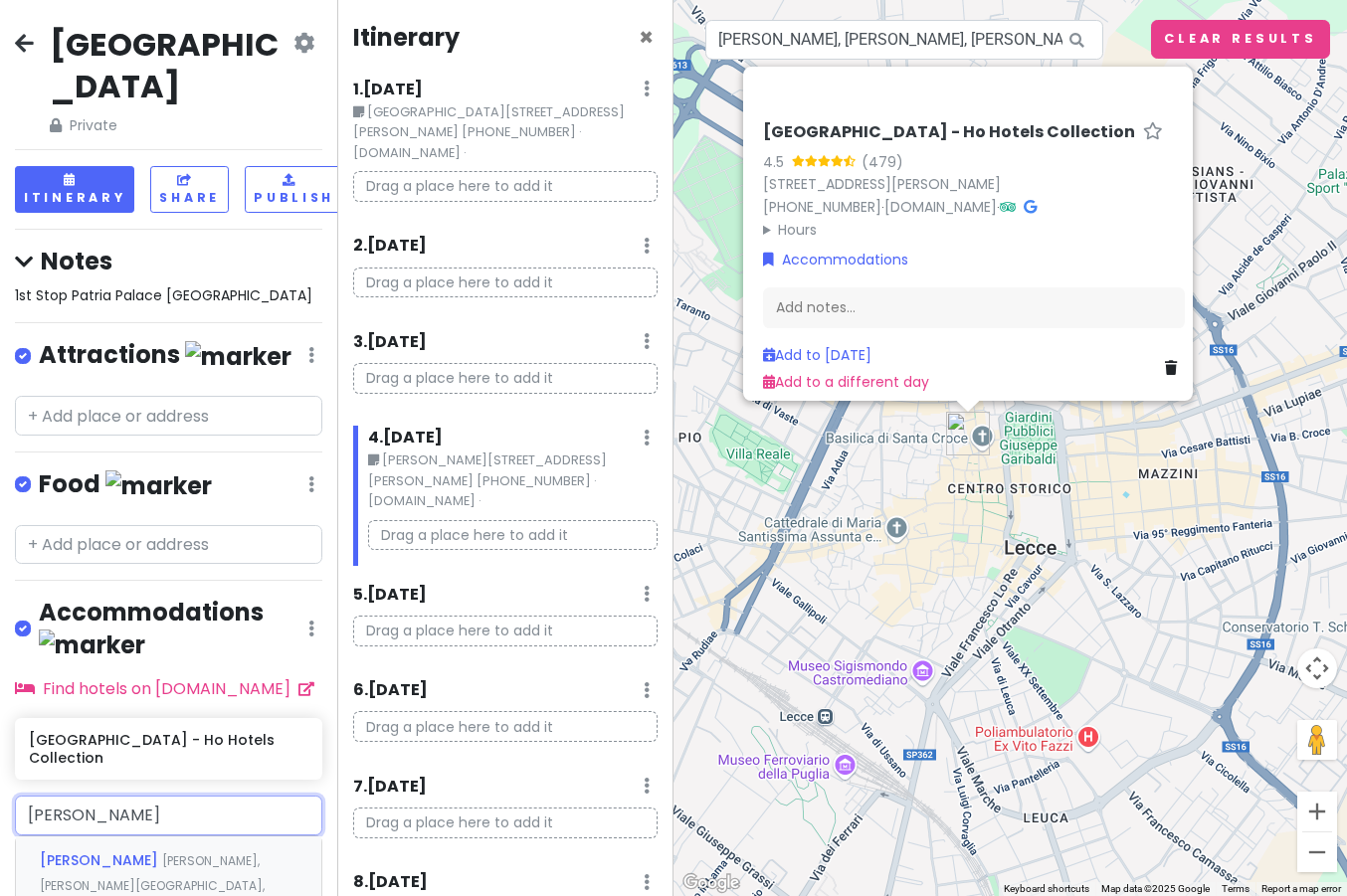 type on "[PERSON_NAME]" 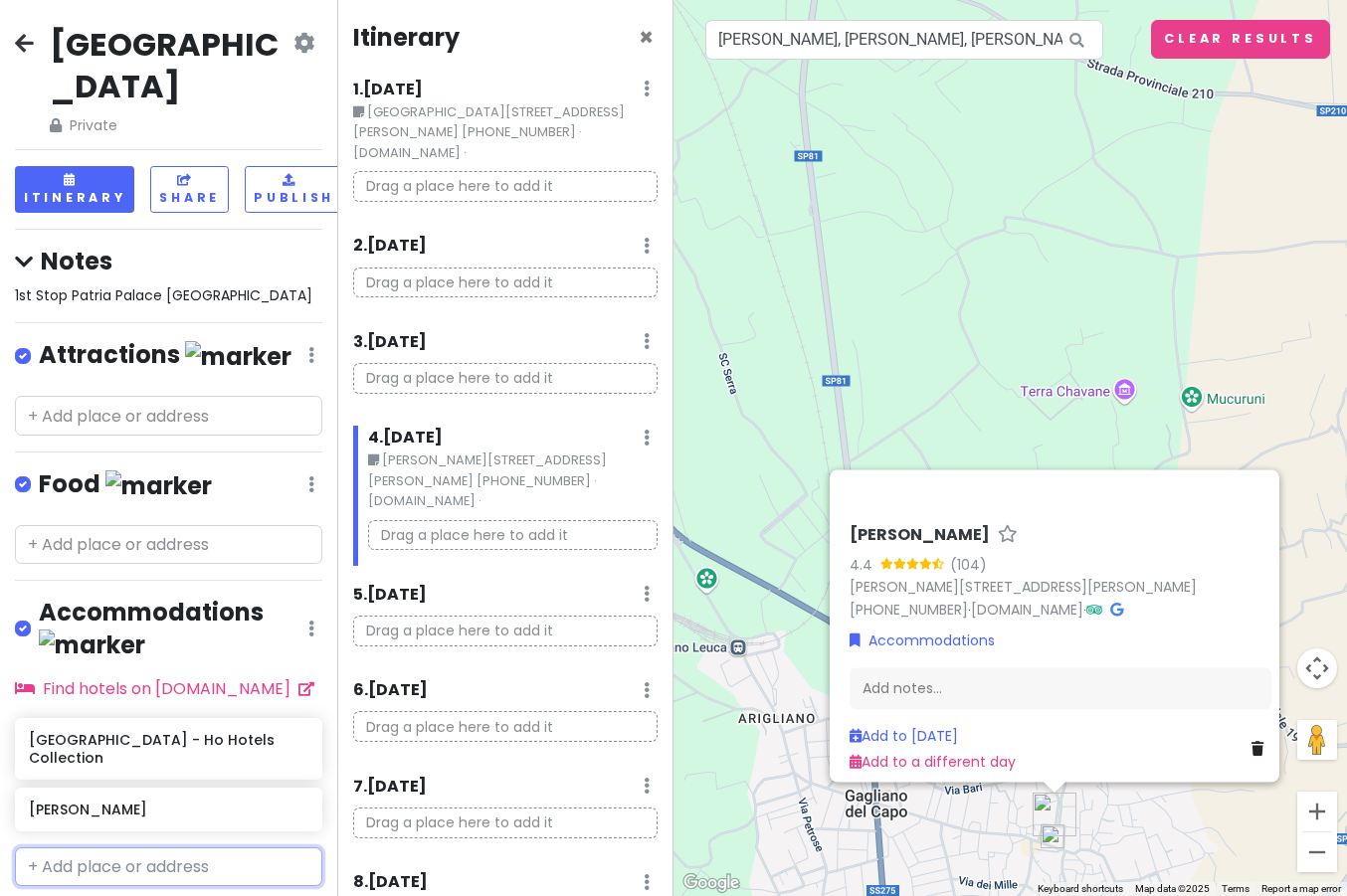 click at bounding box center [168, 867] 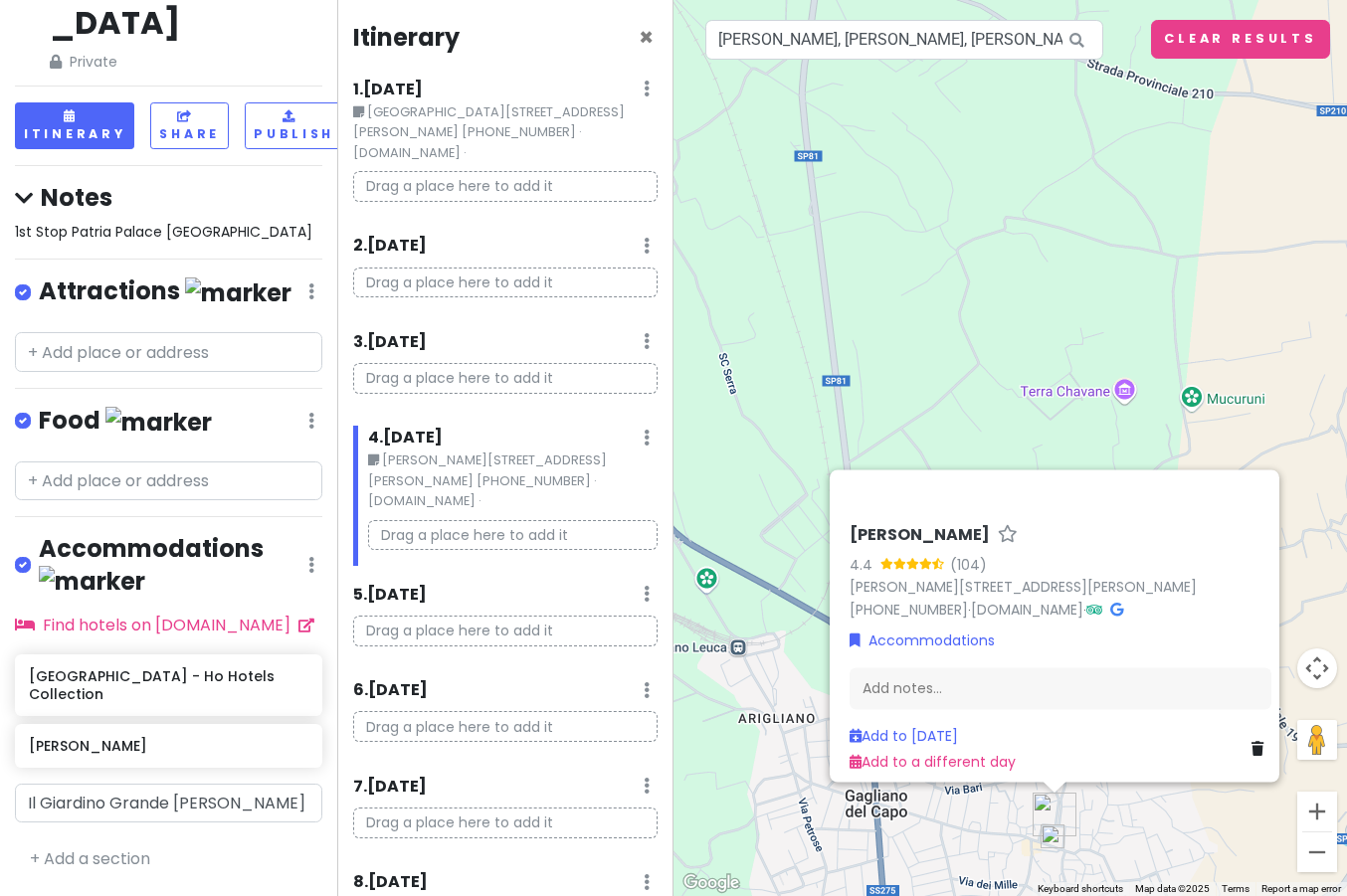 scroll, scrollTop: 0, scrollLeft: 0, axis: both 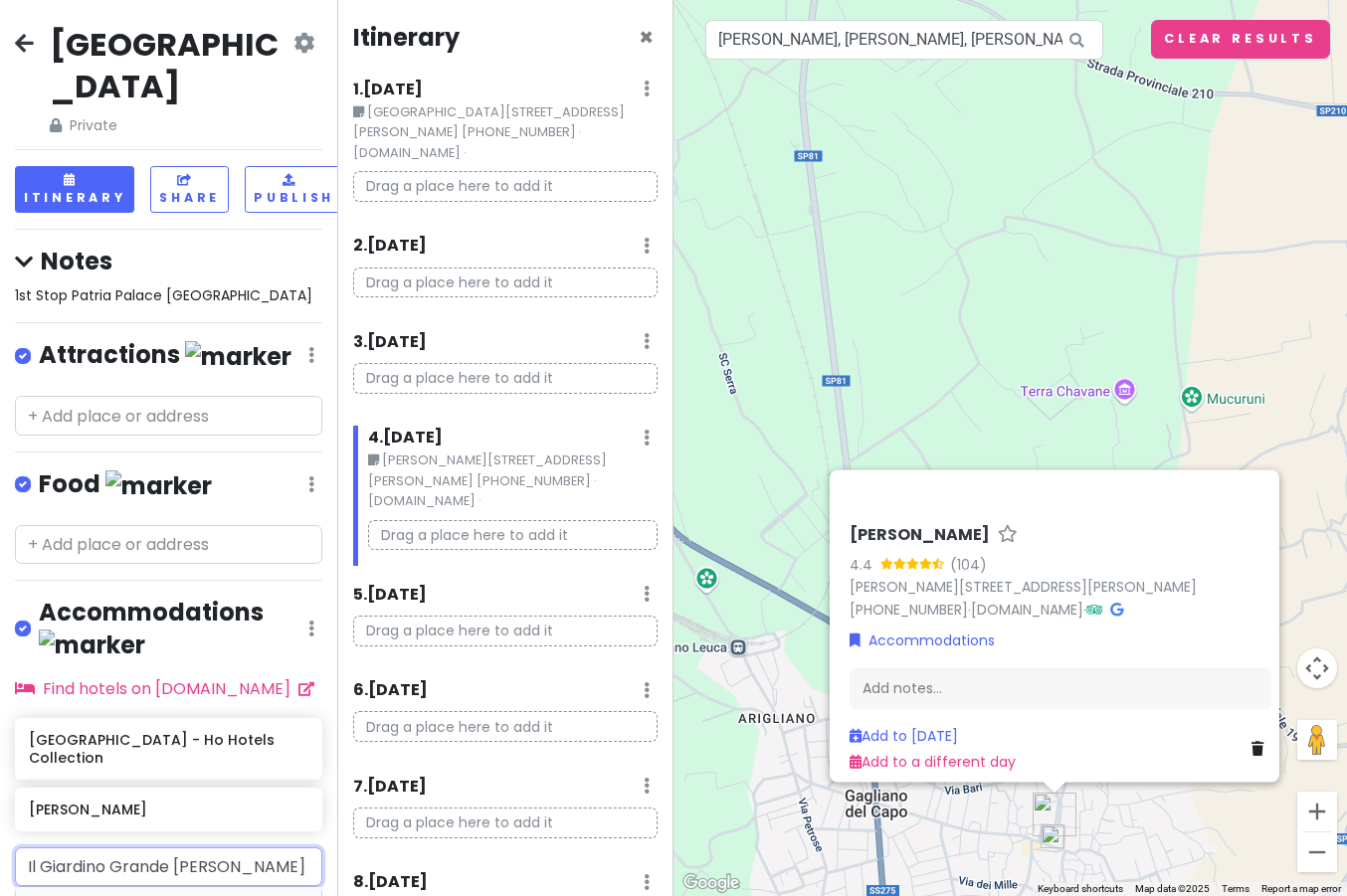 type on "Il Giardino Grande Parabi" 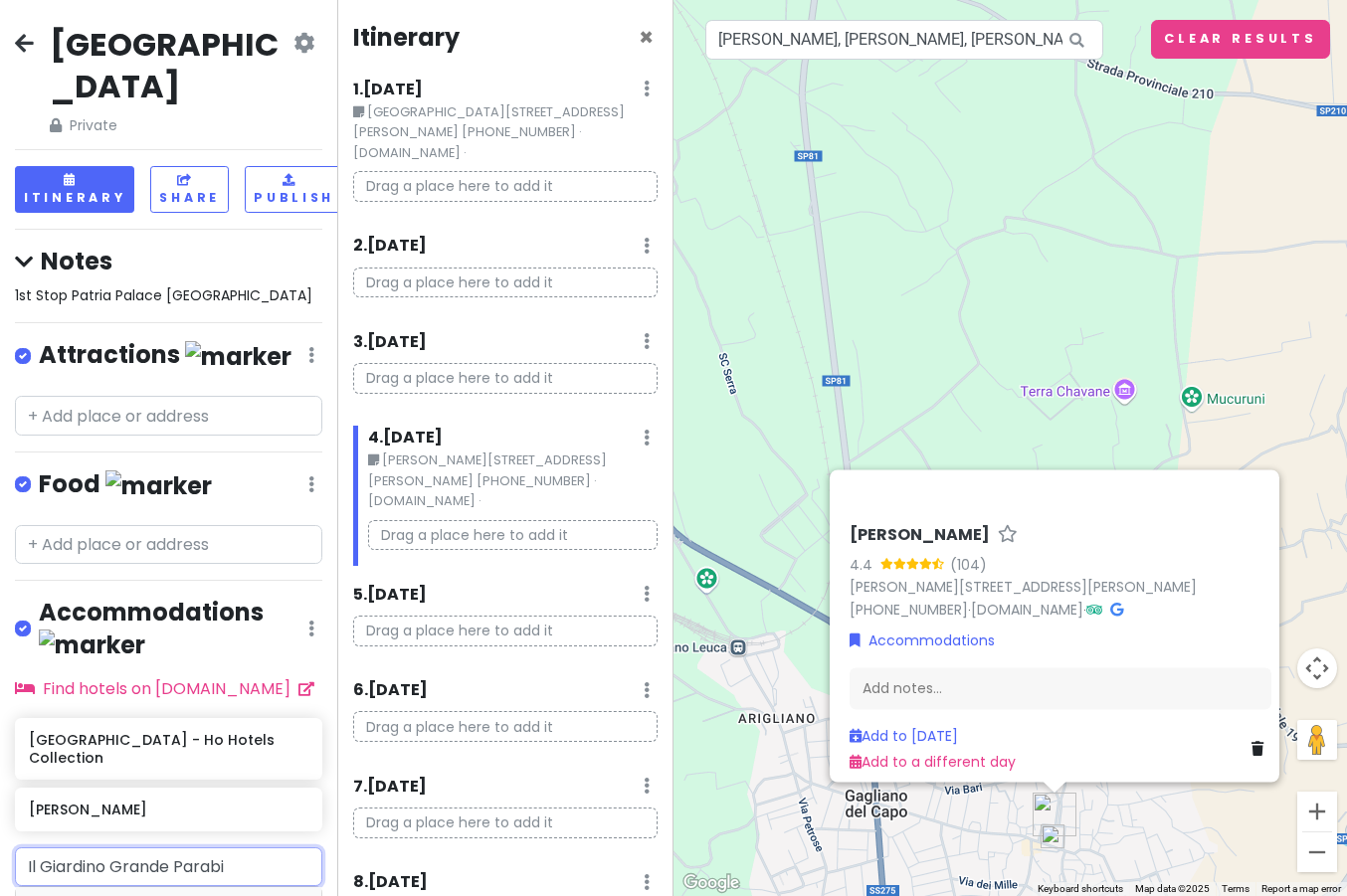 click on "Il Giardino Grande - Dimora in [GEOGRAPHIC_DATA]   Str. Vicinale [PERSON_NAME], [GEOGRAPHIC_DATA], Province of [GEOGRAPHIC_DATA], [GEOGRAPHIC_DATA]" at bounding box center [168, 962] 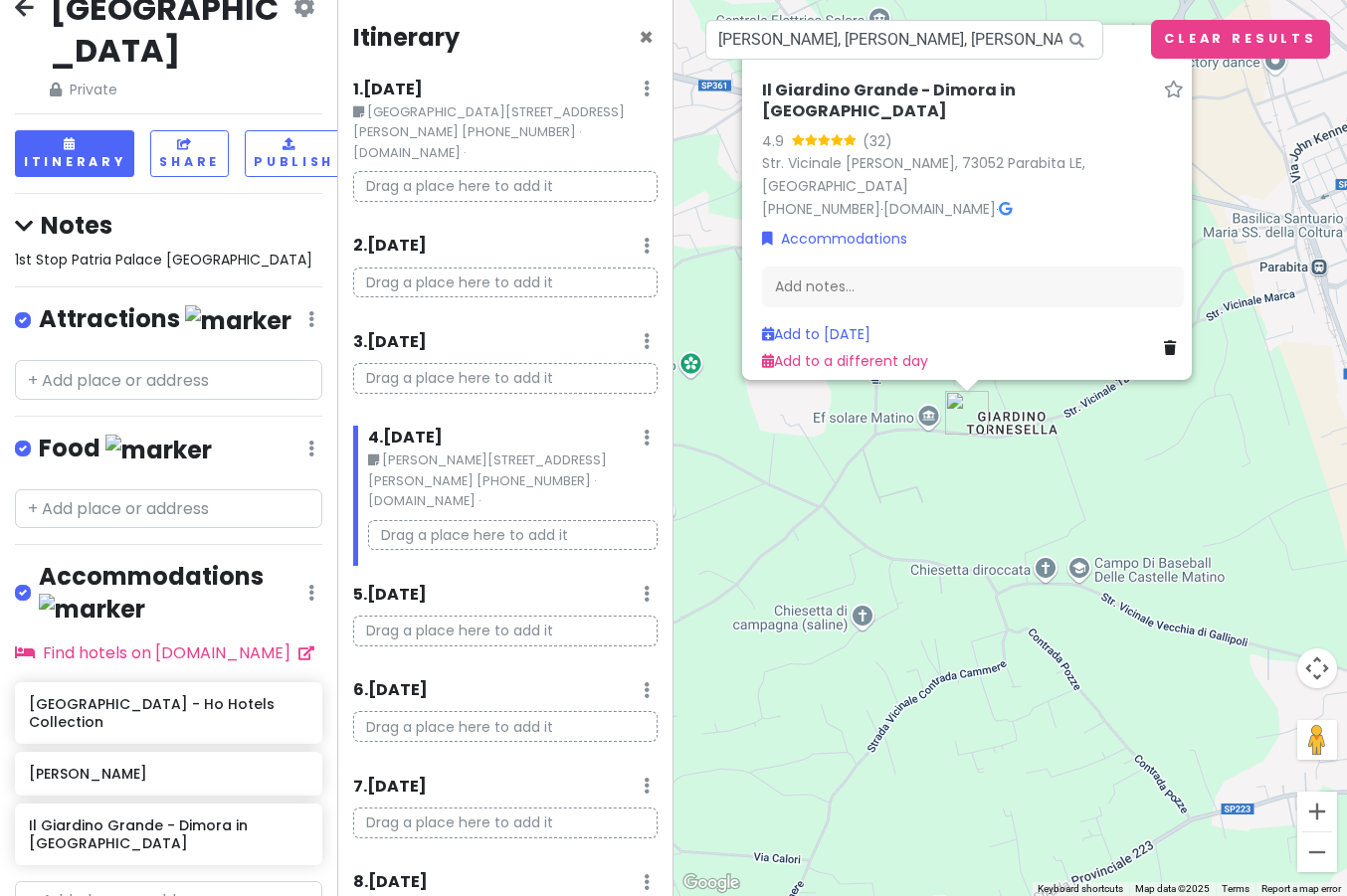 scroll, scrollTop: 33, scrollLeft: 0, axis: vertical 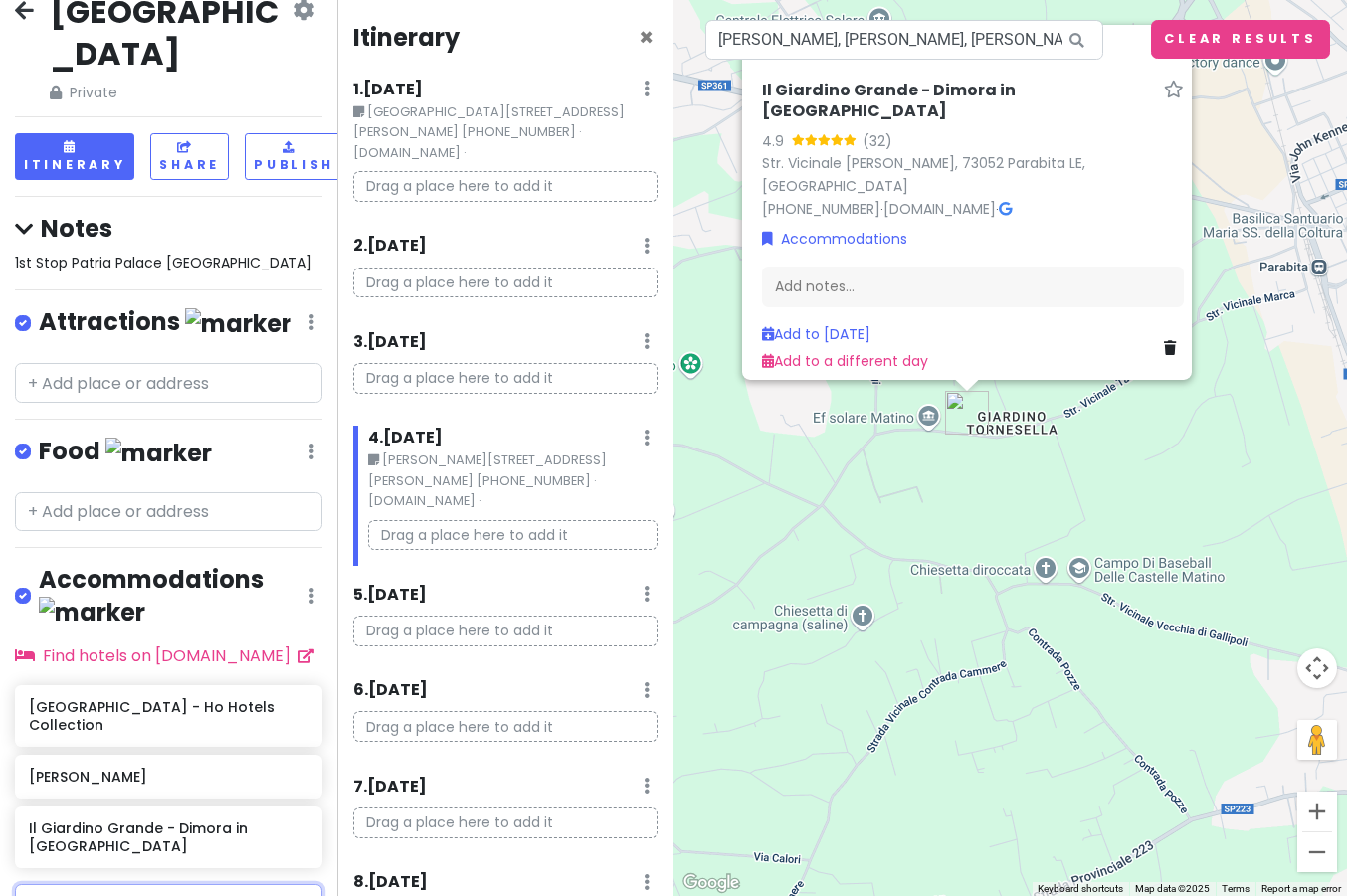 click at bounding box center (168, 904) 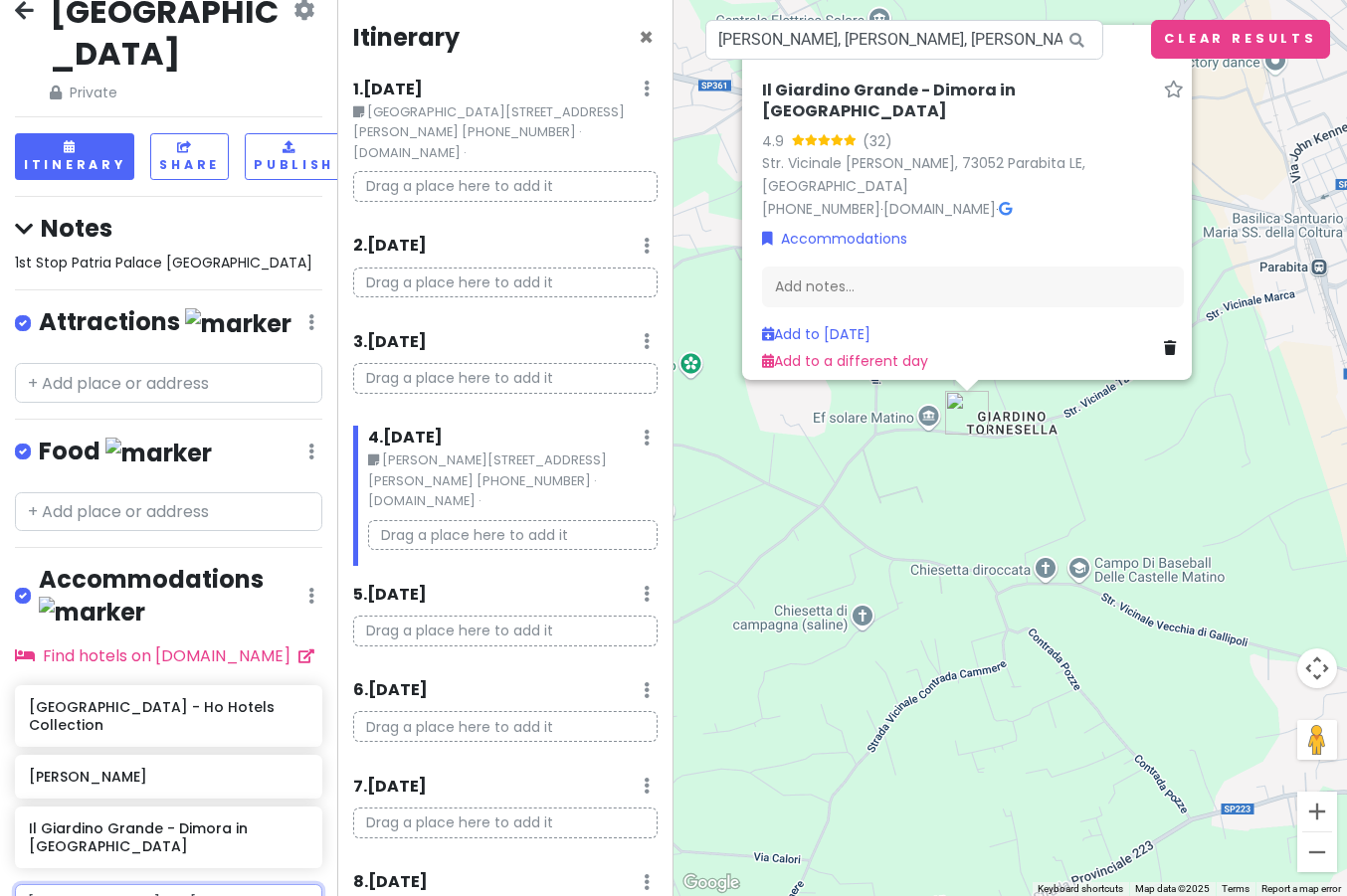 type on "[PERSON_NAME] via andrano Tre" 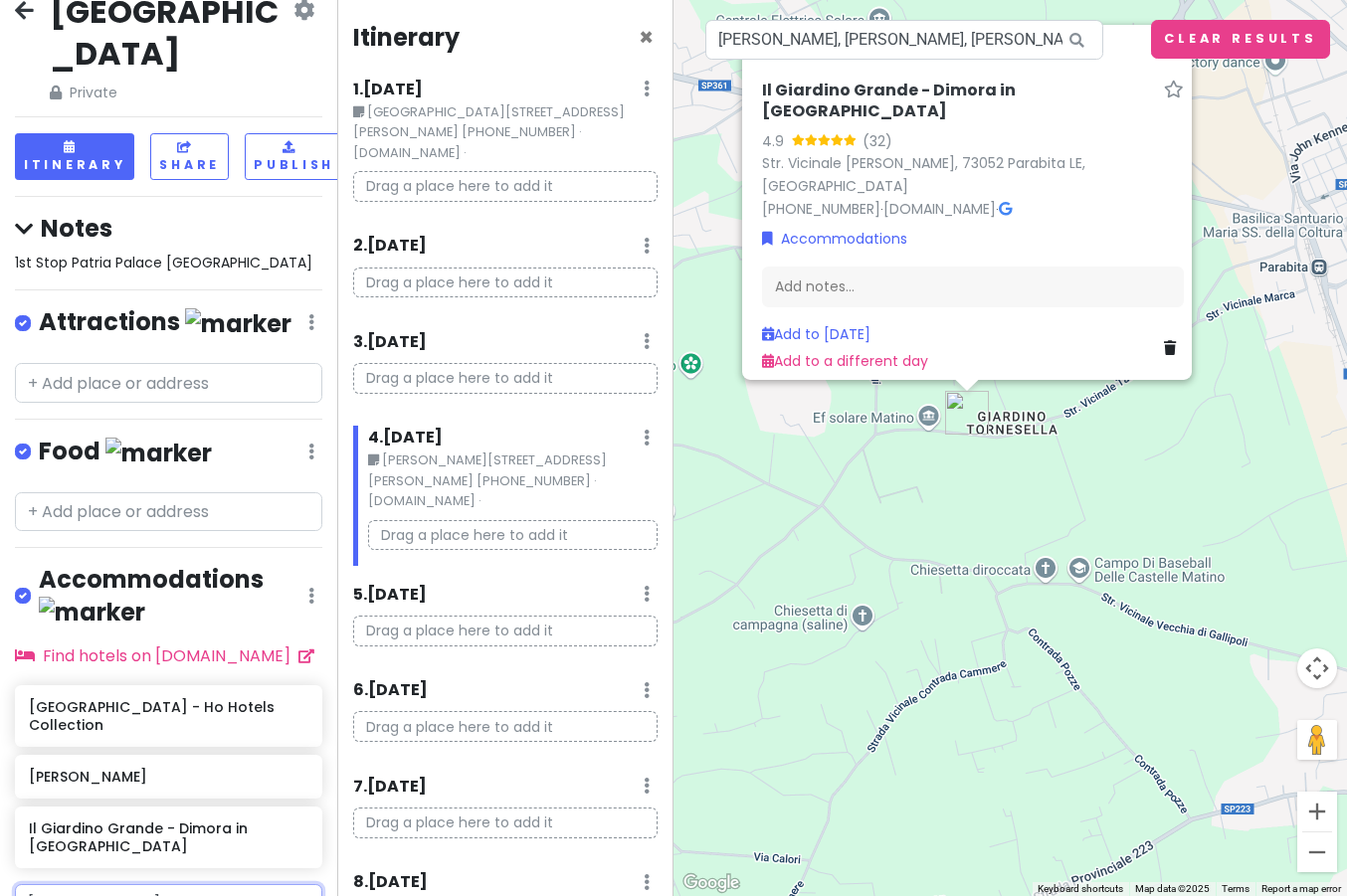 click on "[GEOGRAPHIC_DATA], [GEOGRAPHIC_DATA], [GEOGRAPHIC_DATA], [GEOGRAPHIC_DATA]" at bounding box center [165, 987] 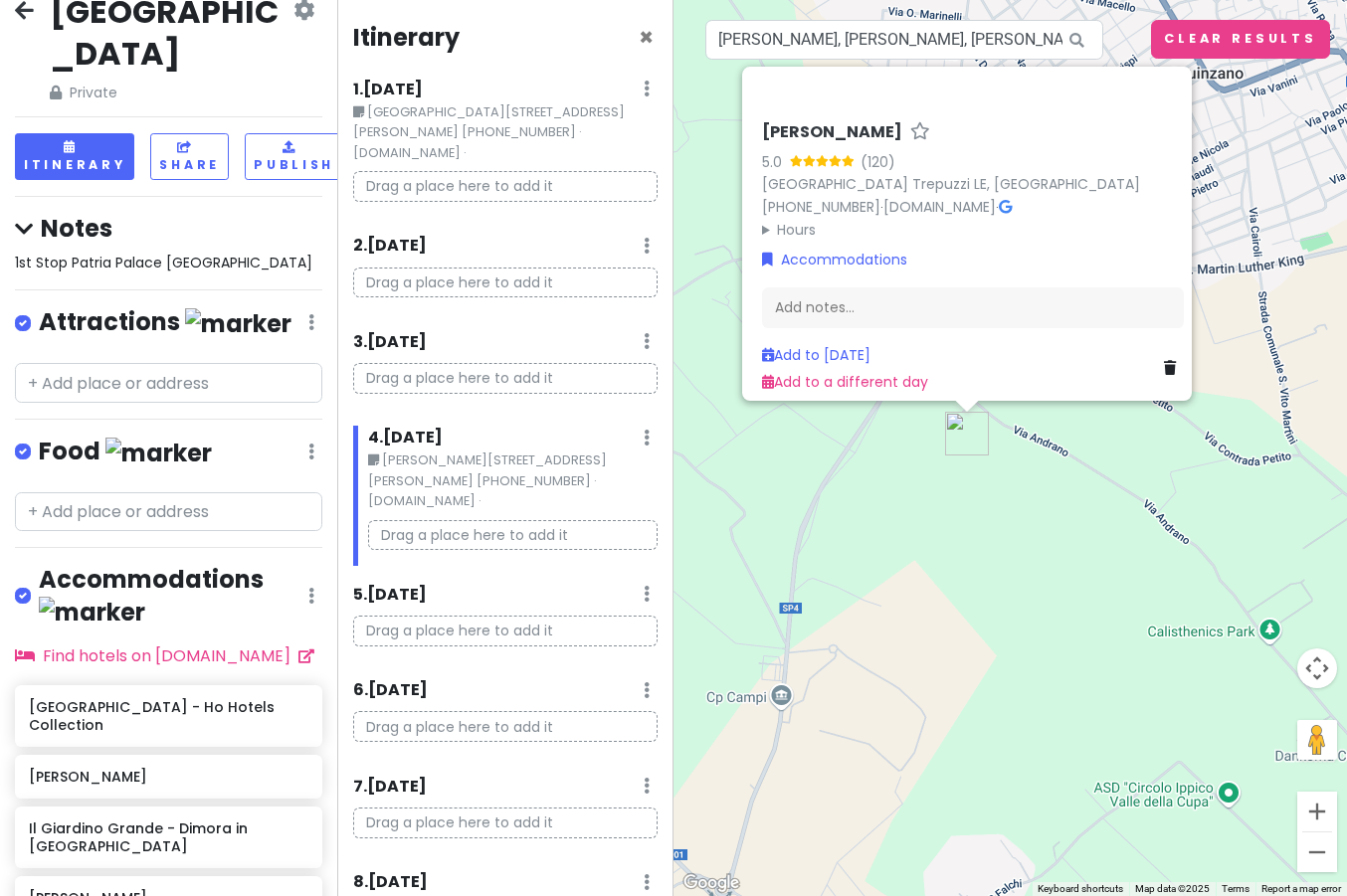 click at bounding box center (168, 956) 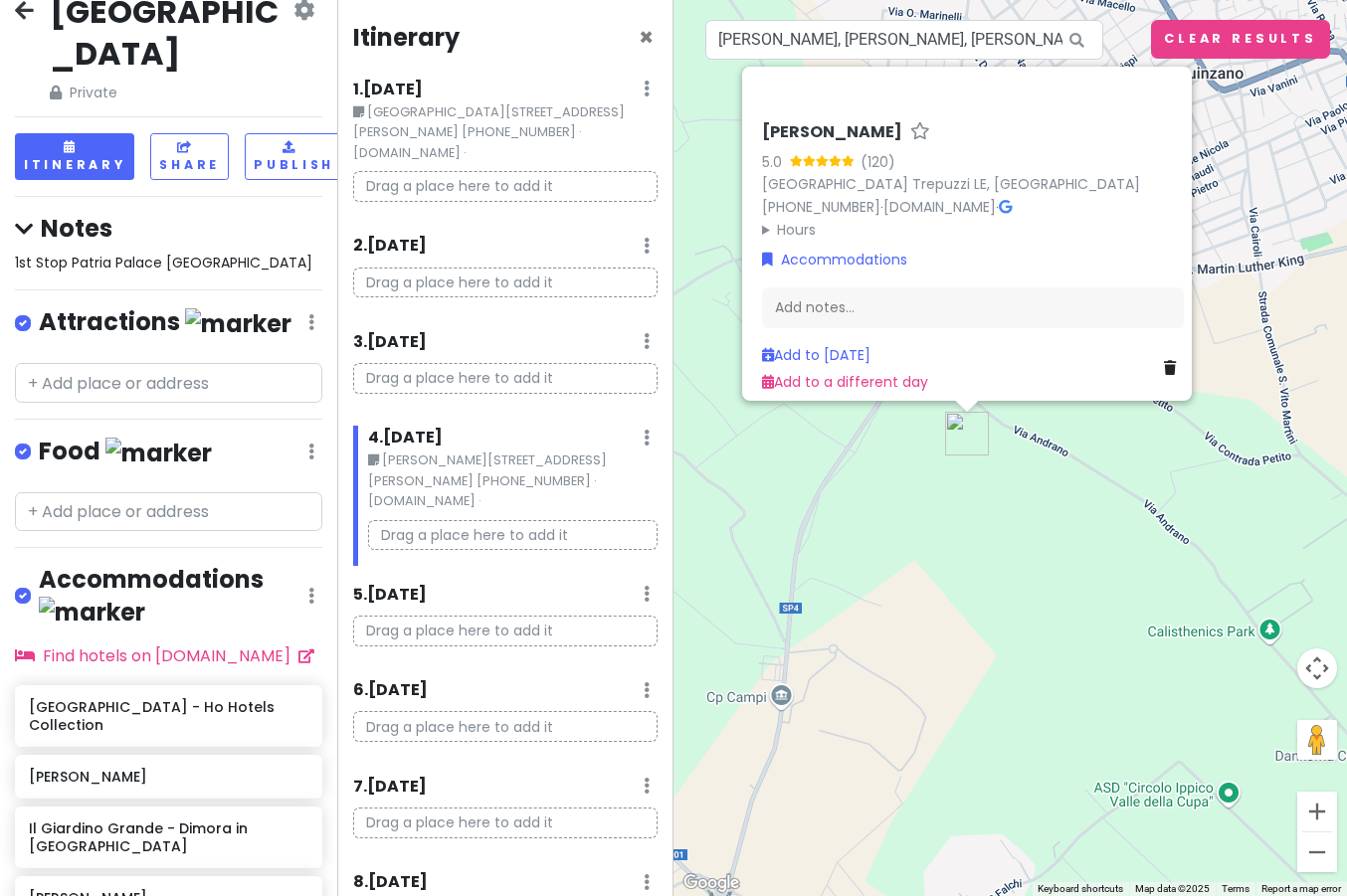 type on "Baglioni Masseria Muzza" 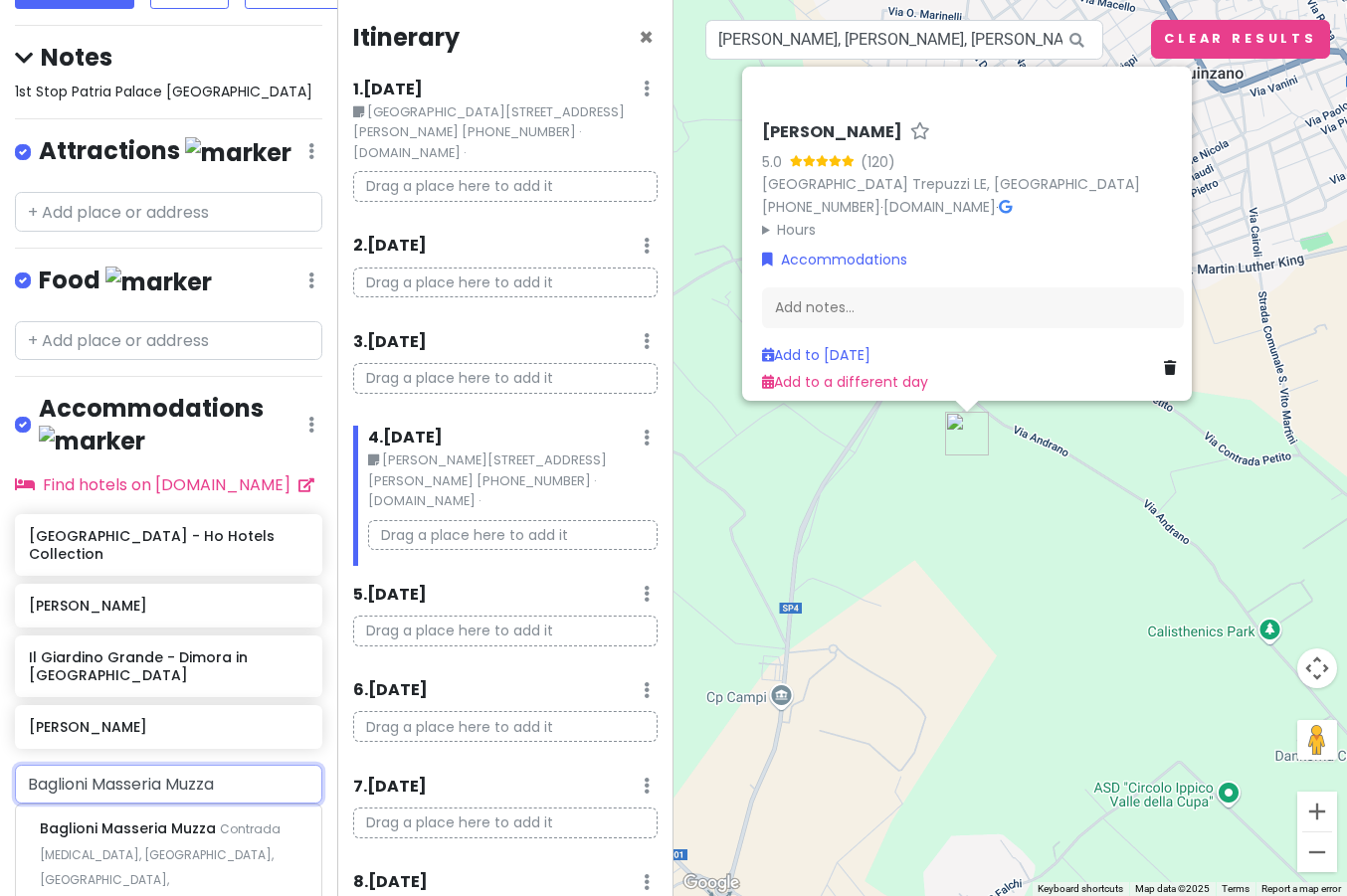 scroll, scrollTop: 202, scrollLeft: 0, axis: vertical 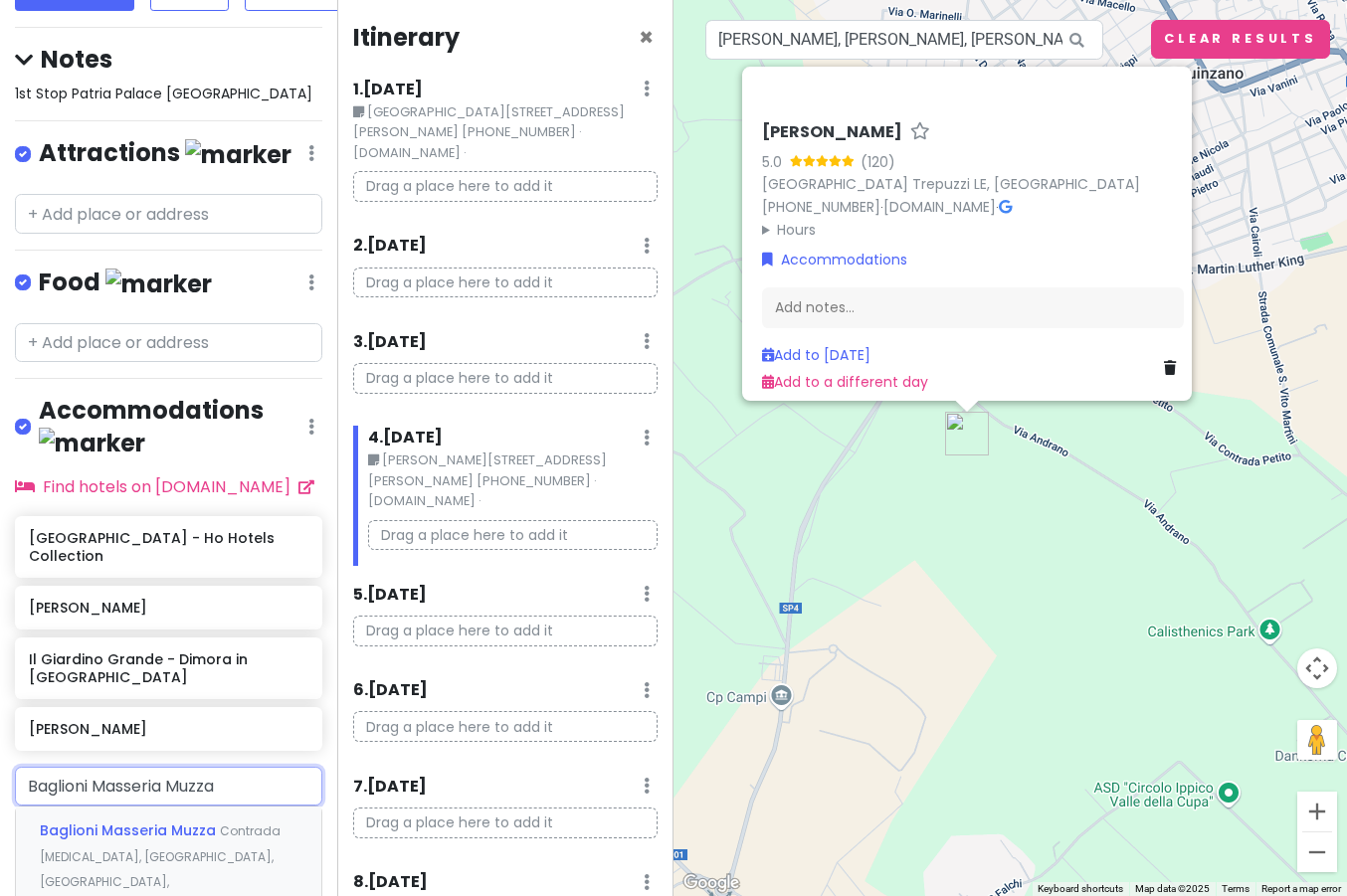 click on "Contrada [MEDICAL_DATA], [GEOGRAPHIC_DATA], [GEOGRAPHIC_DATA], [GEOGRAPHIC_DATA]" at bounding box center [160, 869] 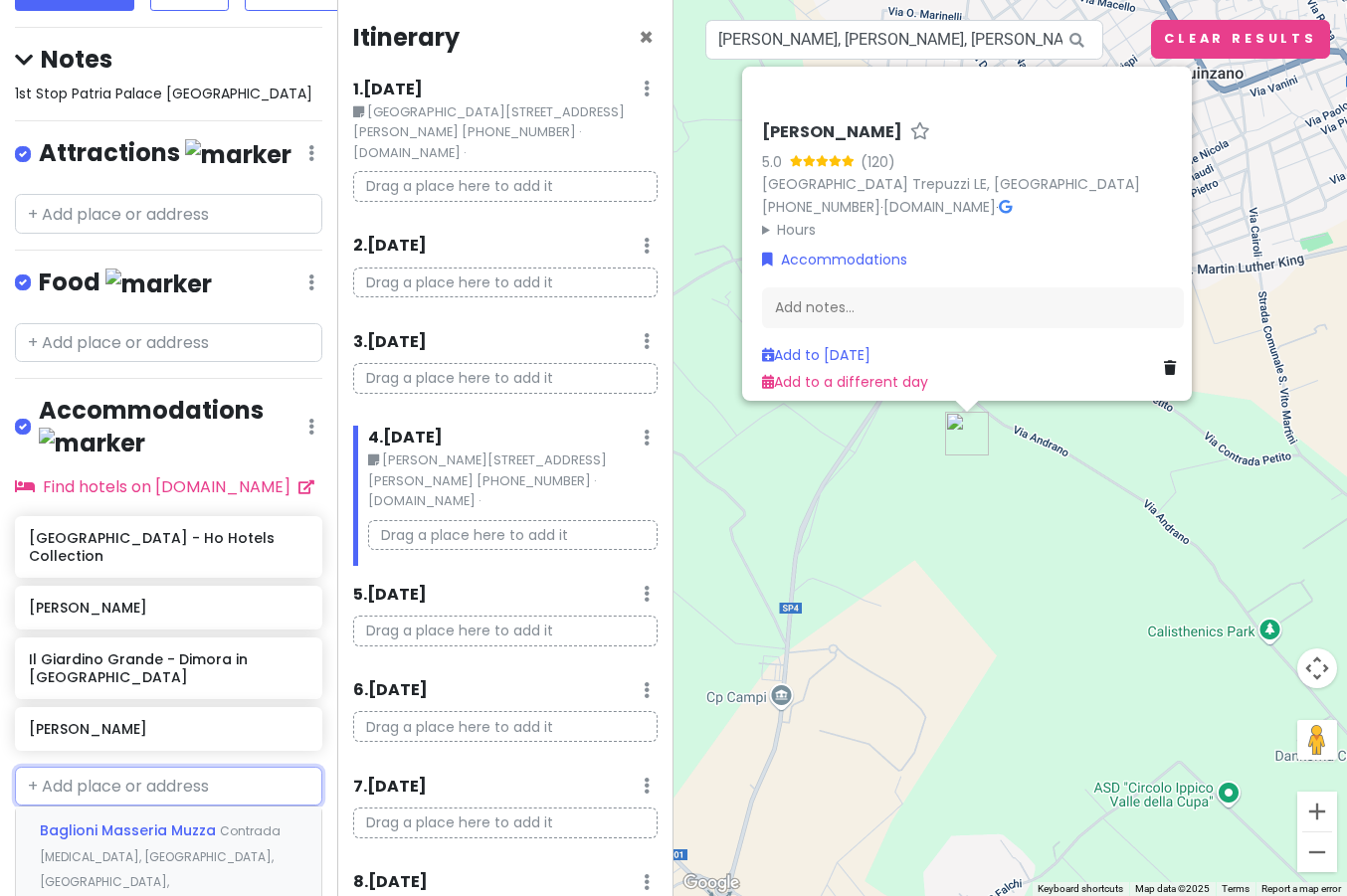 scroll, scrollTop: 84, scrollLeft: 0, axis: vertical 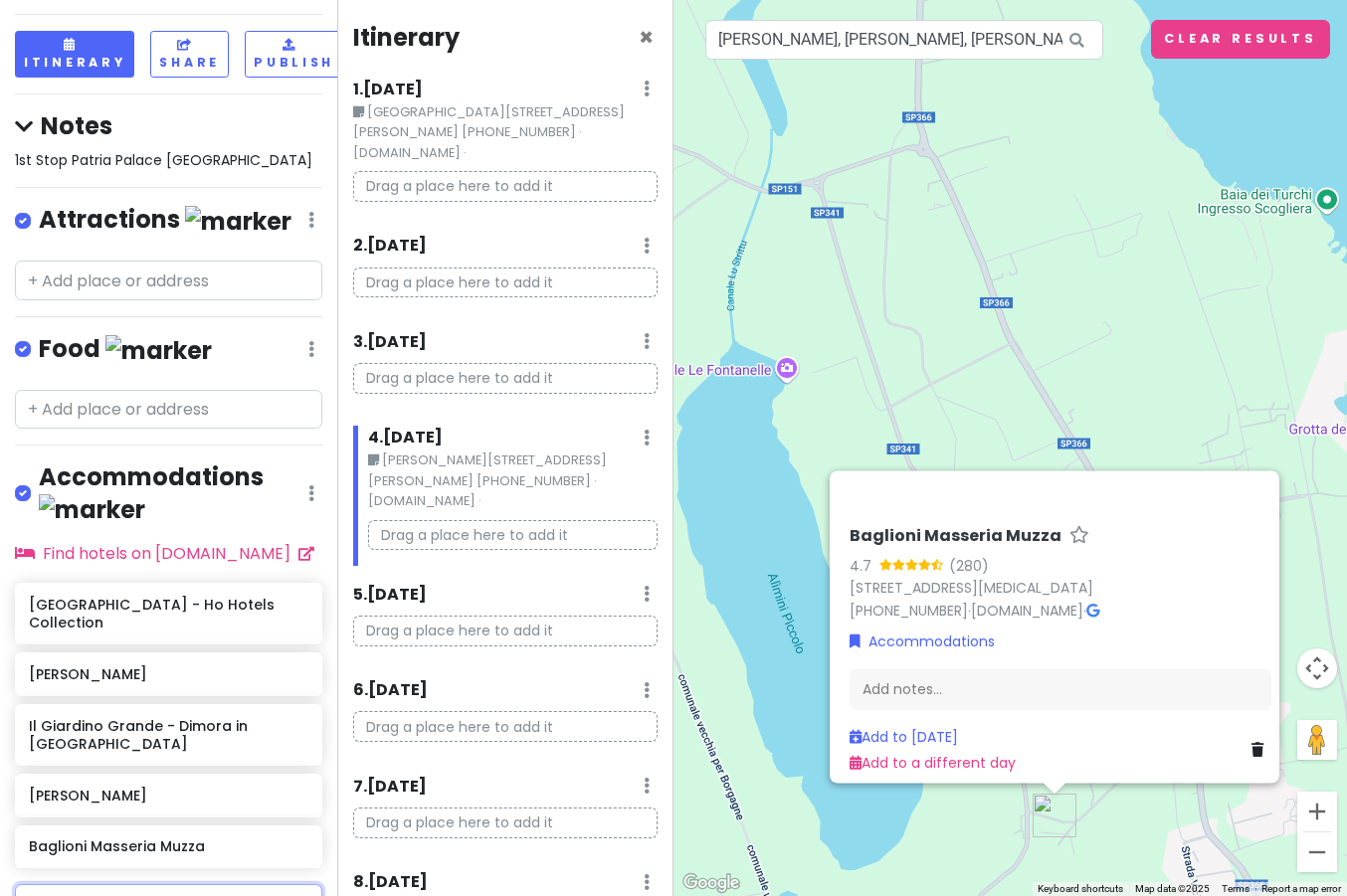 click at bounding box center [168, 904] 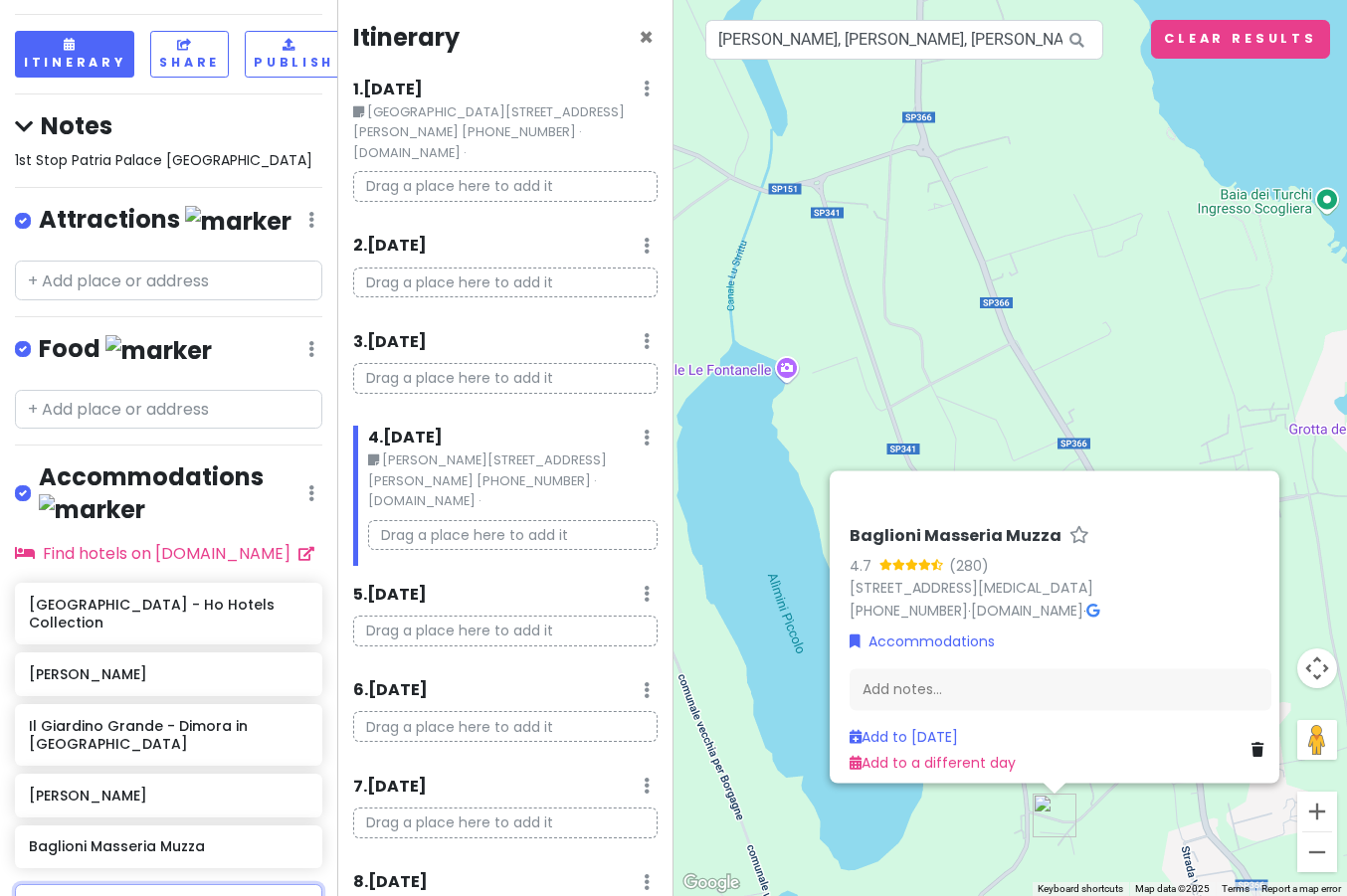 type on "Masseria Potenti" 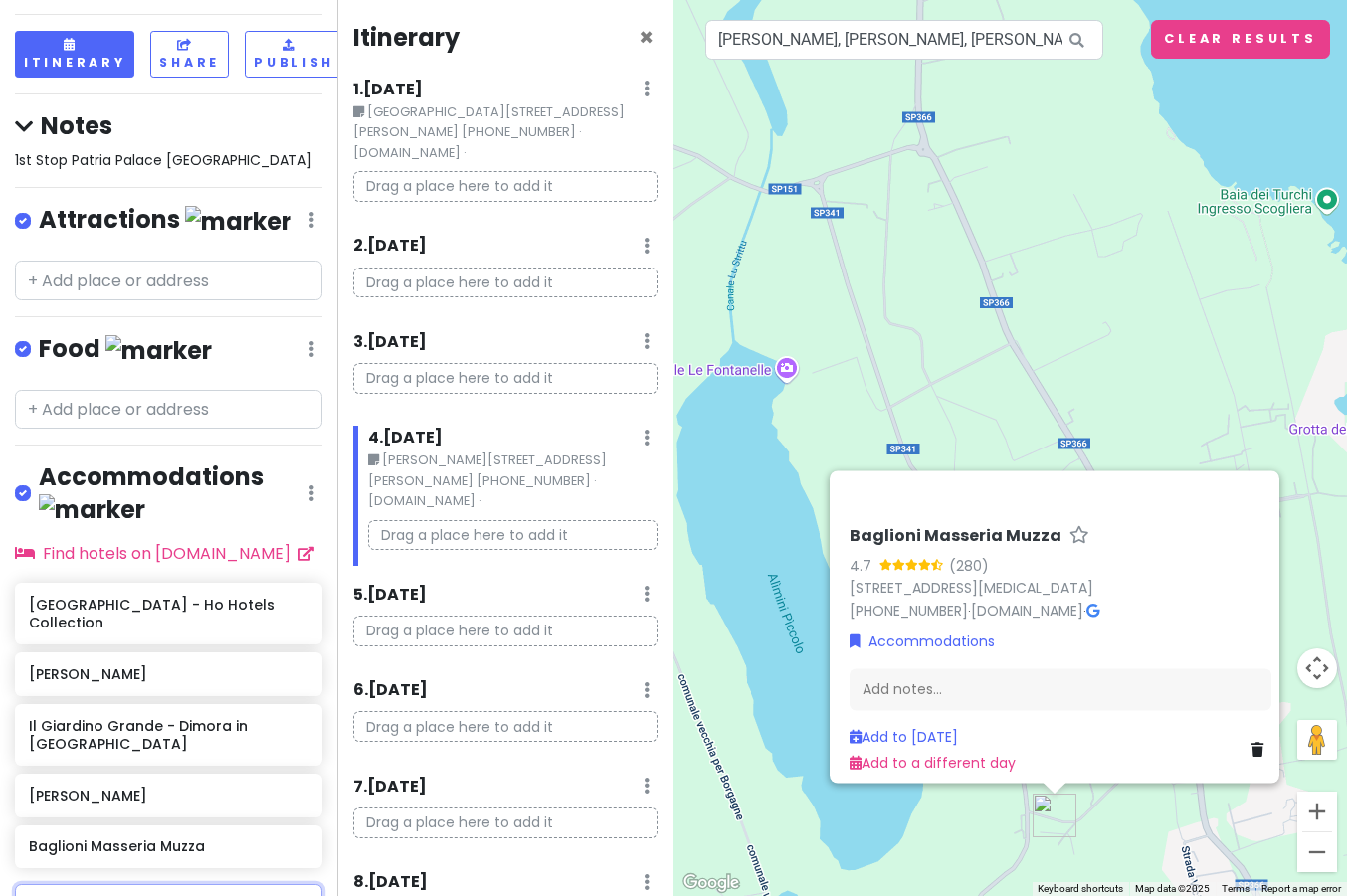 click on "Masseria Potenti" at bounding box center (101, 949) 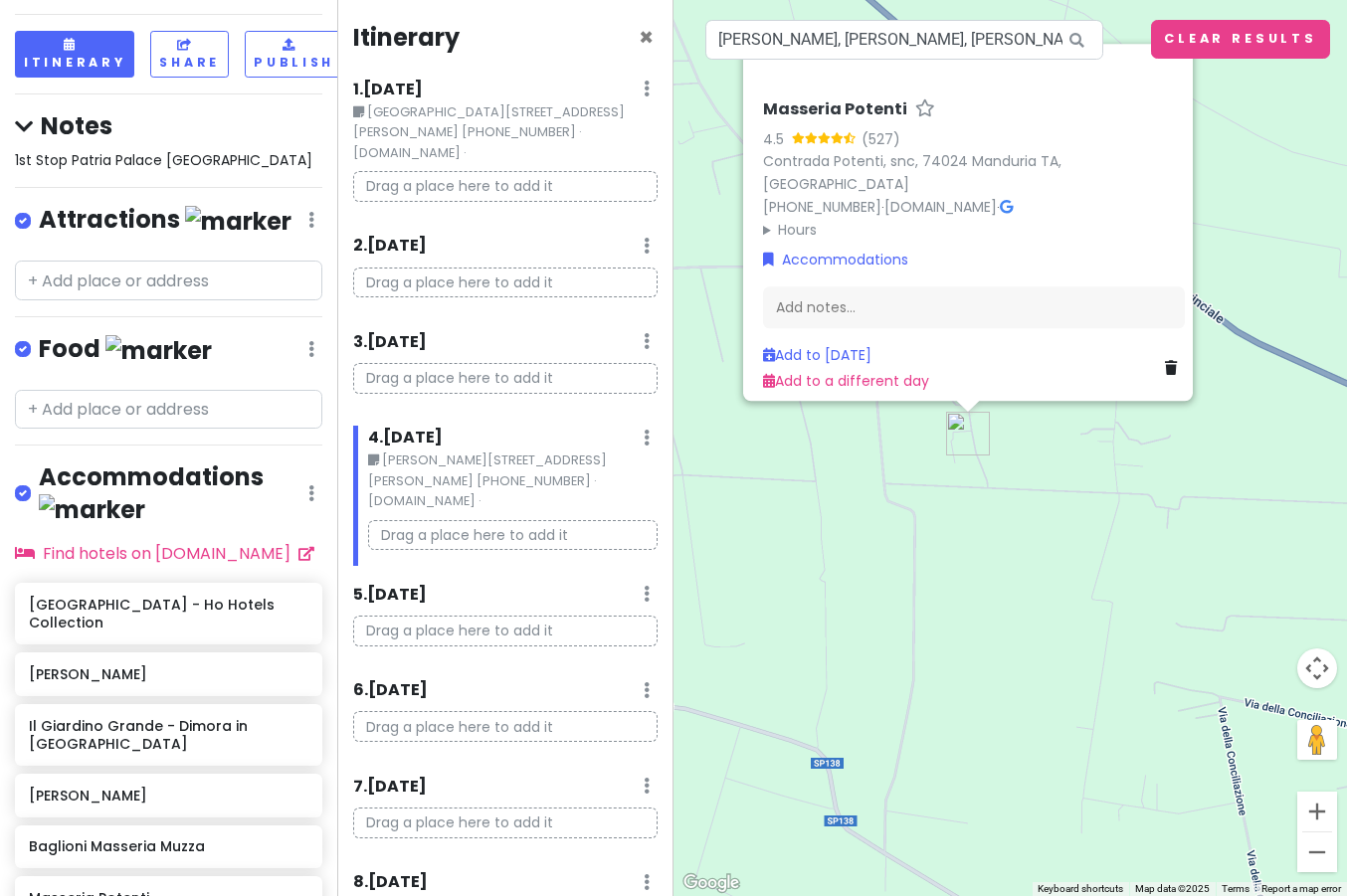 click at bounding box center [168, 956] 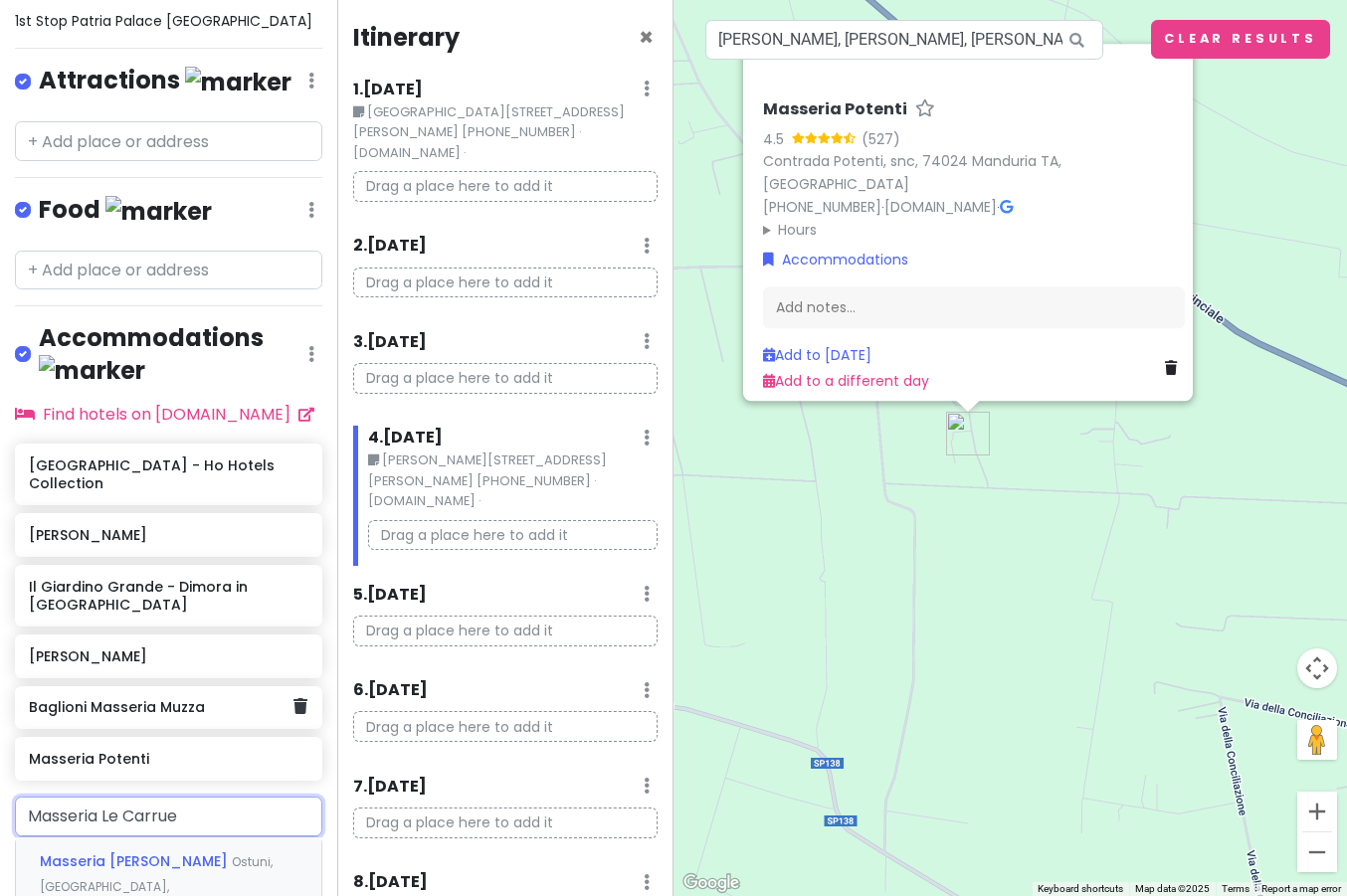 scroll, scrollTop: 276, scrollLeft: 0, axis: vertical 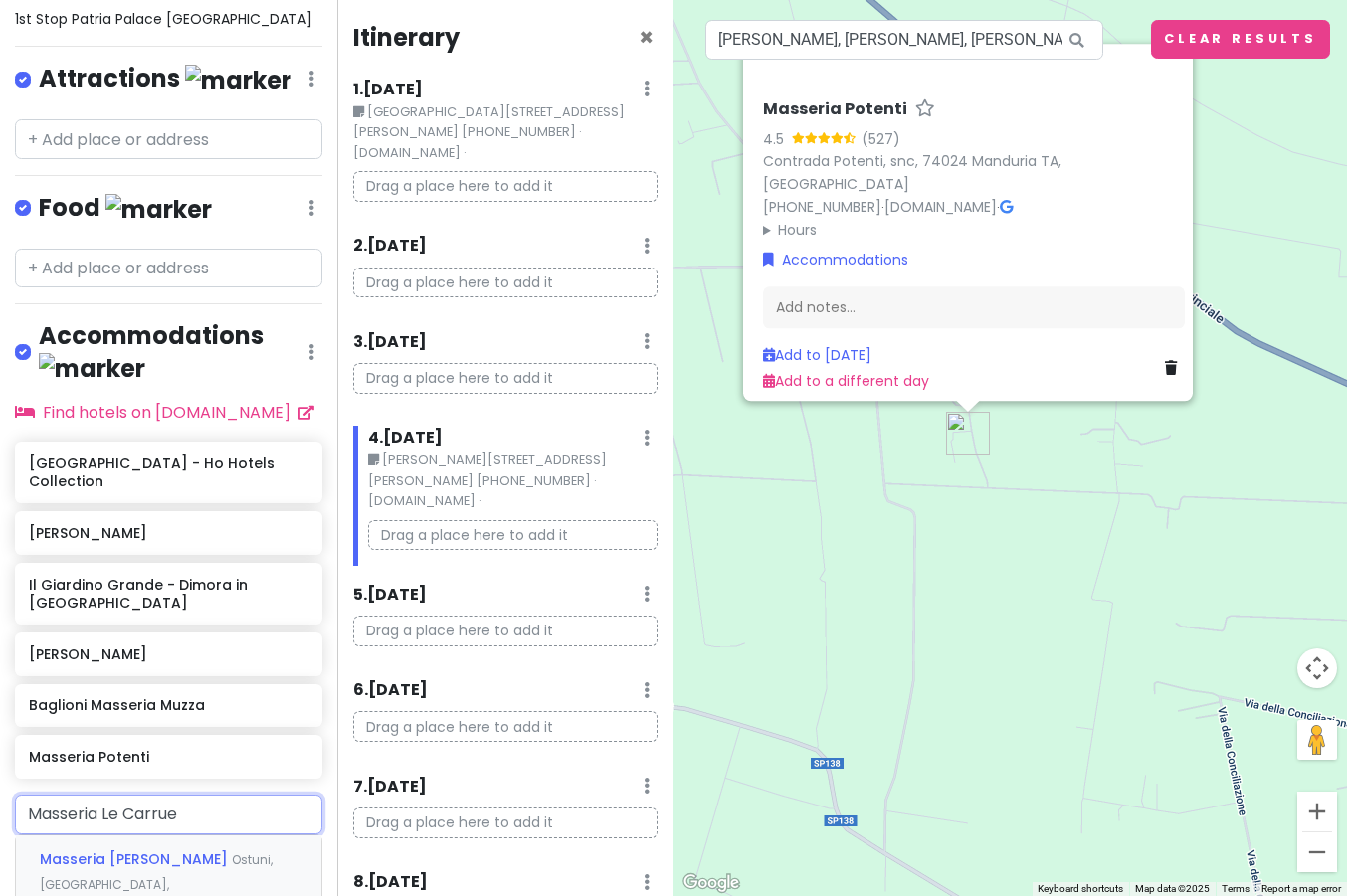 type on "Masseria Le Carru" 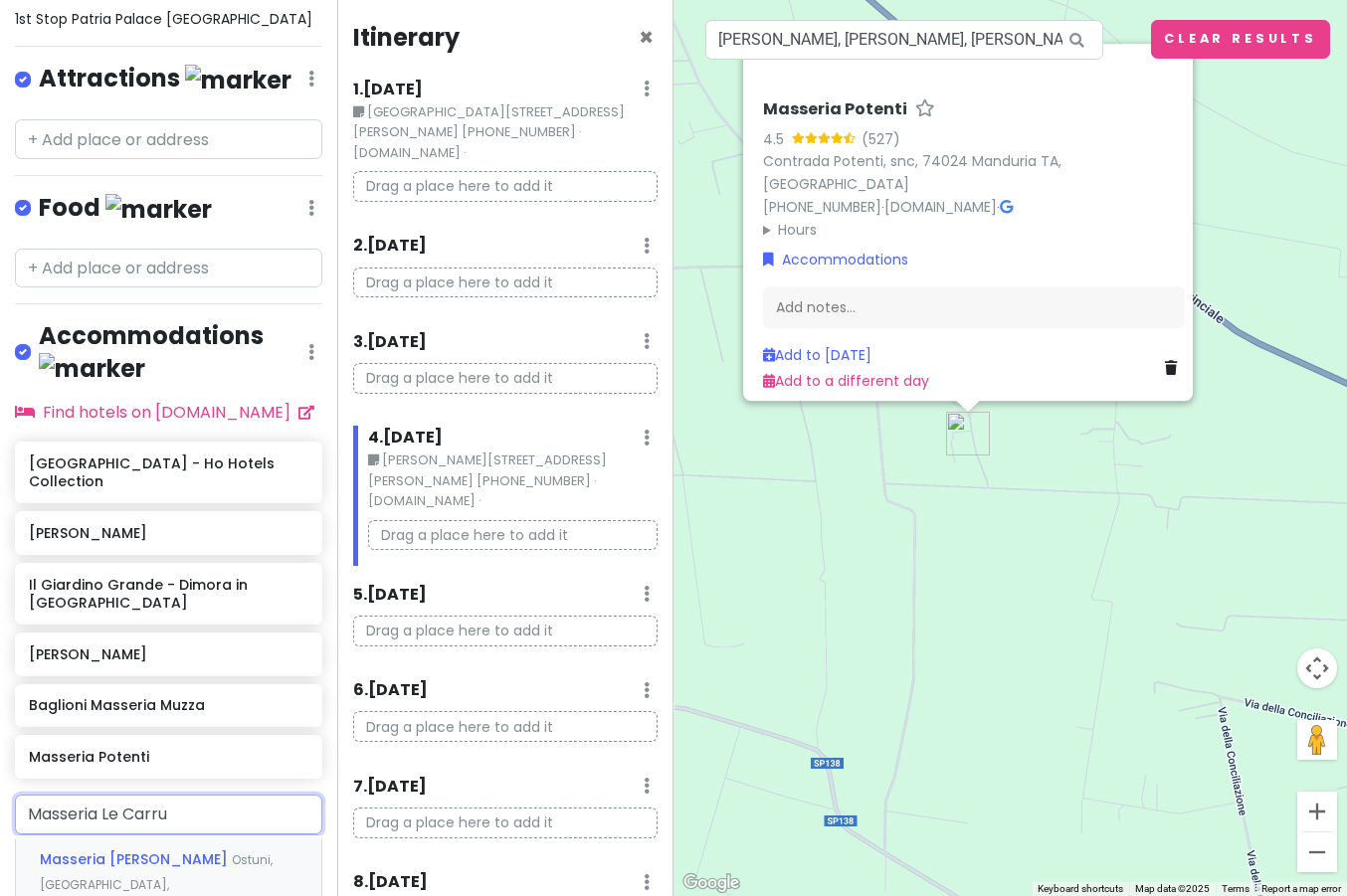 click on "Ostuni, [GEOGRAPHIC_DATA], [GEOGRAPHIC_DATA]" at bounding box center (156, 885) 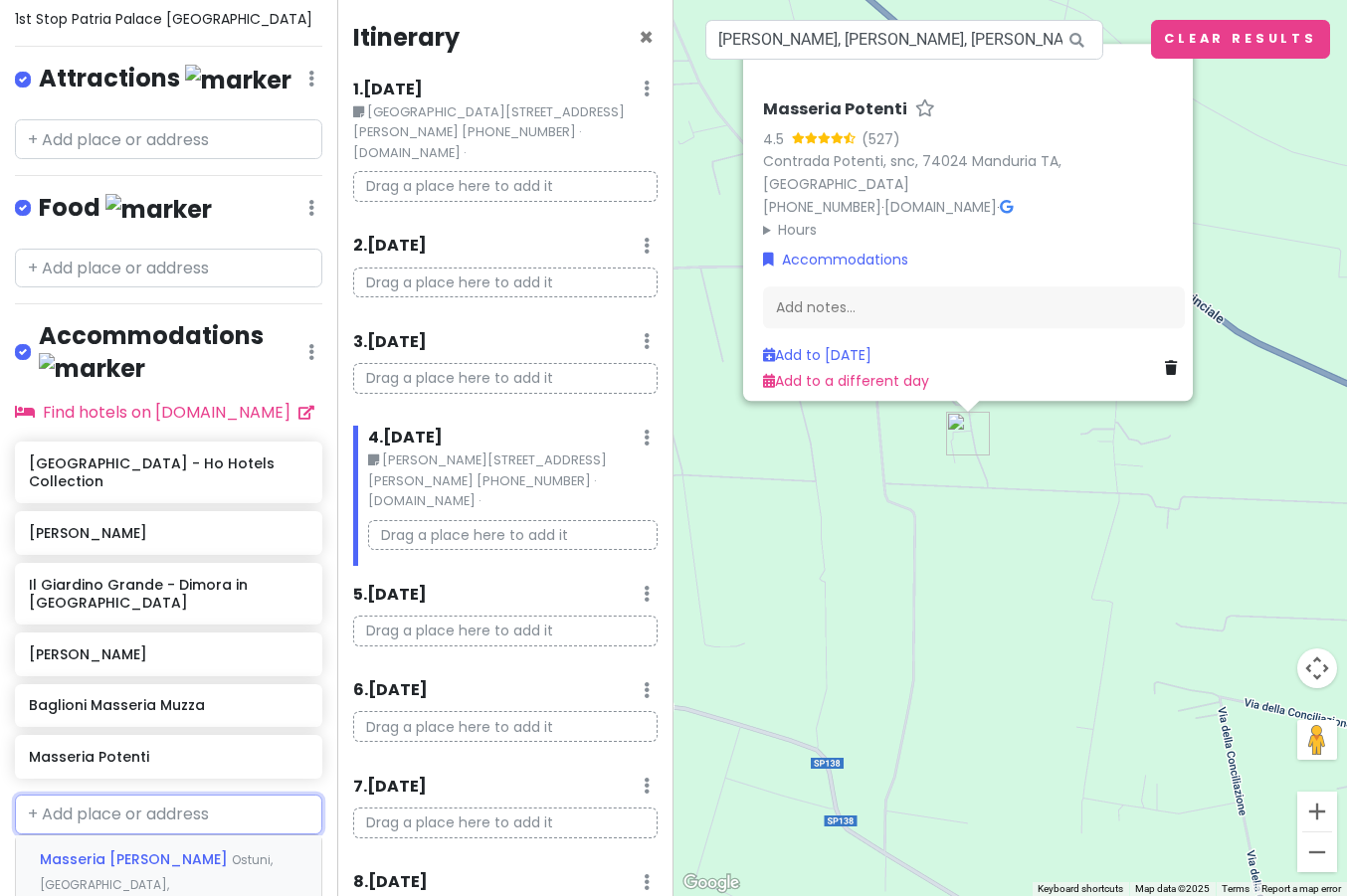 scroll, scrollTop: 186, scrollLeft: 0, axis: vertical 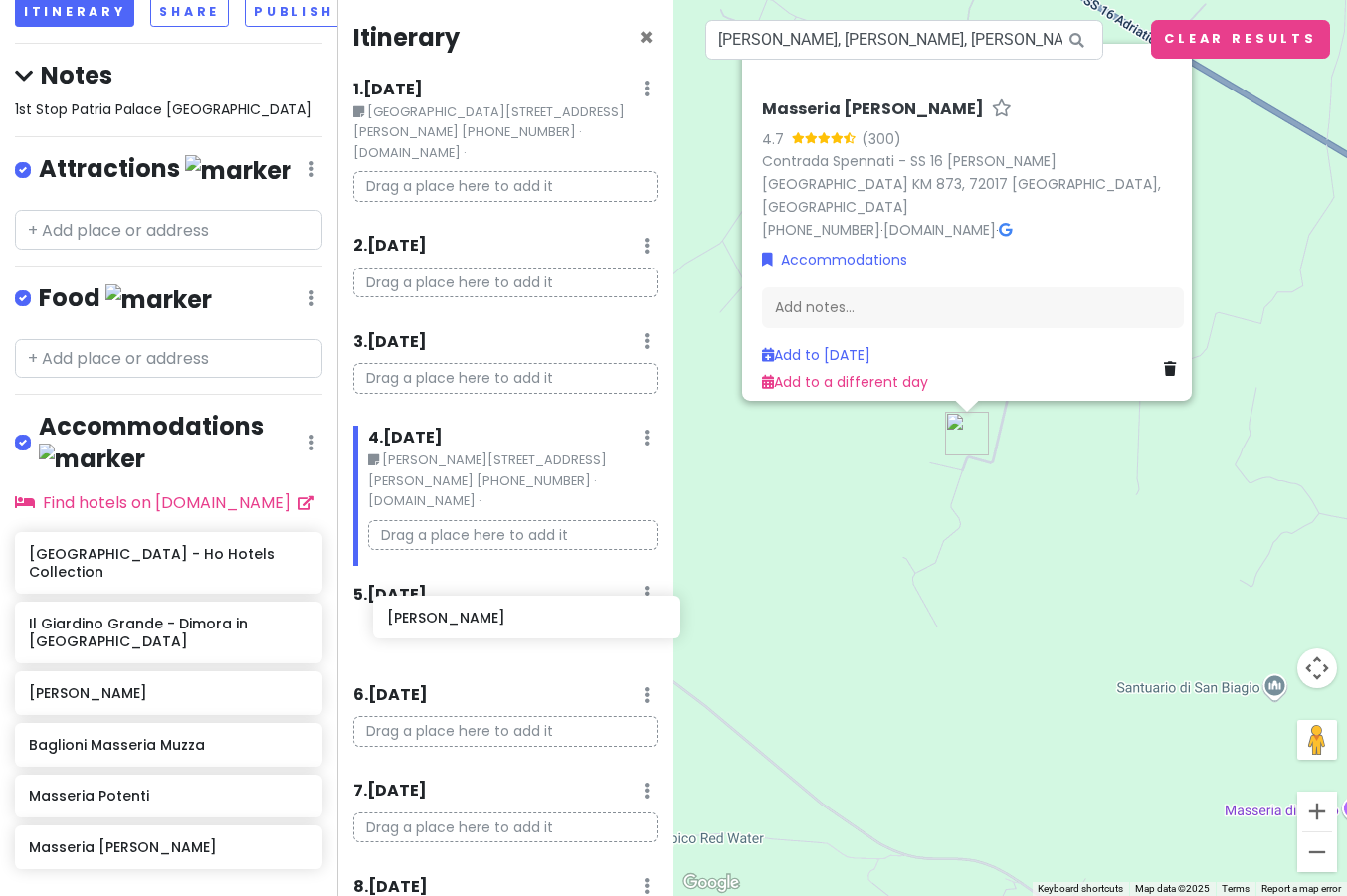 drag, startPoint x: 121, startPoint y: 548, endPoint x: 479, endPoint y: 623, distance: 365.7718 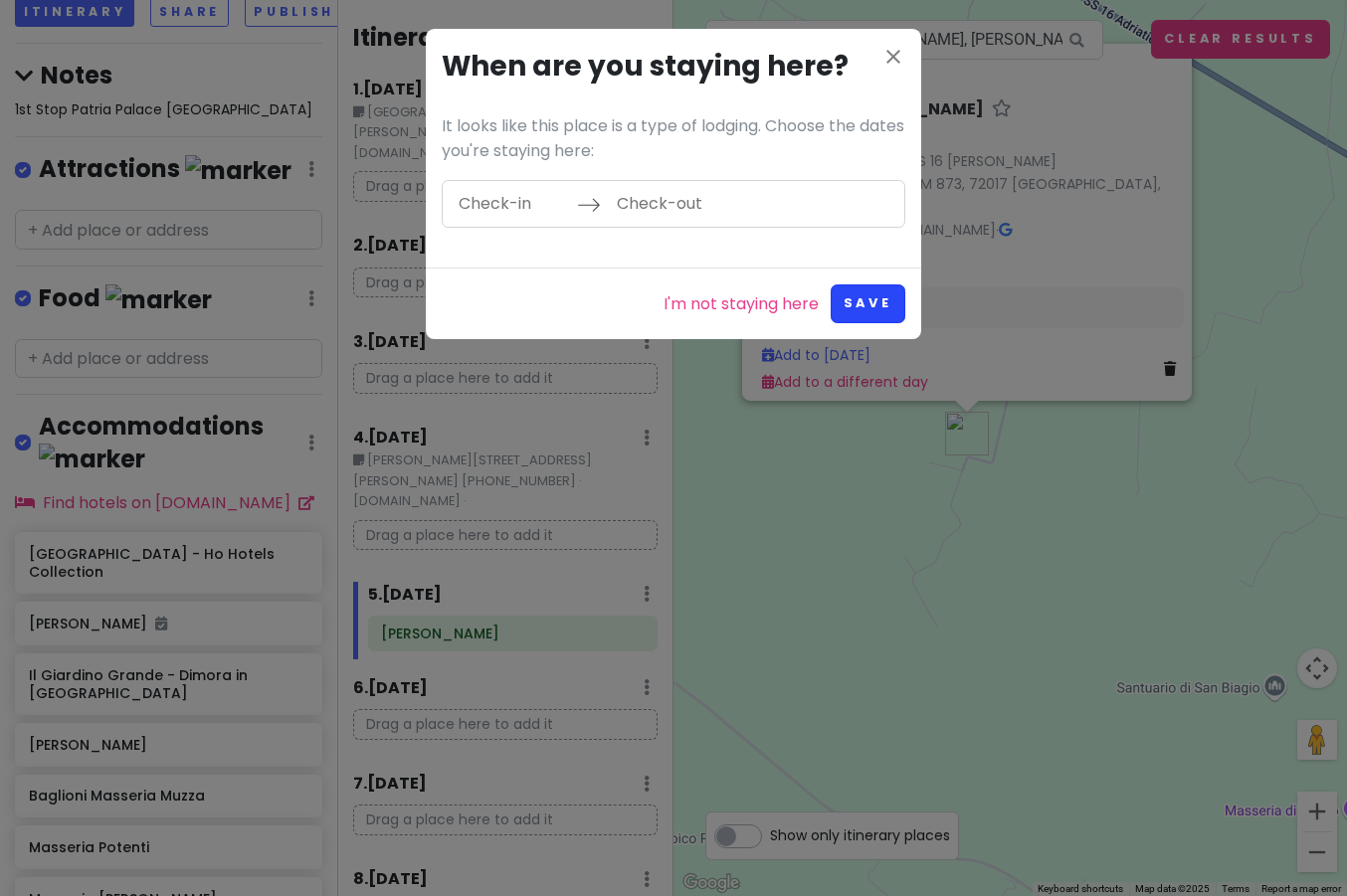 click on "Save" at bounding box center (867, 303) 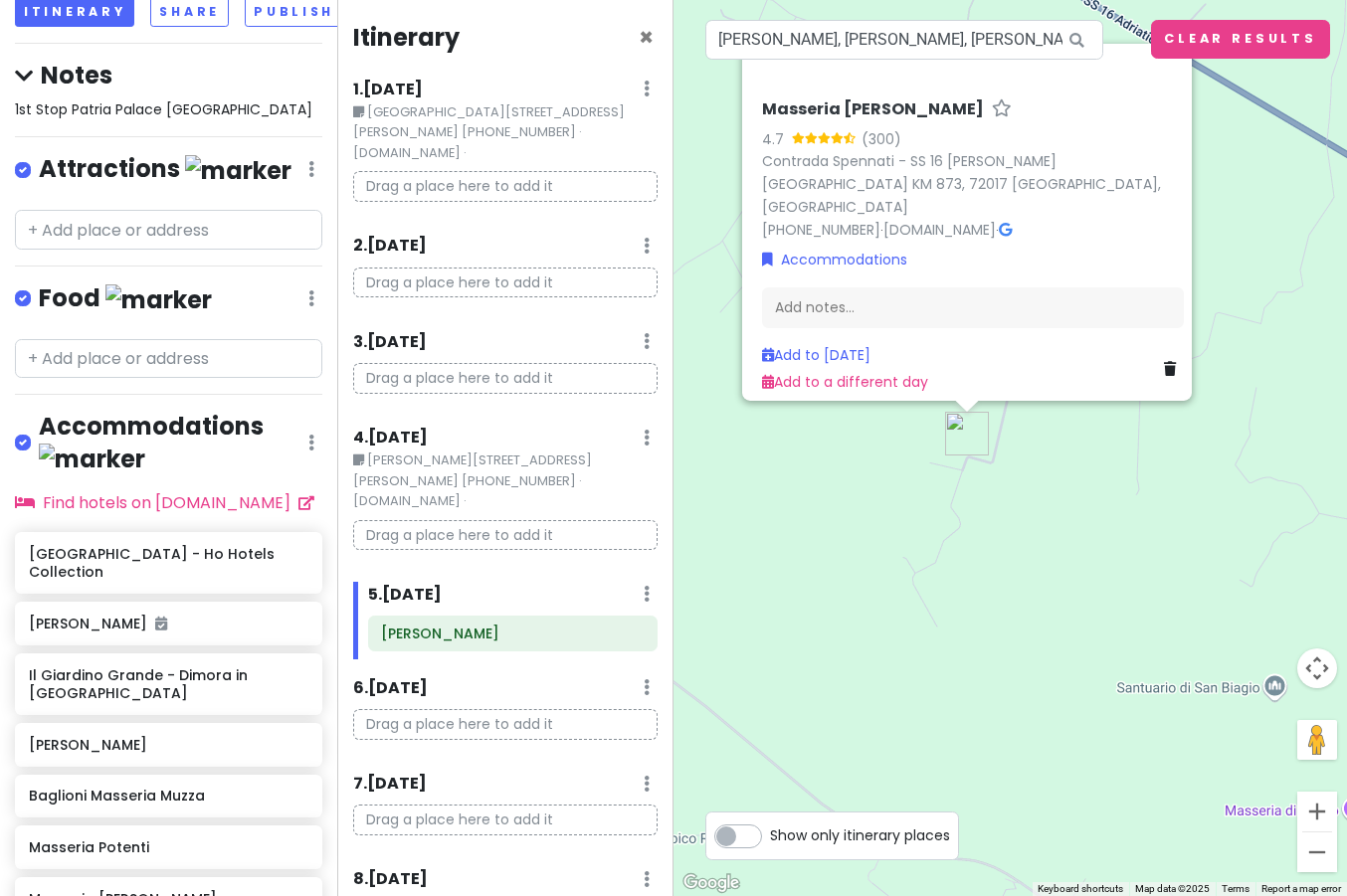 click at bounding box center (647, 89) 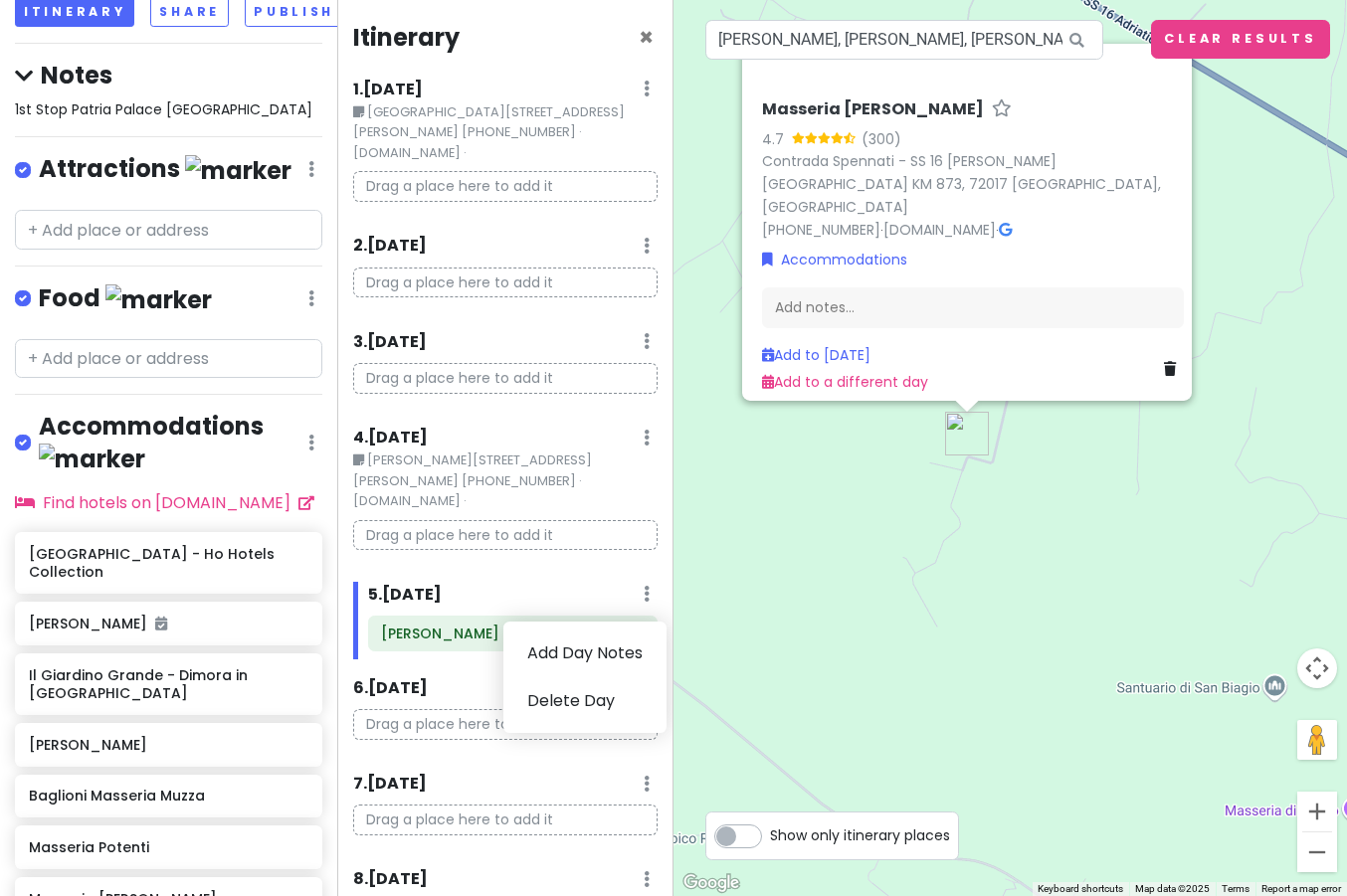 click at bounding box center (647, 594) 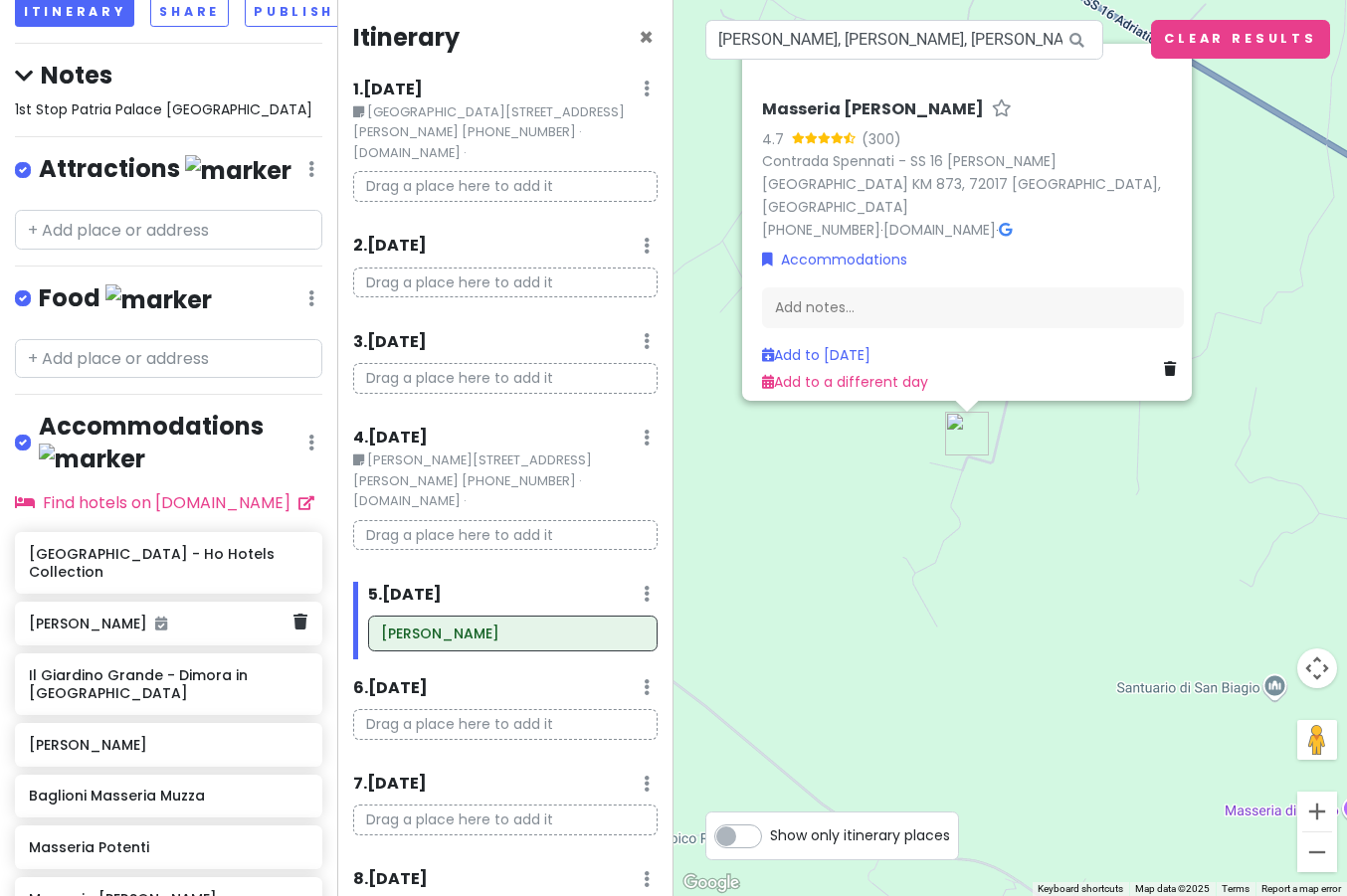 click on "[PERSON_NAME]" at bounding box center (161, 624) 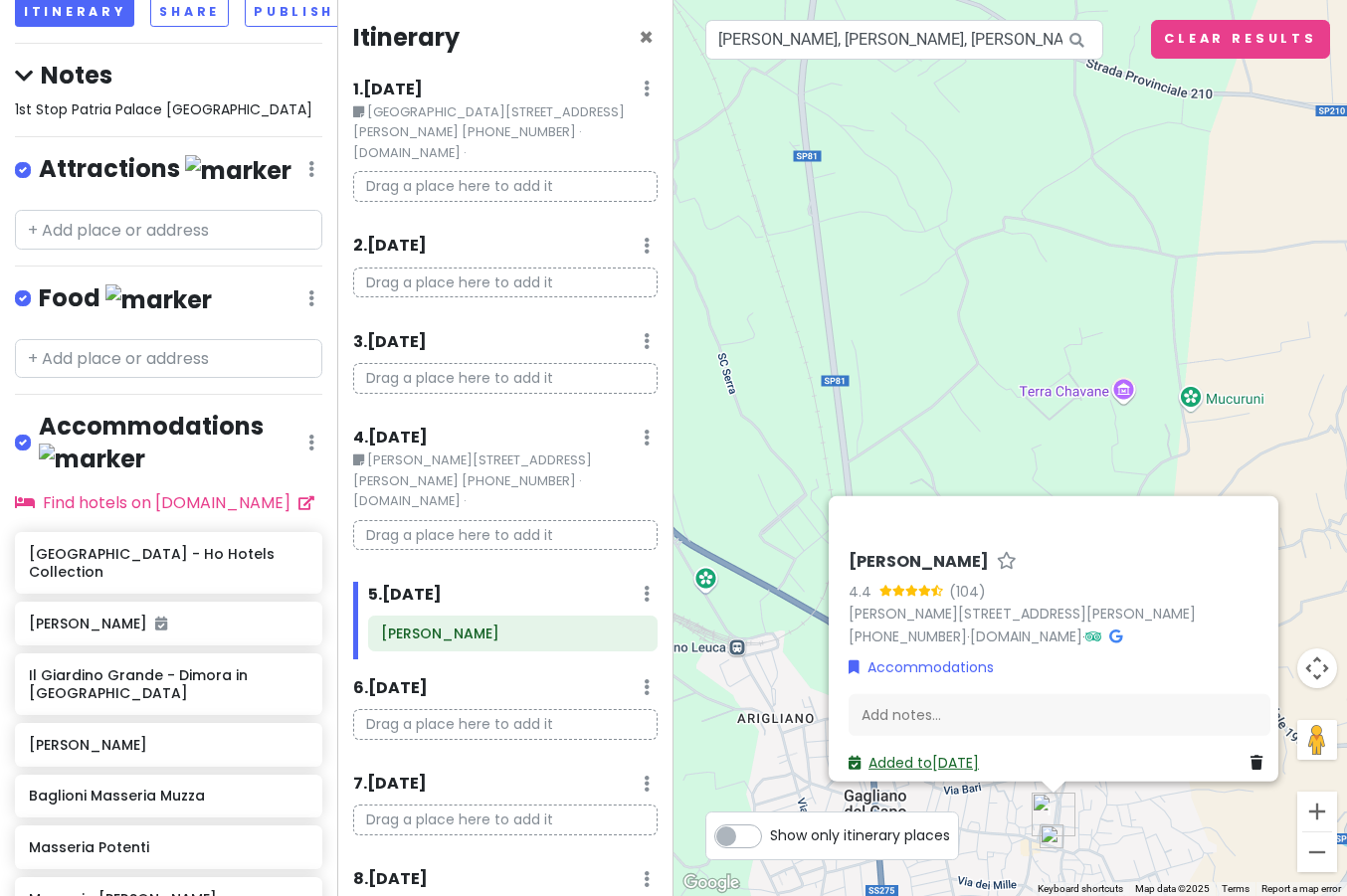 click on "Added to  [DATE]" at bounding box center (913, 762) 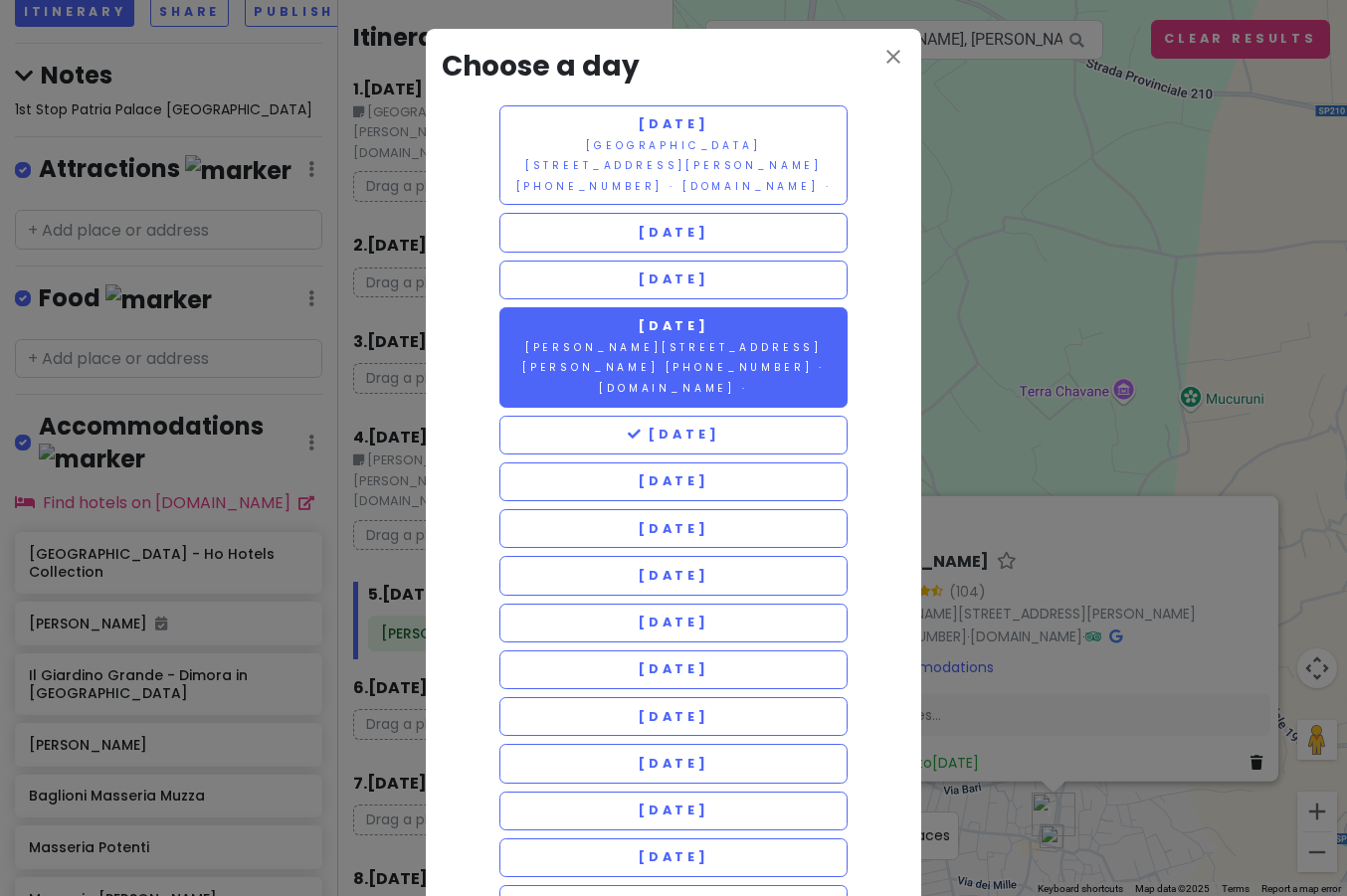 click on "[DATE] [PERSON_NAME][STREET_ADDRESS][PERSON_NAME] [PHONE_NUMBER] · [DOMAIN_NAME] ·" at bounding box center (674, 357) 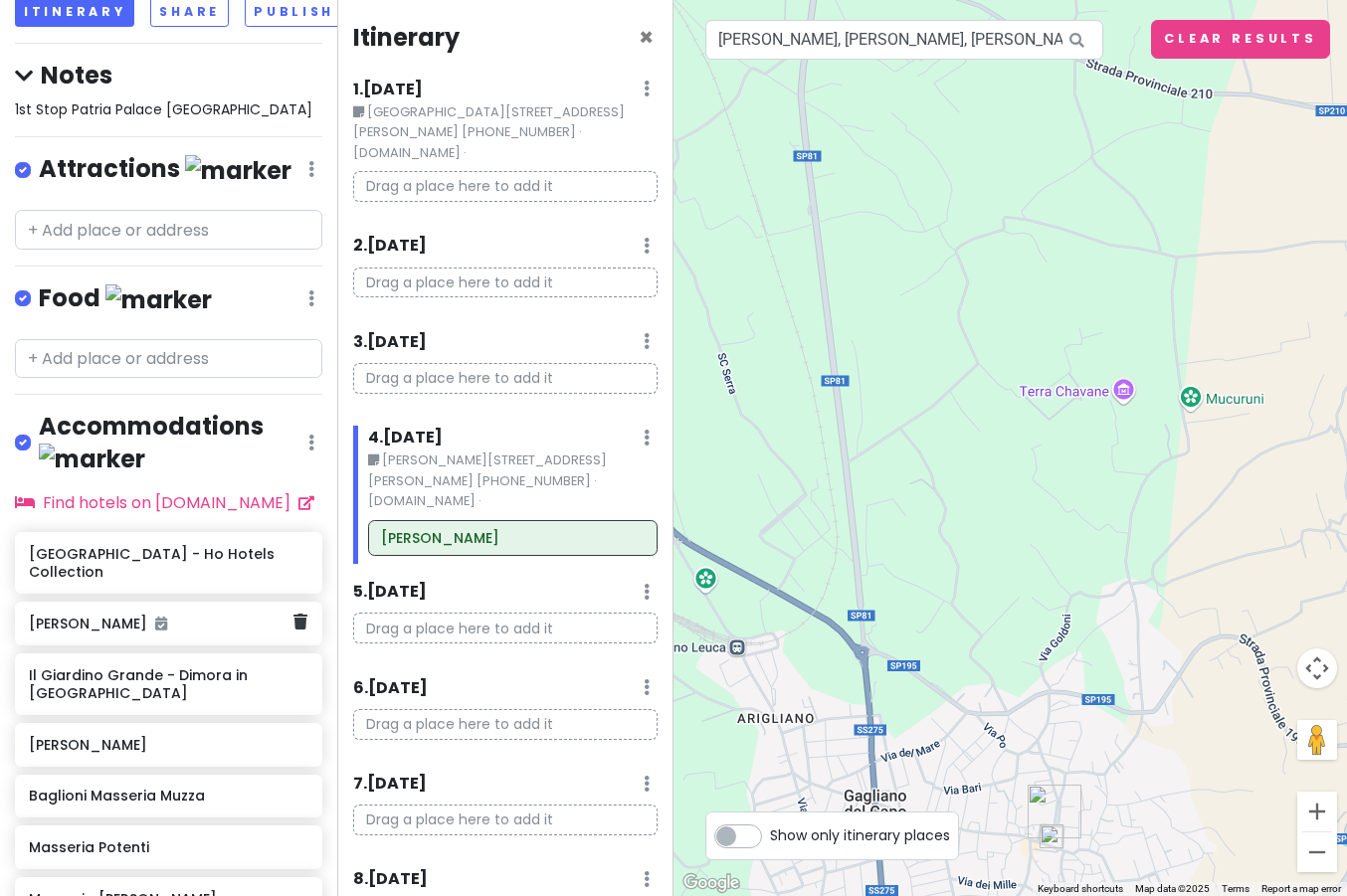 click on "[PERSON_NAME]" at bounding box center [161, 624] 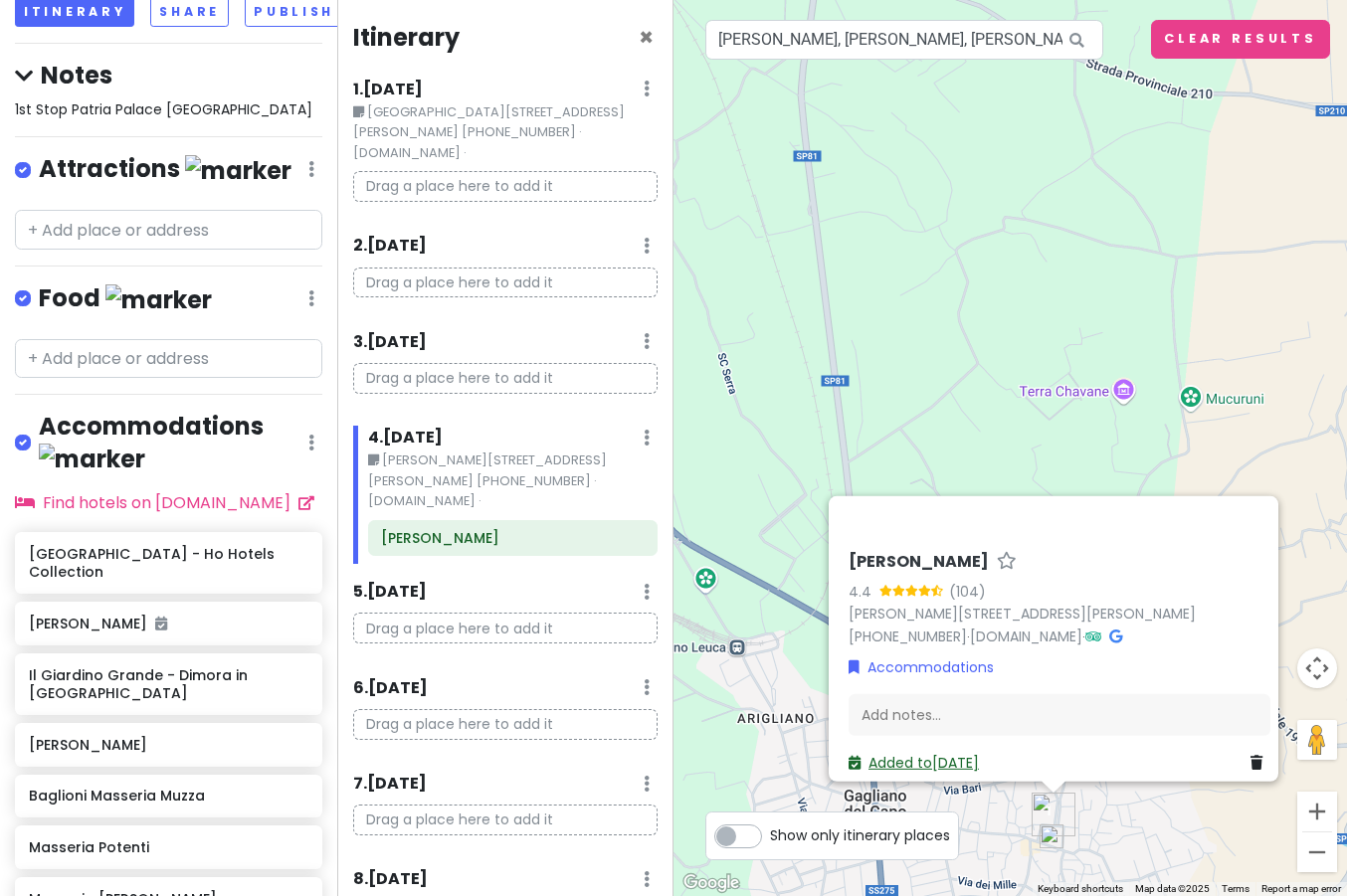 click on "Added to  [DATE]" at bounding box center (913, 762) 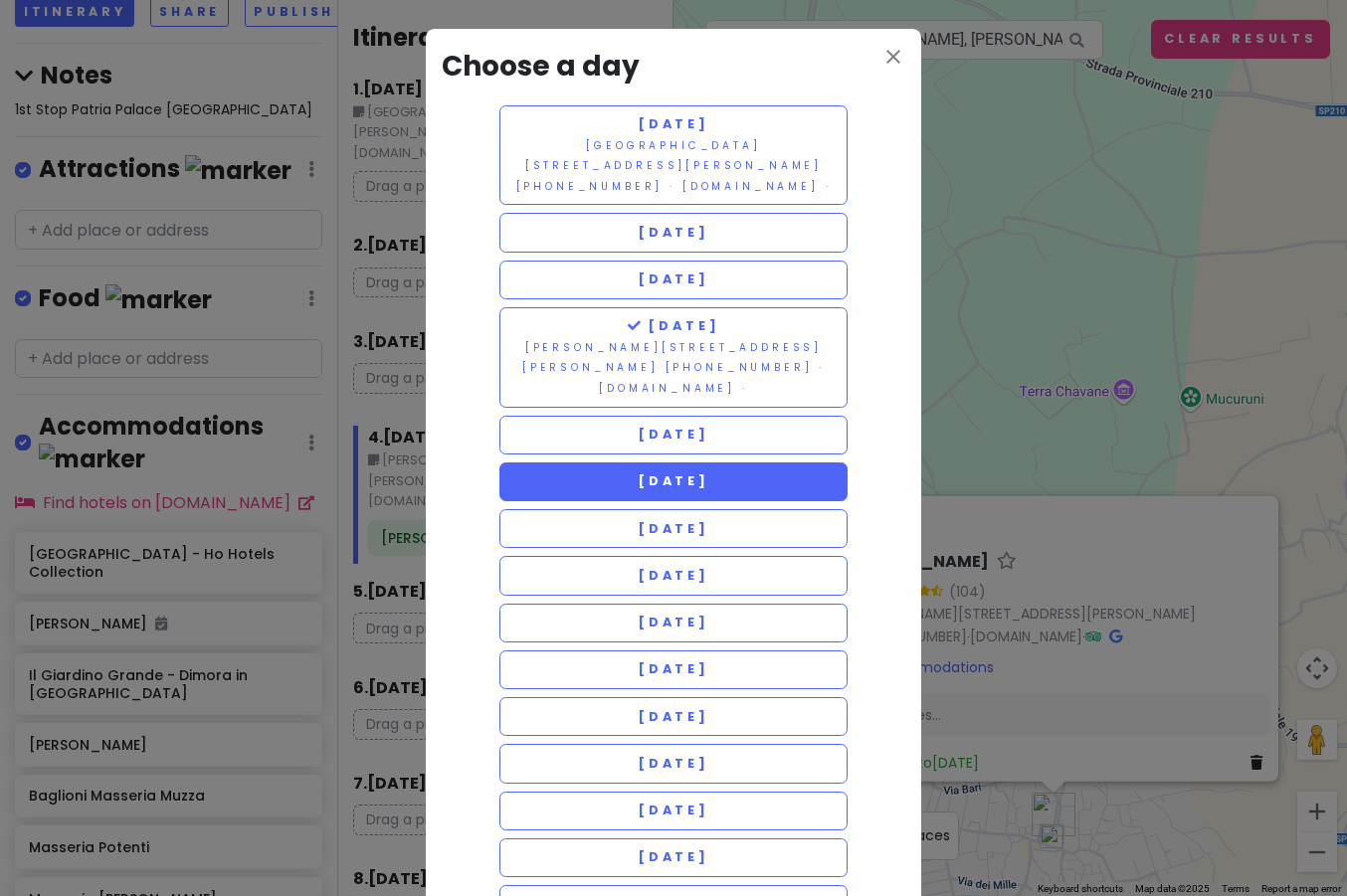 click on "[DATE]" at bounding box center [674, 480] 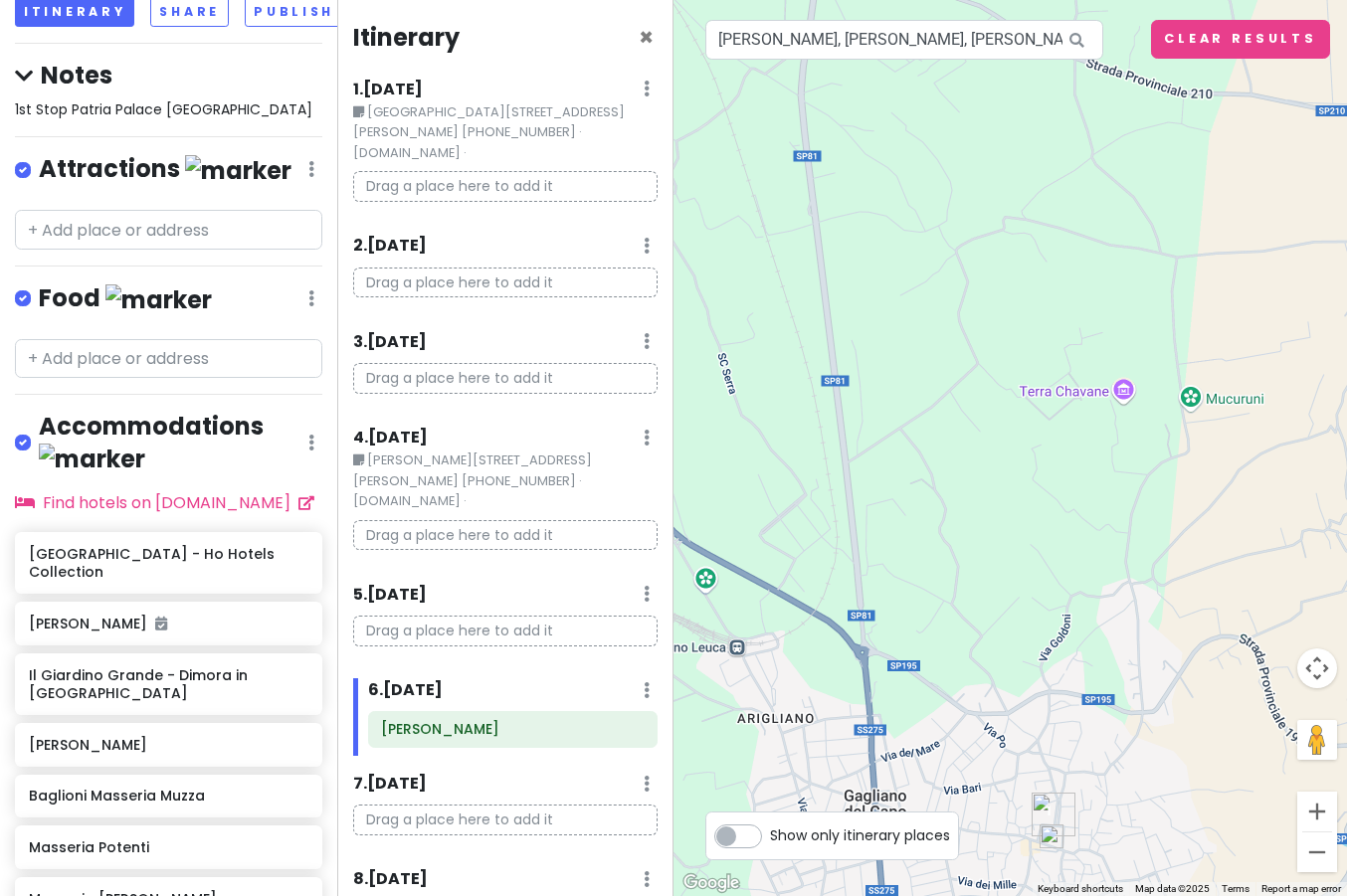 click on "5 .  [DATE]" at bounding box center (390, 595) 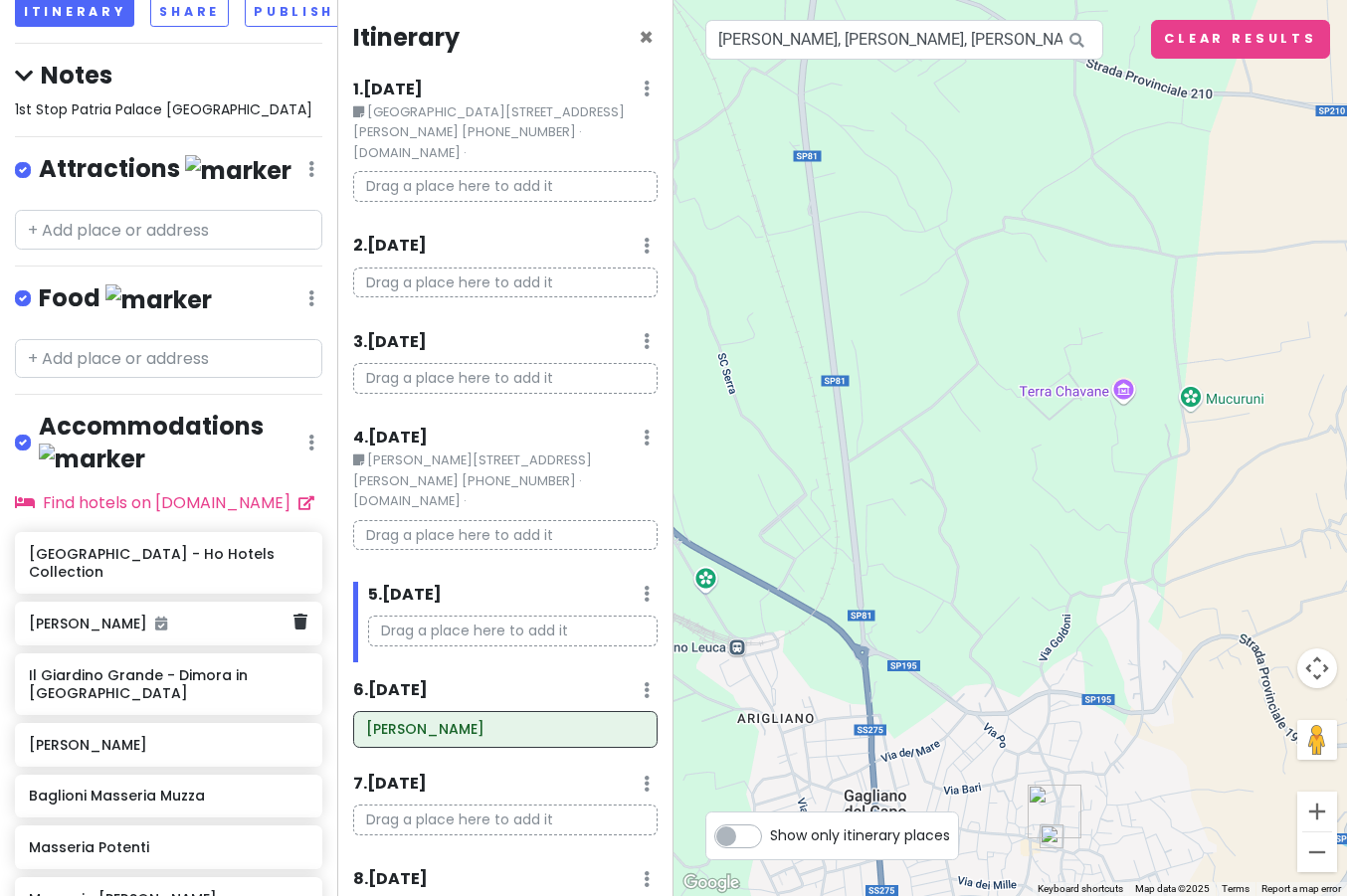 click on "[PERSON_NAME]" at bounding box center [161, 624] 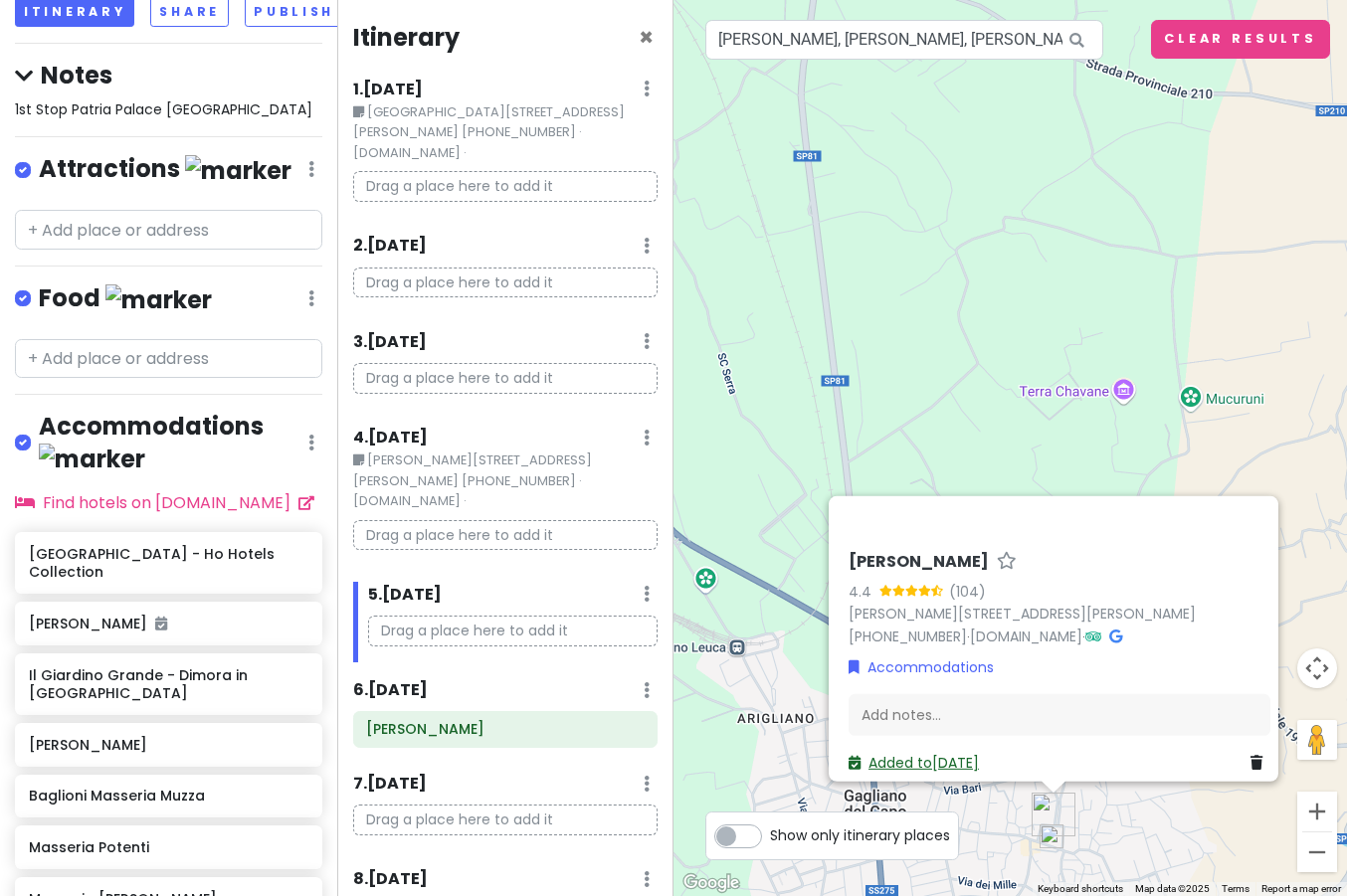click on "Added to  [DATE]" at bounding box center [913, 762] 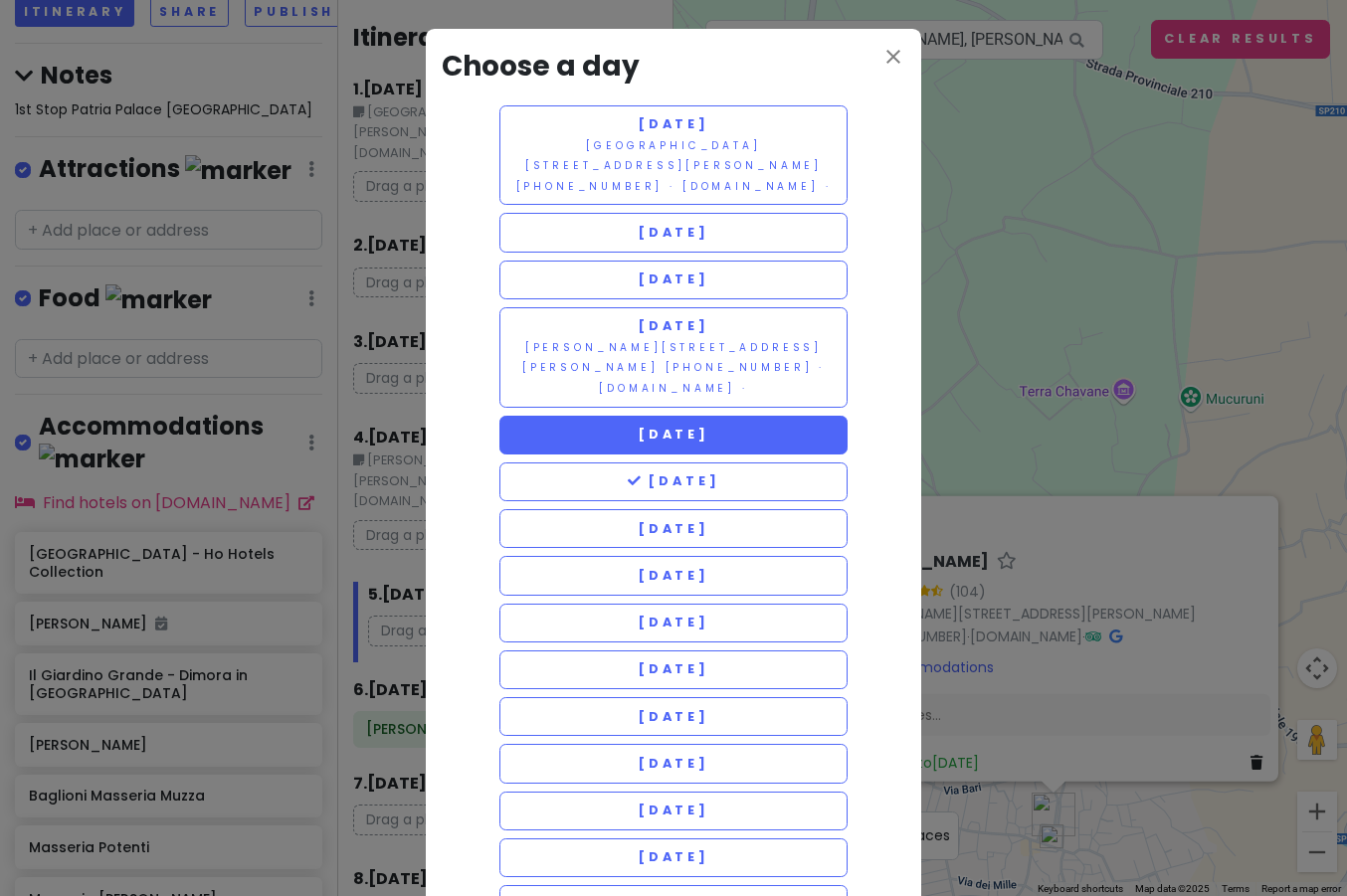 click on "[DATE]" at bounding box center (674, 434) 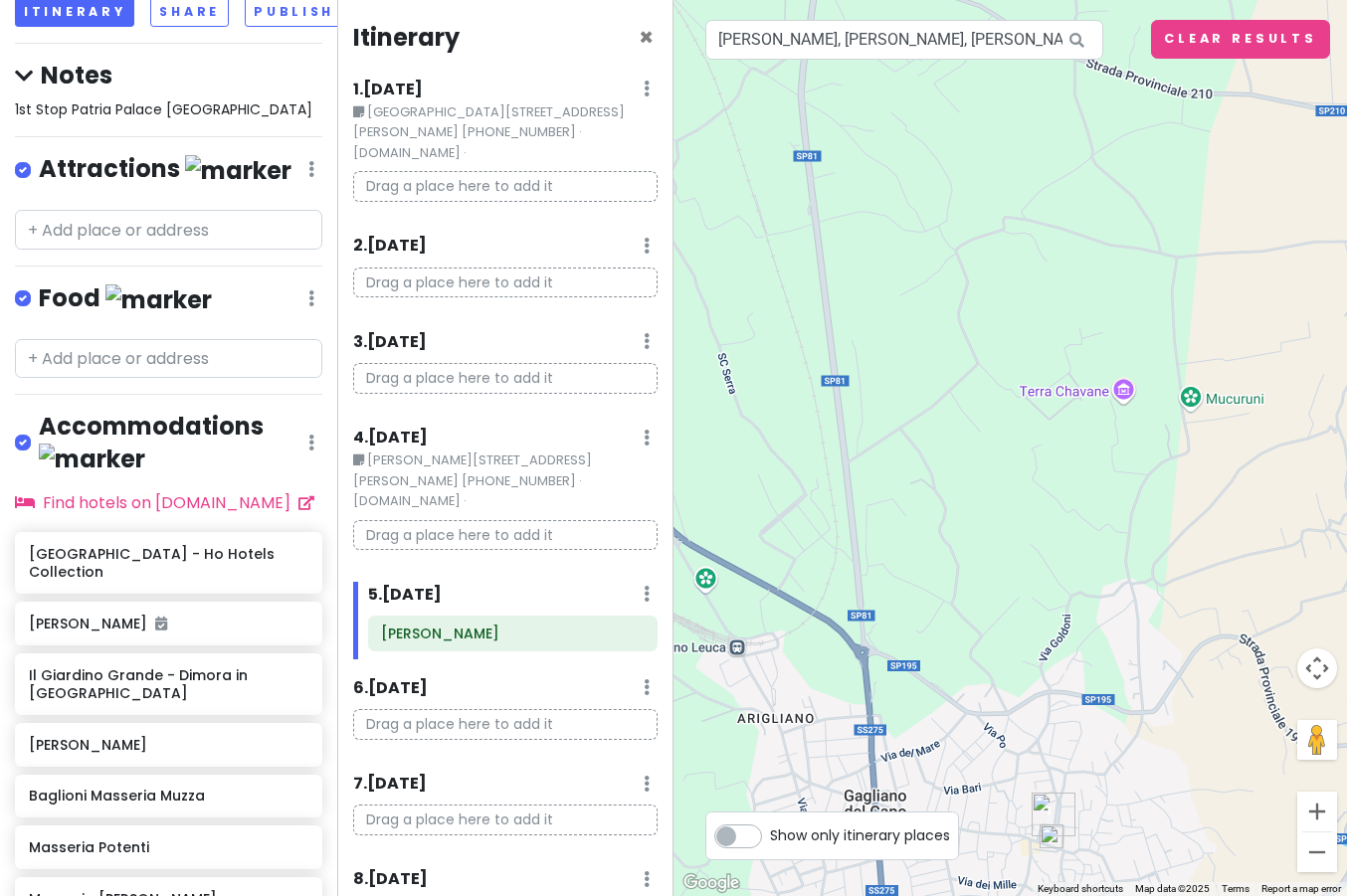 click on "[PERSON_NAME][STREET_ADDRESS][PERSON_NAME] [PHONE_NUMBER] · [DOMAIN_NAME] ·" at bounding box center (505, 480) 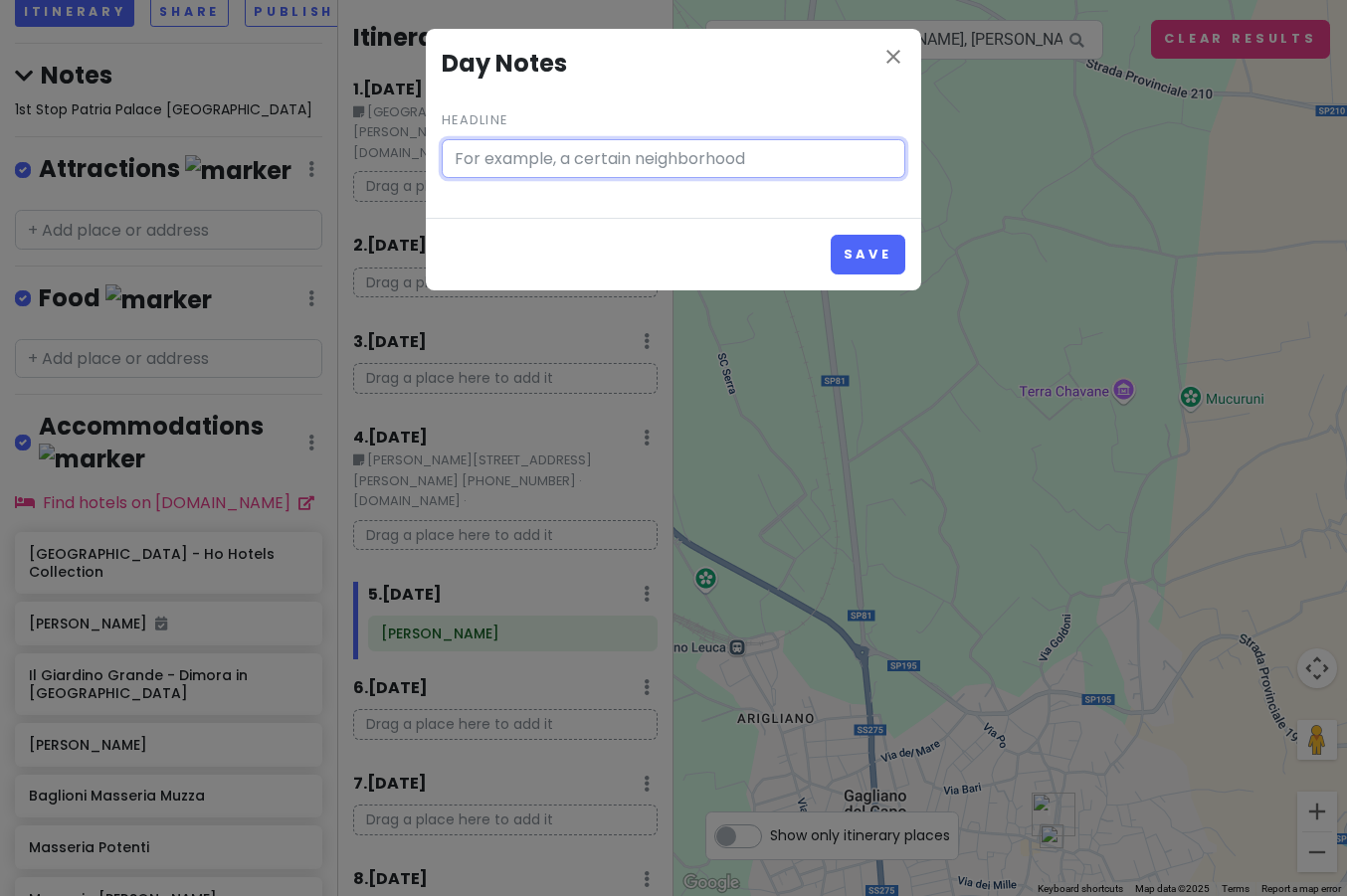 type on "[PERSON_NAME][STREET_ADDRESS][PERSON_NAME] [PHONE_NUMBER] · [DOMAIN_NAME] ·" 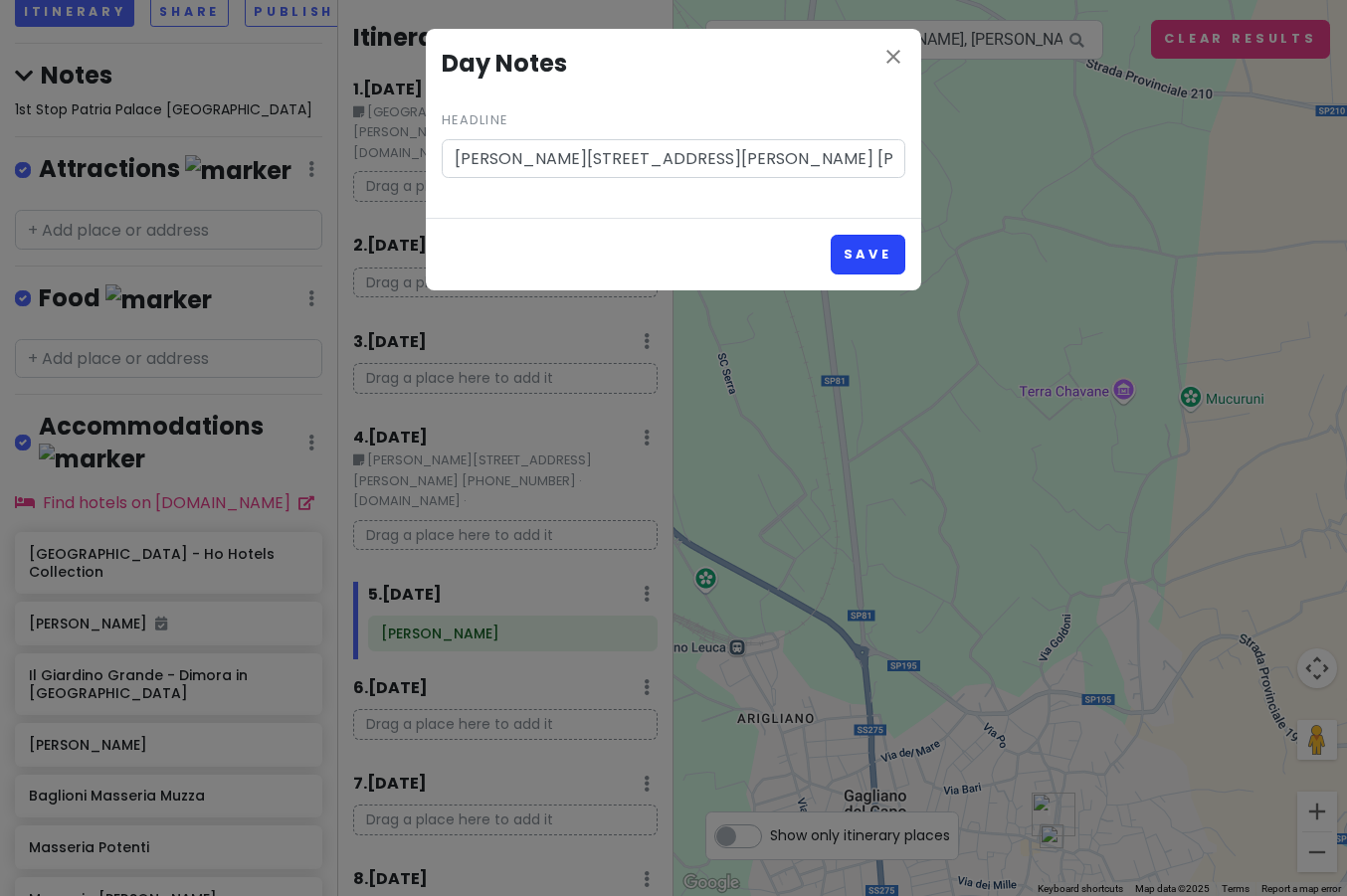 click on "Save" at bounding box center (867, 254) 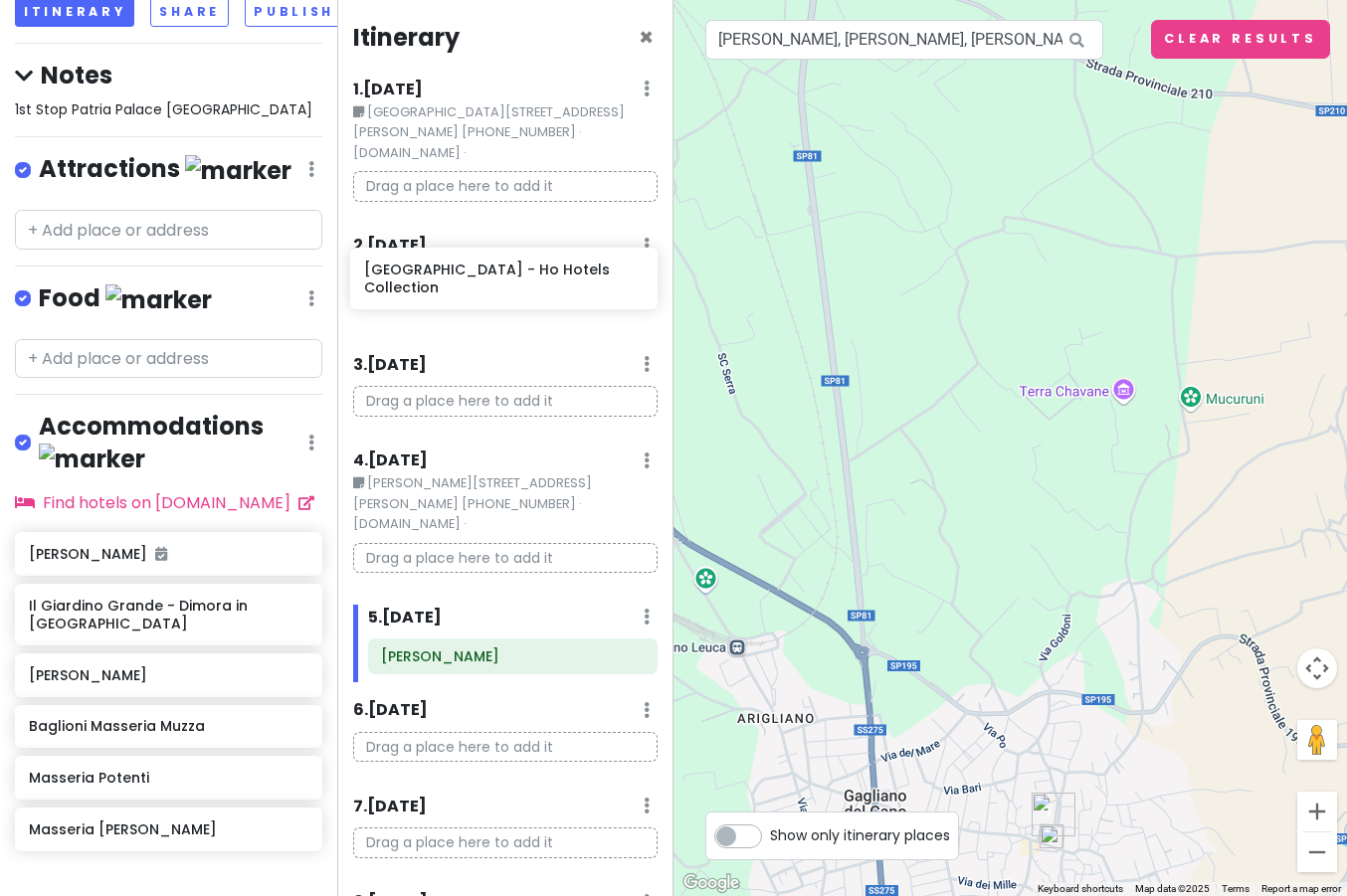 drag, startPoint x: 90, startPoint y: 485, endPoint x: 425, endPoint y: 282, distance: 391.70652 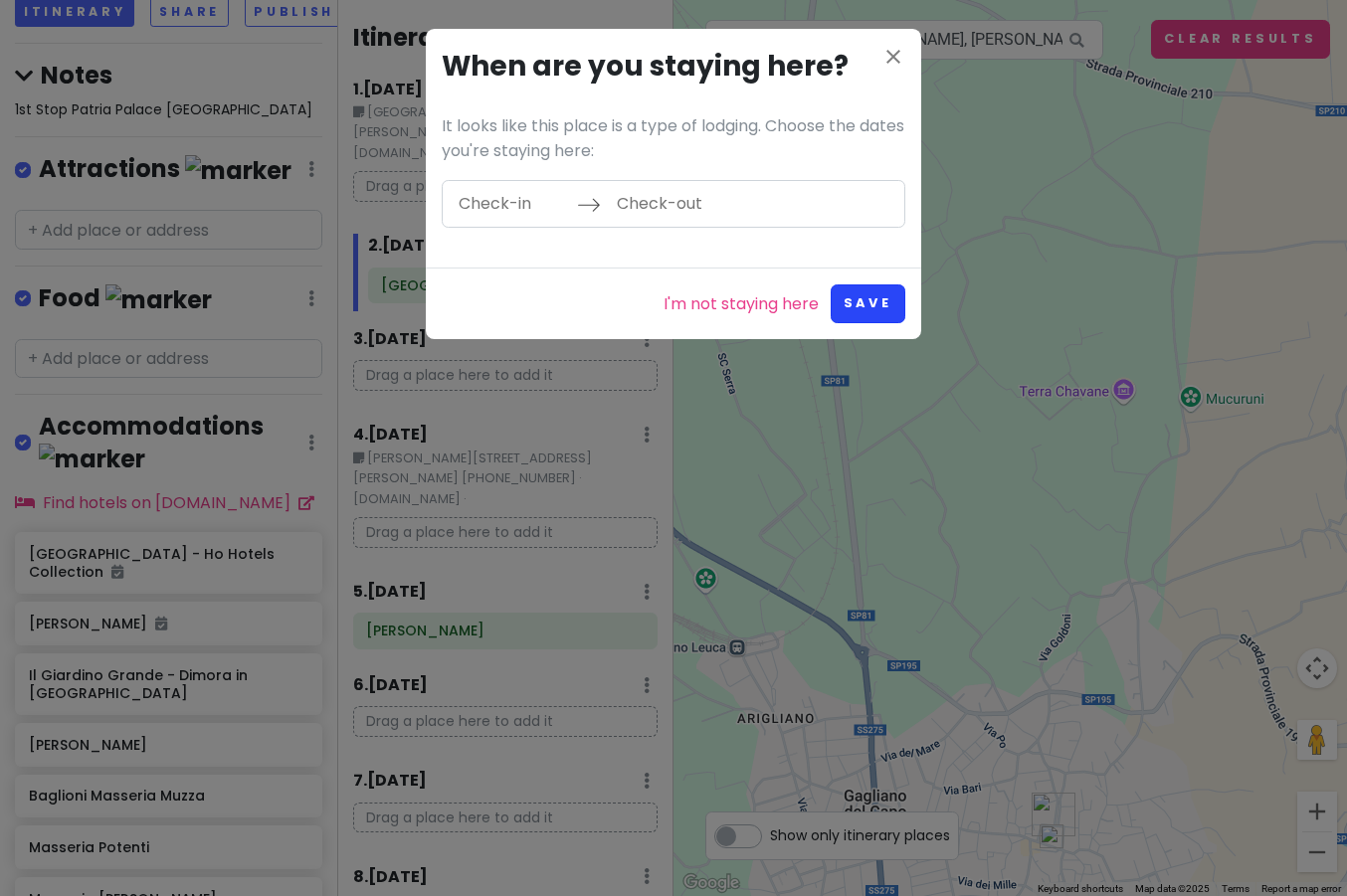 click on "Save" at bounding box center (867, 303) 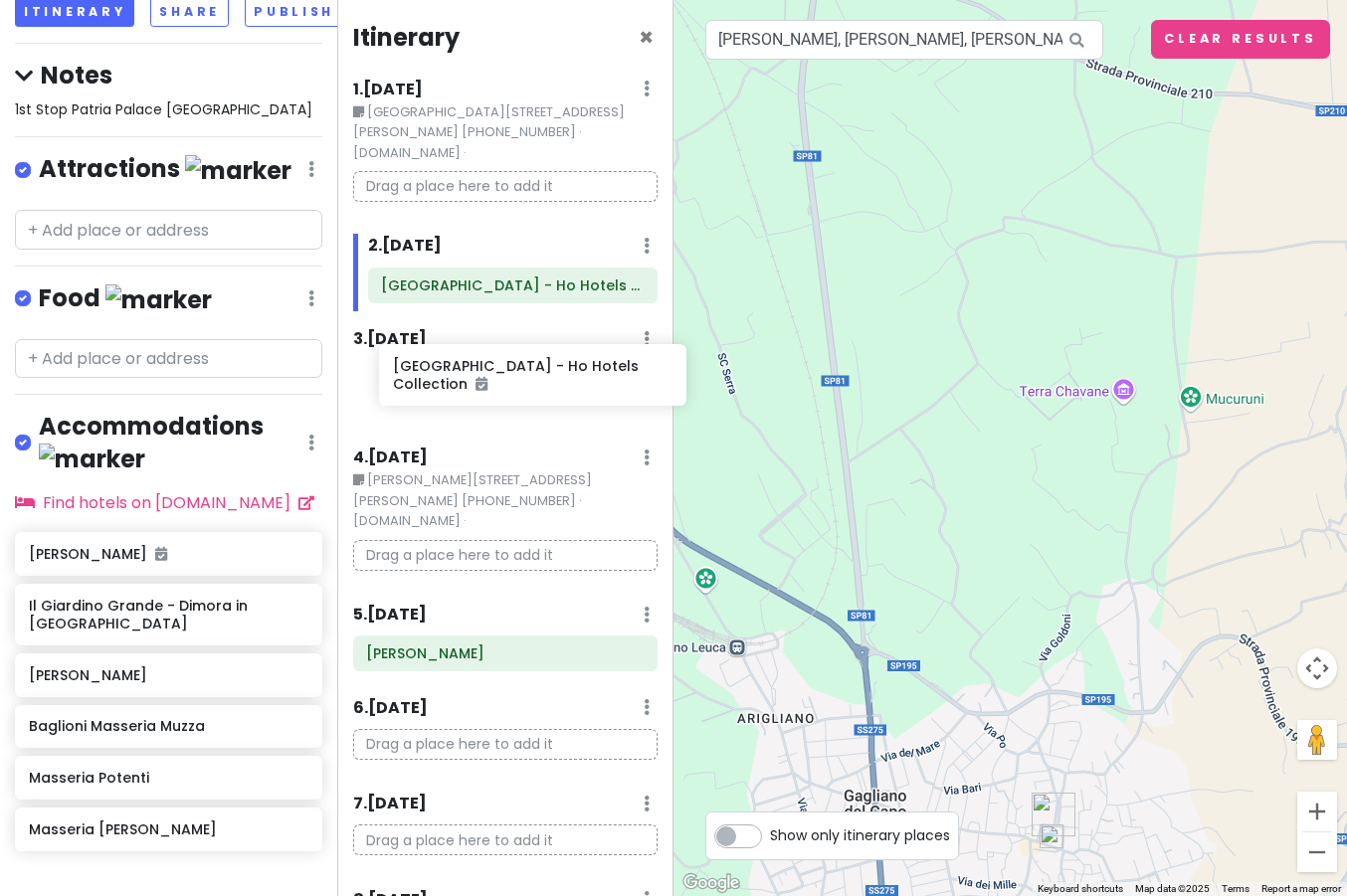 drag, startPoint x: 72, startPoint y: 489, endPoint x: 436, endPoint y: 383, distance: 379.12003 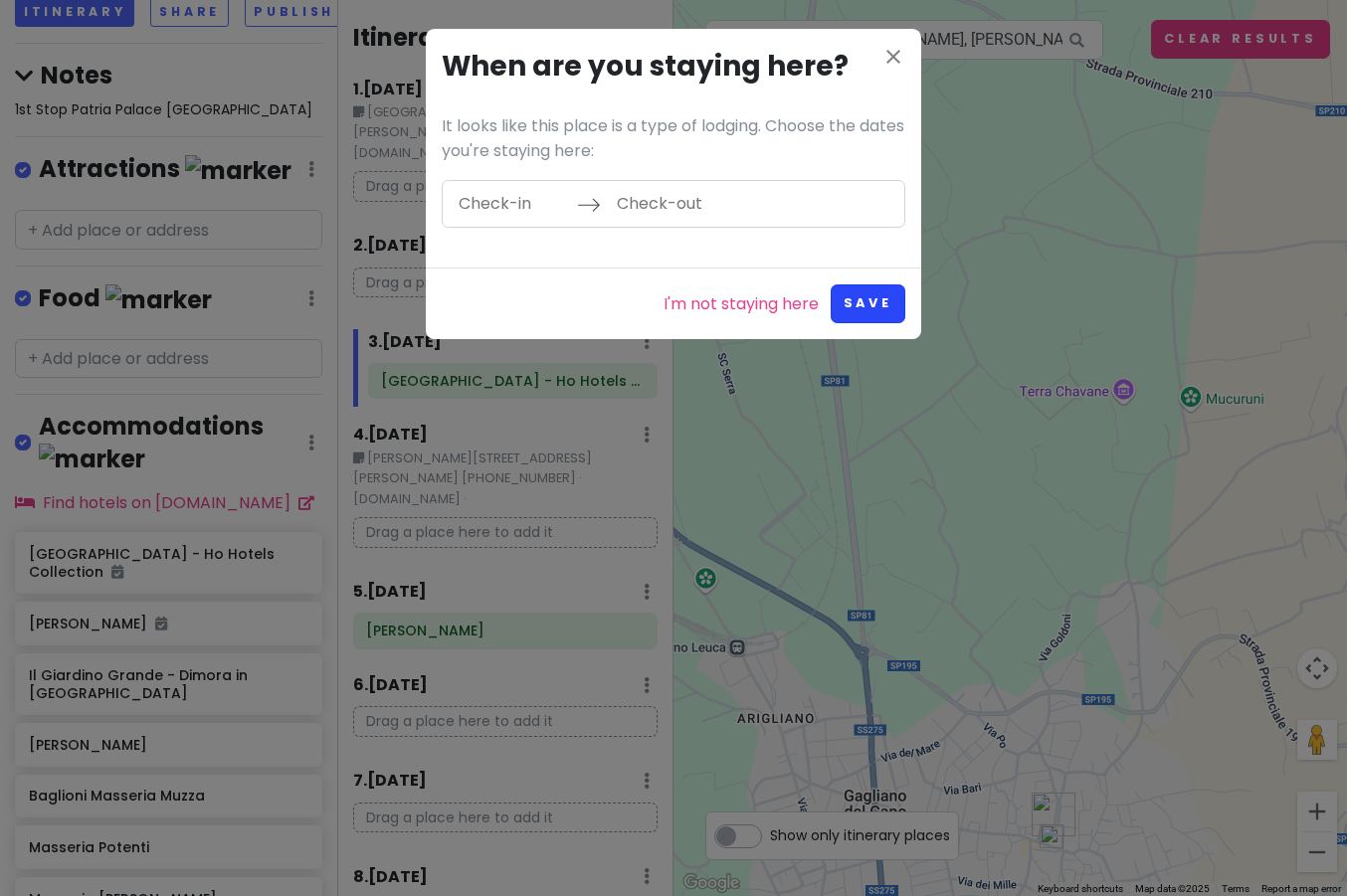 click on "Save" at bounding box center [867, 303] 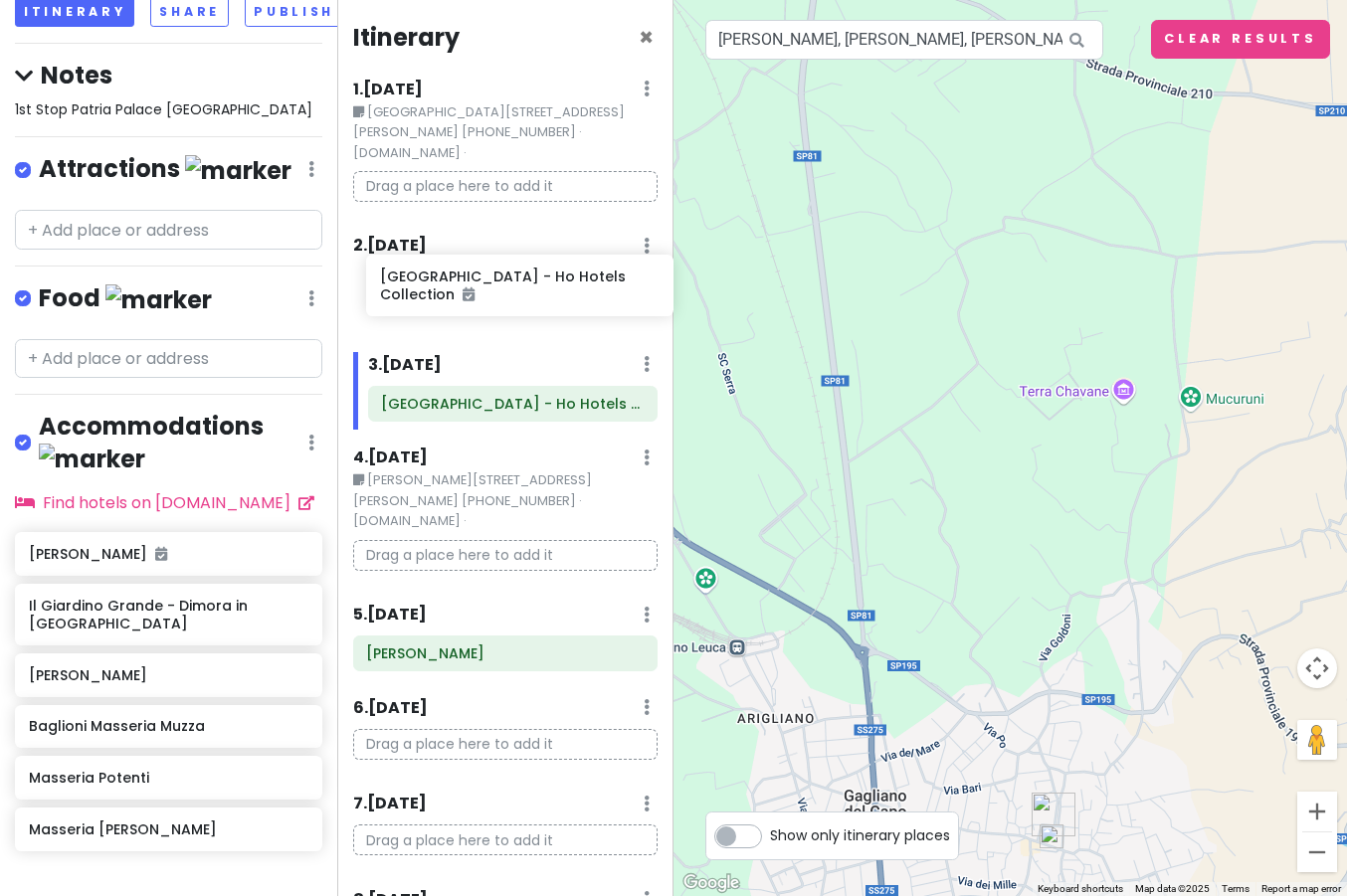 drag, startPoint x: 71, startPoint y: 480, endPoint x: 417, endPoint y: 279, distance: 400.14622 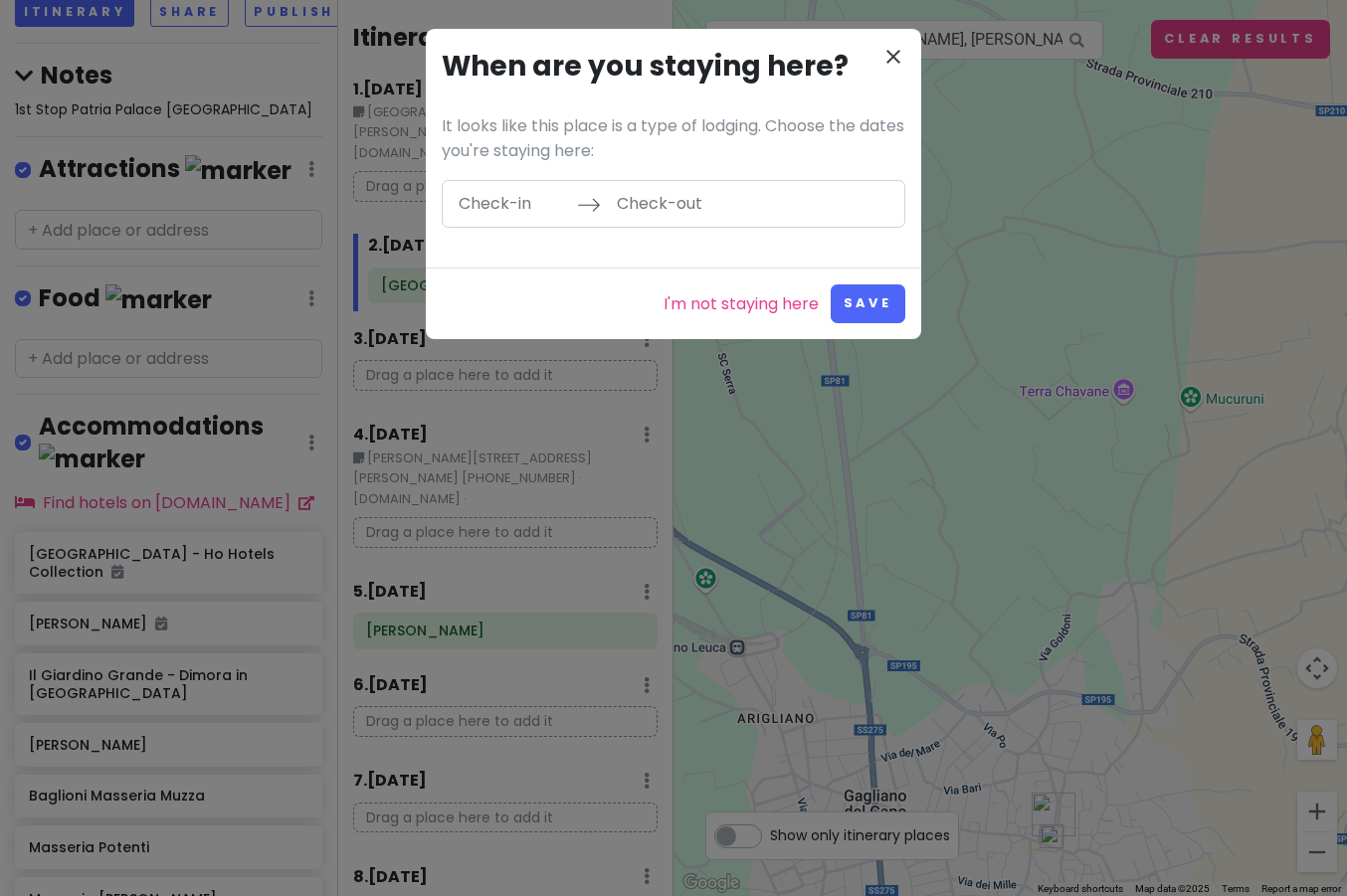 click on "close" at bounding box center [893, 57] 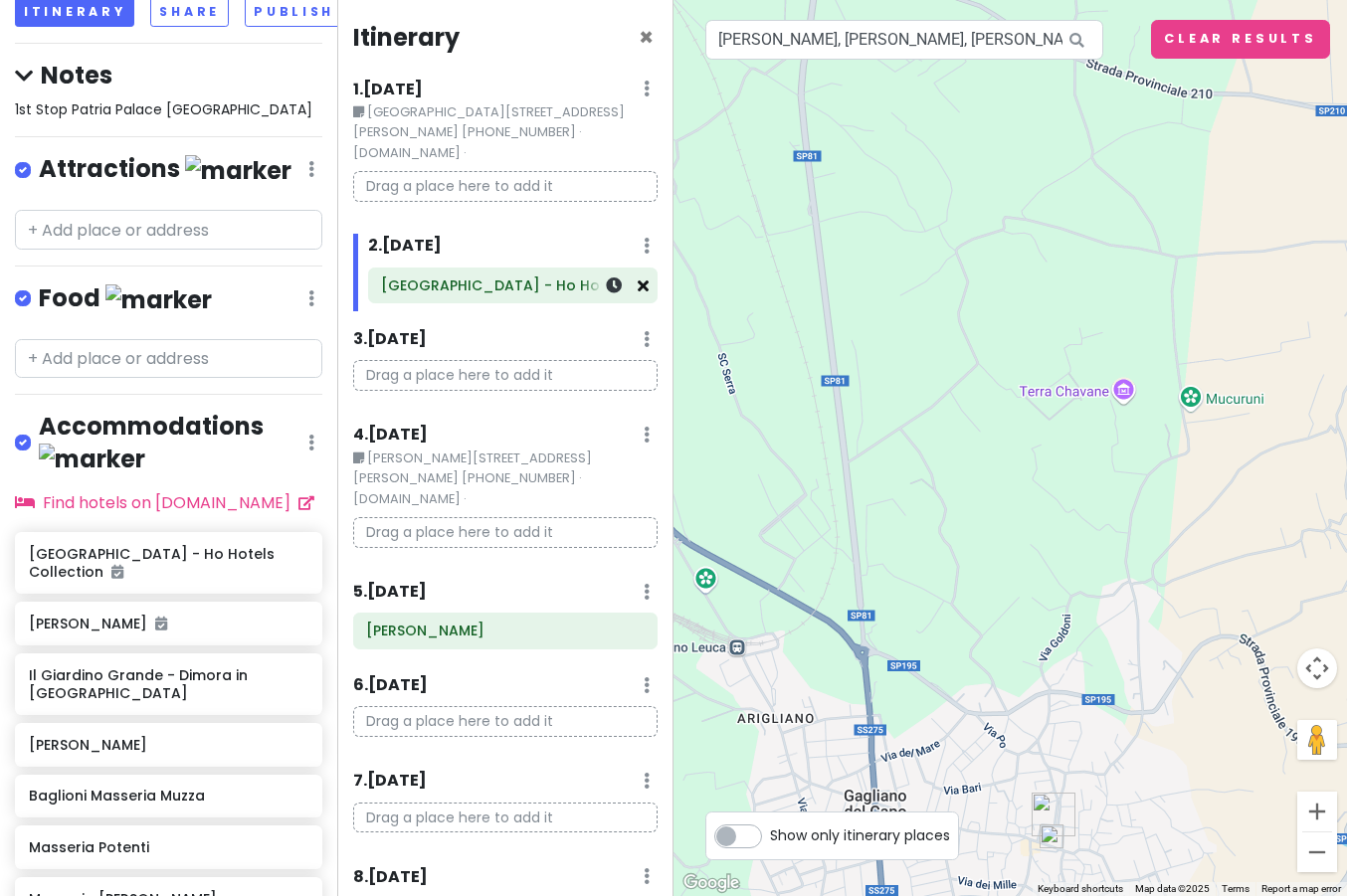 click at bounding box center [643, 285] 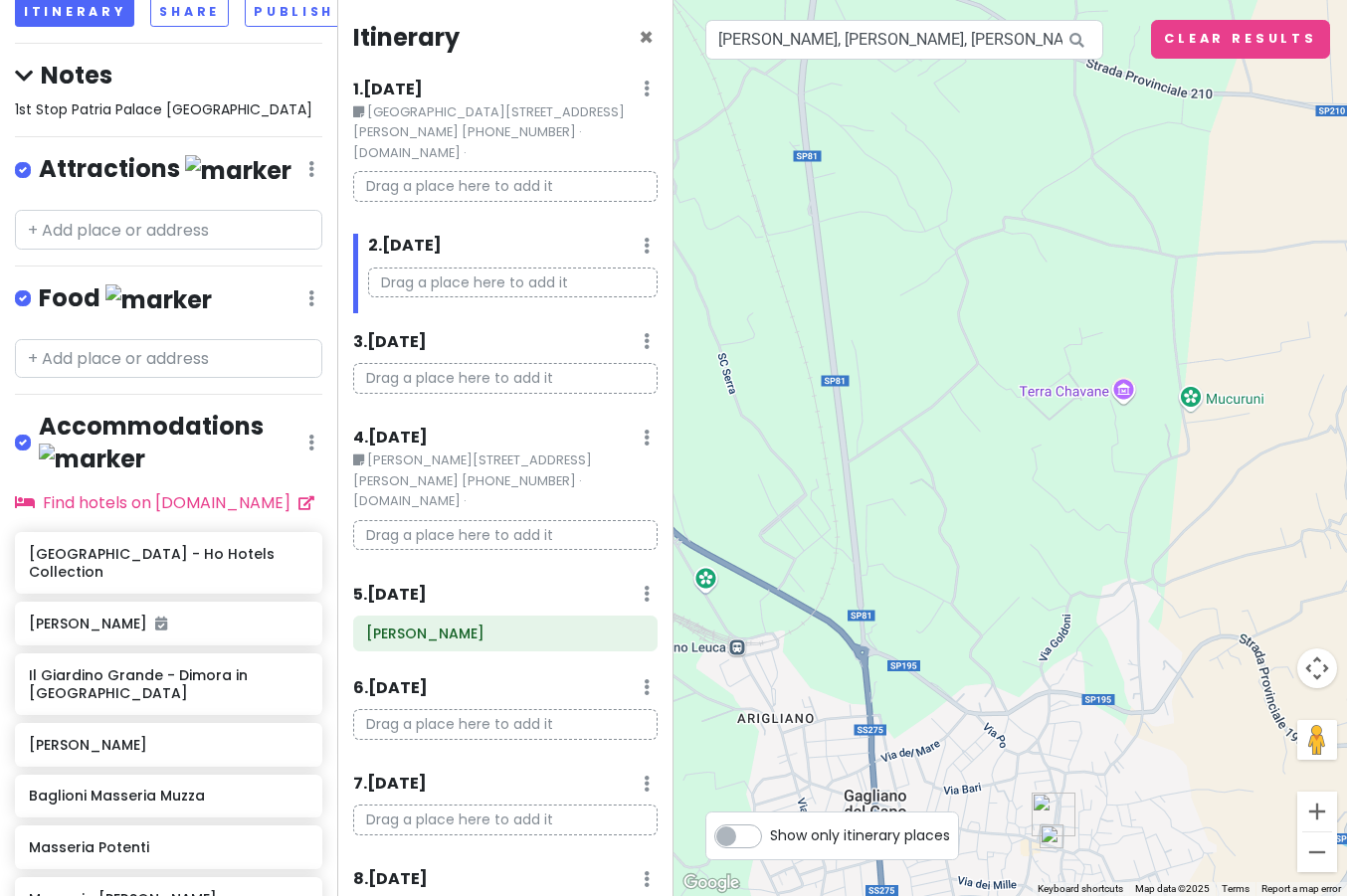 click on "[GEOGRAPHIC_DATA][STREET_ADDRESS][PERSON_NAME] [PHONE_NUMBER] · [DOMAIN_NAME] ·" at bounding box center (505, 132) 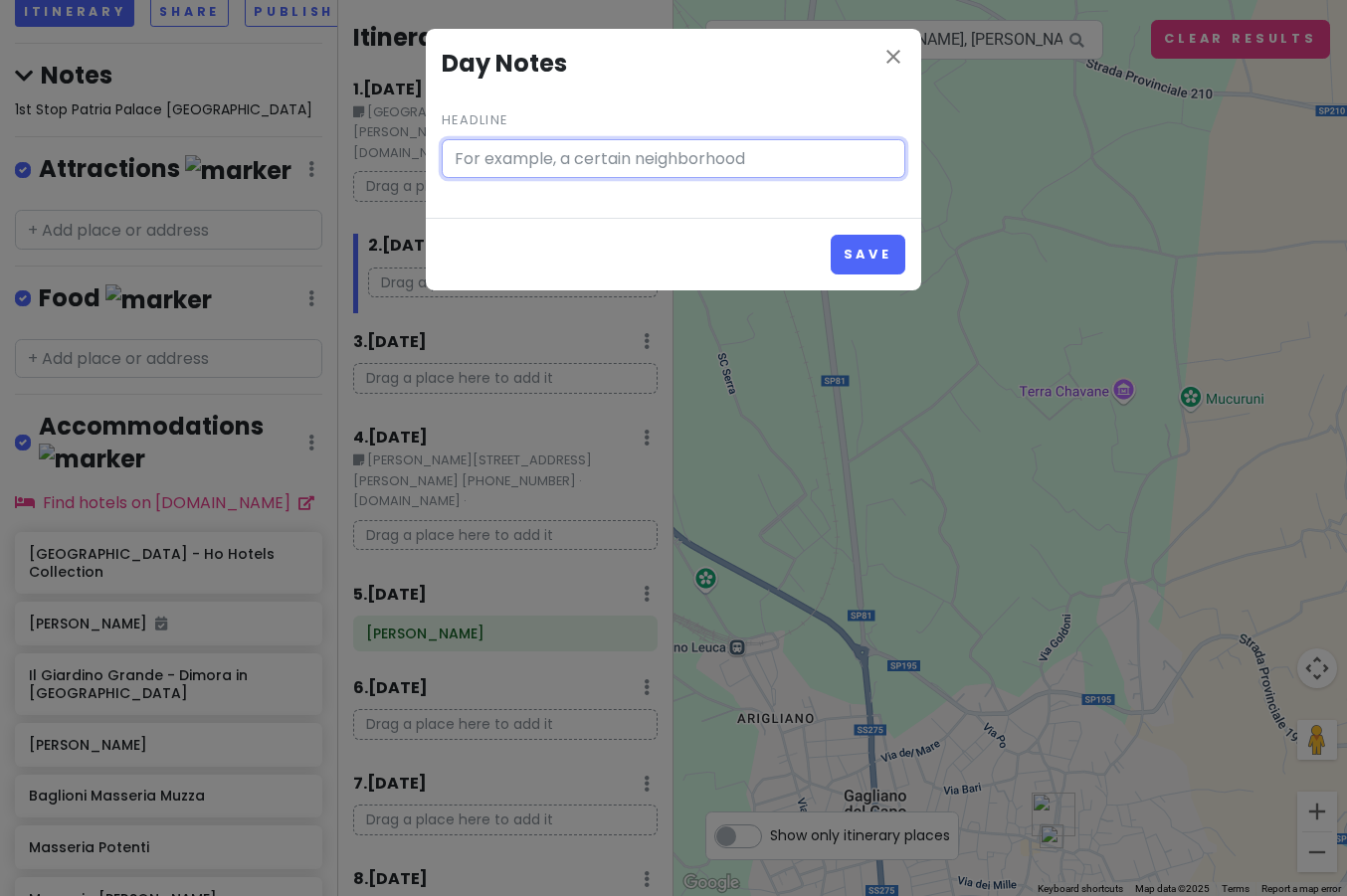 type on "[GEOGRAPHIC_DATA][STREET_ADDRESS][PERSON_NAME] [PHONE_NUMBER] · [DOMAIN_NAME] ·" 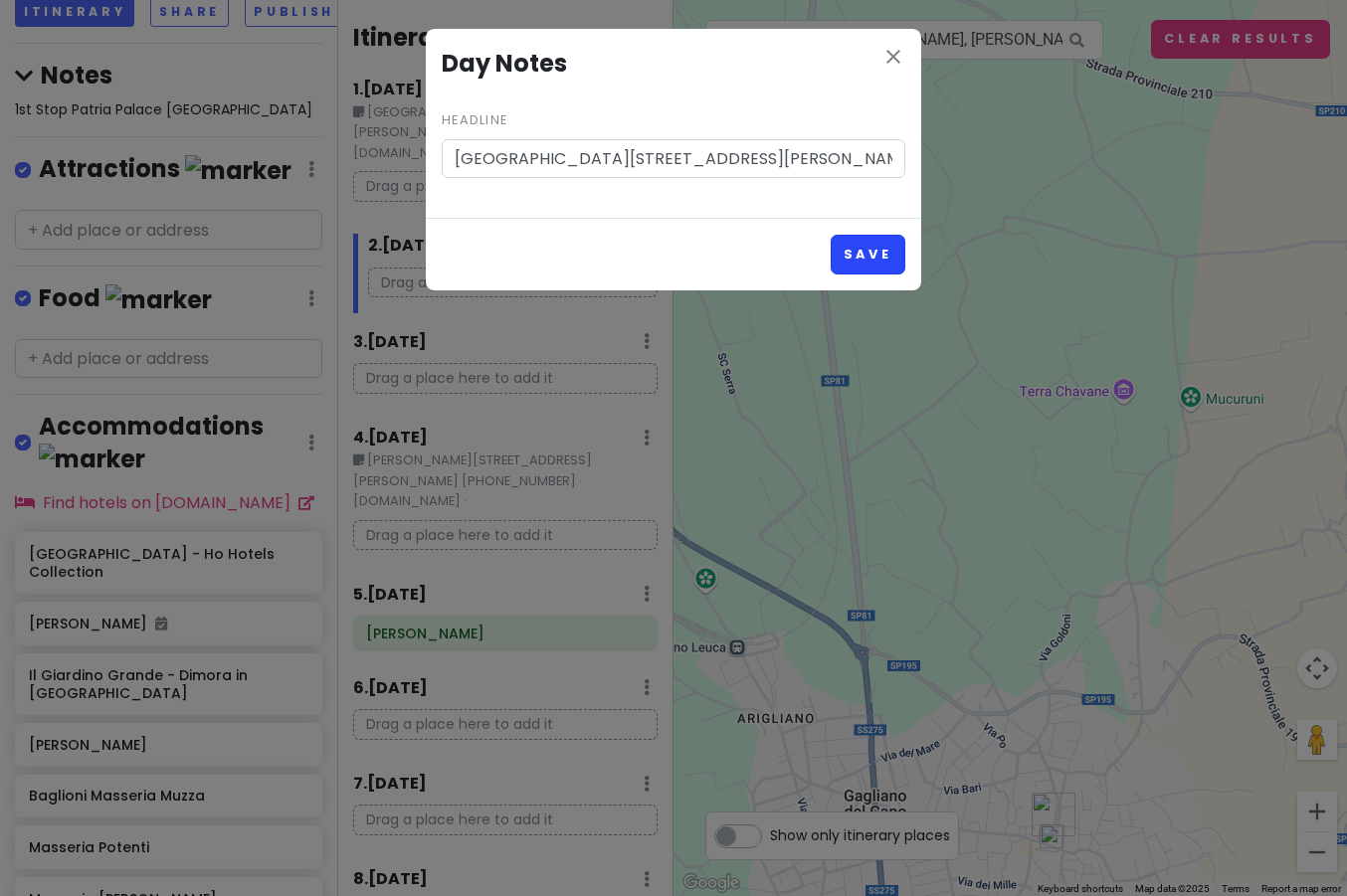 click on "Save" at bounding box center (867, 254) 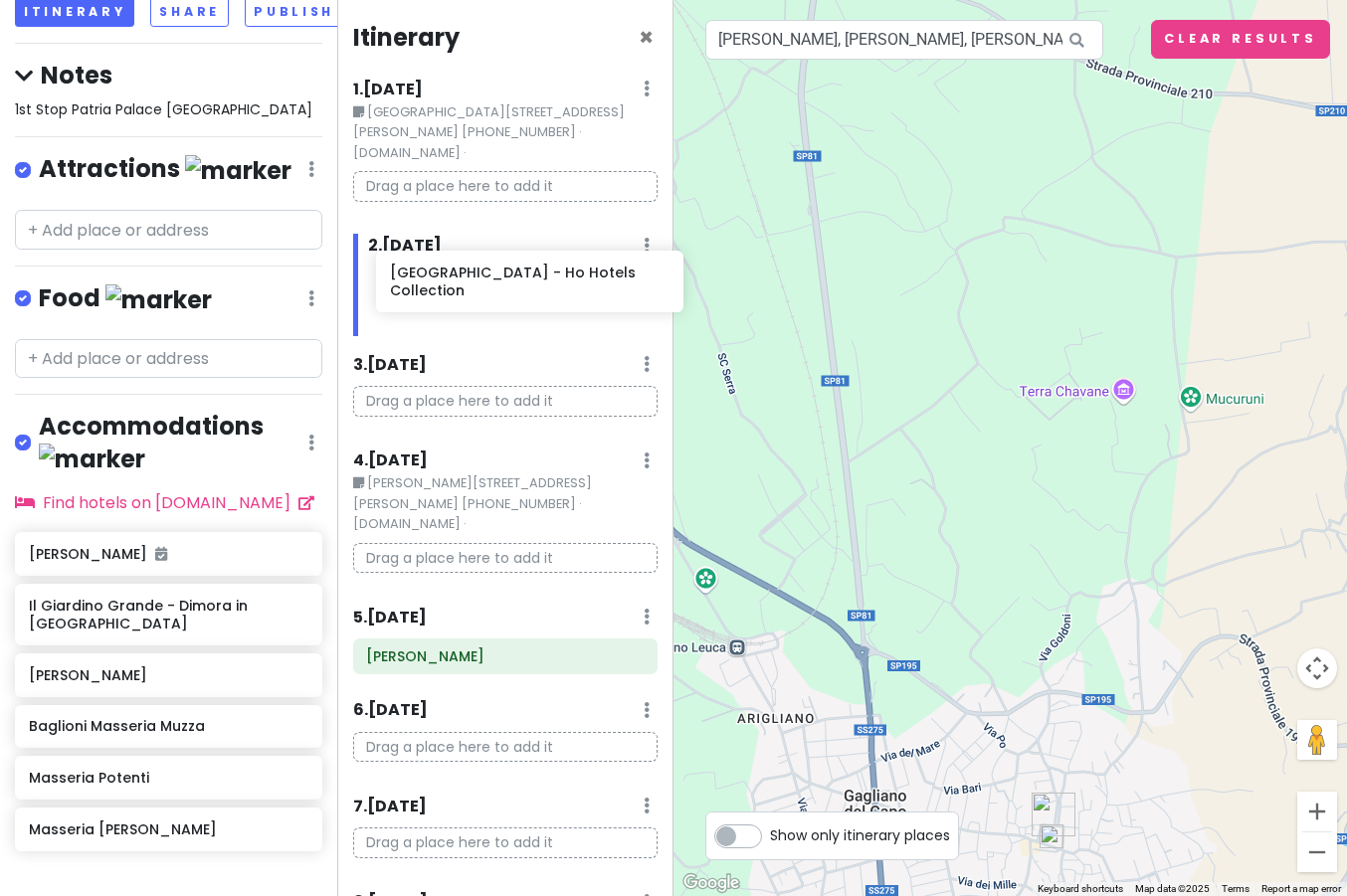 drag, startPoint x: 55, startPoint y: 476, endPoint x: 415, endPoint y: 277, distance: 411.34049 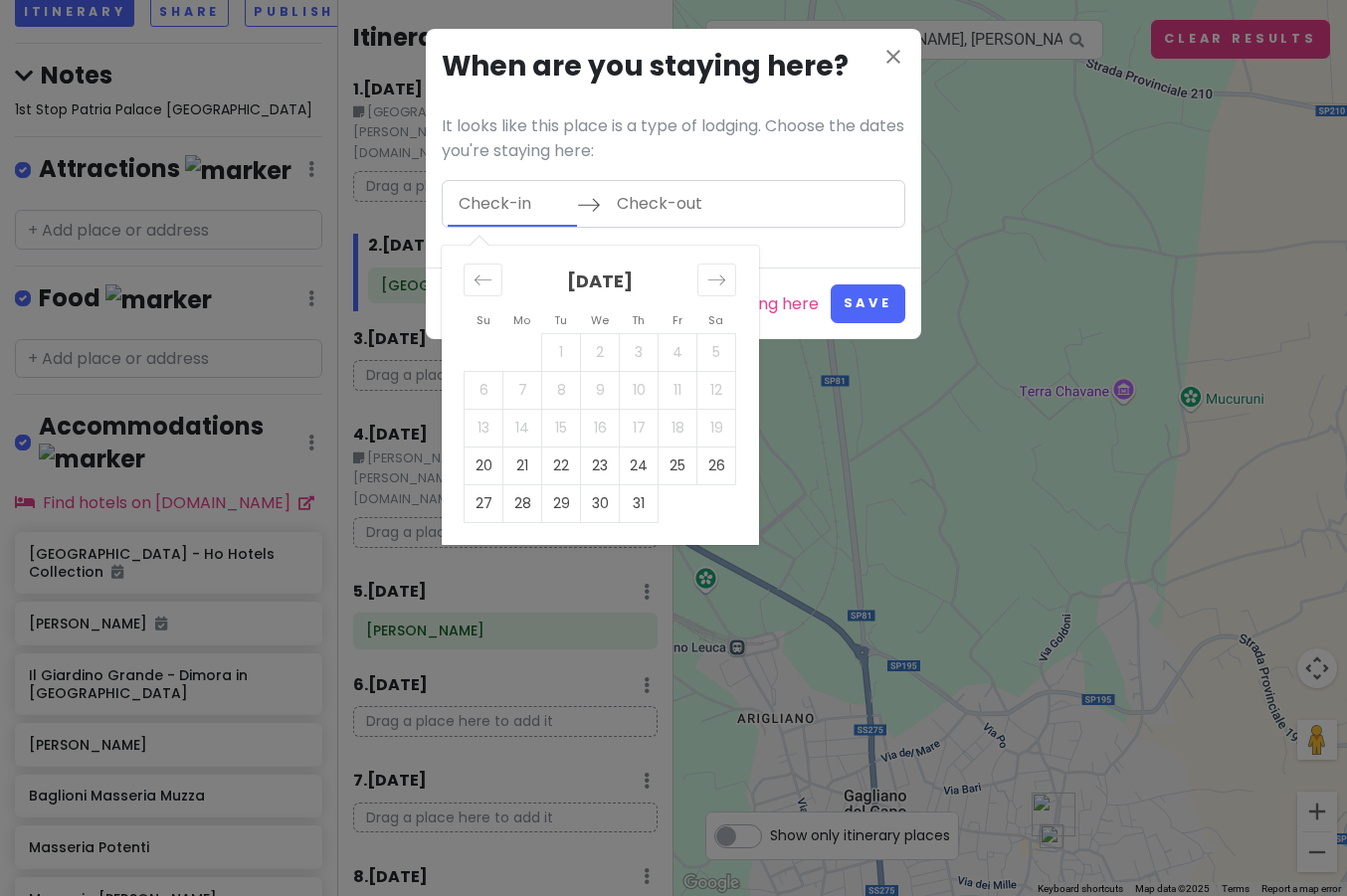 click at bounding box center (512, 204) 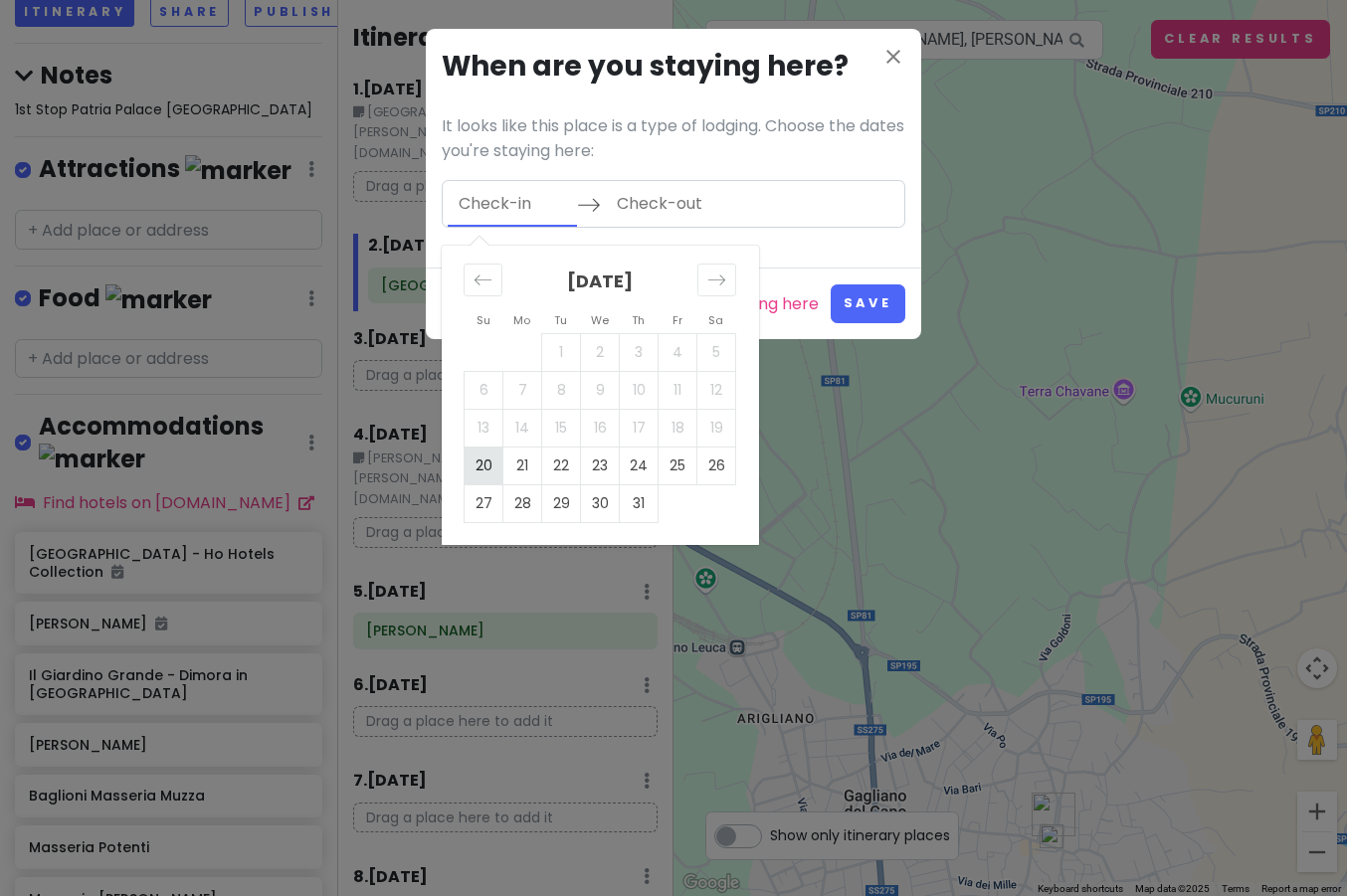 click on "20" at bounding box center (483, 465) 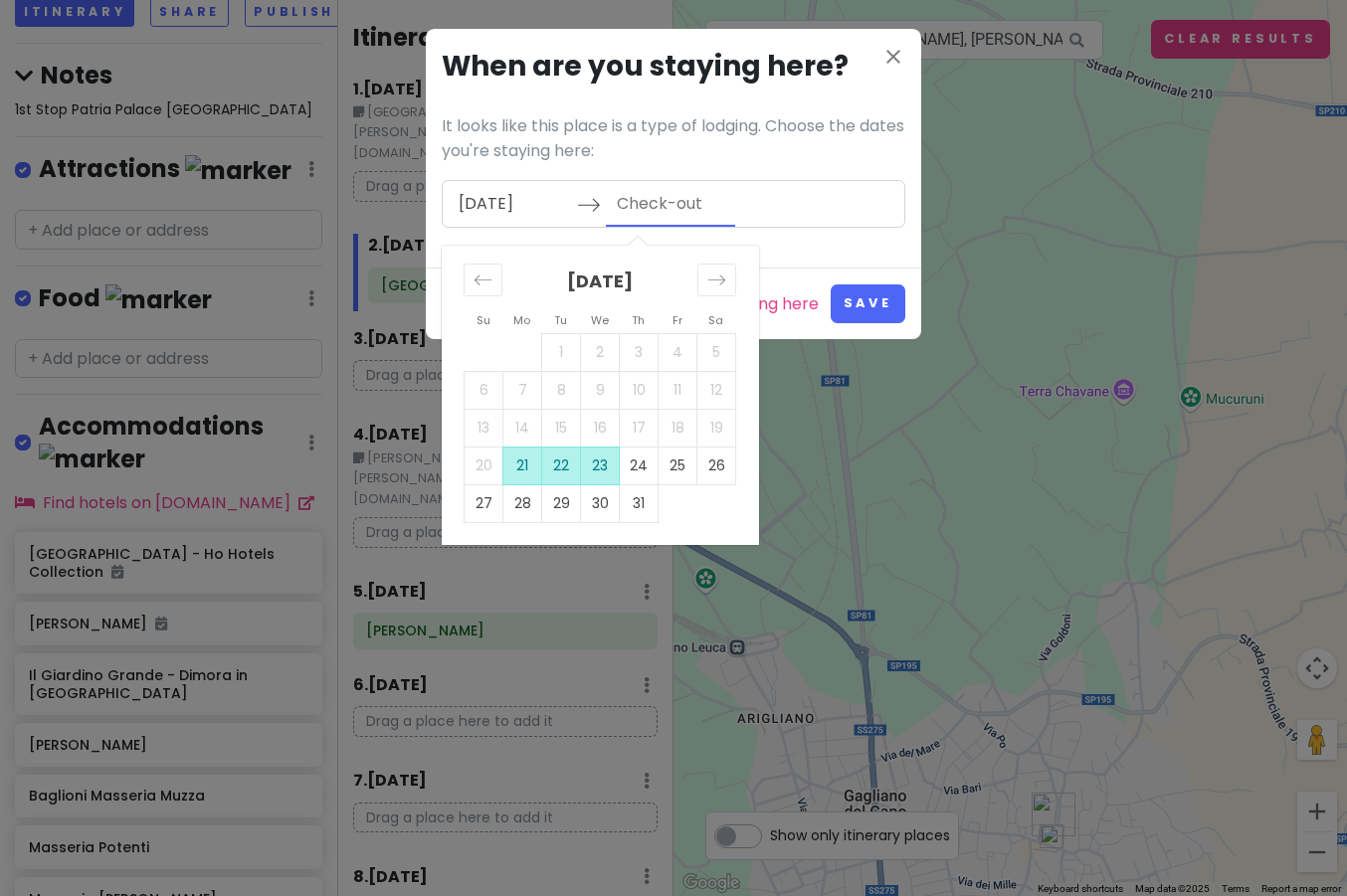 click on "23" at bounding box center [600, 465] 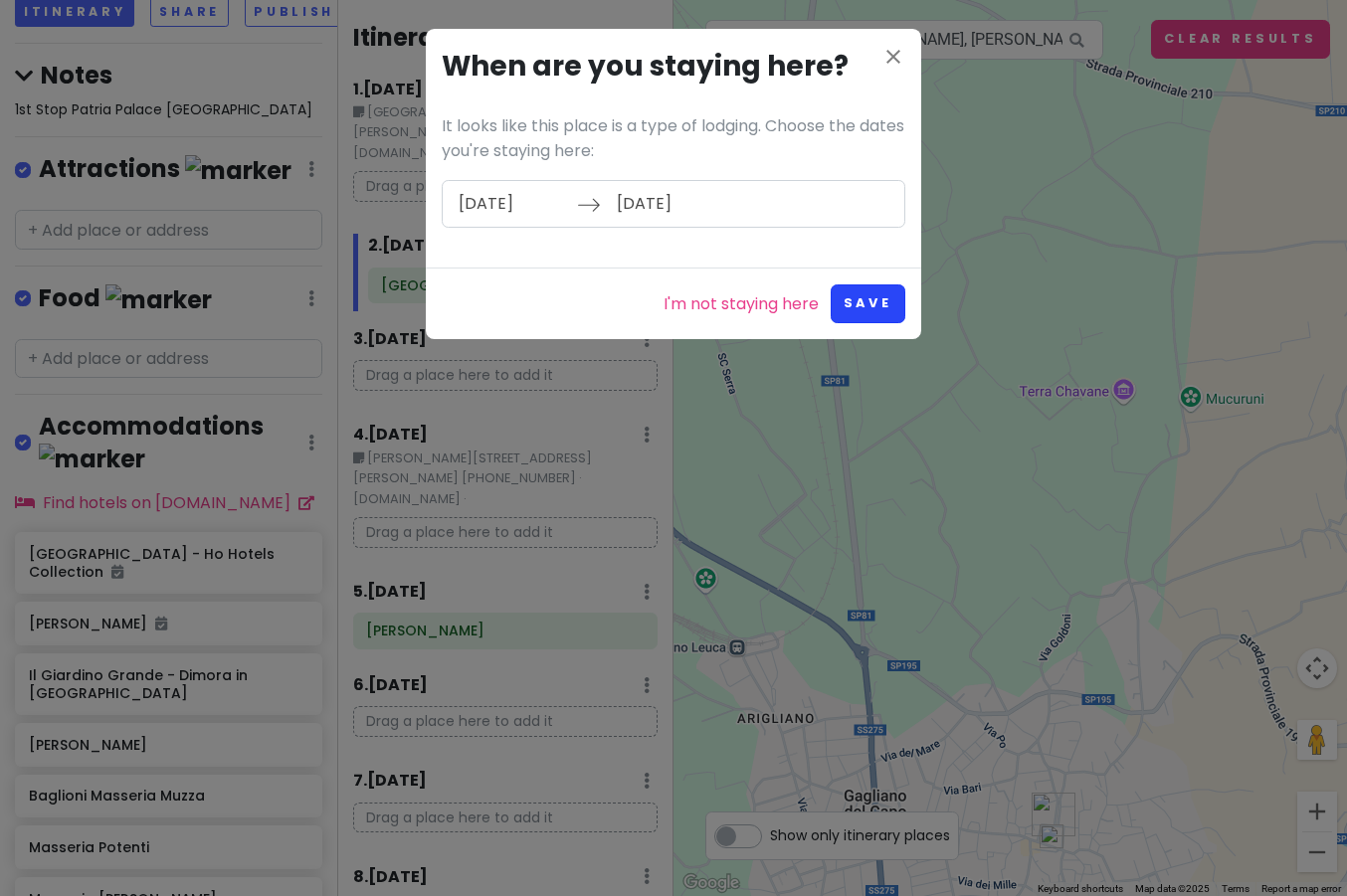 click on "Save" at bounding box center [867, 303] 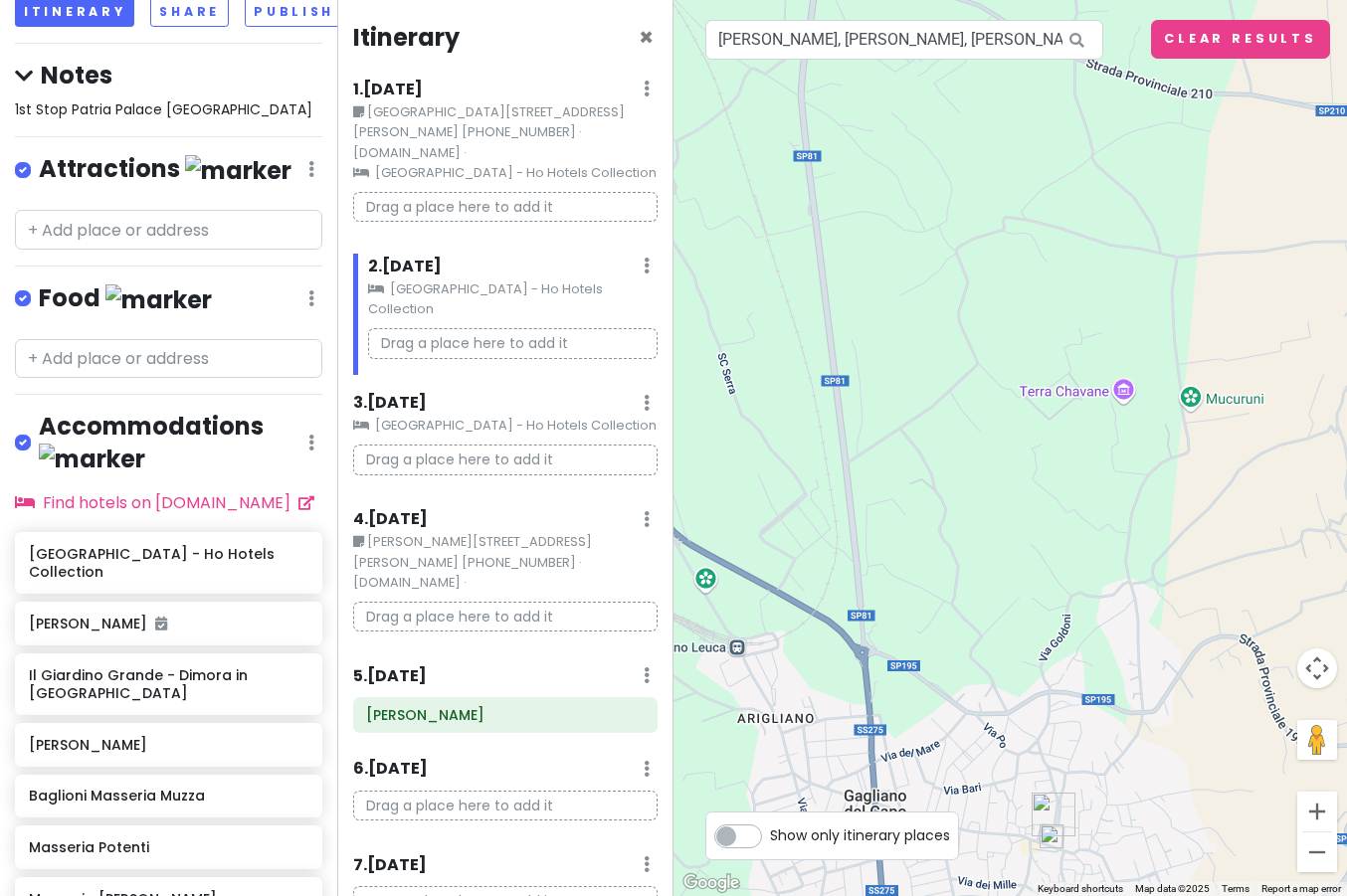 click on "[PERSON_NAME][STREET_ADDRESS][PERSON_NAME] [PHONE_NUMBER] · [DOMAIN_NAME] ·" at bounding box center [505, 562] 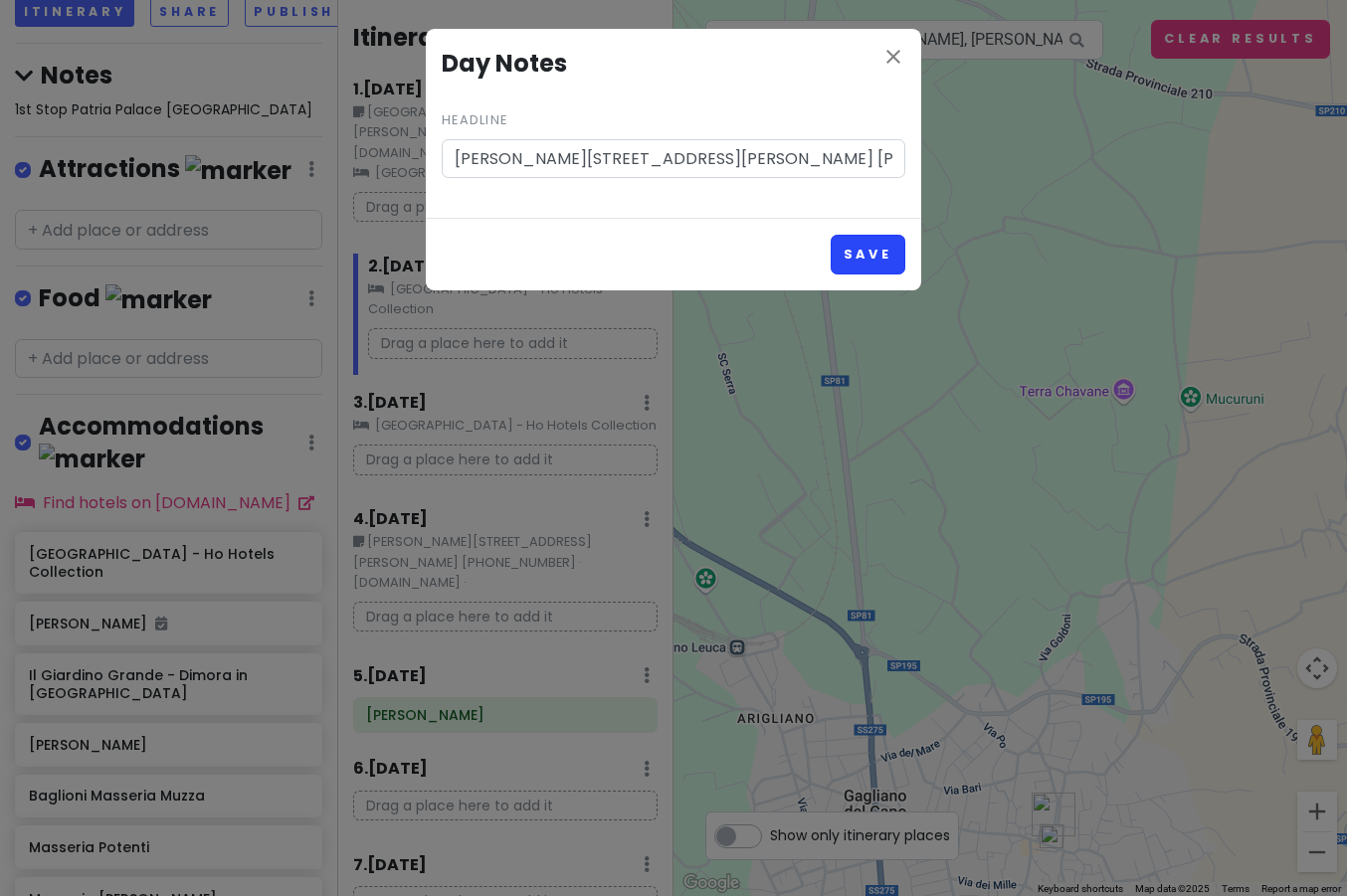 click on "Save" at bounding box center [867, 254] 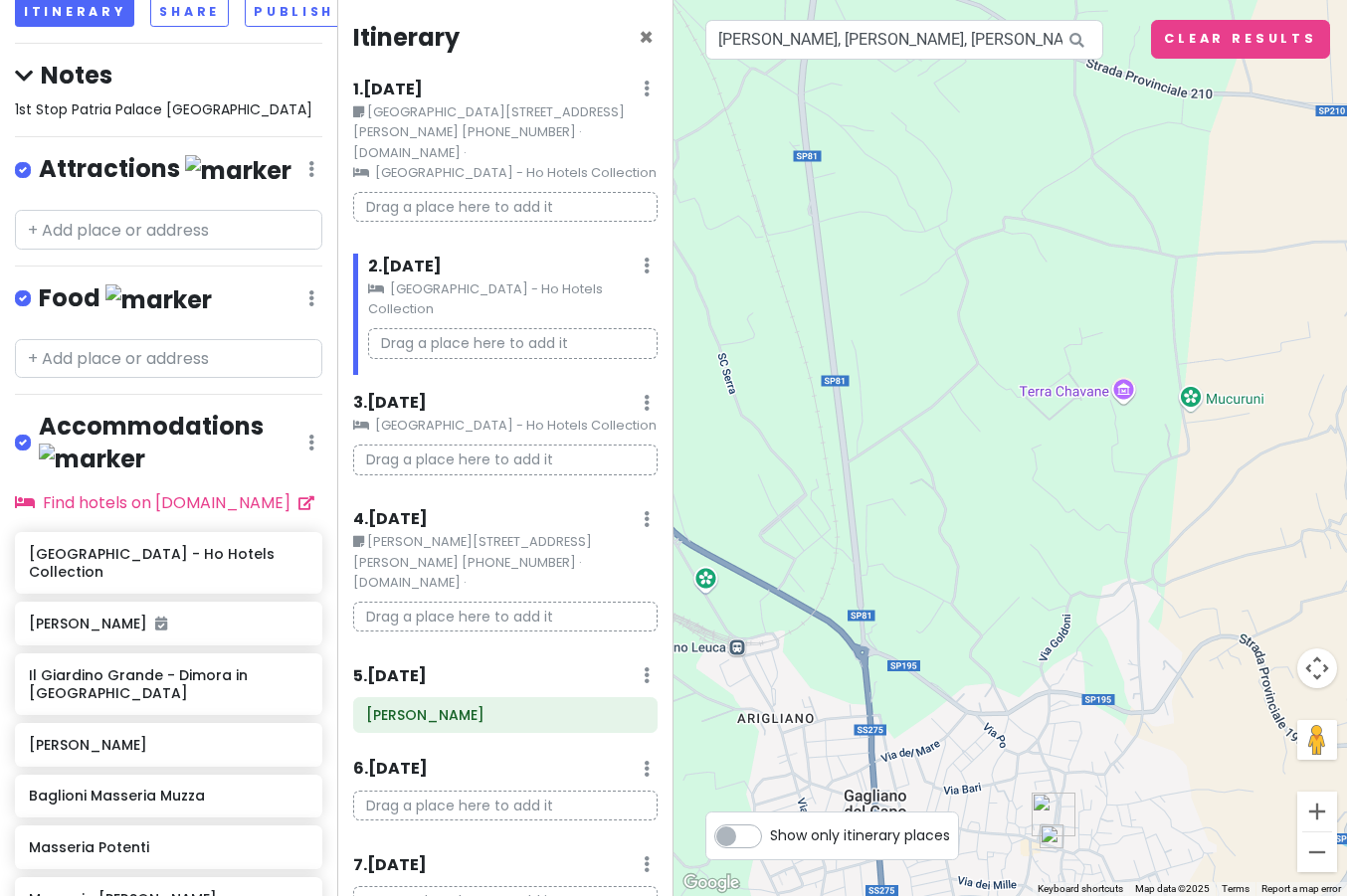click on "[PERSON_NAME][STREET_ADDRESS][PERSON_NAME] [PHONE_NUMBER] · [DOMAIN_NAME] ·" at bounding box center (505, 562) 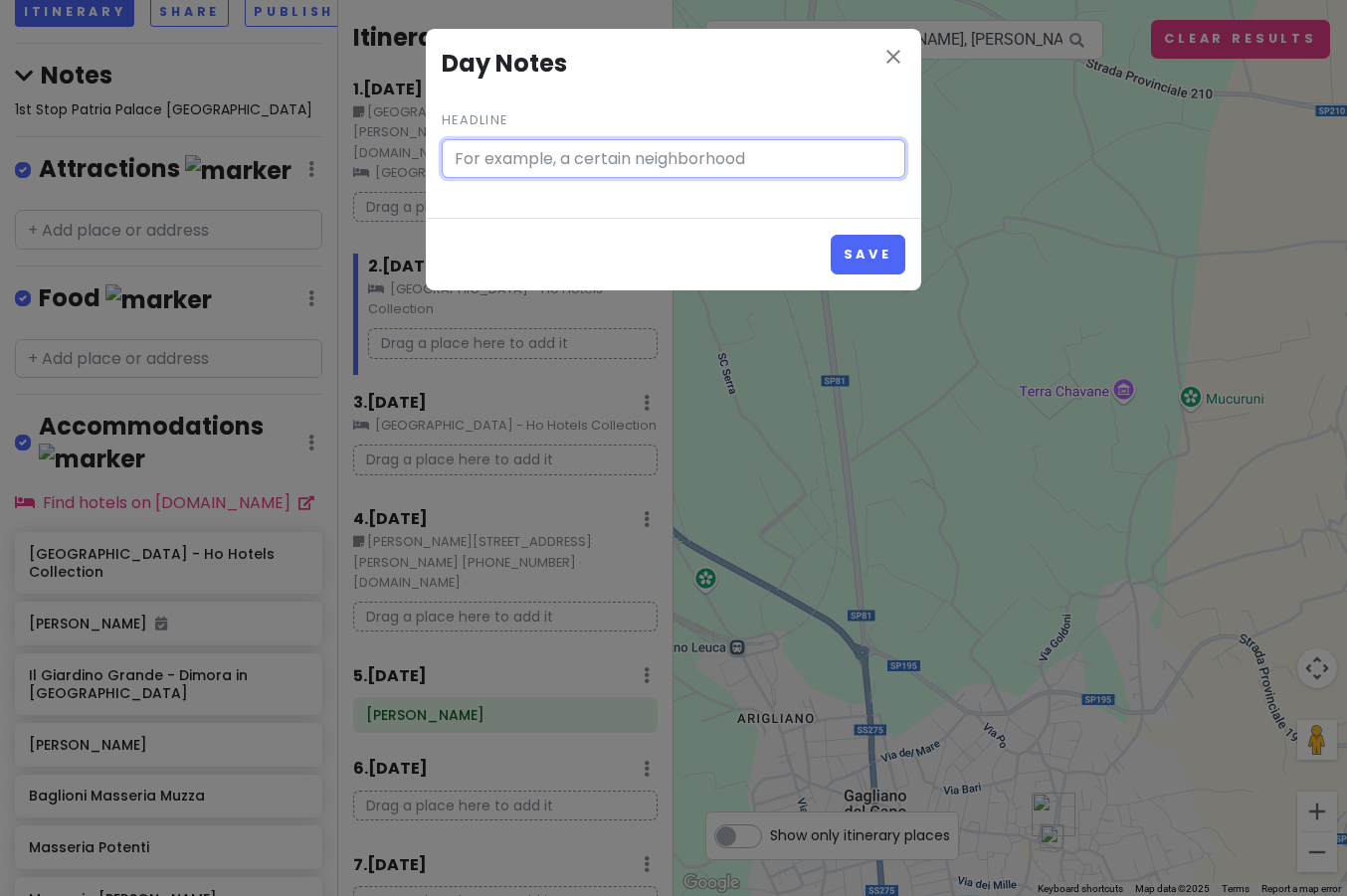 type on "[PERSON_NAME][STREET_ADDRESS][PERSON_NAME] [PHONE_NUMBER] · [DOMAIN_NAME] ·" 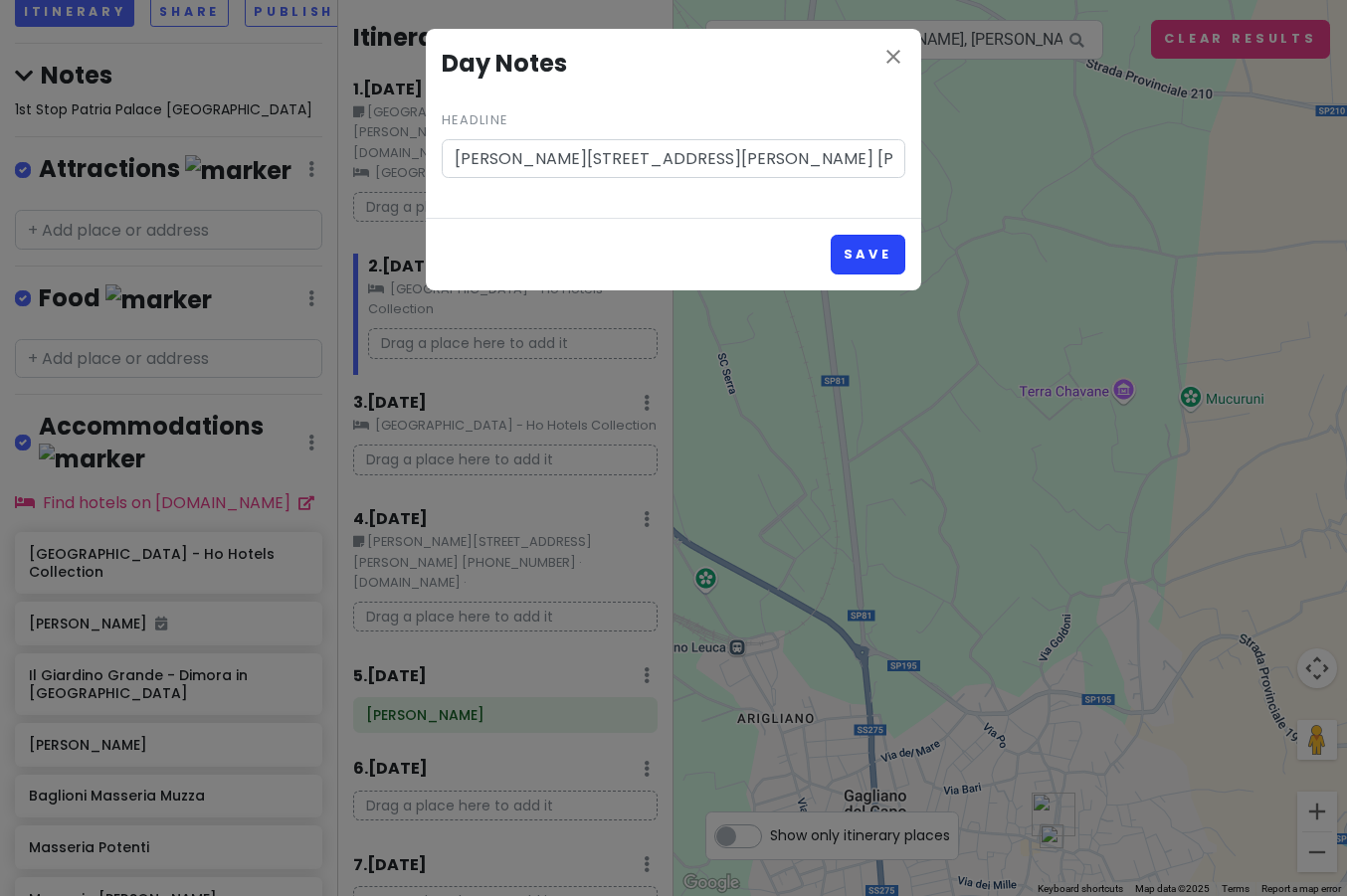 click on "Save" at bounding box center (867, 254) 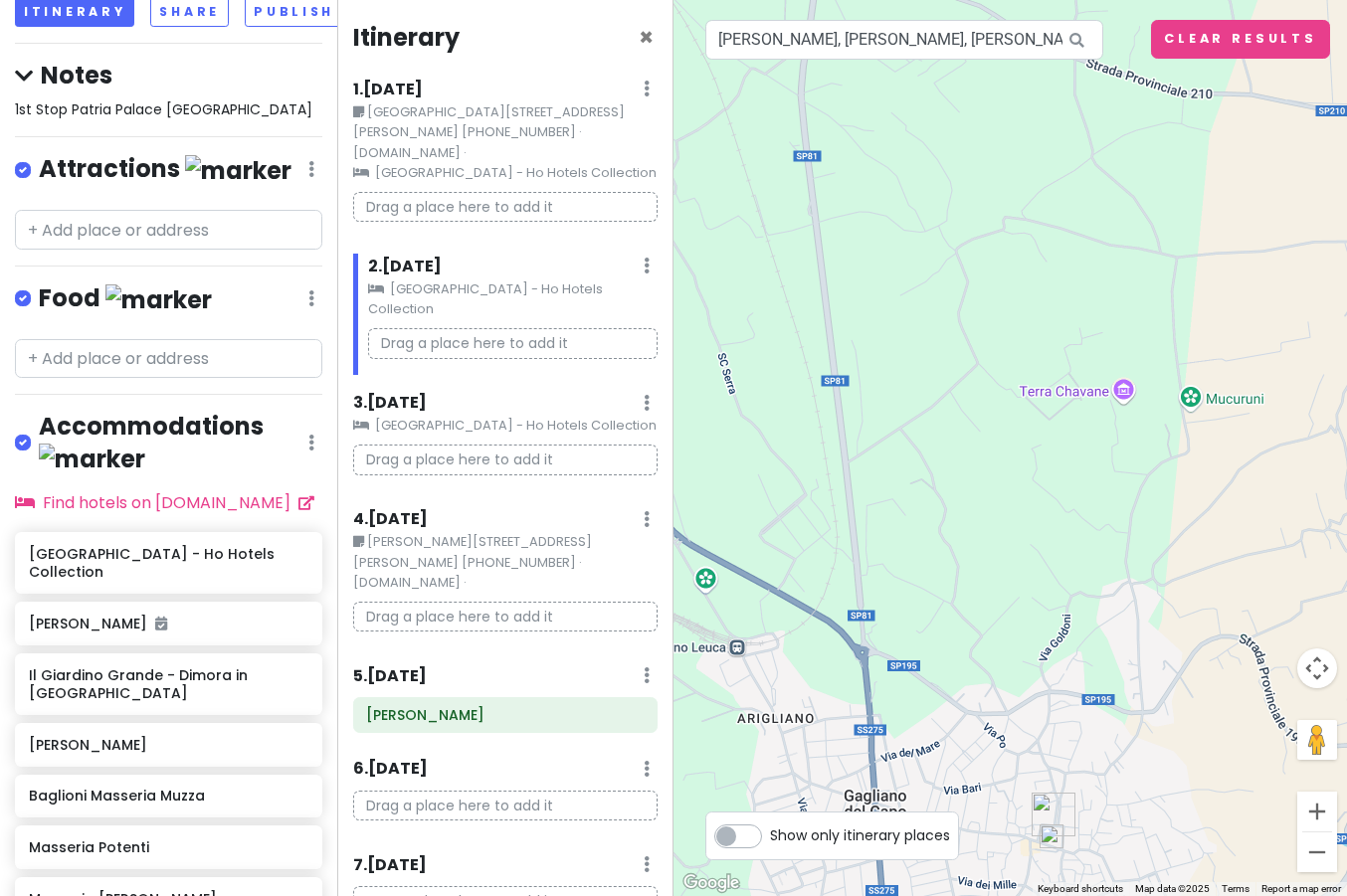 scroll, scrollTop: 0, scrollLeft: 0, axis: both 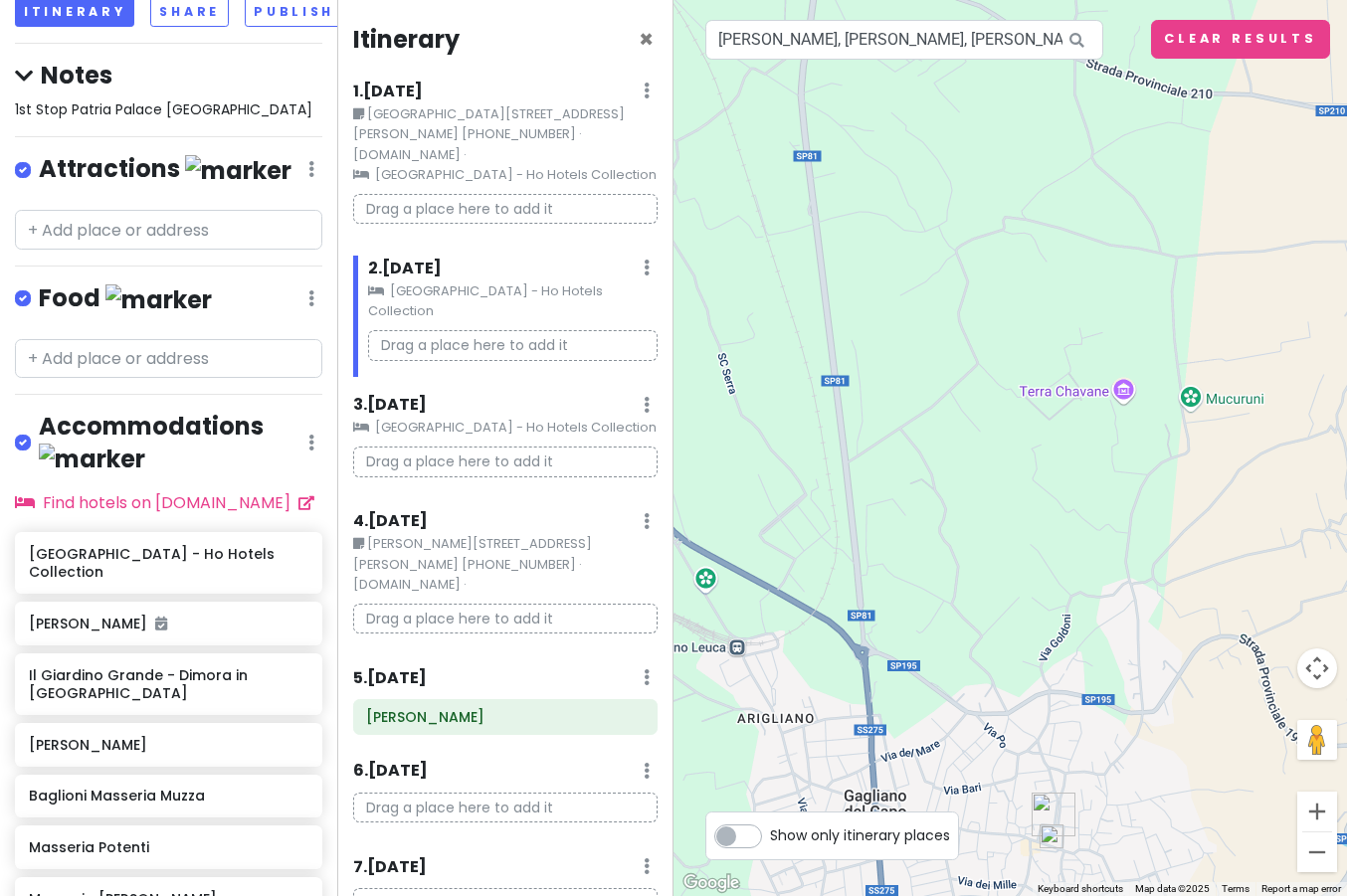 click at bounding box center [647, 90] 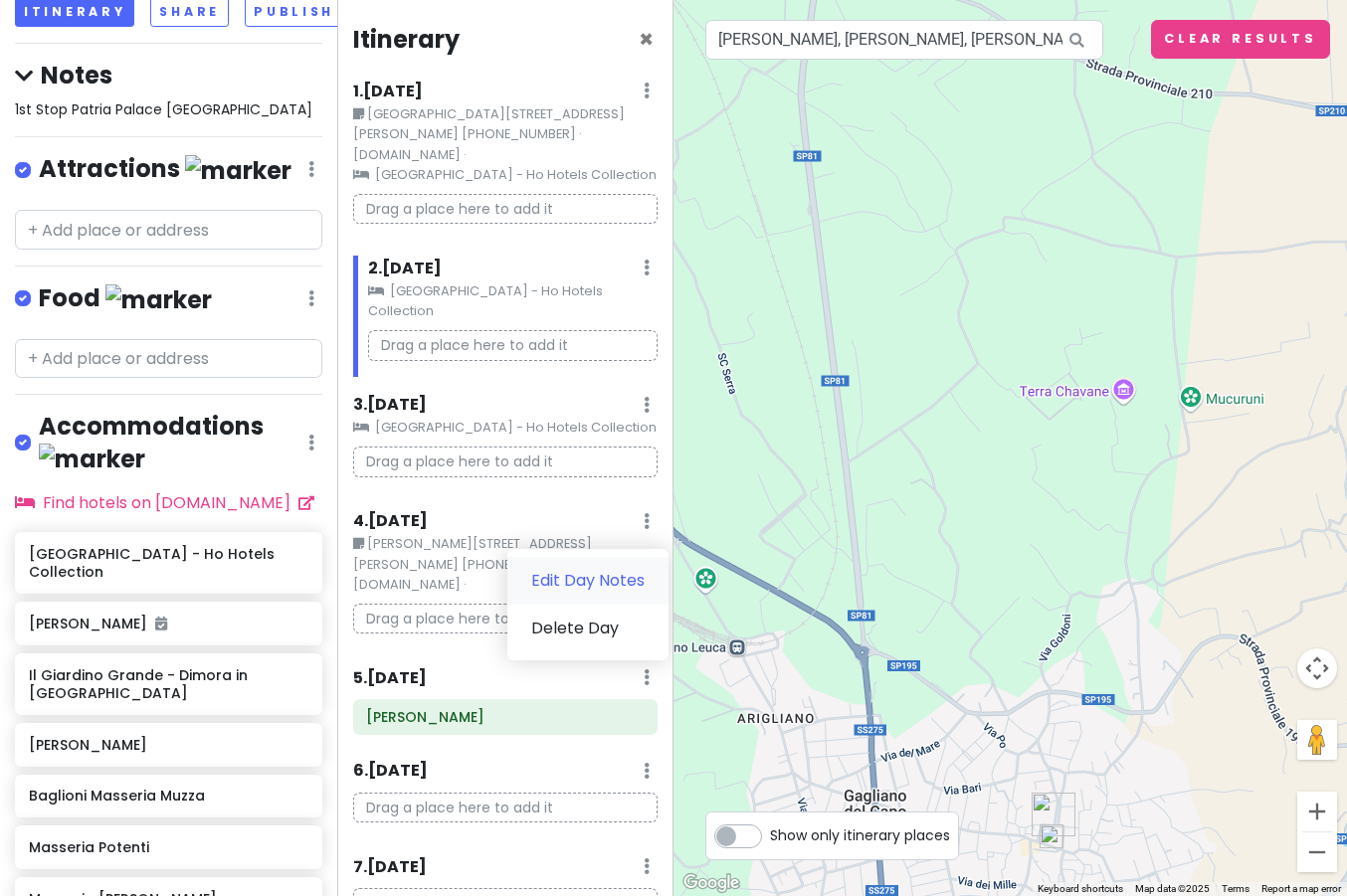 click on "Edit Day Notes" at bounding box center [588, 581] 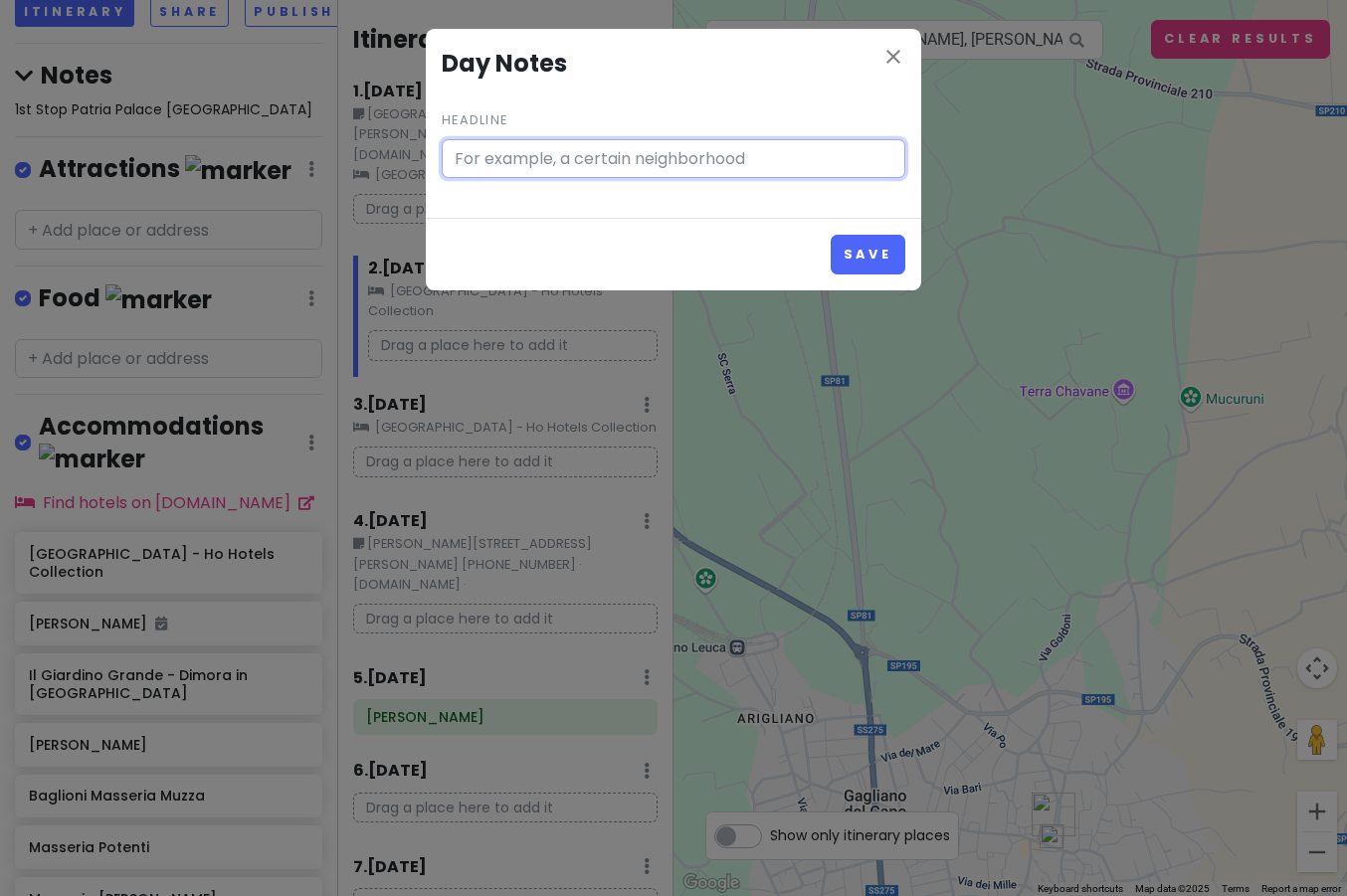 type on "[PERSON_NAME][STREET_ADDRESS][PERSON_NAME] [PHONE_NUMBER] · [DOMAIN_NAME] ·" 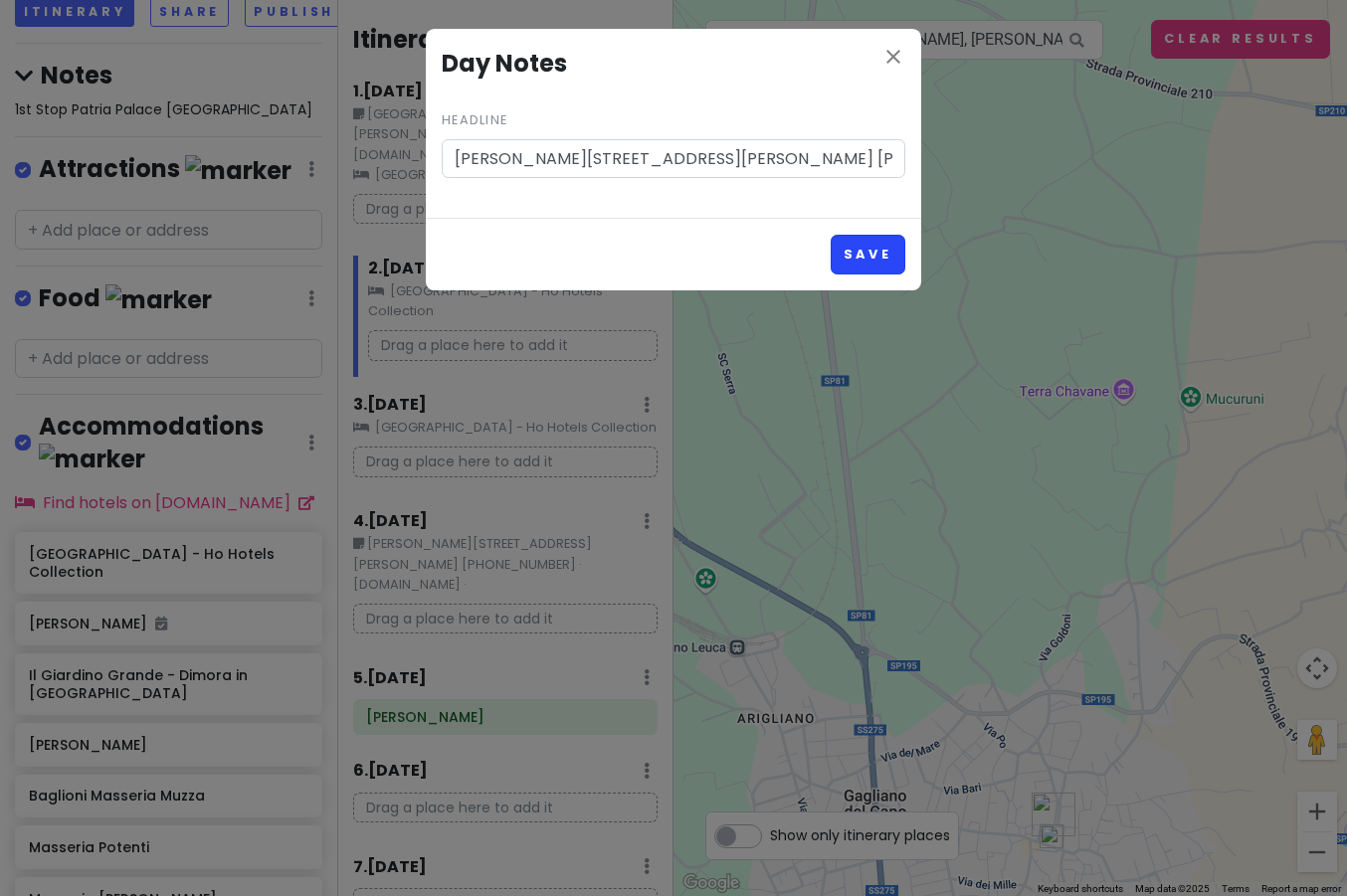 click on "Save" at bounding box center (867, 254) 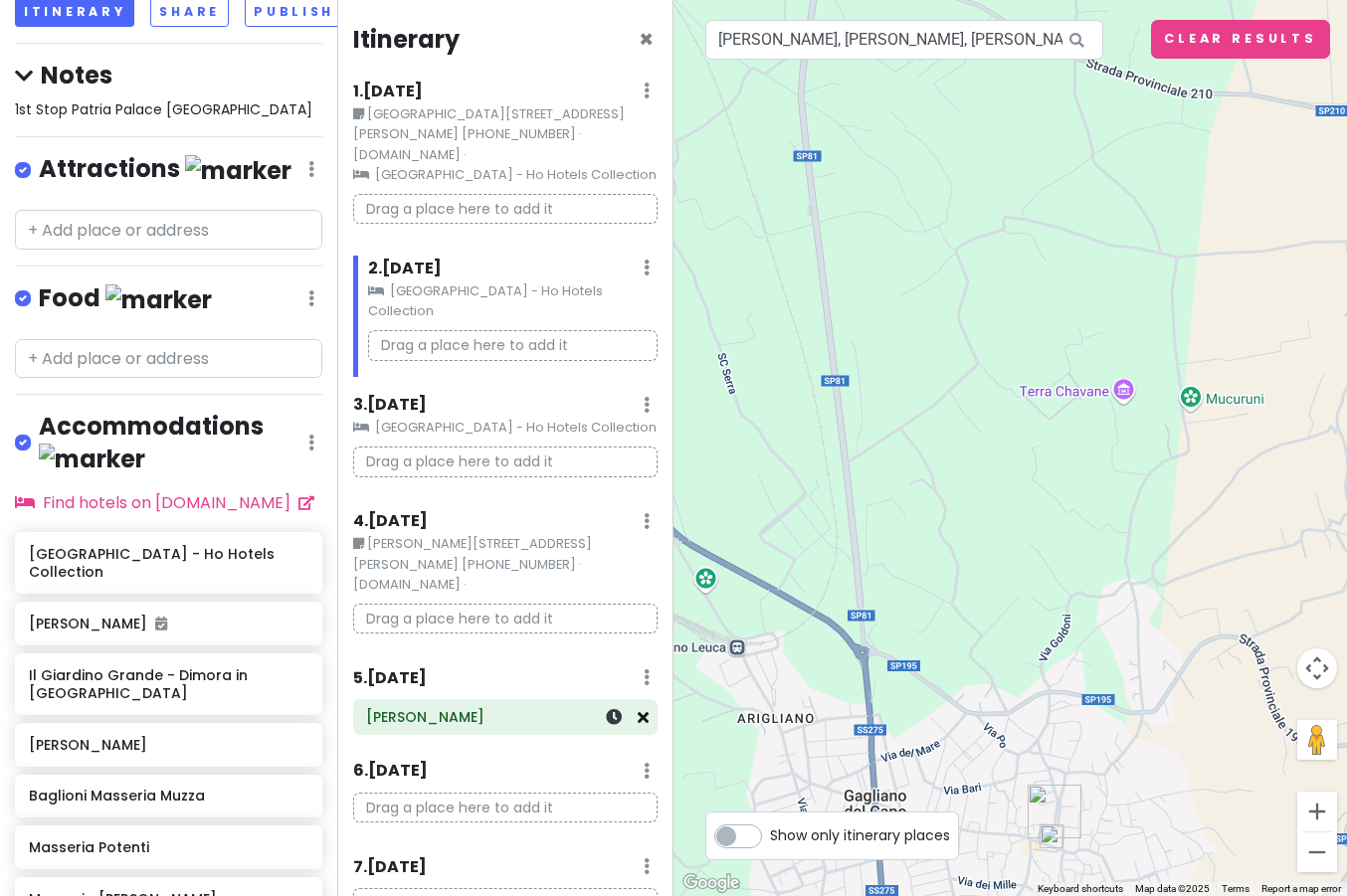 click at bounding box center [643, 717] 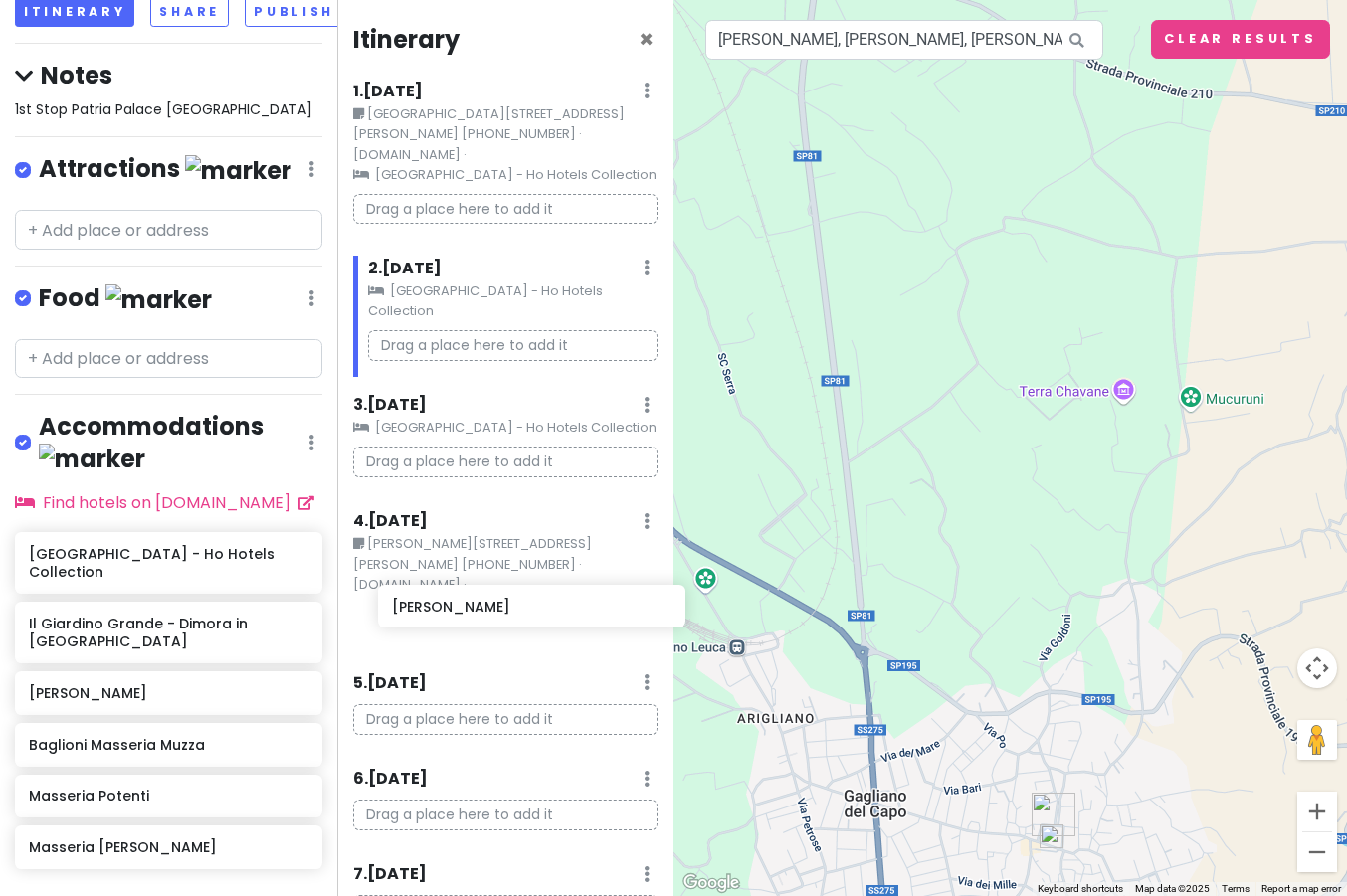 drag, startPoint x: 119, startPoint y: 547, endPoint x: 483, endPoint y: 612, distance: 369.75803 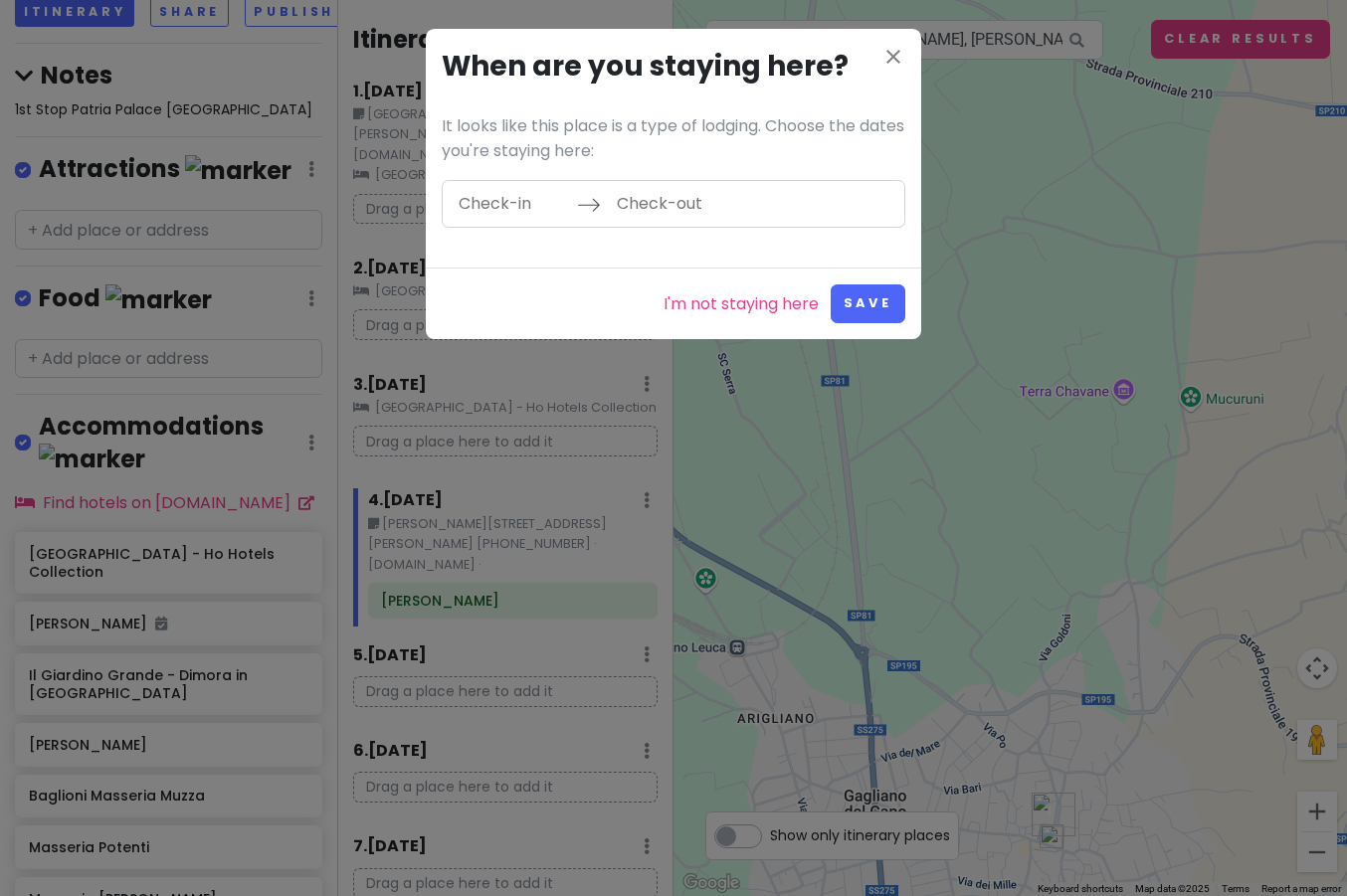 click at bounding box center (512, 204) 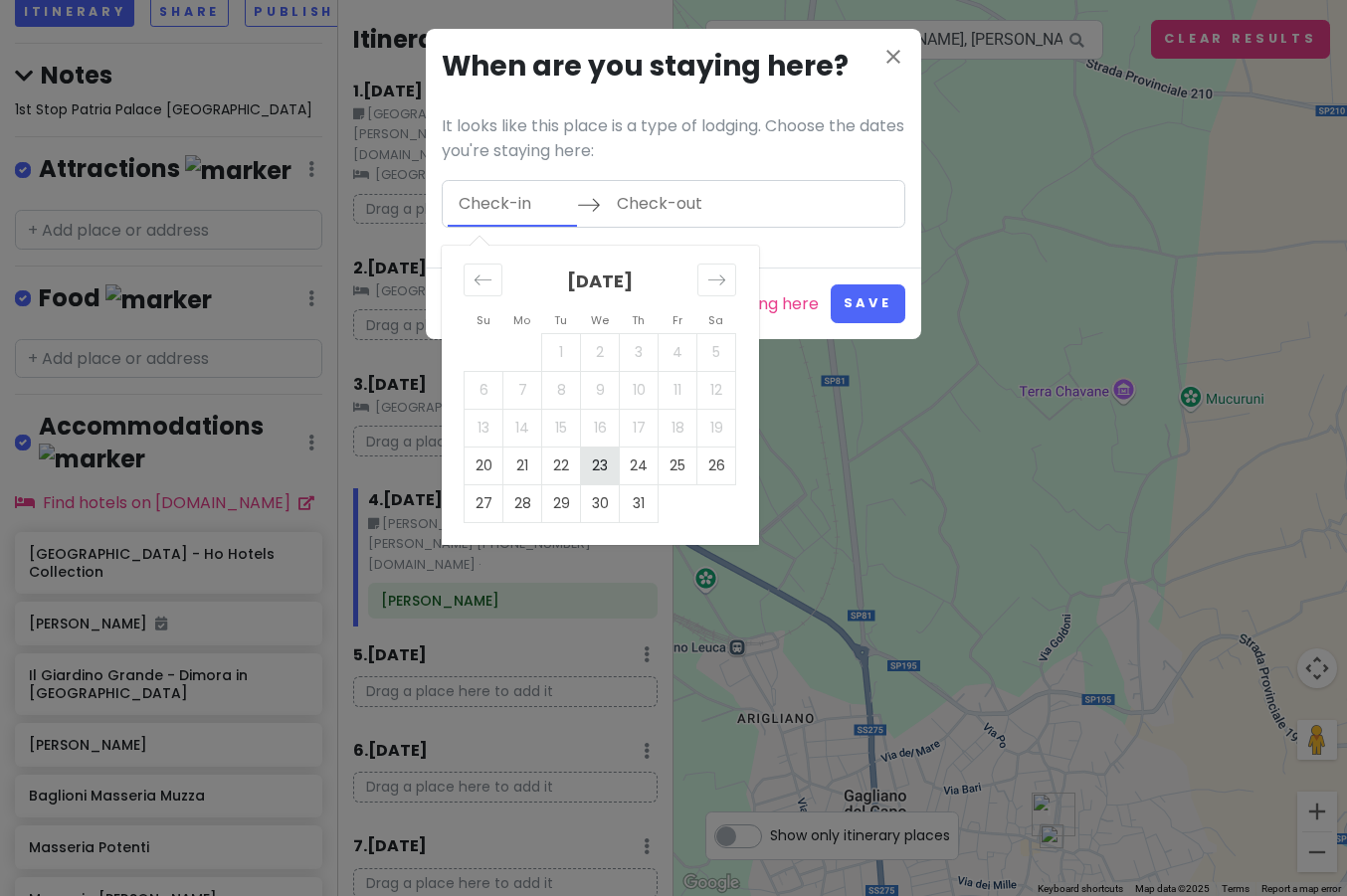 click on "23" at bounding box center (600, 465) 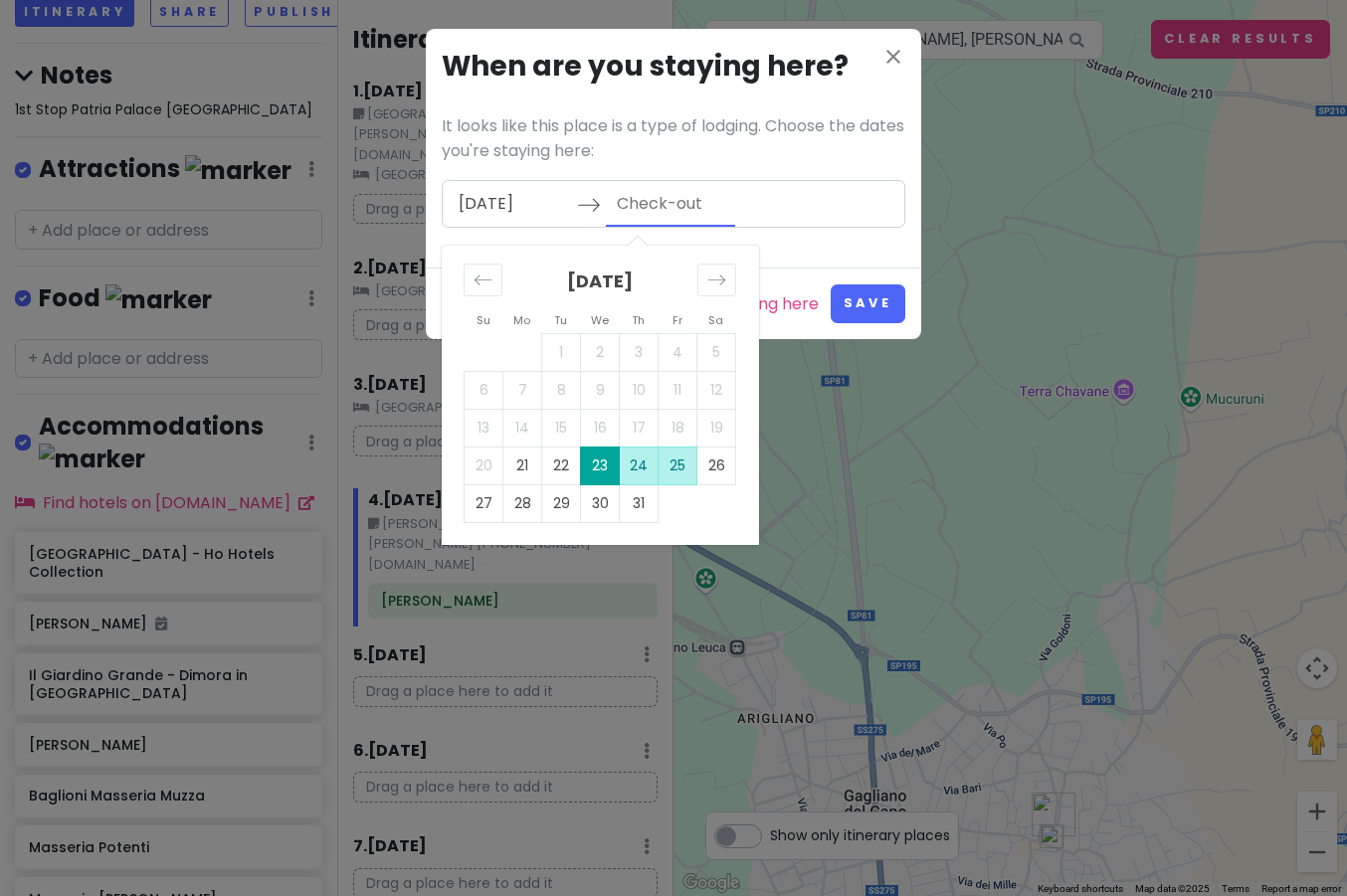 click on "25" at bounding box center (677, 465) 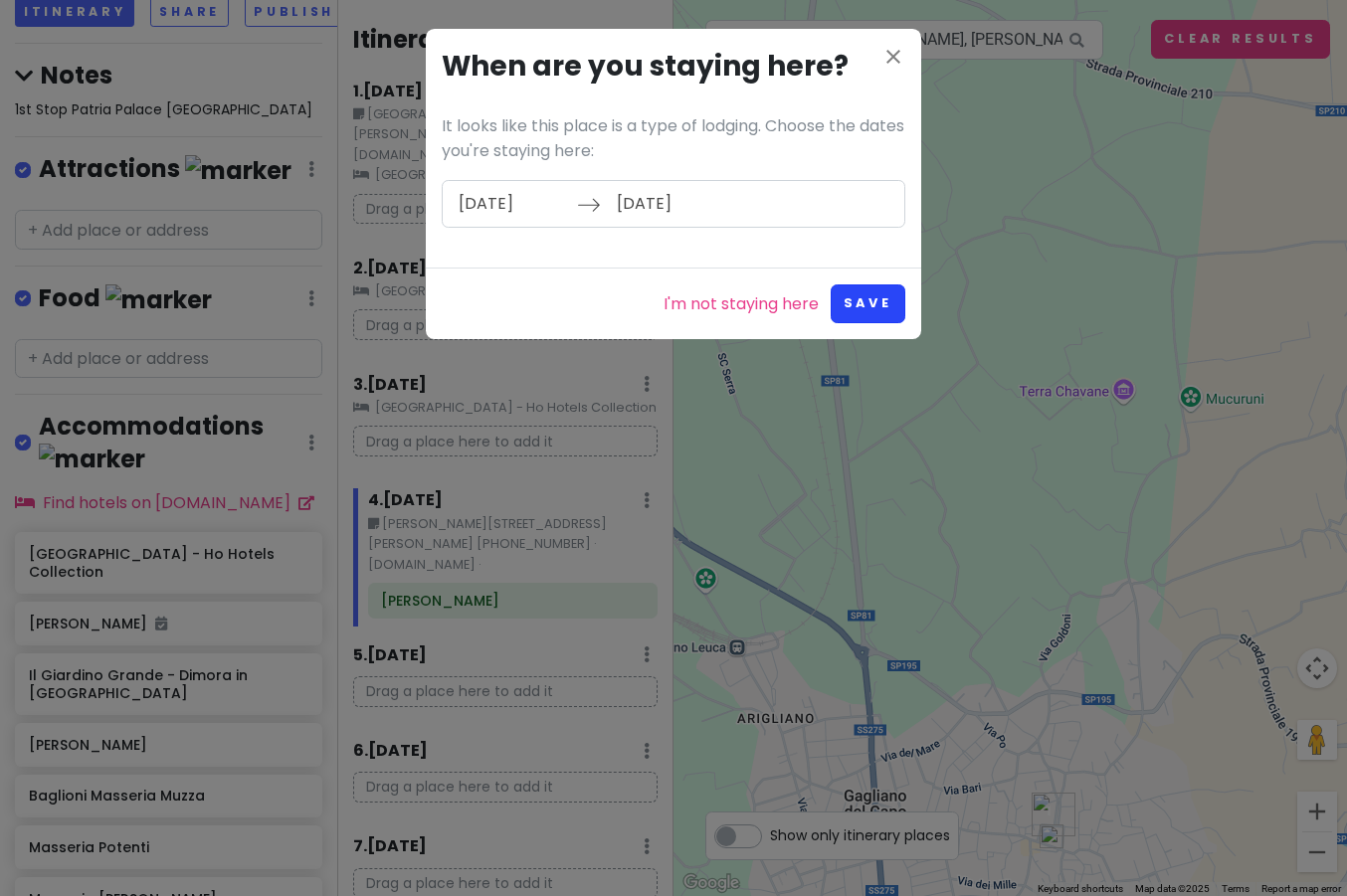 click on "Save" at bounding box center [867, 303] 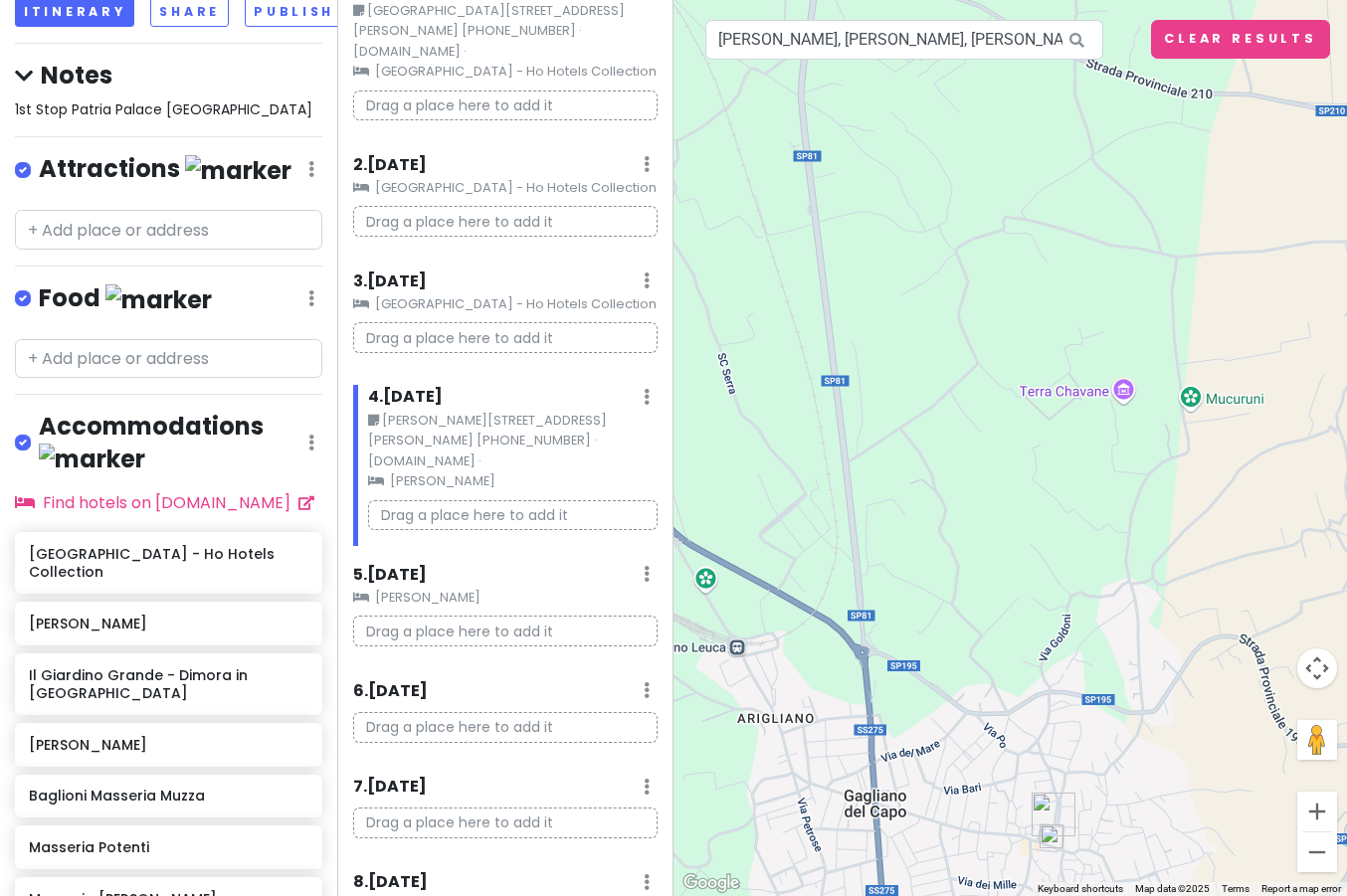 scroll, scrollTop: 104, scrollLeft: 0, axis: vertical 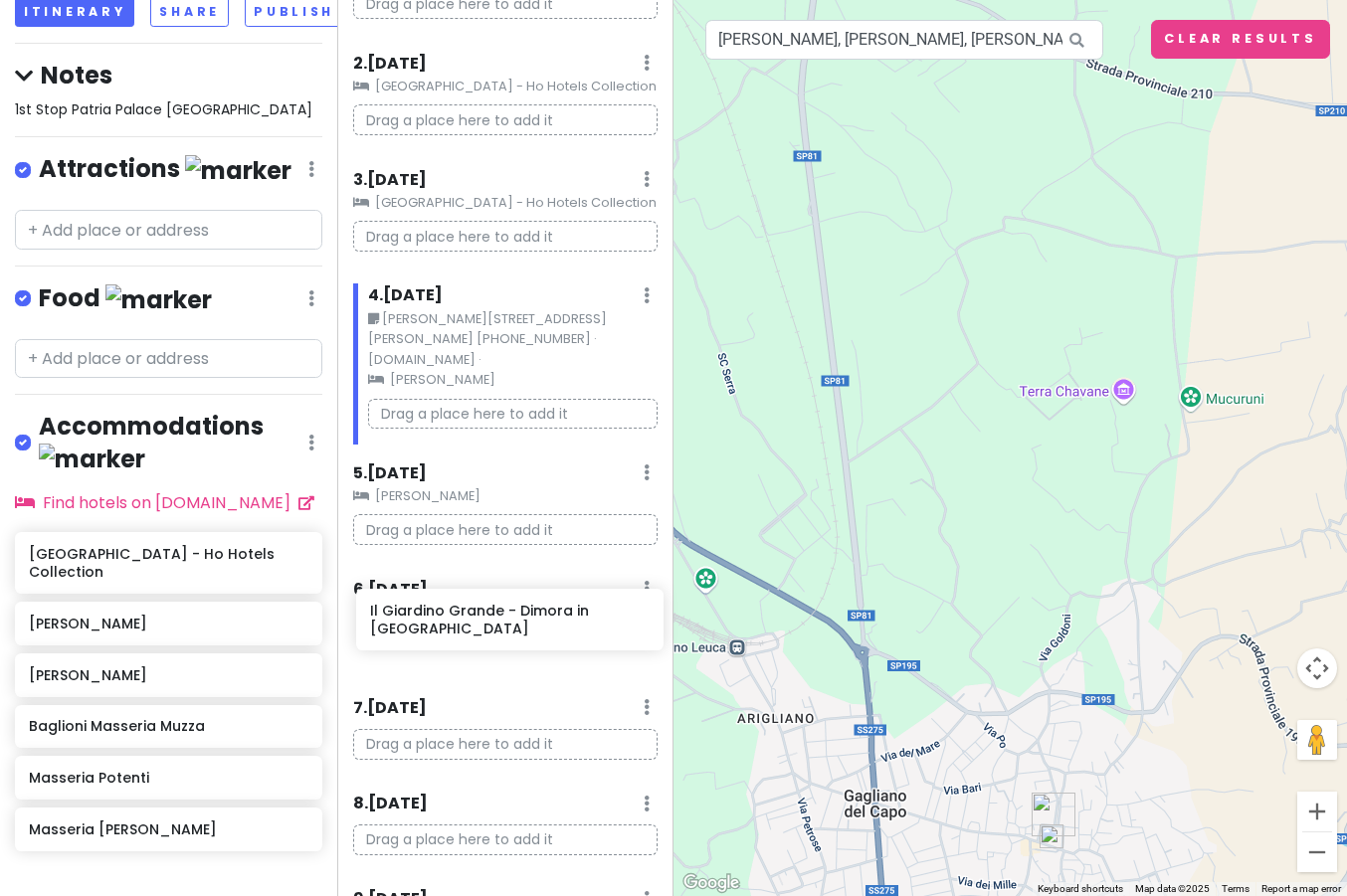 drag, startPoint x: 106, startPoint y: 591, endPoint x: 448, endPoint y: 607, distance: 342.374 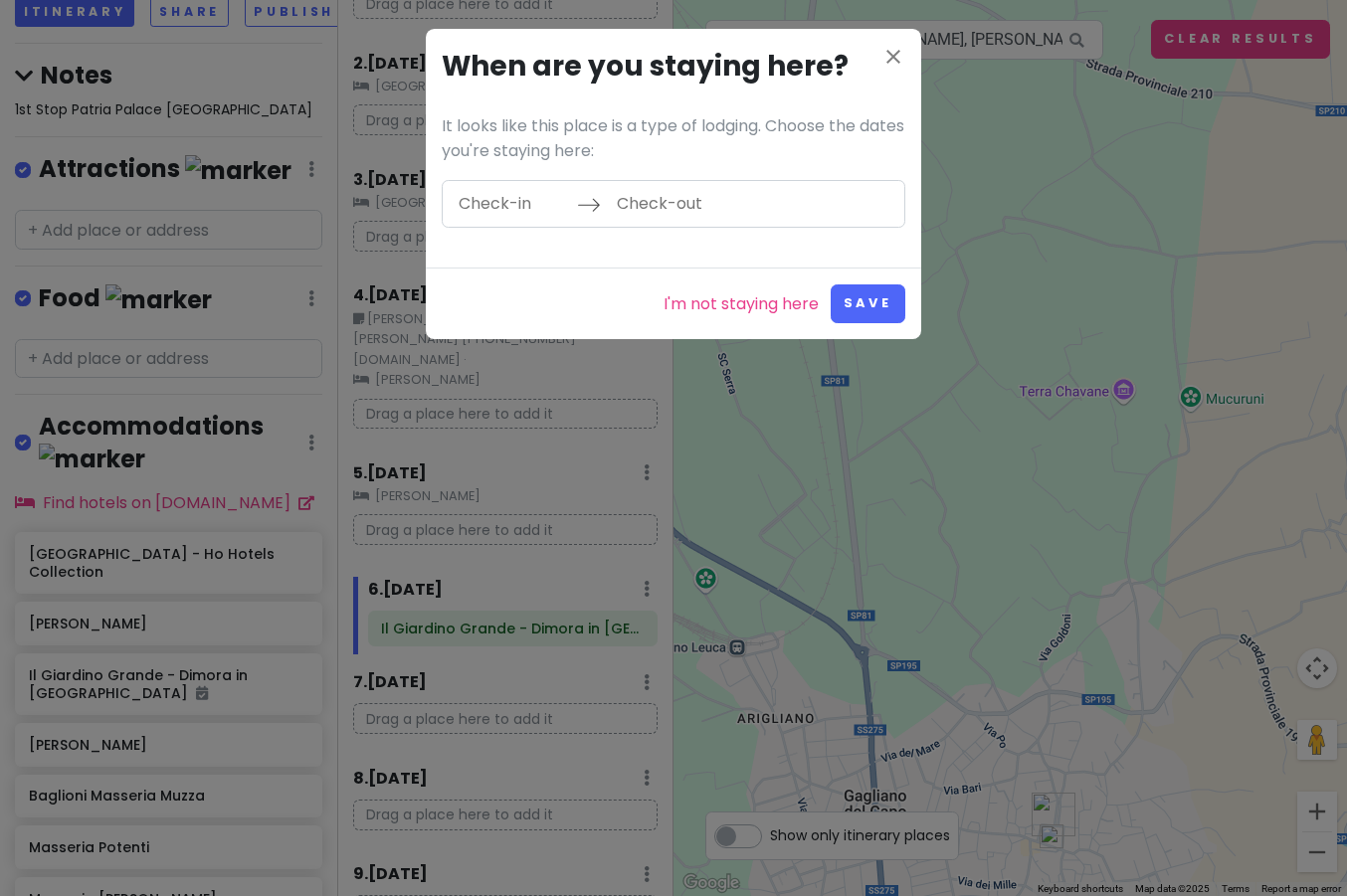 click at bounding box center [512, 204] 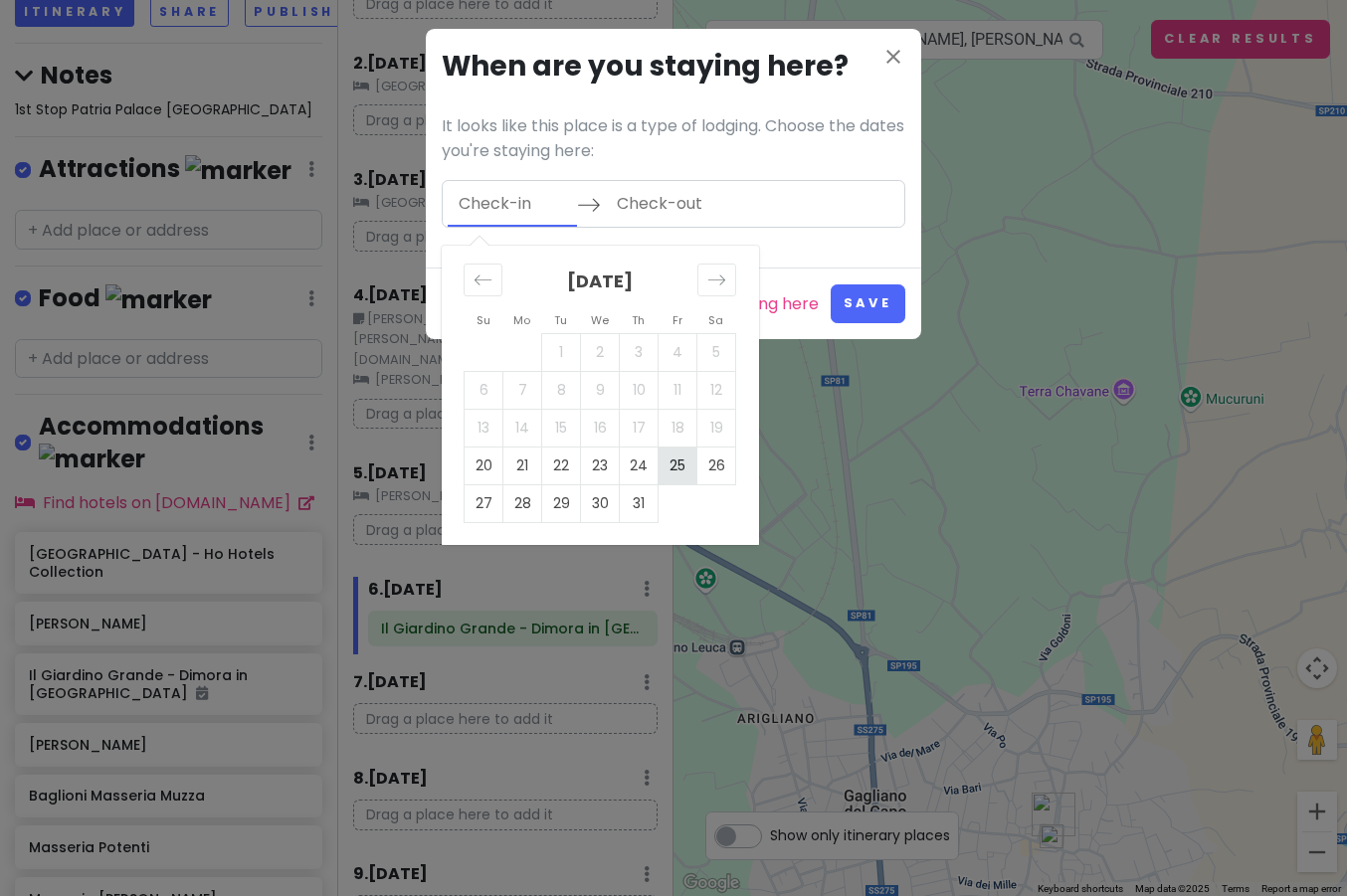 click on "25" at bounding box center [677, 465] 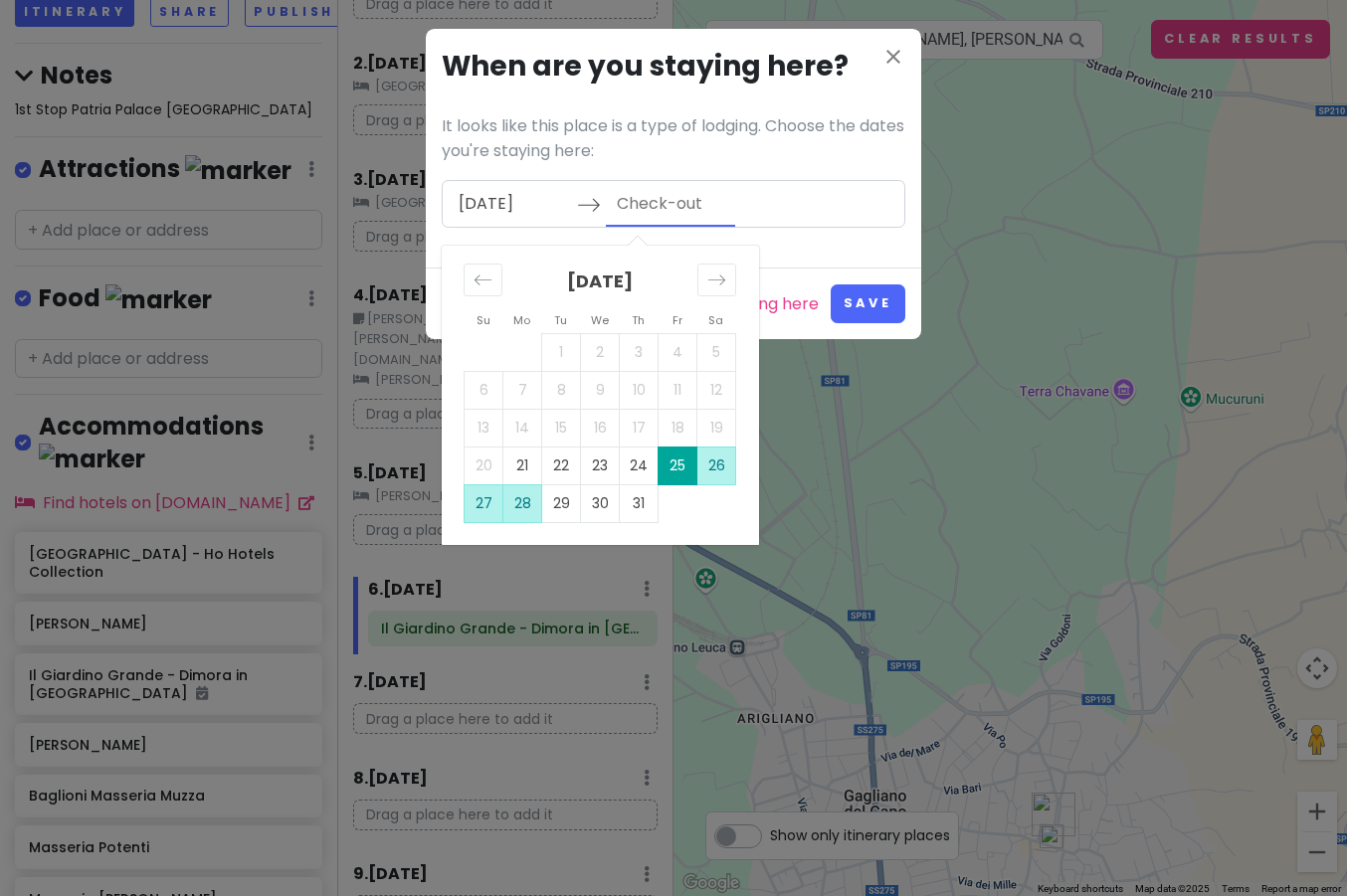 click on "28" at bounding box center [522, 503] 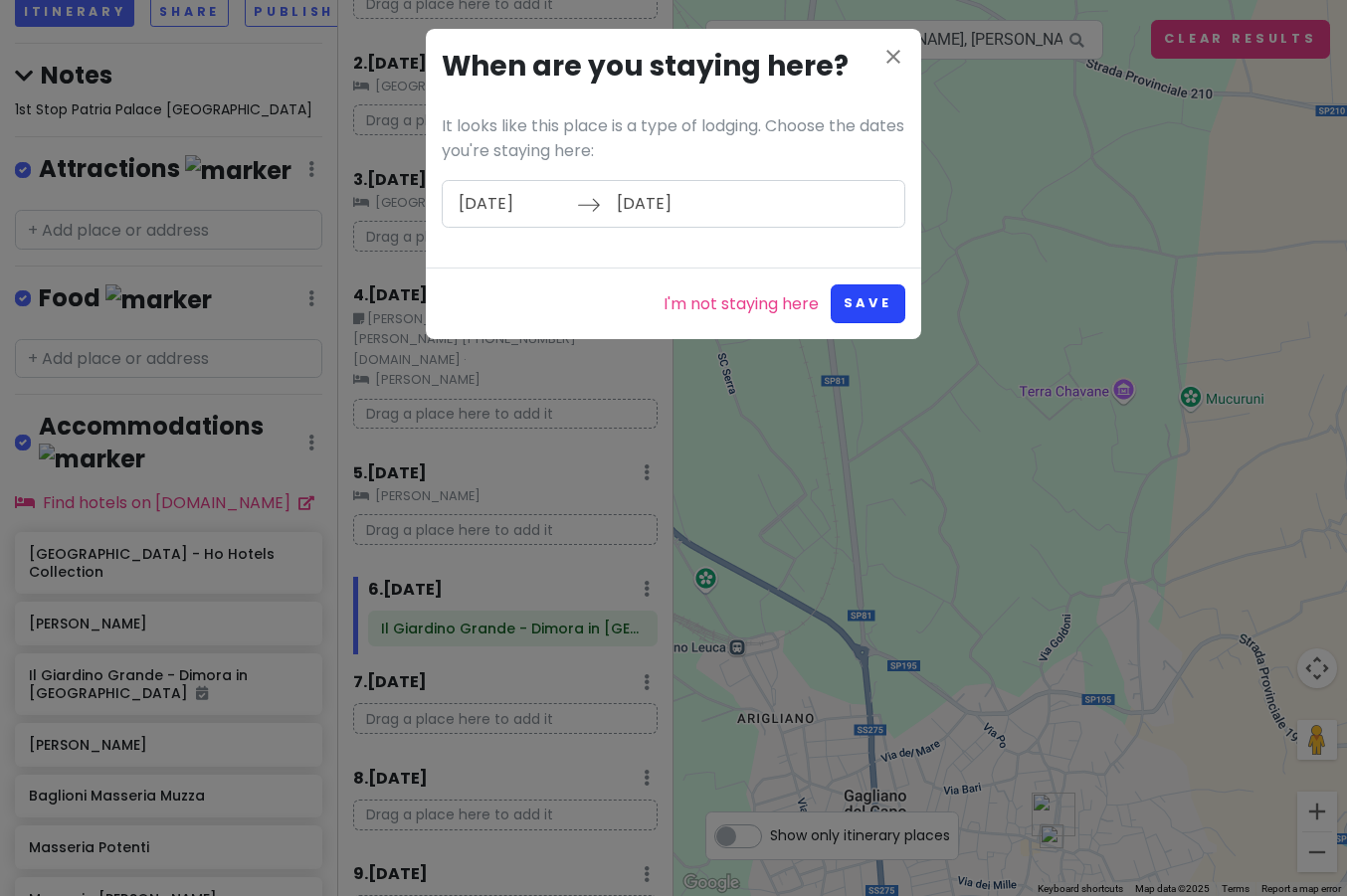 click on "Save" at bounding box center (867, 303) 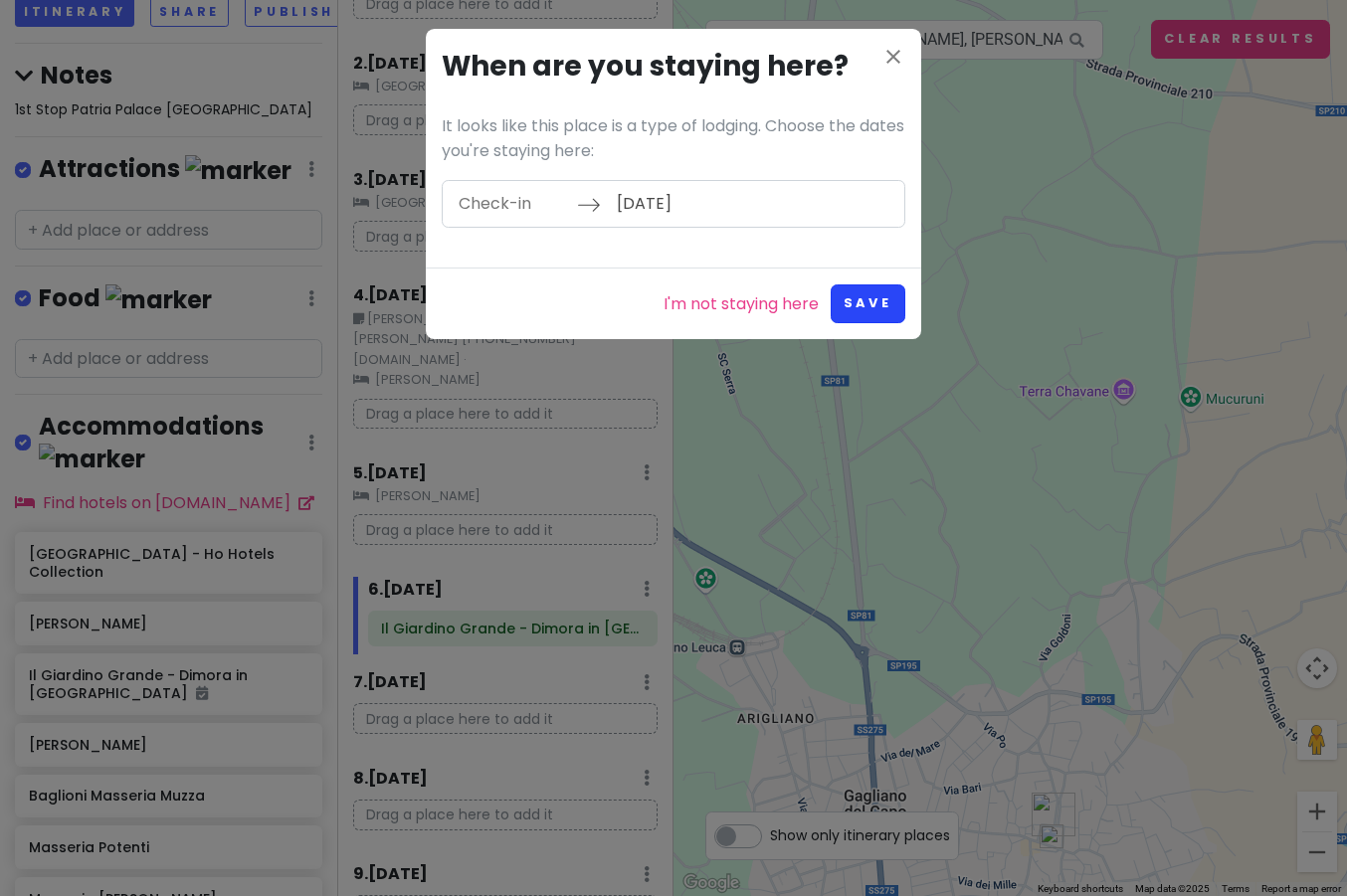 type 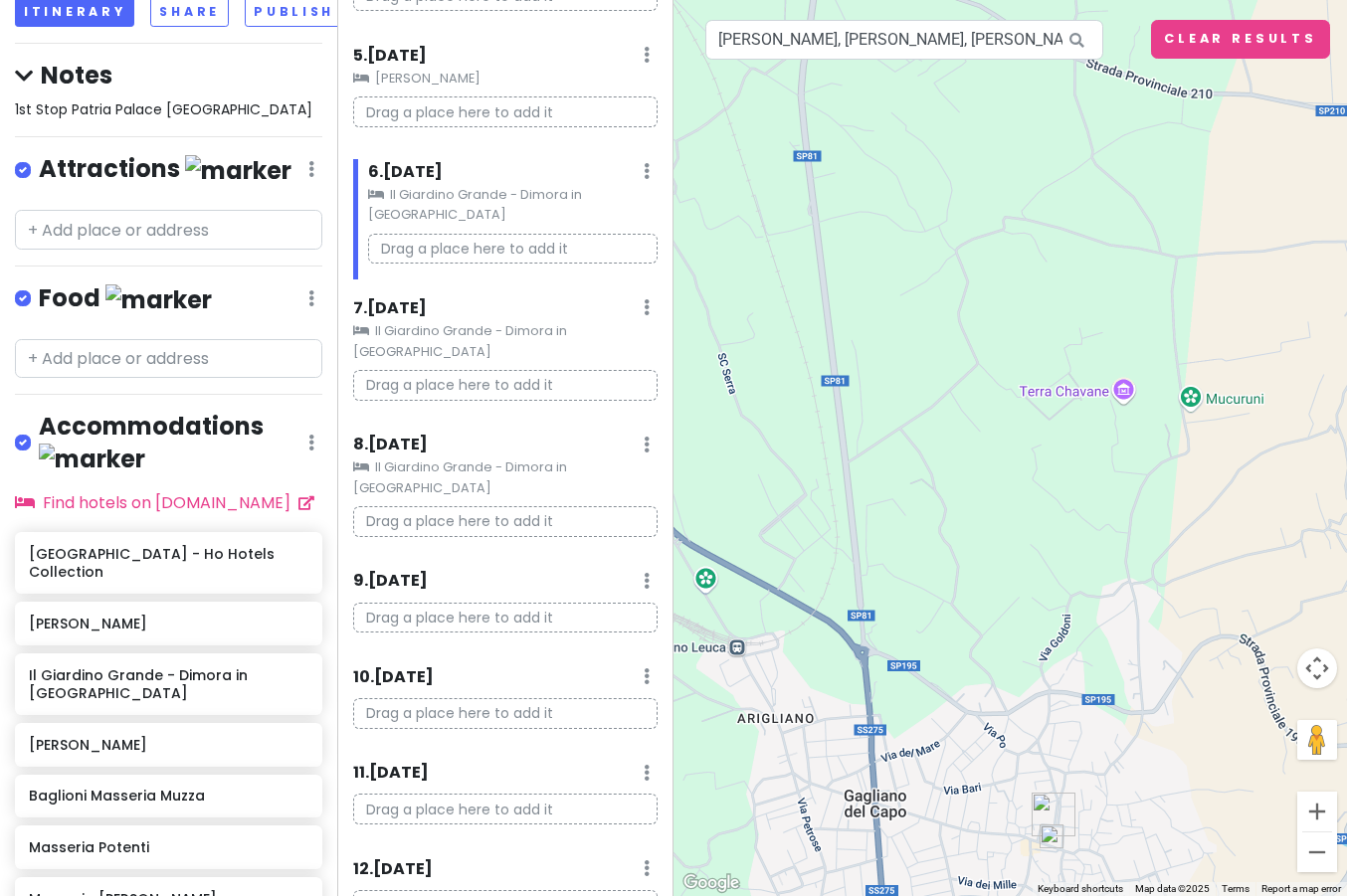 scroll, scrollTop: 622, scrollLeft: 0, axis: vertical 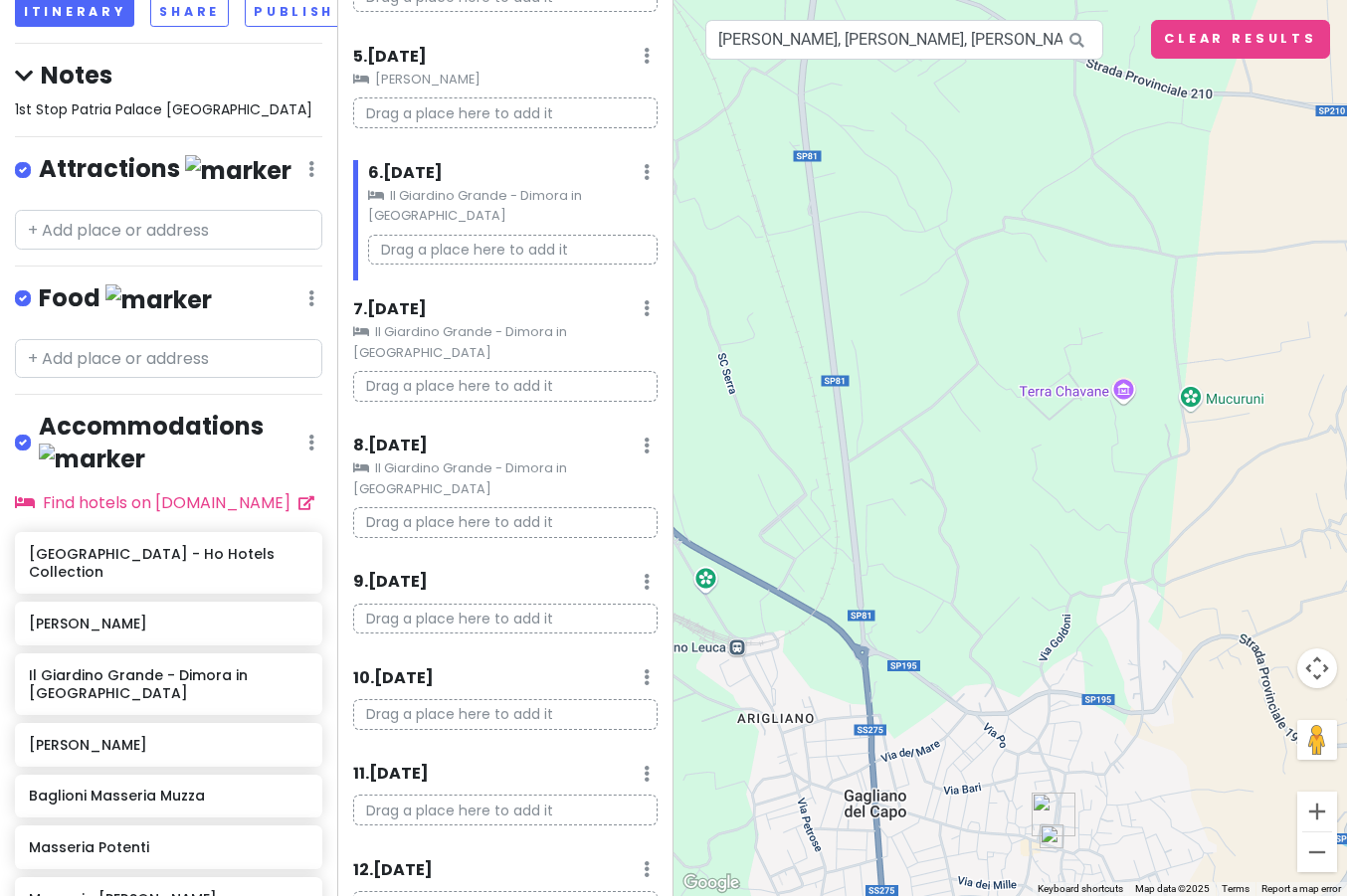 click on "Il Giardino Grande - Dimora in [GEOGRAPHIC_DATA]" 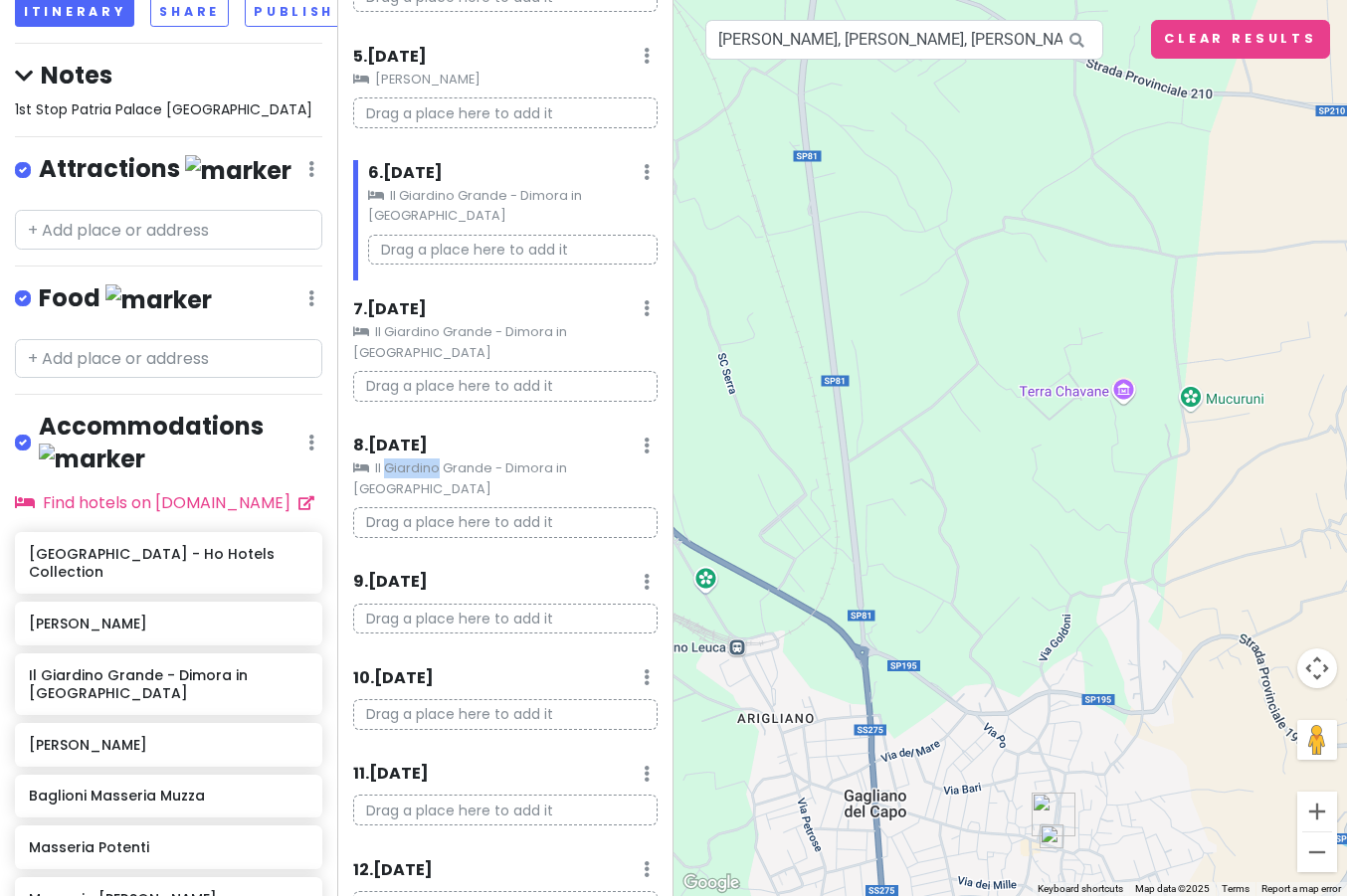 click on "Il Giardino Grande - Dimora in [GEOGRAPHIC_DATA]" 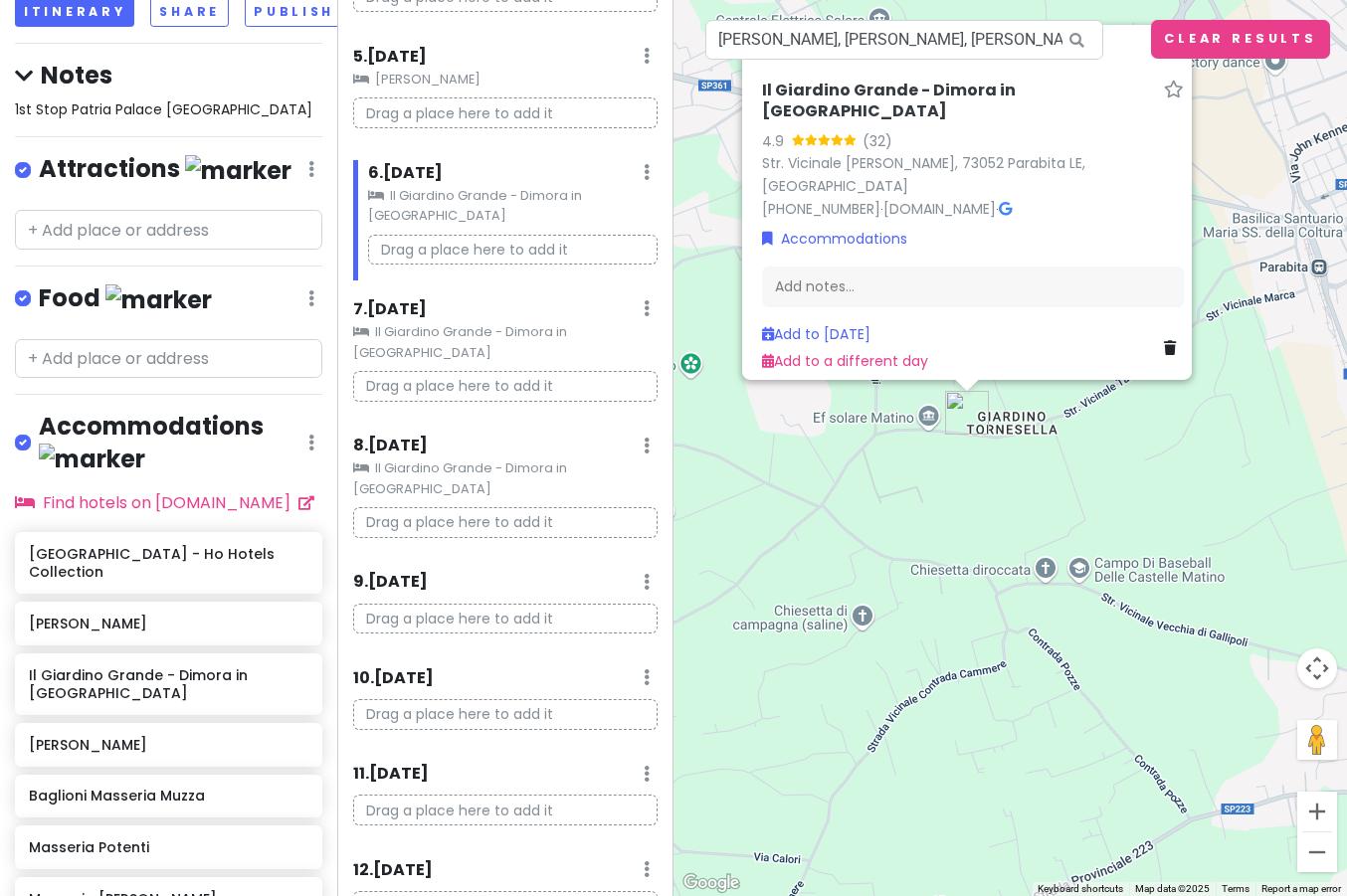 click on "Itinerary × 1 .  [DATE] Edit Day Notes Clear Lodging Delete Day   [GEOGRAPHIC_DATA] [STREET_ADDRESS][PERSON_NAME] [PHONE_NUMBER] · [DOMAIN_NAME] ·     [GEOGRAPHIC_DATA] - Ho Hotels Collection Drag a place here to add it 2 .  [DATE] Add Day Notes Clear Lodging Delete Day    Patria Palace Hotel - Ho Hotels Collection Drag a place here to add it 3 .  [DATE] Add Day Notes Clear Lodging Delete Day    Patria Palace Hotel - Ho Hotels Collection Drag a place here to add it 4 .  [DATE] Edit Day Notes Clear Lodging Delete Day   [PERSON_NAME][STREET_ADDRESS][PERSON_NAME] [PHONE_NUMBER] · [DOMAIN_NAME] ·     [PERSON_NAME] a place here to add it 5 .  [DATE] Add Day Notes Clear Lodging Delete Day    [PERSON_NAME] a place here to add it 6 .  [DATE] Add Day Notes Clear Lodging Delete Day    Il Giardino Grande - Dimora in [GEOGRAPHIC_DATA] Drag a place here to add it 7 .  [DATE] Add Day Notes Clear Lodging Delete Day    8 .  [DATE]    9" at bounding box center [505, 448] 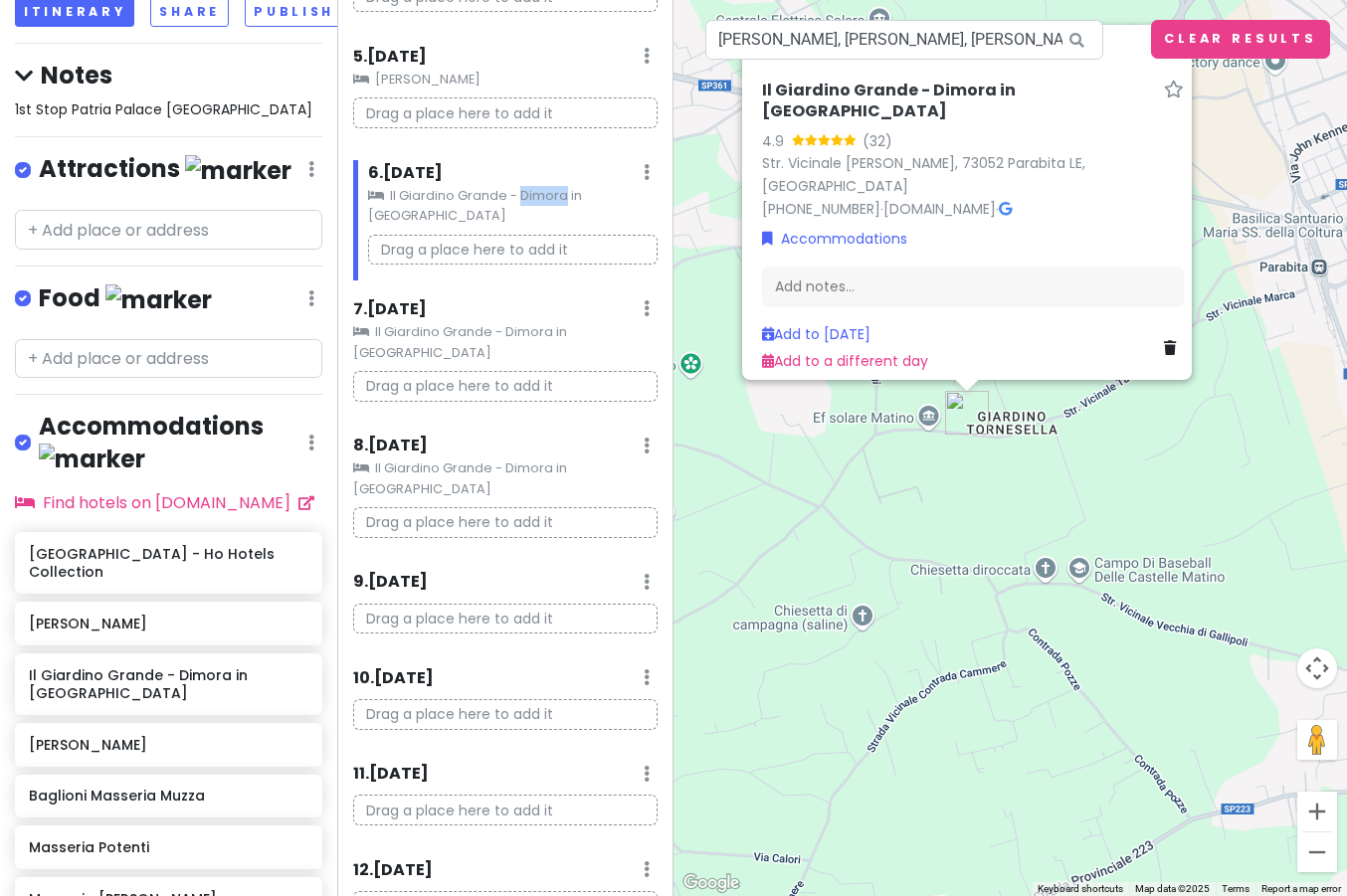 click on "Il Giardino Grande - Dimora in [GEOGRAPHIC_DATA]" 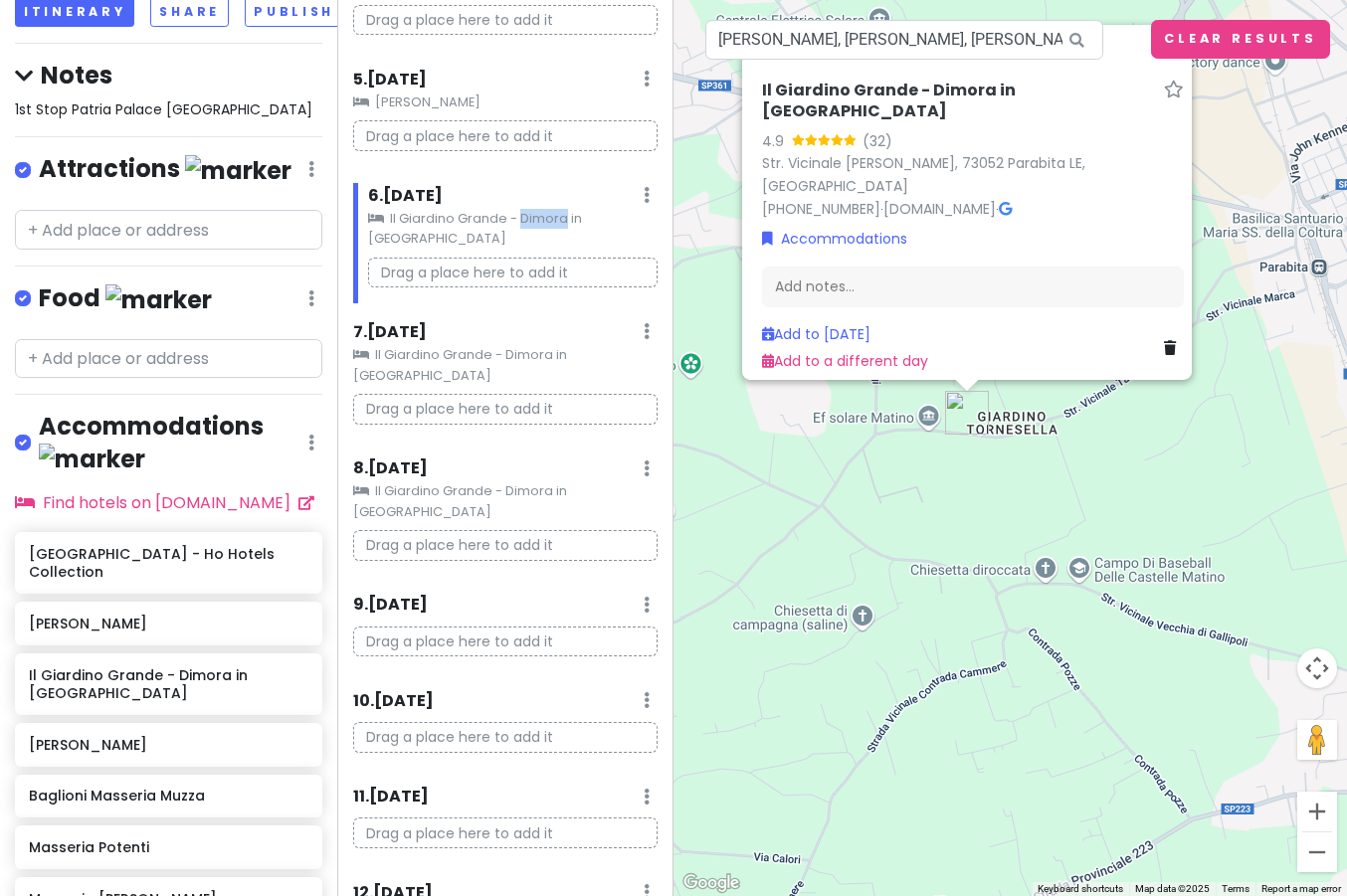 scroll, scrollTop: 607, scrollLeft: 0, axis: vertical 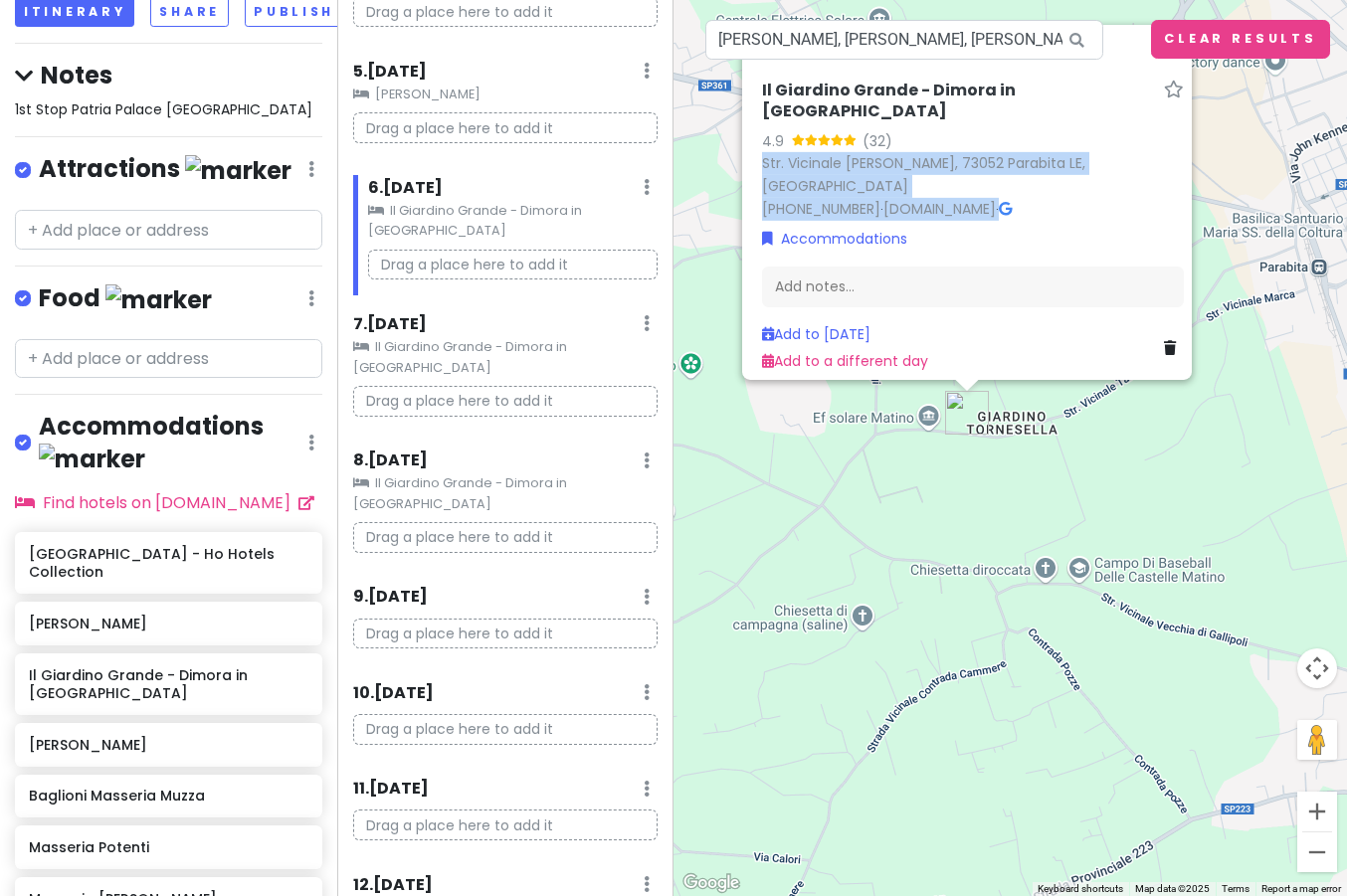 drag, startPoint x: 1109, startPoint y: 193, endPoint x: 740, endPoint y: 172, distance: 369.59708 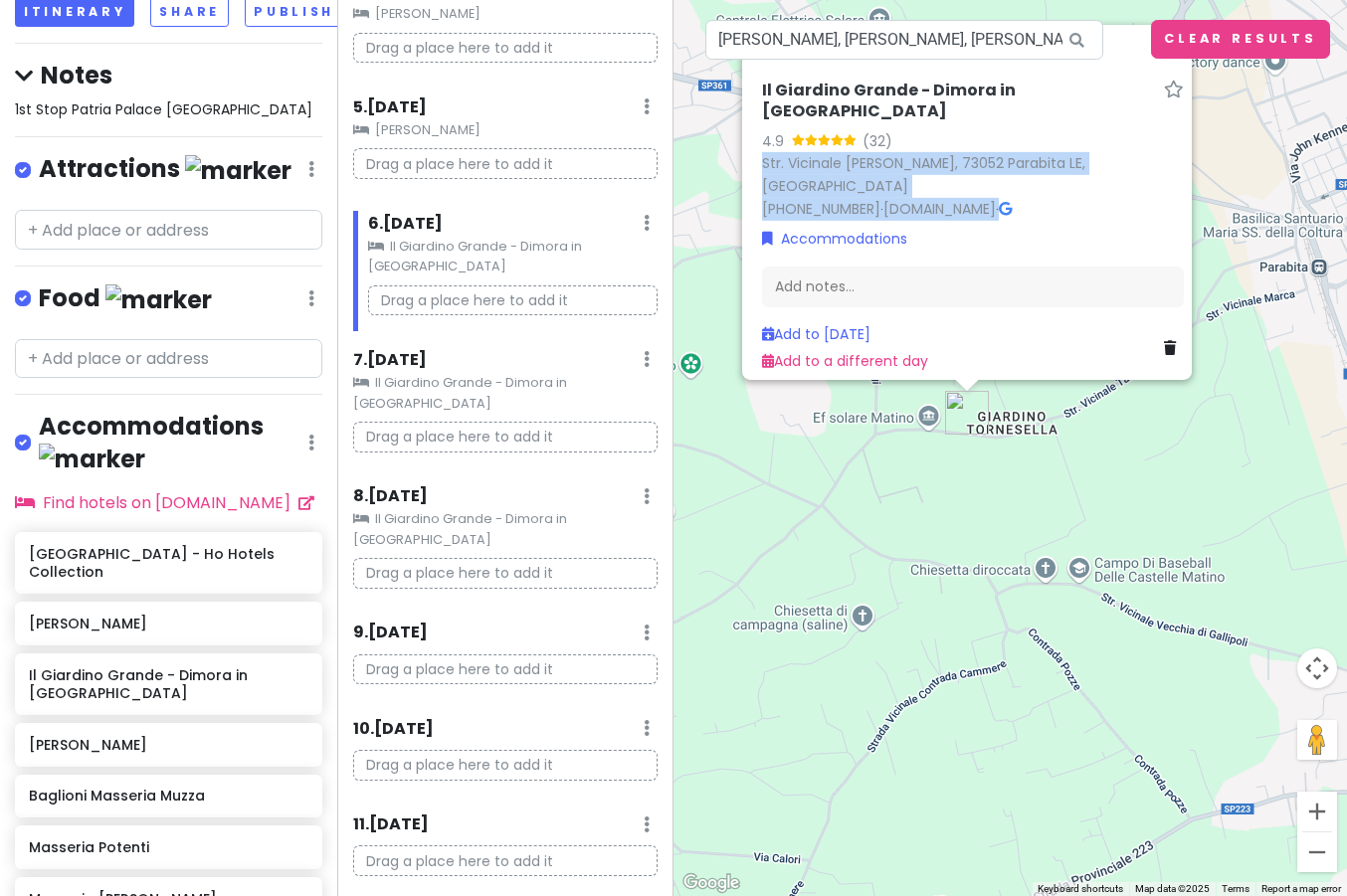 scroll, scrollTop: 581, scrollLeft: 0, axis: vertical 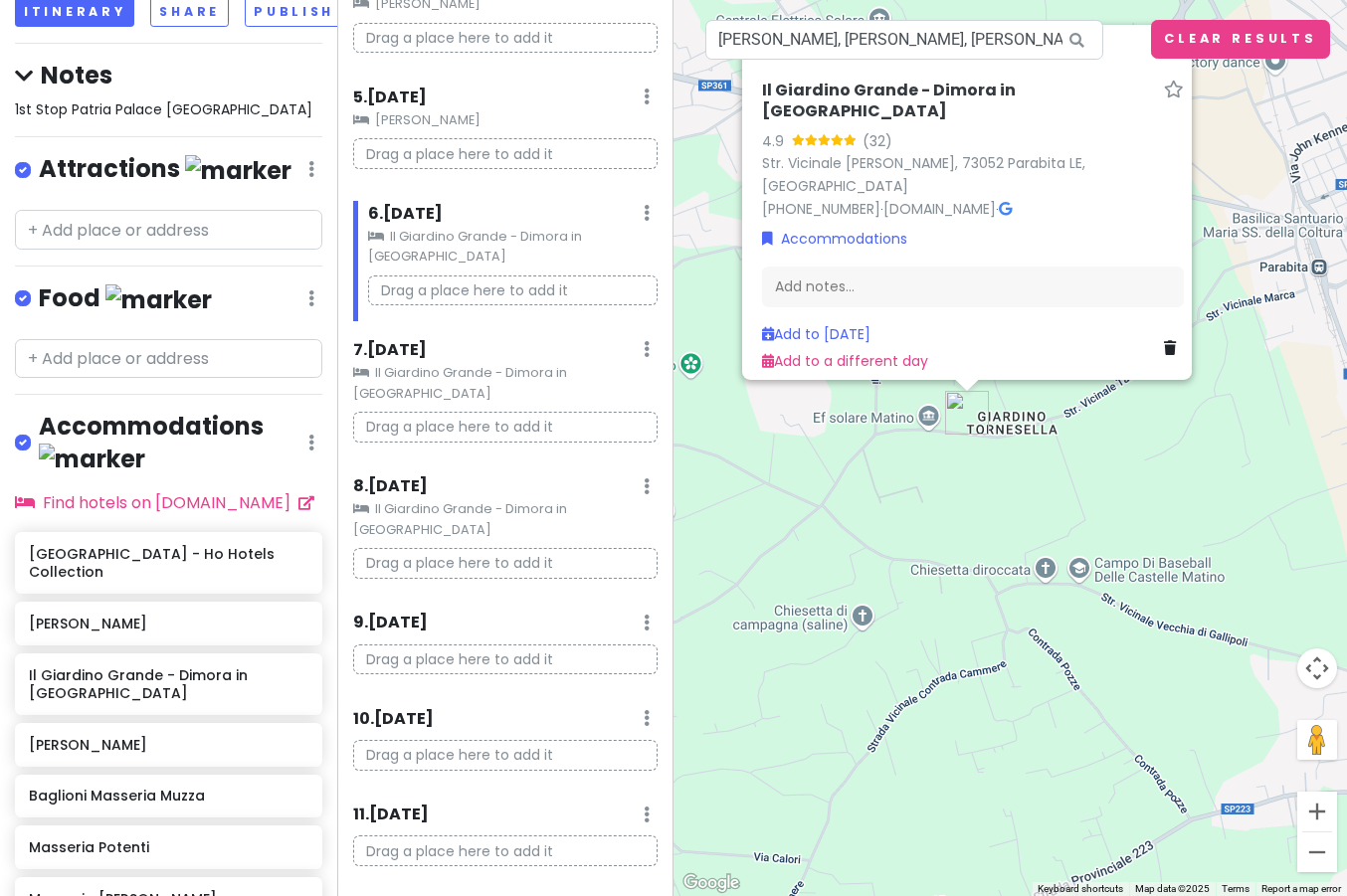 click on "Il Giardino Grande - Dimora in [GEOGRAPHIC_DATA]" 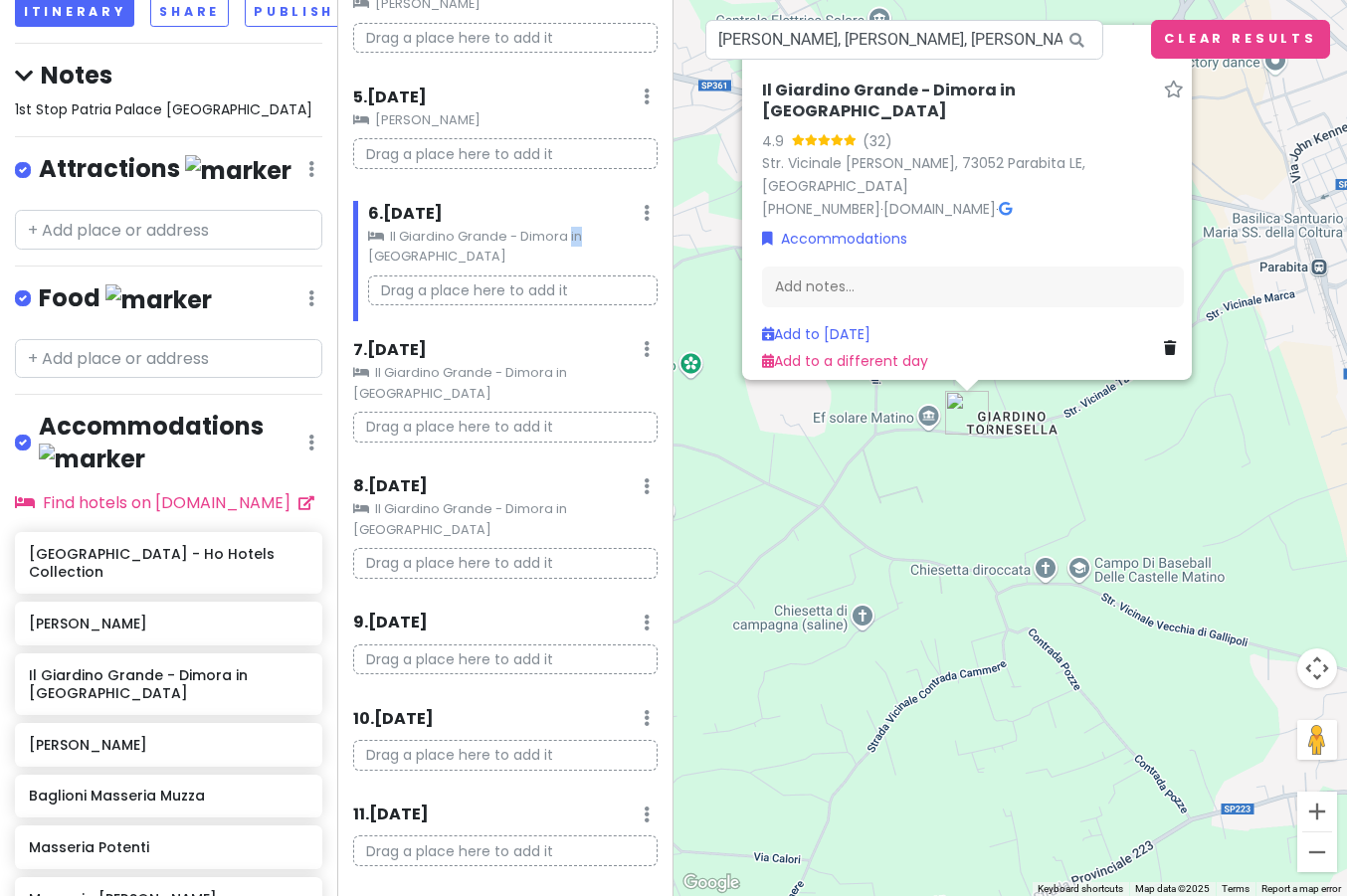 click on "Il Giardino Grande - Dimora in [GEOGRAPHIC_DATA]" 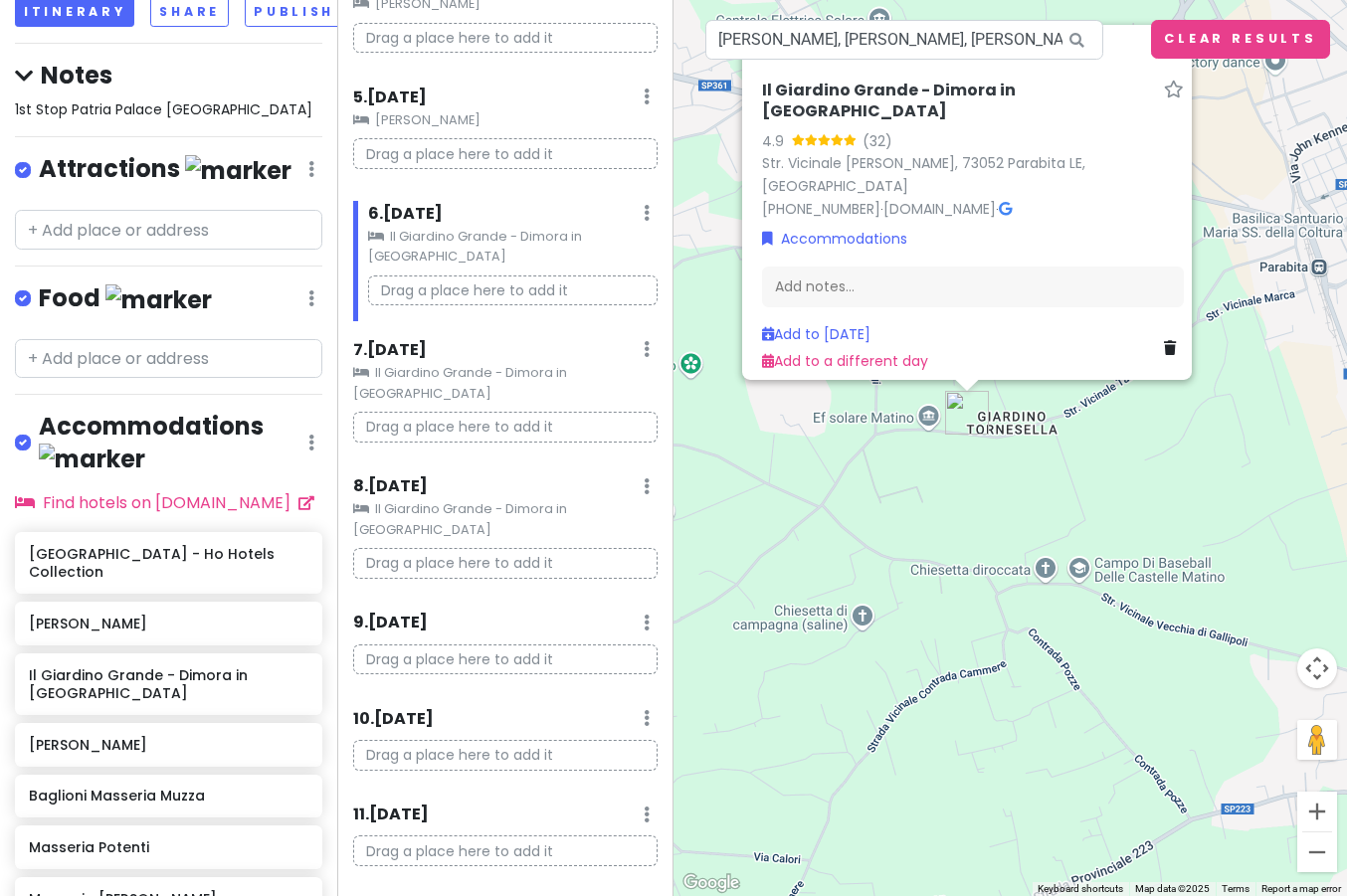 click on "Il Giardino Grande - Dimora in [GEOGRAPHIC_DATA]" 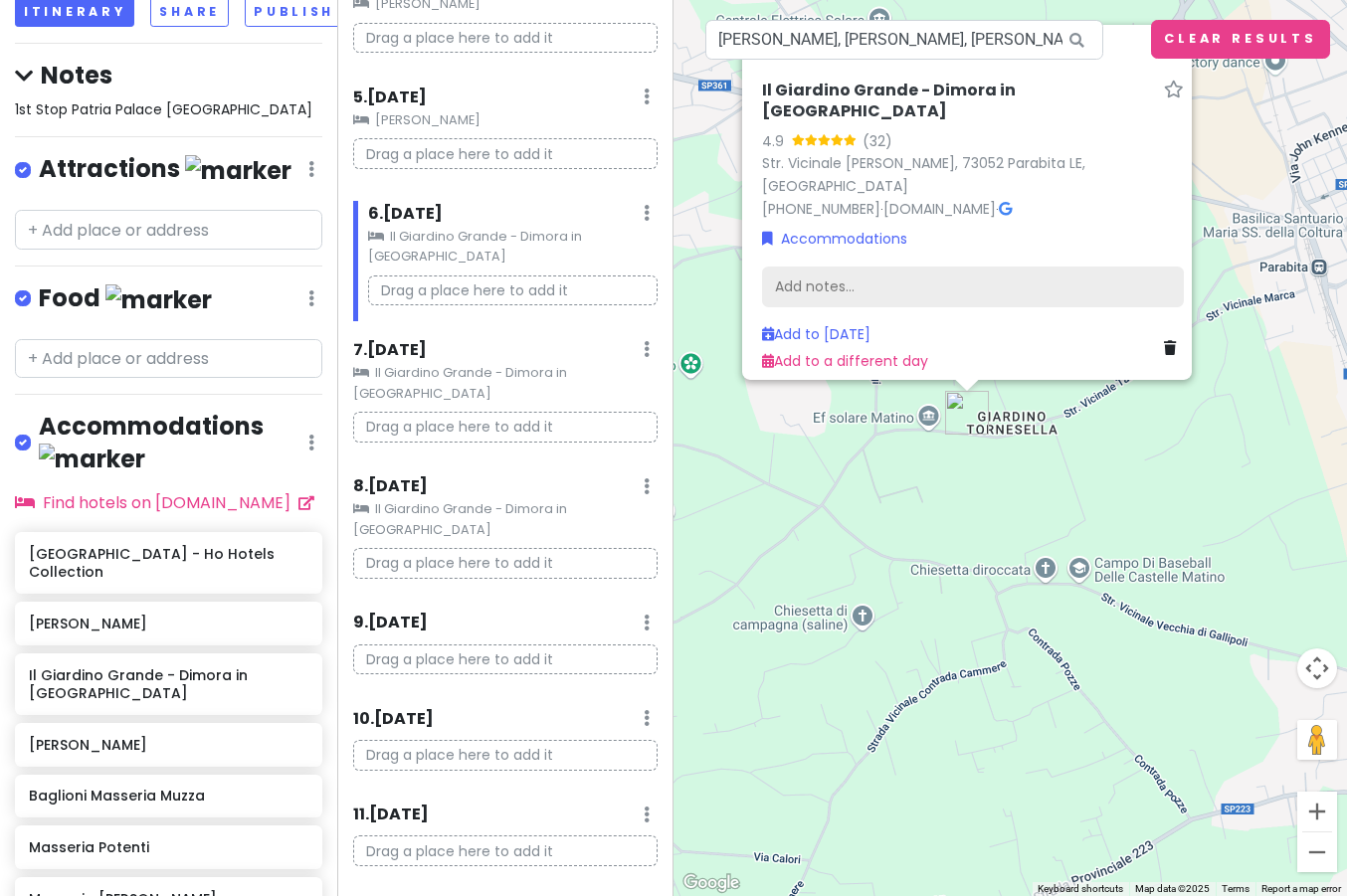 click on "Add notes..." at bounding box center (973, 286) 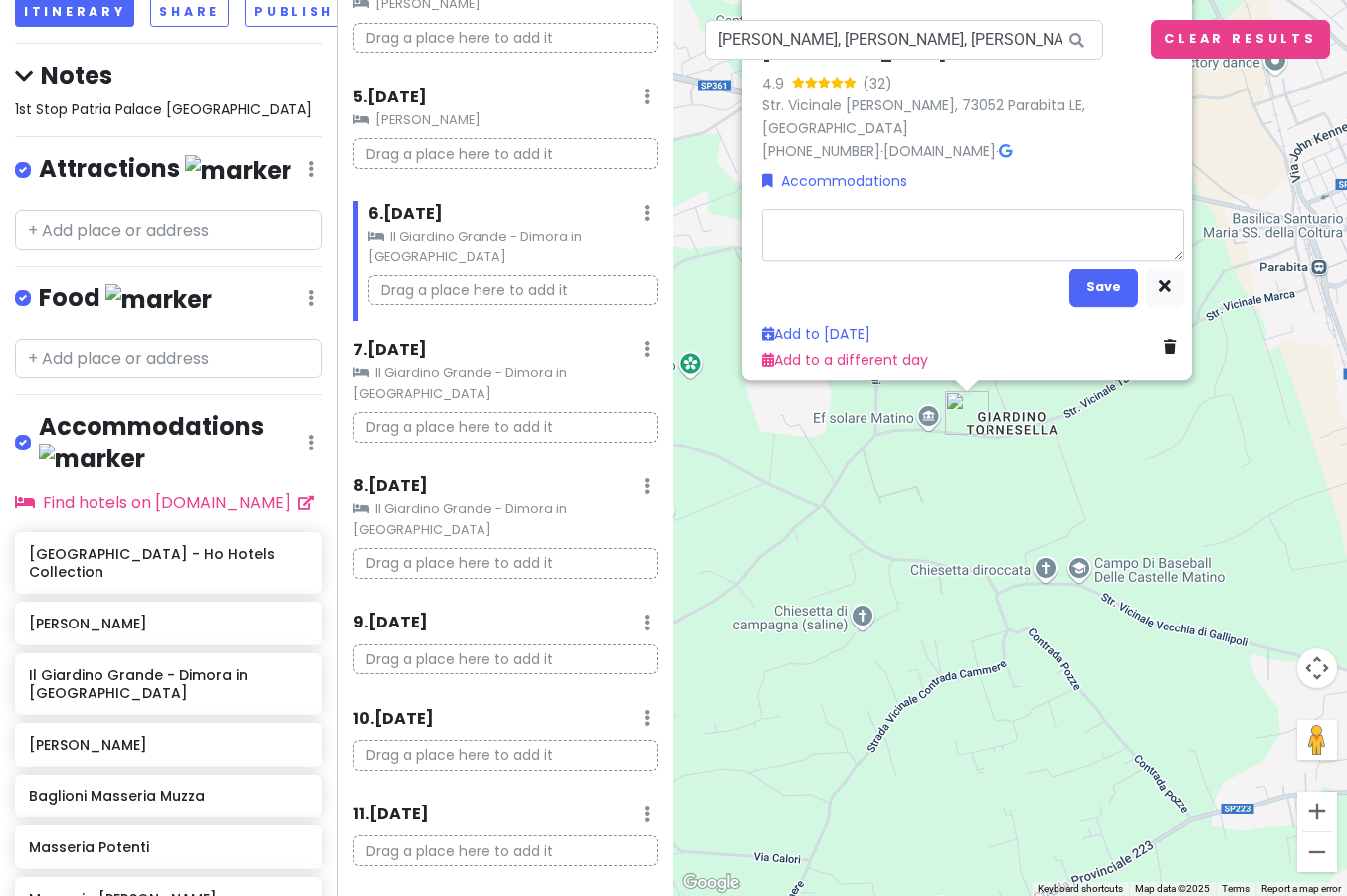 type on "x" 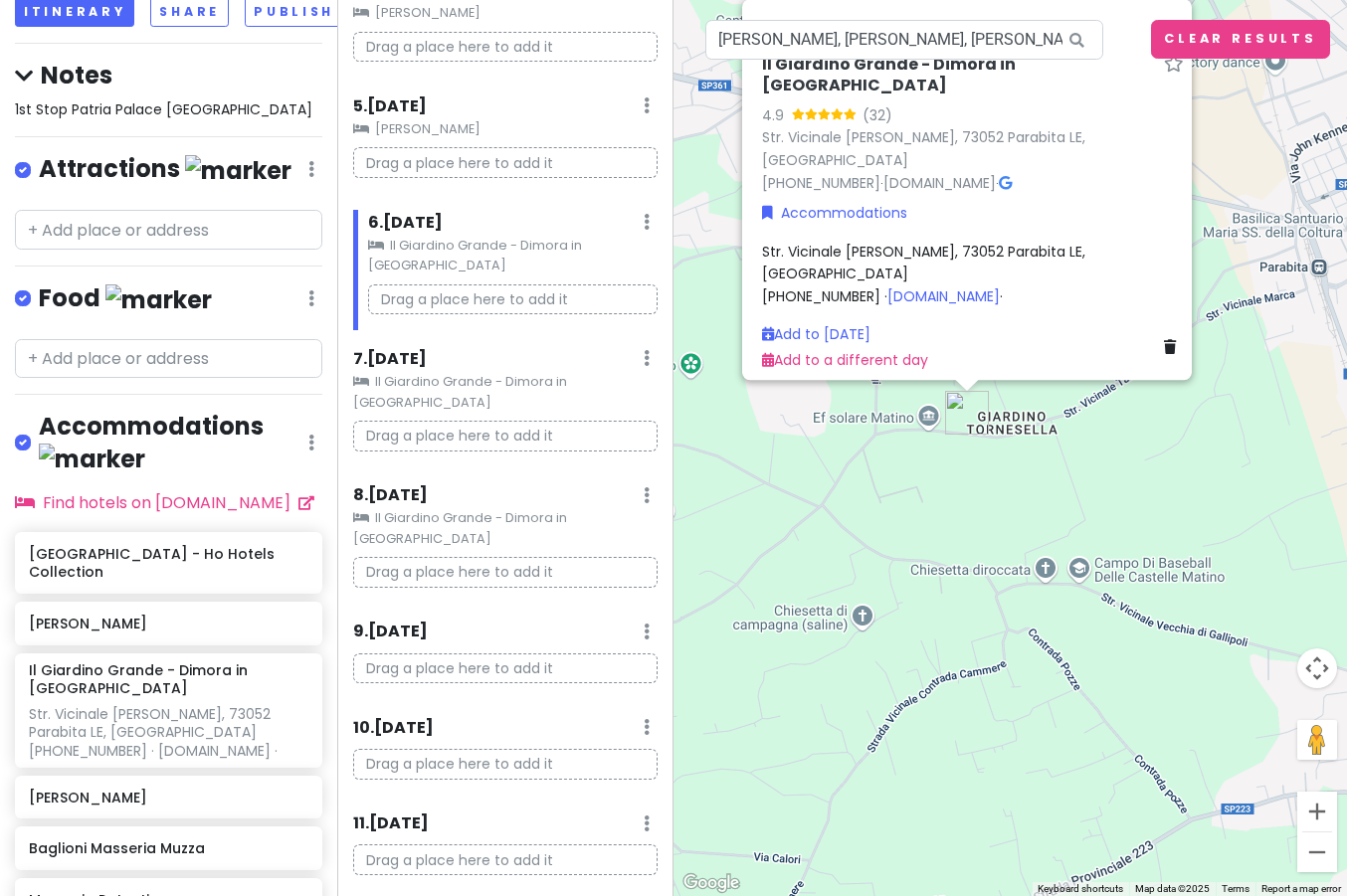scroll, scrollTop: 577, scrollLeft: 0, axis: vertical 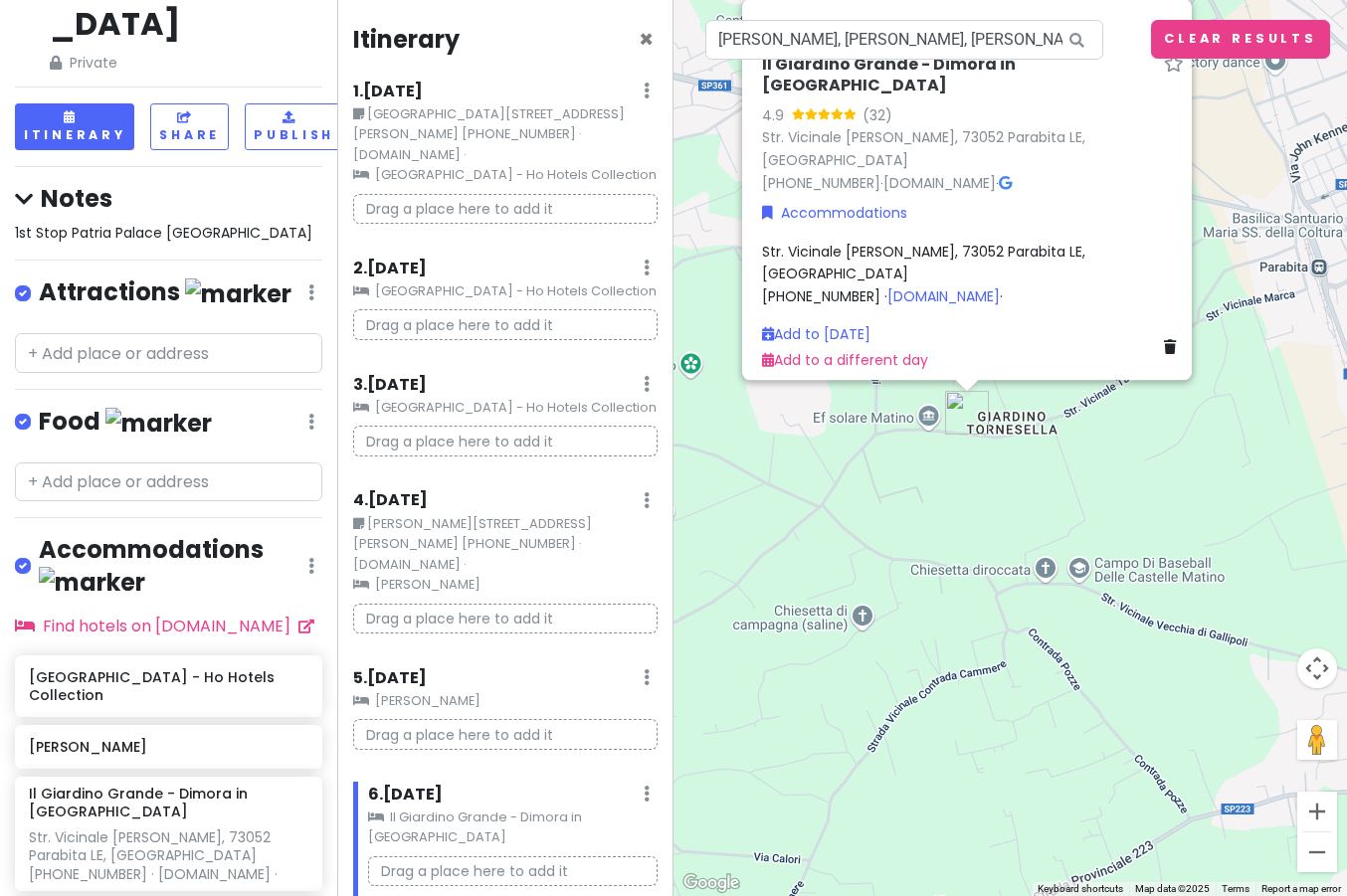 click on "[GEOGRAPHIC_DATA][STREET_ADDRESS][PERSON_NAME] [PHONE_NUMBER] · [DOMAIN_NAME] ·" at bounding box center [505, 134] 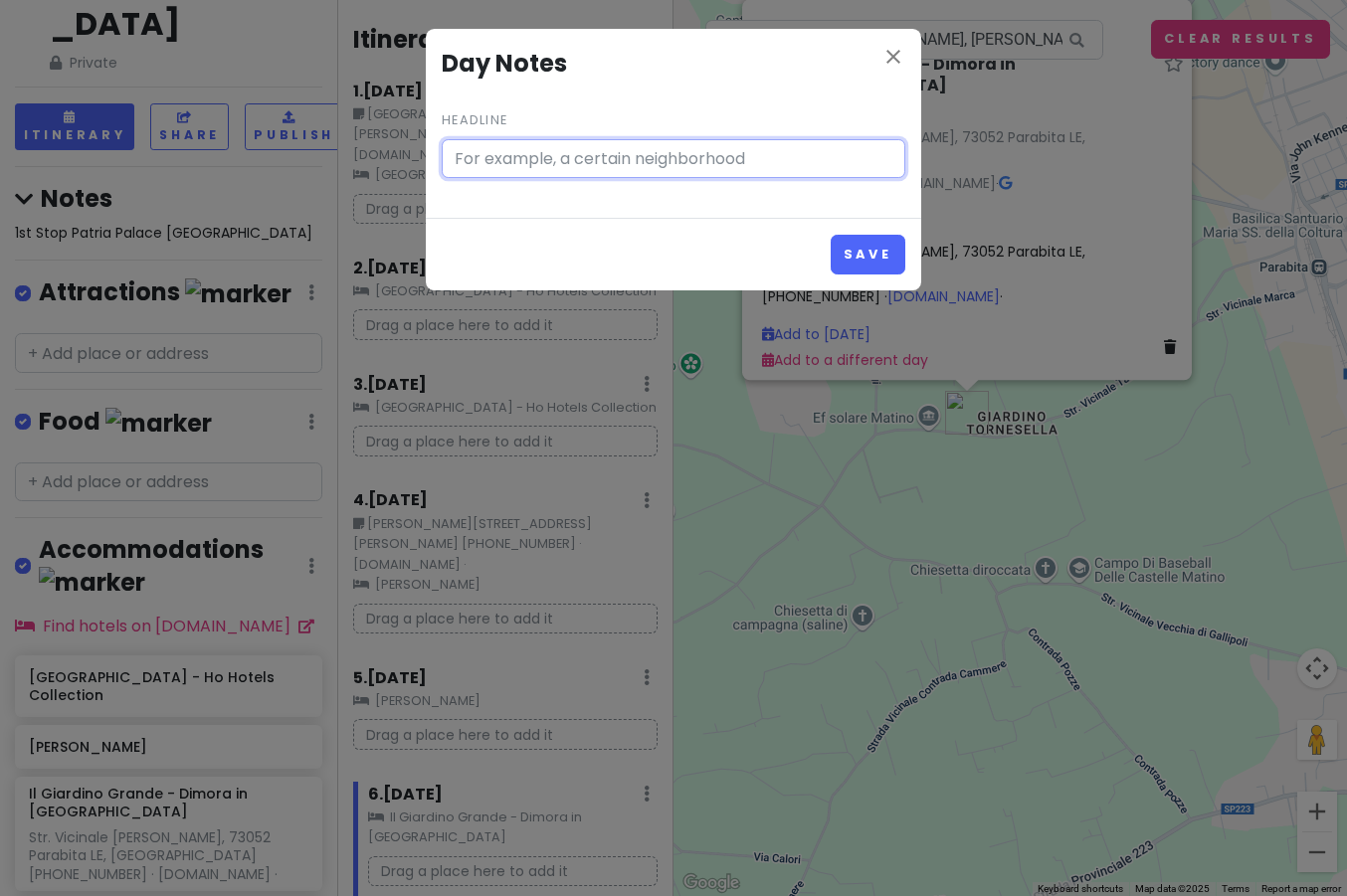 type on "[GEOGRAPHIC_DATA][STREET_ADDRESS][PERSON_NAME] [PHONE_NUMBER] · [DOMAIN_NAME] ·" 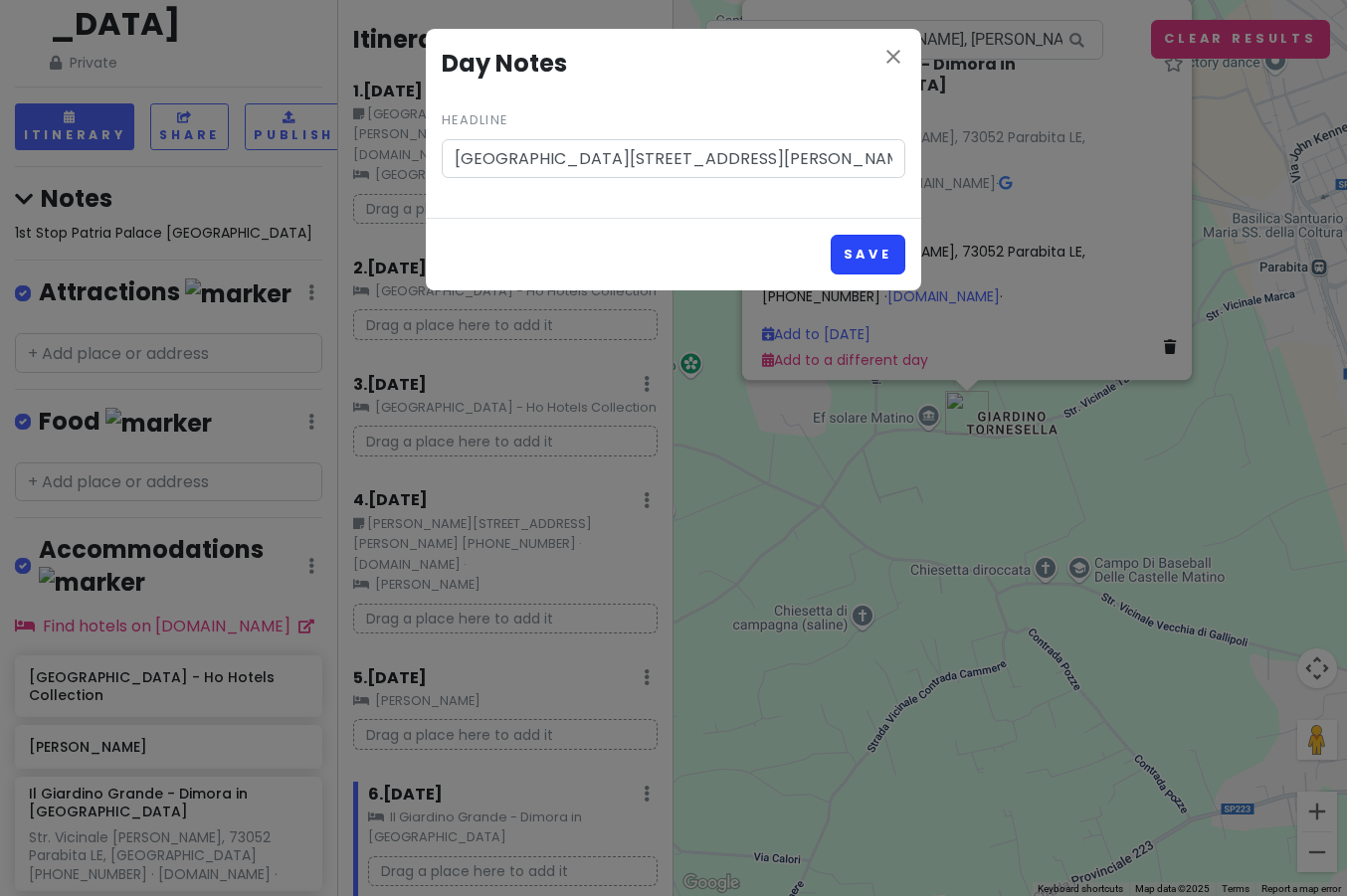 click on "Save" at bounding box center (867, 254) 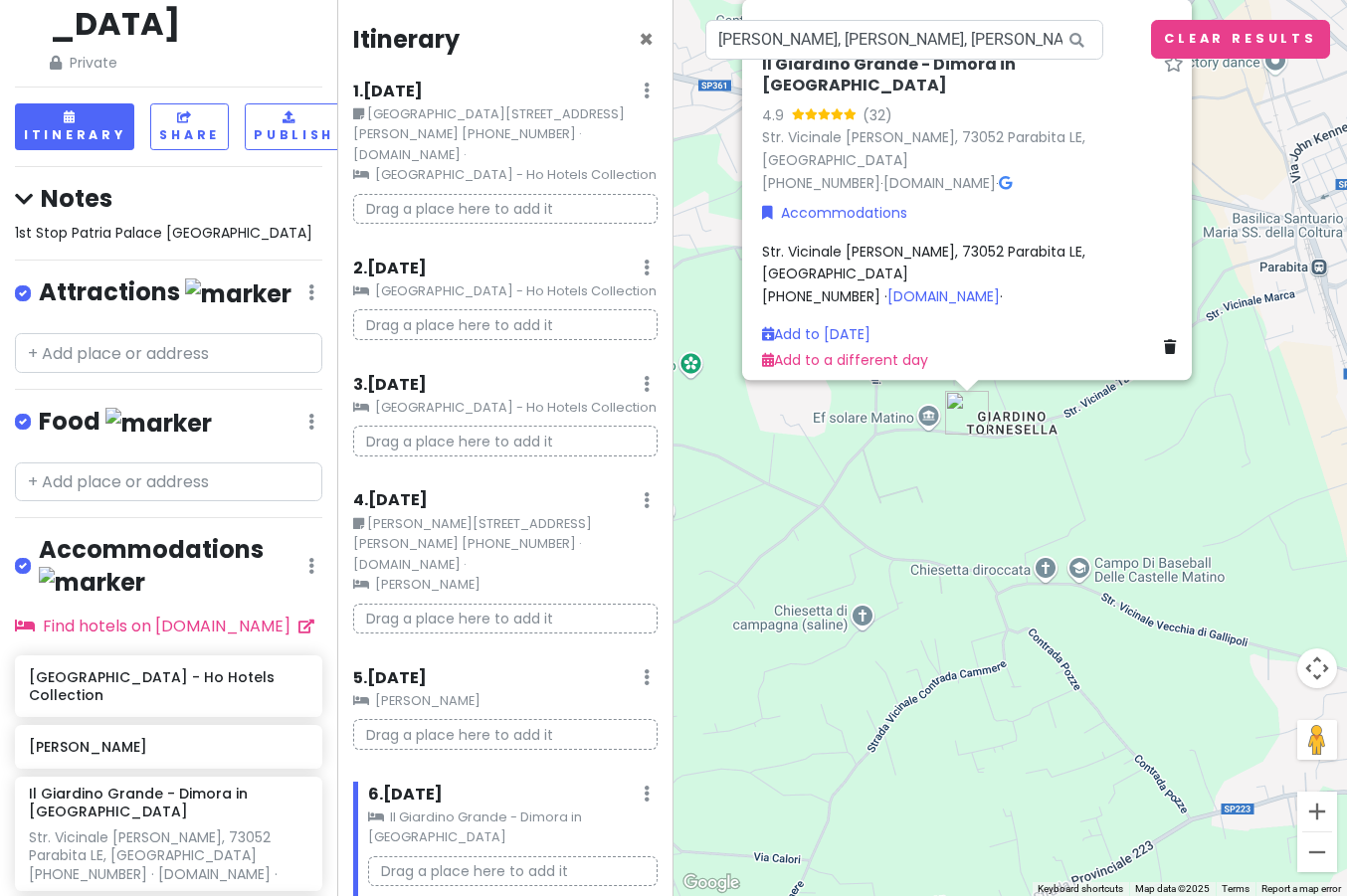 click on "[GEOGRAPHIC_DATA] - Ho Hotels Collection" at bounding box center [505, 175] 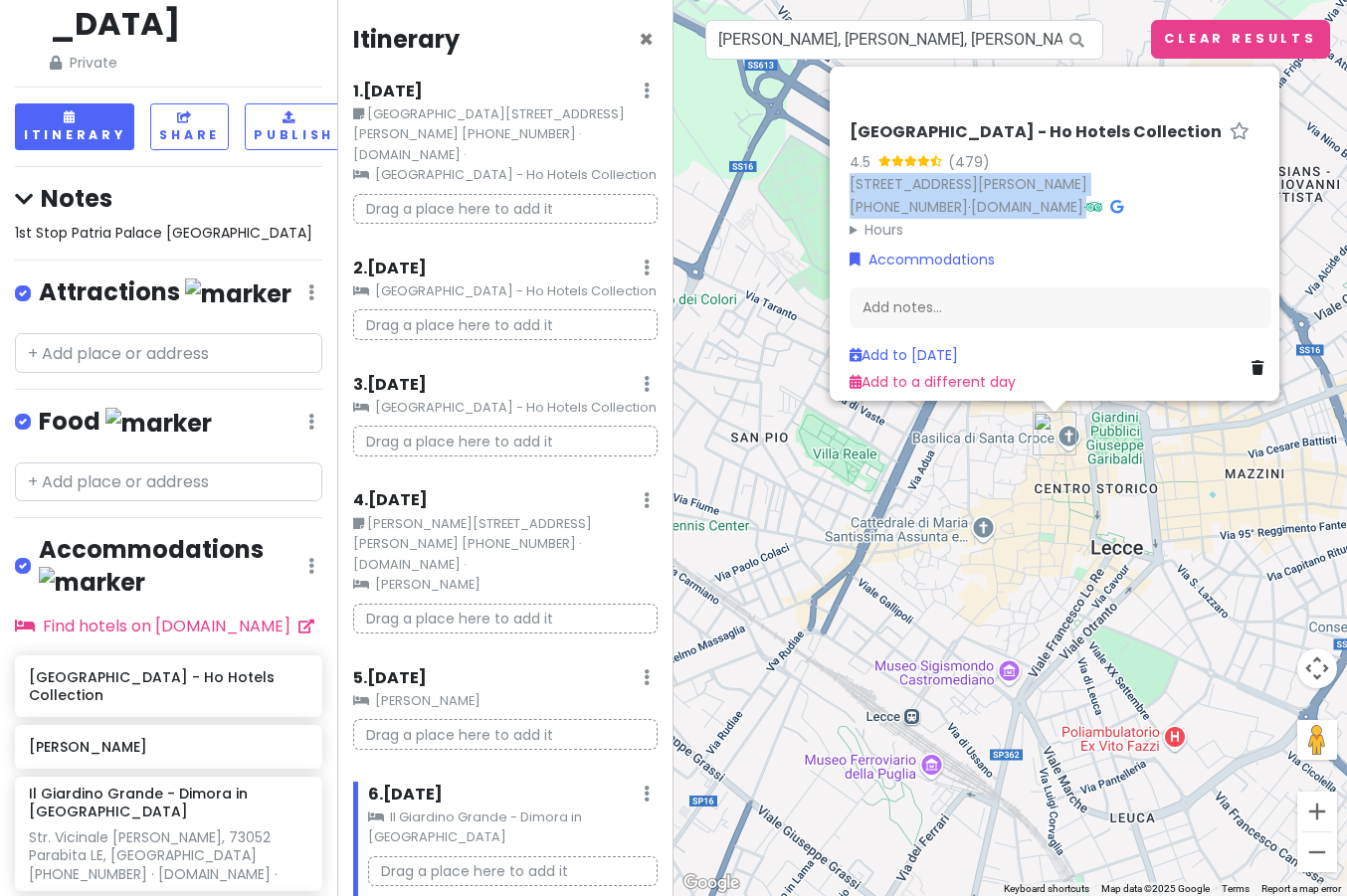 drag, startPoint x: 1165, startPoint y: 194, endPoint x: 834, endPoint y: 172, distance: 331.73031 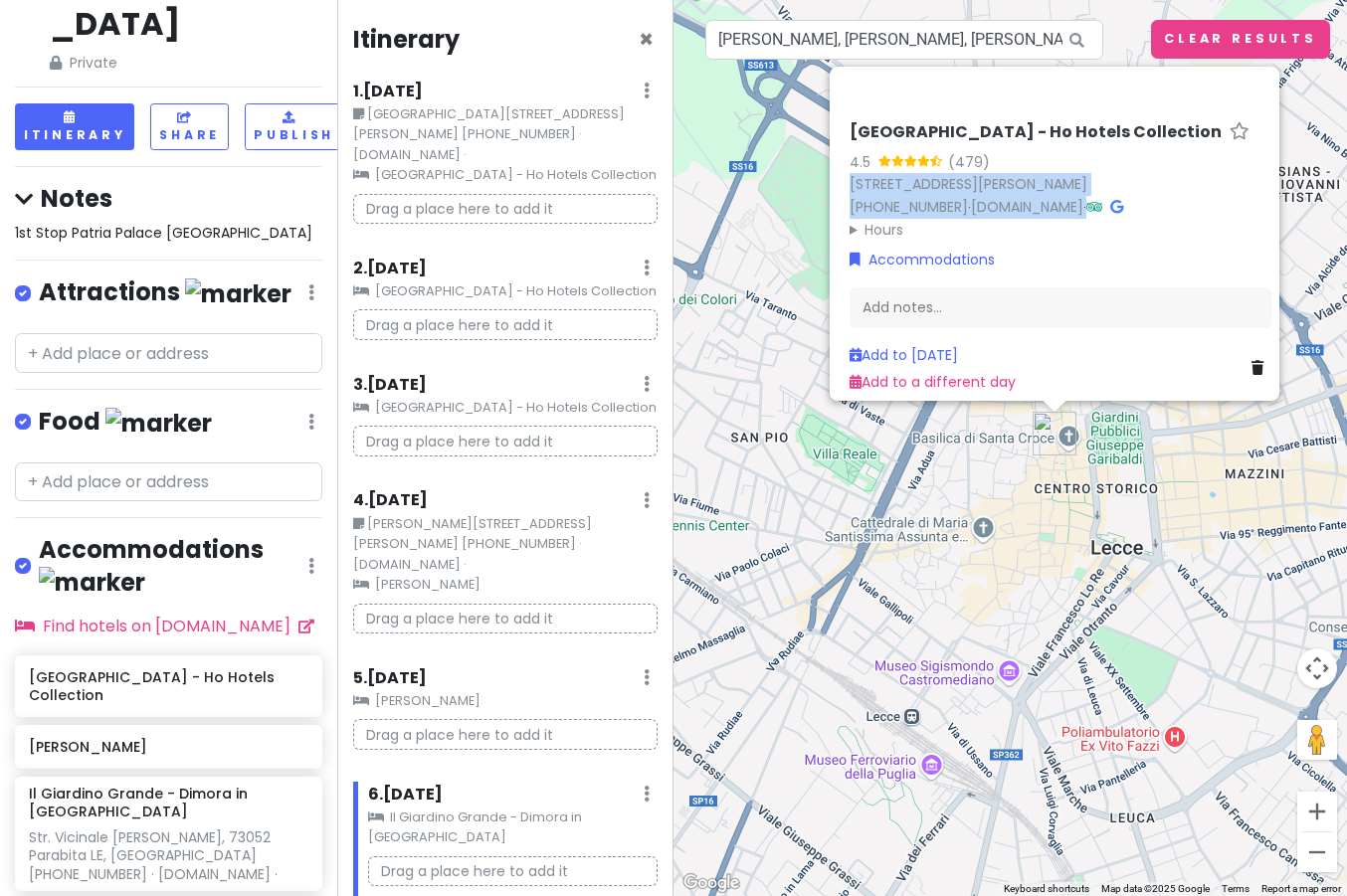 click on "[GEOGRAPHIC_DATA] - Ho Hotels Collection 4.5        (479) [STREET_ADDRESS][PERSON_NAME] [PHONE_NUMBER]   ·   [DOMAIN_NAME]   ·   Hours [DATE]  Open 24 hours [DATE]  Open 24 hours [DATE]  Open 24 hours [DATE]  Open 24 hours [DATE]  Open 24 hours [DATE]  Open 24 hours [DATE]  Open 24 hours Accommodations Add notes...  Add to   [DATE]  Add to a different day" at bounding box center (1060, 258) 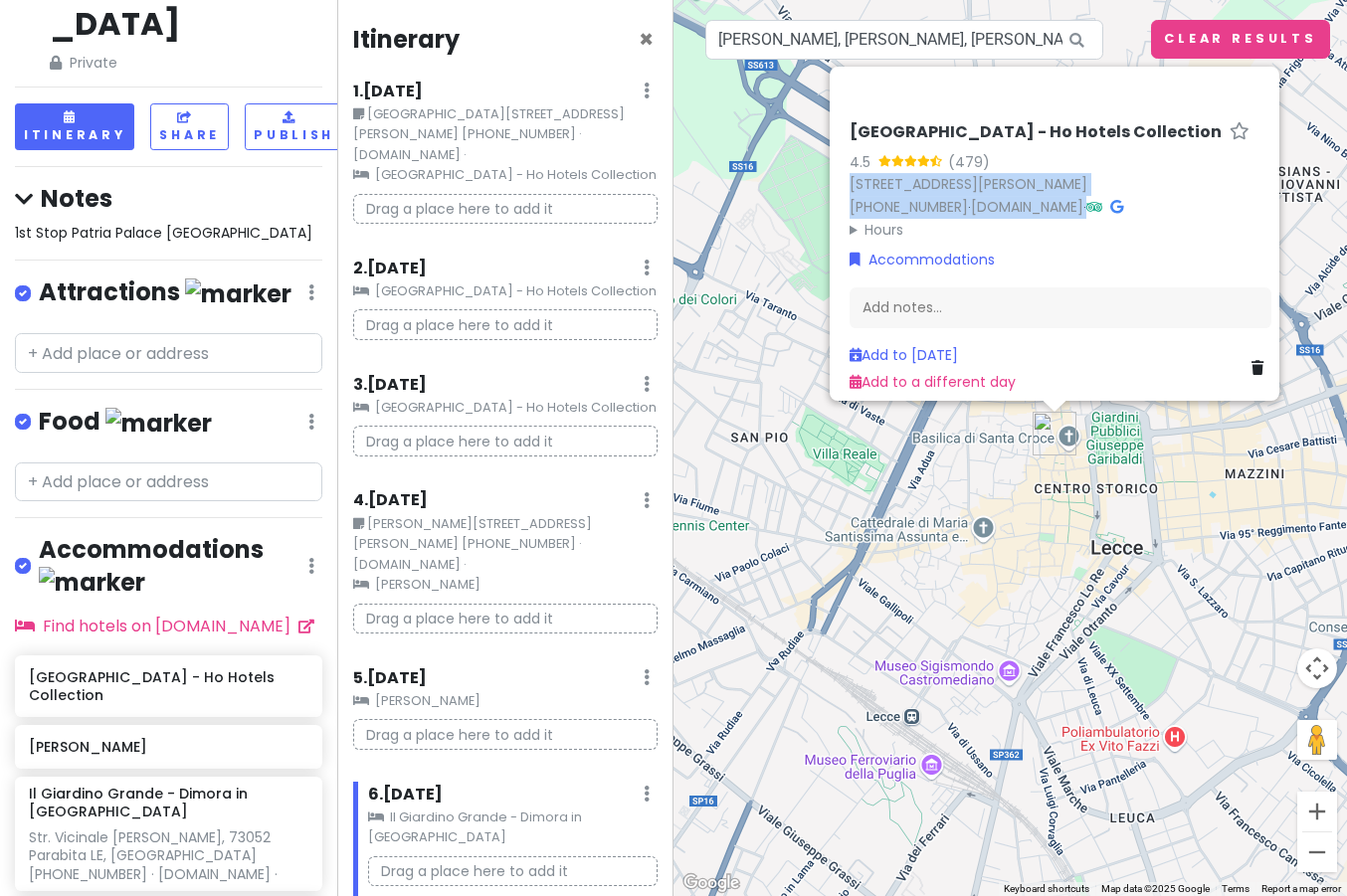 copy on "[STREET_ADDRESS][PERSON_NAME] [PHONE_NUMBER]   ·   [DOMAIN_NAME]   ·" 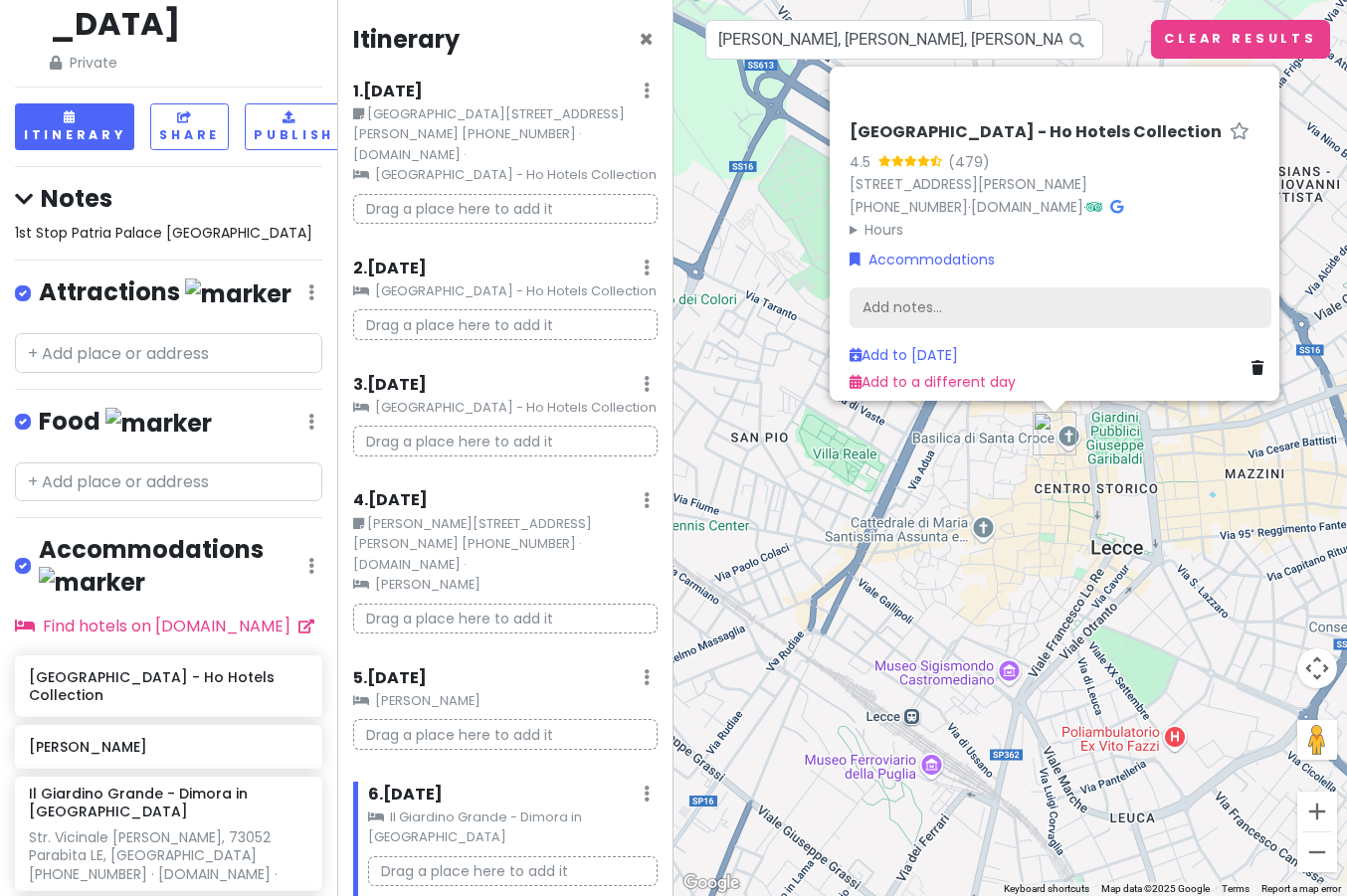 click on "Add notes..." at bounding box center (1060, 307) 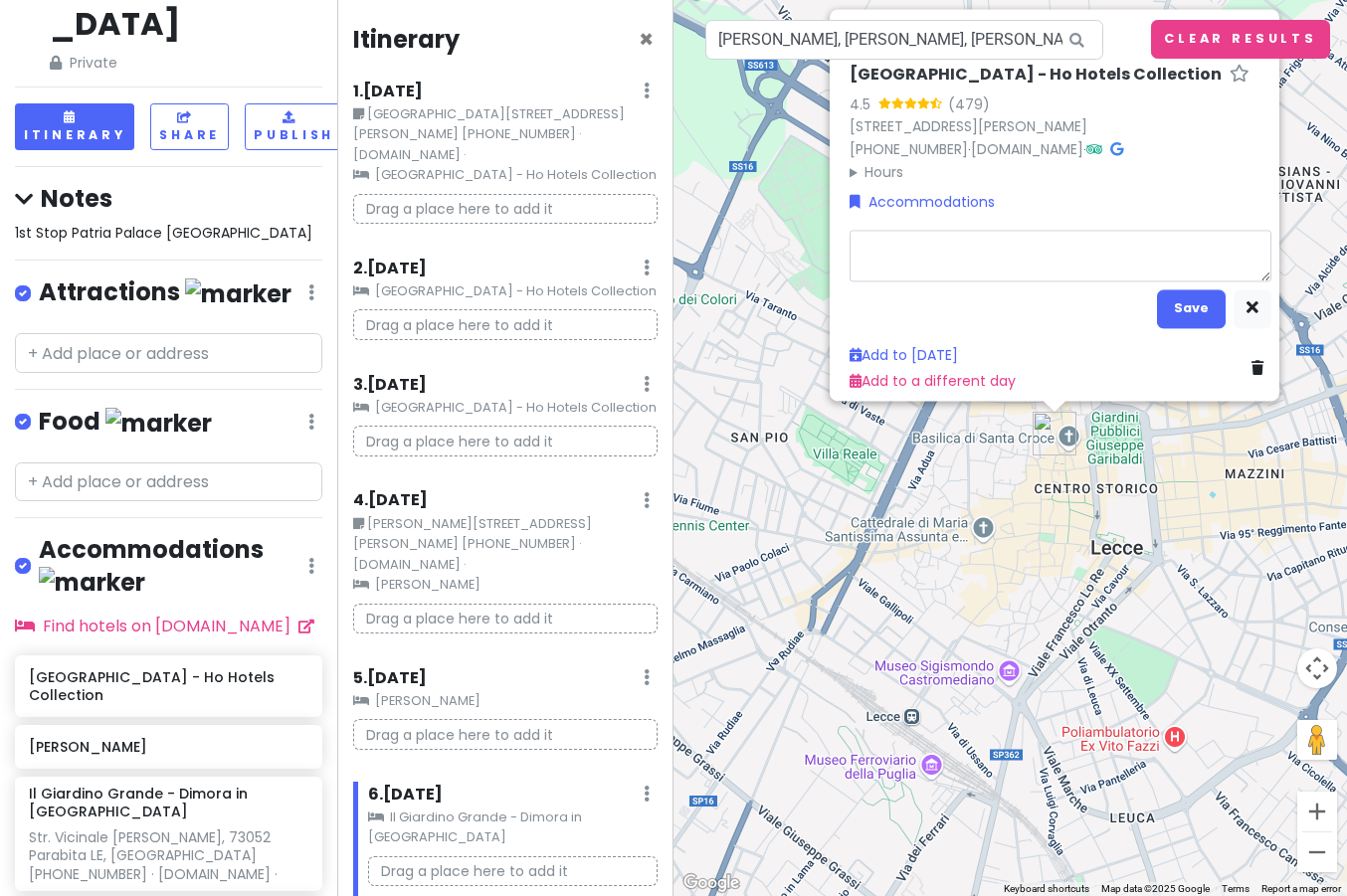 type on "x" 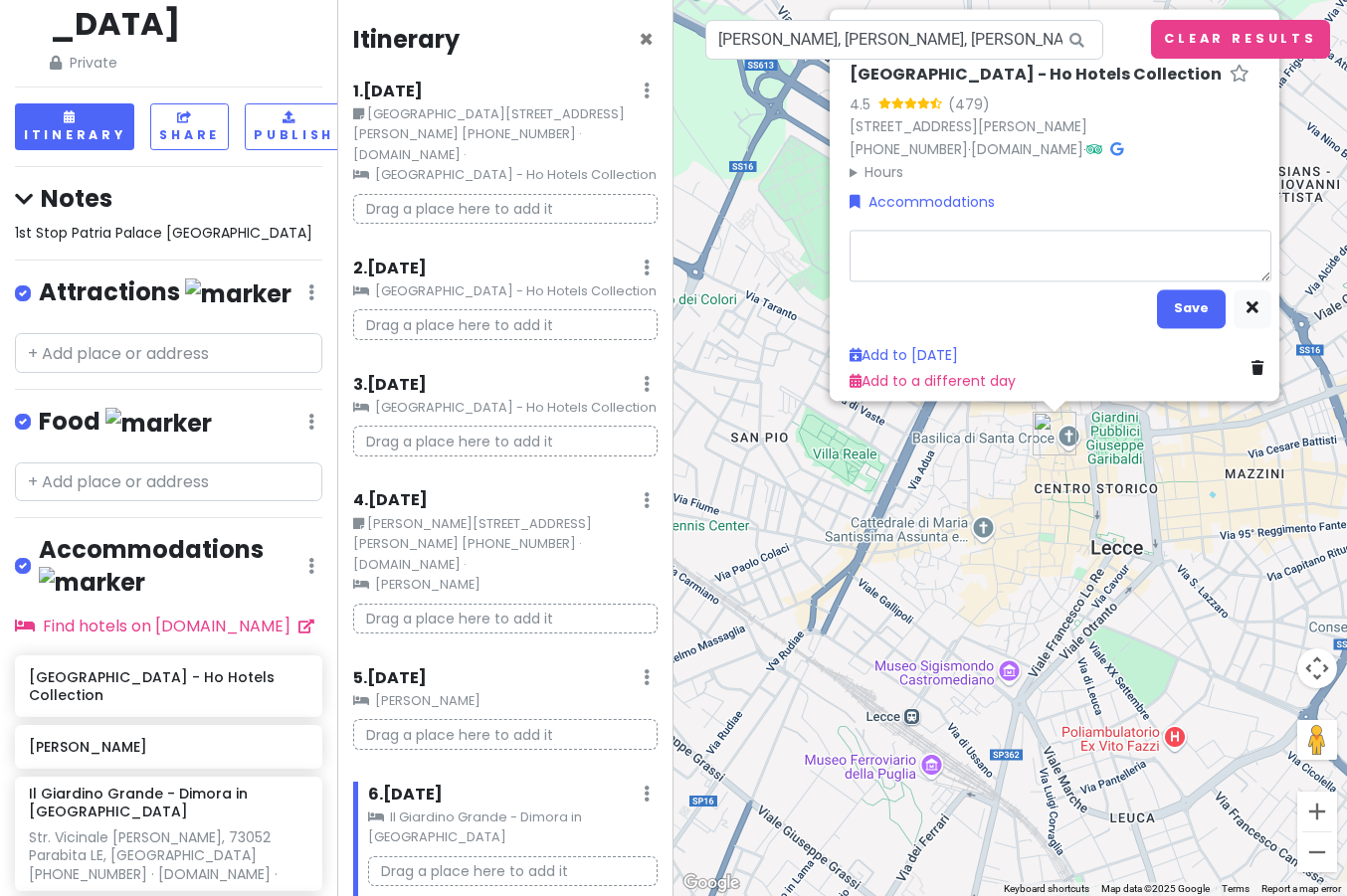 type on "[STREET_ADDRESS][PERSON_NAME]
[PHONE_NUMBER] · [DOMAIN_NAME] ·" 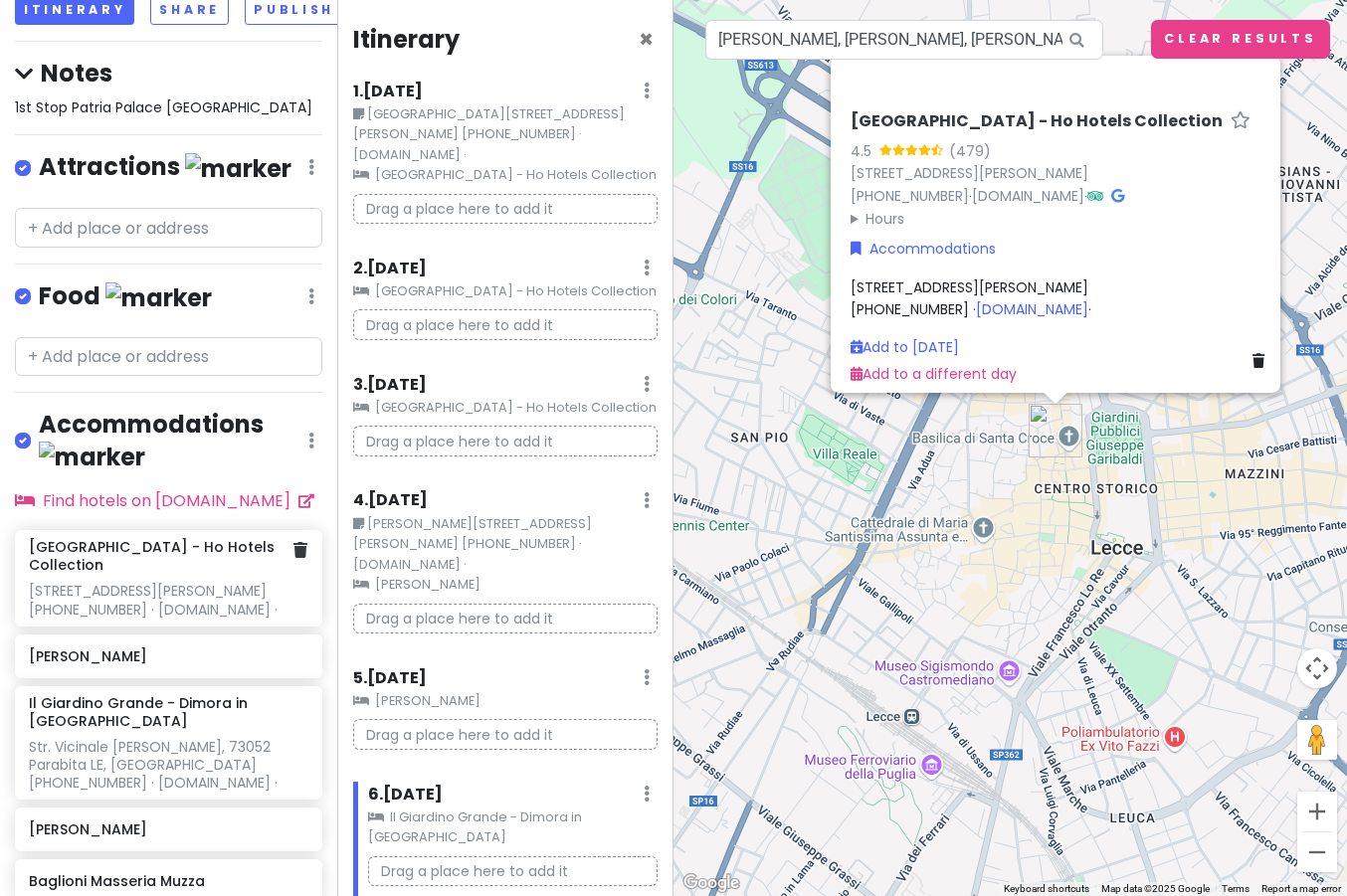scroll, scrollTop: 200, scrollLeft: 0, axis: vertical 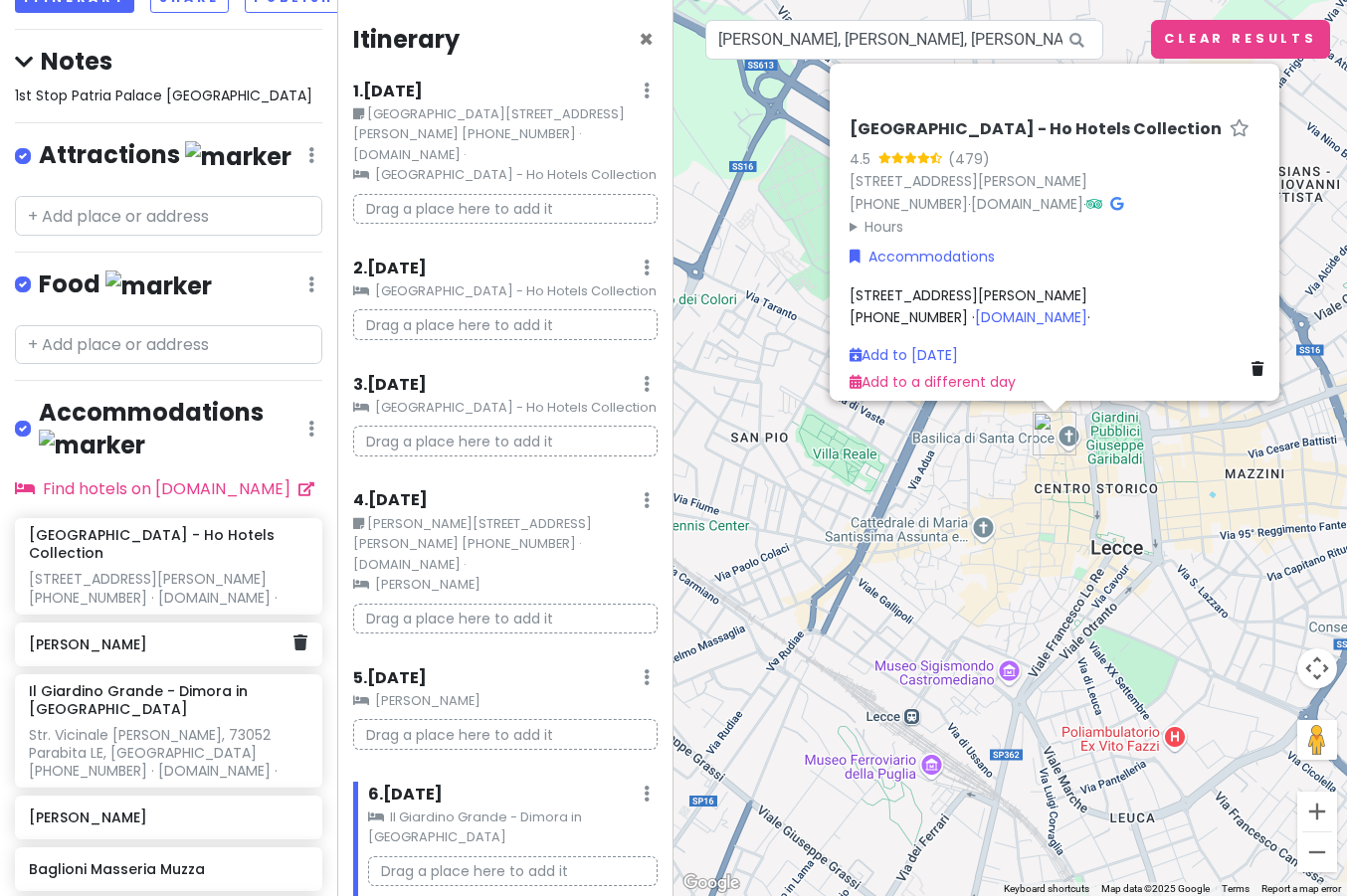 click on "[PERSON_NAME]" at bounding box center (161, 644) 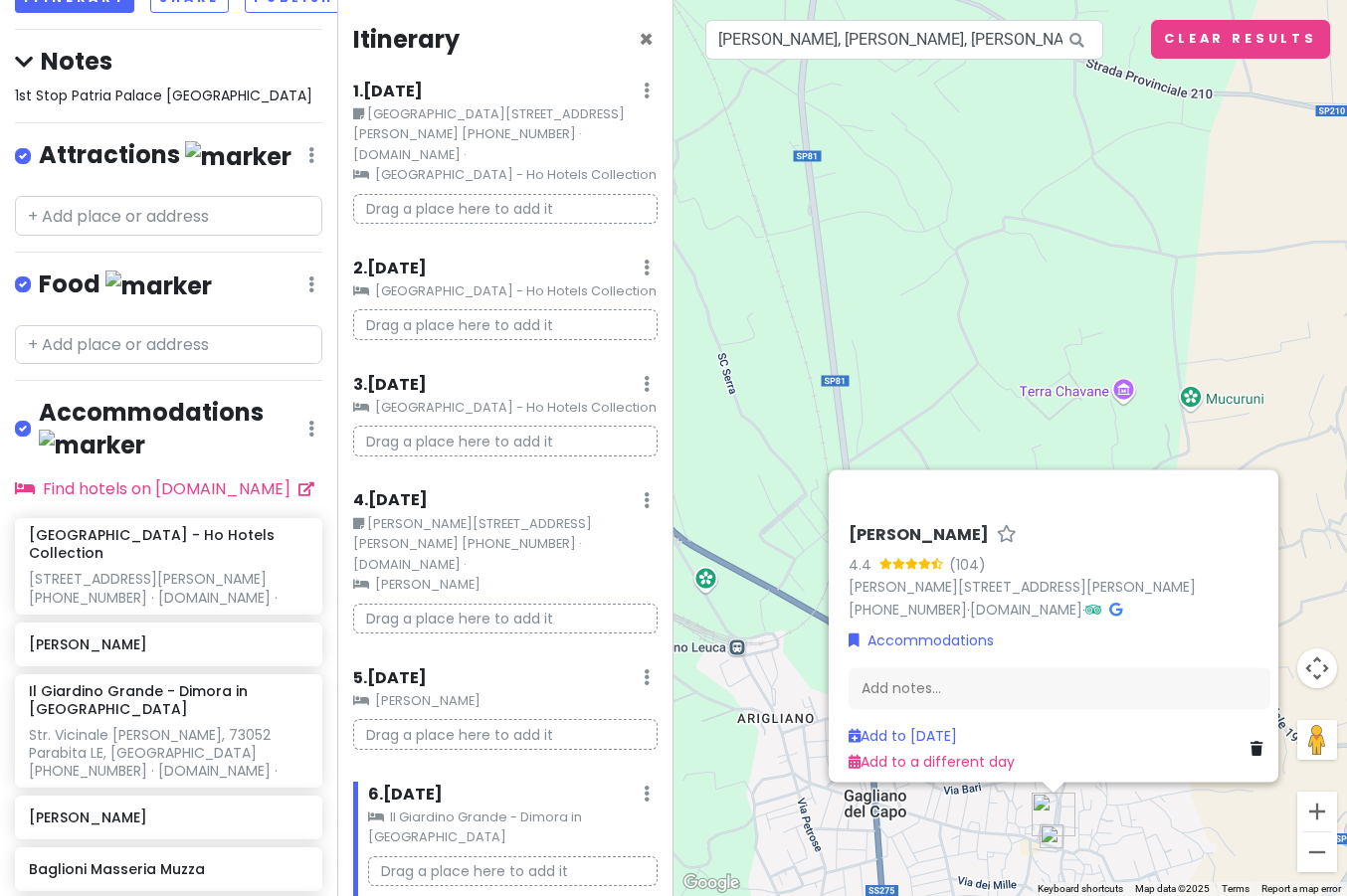 drag, startPoint x: 1220, startPoint y: 588, endPoint x: 1225, endPoint y: 611, distance: 23.537205 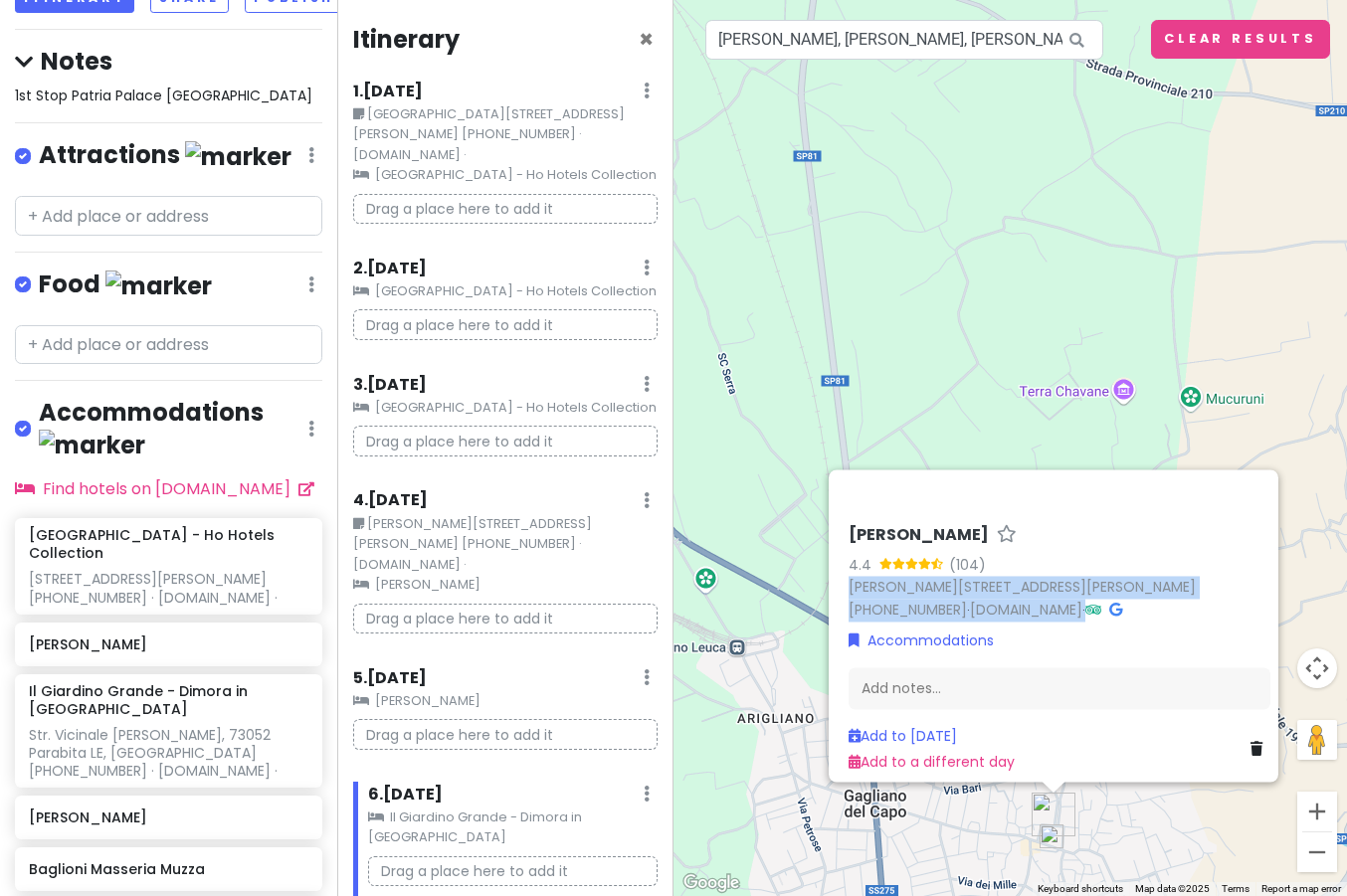 drag, startPoint x: 1216, startPoint y: 595, endPoint x: 822, endPoint y: 578, distance: 394.36658 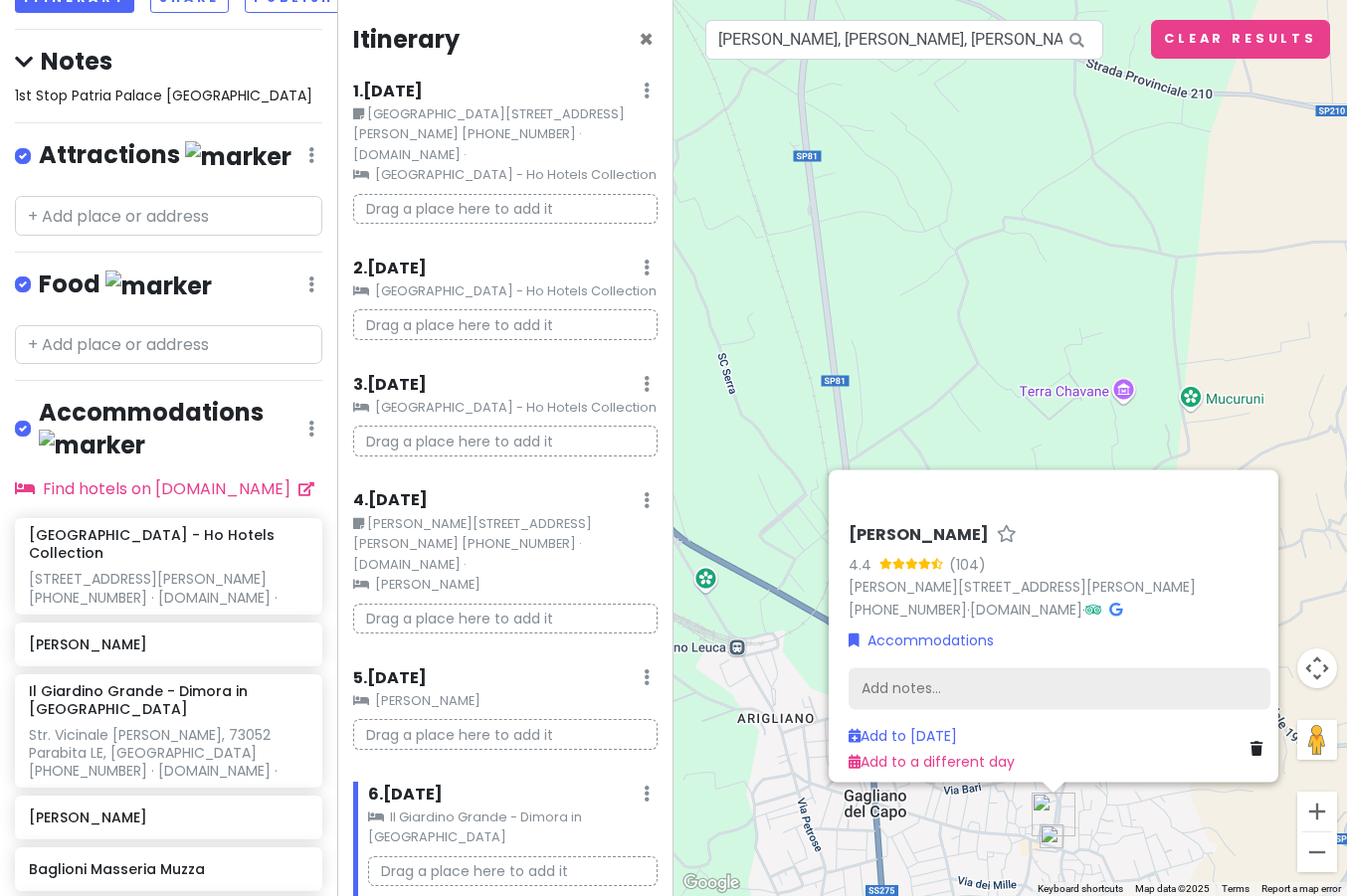 click on "Add notes..." at bounding box center [1059, 688] 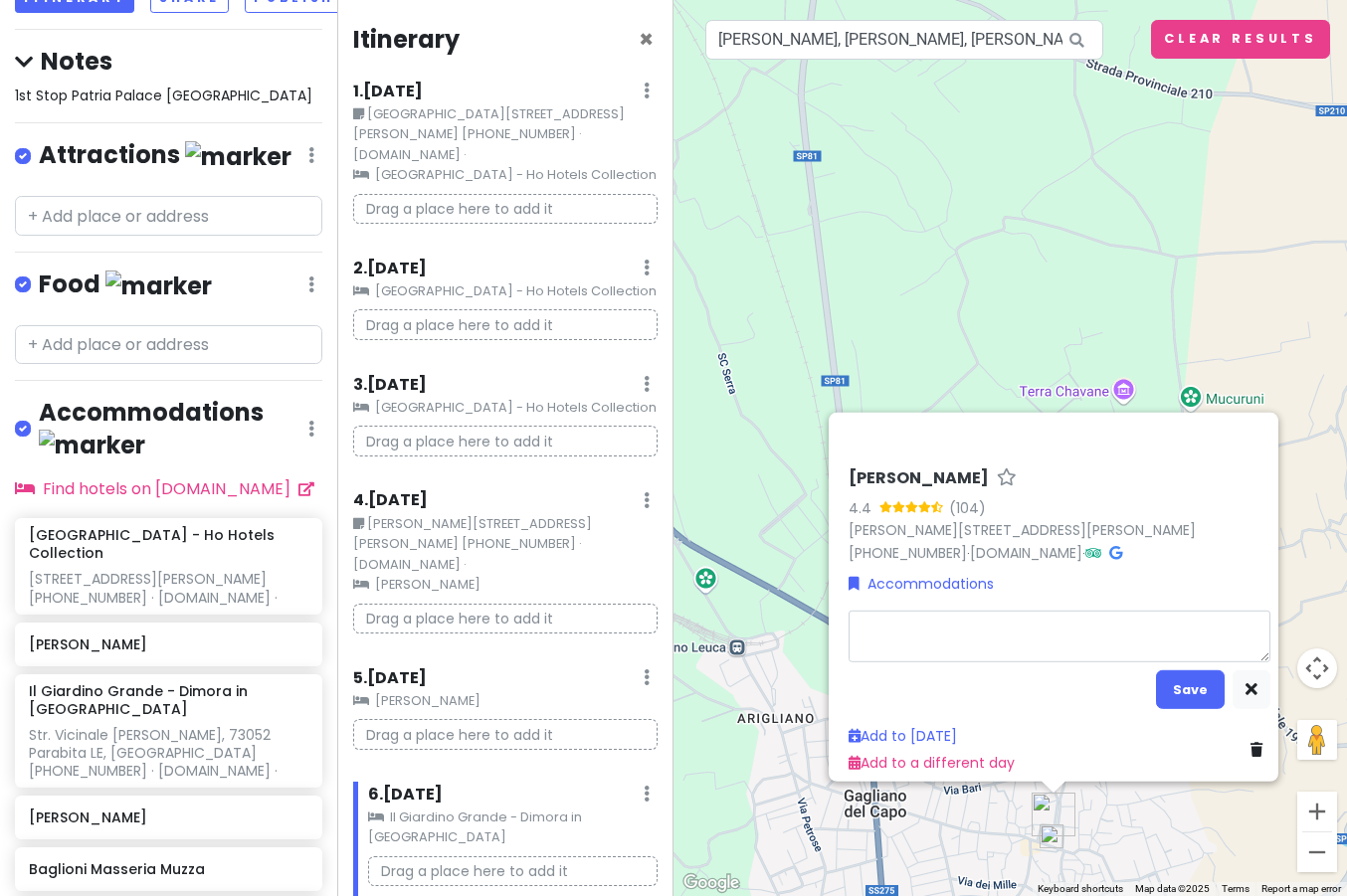type on "x" 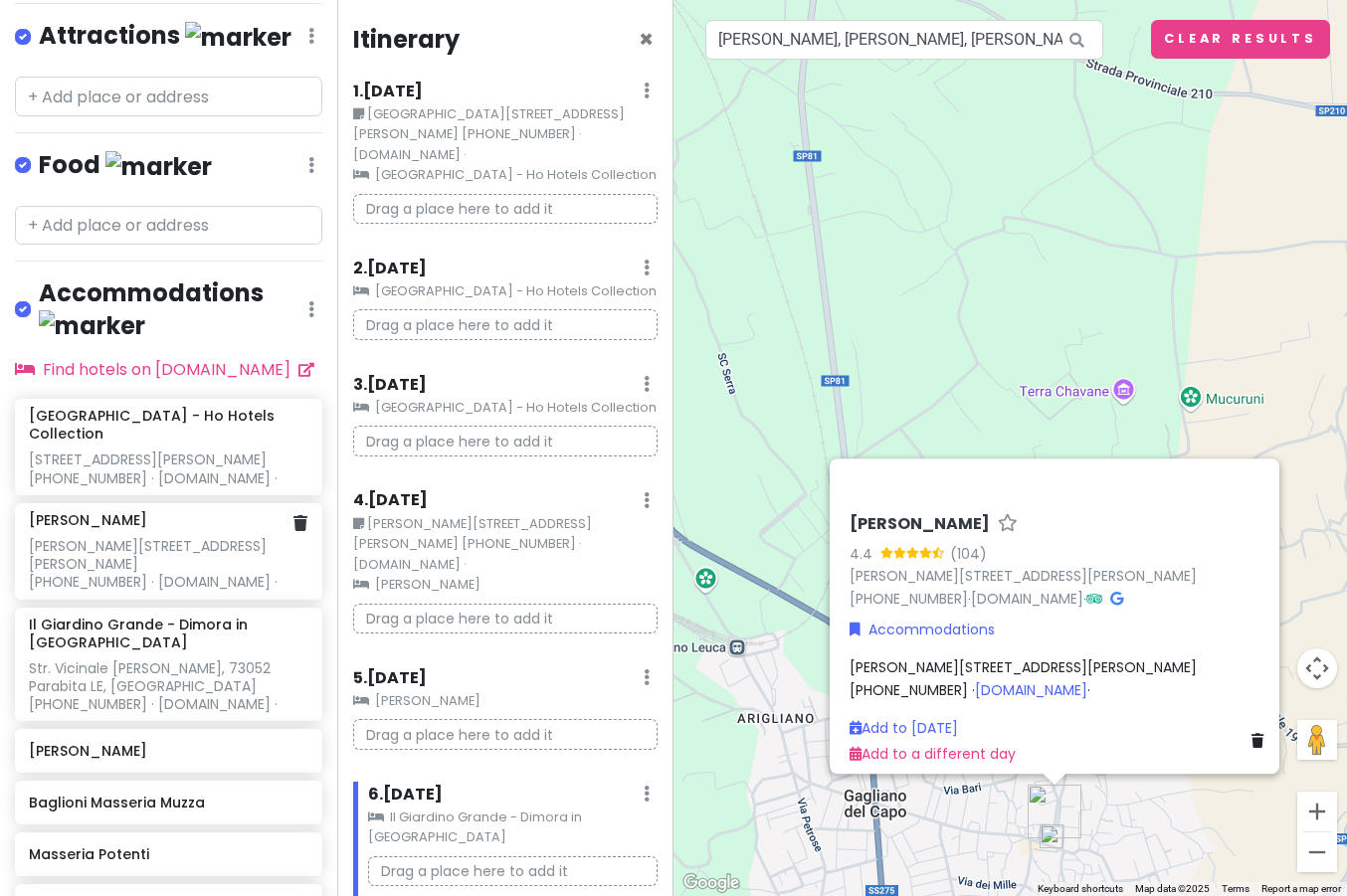 scroll, scrollTop: 330, scrollLeft: 0, axis: vertical 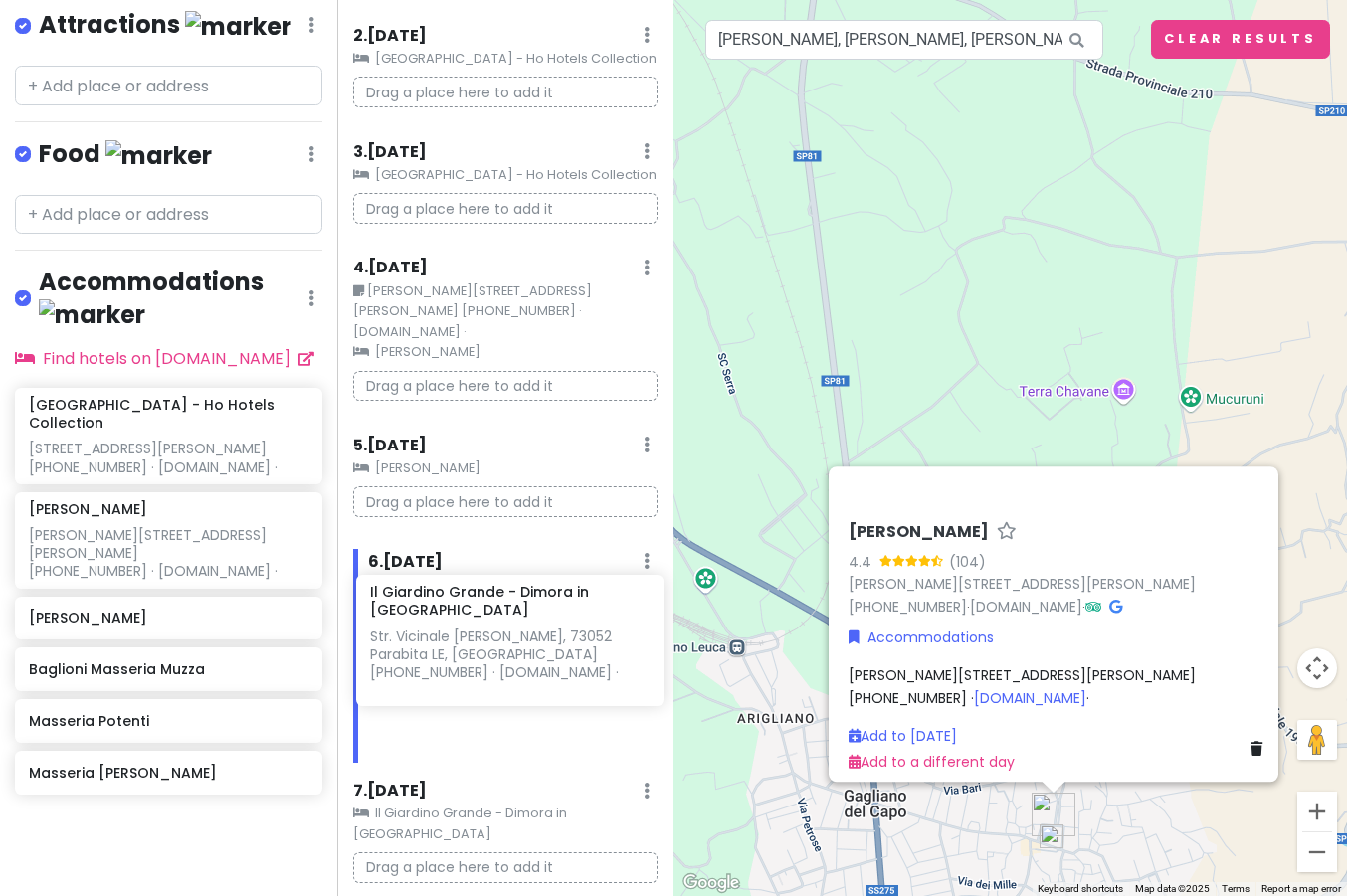 drag, startPoint x: 174, startPoint y: 611, endPoint x: 517, endPoint y: 632, distance: 343.64226 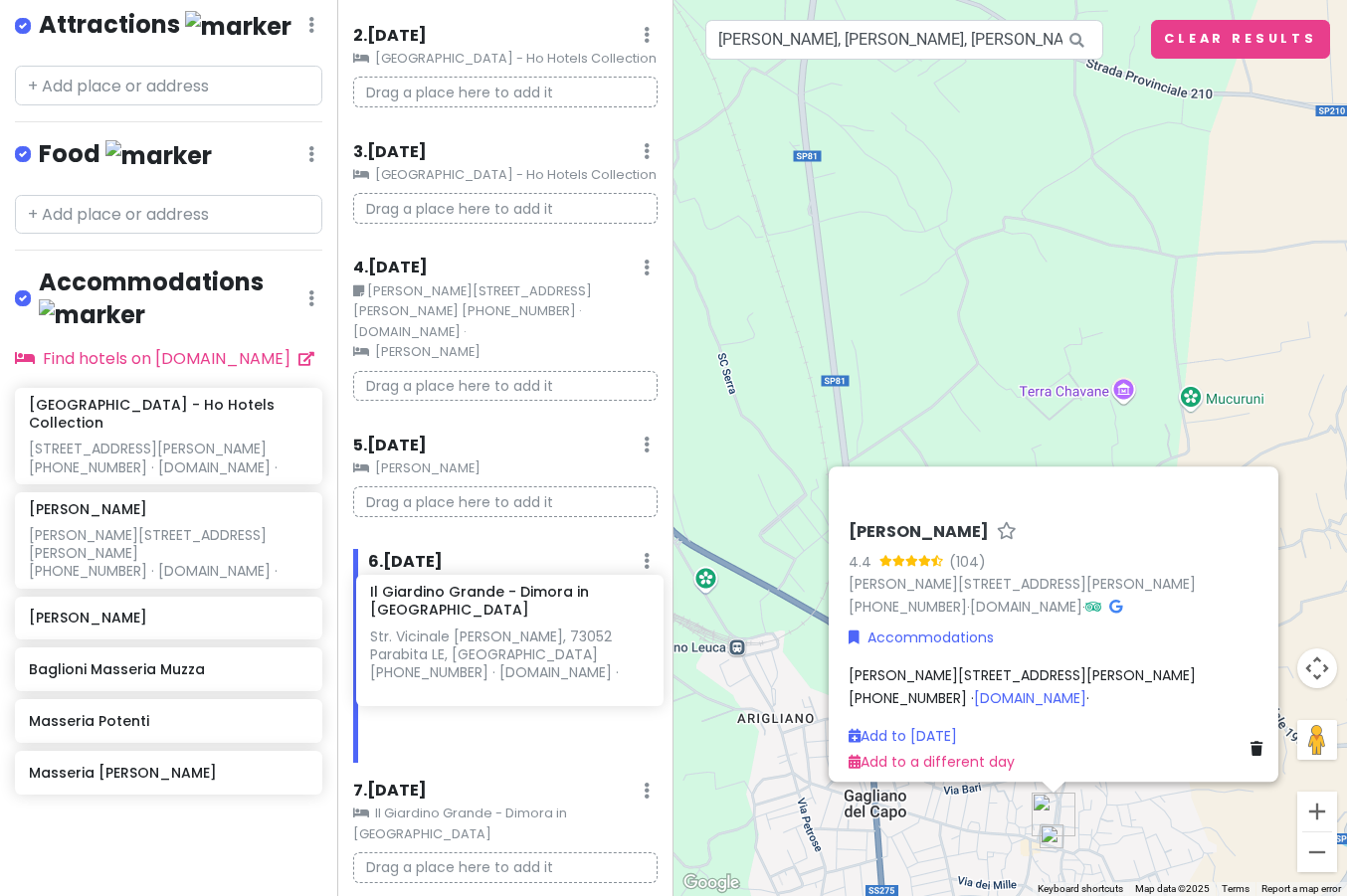 click on "Puglia Private Change Dates Make a Copy Delete Trip Go Pro ⚡️ Give Feedback 💡 Support Scout ☕️ Itinerary Share Publish Notes 1st Stop Patria Palace [GEOGRAPHIC_DATA] Attractions   Edit Reorder Delete List Food   Edit Reorder Delete List Accommodations   Edit Reorder Delete List Find hotels on [DOMAIN_NAME] Patria Palace Hotel - Ho Hotels Collection [STREET_ADDRESS][PERSON_NAME]
[PHONE_NUMBER] · [DOMAIN_NAME] · [PERSON_NAME] [PERSON_NAME][STREET_ADDRESS][PERSON_NAME]
[PHONE_NUMBER] · [DOMAIN_NAME] · Il [GEOGRAPHIC_DATA] in [GEOGRAPHIC_DATA] Str. Vicinale [PERSON_NAME], 73052 Parabita LE, [GEOGRAPHIC_DATA]
[PHONE_NUMBER] · [DOMAIN_NAME] · [DEMOGRAPHIC_DATA] [PERSON_NAME] Masseria Muzza Masseria Potenti Masseria [PERSON_NAME] + Add a section Itinerary × 1 .  [DATE] Edit Day Notes Clear Lodging Delete Day   [GEOGRAPHIC_DATA] [STREET_ADDRESS][PERSON_NAME] [PHONE_NUMBER] · [DOMAIN_NAME] ·     [GEOGRAPHIC_DATA] - Ho Hotels Collection 2 .  3" at bounding box center [674, 448] 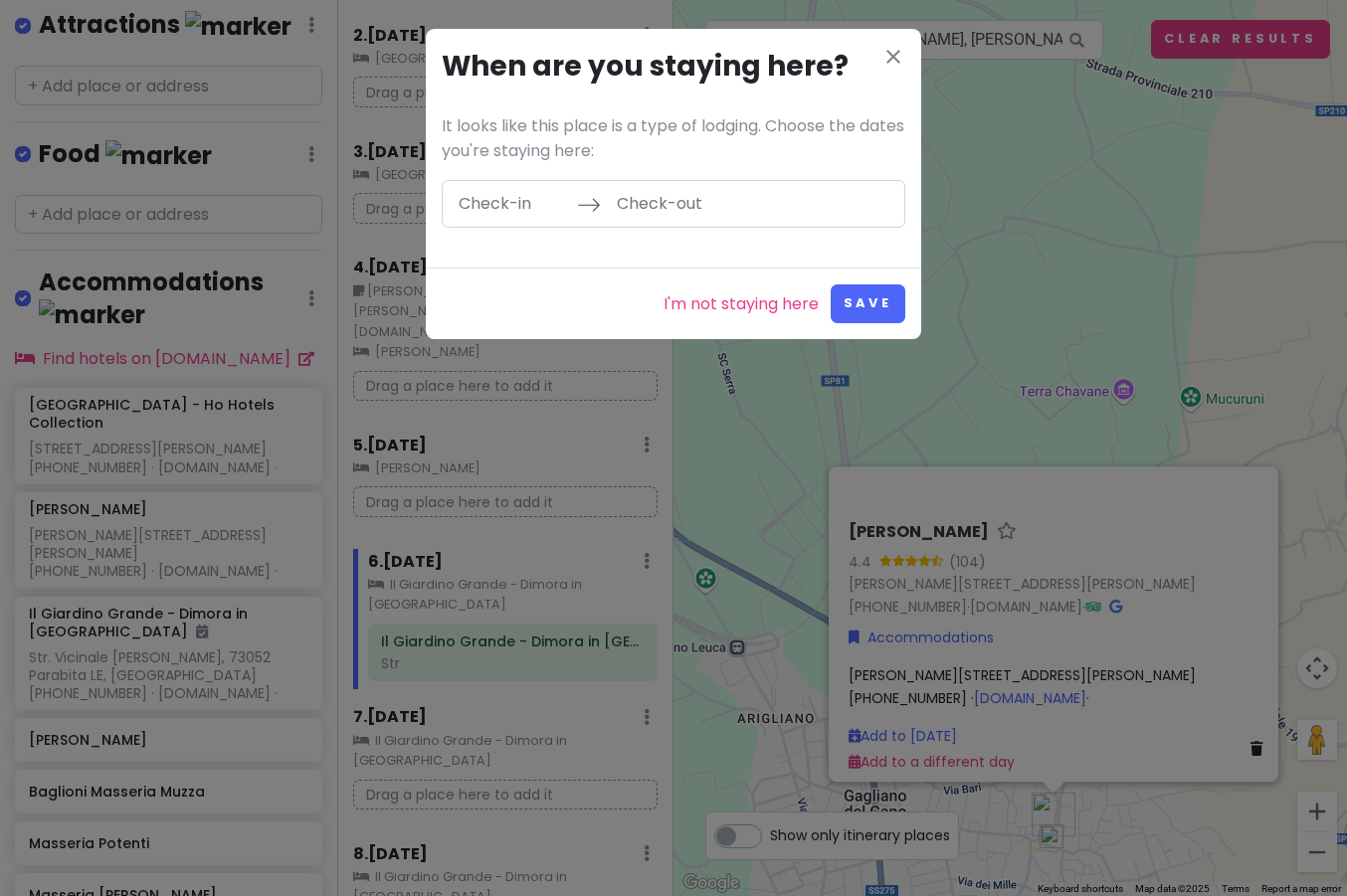 click at bounding box center (512, 204) 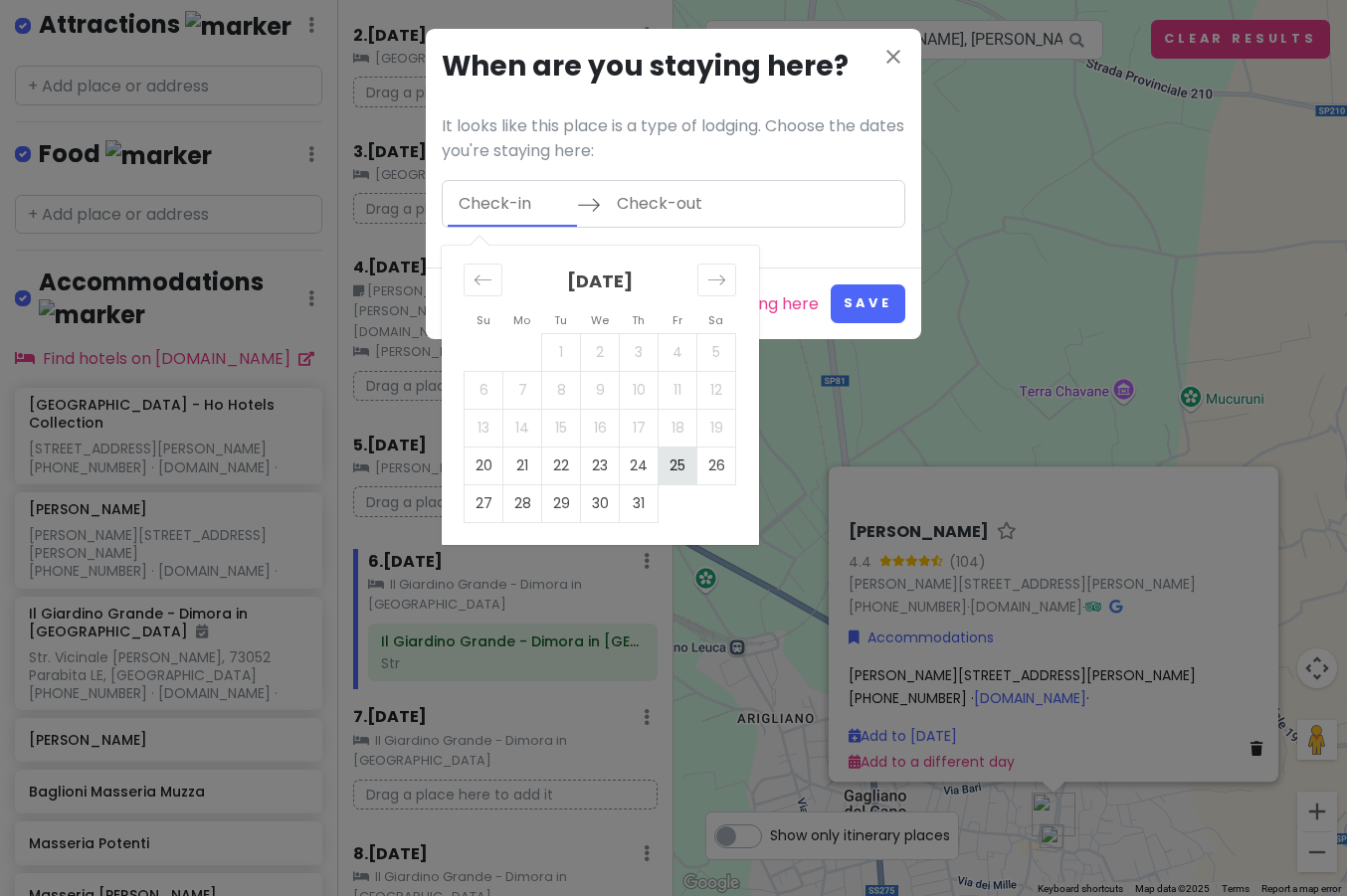 click on "25" at bounding box center (677, 465) 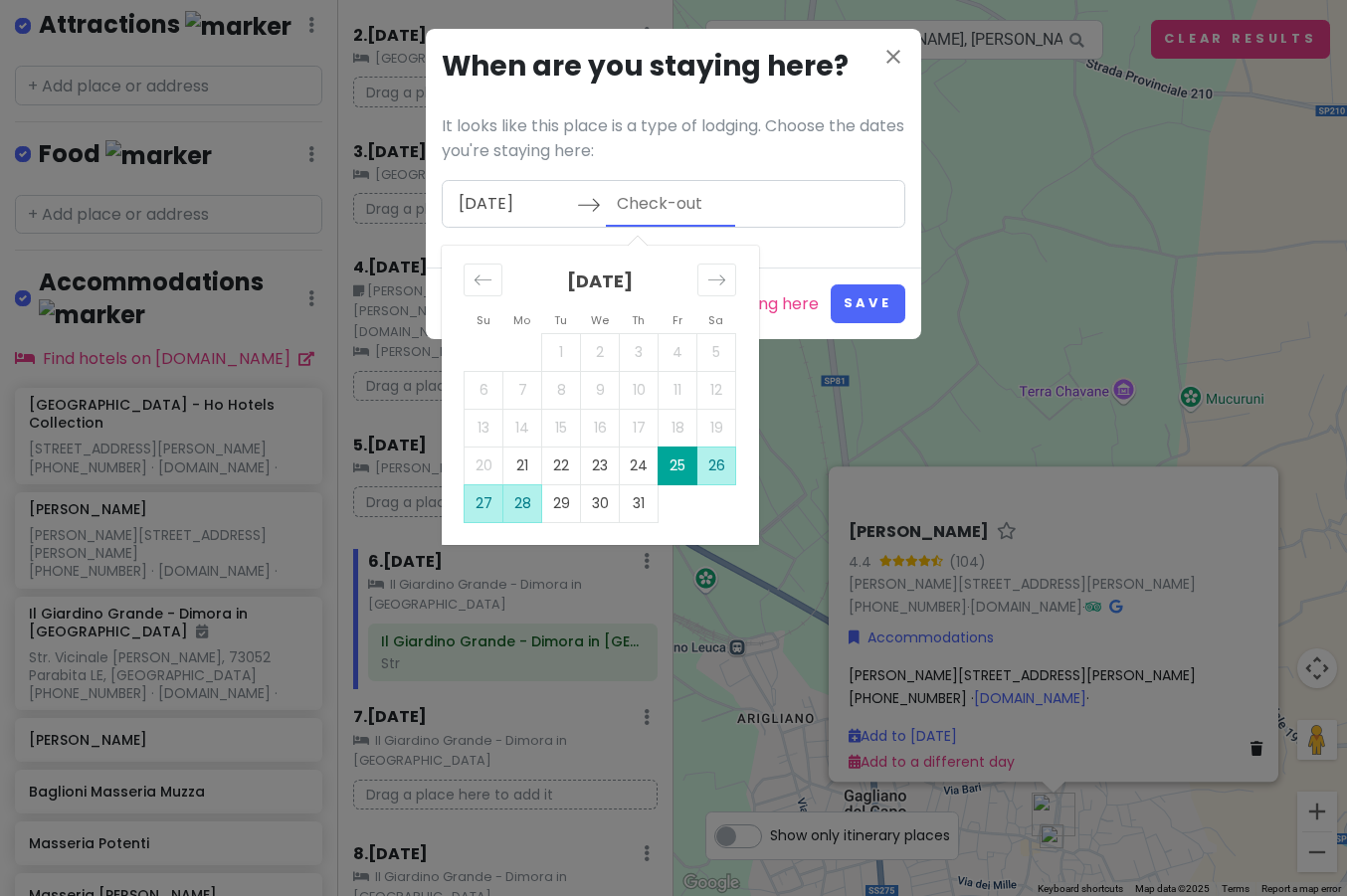 click on "28" at bounding box center (522, 503) 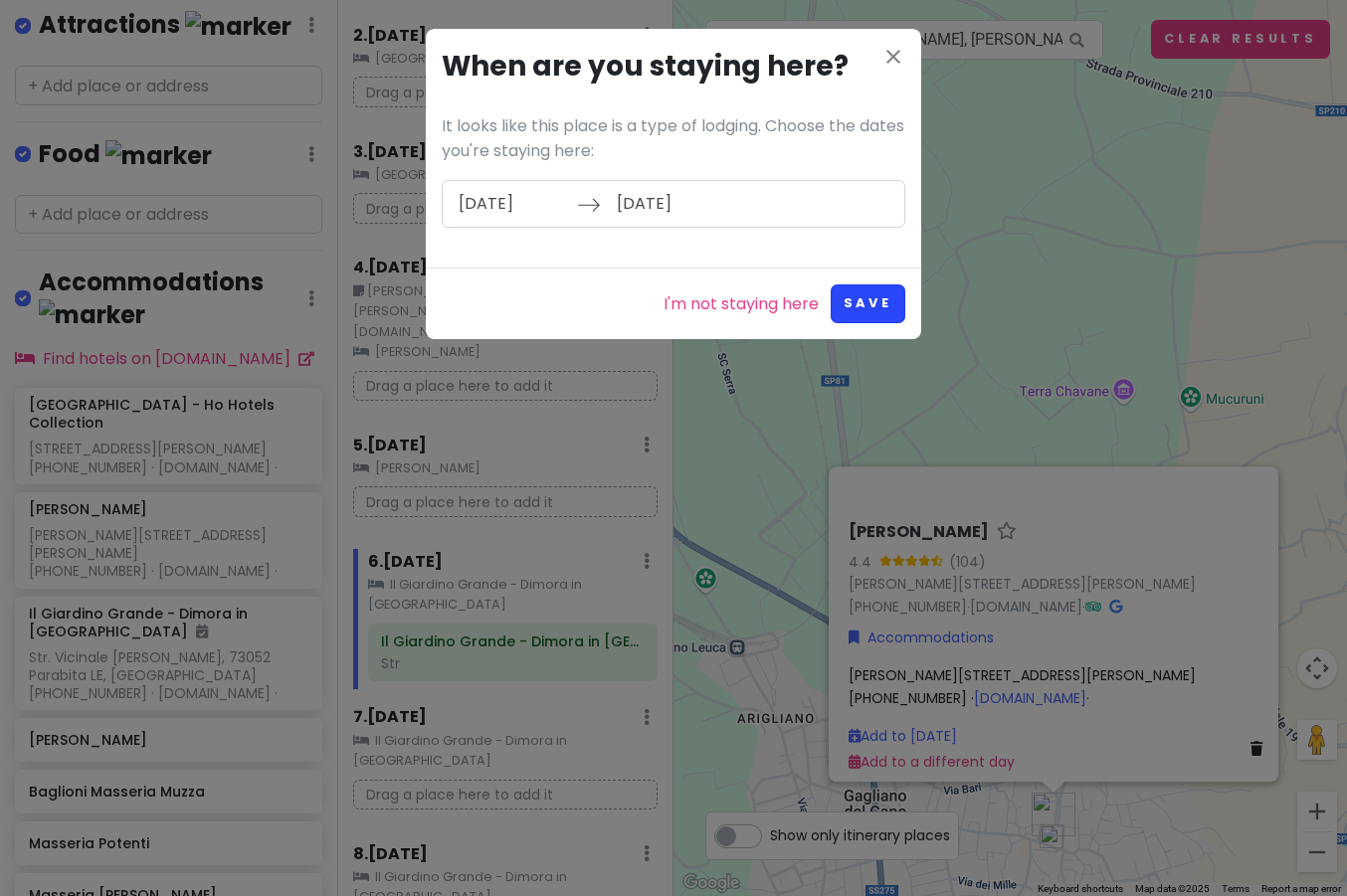 click on "Save" at bounding box center (867, 303) 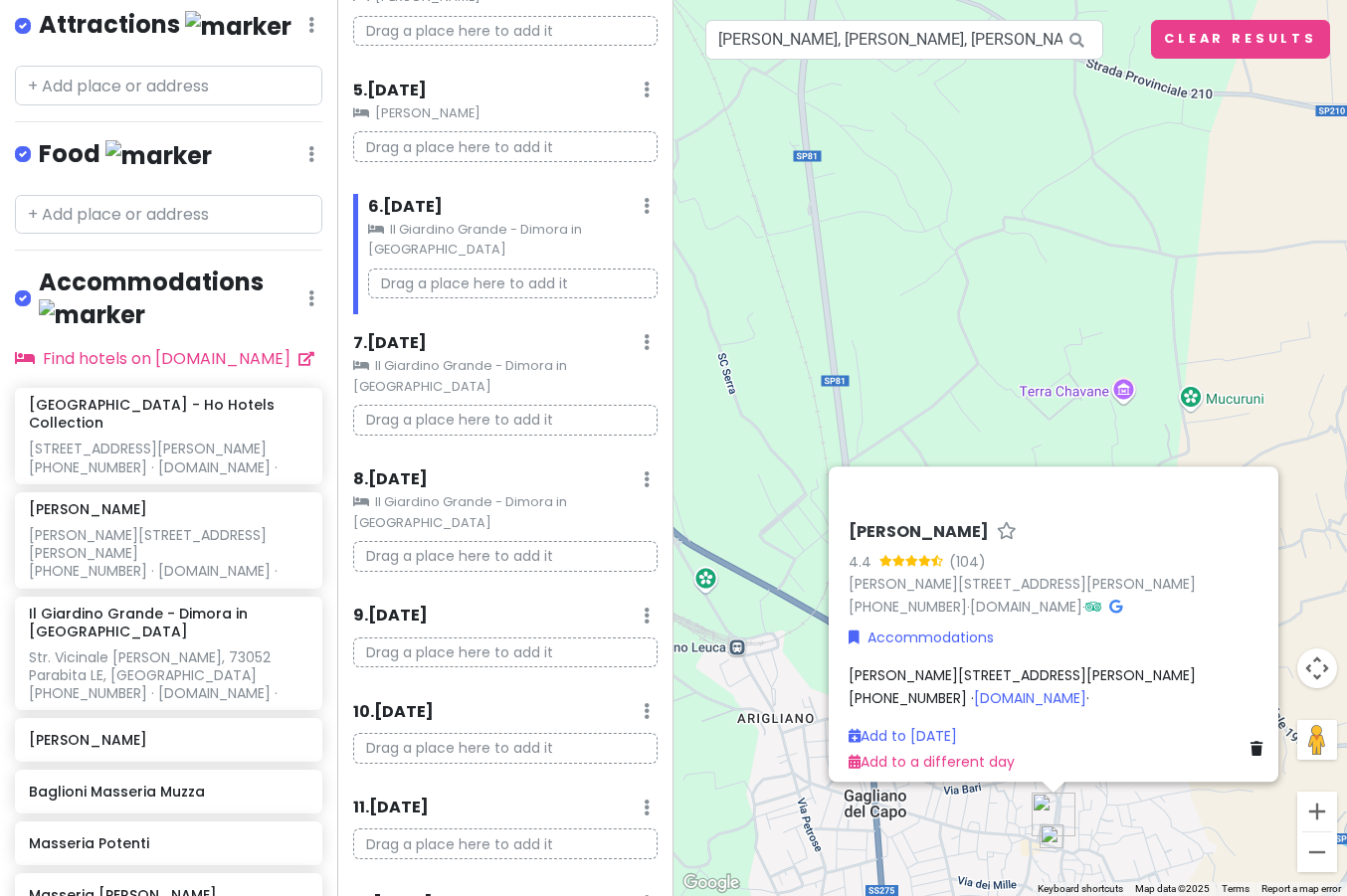 scroll, scrollTop: 589, scrollLeft: 0, axis: vertical 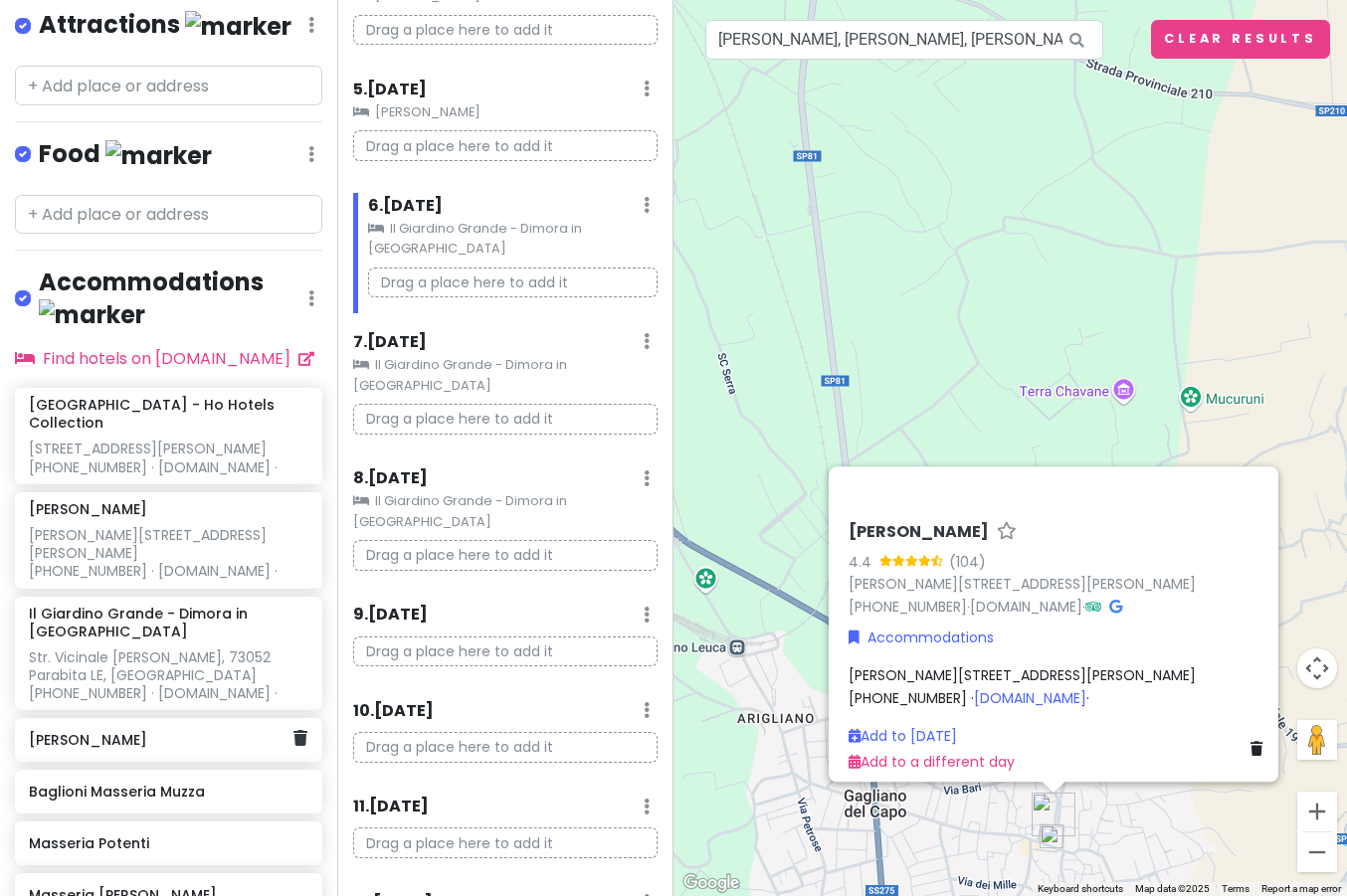 click on "[PERSON_NAME]" at bounding box center (161, 740) 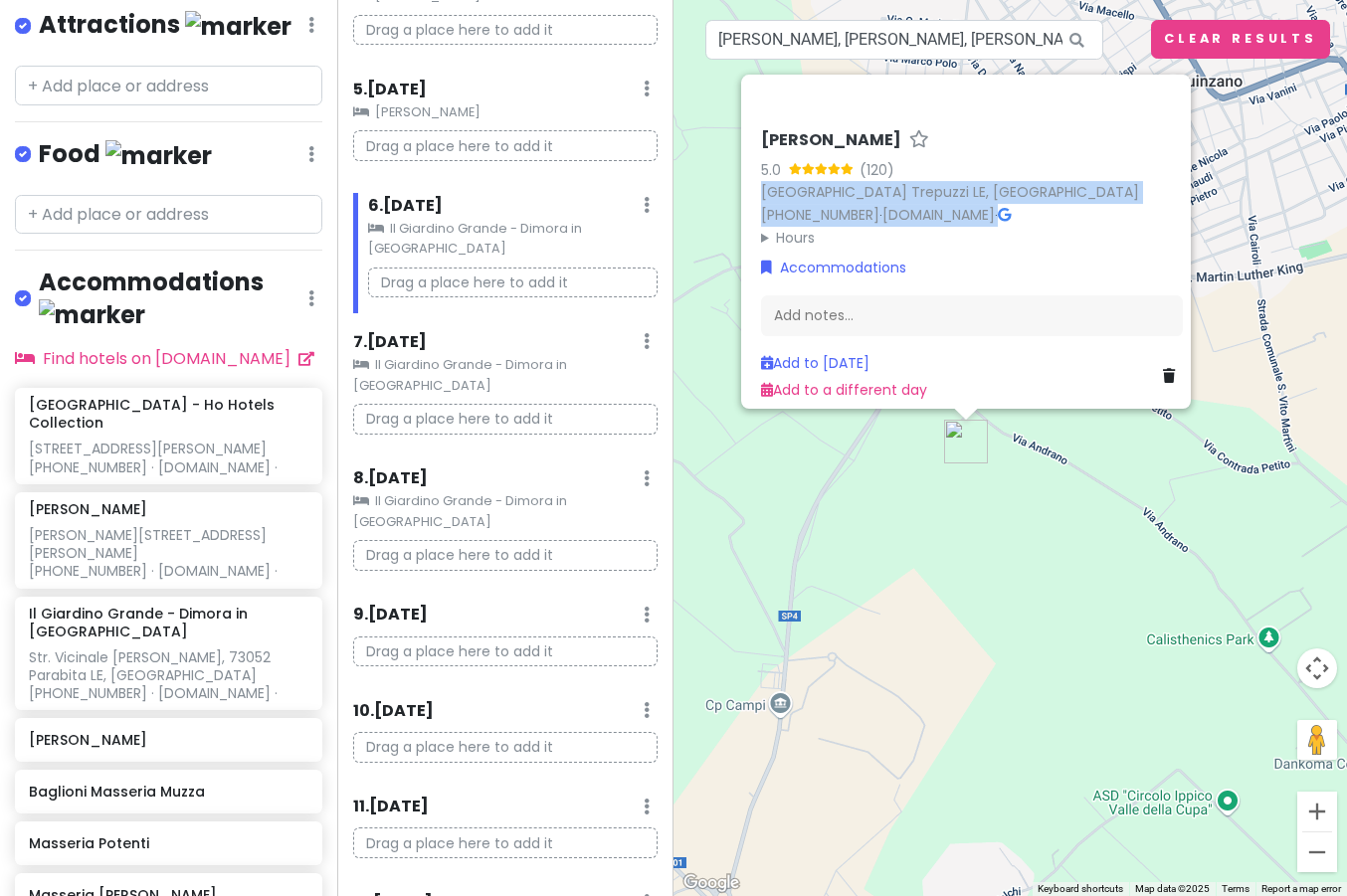 drag, startPoint x: 1081, startPoint y: 196, endPoint x: 736, endPoint y: 182, distance: 345.28394 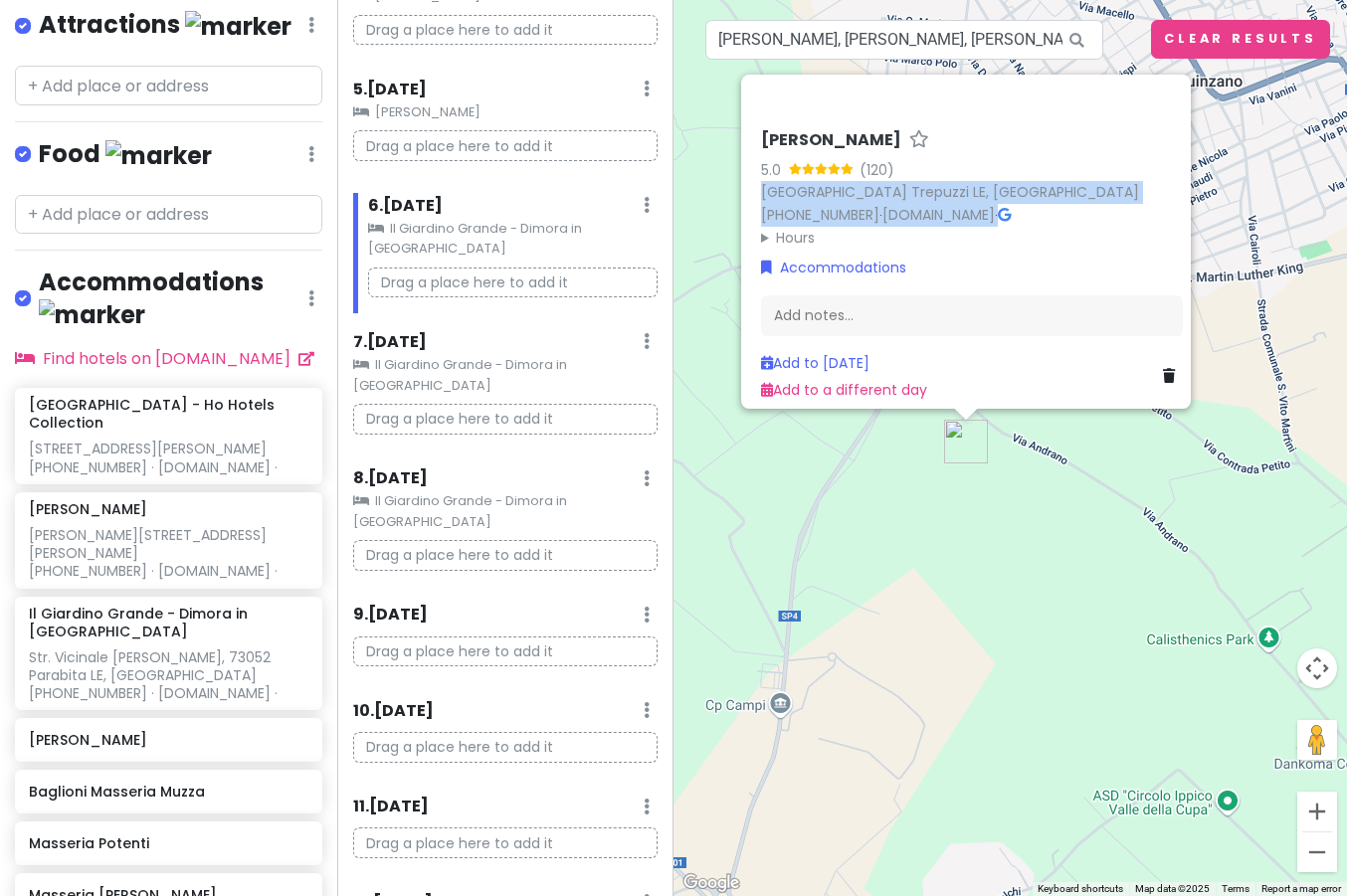 click on "[PERSON_NAME] 5.0        (120) [STREET_ADDRESS] [PHONE_NUMBER]   ·   [DOMAIN_NAME]   ·   Hours [DATE]  Open 24 hours [DATE]  Open 24 hours [DATE]  Open 24 hours [DATE]  Open 24 hours [DATE]  Open 24 hours [DATE]  Open 24 hours [DATE]  Open 24 hours Accommodations Add notes...  Add to   [DATE]  Add to a different day" at bounding box center (966, 242) 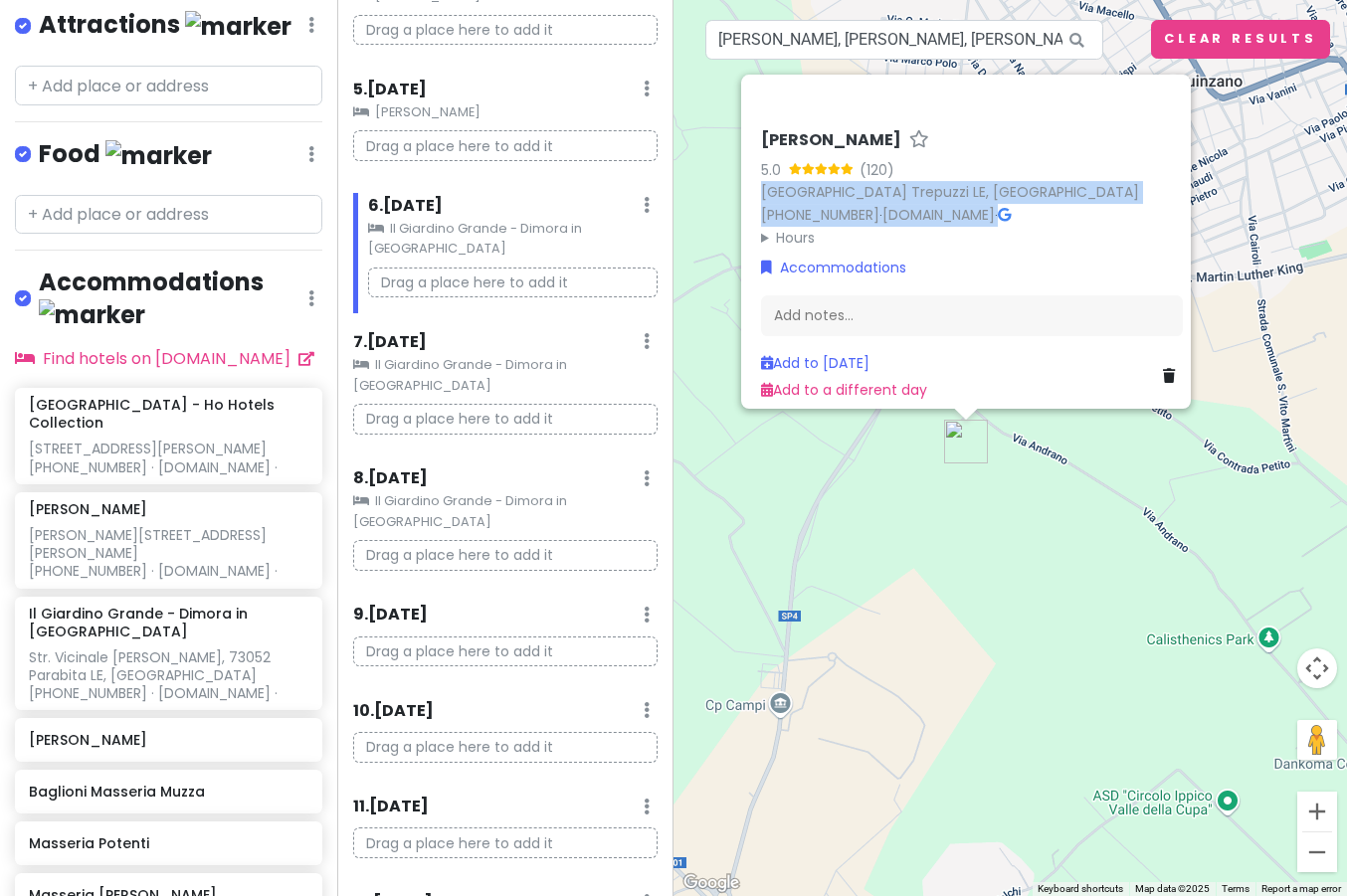 copy on "[GEOGRAPHIC_DATA] Trepuzzi LE, [GEOGRAPHIC_DATA] [PHONE_NUMBER]   ·   [DOMAIN_NAME]   ·" 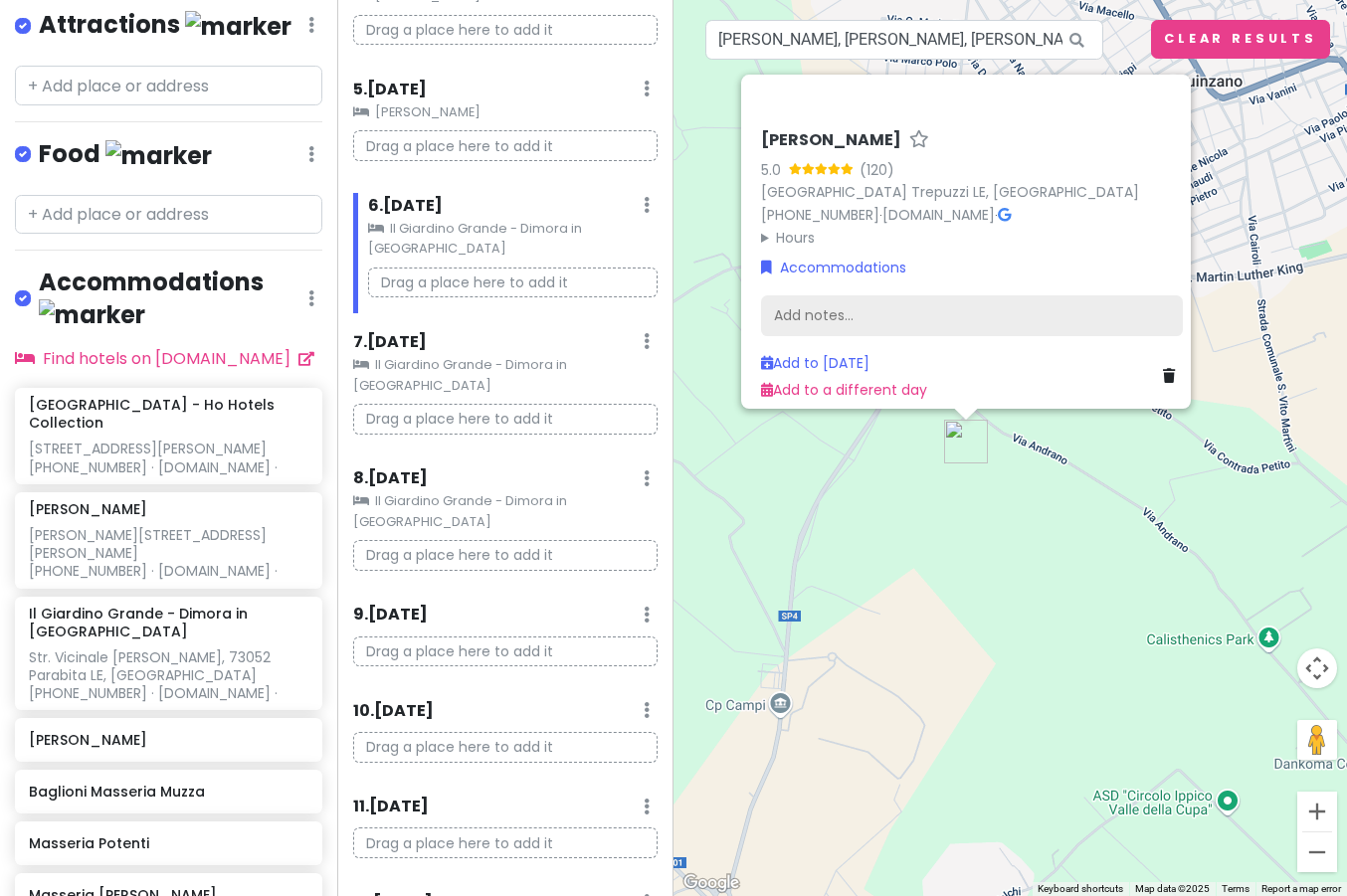 click on "Add notes..." at bounding box center (972, 315) 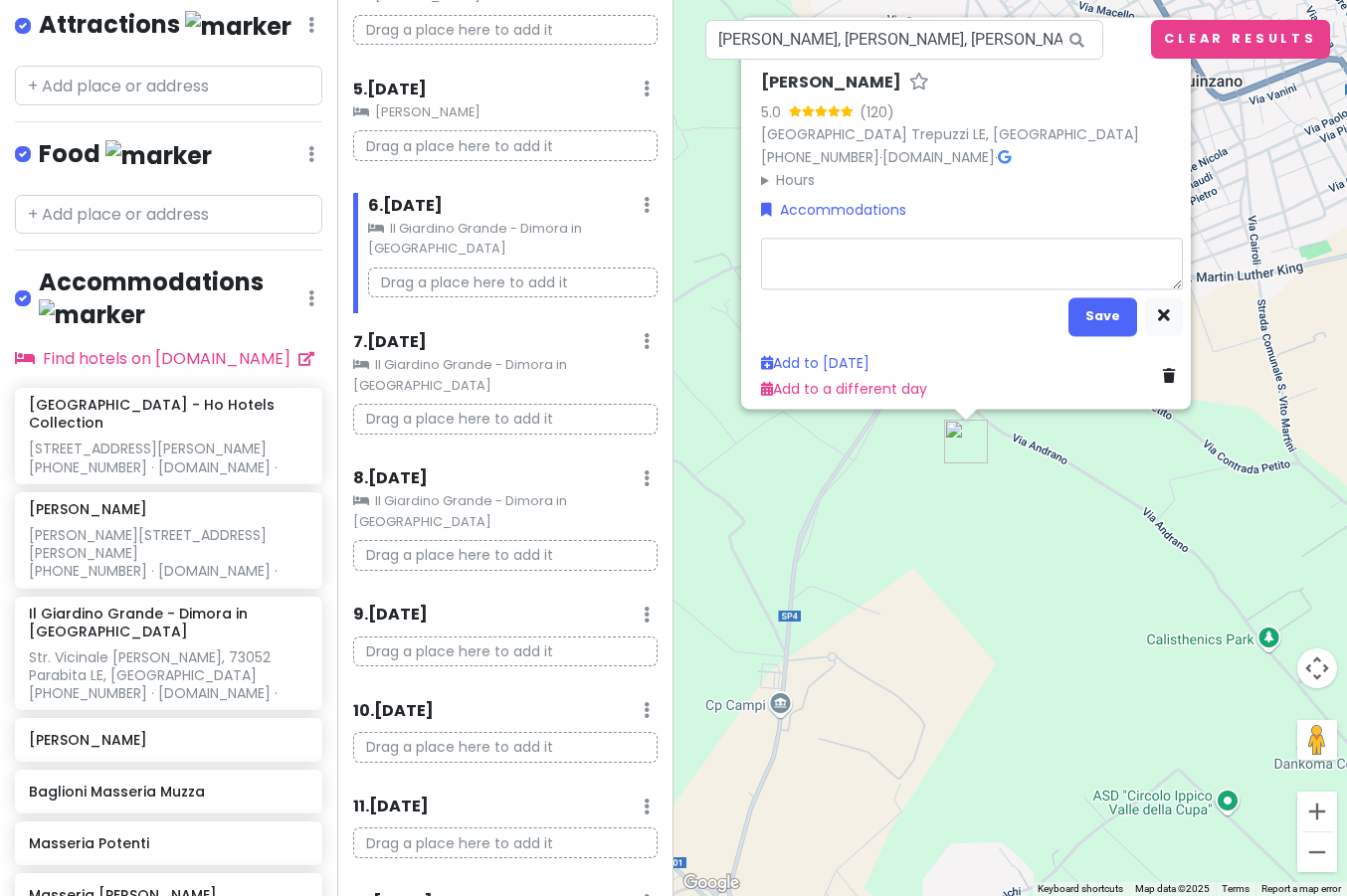 type on "x" 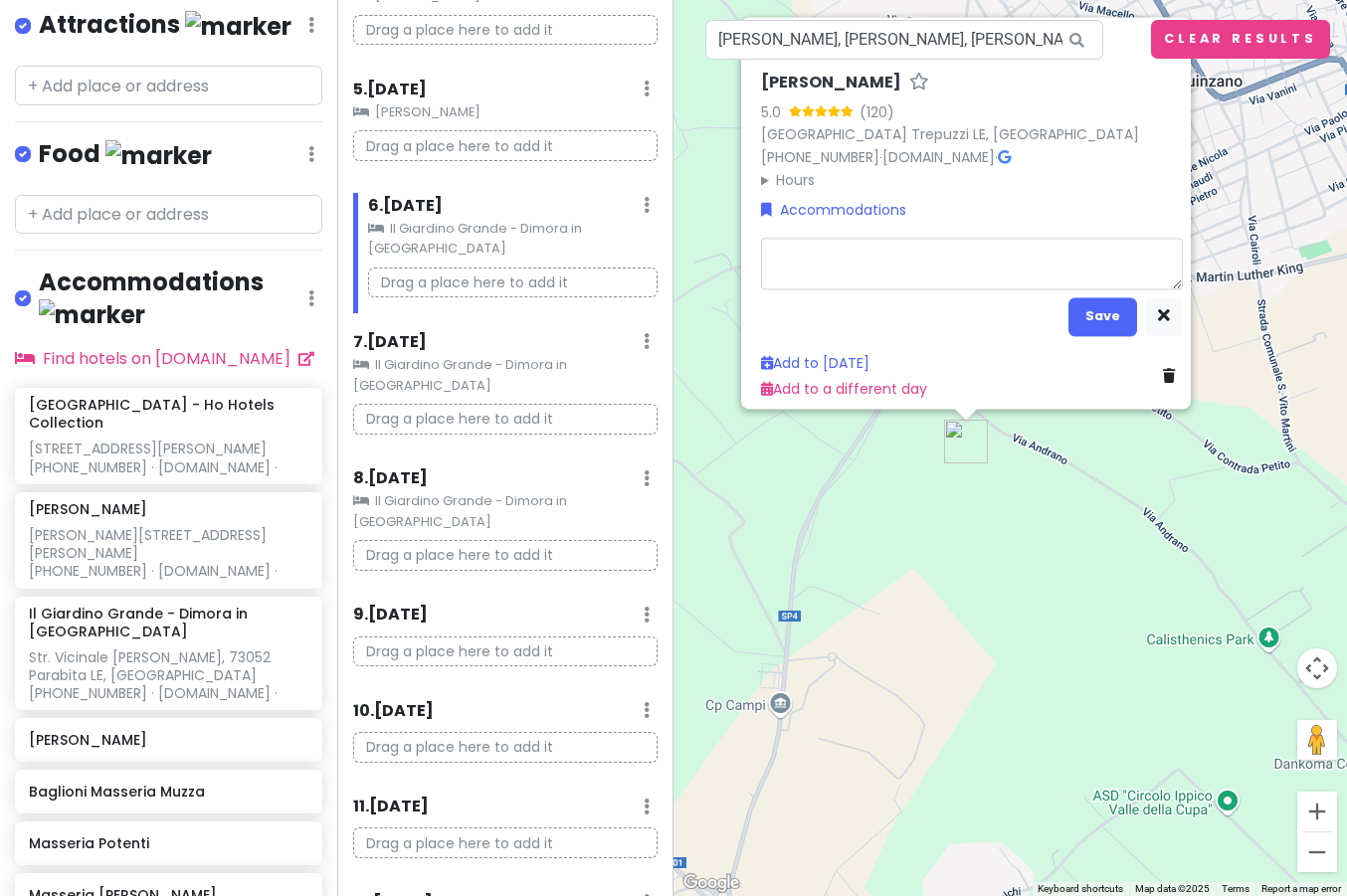 type on "[GEOGRAPHIC_DATA] Trepuzzi LE, [GEOGRAPHIC_DATA]
[PHONE_NUMBER] · [DOMAIN_NAME] ·" 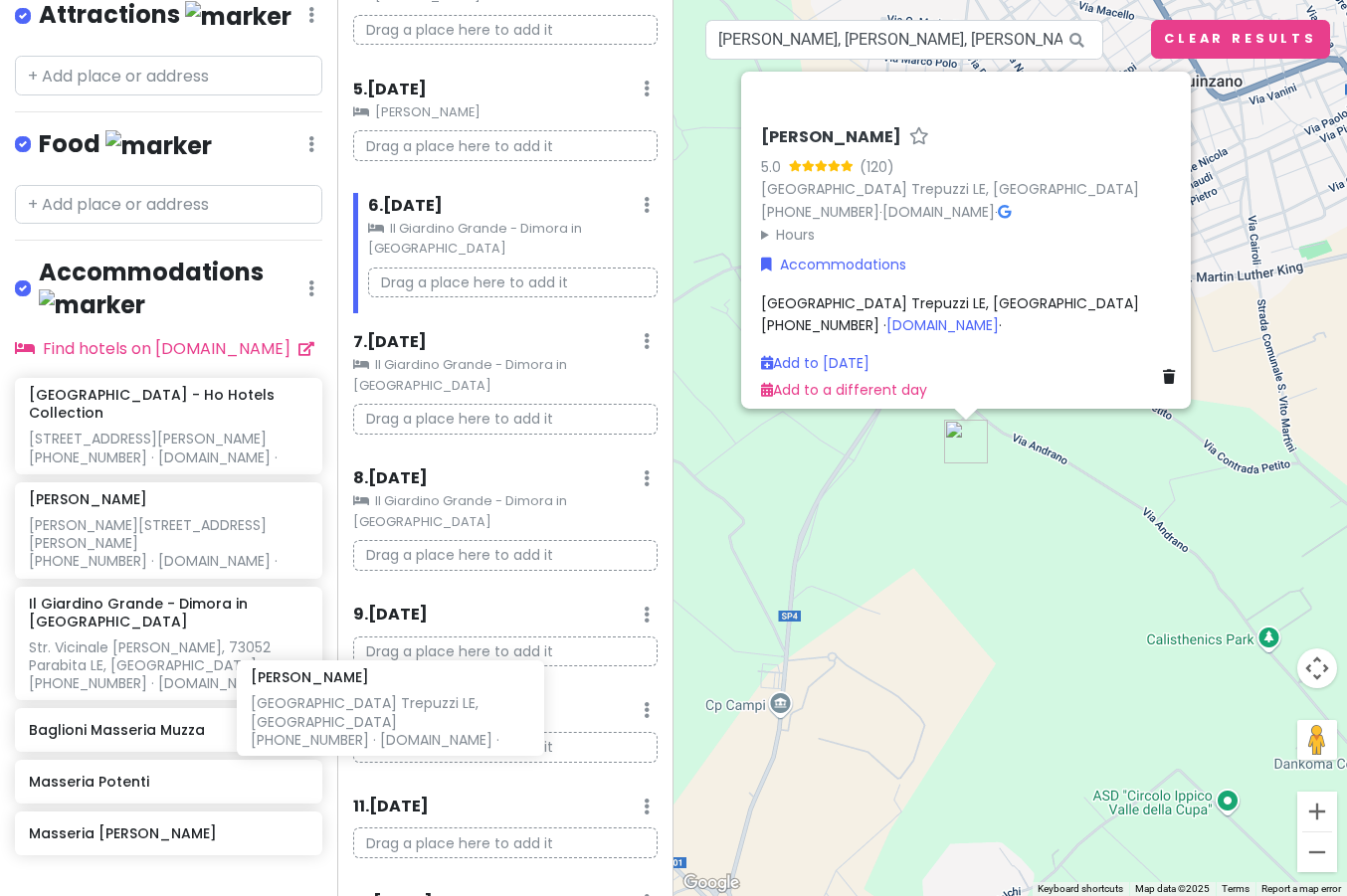 scroll, scrollTop: 341, scrollLeft: 0, axis: vertical 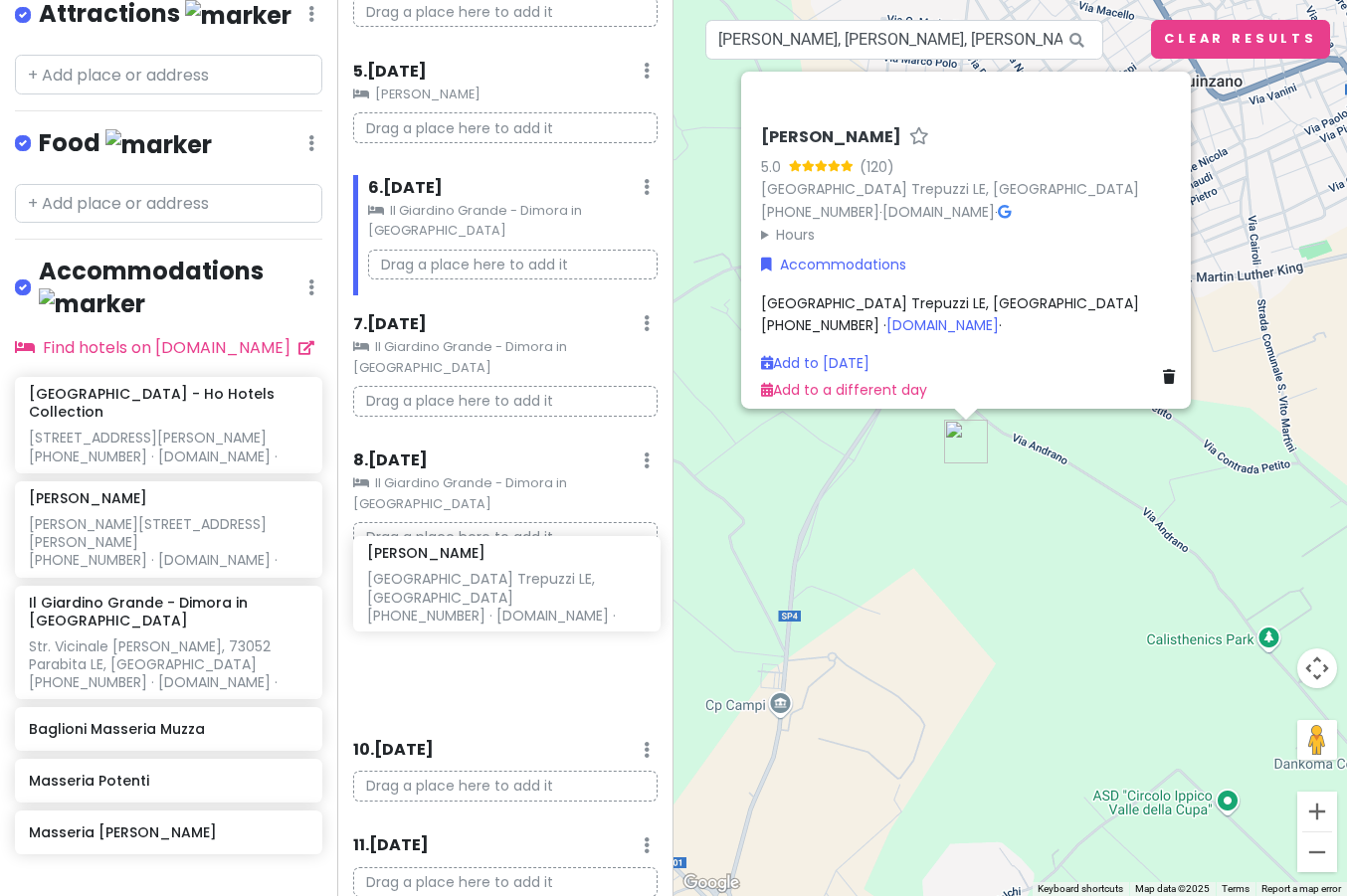 drag, startPoint x: 73, startPoint y: 694, endPoint x: 411, endPoint y: 560, distance: 363.59318 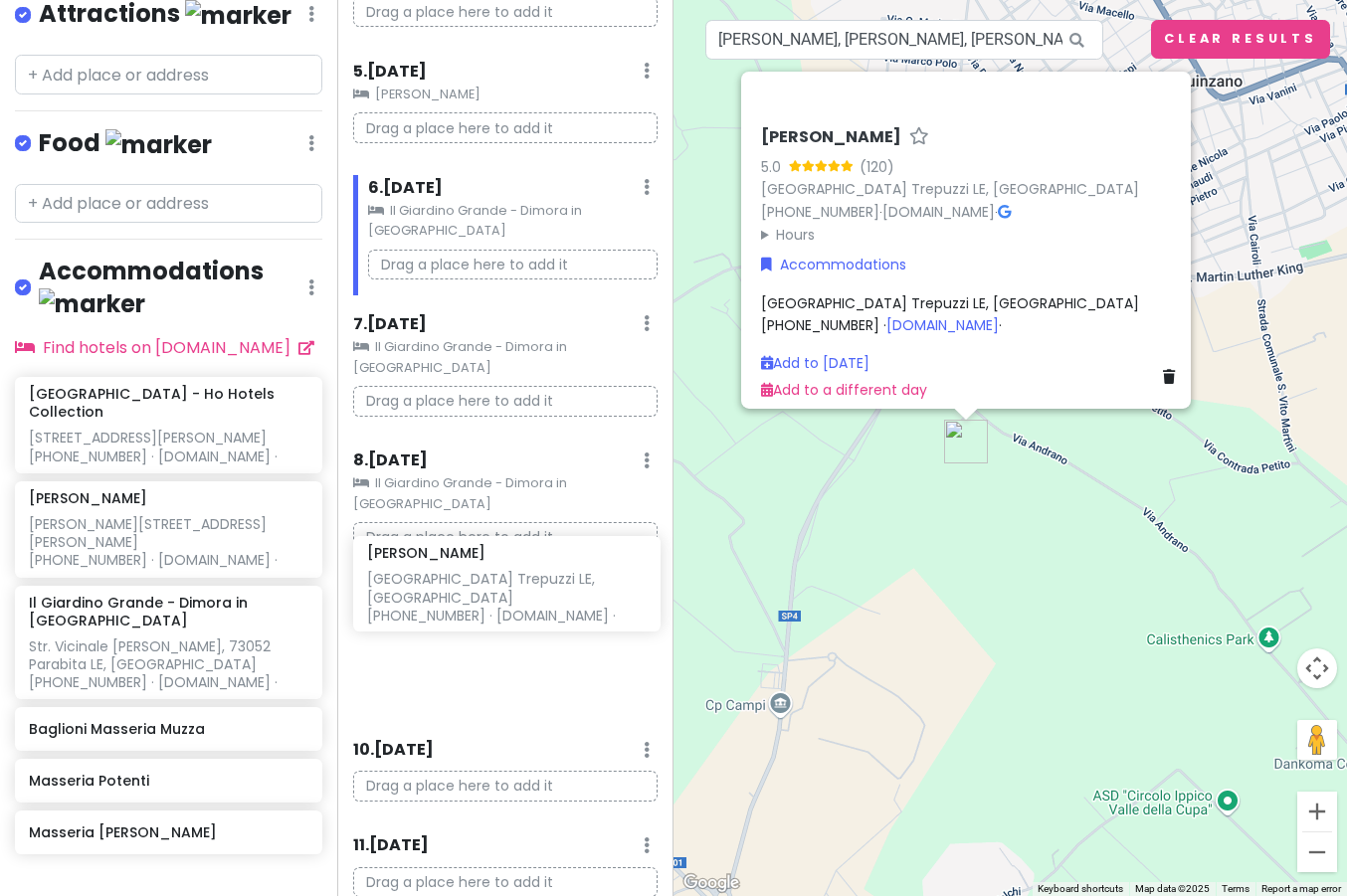 click on "Puglia Private Change Dates Make a Copy Delete Trip Go Pro ⚡️ Give Feedback 💡 Support Scout ☕️ Itinerary Share Publish Notes 1st Stop Patria Palace [GEOGRAPHIC_DATA] Attractions   Edit Reorder Delete List Food   Edit Reorder Delete List Accommodations   Edit Reorder Delete List Find hotels on [DOMAIN_NAME] Patria Palace Hotel - Ho Hotels Collection [STREET_ADDRESS][PERSON_NAME]
[PHONE_NUMBER] · [DOMAIN_NAME] · [PERSON_NAME] [PERSON_NAME][STREET_ADDRESS][PERSON_NAME]
[PHONE_NUMBER] · [DOMAIN_NAME] · Il [GEOGRAPHIC_DATA] in [GEOGRAPHIC_DATA] Str. Vicinale [PERSON_NAME], 73052 Parabita LE, [GEOGRAPHIC_DATA]
[PHONE_NUMBER] · [DOMAIN_NAME] · [PERSON_NAME][GEOGRAPHIC_DATA], [GEOGRAPHIC_DATA]
[PHONE_NUMBER] · [DOMAIN_NAME] · Baglioni Masseria Muzza Masseria Potenti Masseria [PERSON_NAME] + Add a section Itinerary × 1 .  [DATE] Edit Day Notes Clear Lodging Delete Day      Patria Palace Hotel - Ho Hotels Collection Drag a place here to add it 2 .     3" at bounding box center [674, 448] 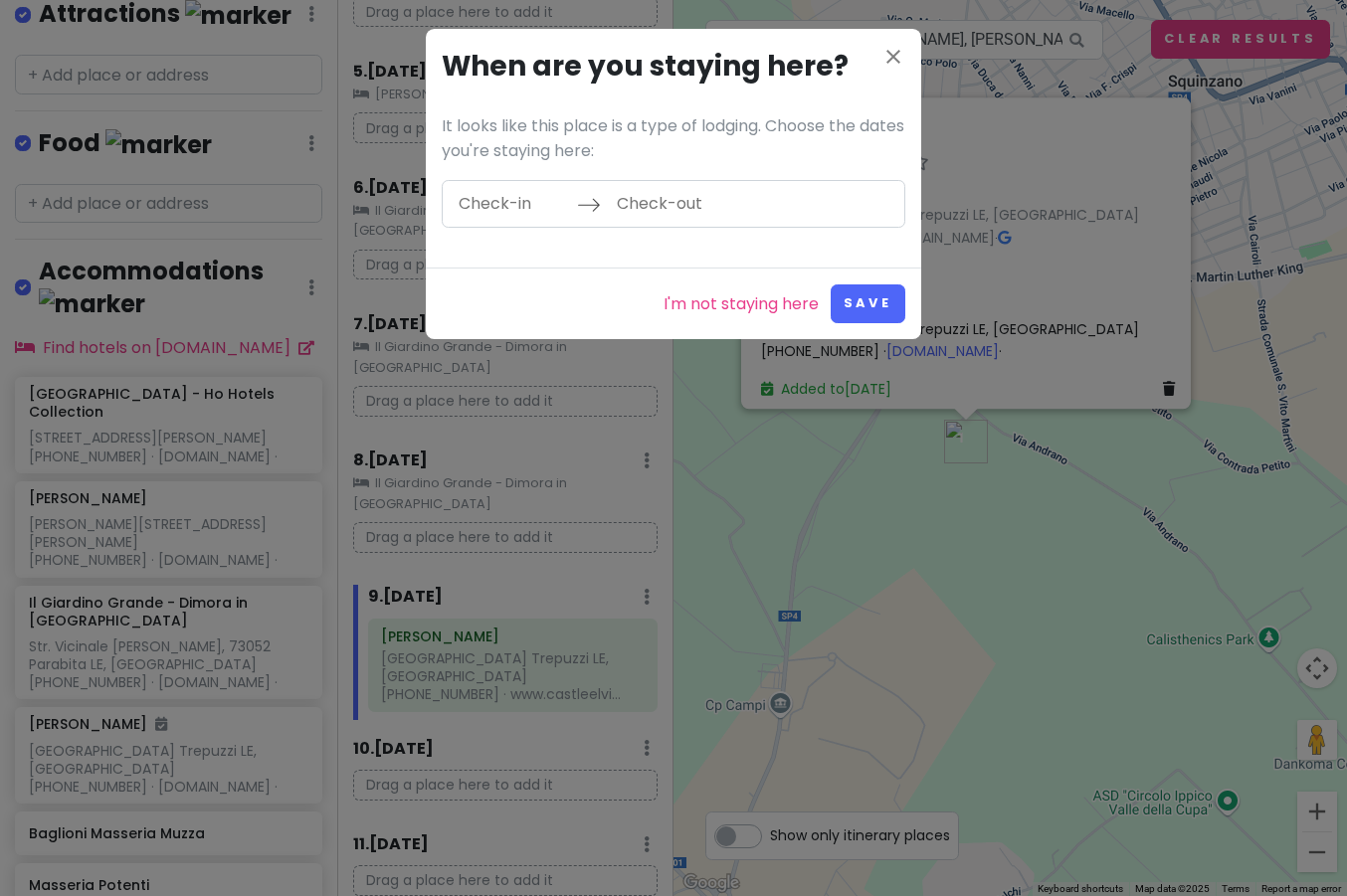 click at bounding box center (512, 204) 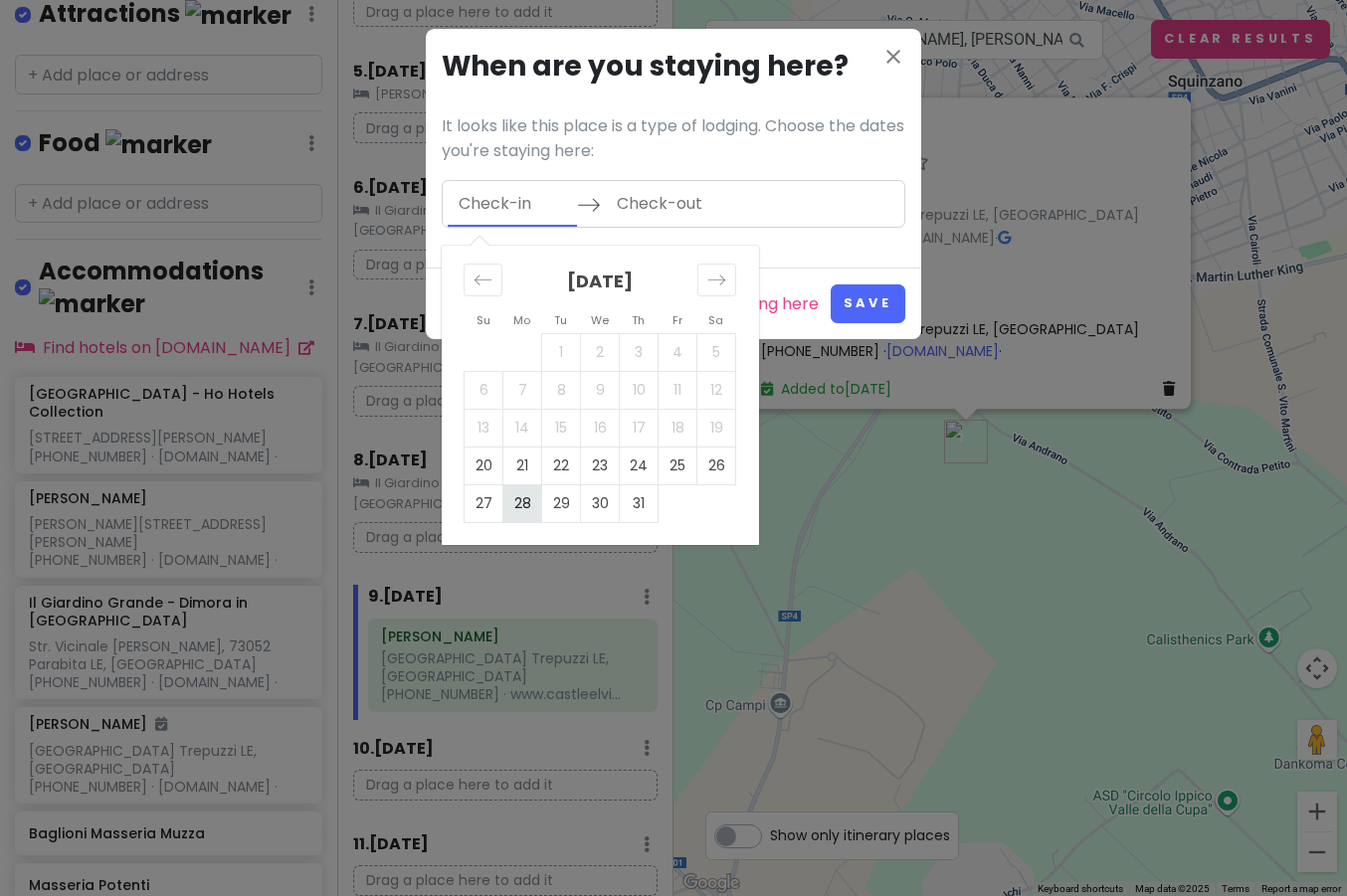 click on "28" at bounding box center [522, 503] 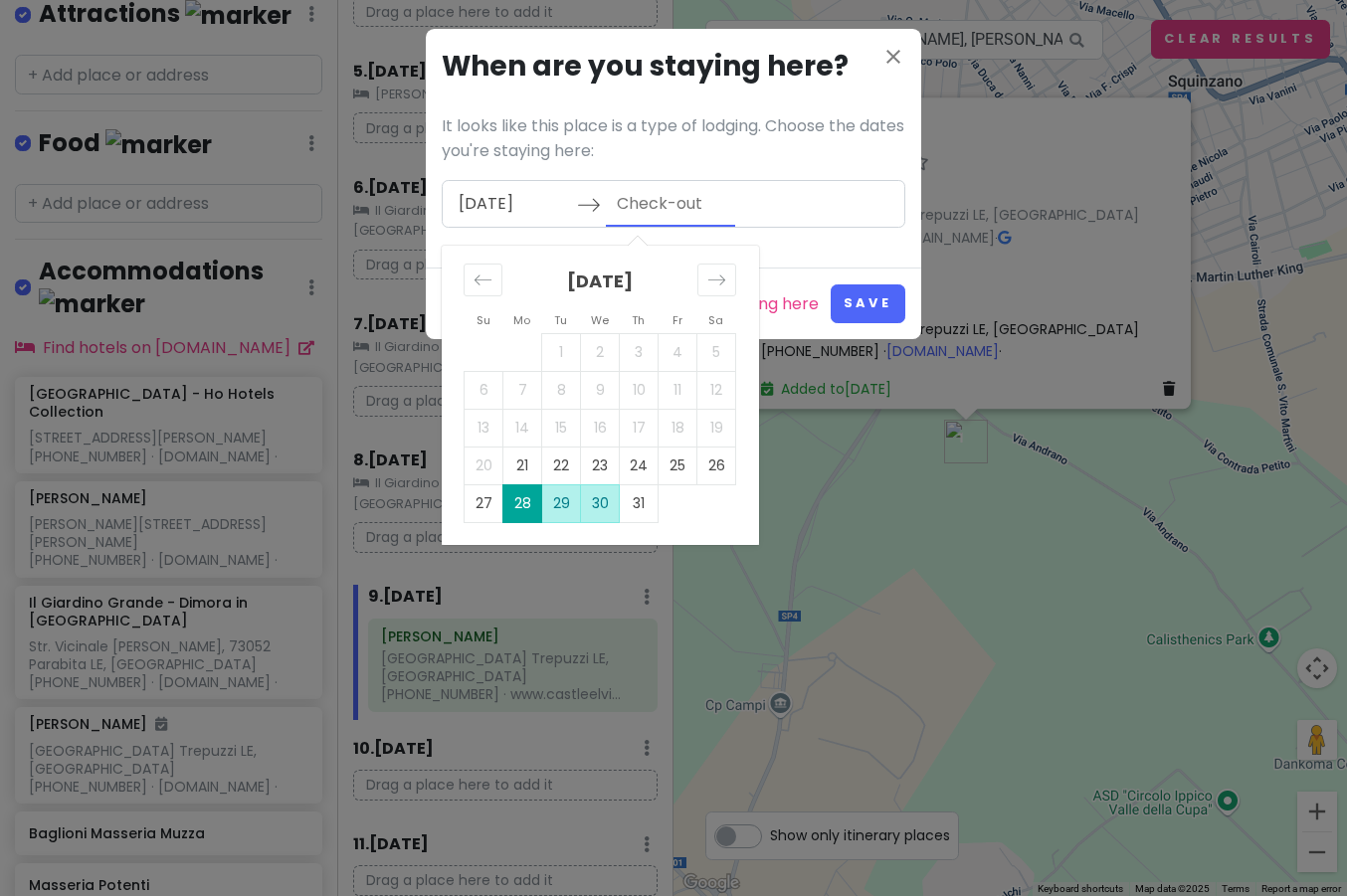 click on "30" at bounding box center (600, 503) 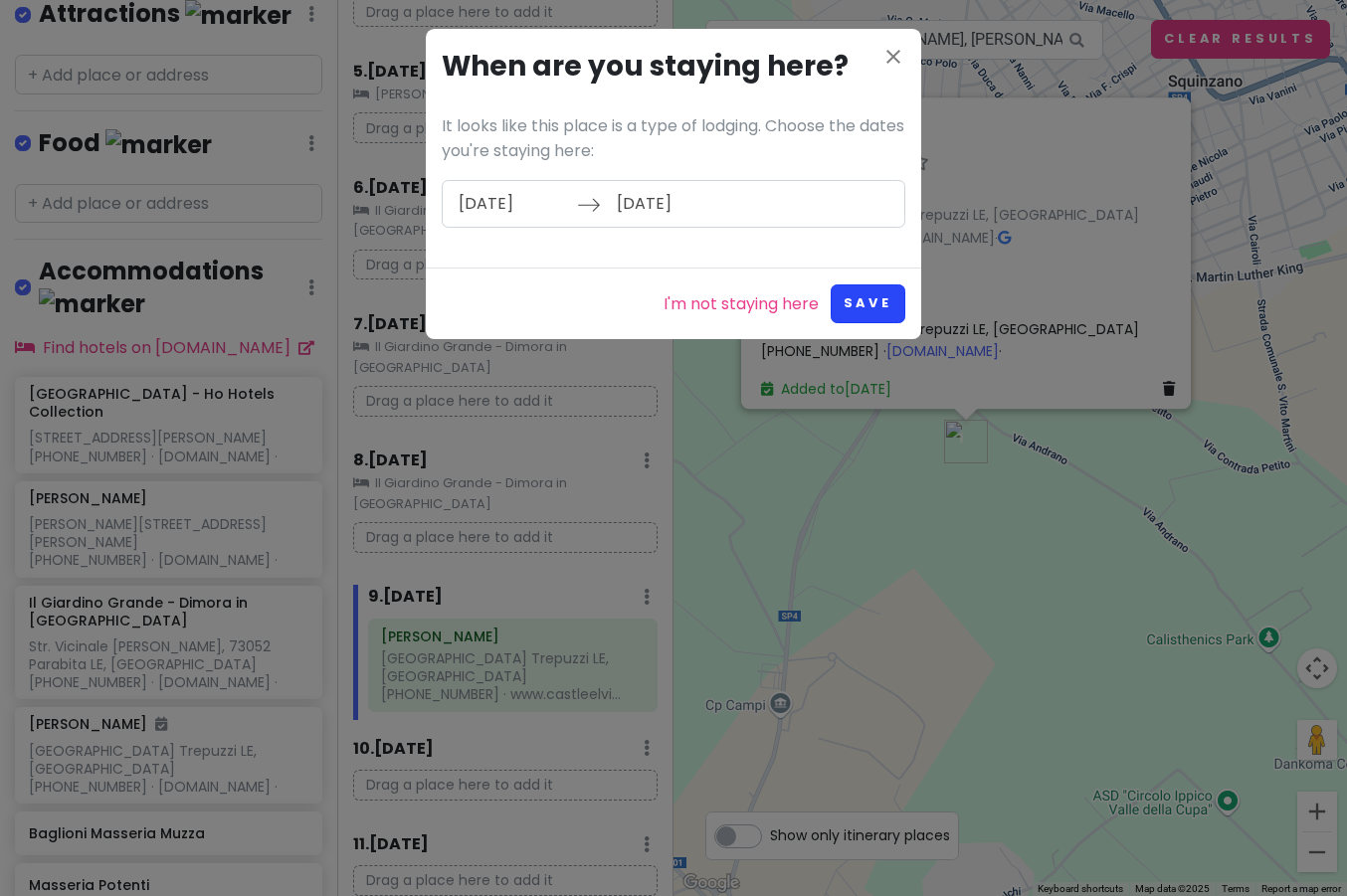click on "Save" at bounding box center [867, 303] 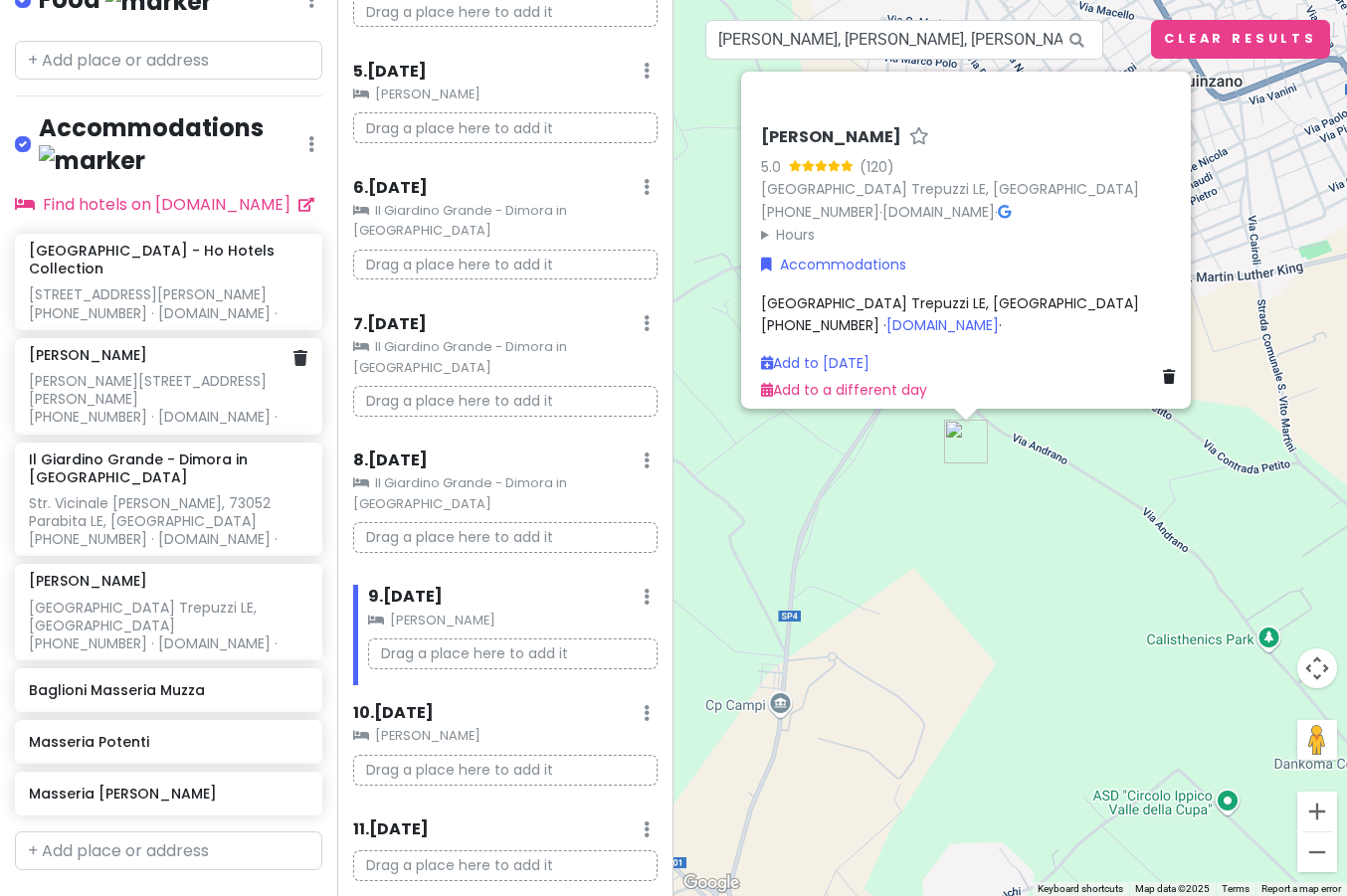 scroll, scrollTop: 482, scrollLeft: 0, axis: vertical 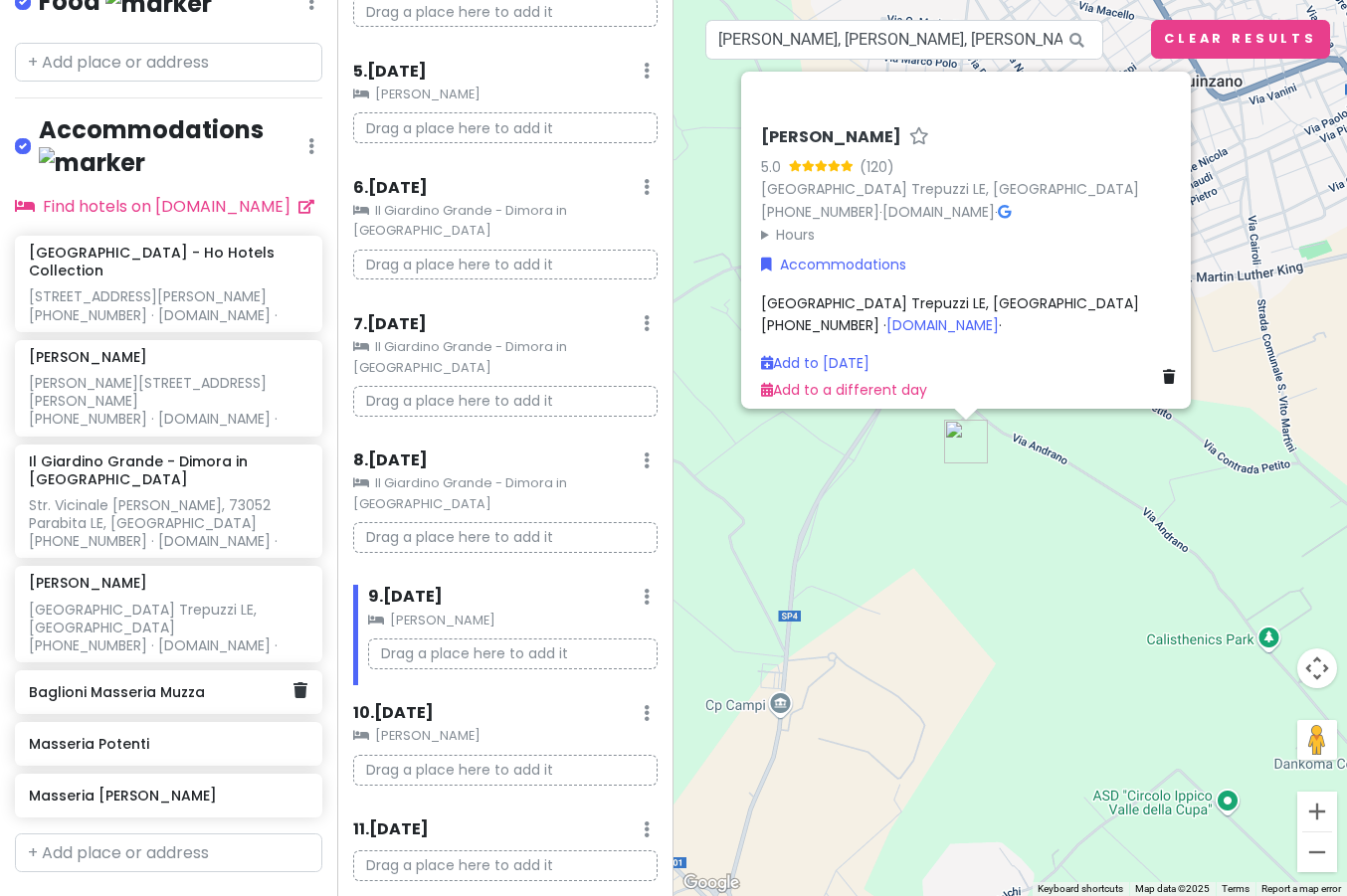click on "Baglioni Masseria Muzza" 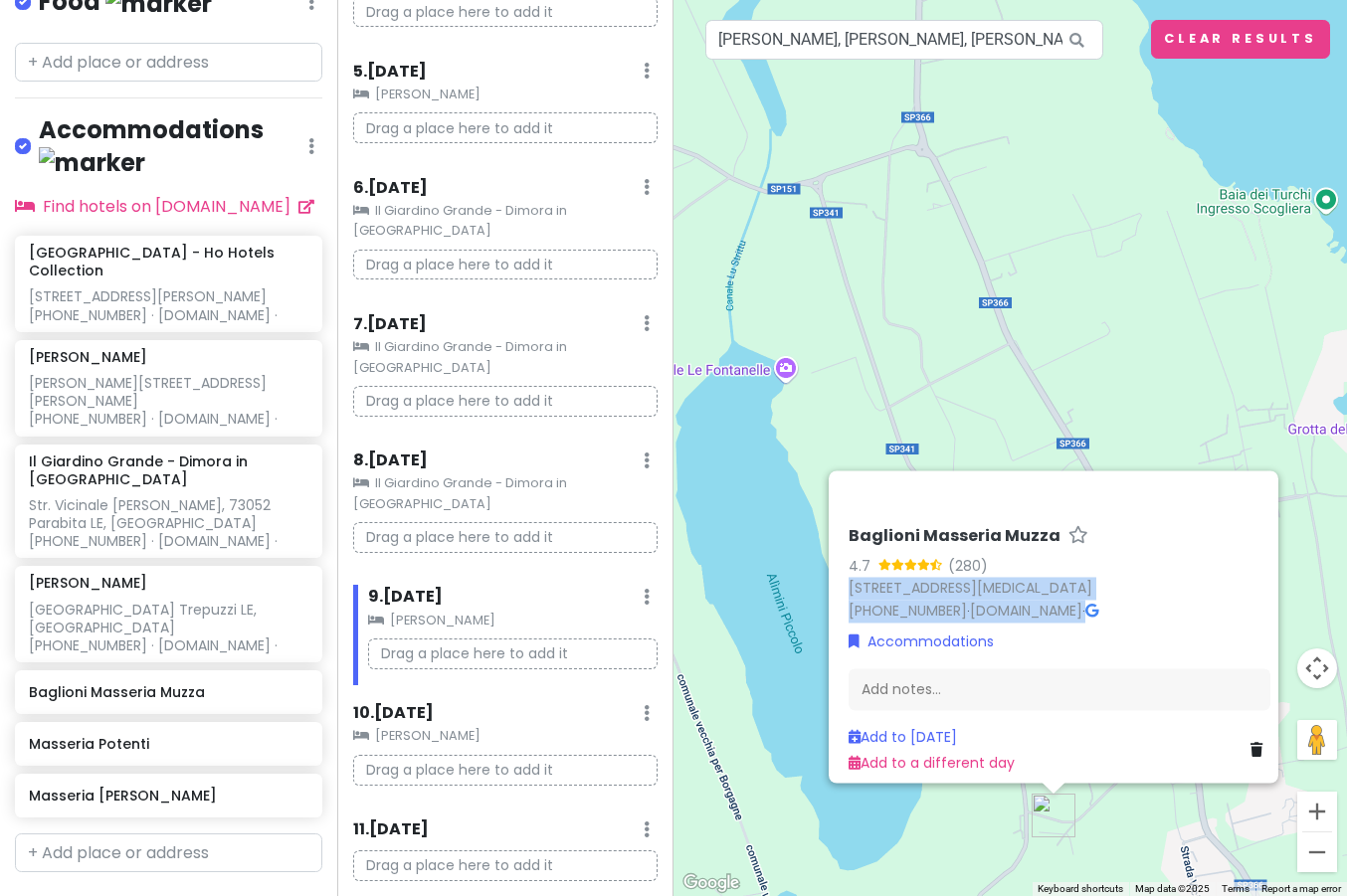 drag, startPoint x: 1196, startPoint y: 599, endPoint x: 821, endPoint y: 577, distance: 375.64478 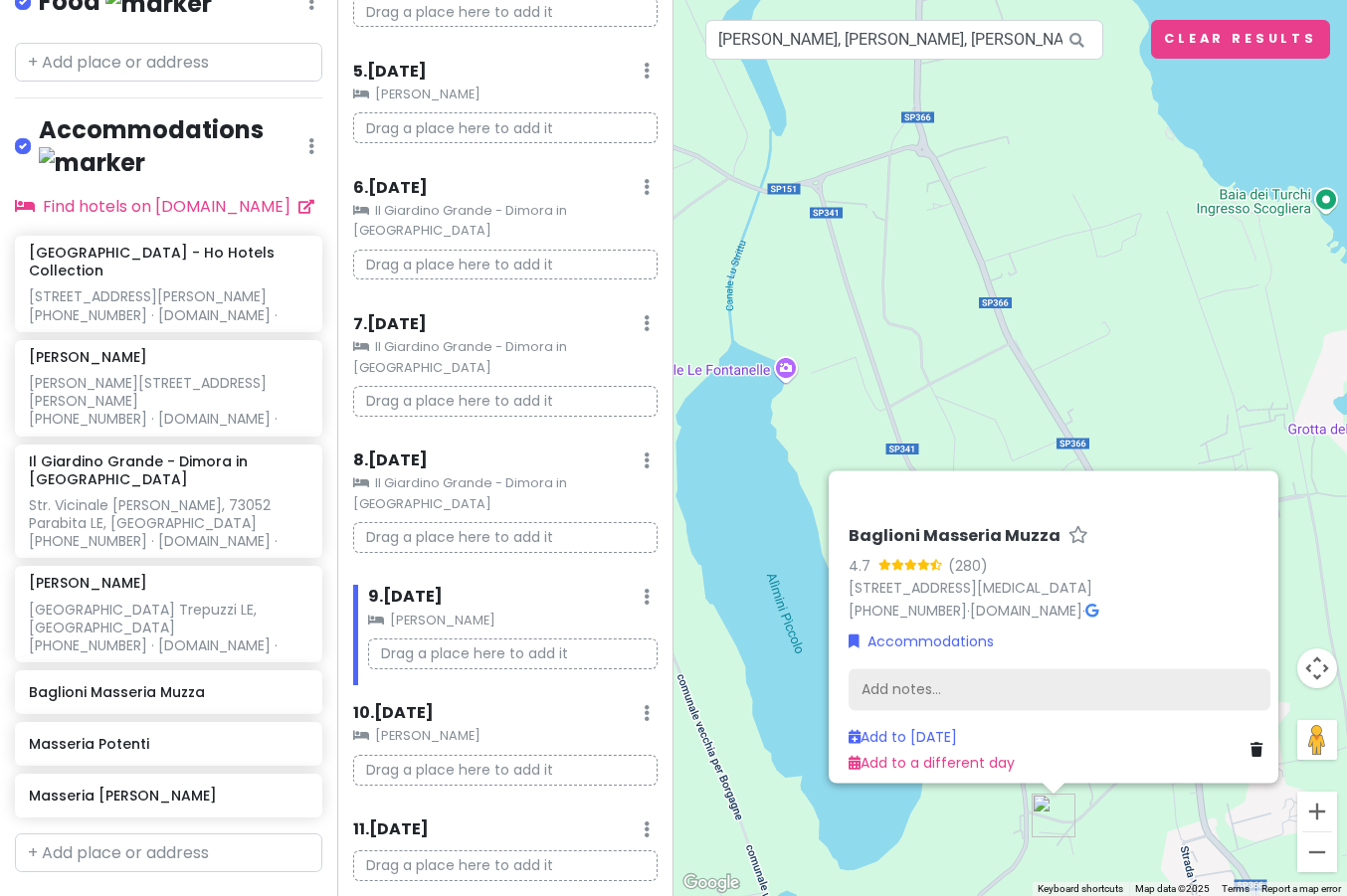 click on "Add notes..." at bounding box center [1059, 689] 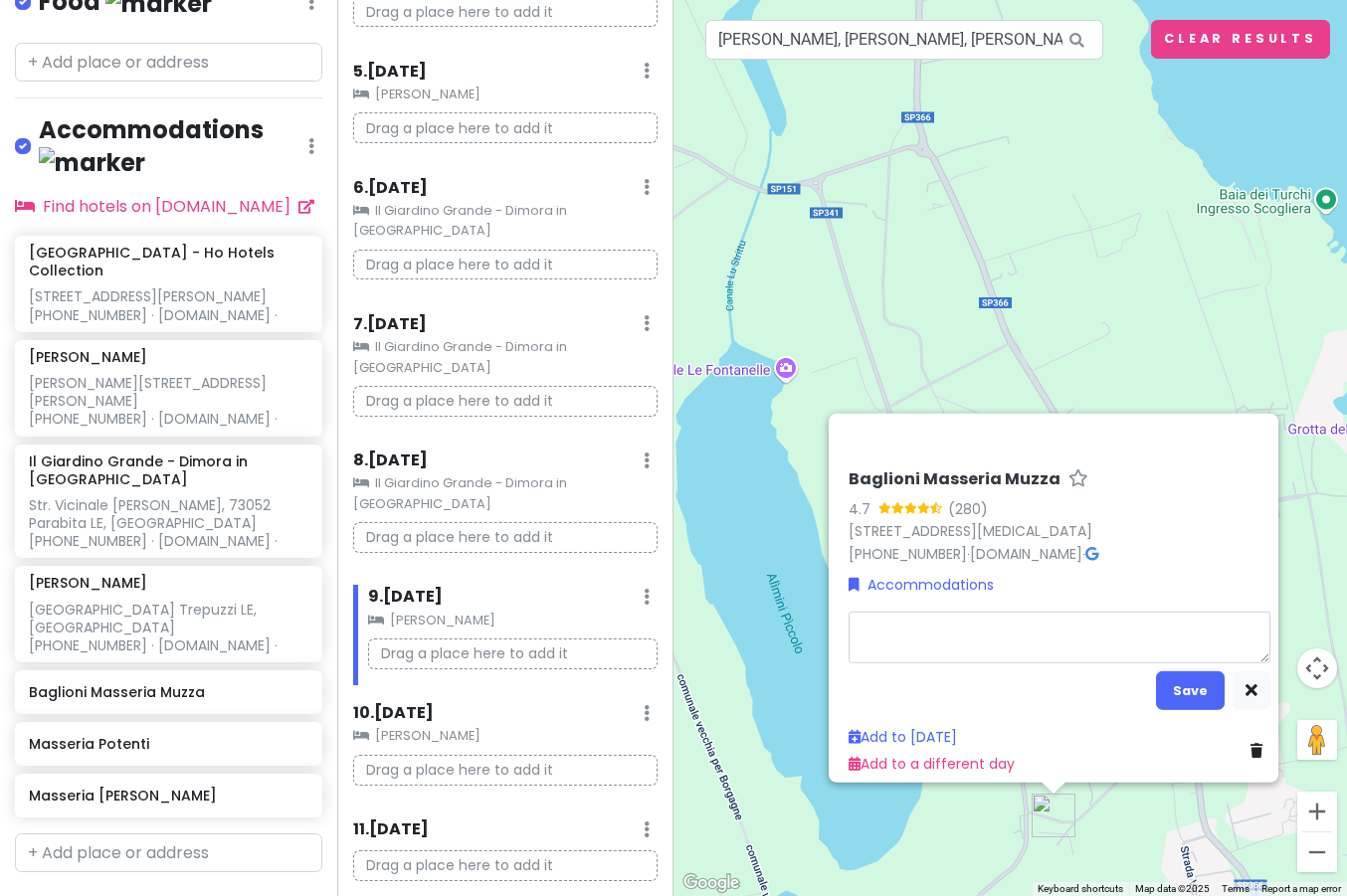 type on "x" 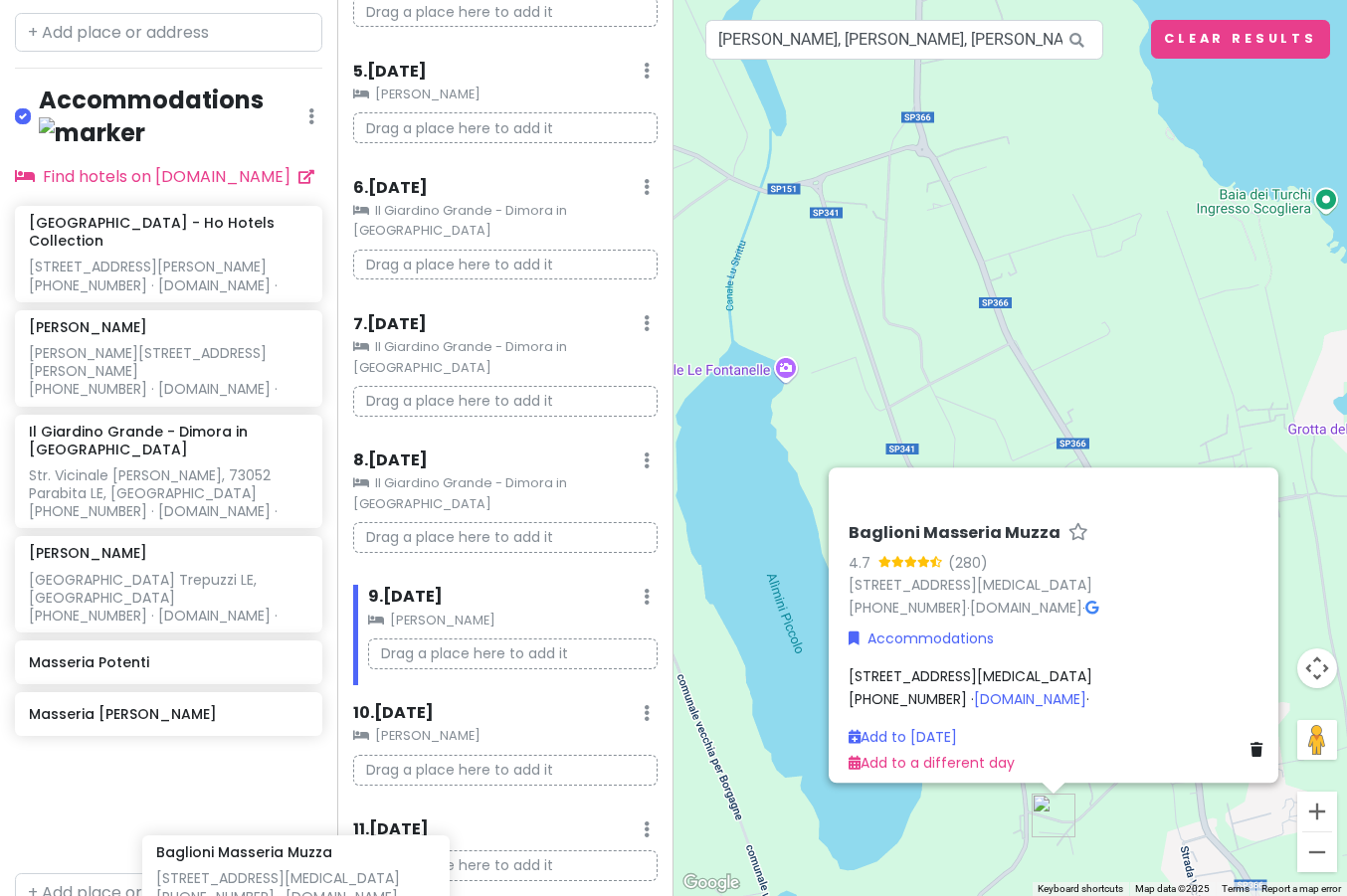 scroll, scrollTop: 552, scrollLeft: 0, axis: vertical 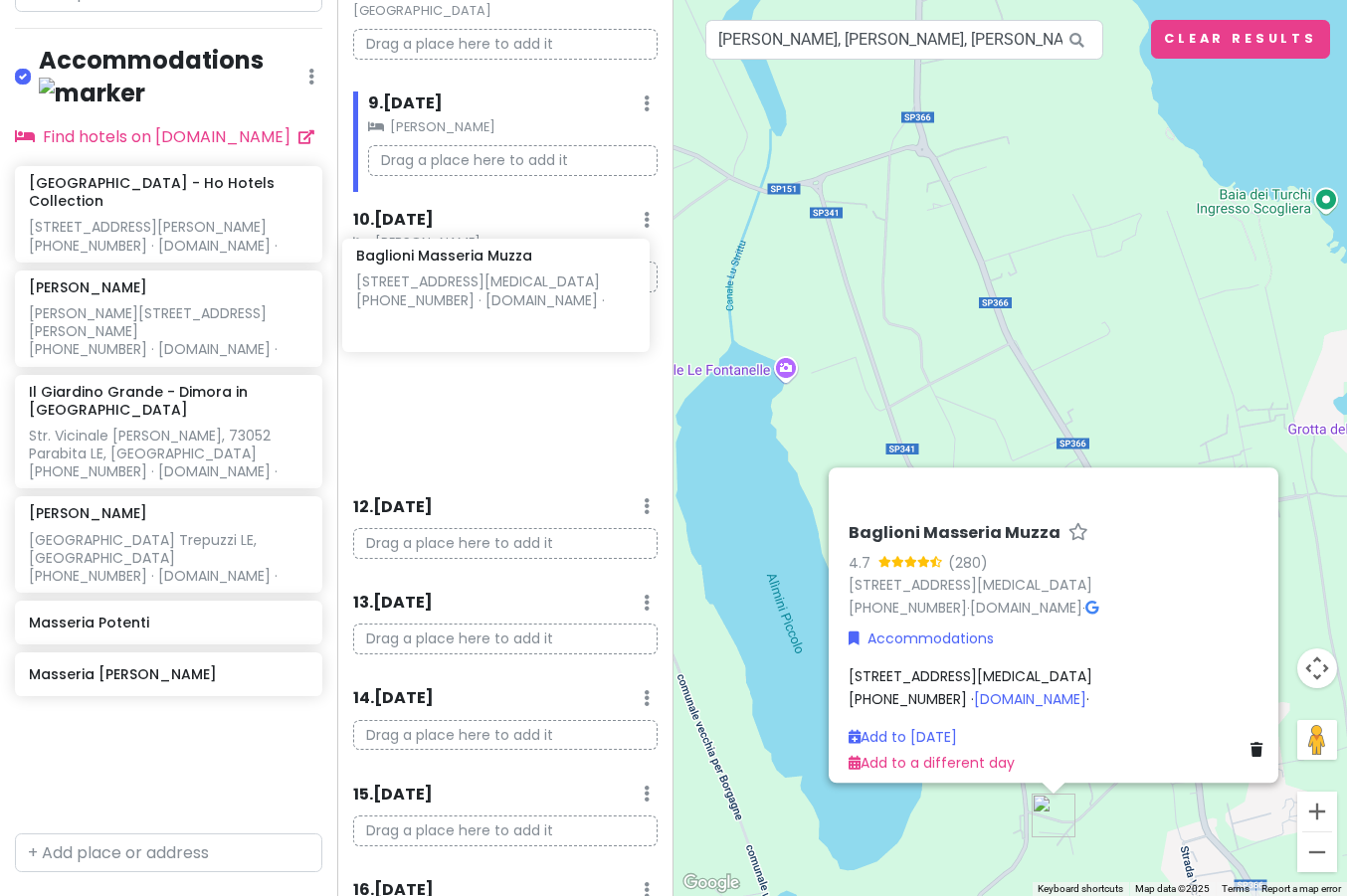 drag, startPoint x: 120, startPoint y: 651, endPoint x: 449, endPoint y: 269, distance: 504.1478 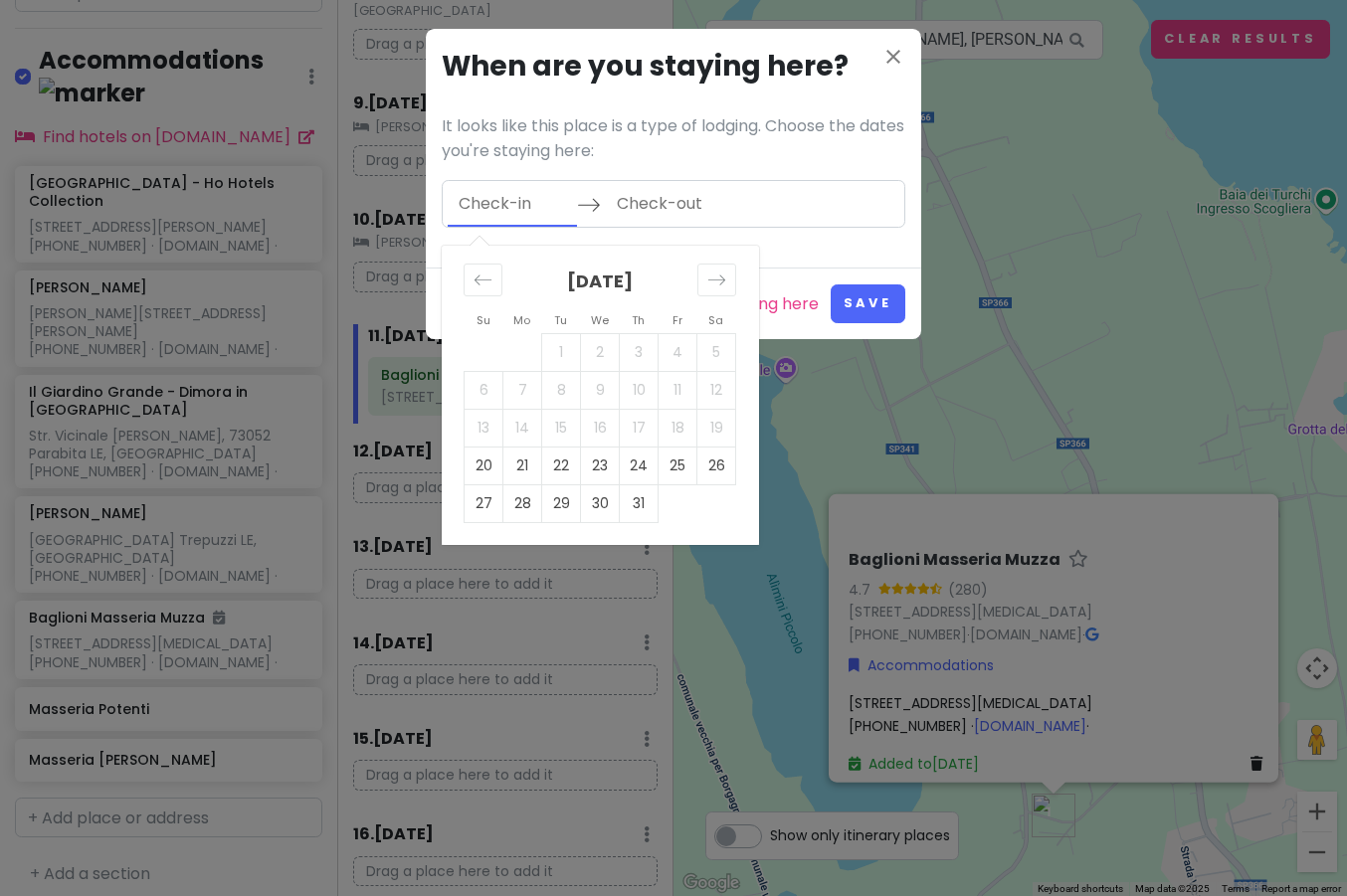 click at bounding box center (512, 204) 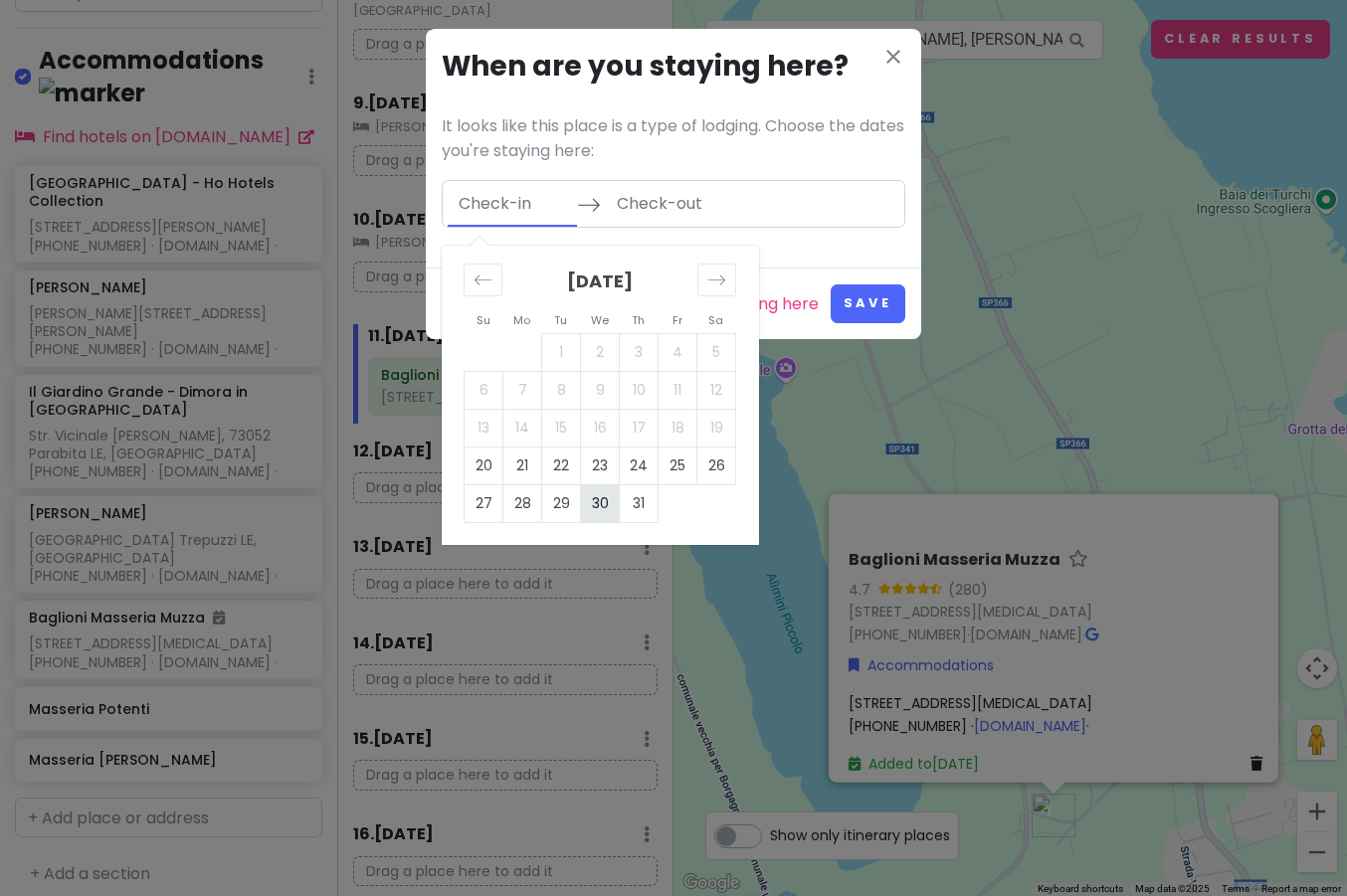 click on "30" at bounding box center [600, 503] 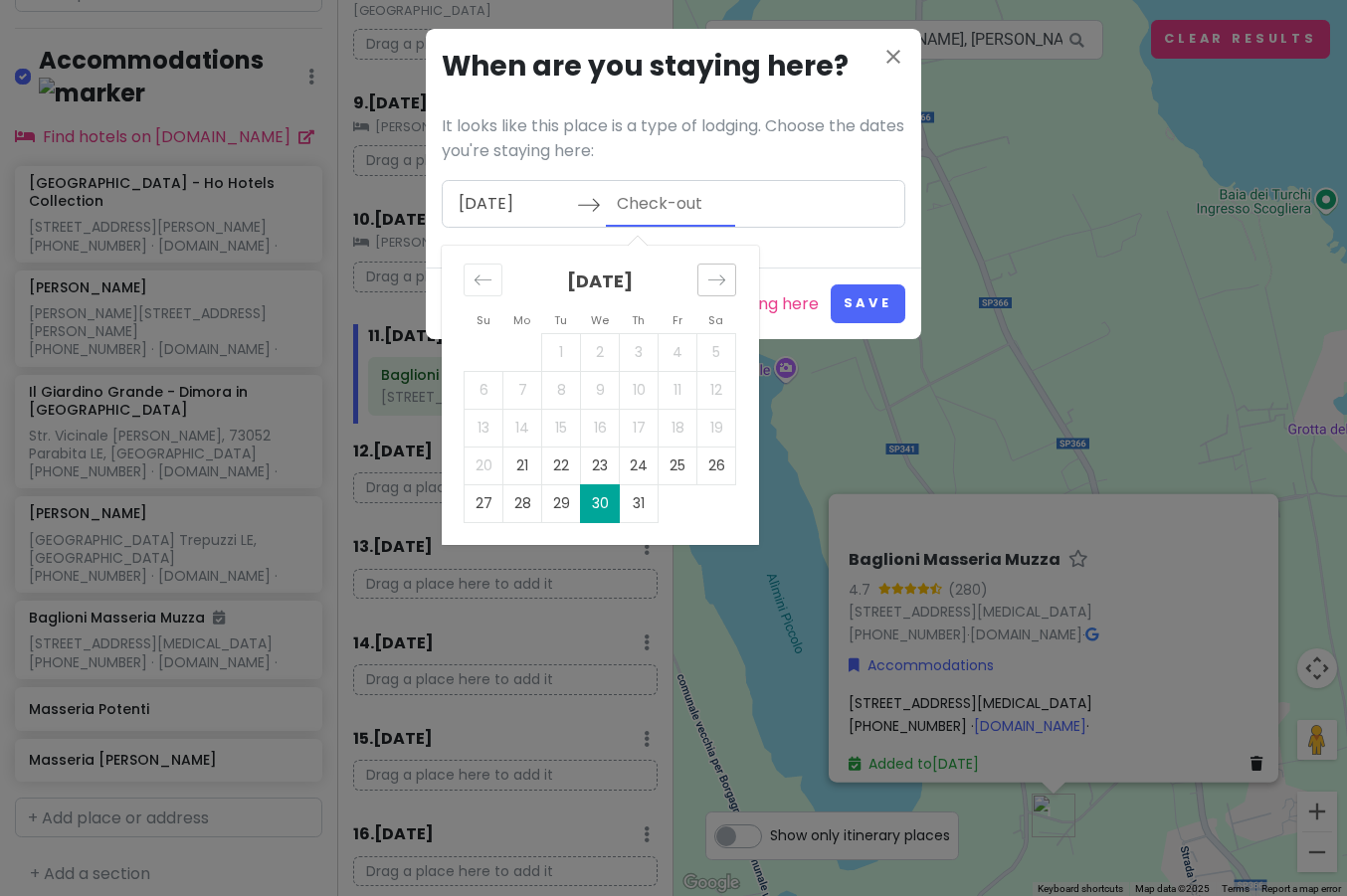 click 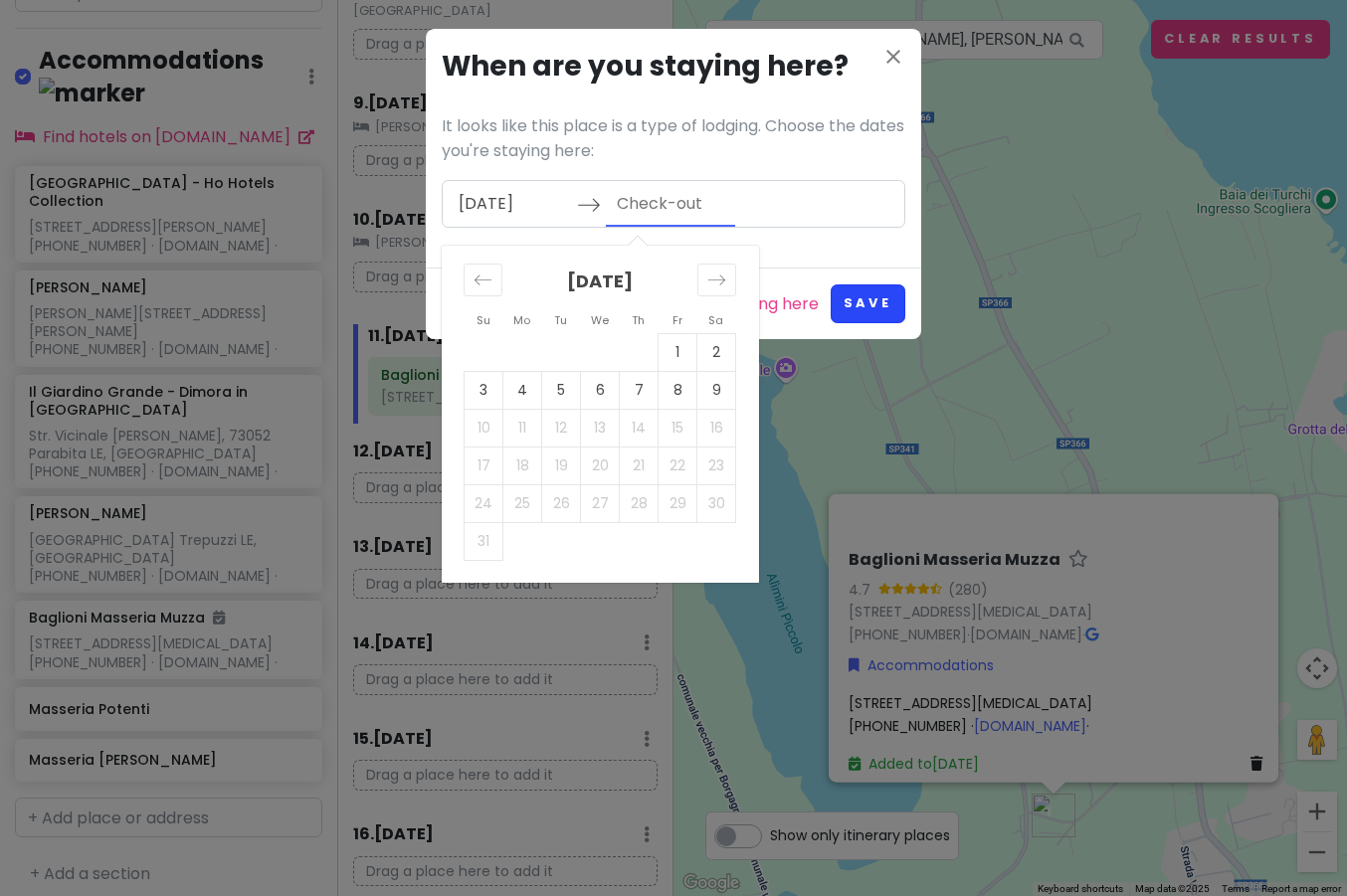 click on "Save" at bounding box center (867, 303) 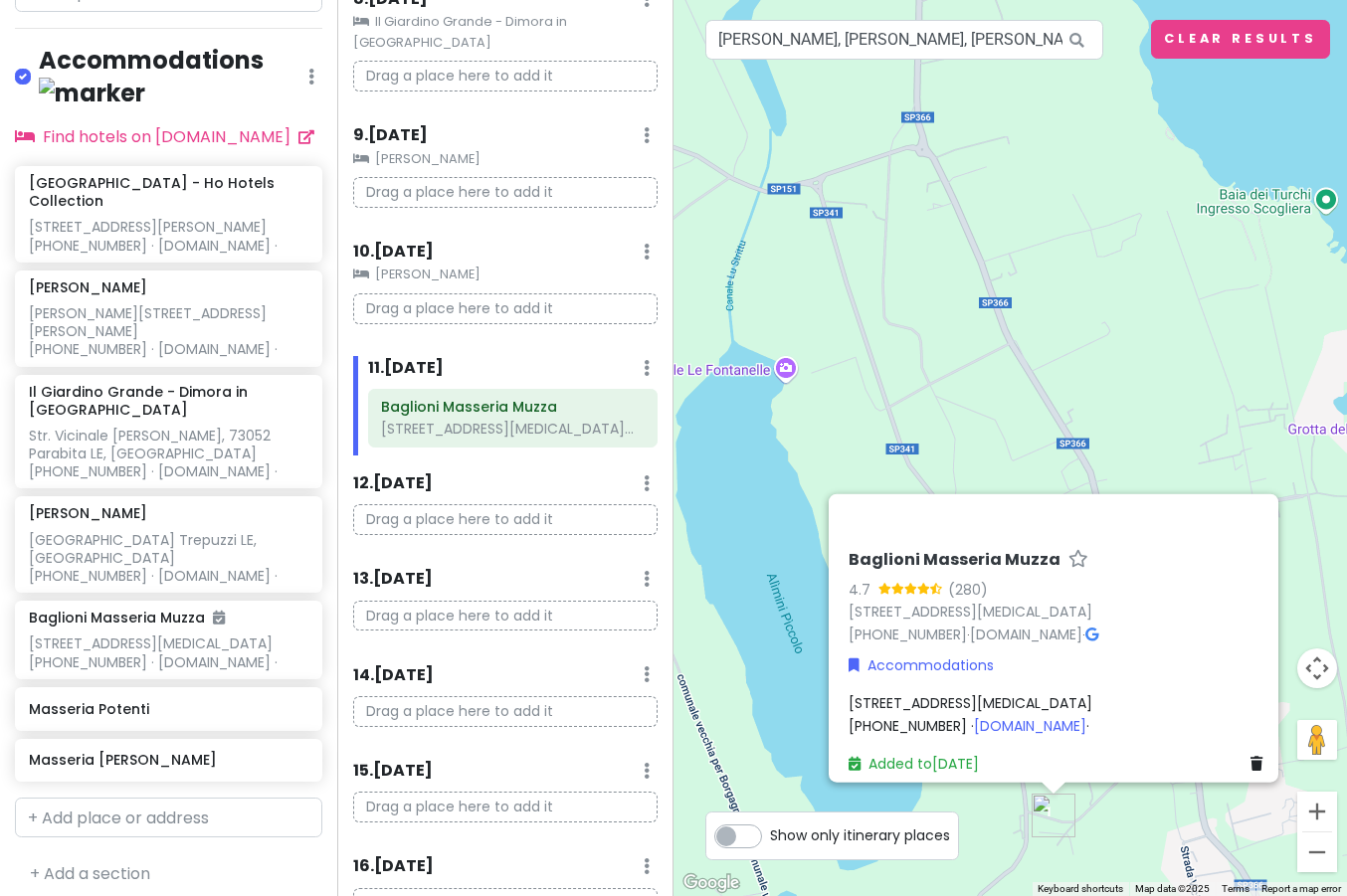 scroll, scrollTop: 1065, scrollLeft: 0, axis: vertical 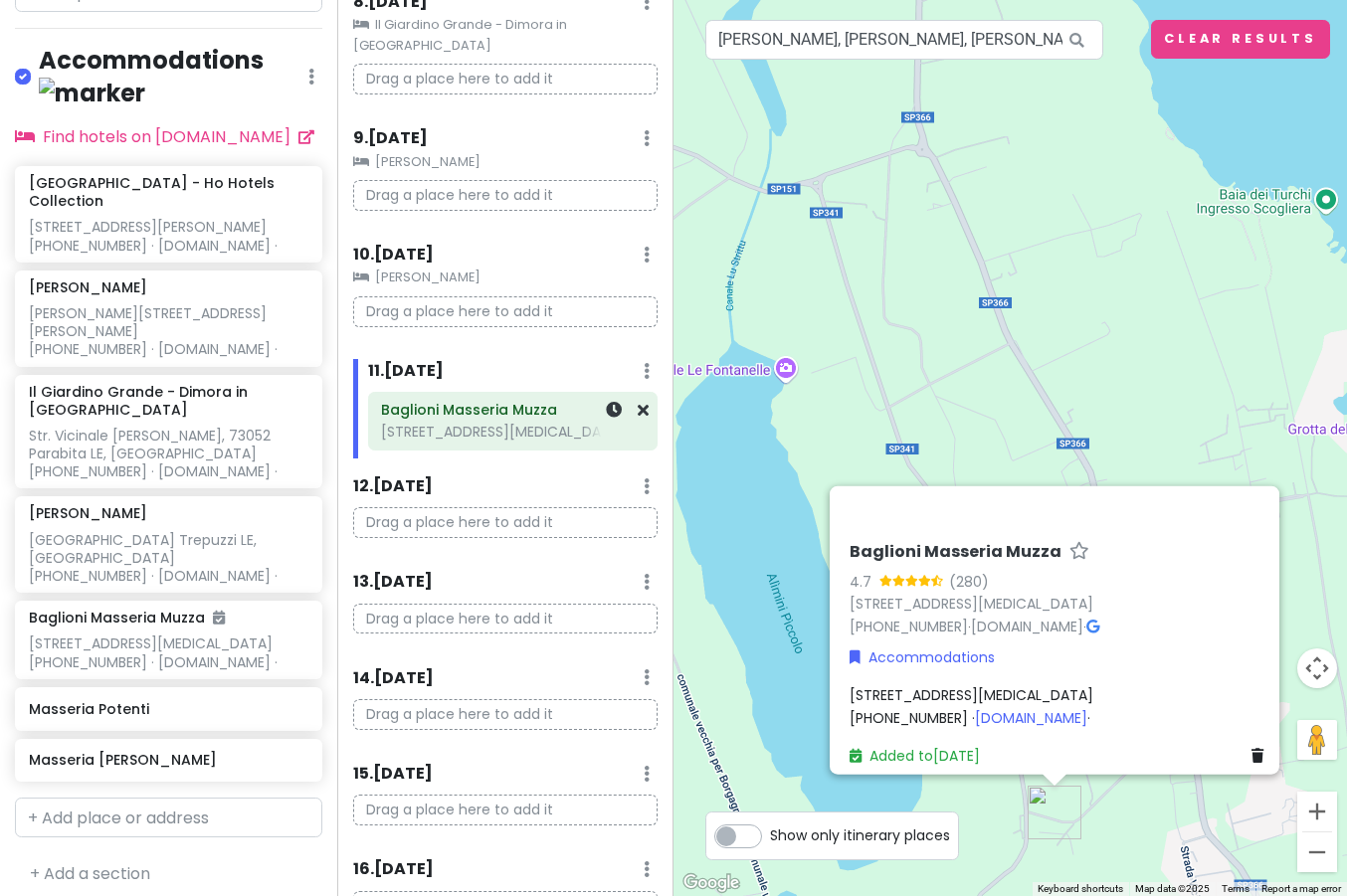 click on "[STREET_ADDRESS][MEDICAL_DATA]..." at bounding box center [512, 432] 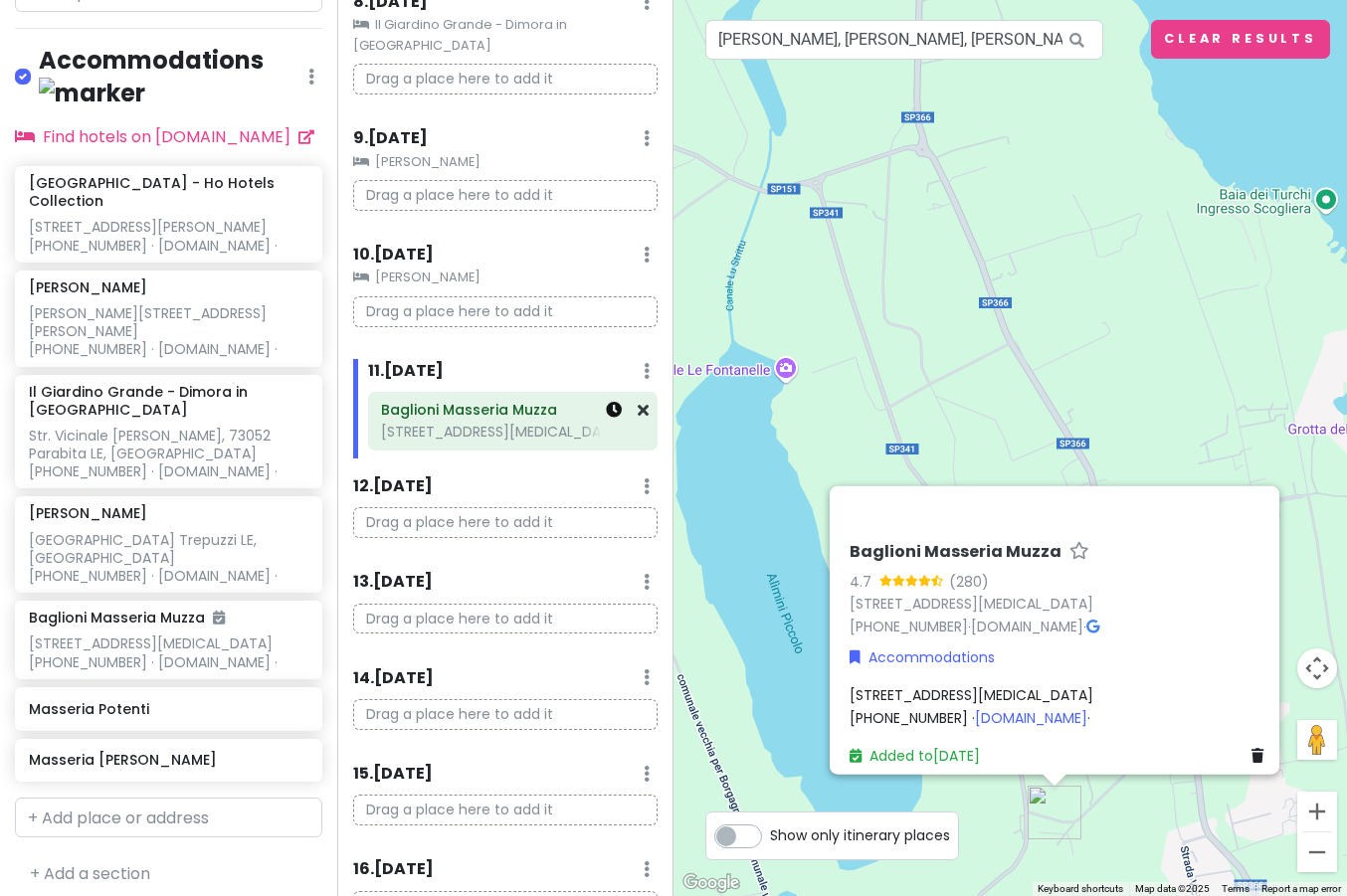 click at bounding box center (614, 410) 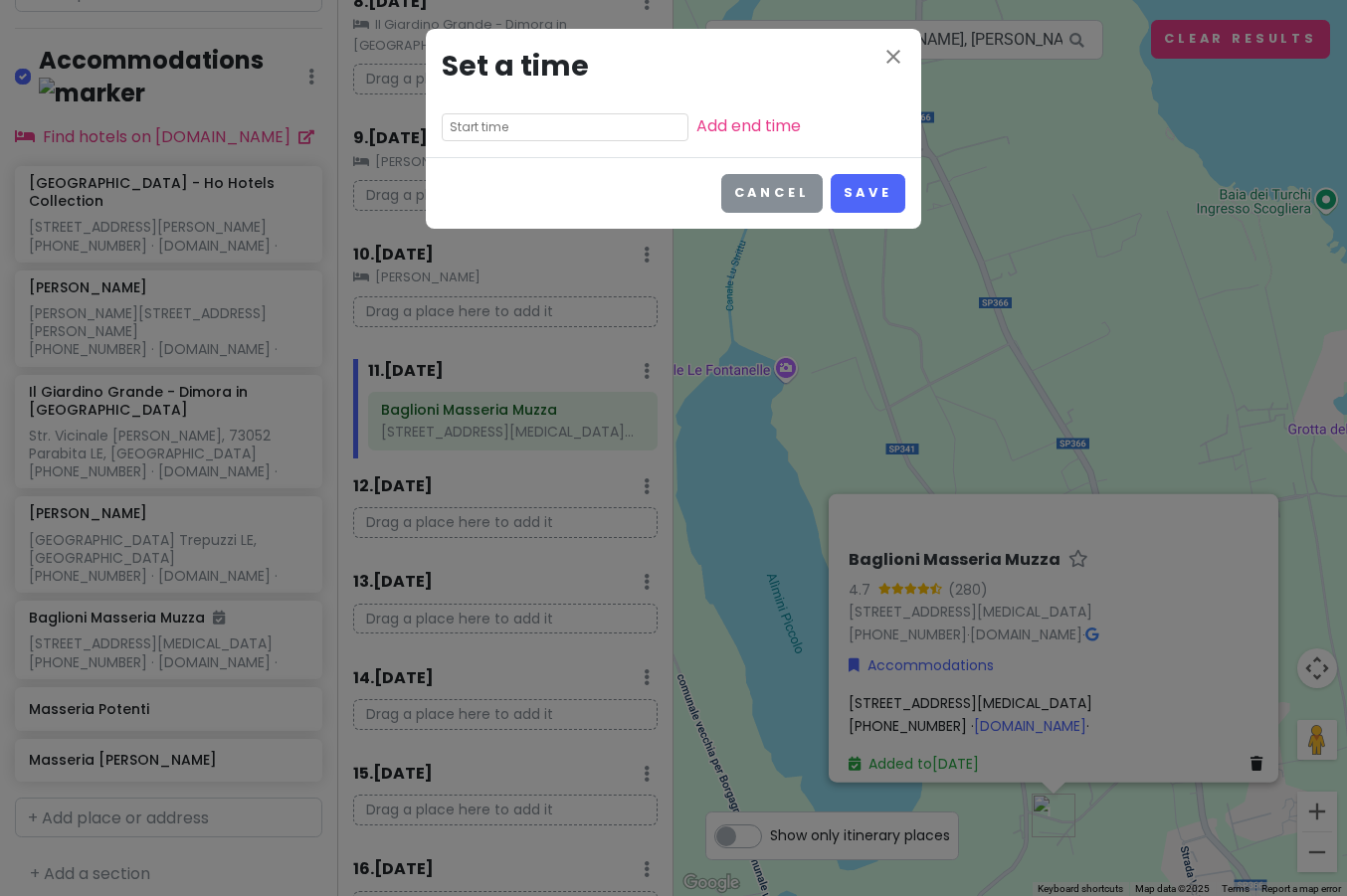 click on "Cancel" at bounding box center [772, 193] 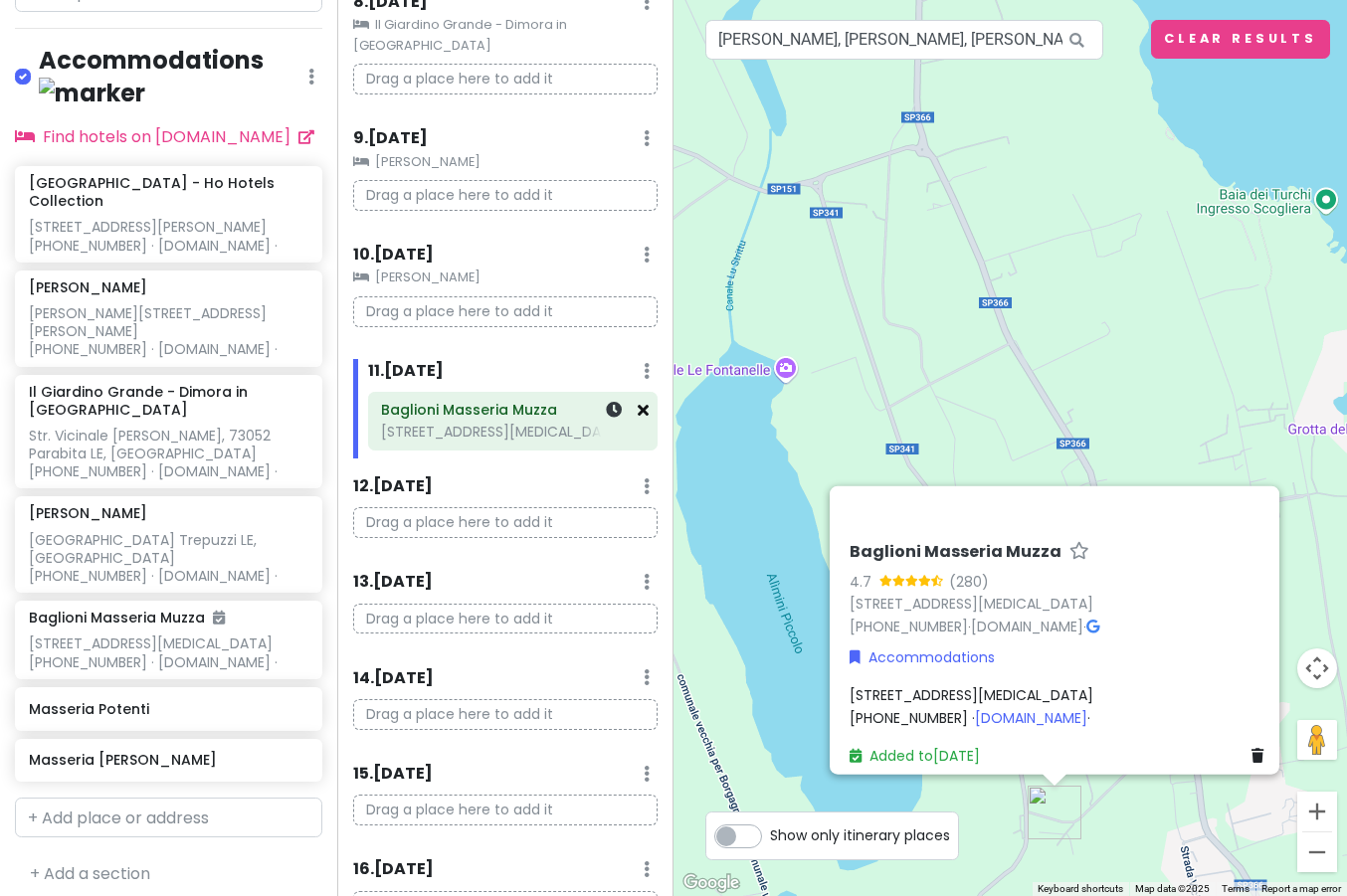click at bounding box center (643, 410) 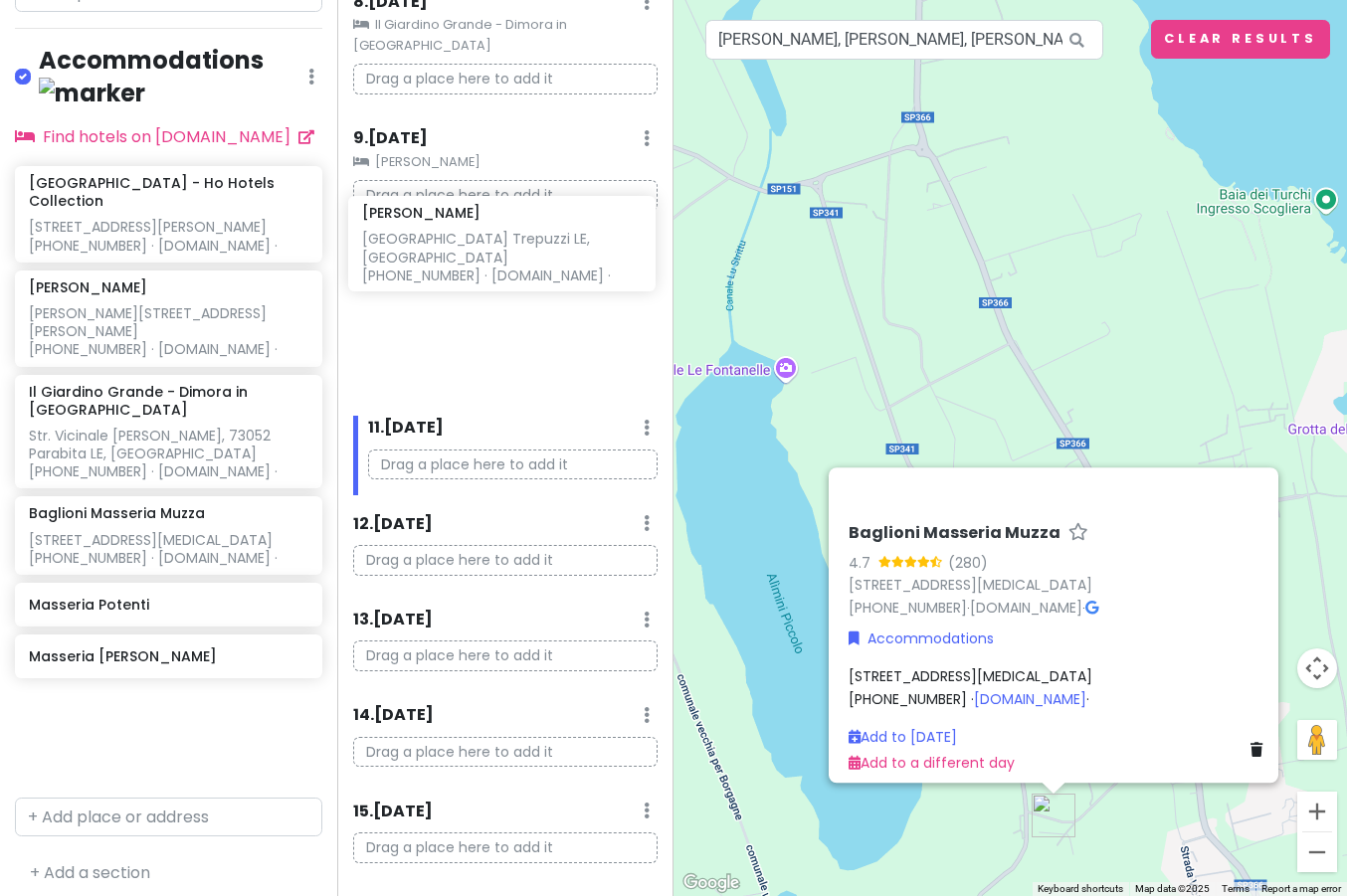 drag, startPoint x: 125, startPoint y: 488, endPoint x: 461, endPoint y: 236, distance: 420 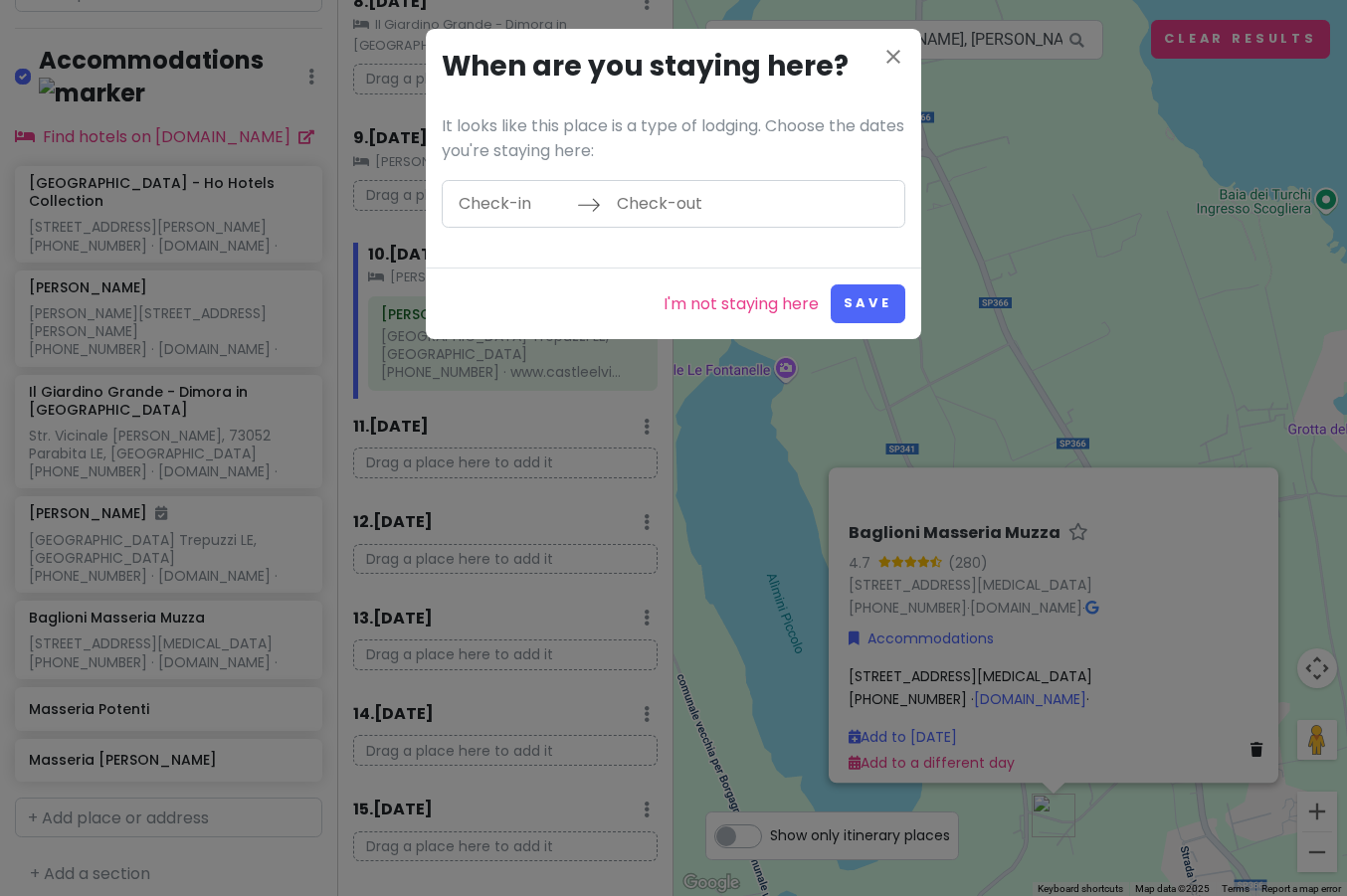 click at bounding box center [512, 204] 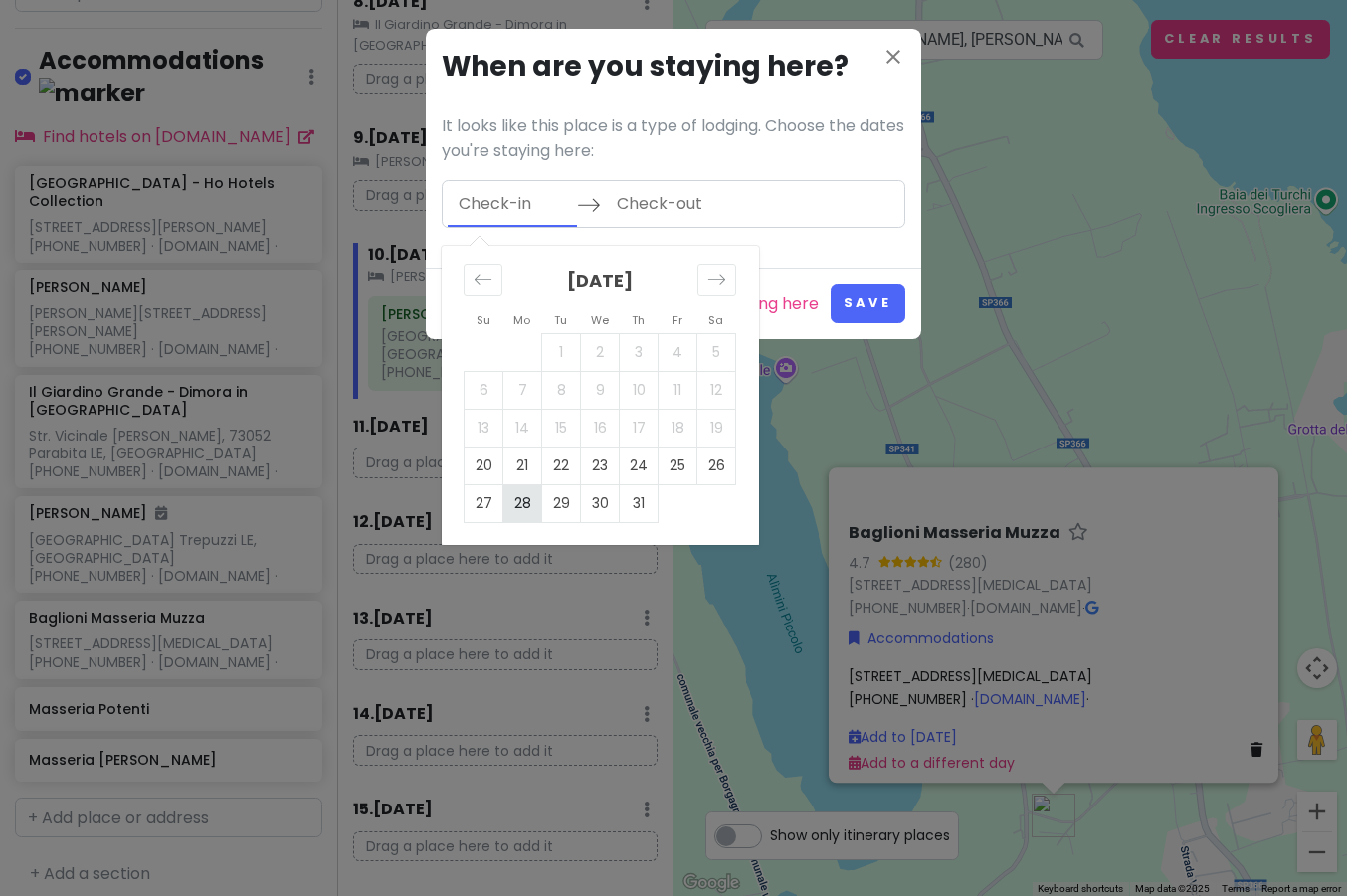 click on "28" at bounding box center (522, 503) 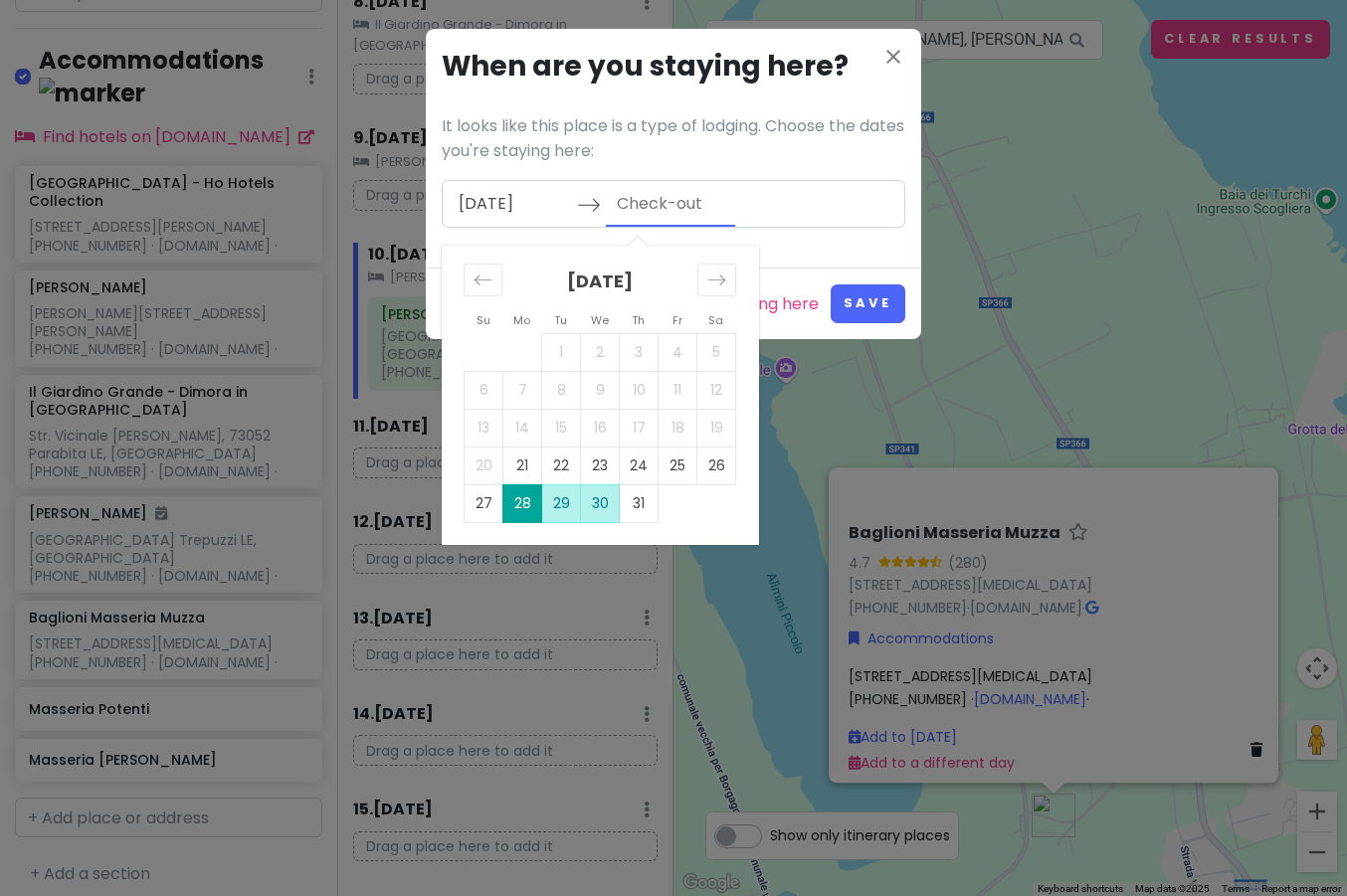 click on "30" at bounding box center (600, 503) 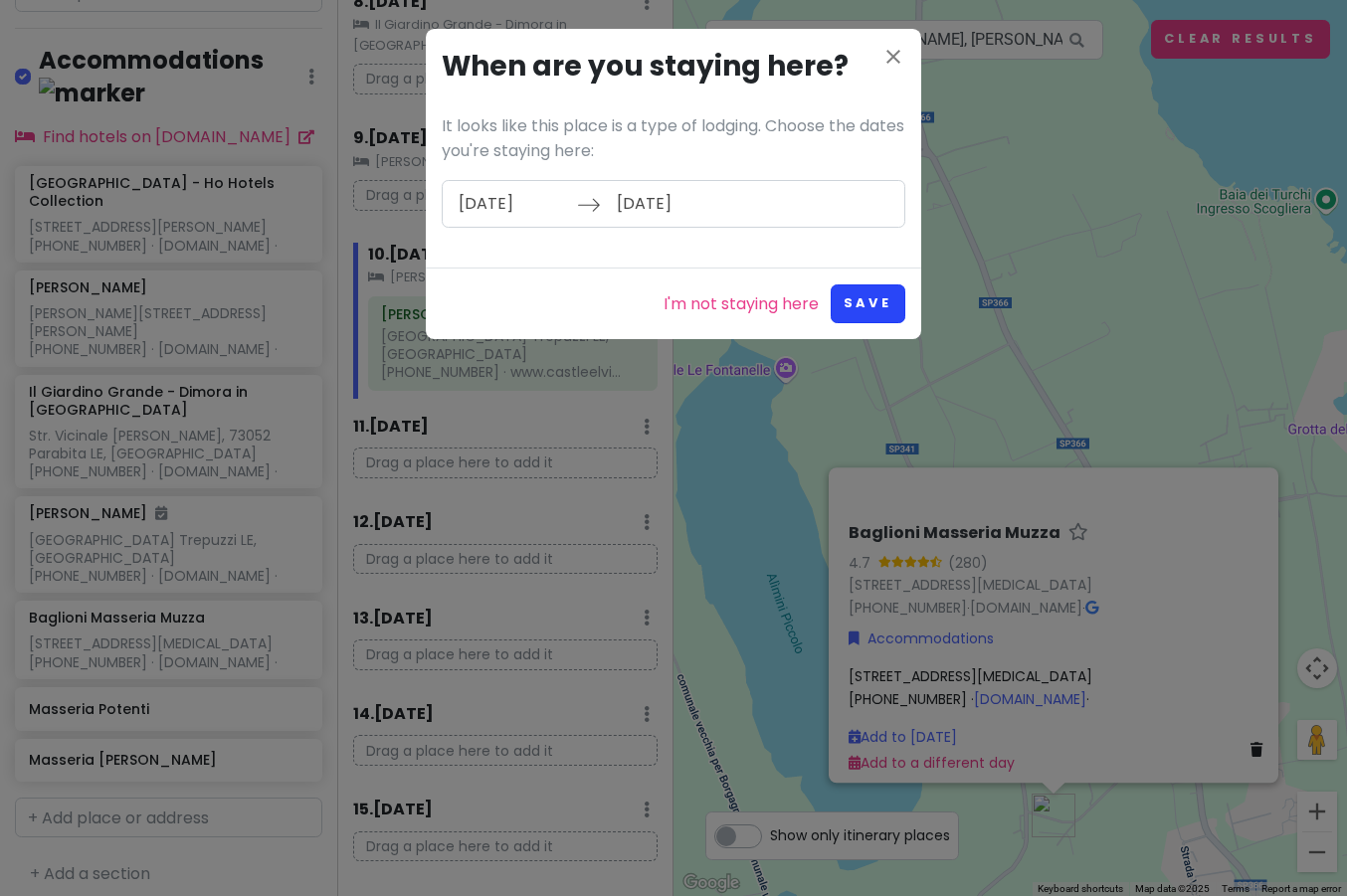 click on "Save" at bounding box center [867, 303] 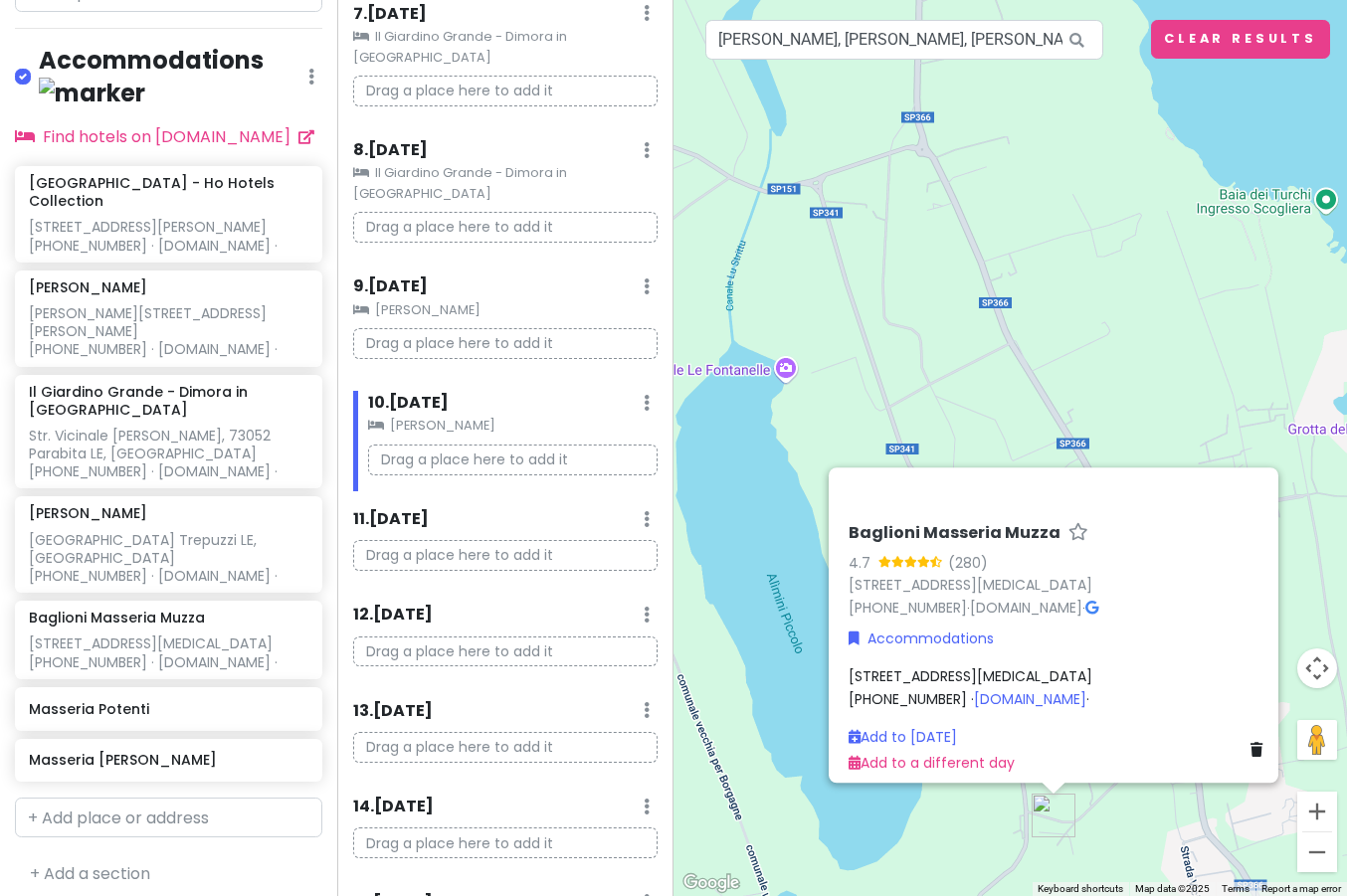 scroll, scrollTop: 928, scrollLeft: 0, axis: vertical 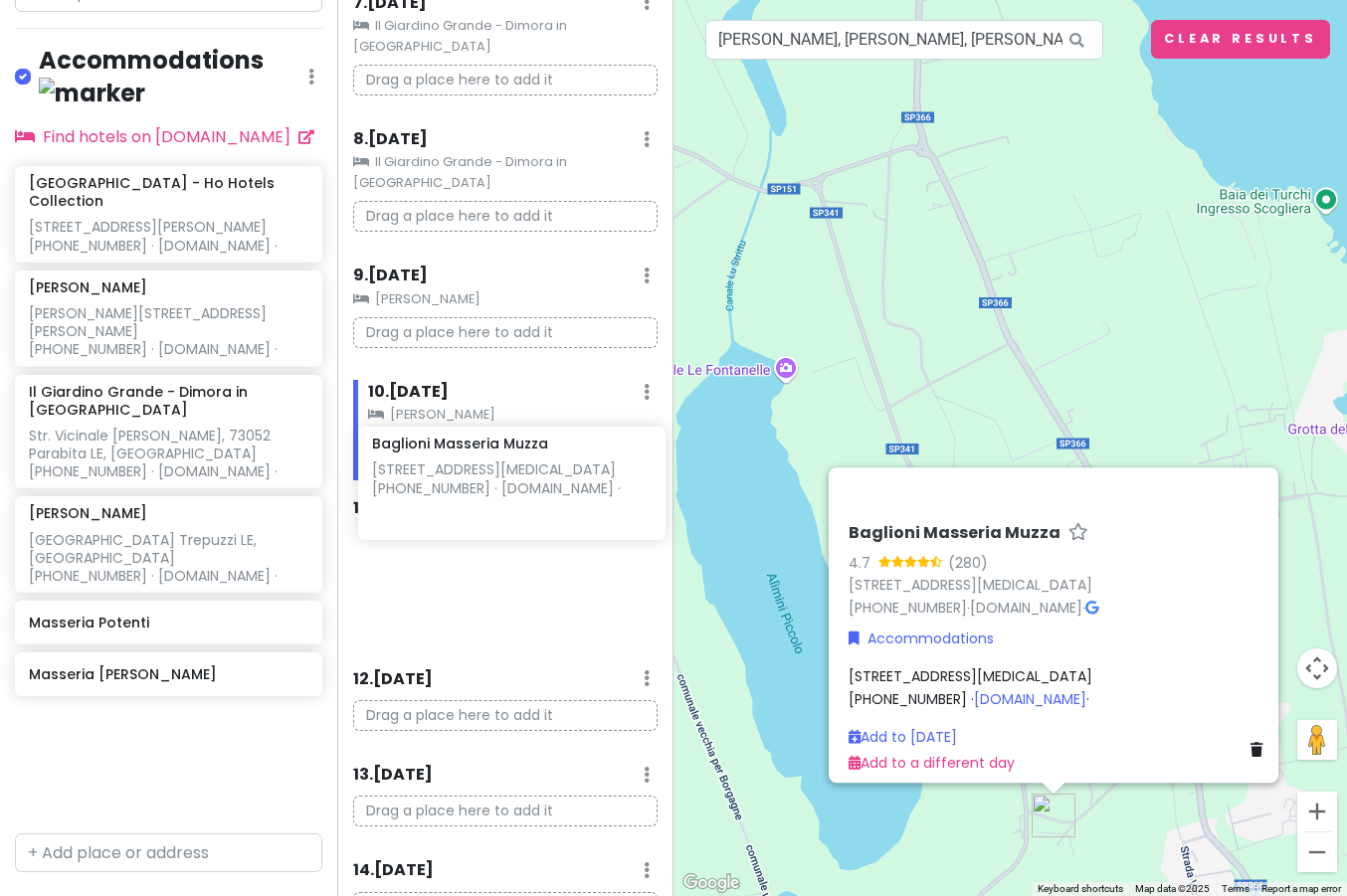 drag, startPoint x: 104, startPoint y: 581, endPoint x: 448, endPoint y: 455, distance: 366.34956 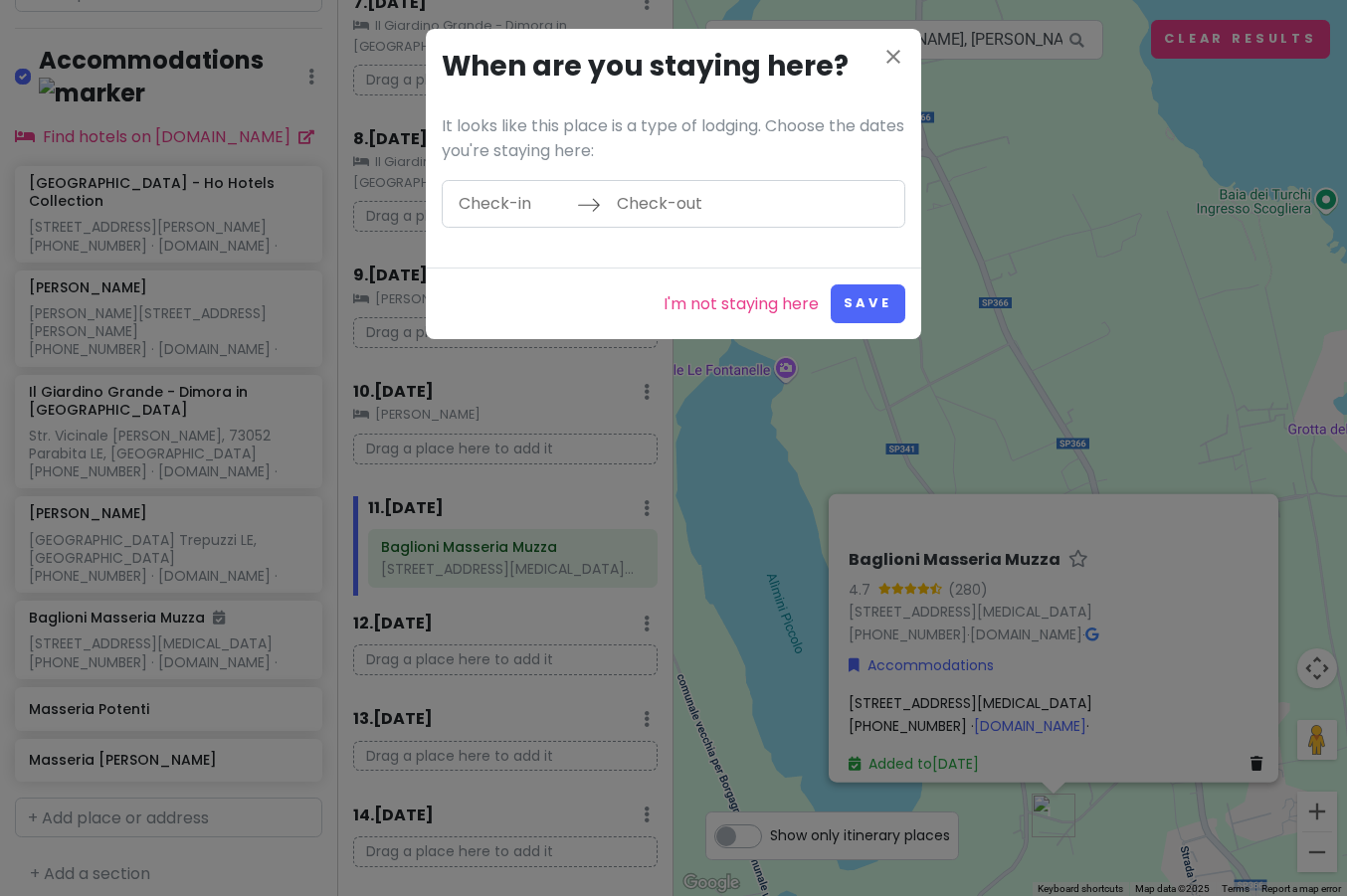 click at bounding box center (512, 204) 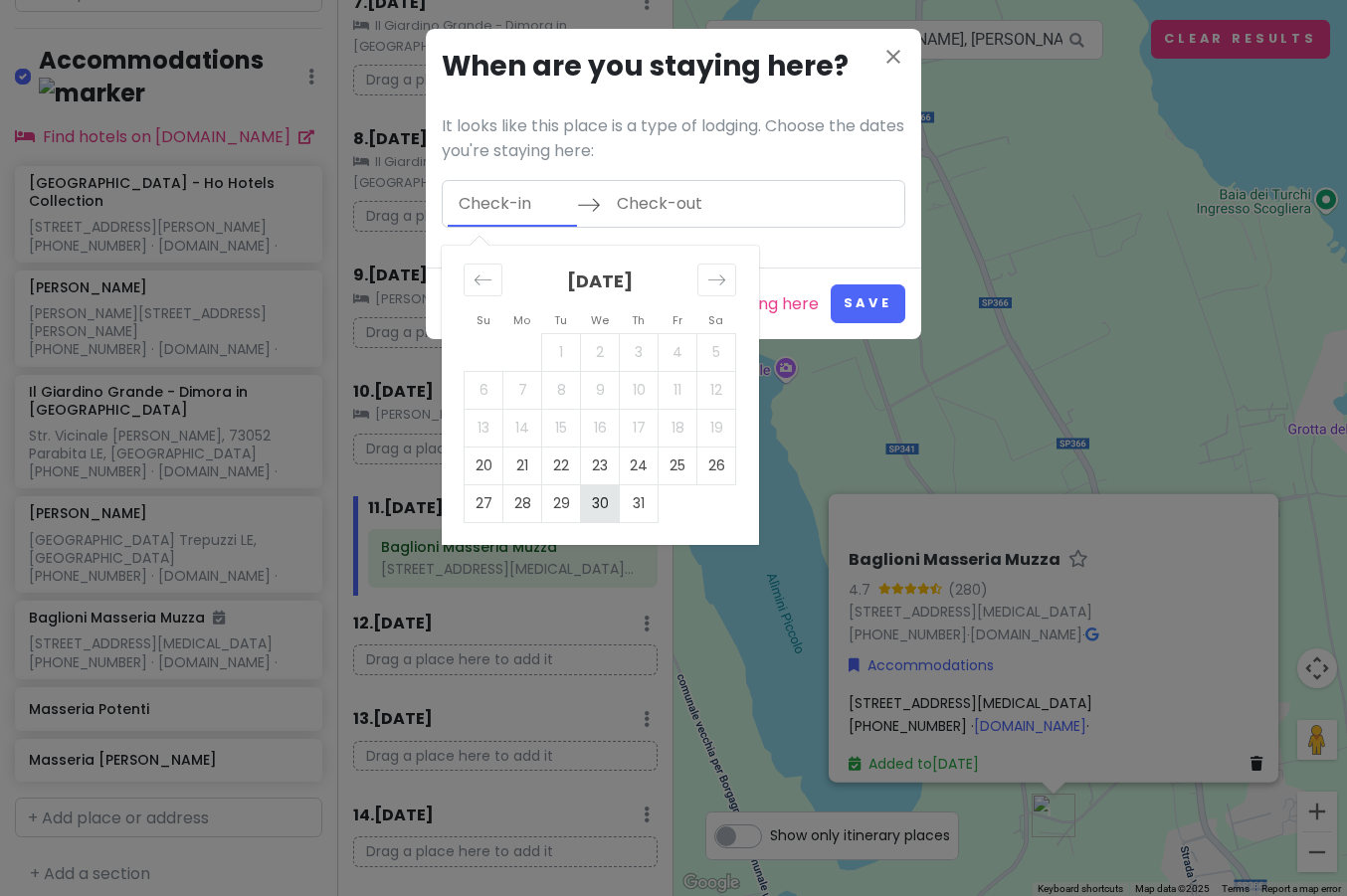 click on "30" at bounding box center (600, 503) 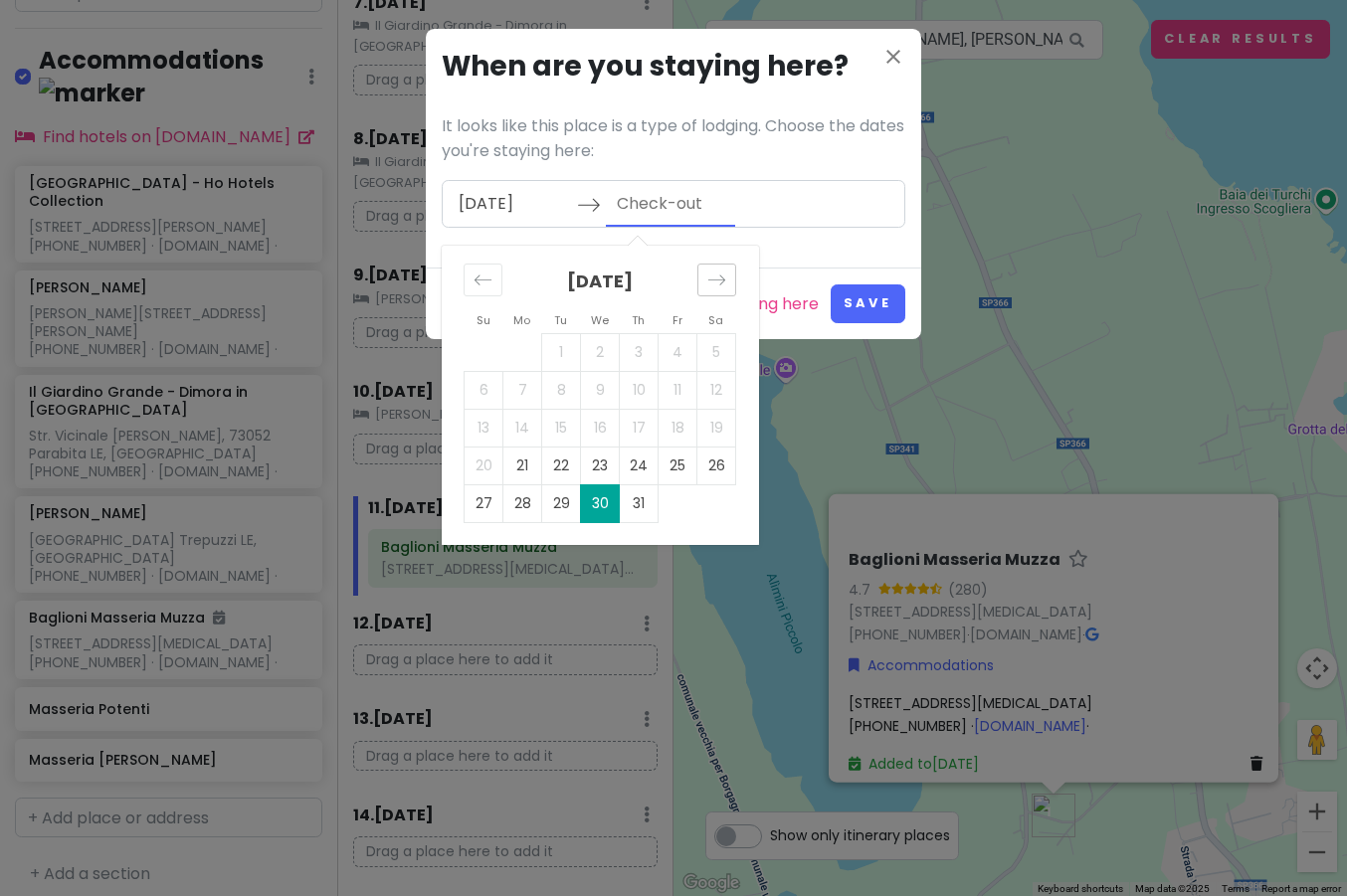 click 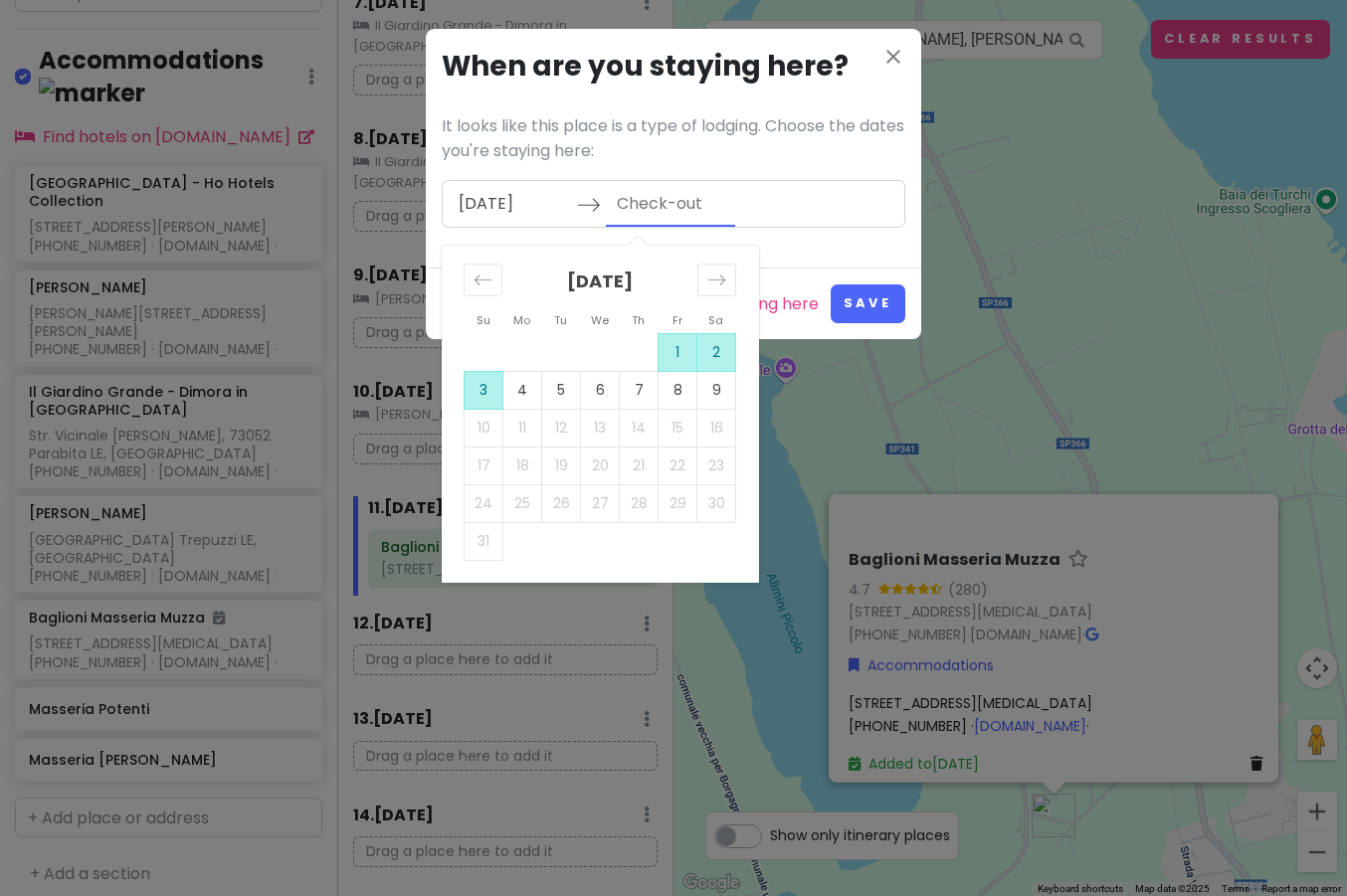 click on "3" at bounding box center [483, 390] 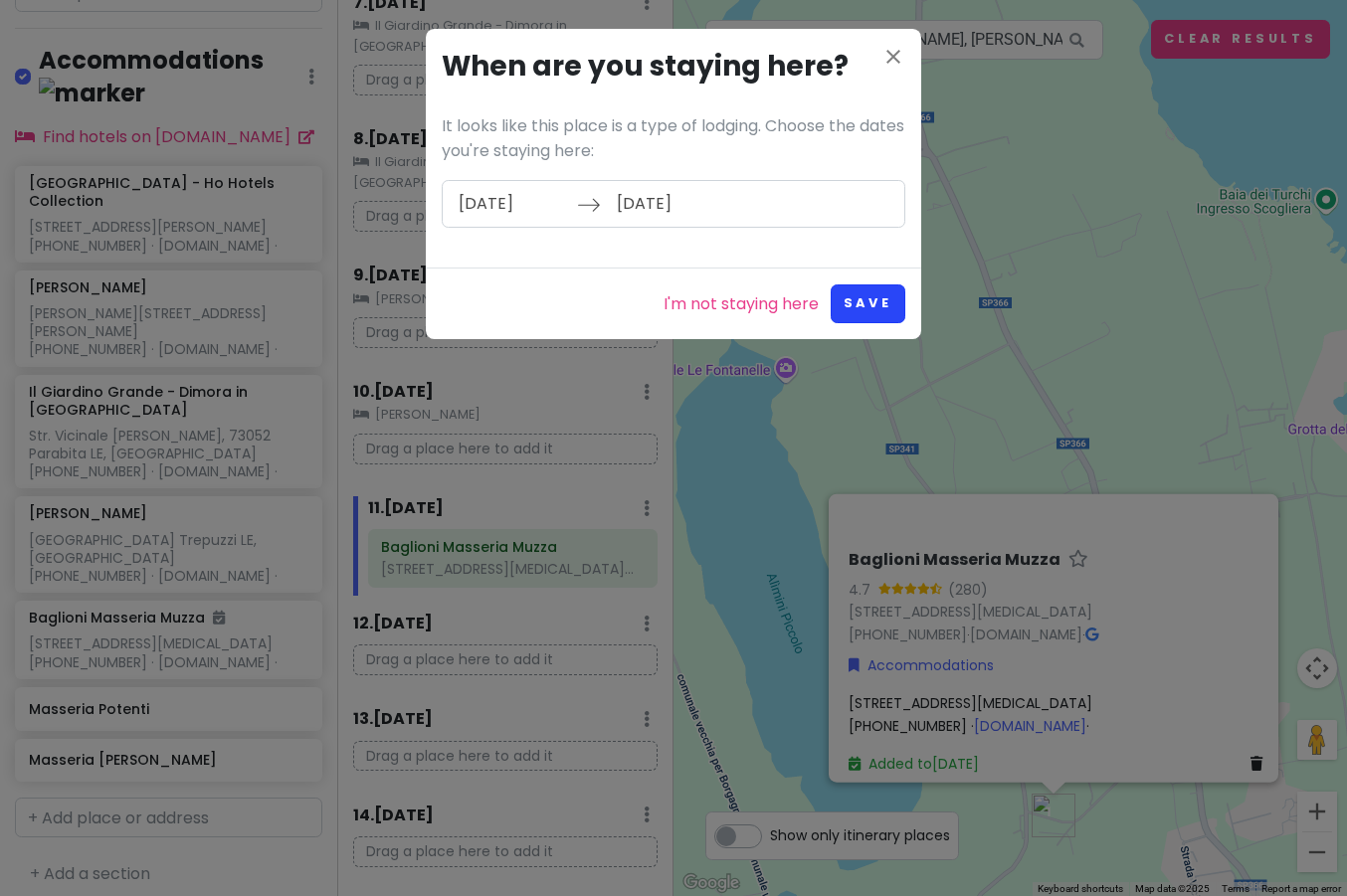 click on "Save" at bounding box center (867, 303) 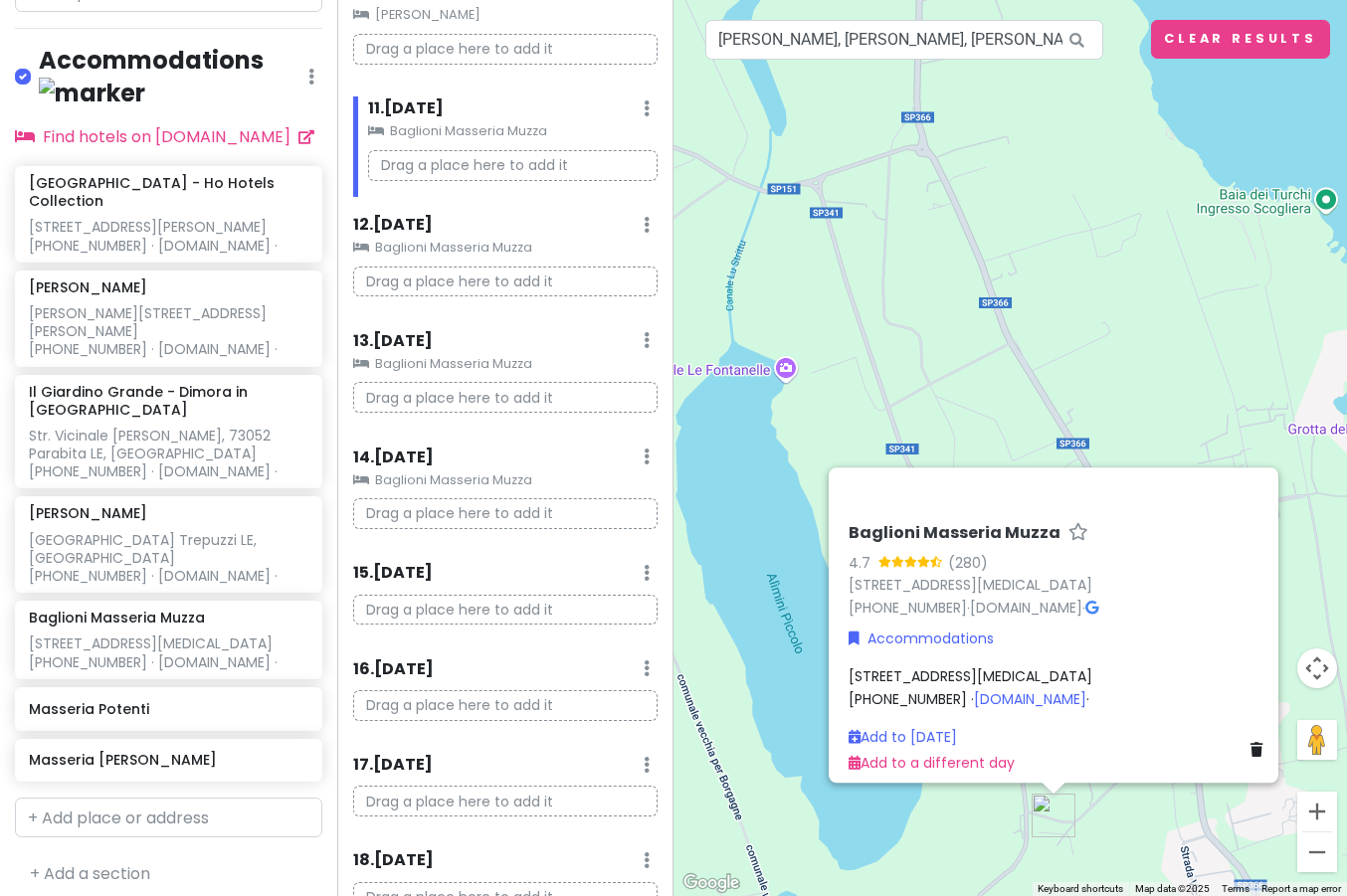 scroll, scrollTop: 1335, scrollLeft: 0, axis: vertical 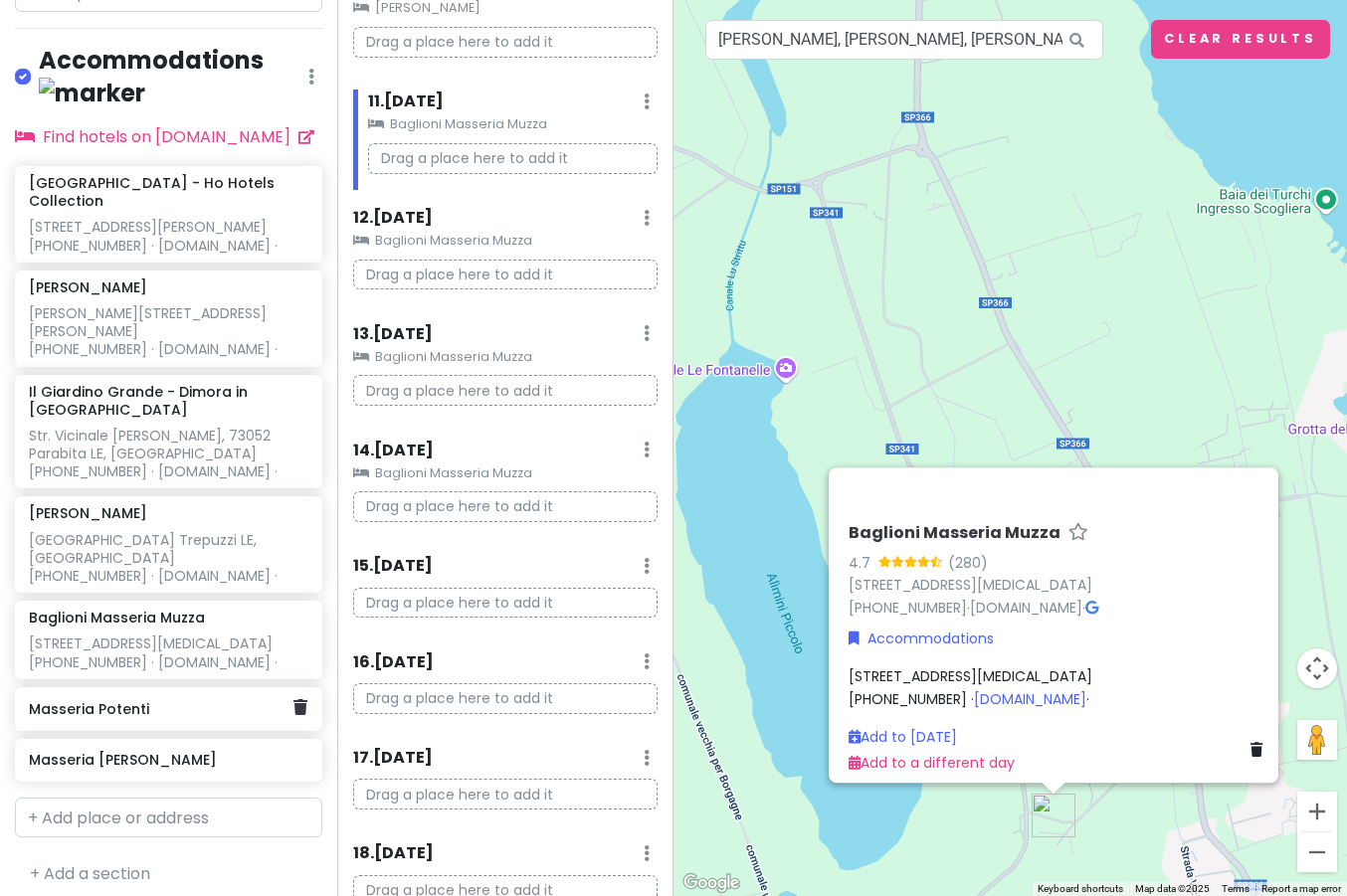 click on "Masseria Potenti" at bounding box center (161, 709) 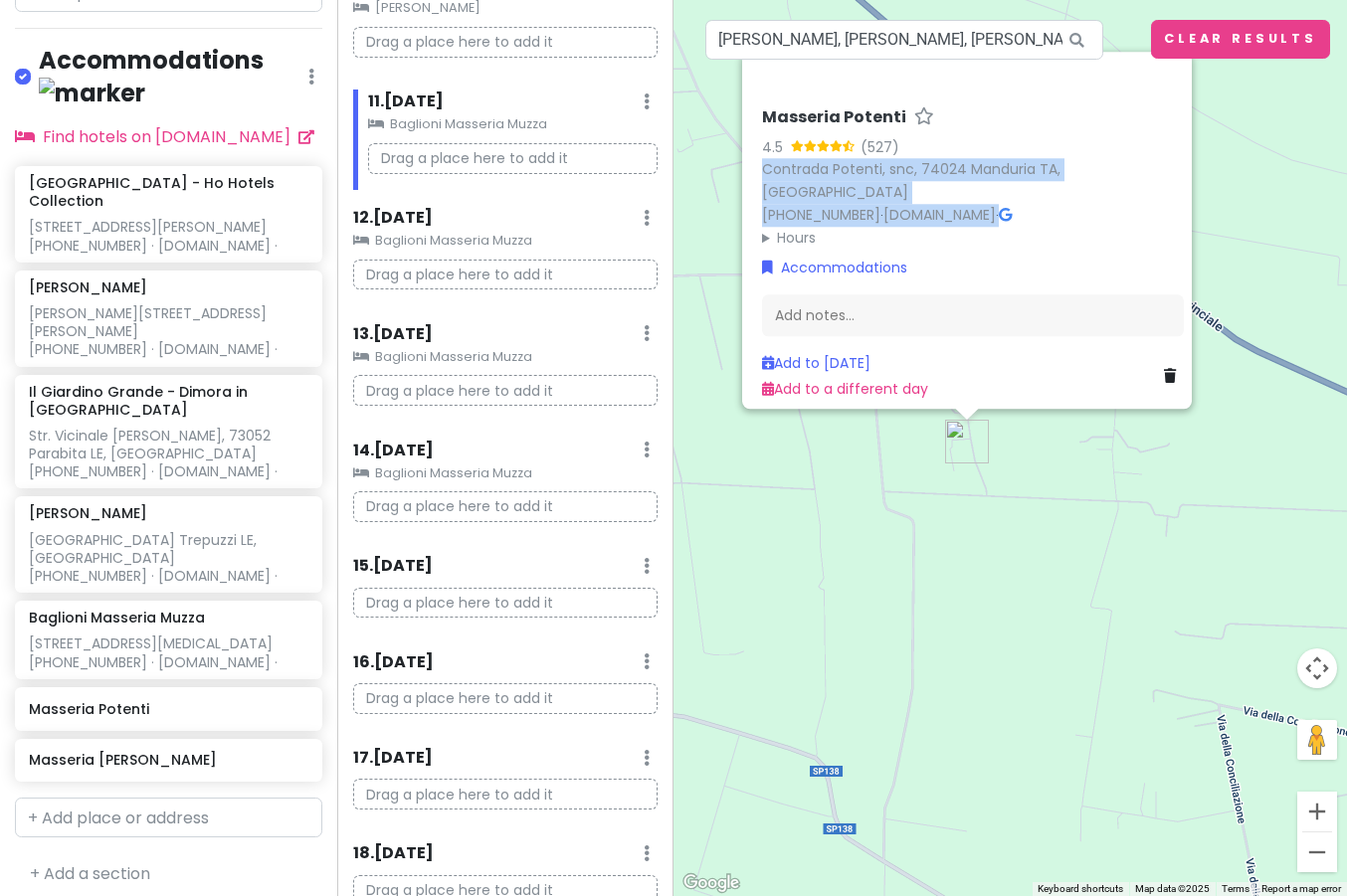 drag, startPoint x: 1084, startPoint y: 207, endPoint x: 733, endPoint y: 180, distance: 352.03693 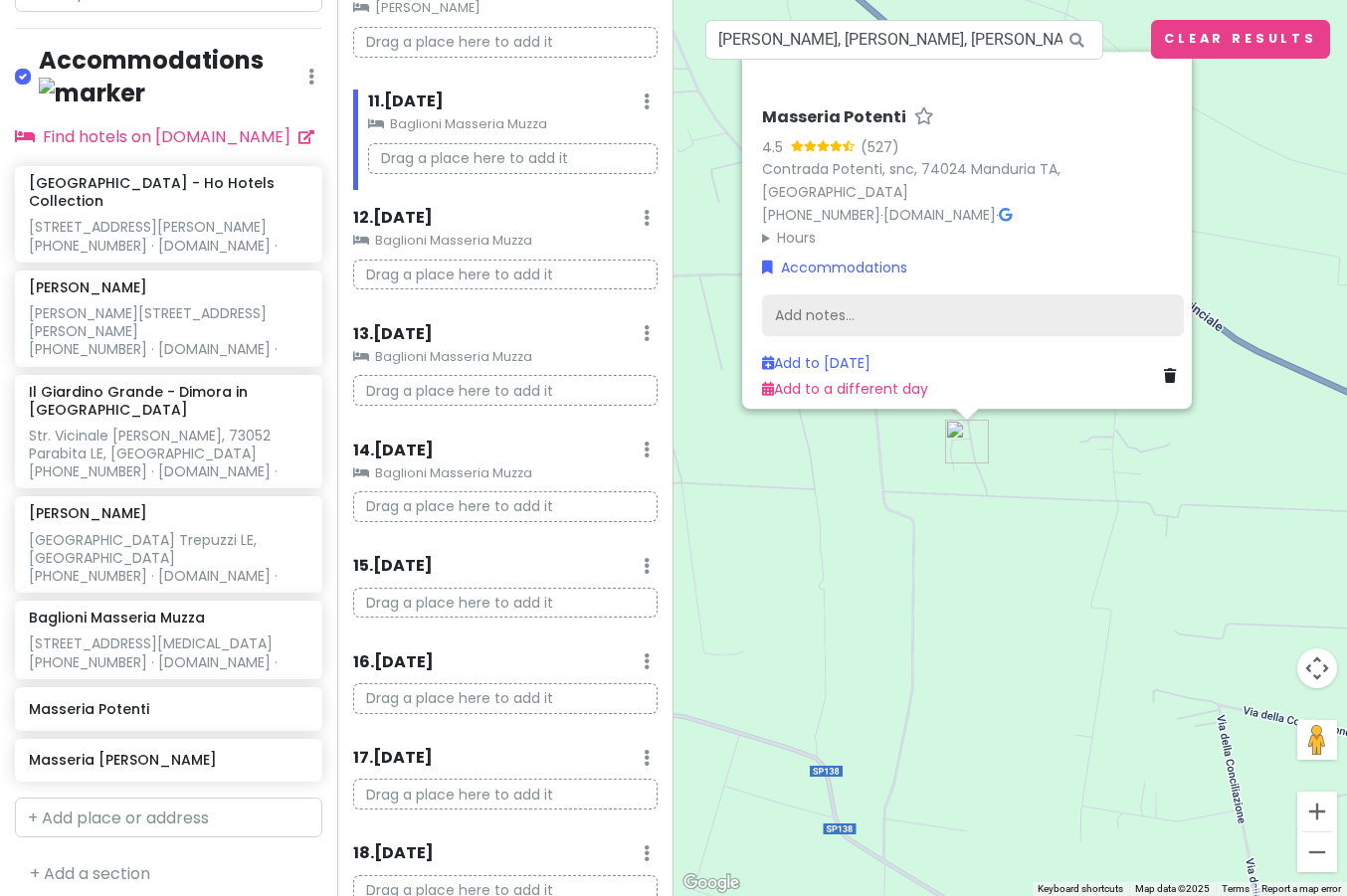 click on "Add notes..." at bounding box center [973, 315] 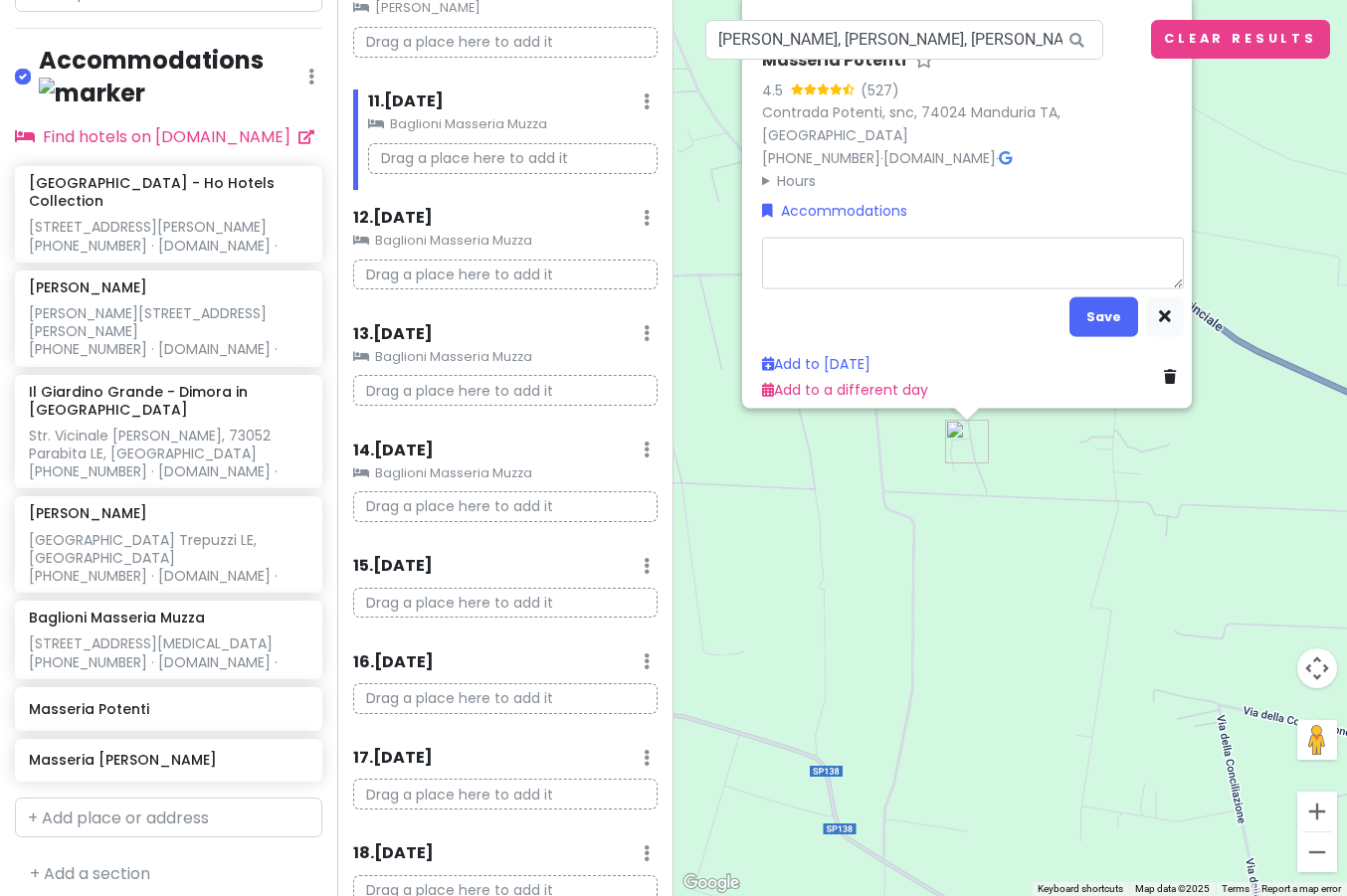 type on "x" 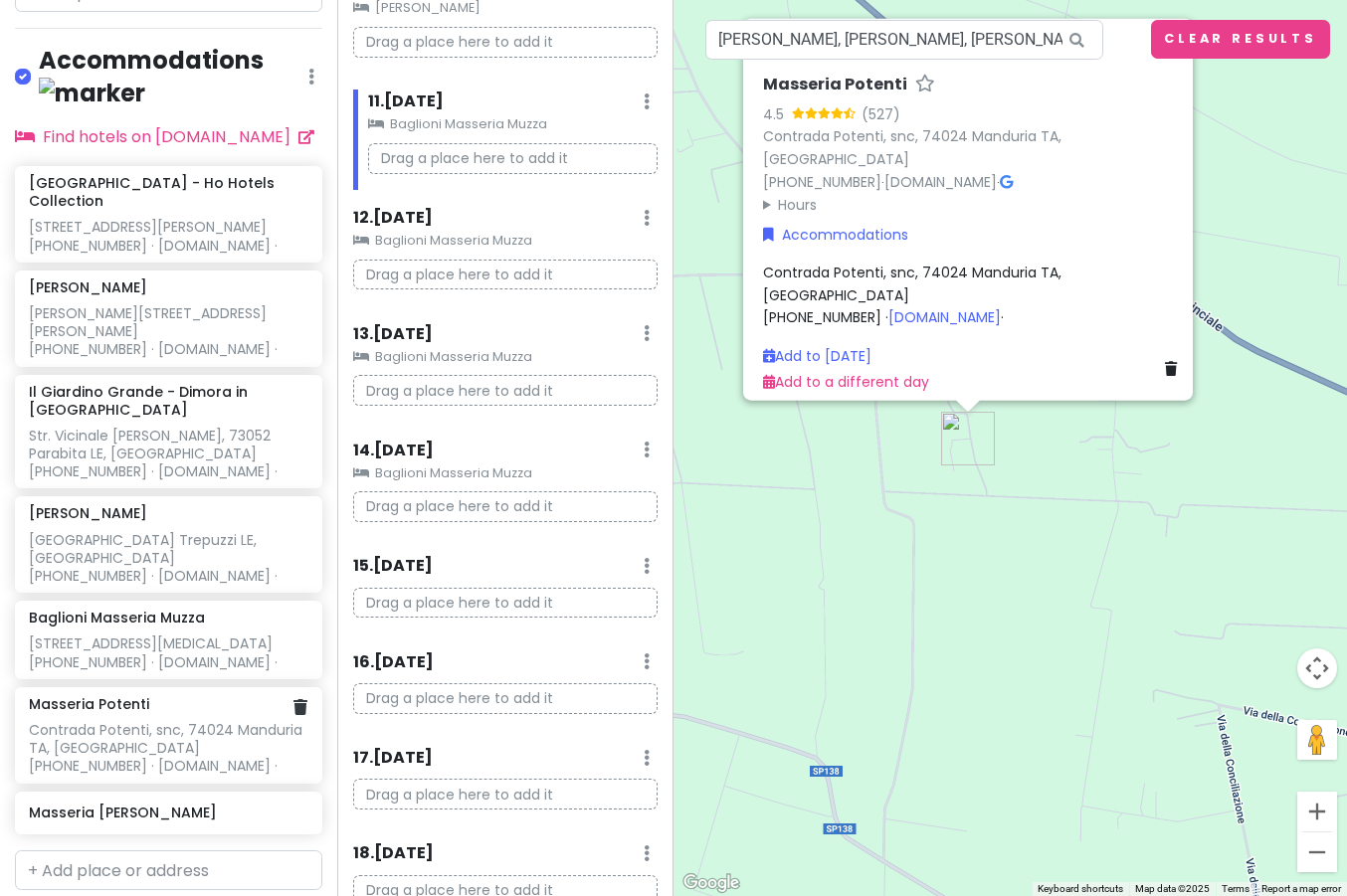 scroll, scrollTop: 557, scrollLeft: 0, axis: vertical 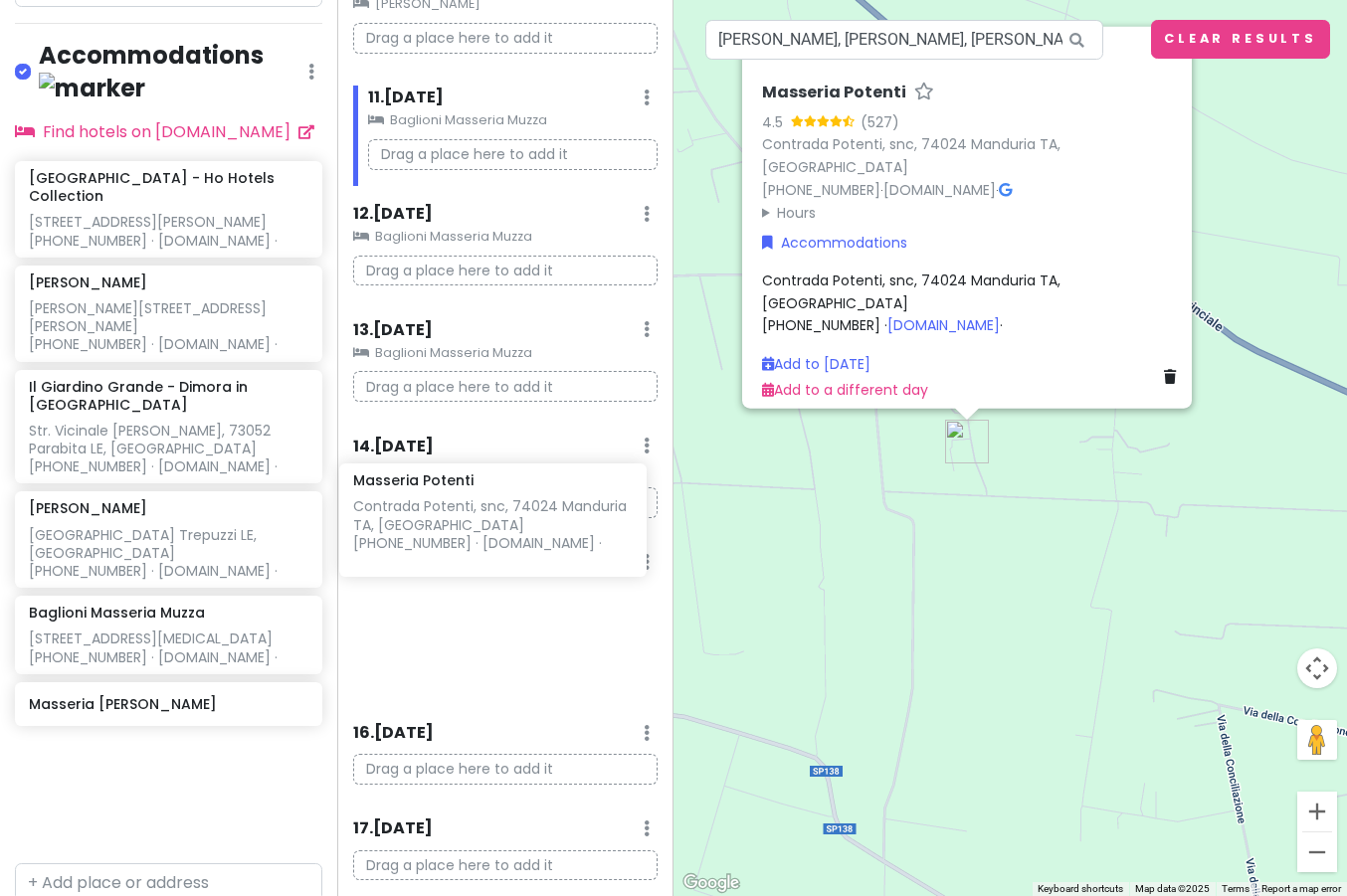 drag, startPoint x: 99, startPoint y: 695, endPoint x: 424, endPoint y: 485, distance: 386.9431 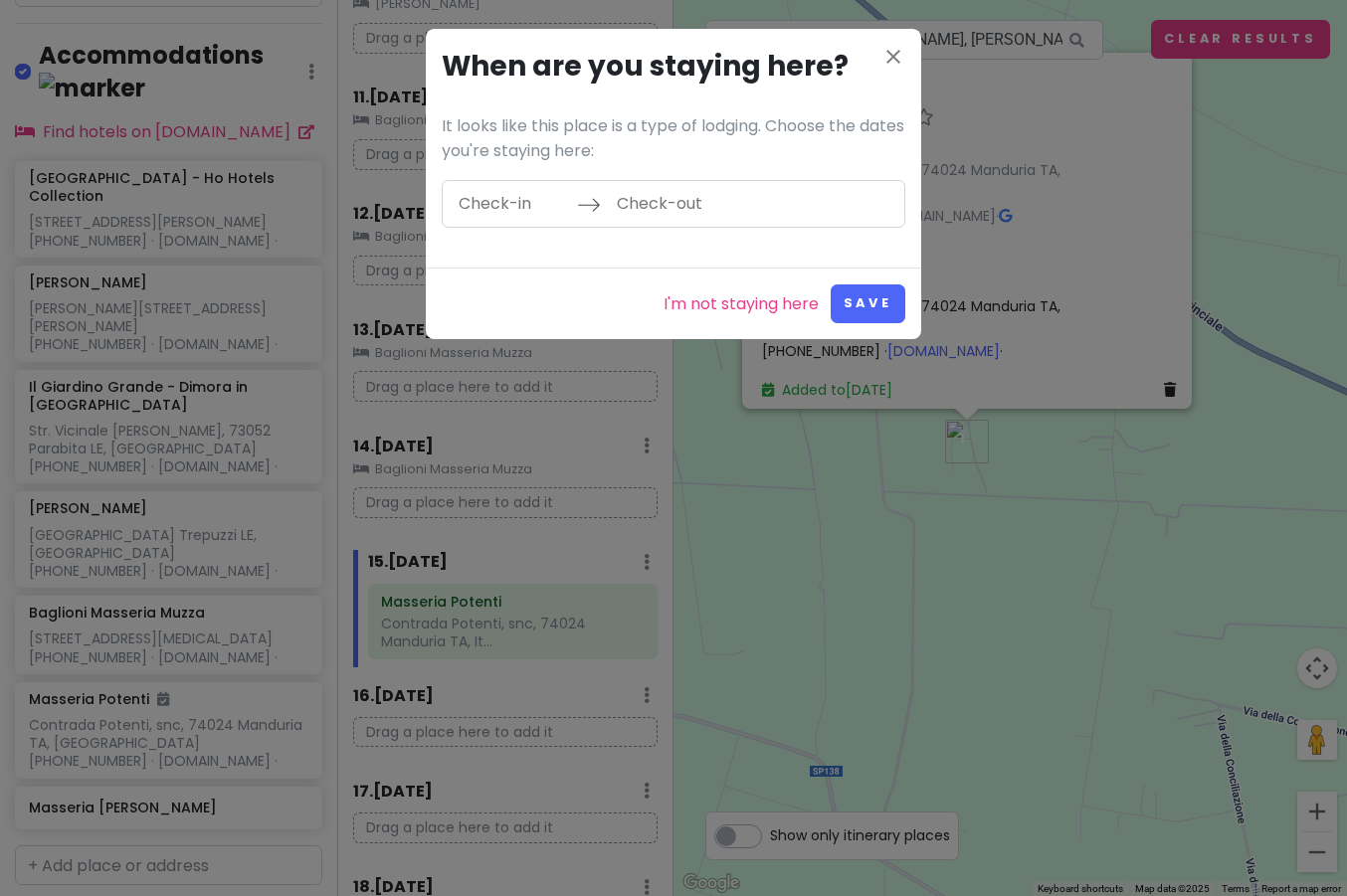click at bounding box center (512, 204) 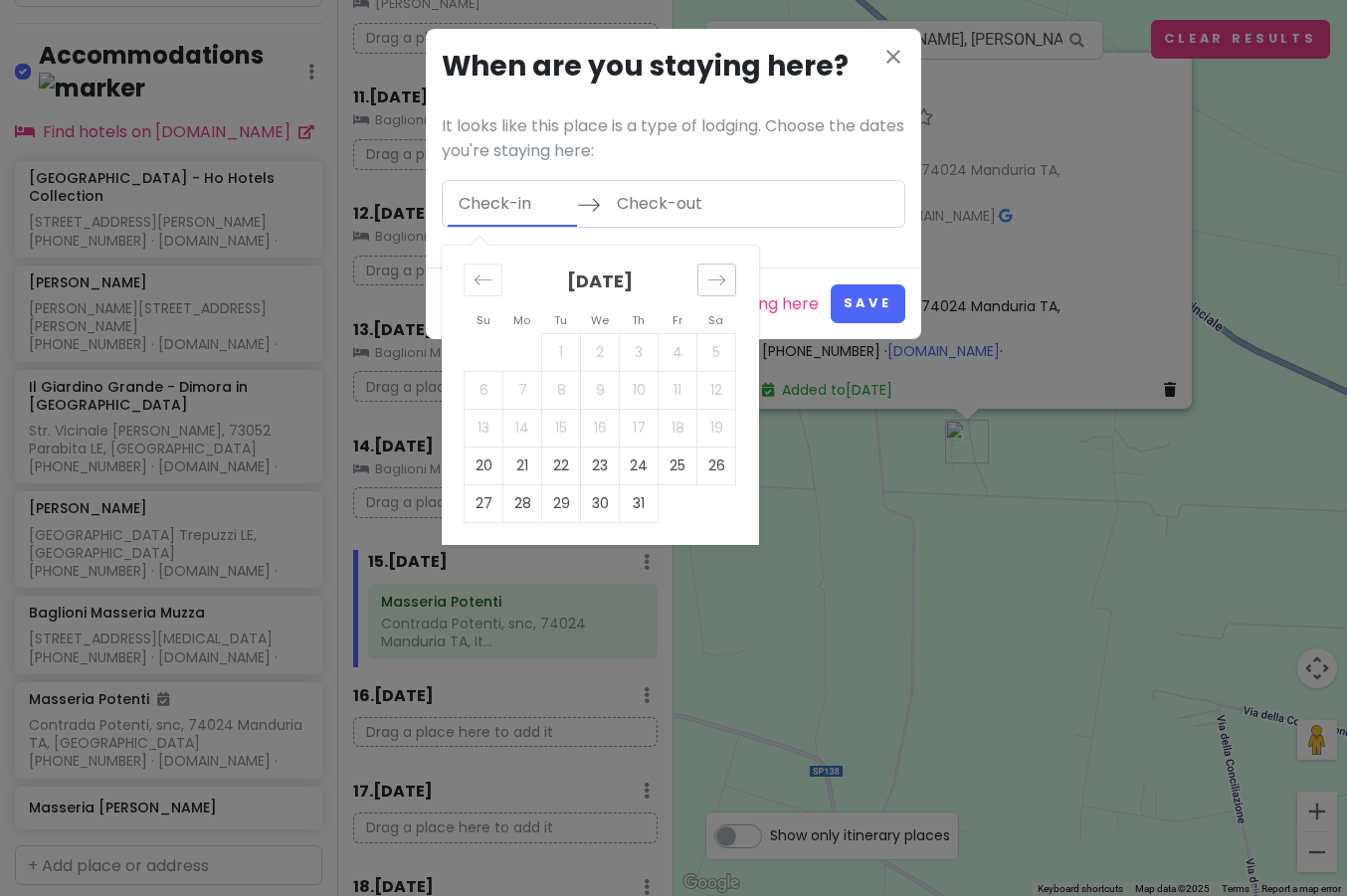 click 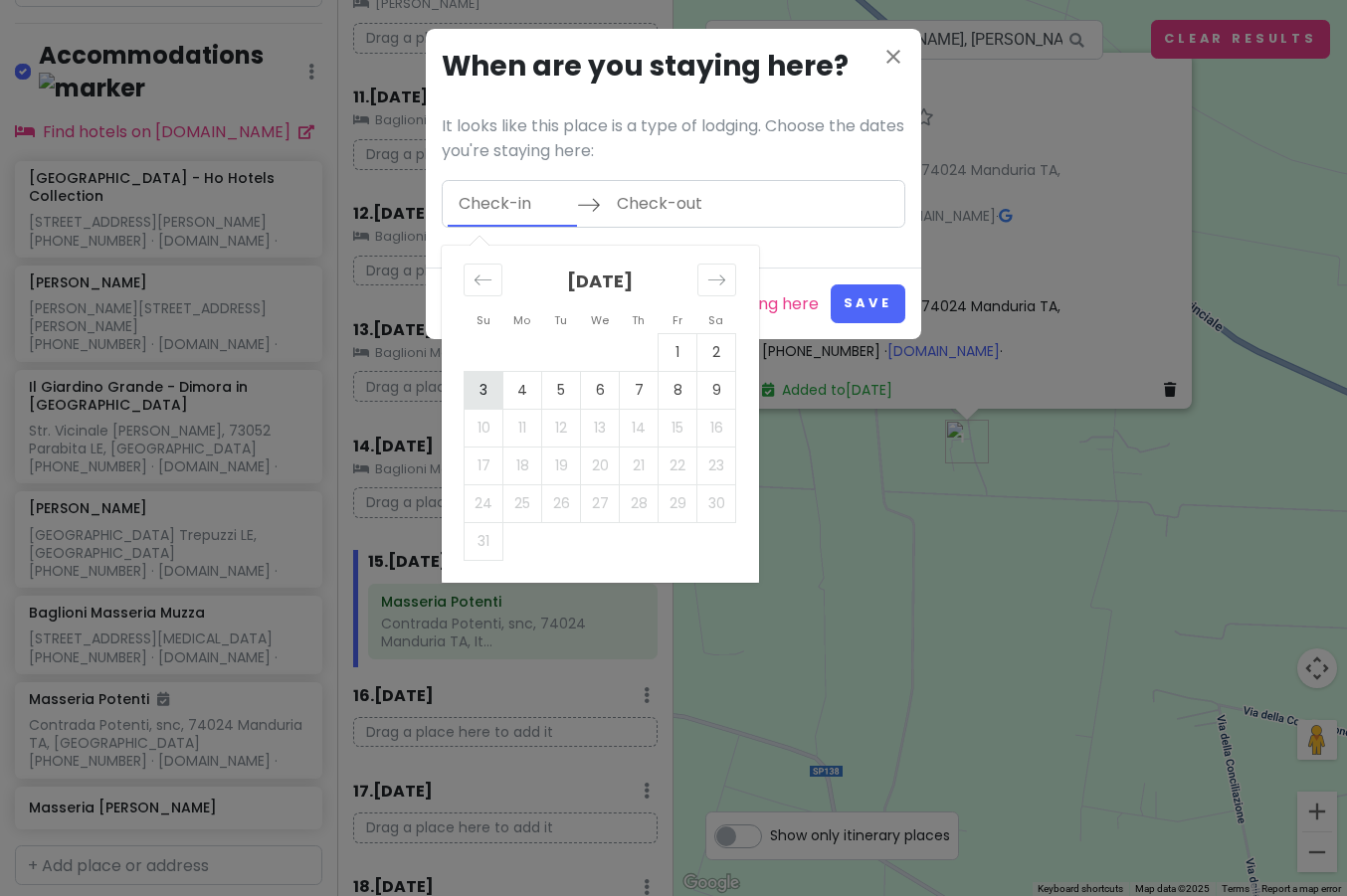 click on "3" at bounding box center (483, 390) 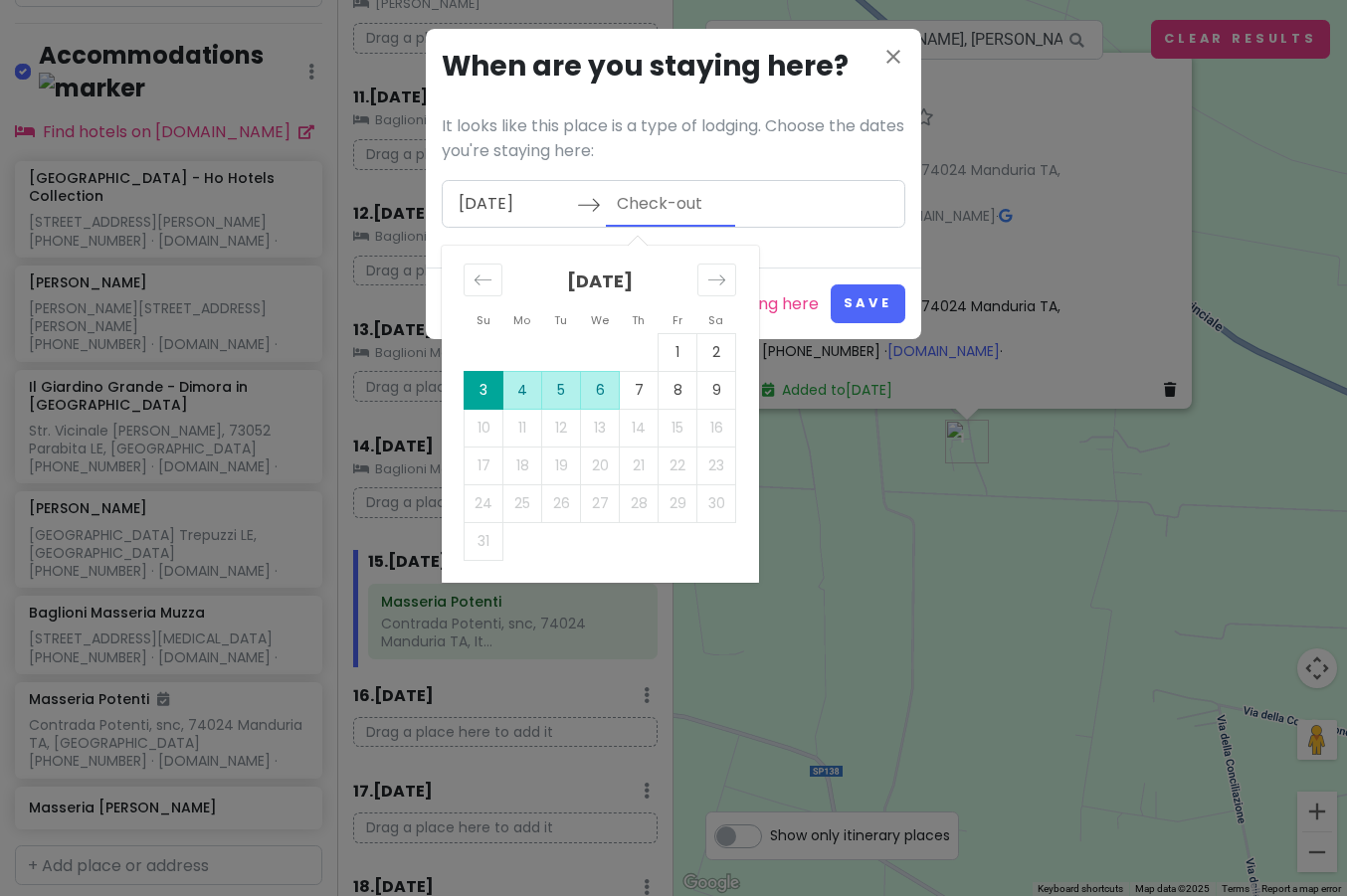 click on "6" at bounding box center [600, 390] 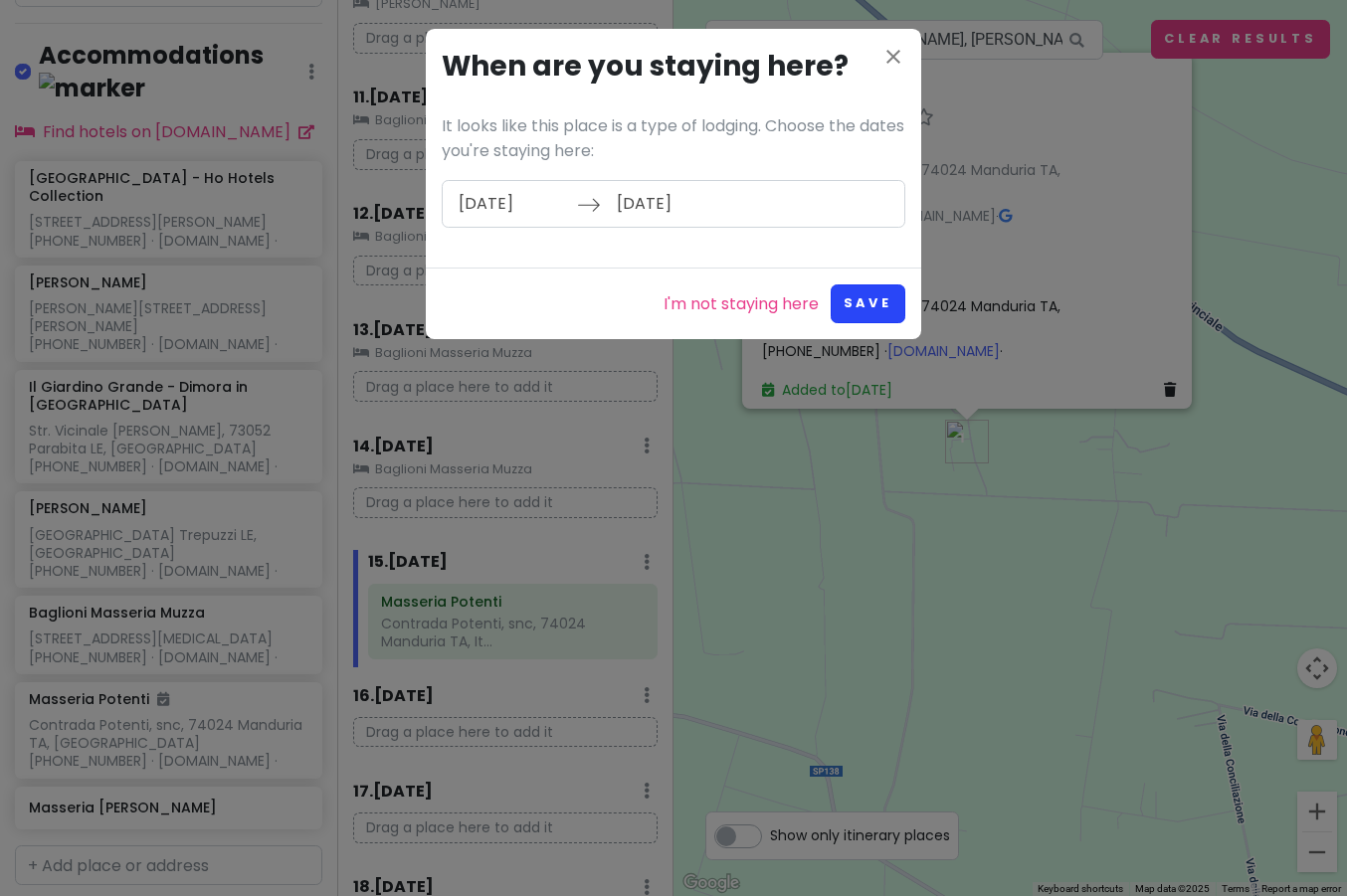 click on "Save" at bounding box center (867, 303) 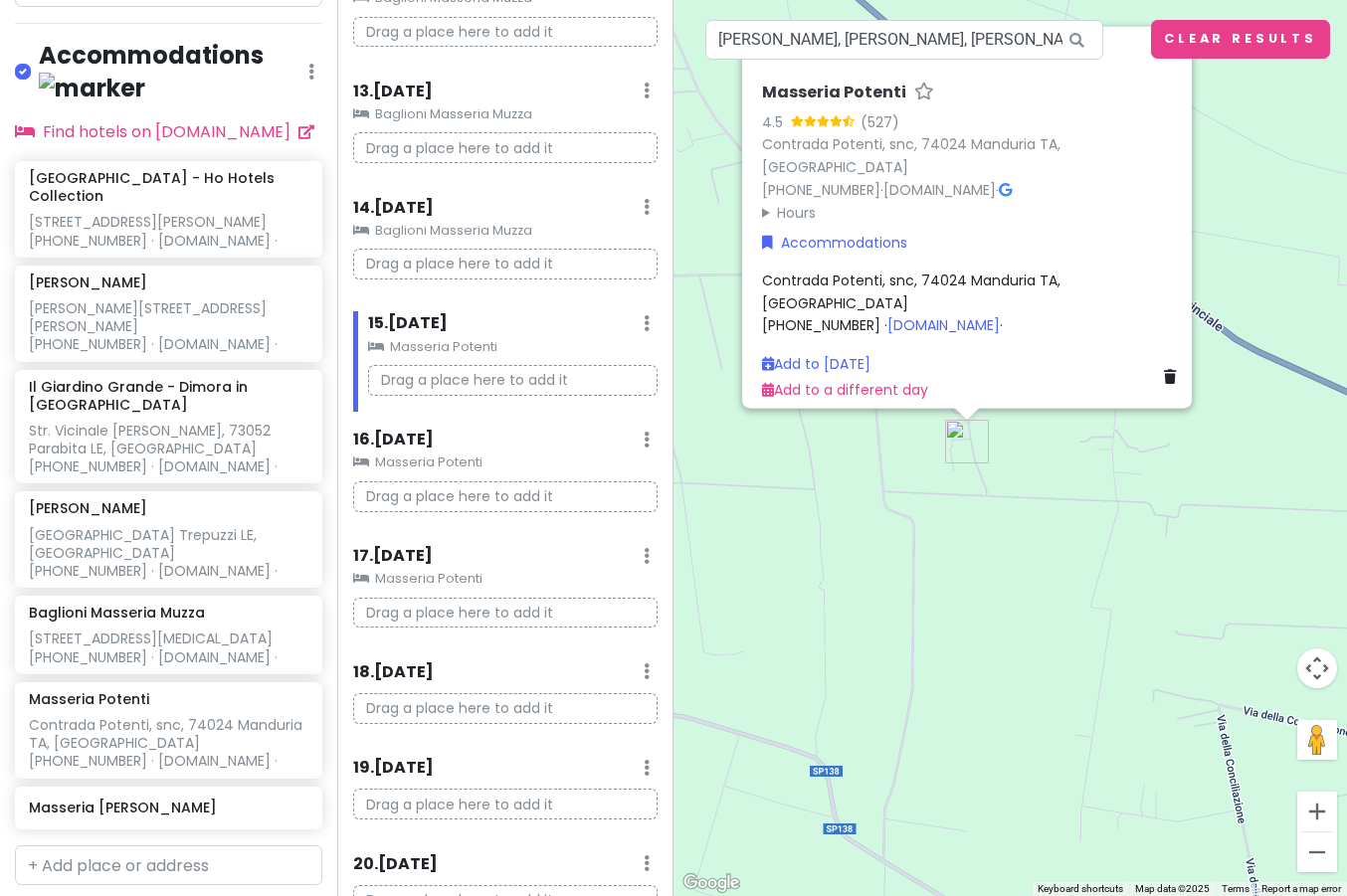 scroll, scrollTop: 1578, scrollLeft: 0, axis: vertical 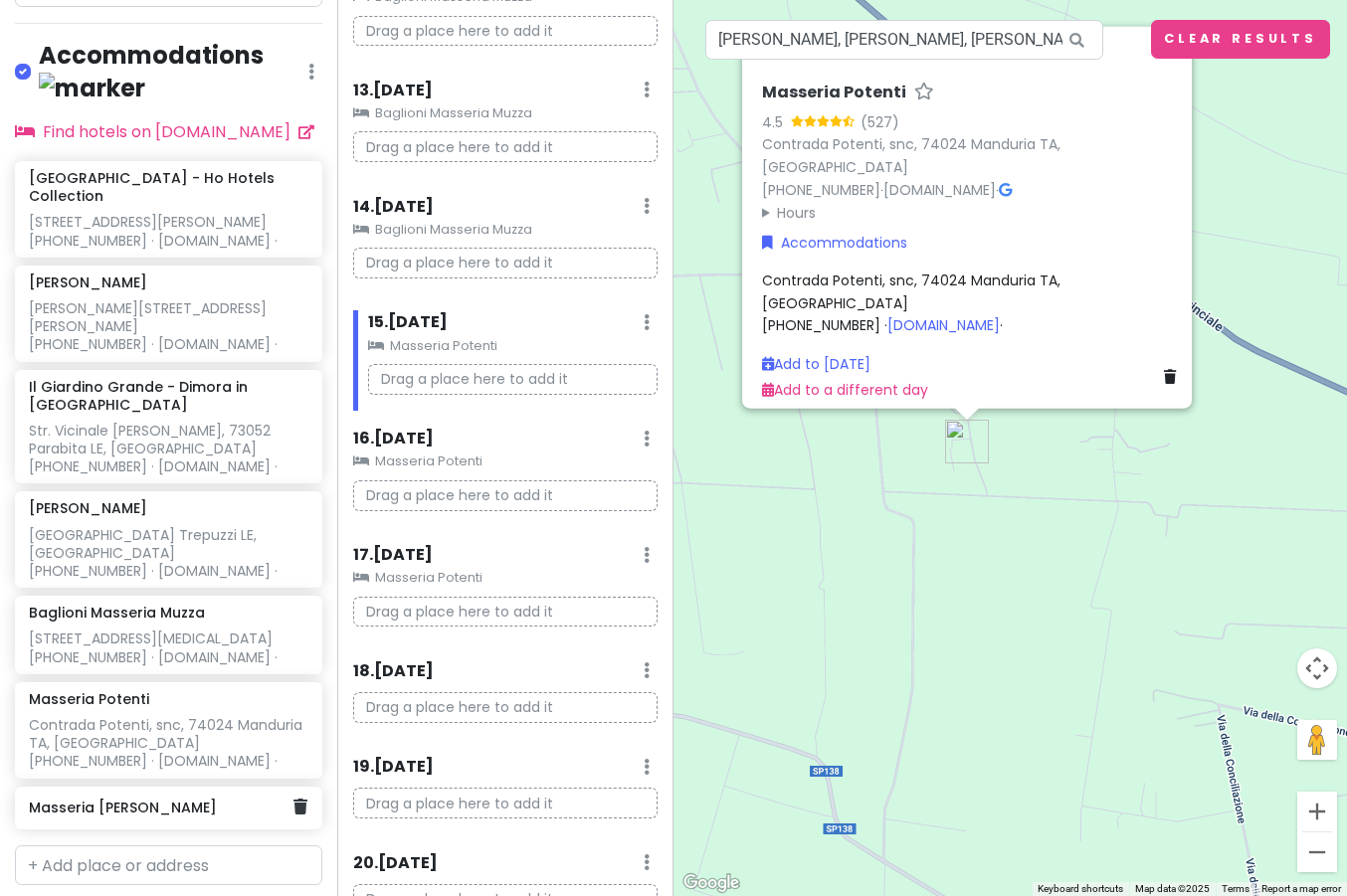 click on "Masseria [PERSON_NAME]" at bounding box center (161, 807) 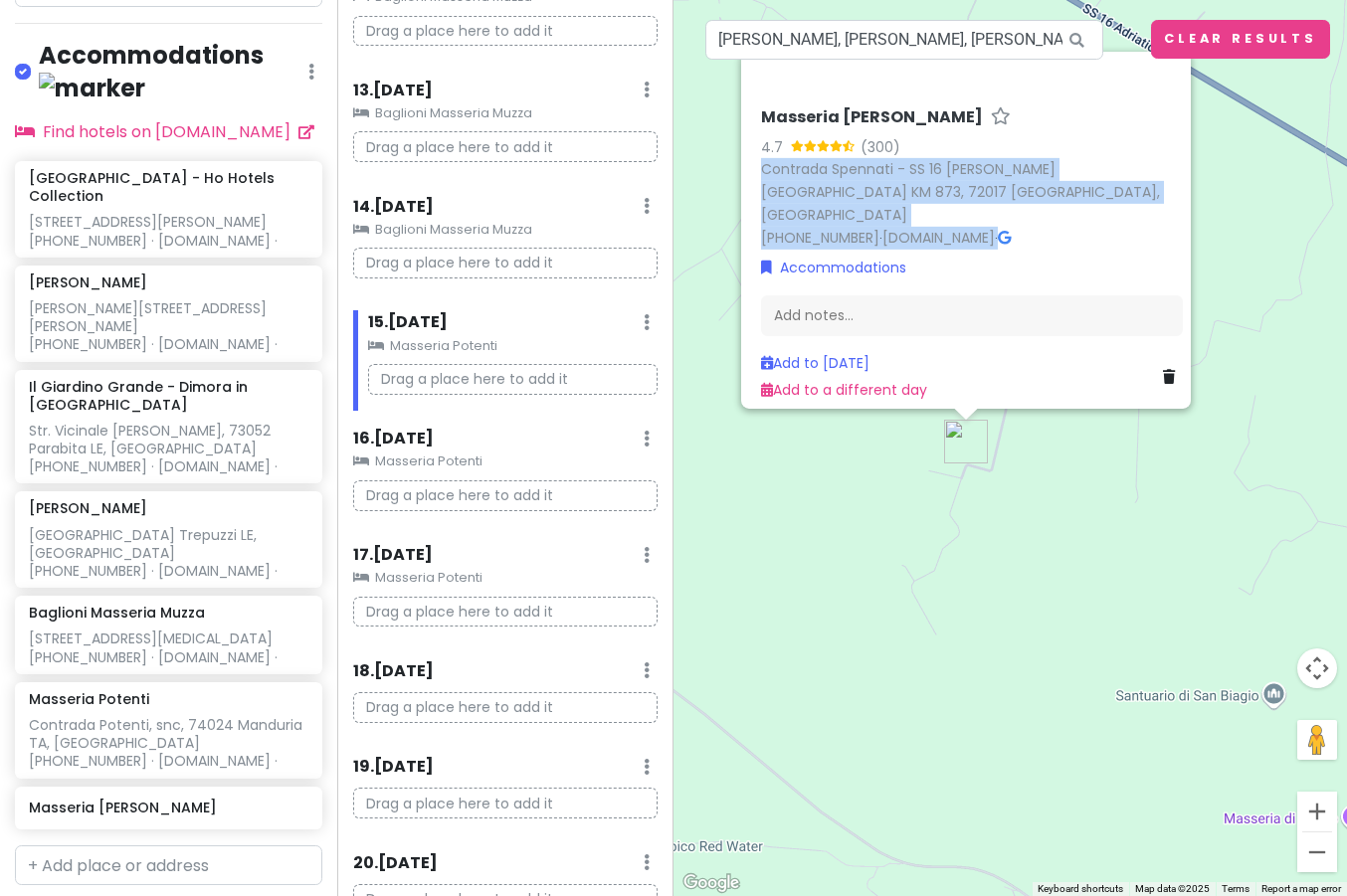 drag, startPoint x: 1138, startPoint y: 222, endPoint x: 745, endPoint y: 184, distance: 394.83288 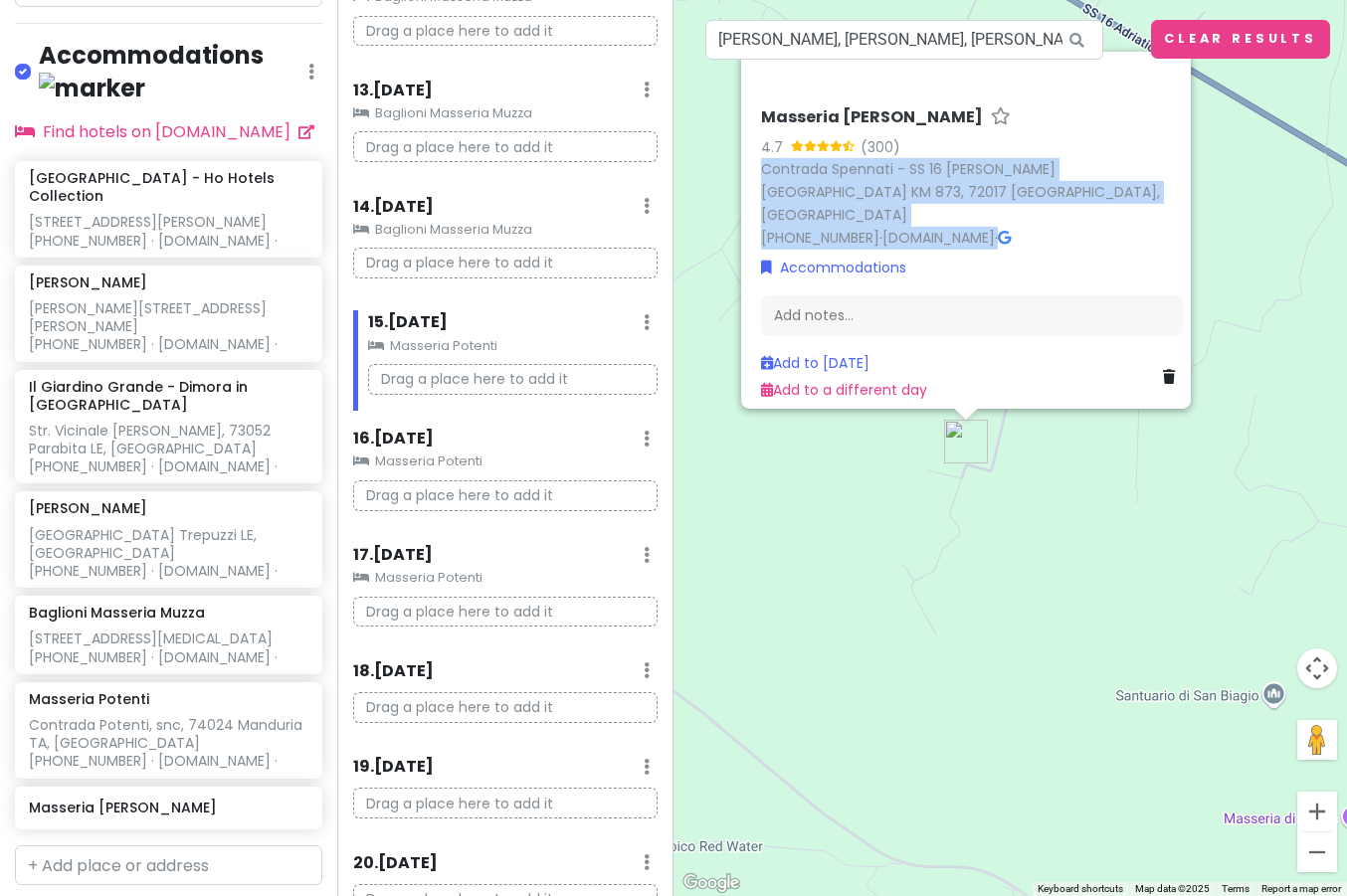 copy on "Contrada Spennati - SS 16 [PERSON_NAME][GEOGRAPHIC_DATA] KM 873, 72017 [GEOGRAPHIC_DATA], [GEOGRAPHIC_DATA] [PHONE_NUMBER]   ·   [DOMAIN_NAME]   ·" 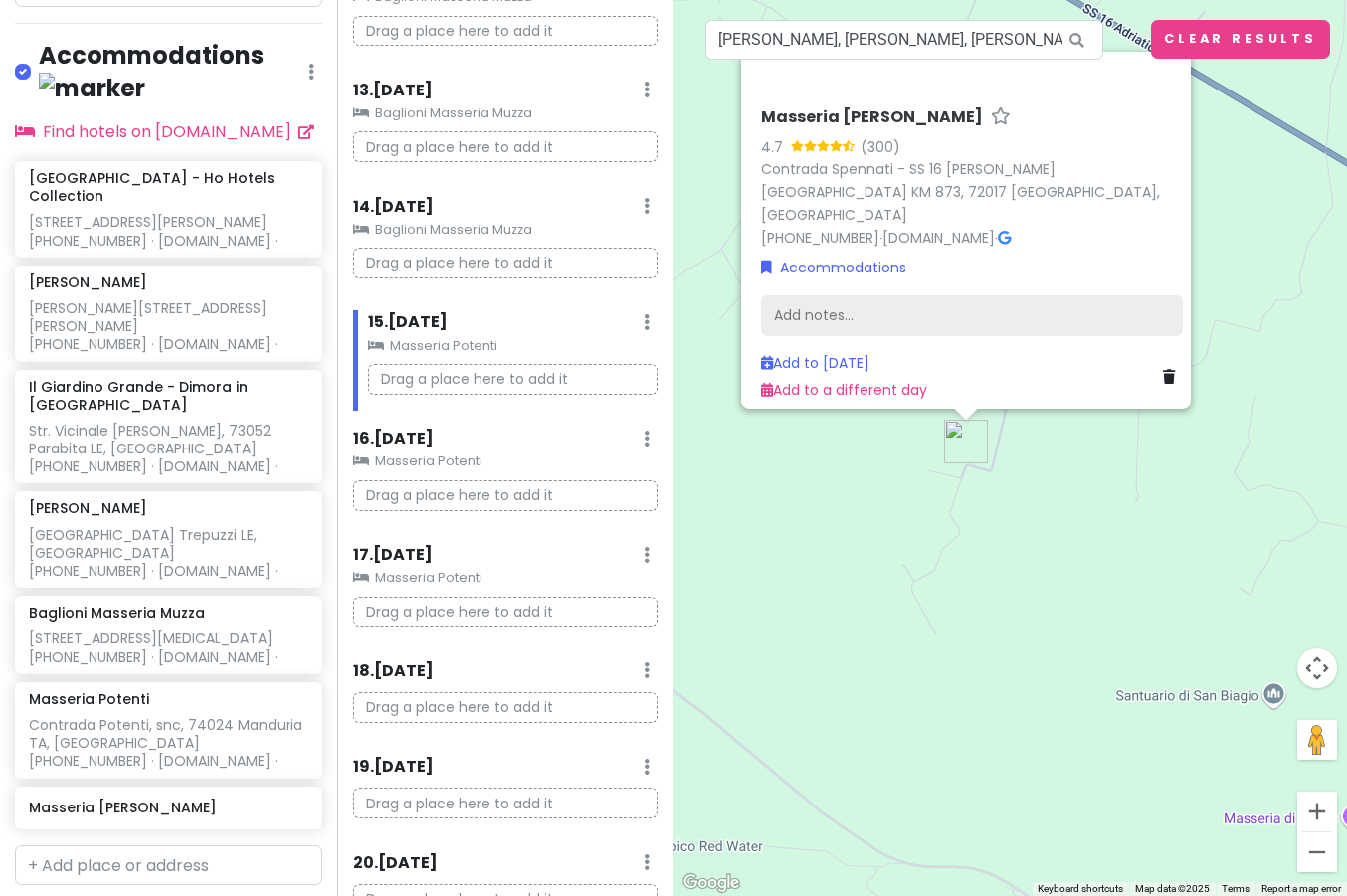 click on "Add notes..." at bounding box center (972, 315) 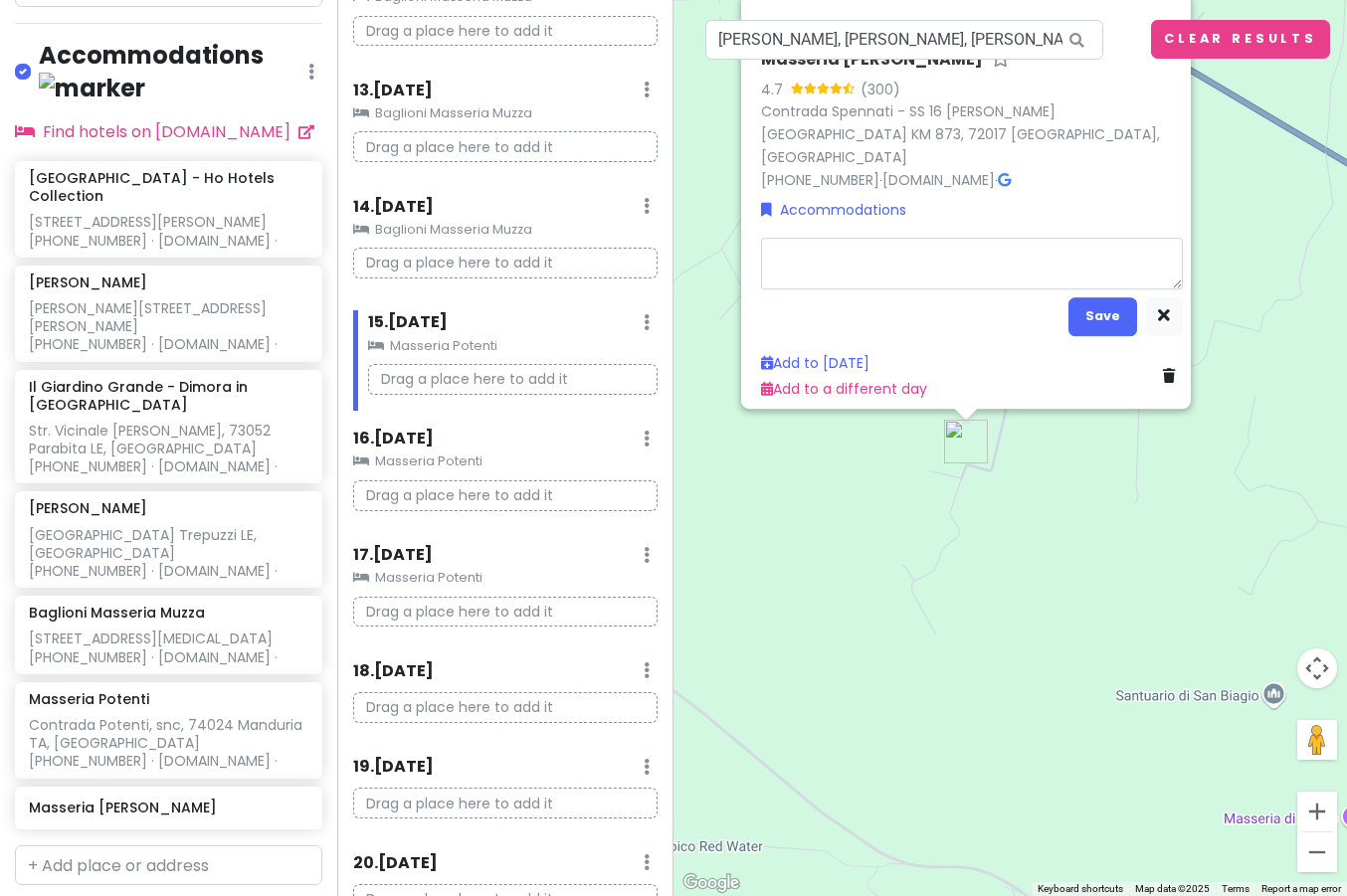 type on "x" 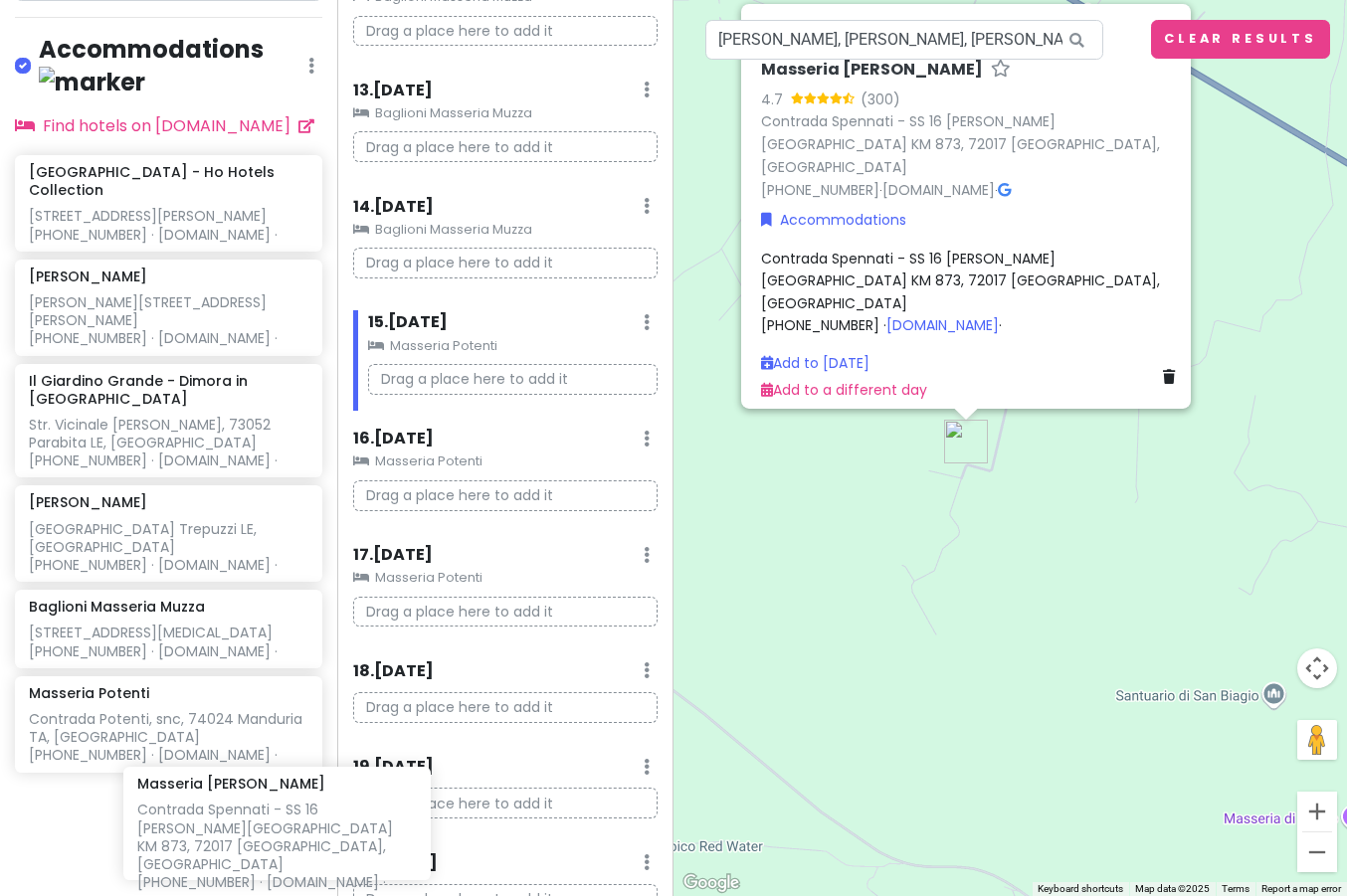 scroll, scrollTop: 563, scrollLeft: 0, axis: vertical 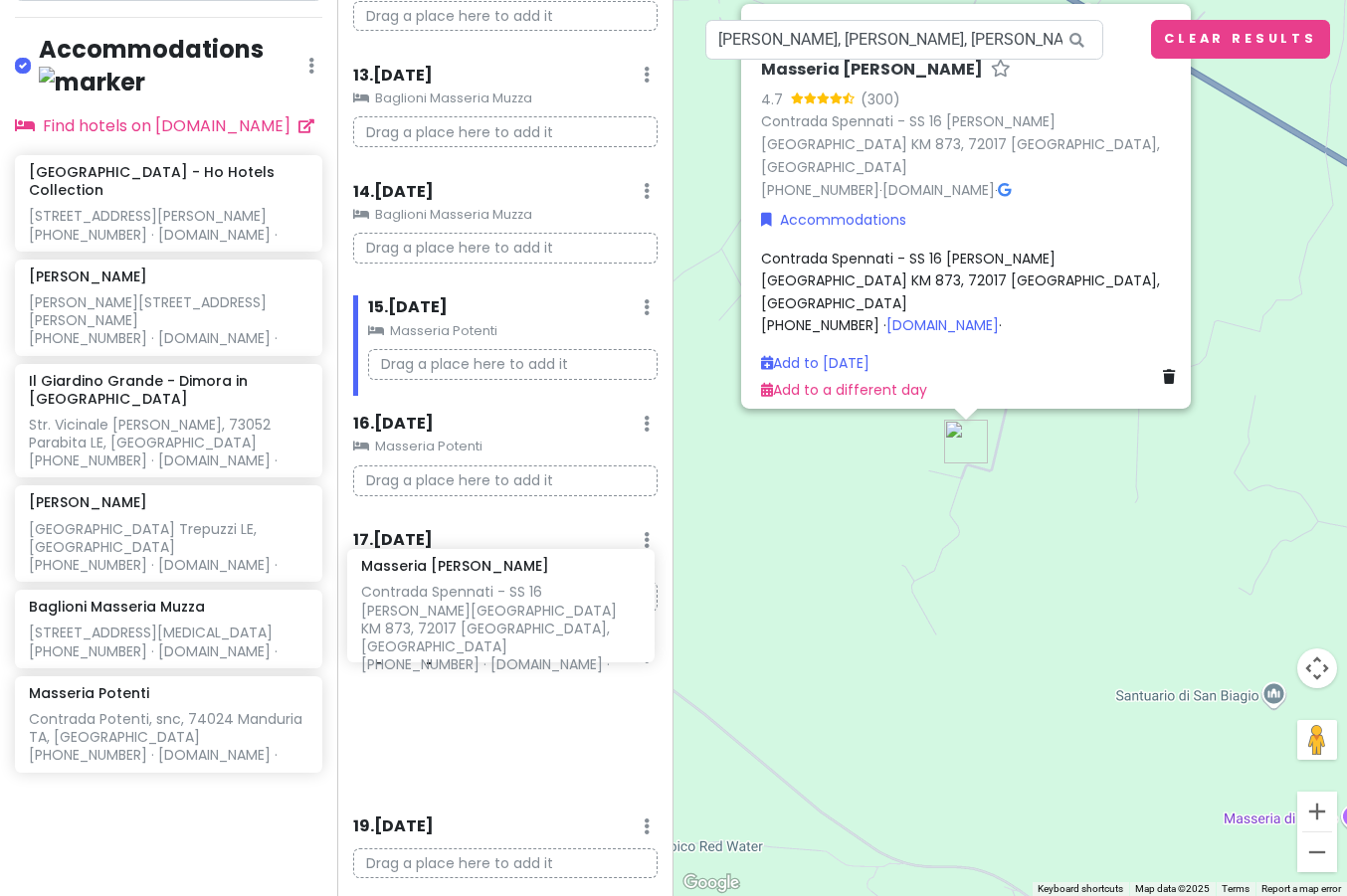 drag, startPoint x: 156, startPoint y: 808, endPoint x: 488, endPoint y: 568, distance: 409.66328 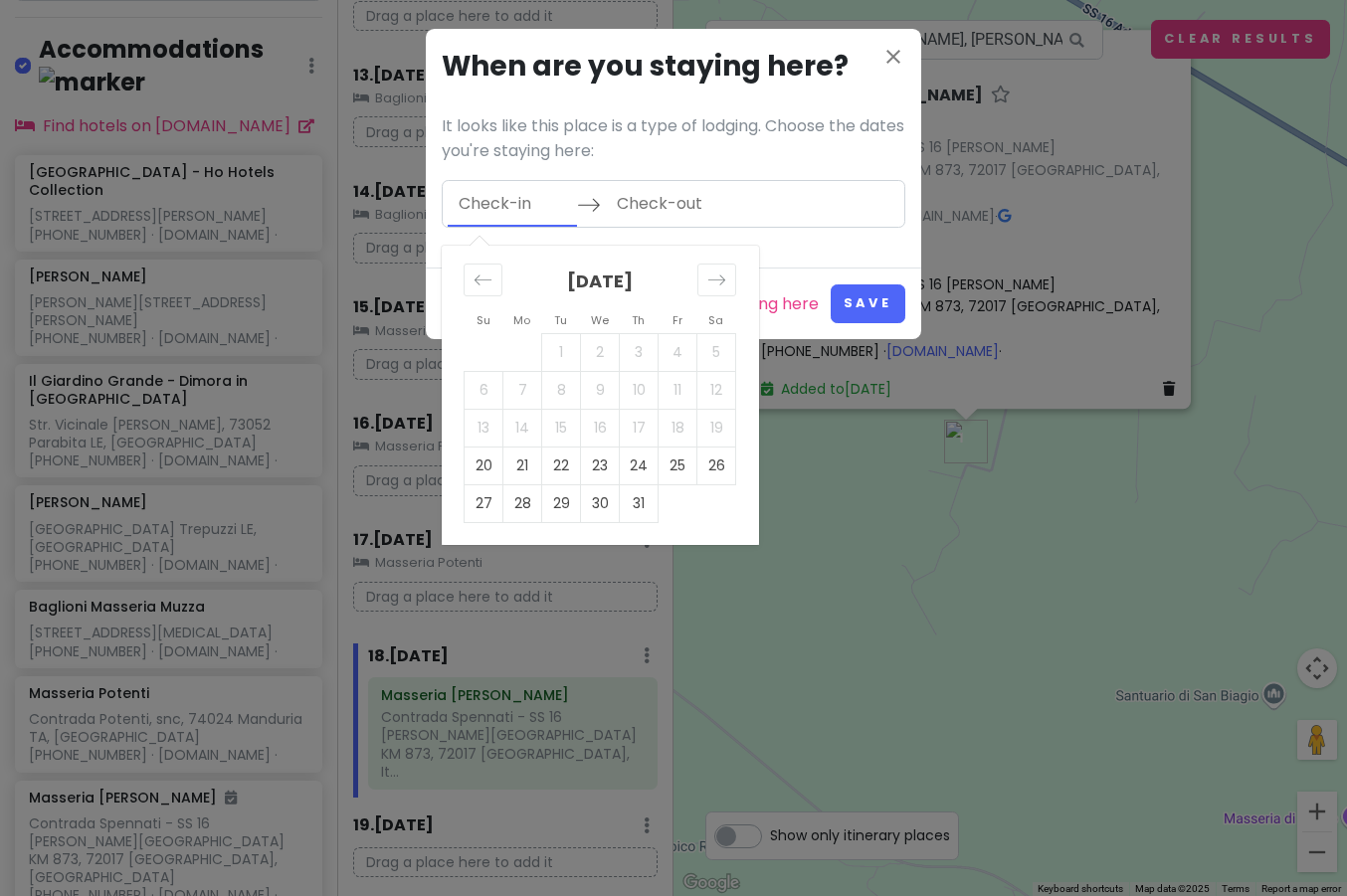 click at bounding box center (512, 204) 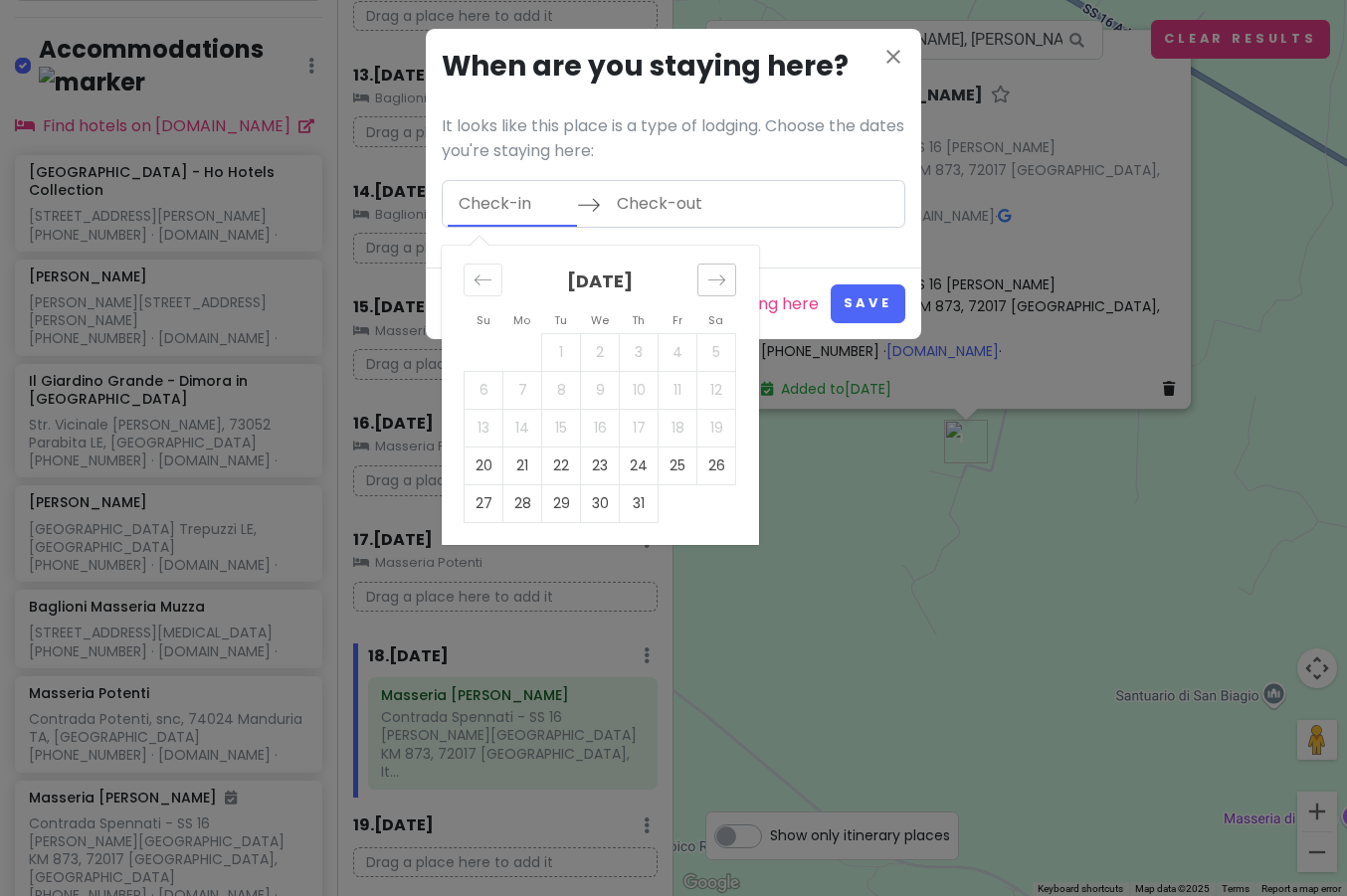 click 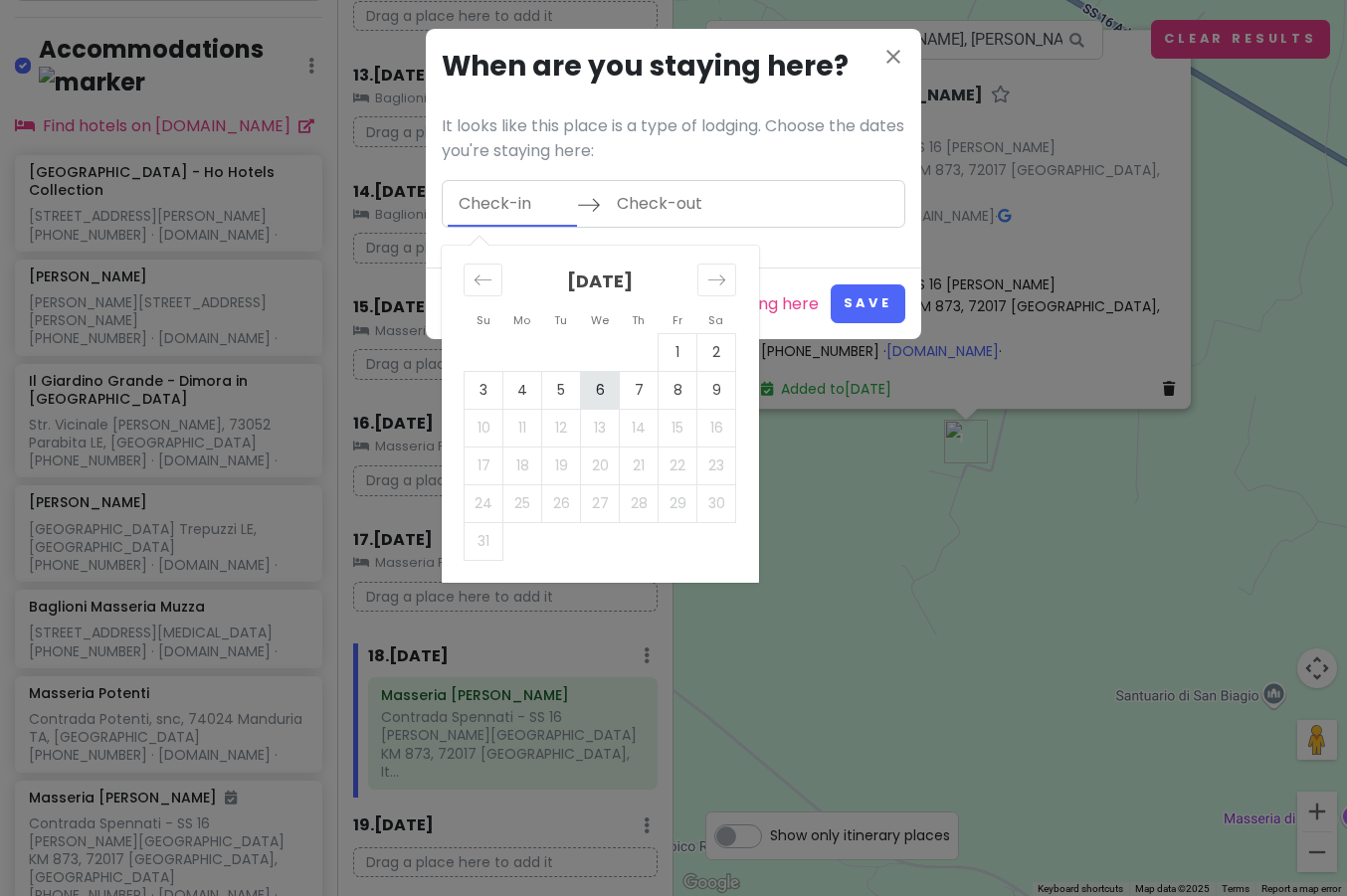 click on "6" at bounding box center (600, 390) 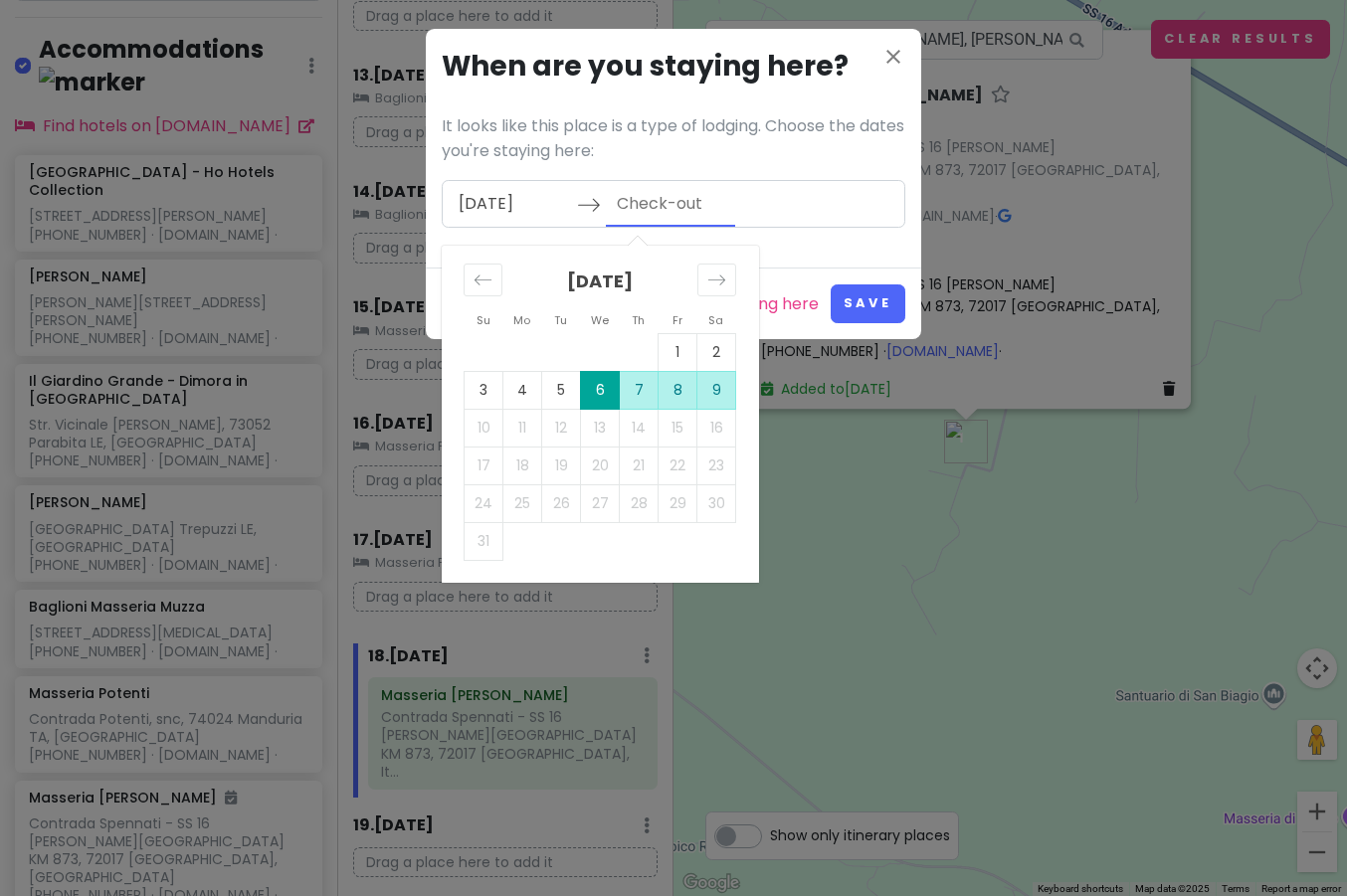 click on "9" at bounding box center (716, 390) 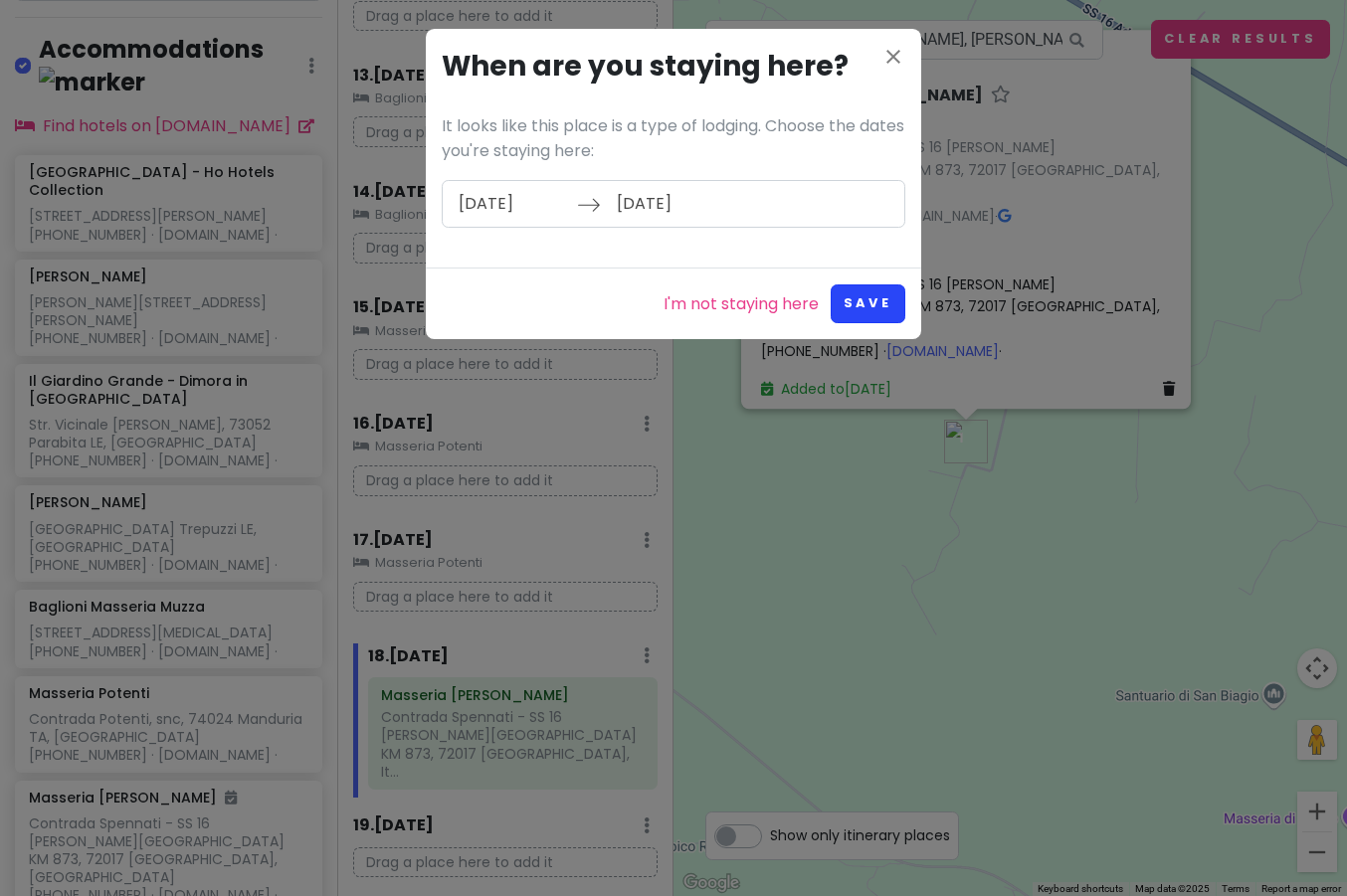 click on "Save" at bounding box center [867, 303] 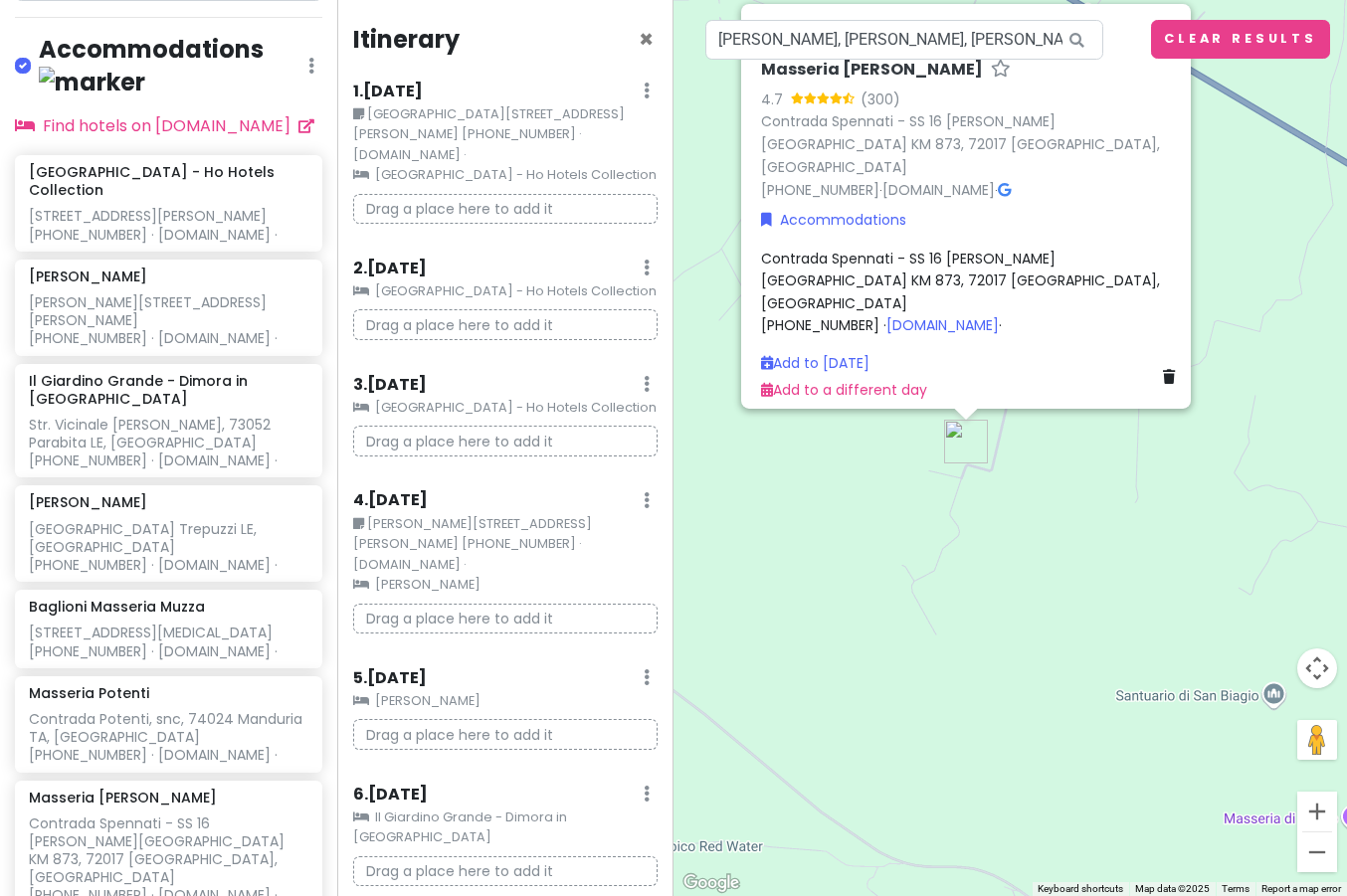 scroll, scrollTop: 0, scrollLeft: 0, axis: both 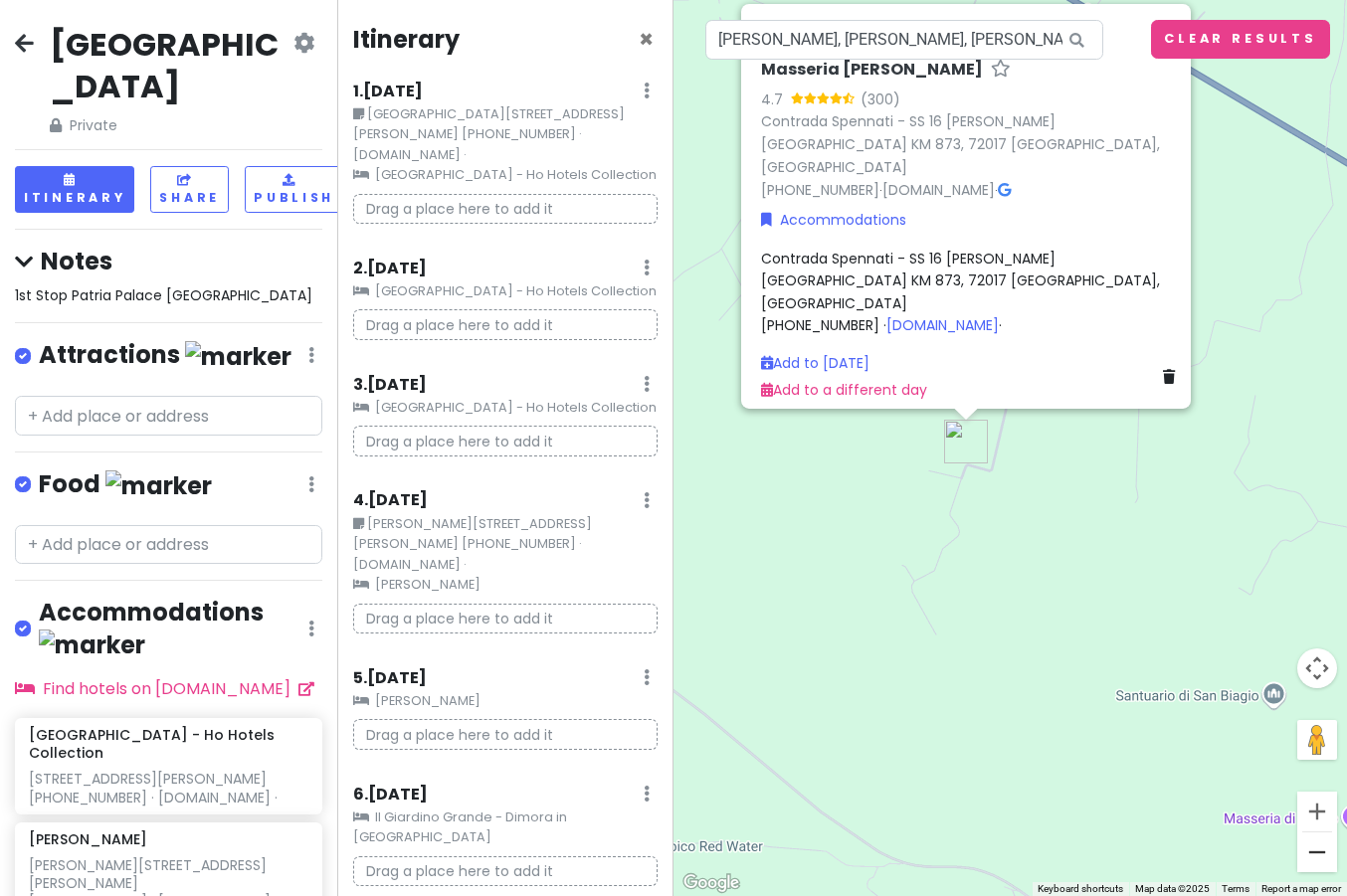 click at bounding box center (1317, 852) 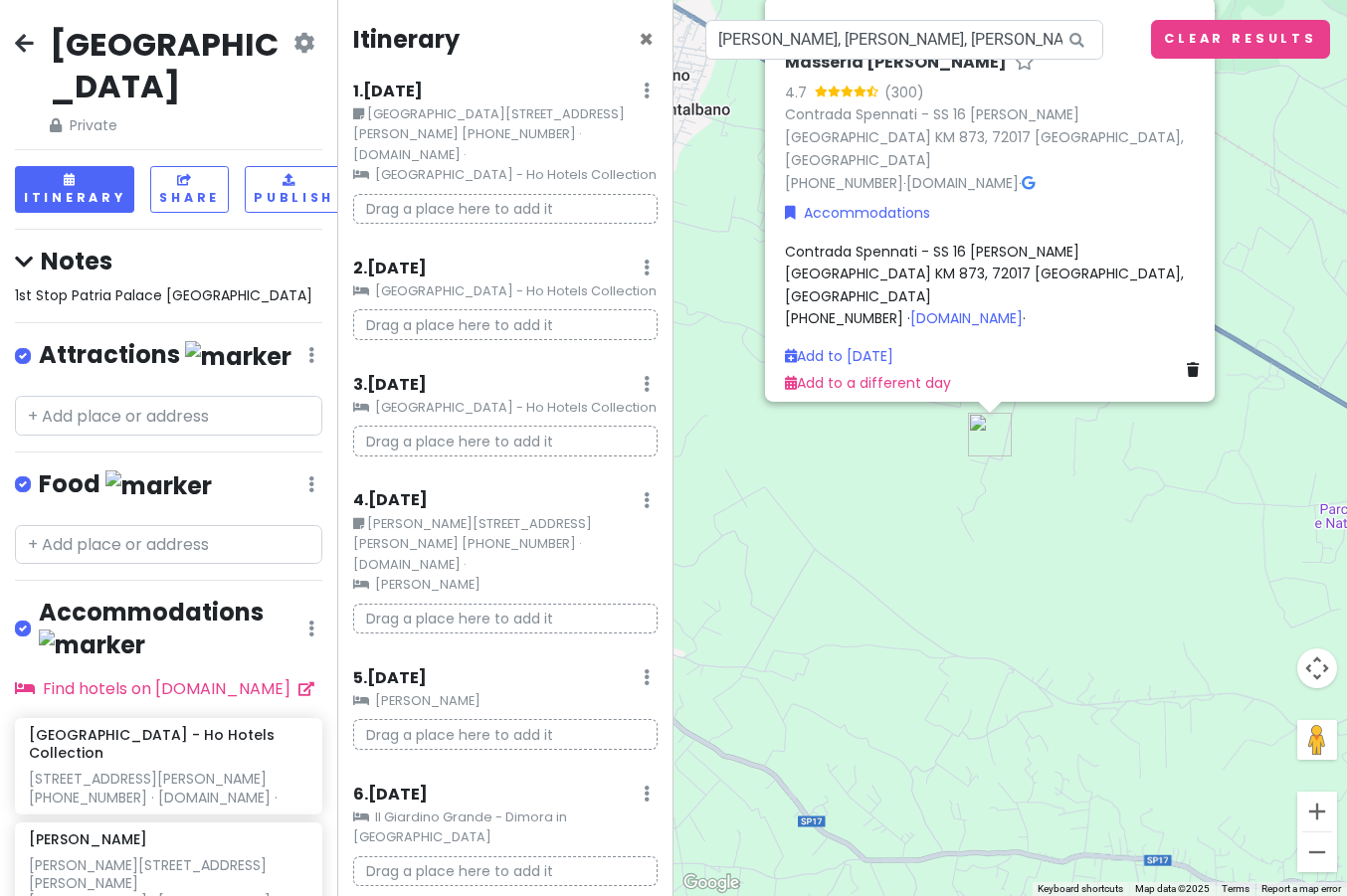 click at bounding box center (1317, 852) 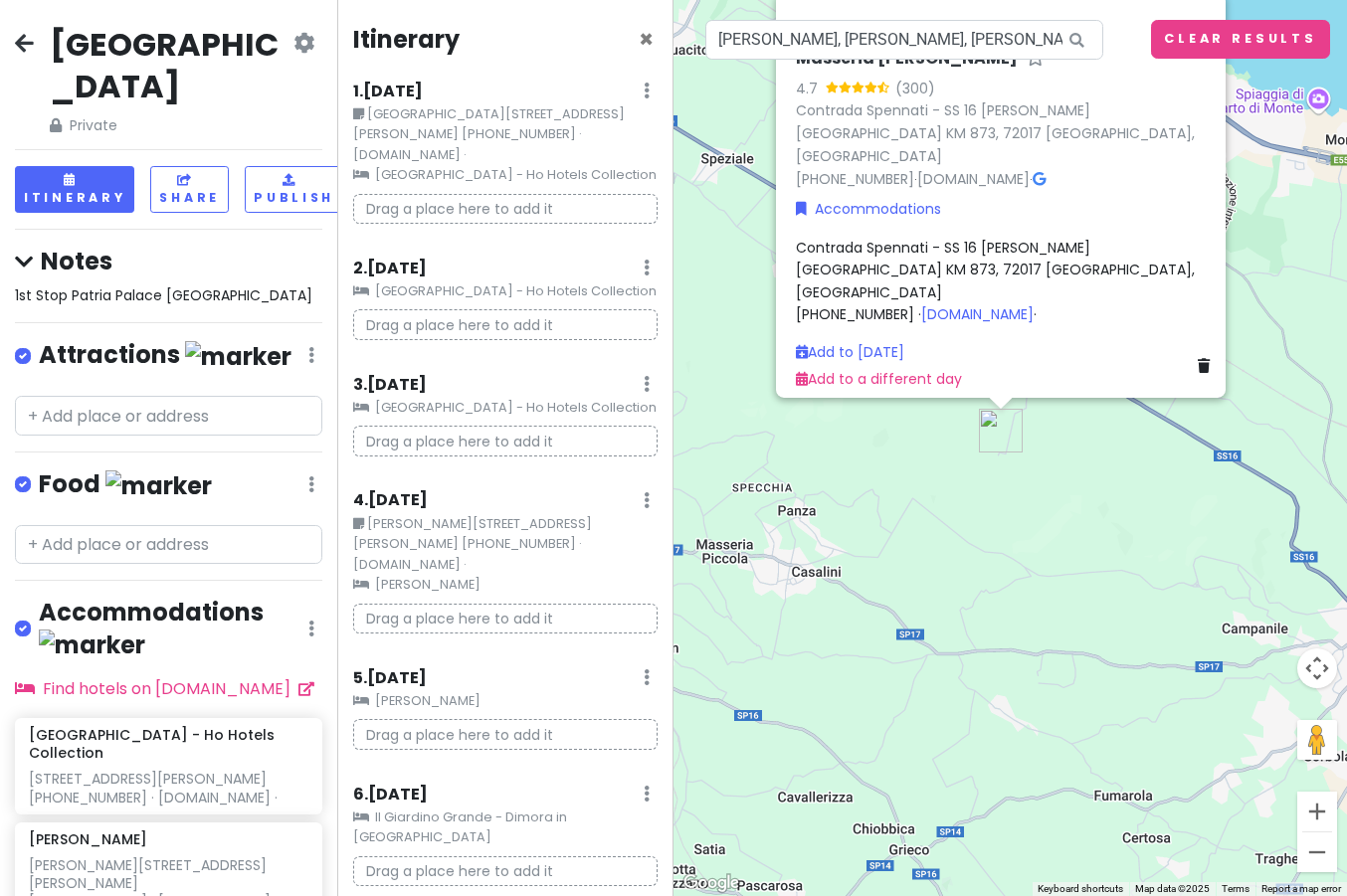 click at bounding box center (1317, 852) 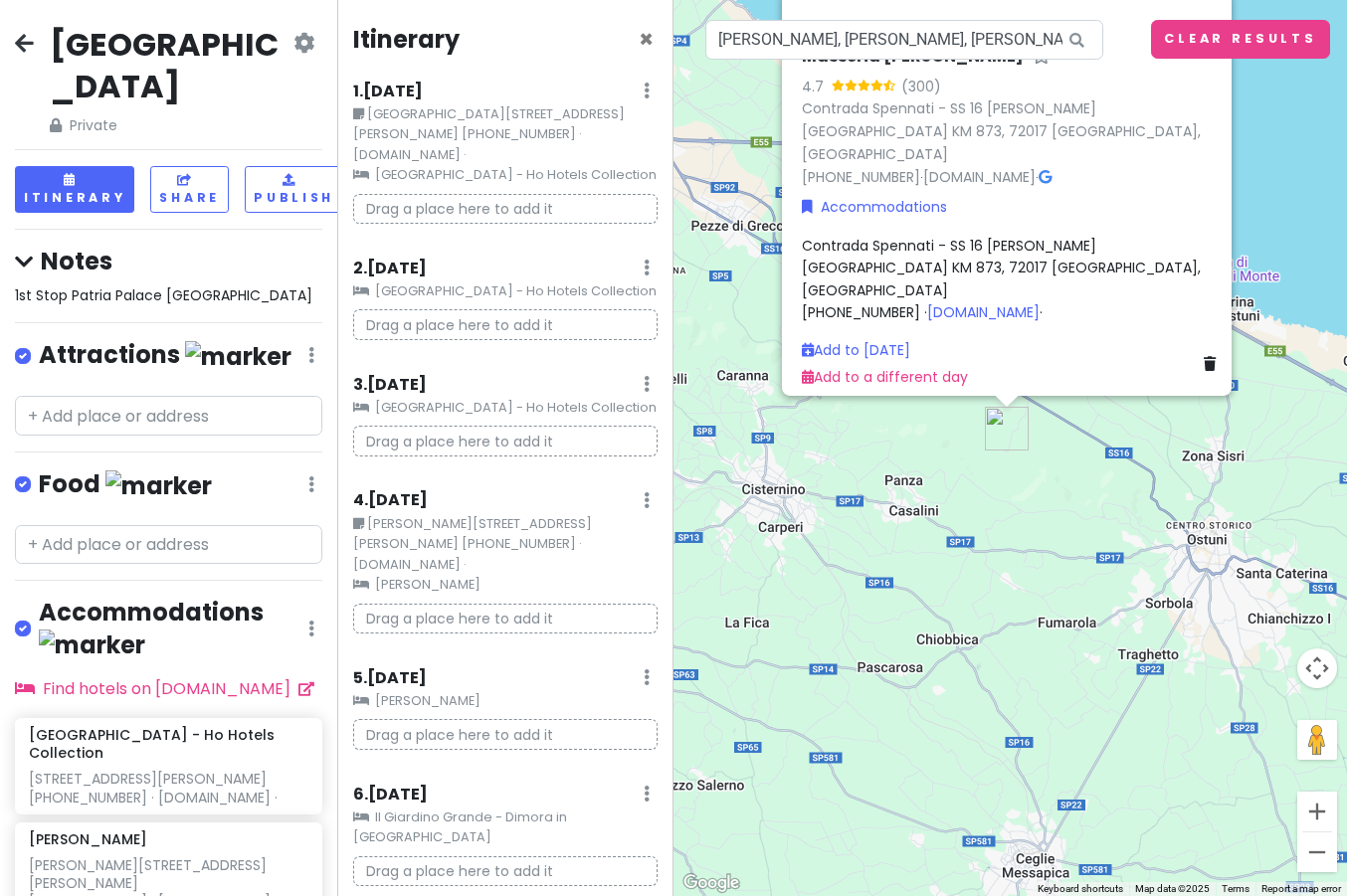 click on "Masseria [PERSON_NAME] 4.7        (300) Contrada Spennati - SS 16 [PERSON_NAME][GEOGRAPHIC_DATA] KM 873, [GEOGRAPHIC_DATA], [GEOGRAPHIC_DATA] [PHONE_NUMBER]   ·   [DOMAIN_NAME]   ·   Accommodations Contrada Spennati - SS 16 [PERSON_NAME][GEOGRAPHIC_DATA] KM 873, 72017 [GEOGRAPHIC_DATA], [GEOGRAPHIC_DATA]
[PHONE_NUMBER] ·  [DOMAIN_NAME]  ·  Add to   [DATE]  Add to a different day" at bounding box center (1010, 448) 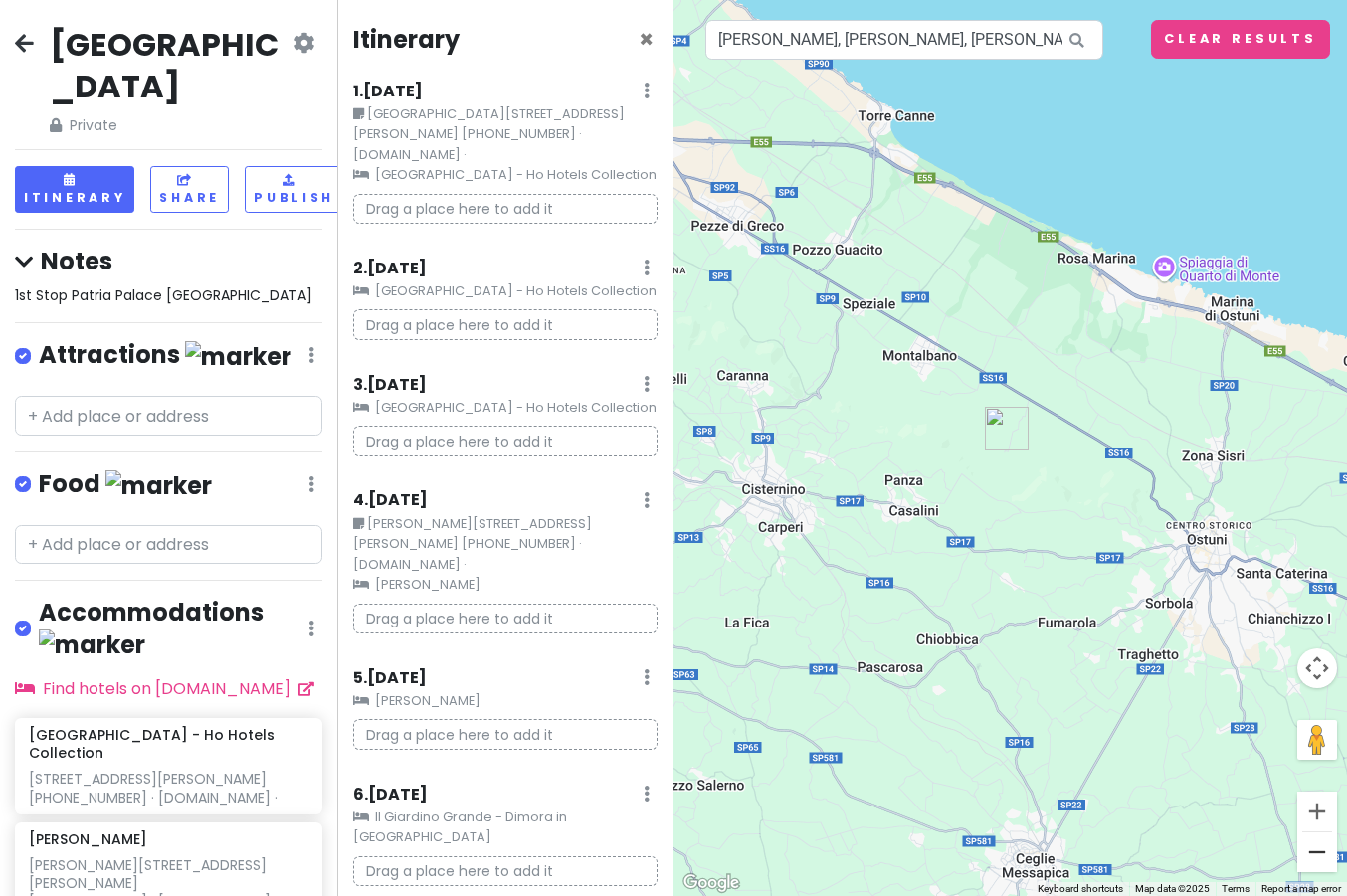 click at bounding box center [1317, 852] 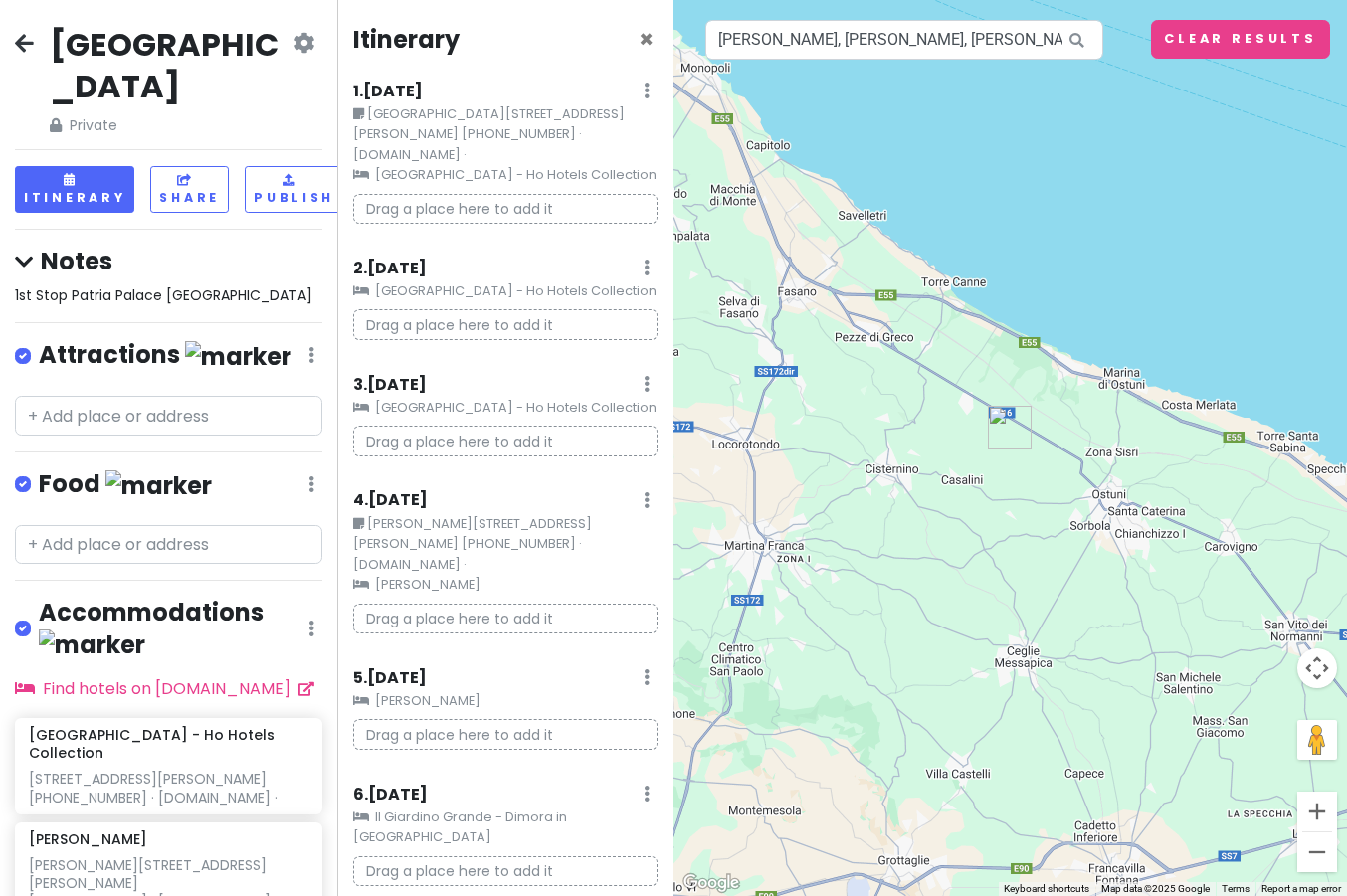 click at bounding box center [1317, 852] 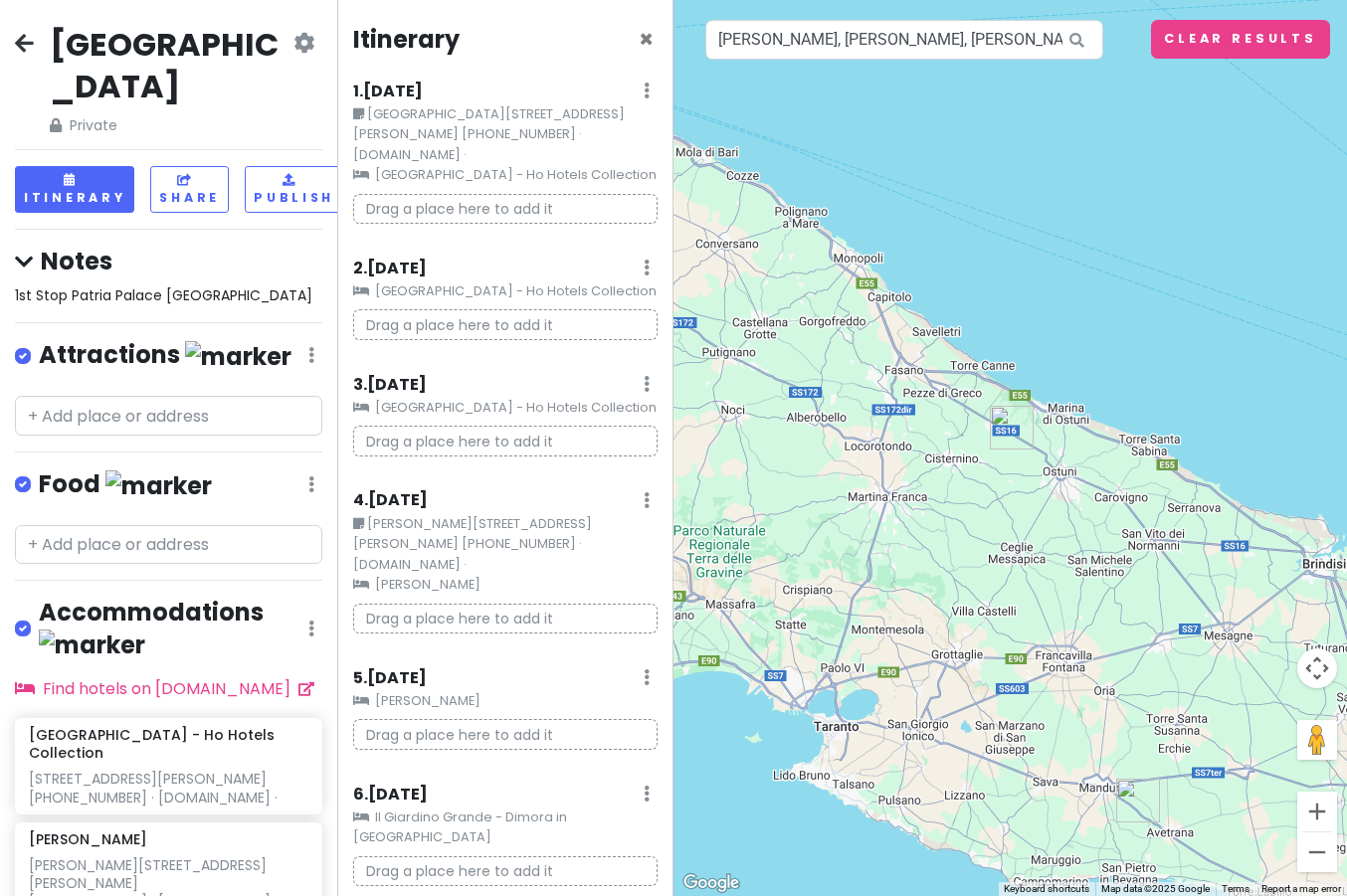 click at bounding box center (1317, 852) 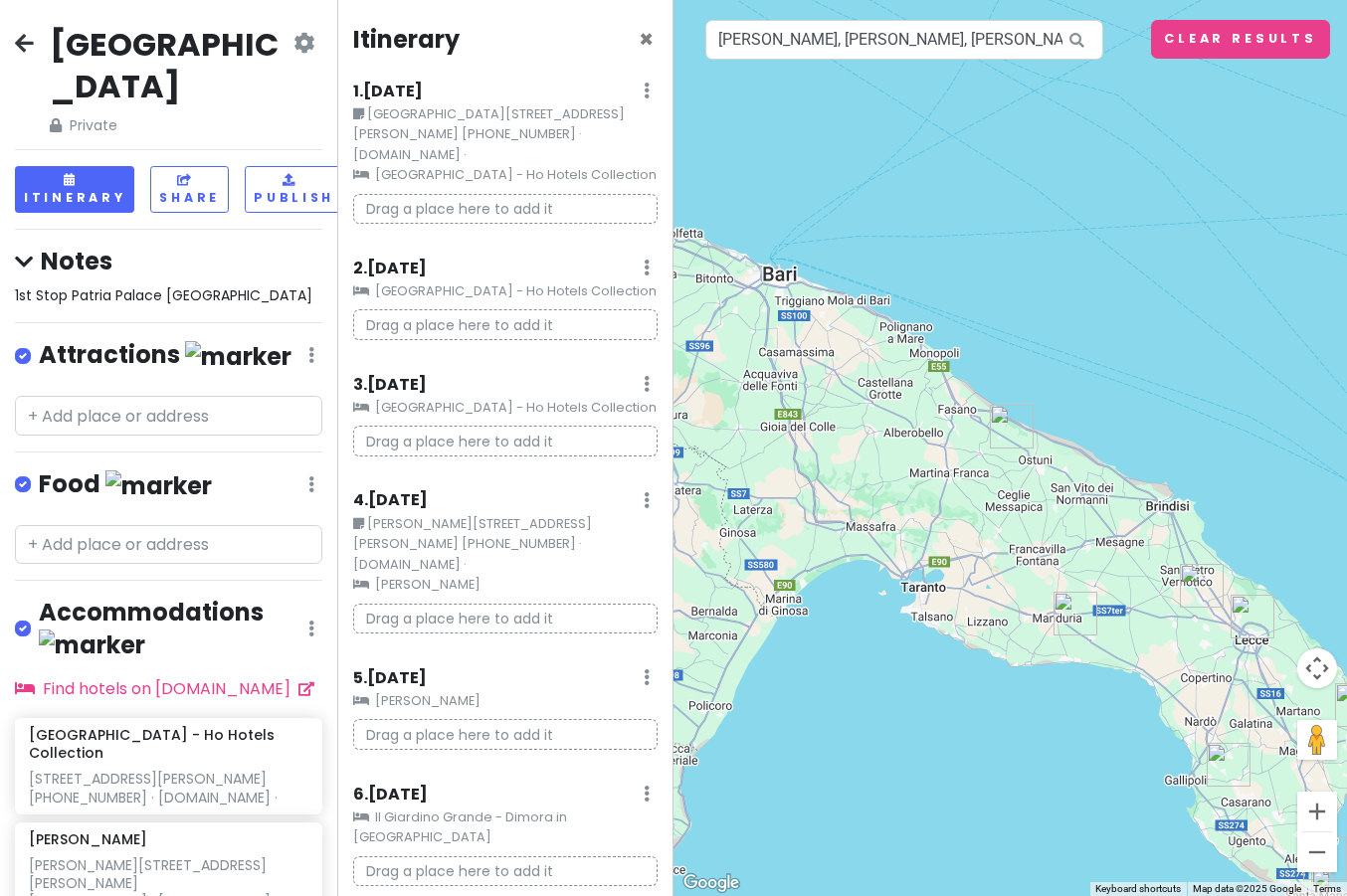 click at bounding box center (1317, 852) 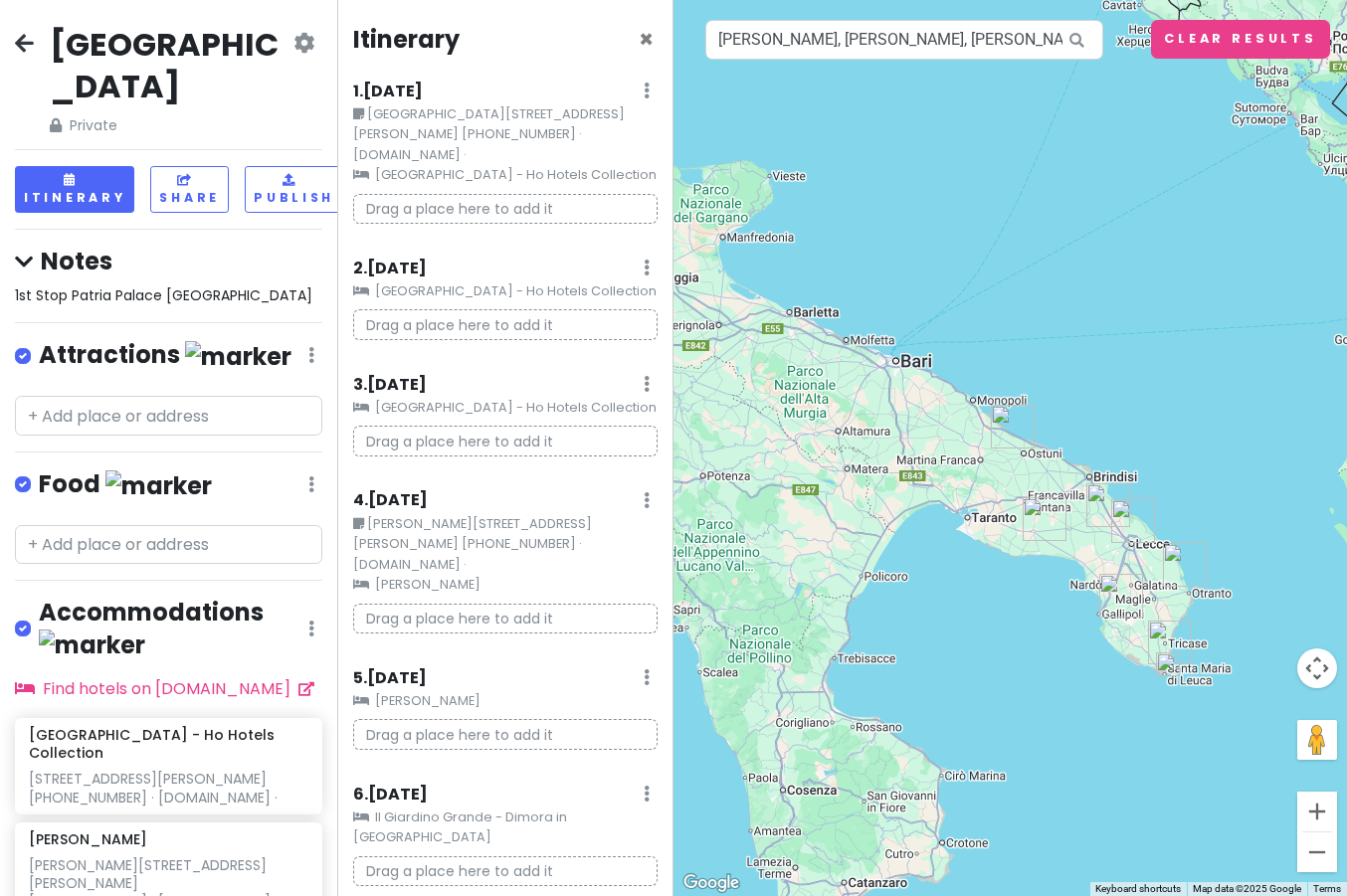 scroll, scrollTop: 0, scrollLeft: 0, axis: both 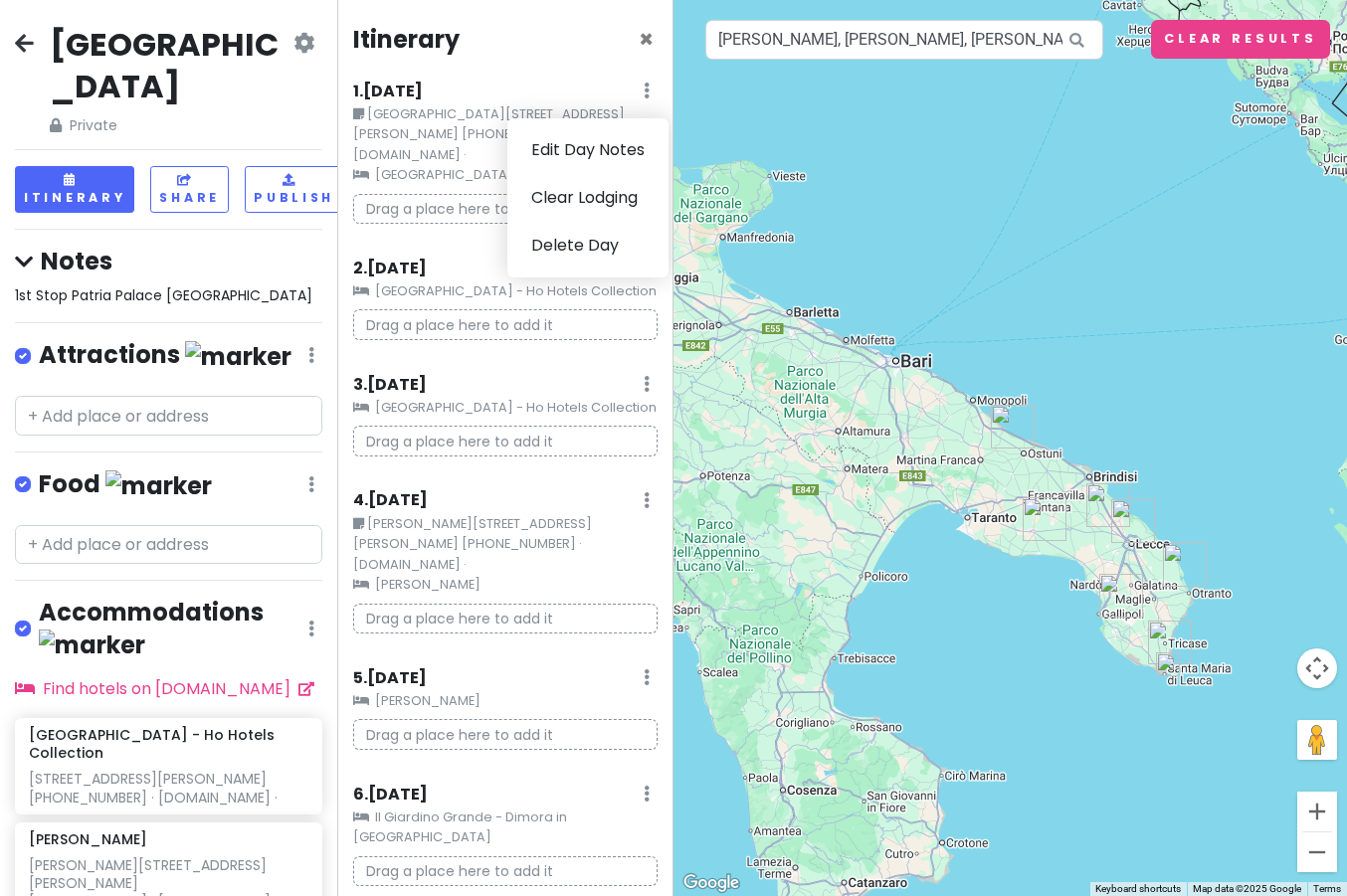 click at bounding box center [647, 90] 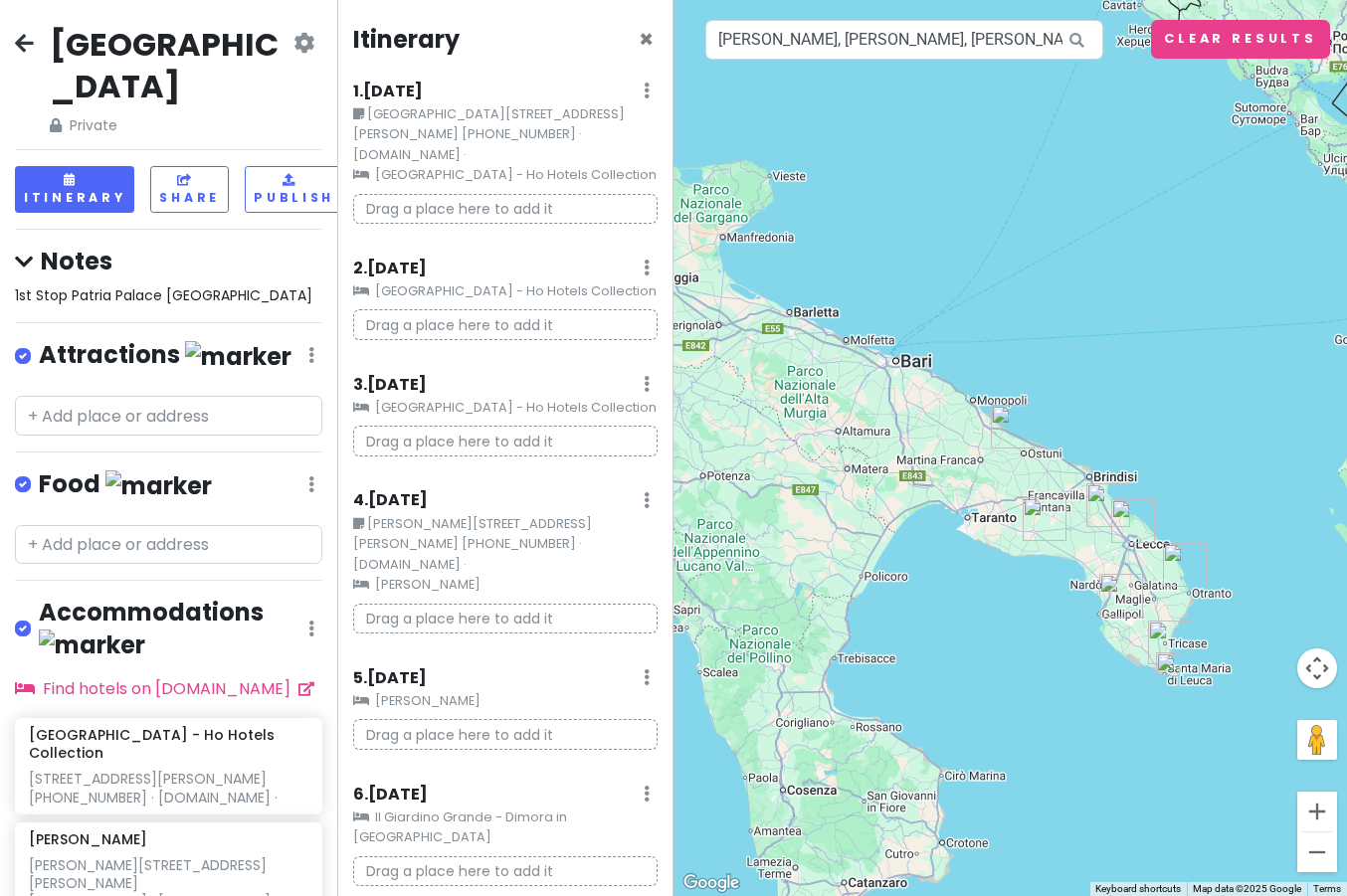 click on "[GEOGRAPHIC_DATA][STREET_ADDRESS][PERSON_NAME] [PHONE_NUMBER] · [DOMAIN_NAME] ·" at bounding box center (505, 134) 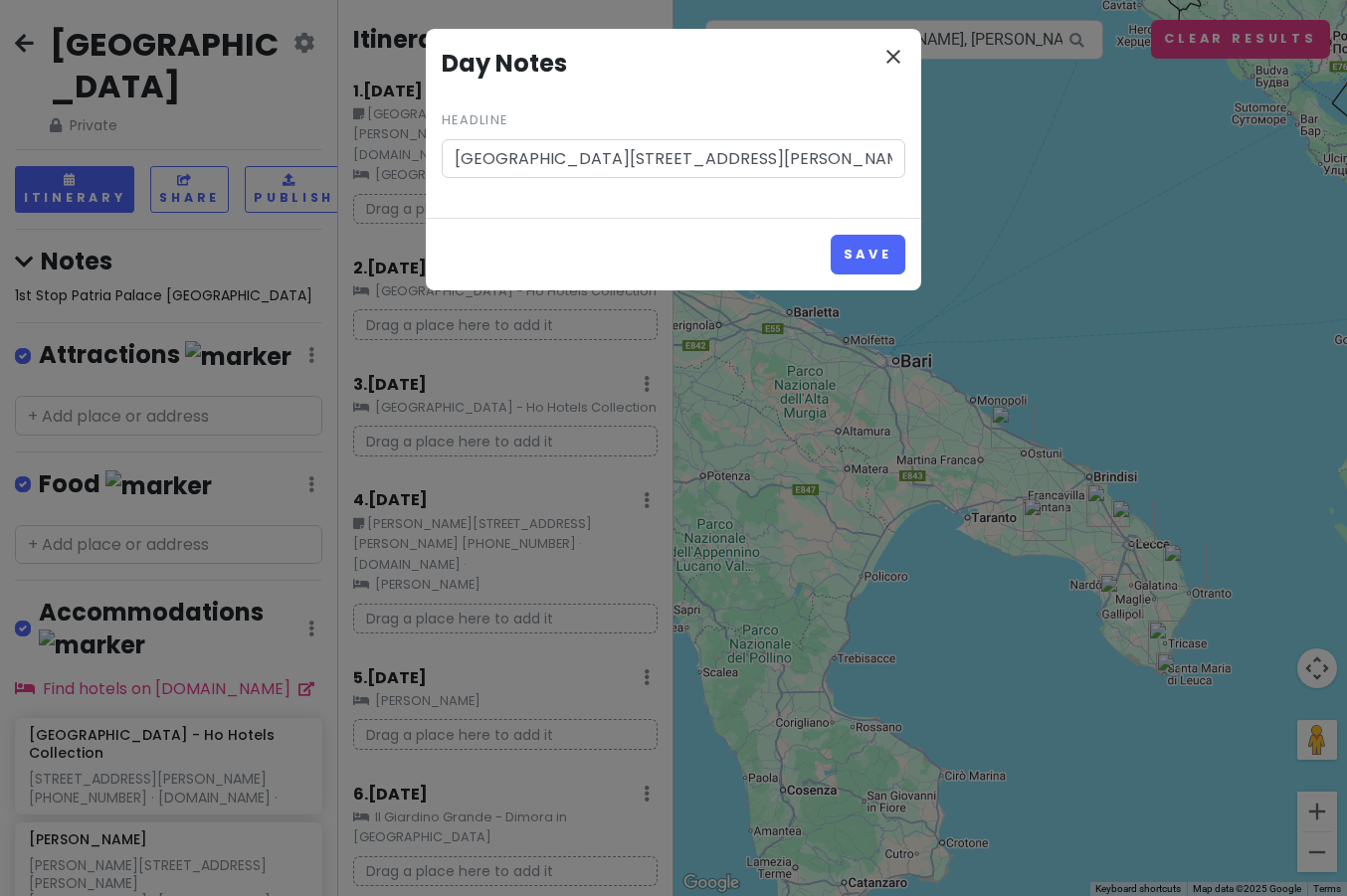 click on "close" at bounding box center [893, 57] 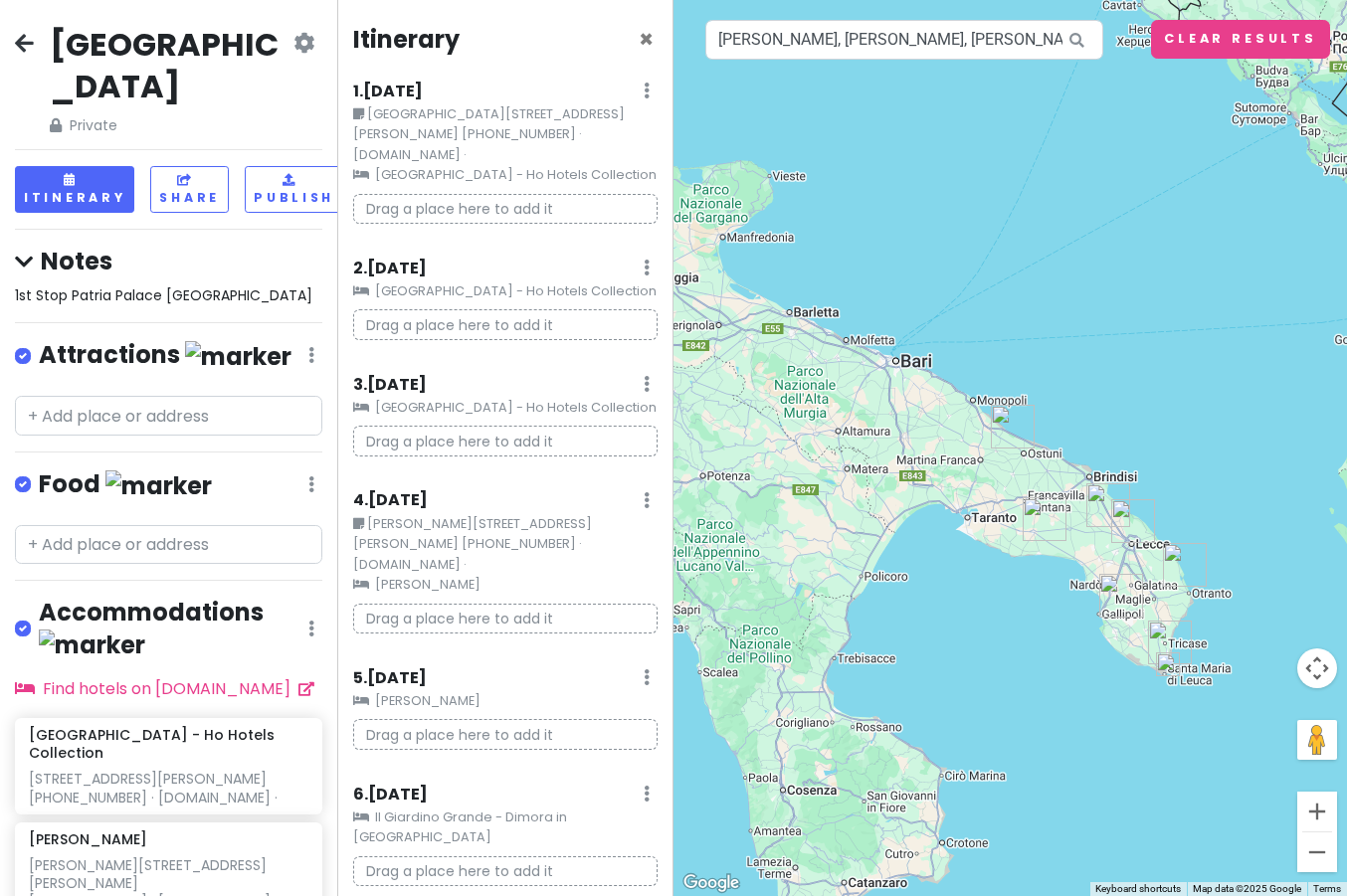 click on "1 .  [DATE]" at bounding box center [388, 91] 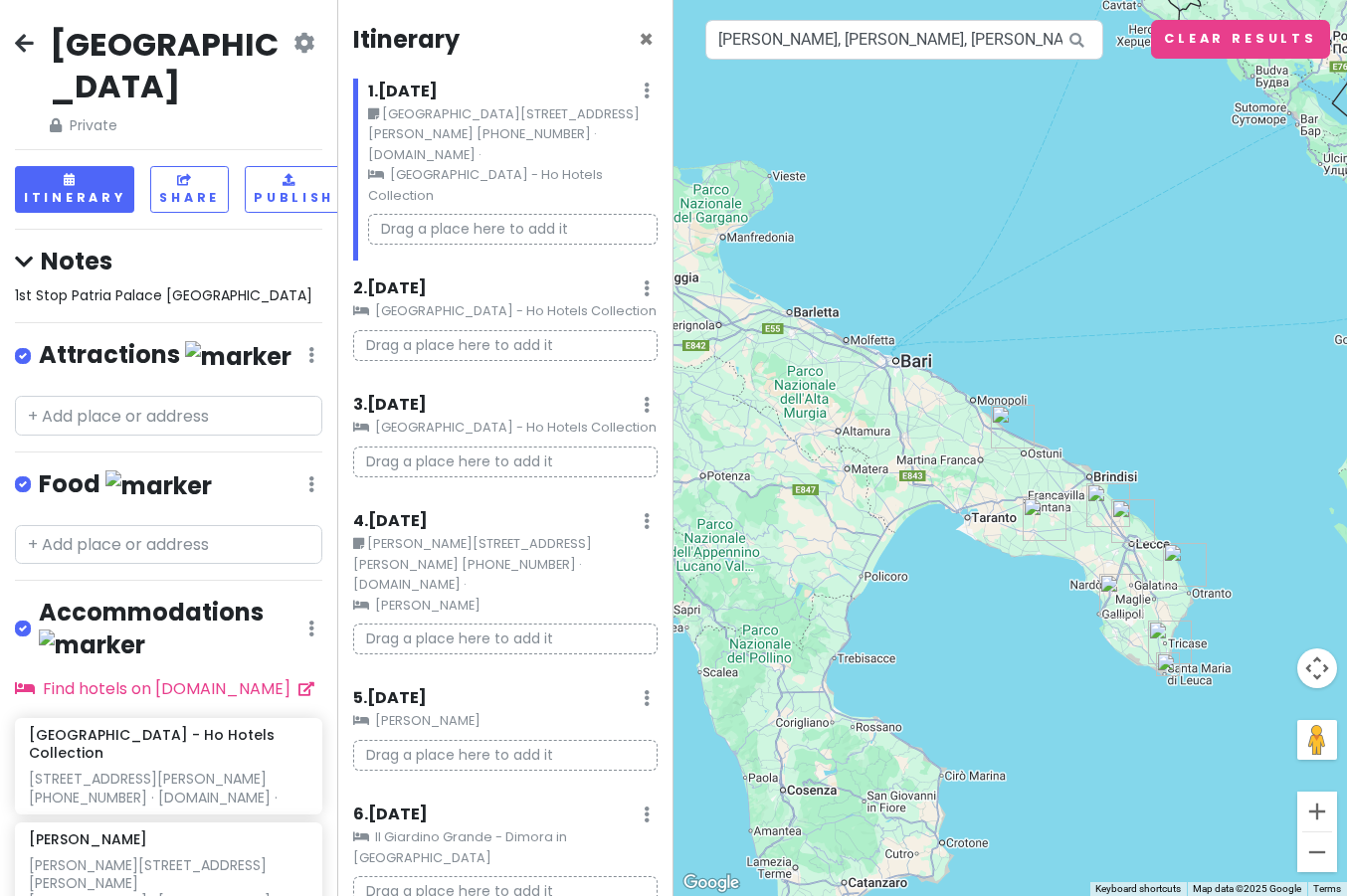 click on "4 .  [DATE]" at bounding box center [390, 521] 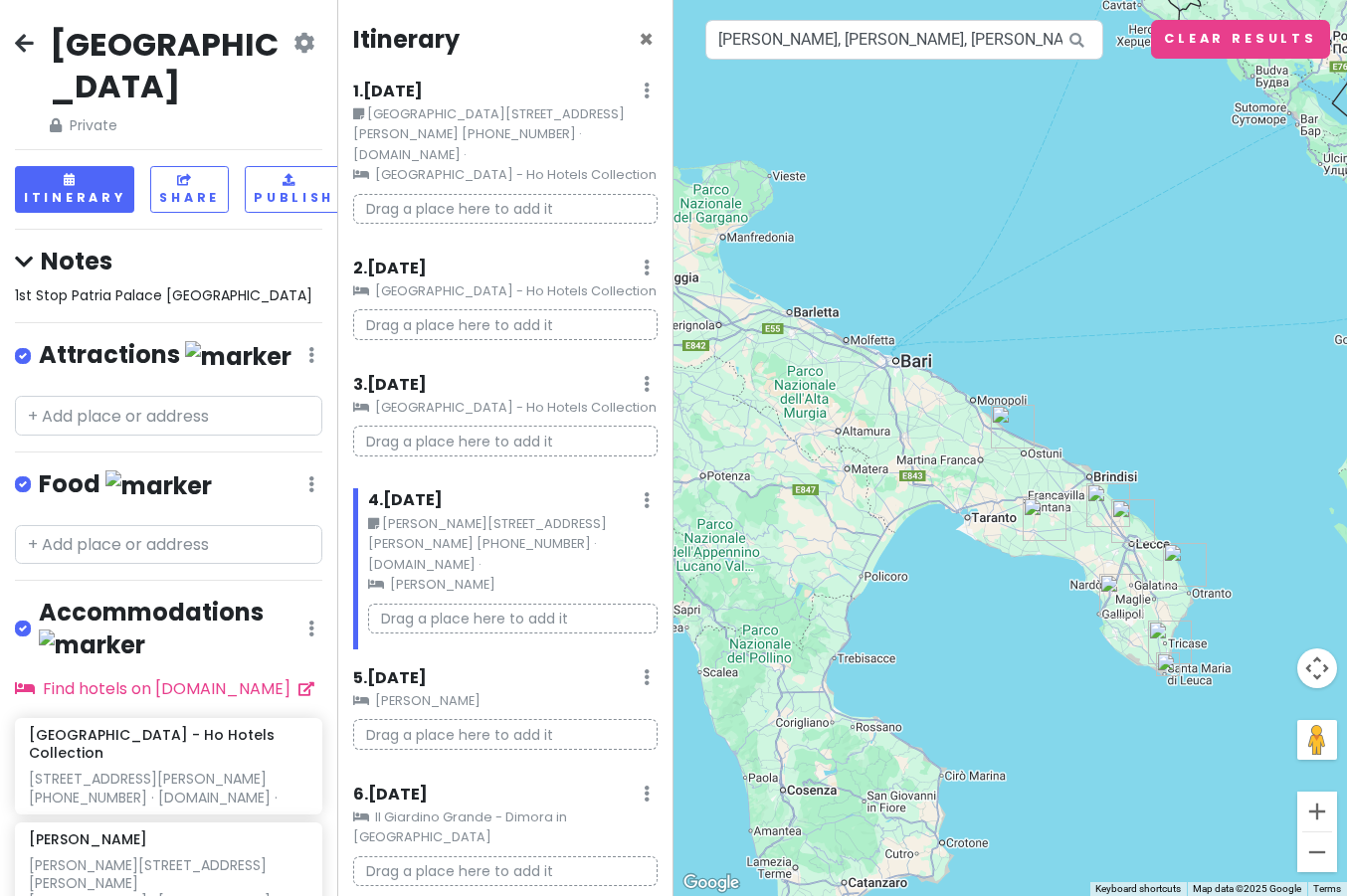 click on "4 .  [DATE]" at bounding box center [405, 500] 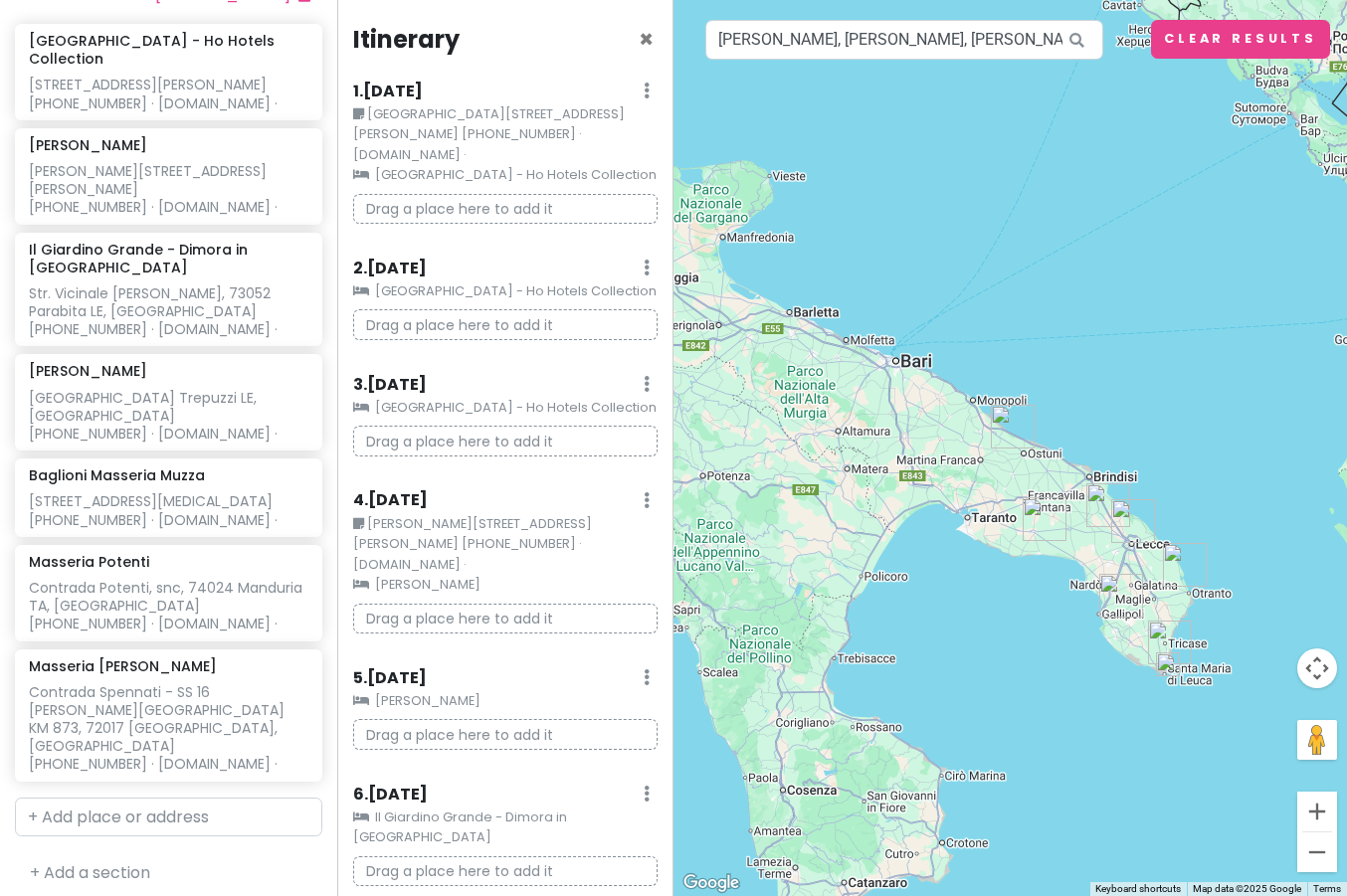 scroll, scrollTop: 692, scrollLeft: 0, axis: vertical 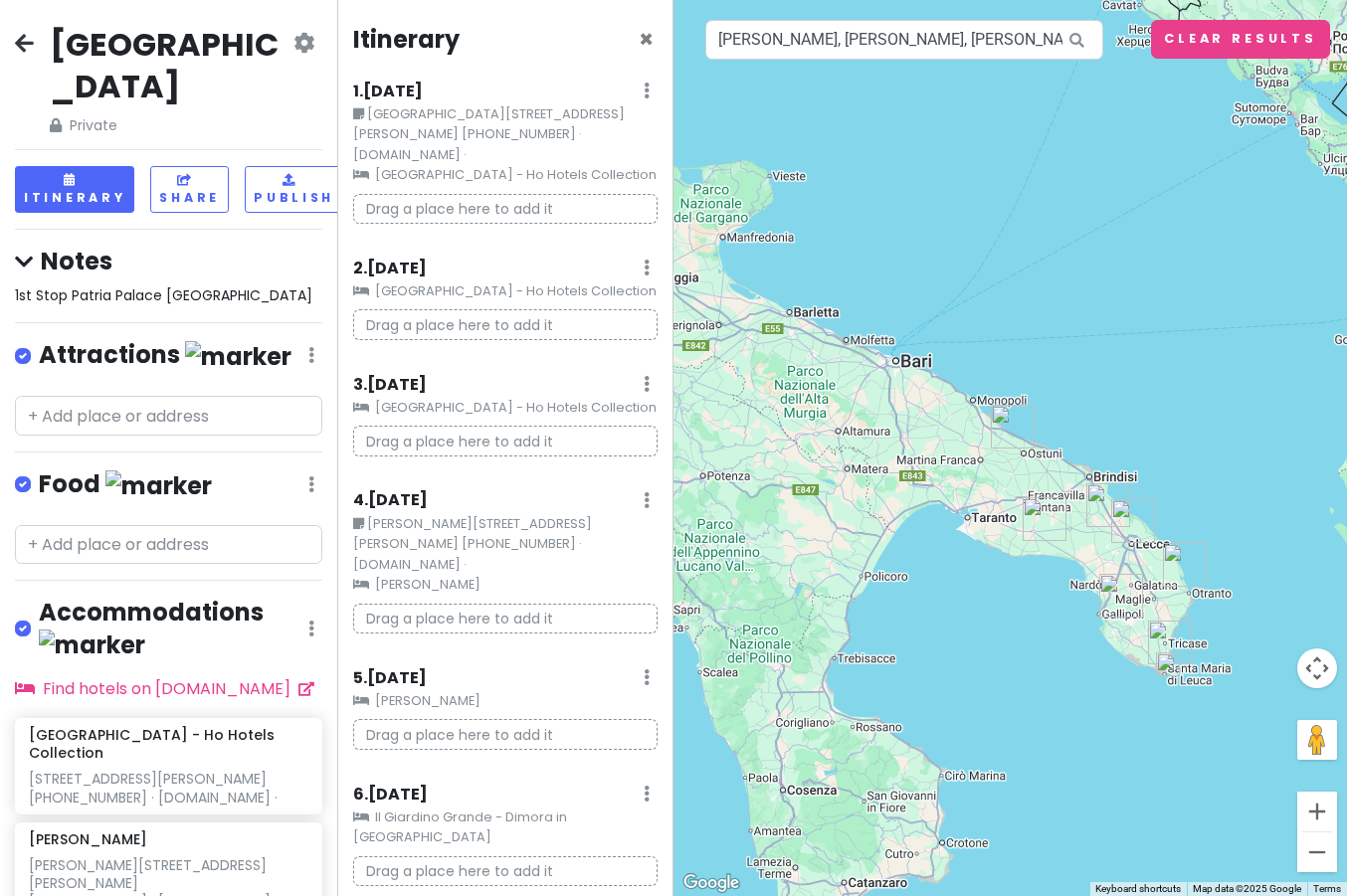 click at bounding box center (24, 43) 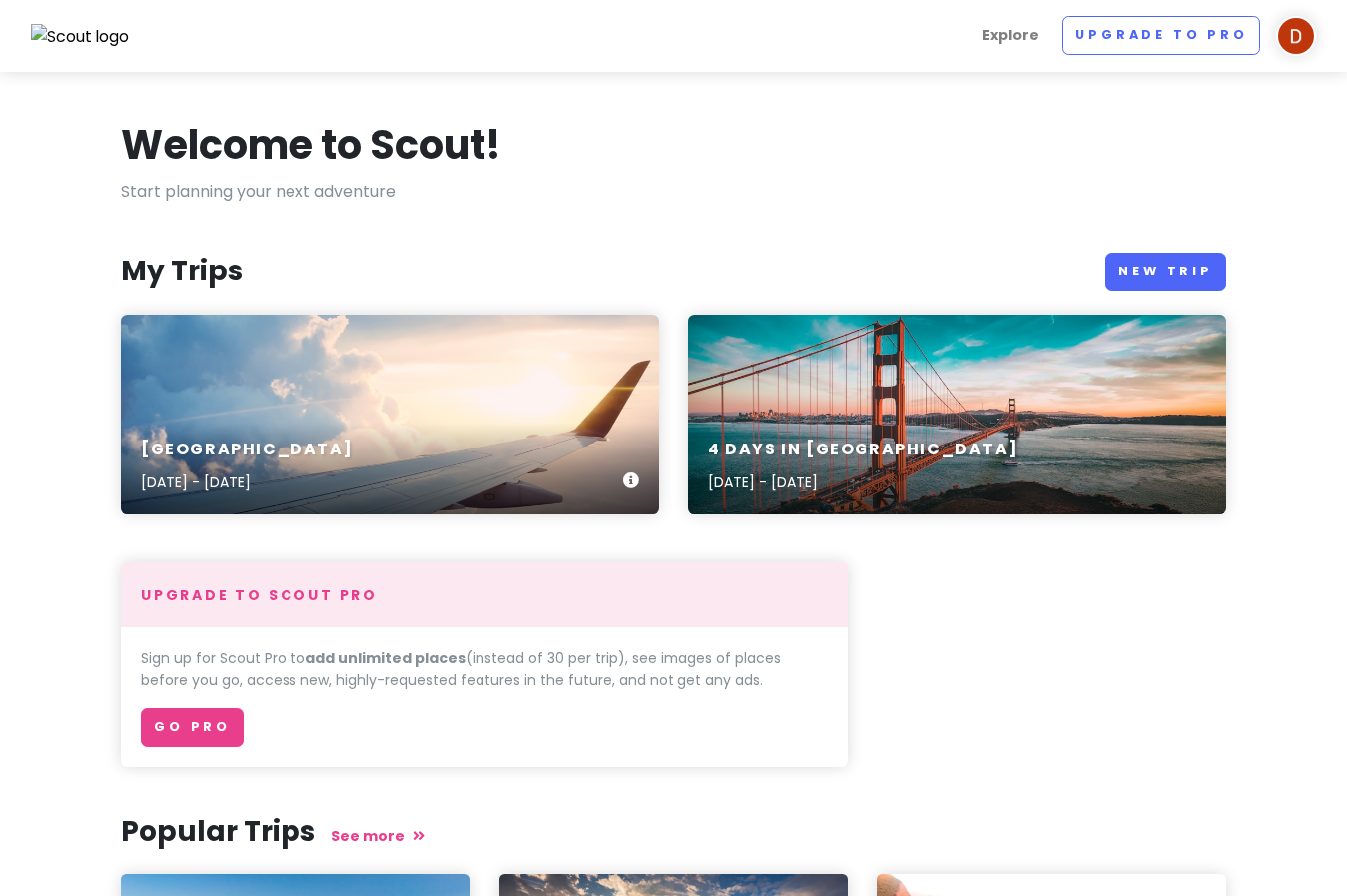 click on "Puglia [DATE] - [DATE]" at bounding box center [390, 415] 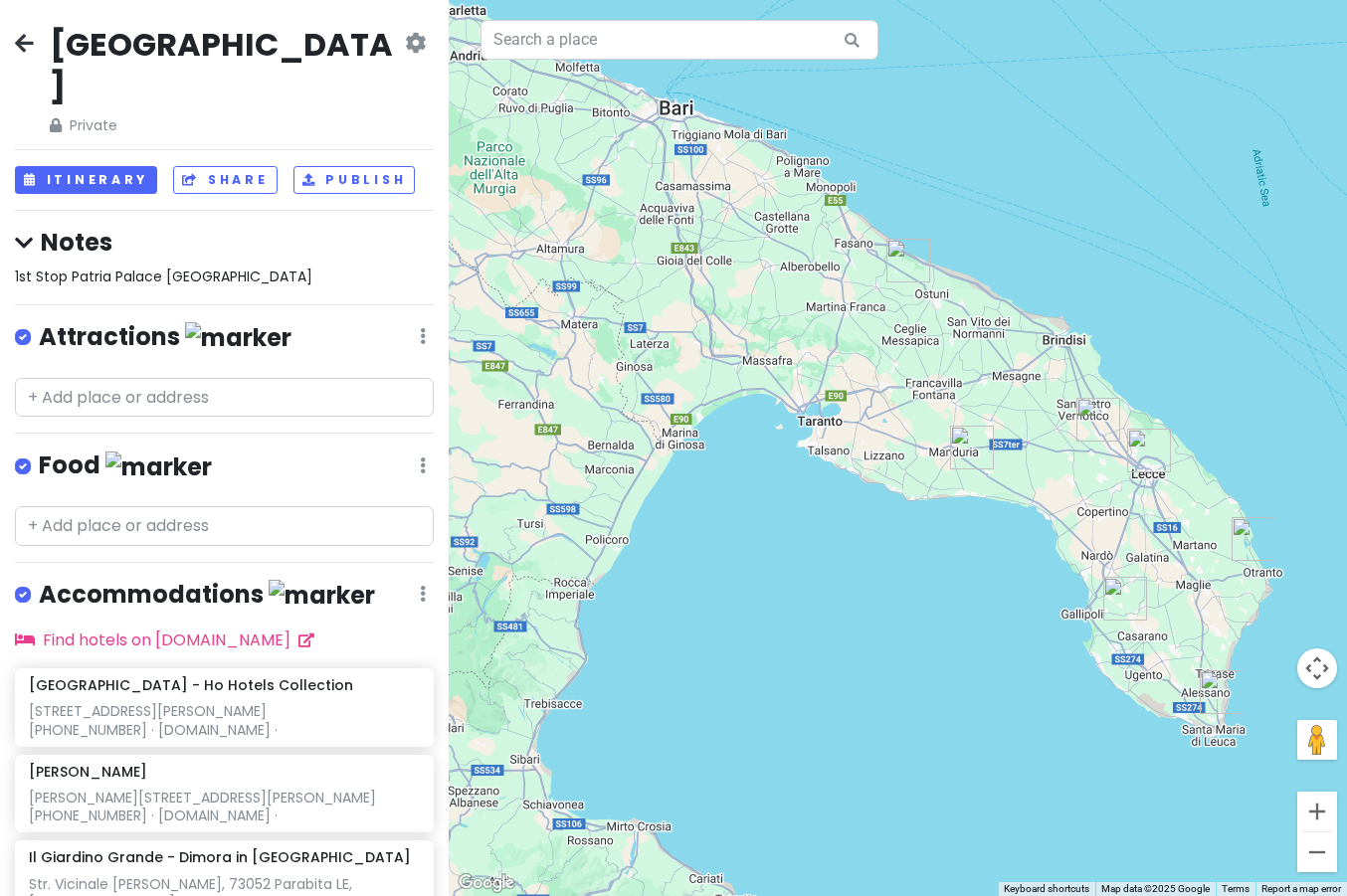drag, startPoint x: 573, startPoint y: 207, endPoint x: 753, endPoint y: 260, distance: 187.64061 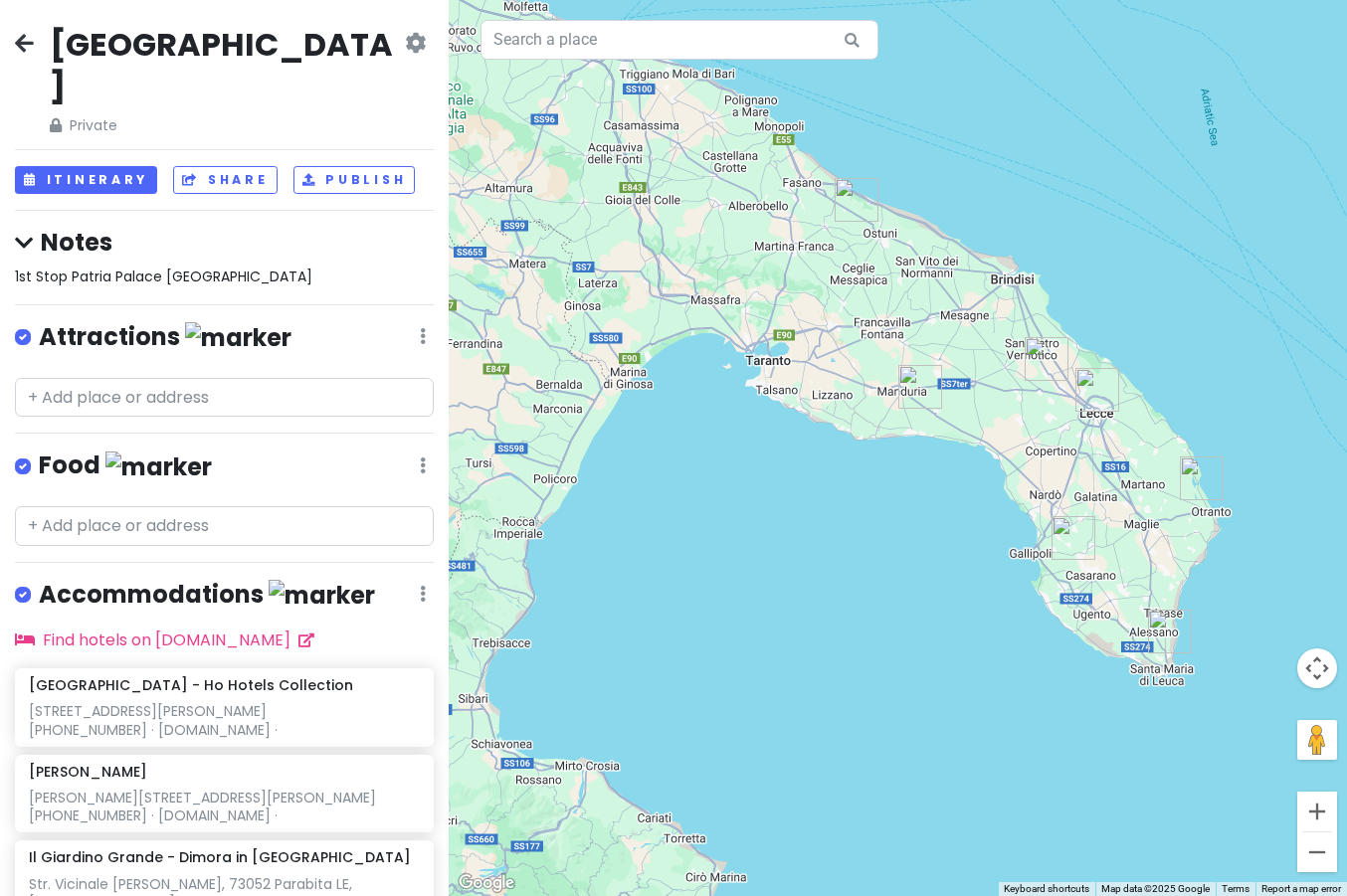 drag, startPoint x: 510, startPoint y: 610, endPoint x: 457, endPoint y: 546, distance: 83.09633 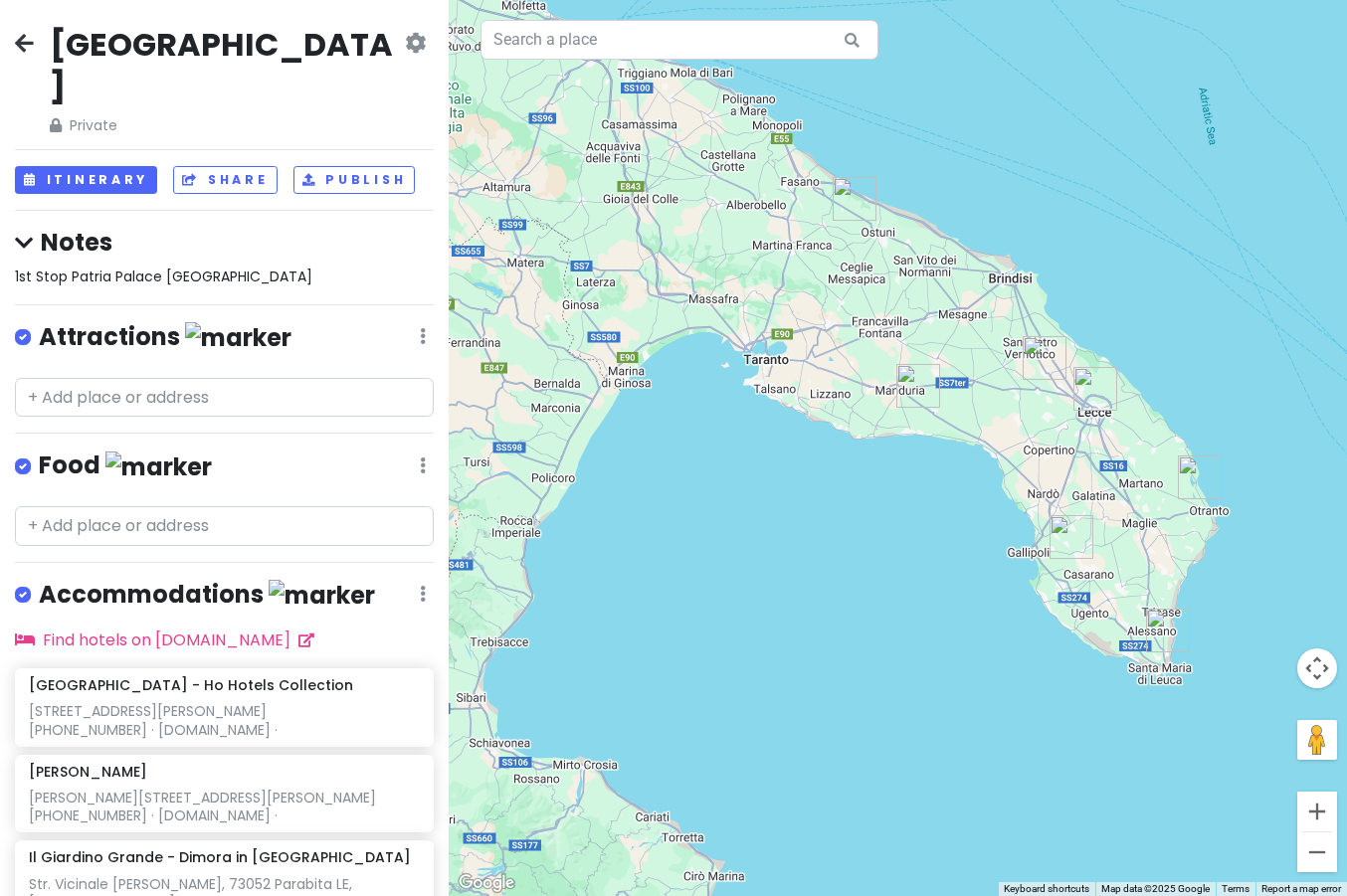 click at bounding box center (415, 43) 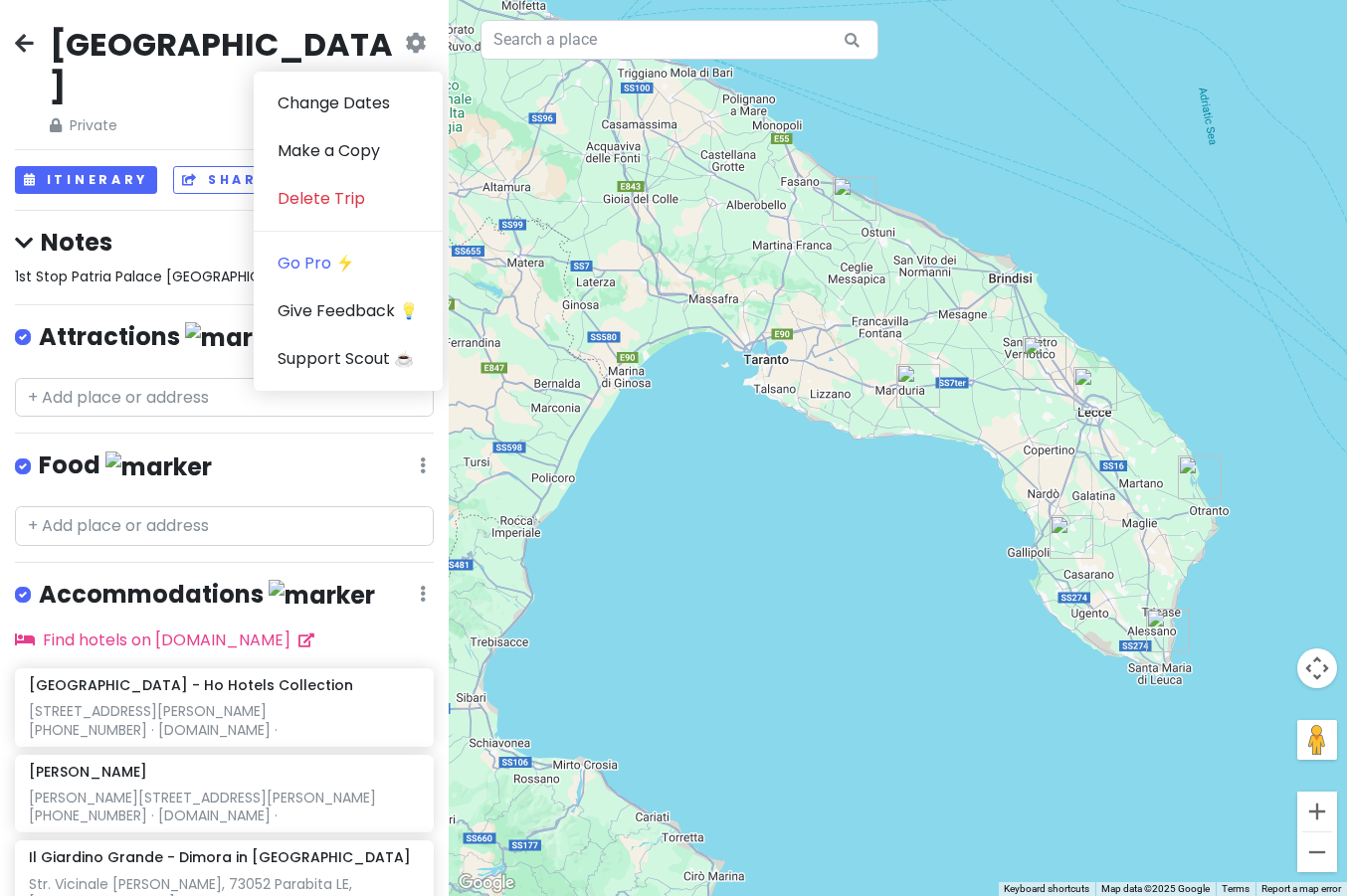 click at bounding box center [415, 43] 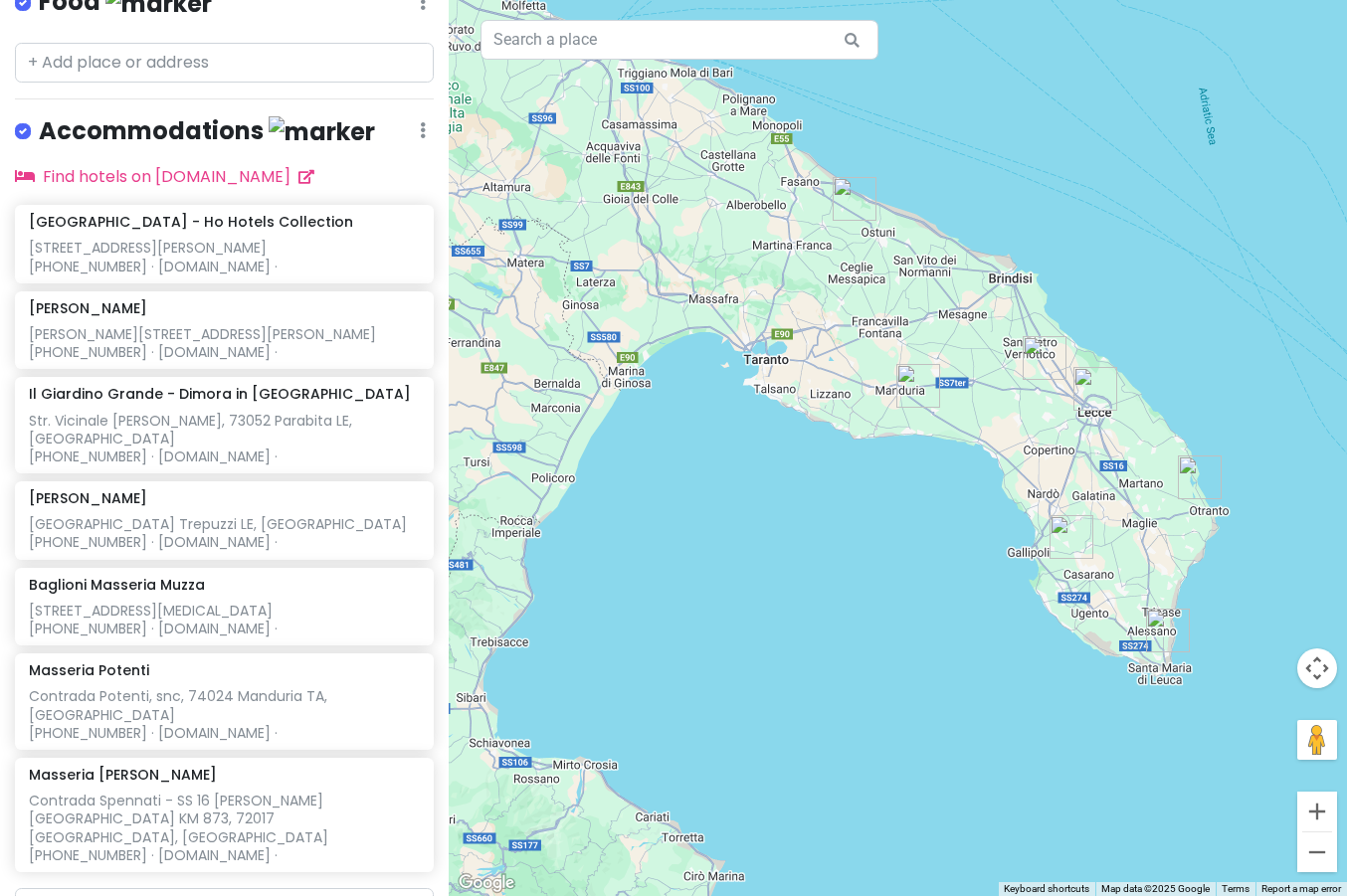 scroll, scrollTop: 459, scrollLeft: 0, axis: vertical 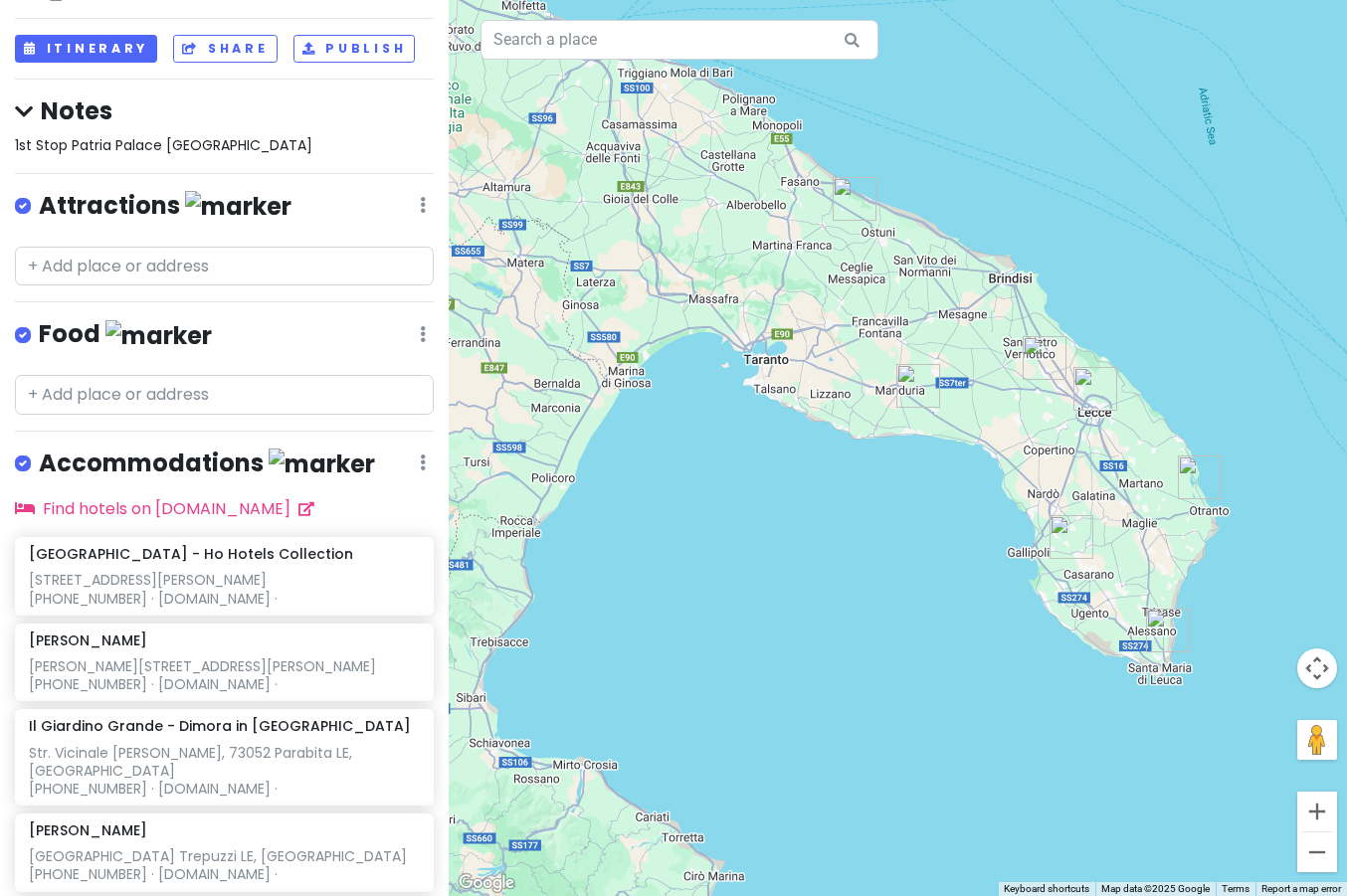 click at bounding box center (423, 205) 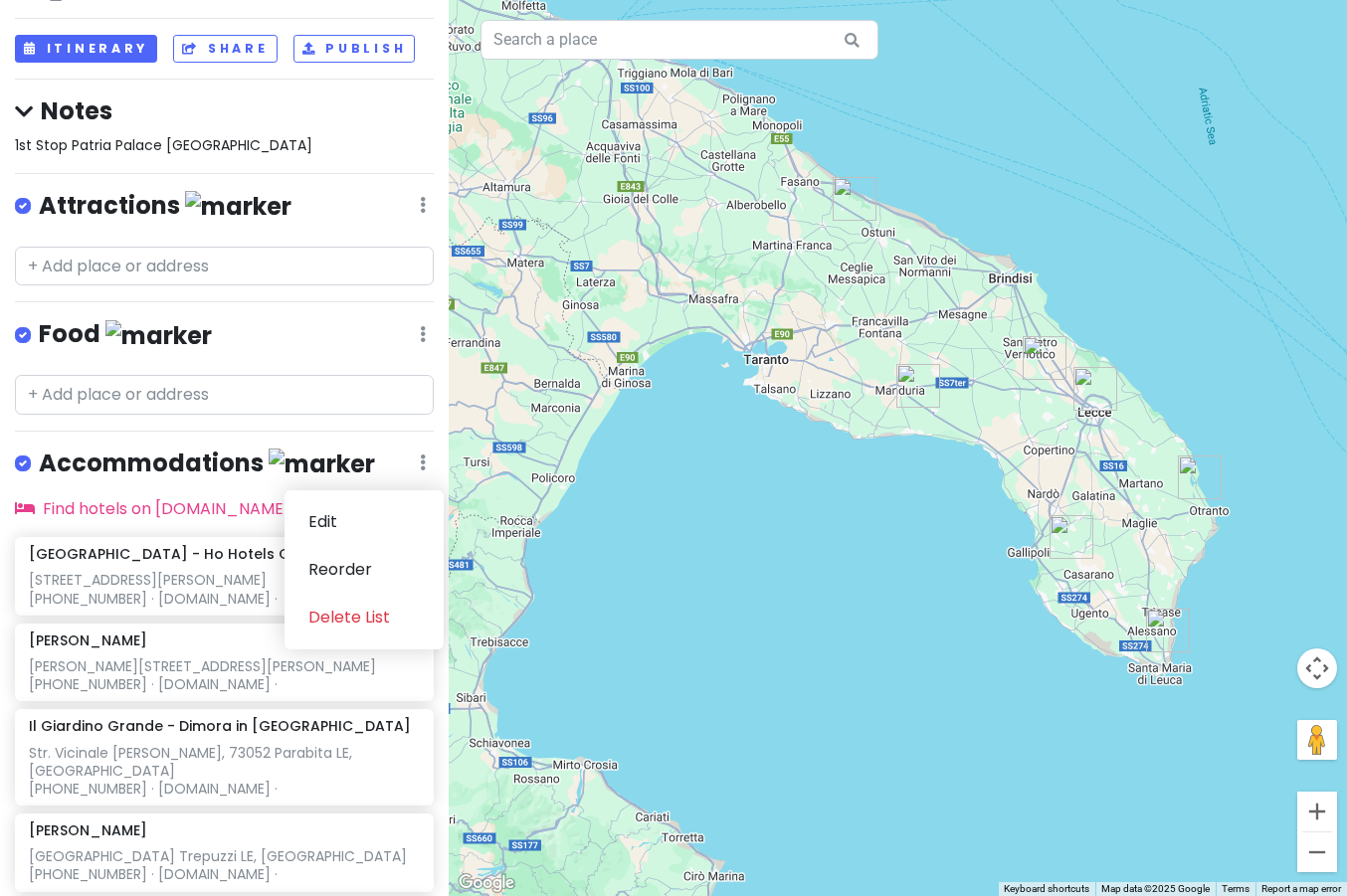 click at bounding box center (423, 462) 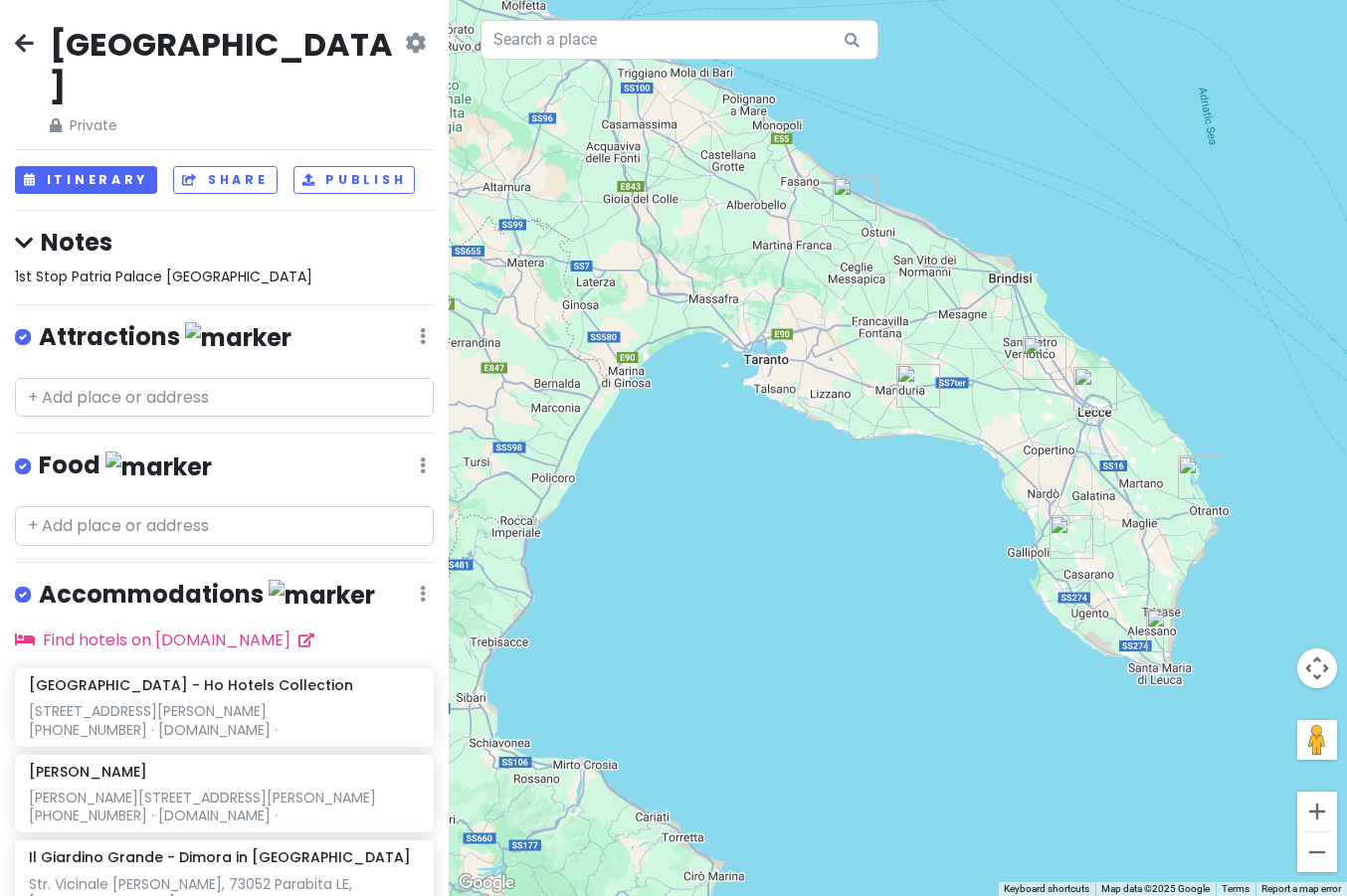 scroll, scrollTop: 0, scrollLeft: 0, axis: both 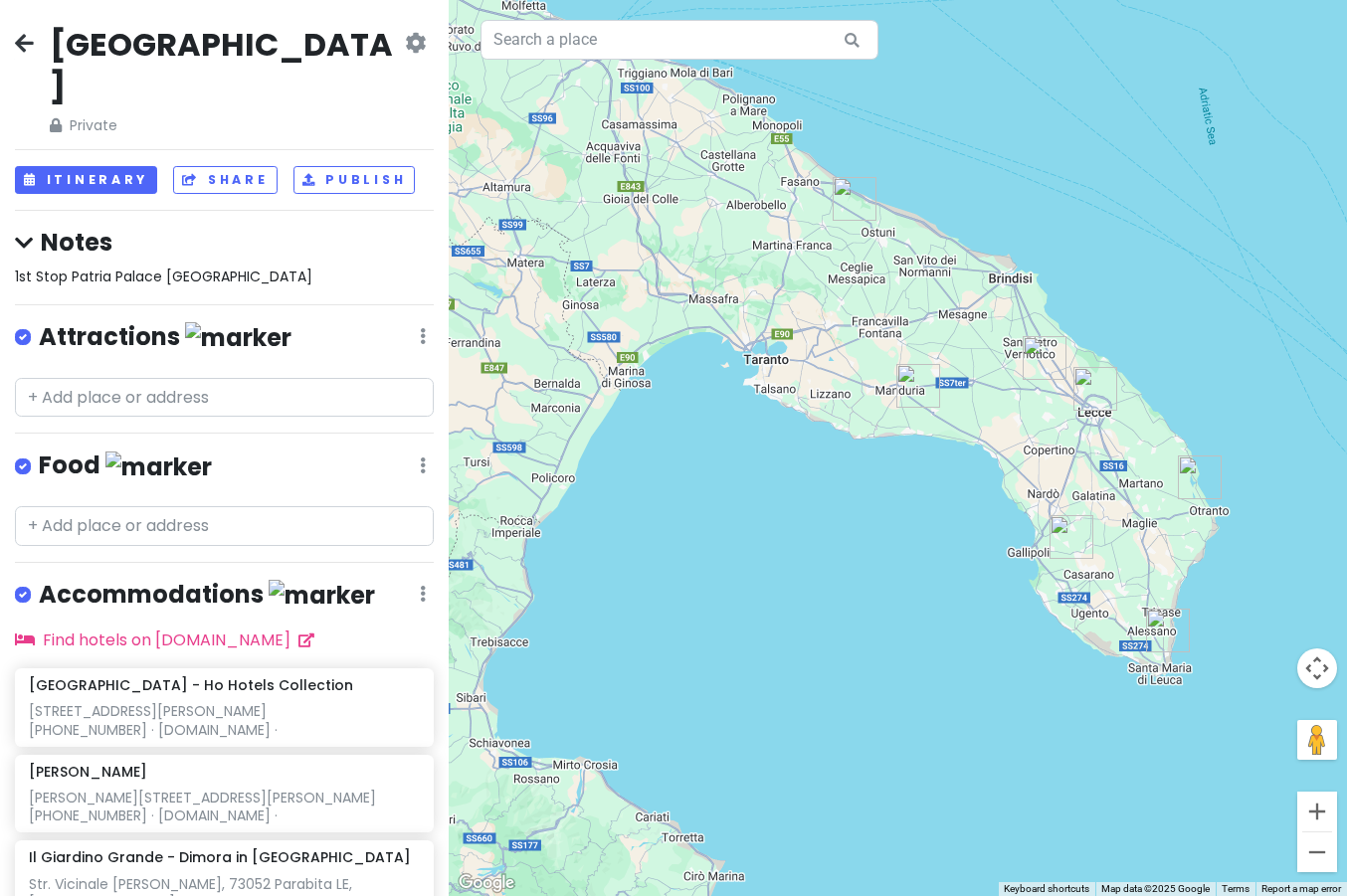 click at bounding box center [415, 43] 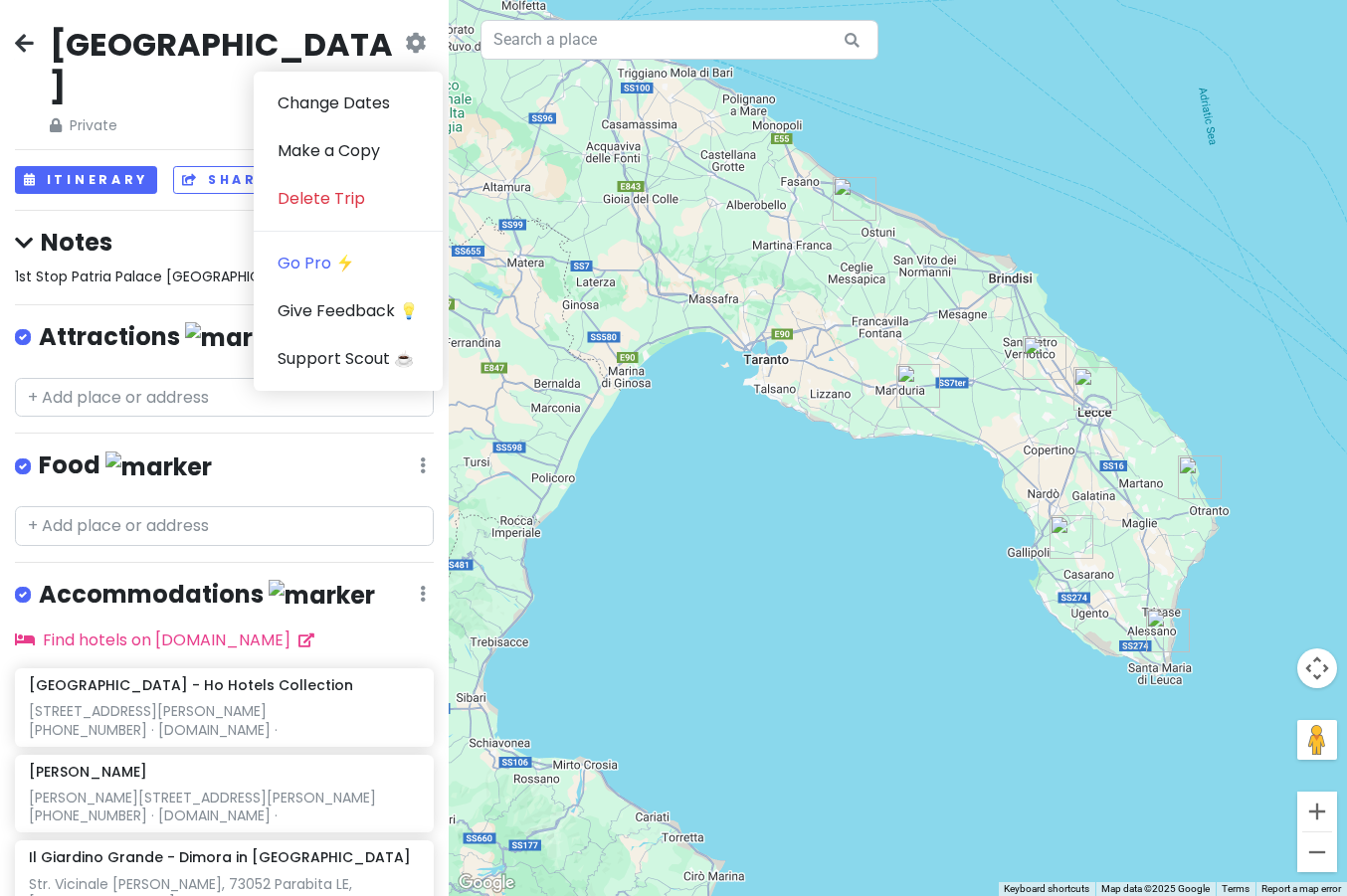 click on "Puglia Private Change Dates Make a Copy Delete Trip Go Pro ⚡️ Give Feedback 💡 Support Scout ☕️" at bounding box center [224, 81] 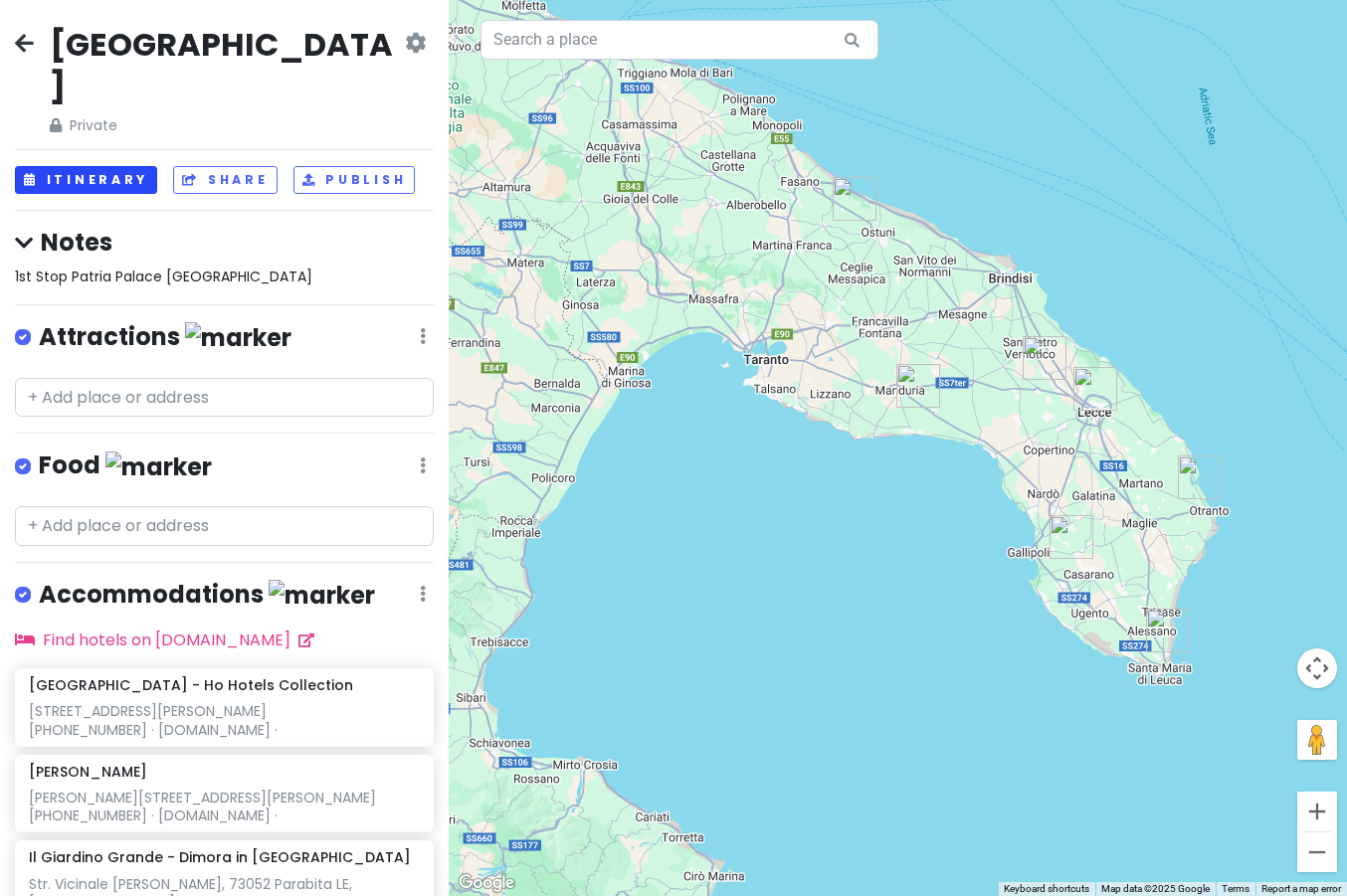 click on "Itinerary" at bounding box center (86, 180) 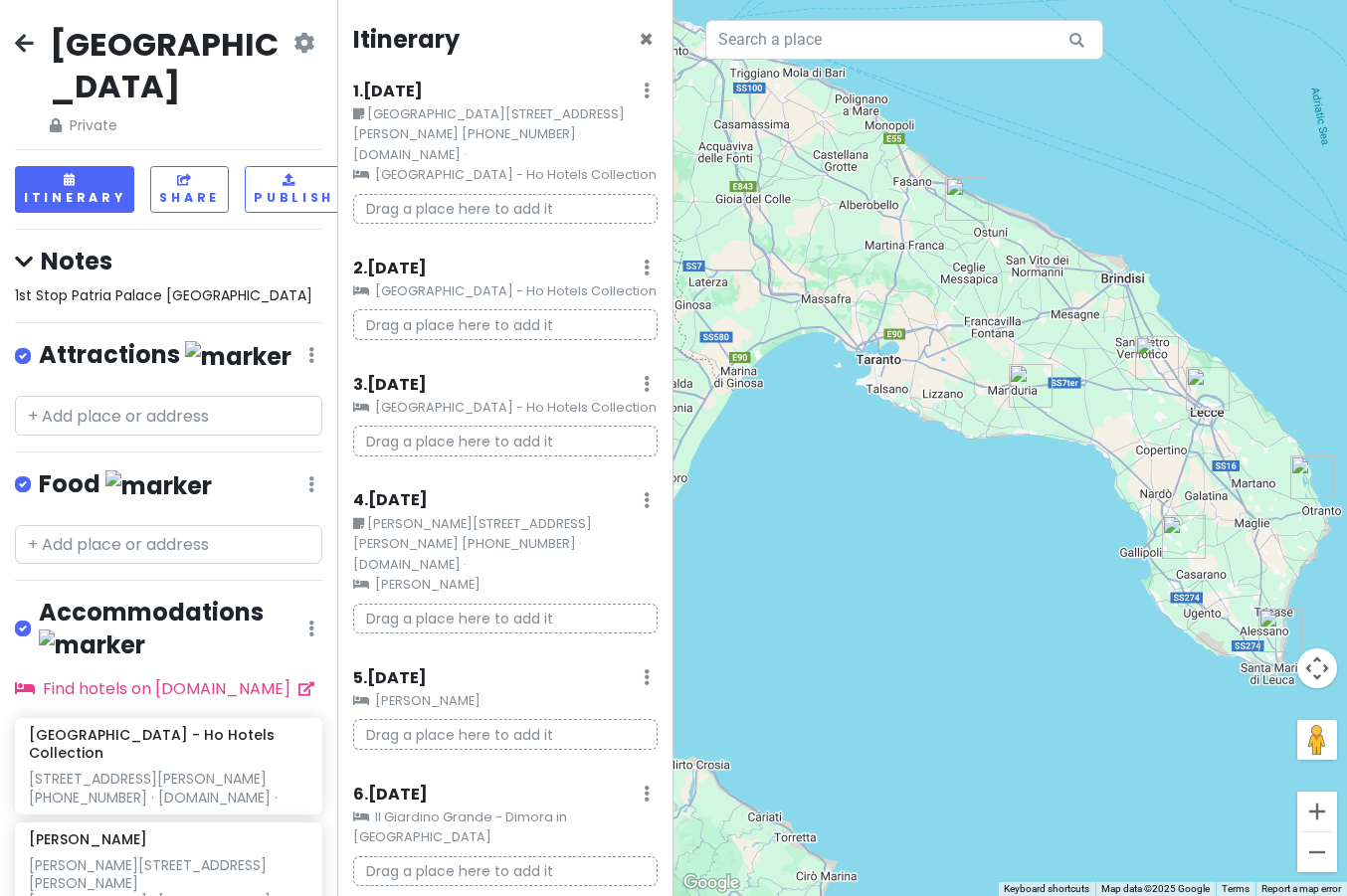 click on "[GEOGRAPHIC_DATA][STREET_ADDRESS][PERSON_NAME] [PHONE_NUMBER] · [DOMAIN_NAME] ·" at bounding box center (505, 134) 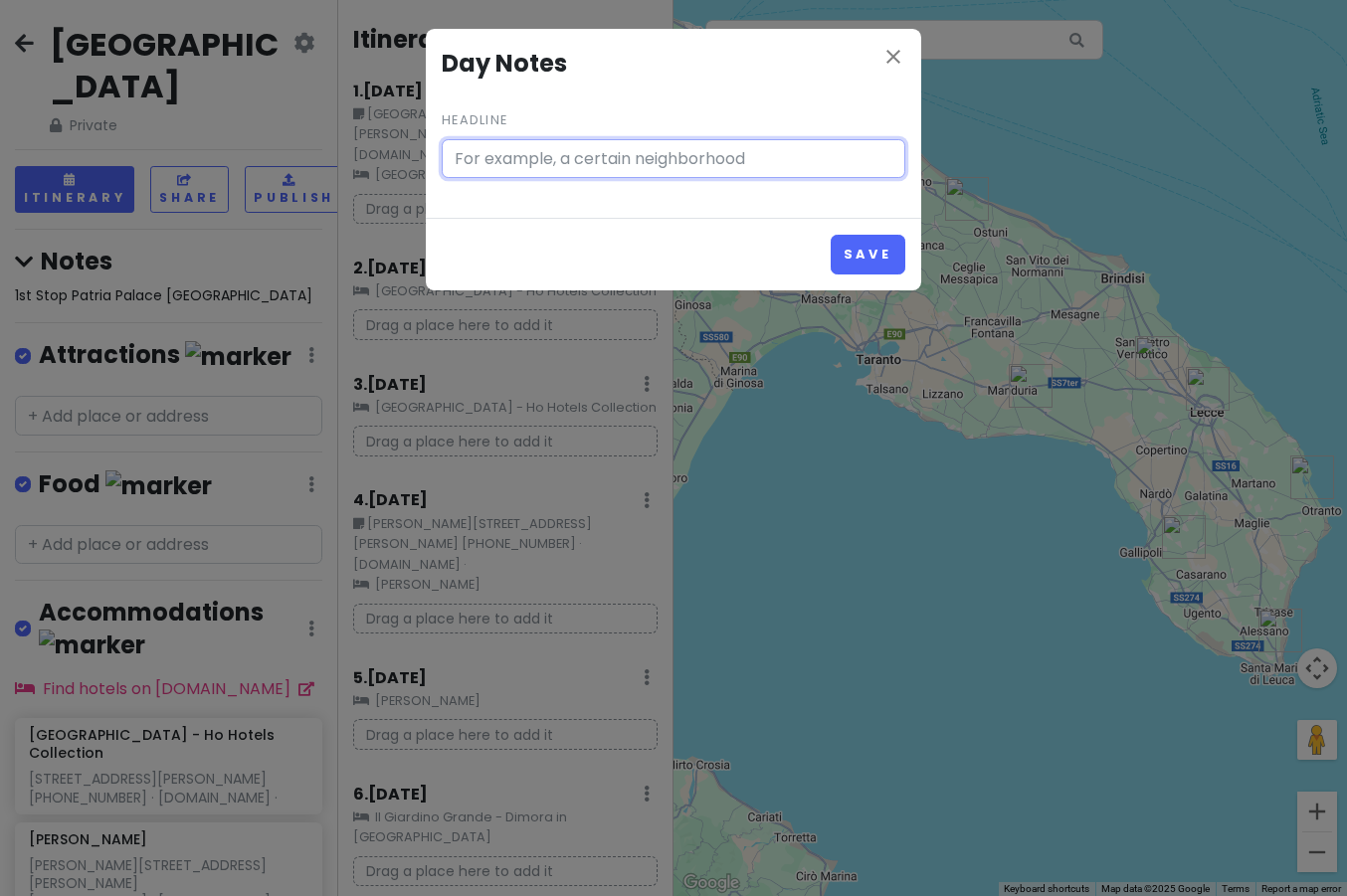 type on "[GEOGRAPHIC_DATA][STREET_ADDRESS][PERSON_NAME] [PHONE_NUMBER] · [DOMAIN_NAME] ·" 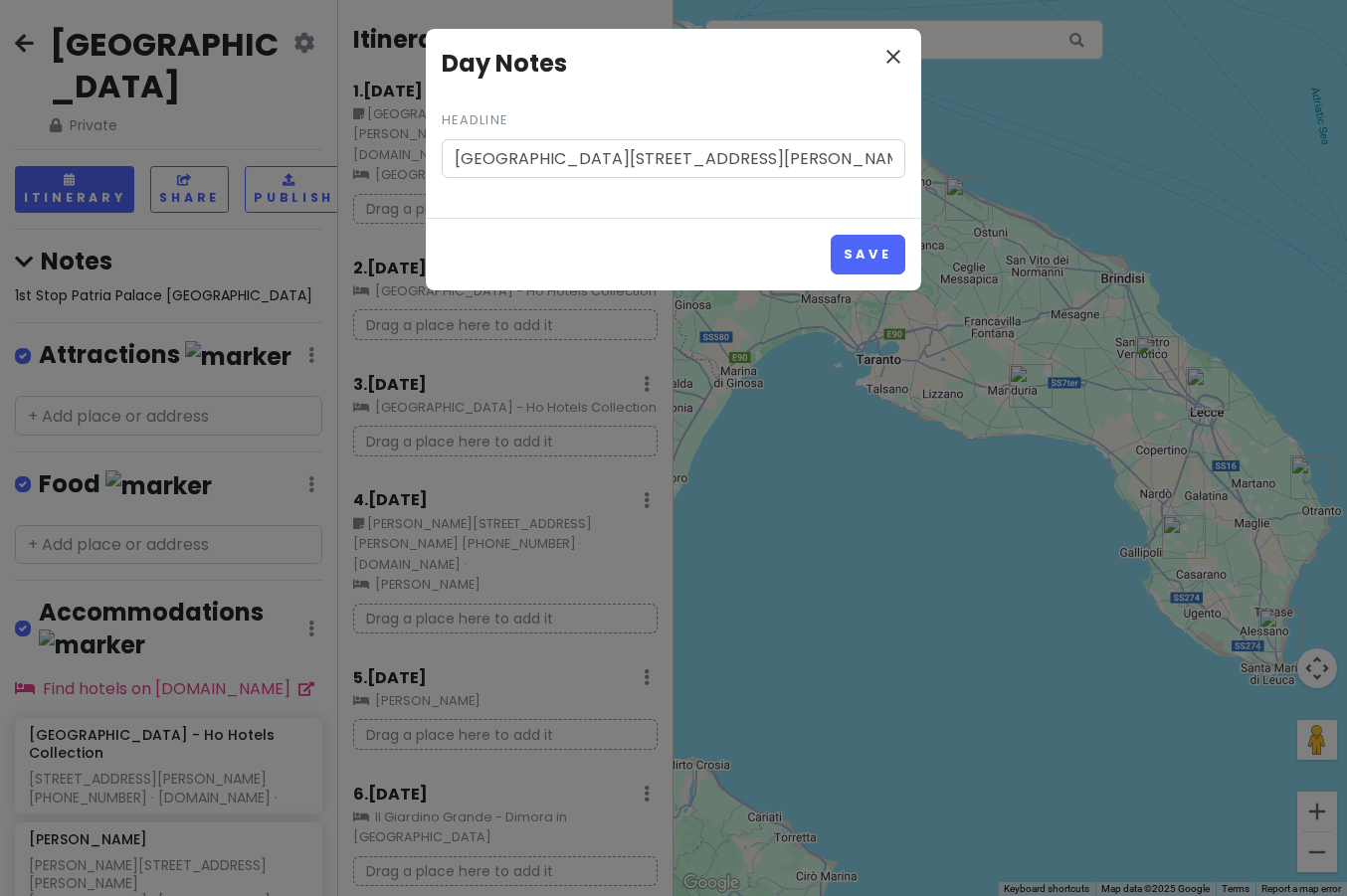 click on "close" at bounding box center [893, 57] 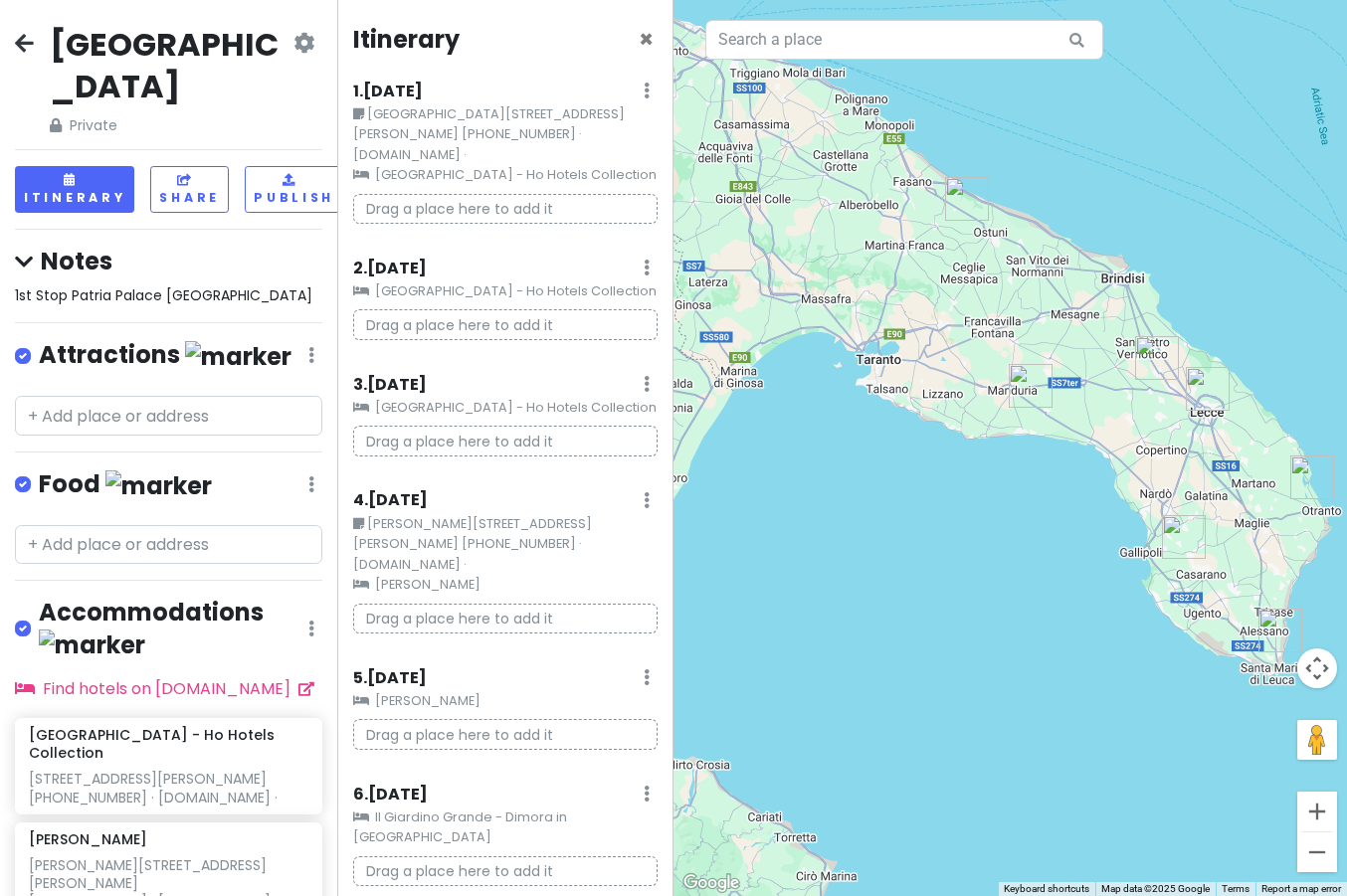 click on "1 .  [DATE]" at bounding box center [388, 91] 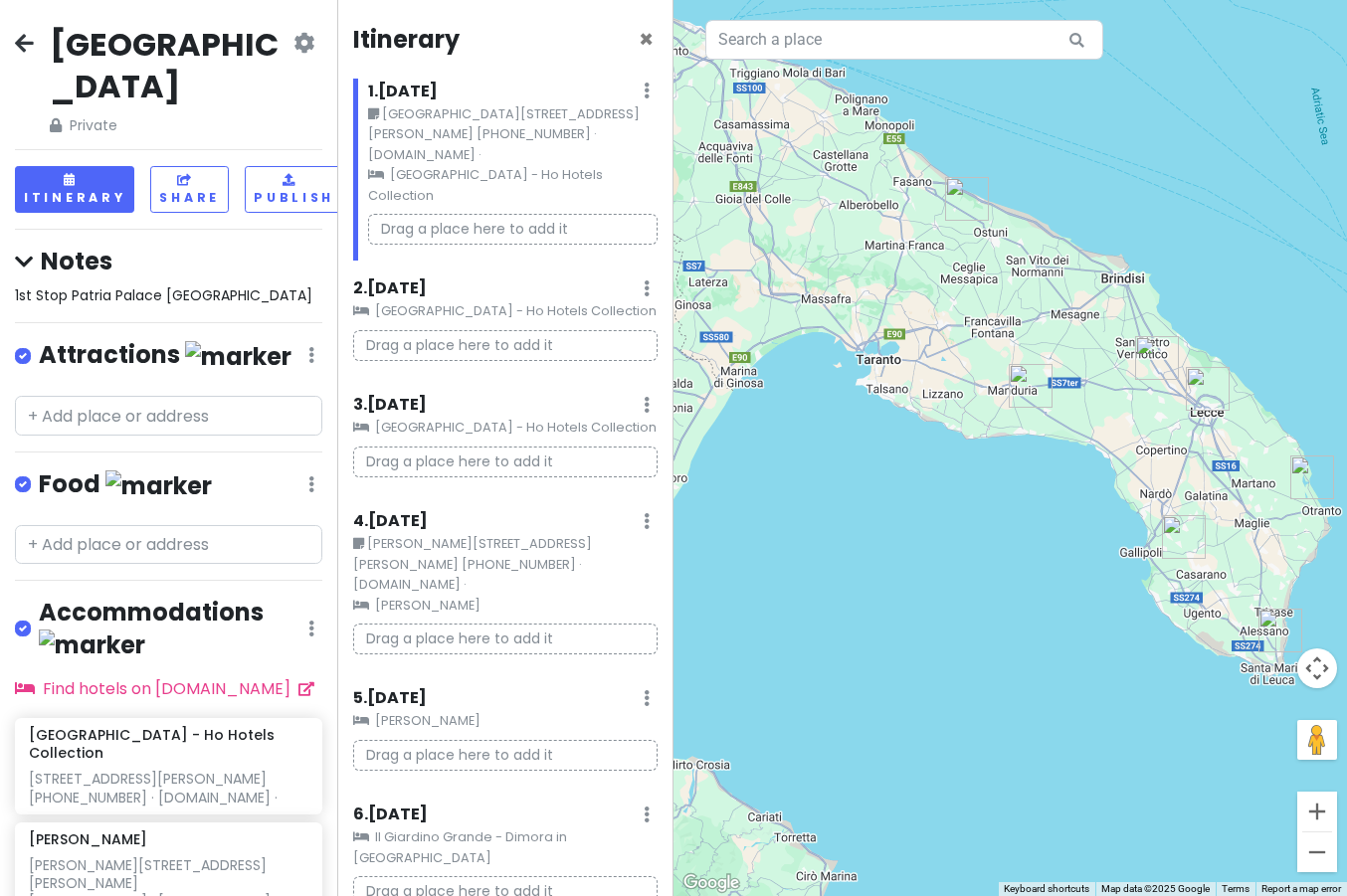 click on "1 .  [DATE]" at bounding box center (403, 91) 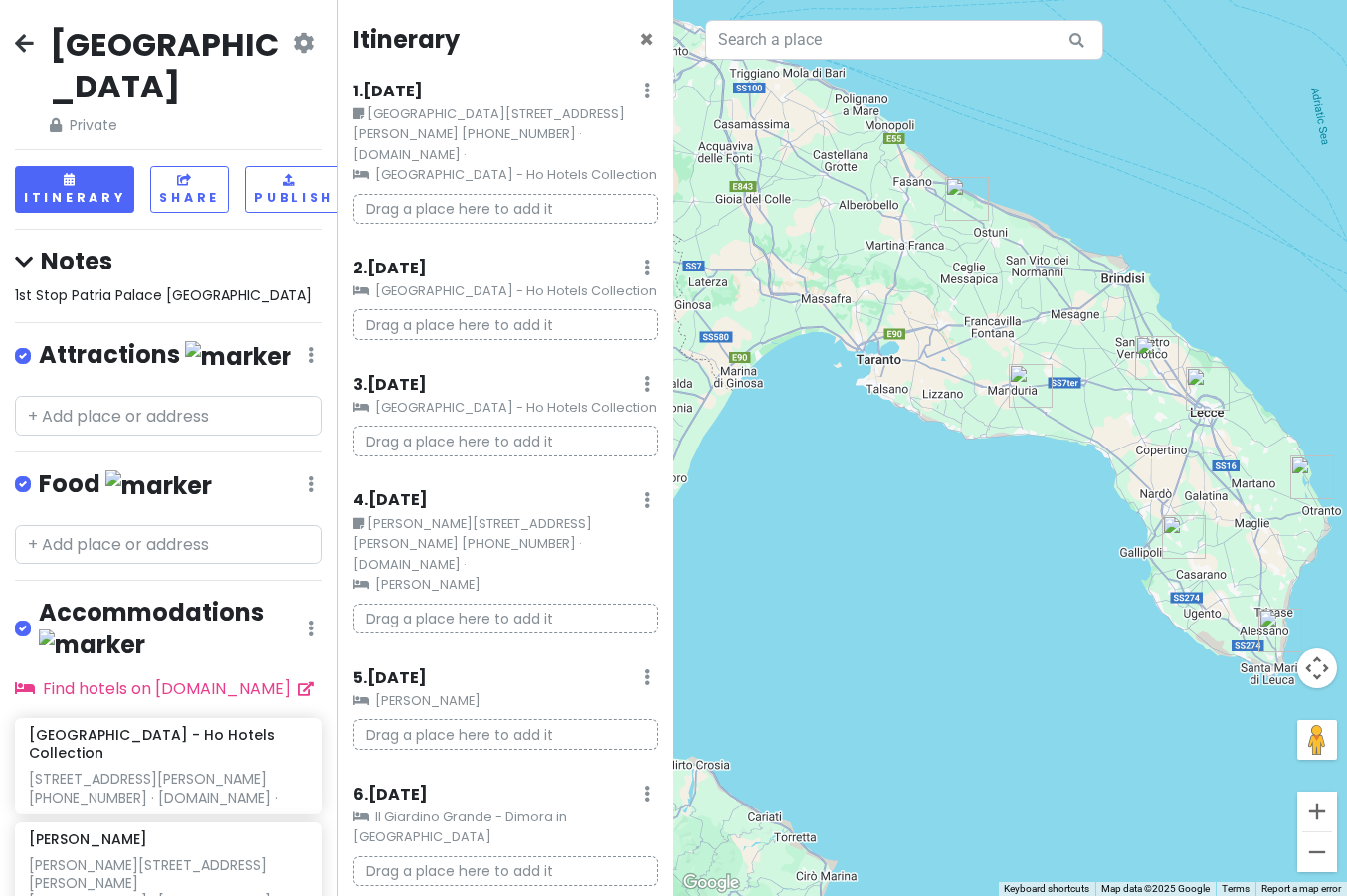 click on "1 .  [DATE]" at bounding box center (388, 91) 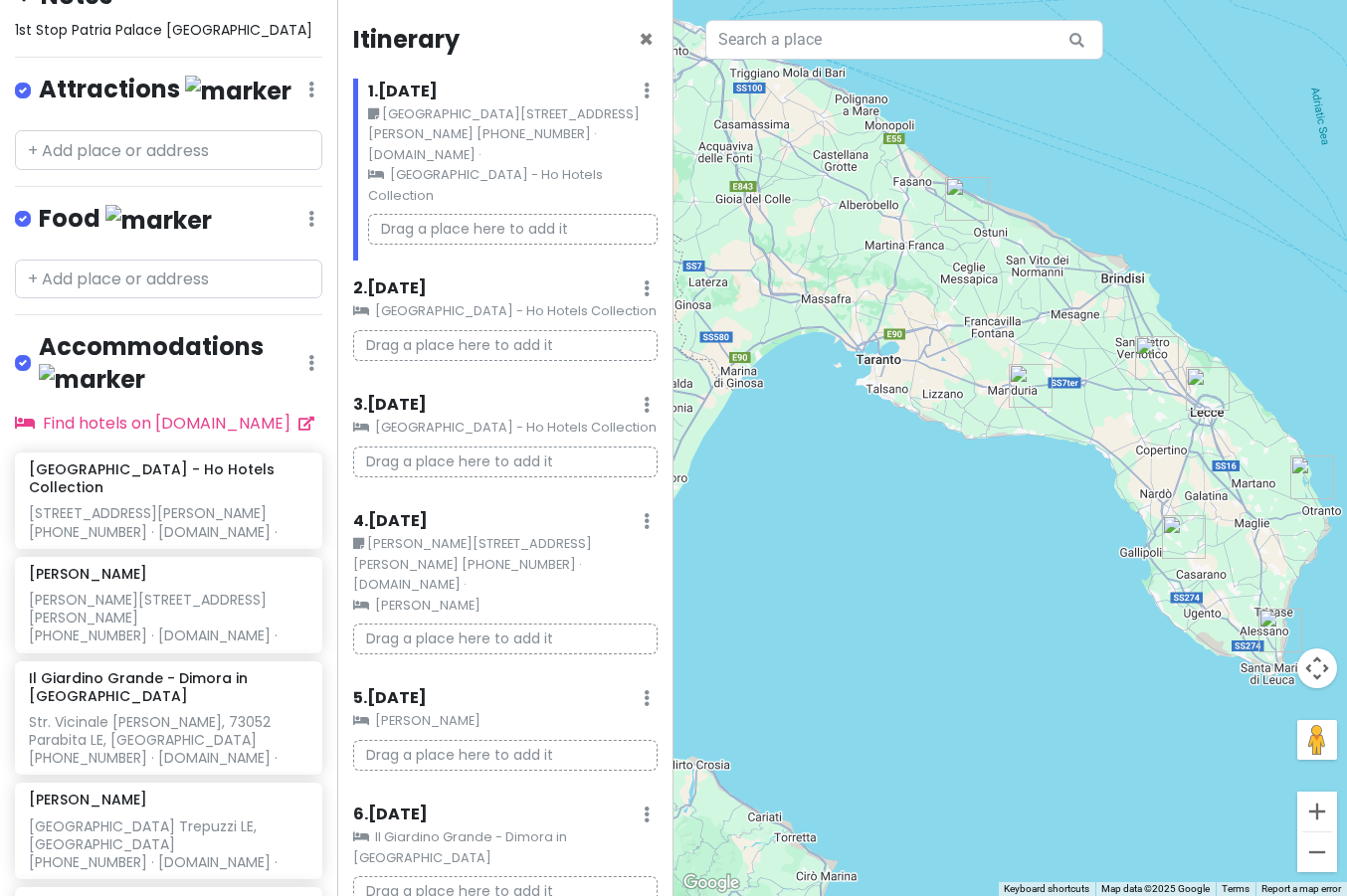 scroll, scrollTop: 273, scrollLeft: 0, axis: vertical 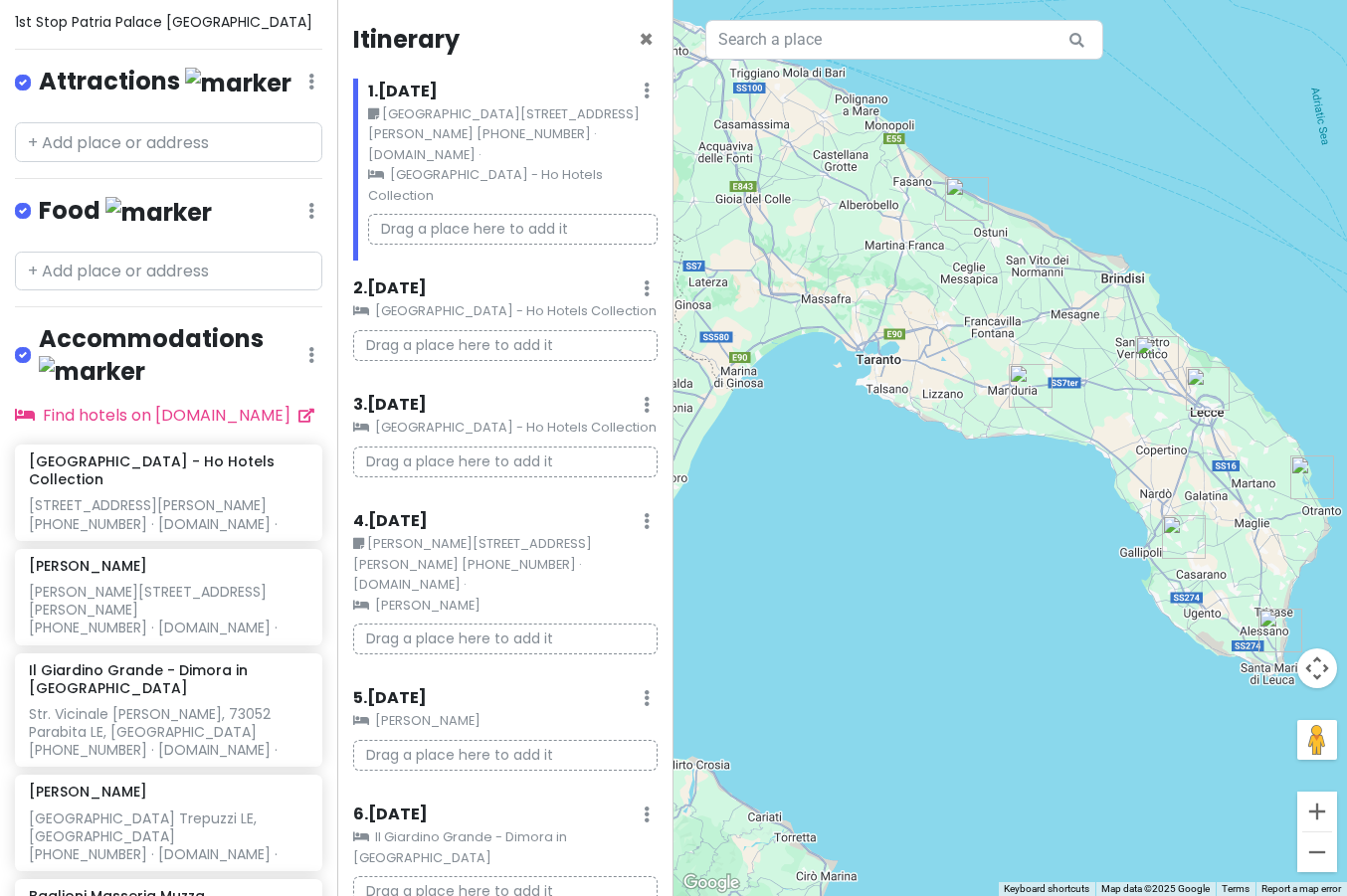 click at bounding box center (311, 82) 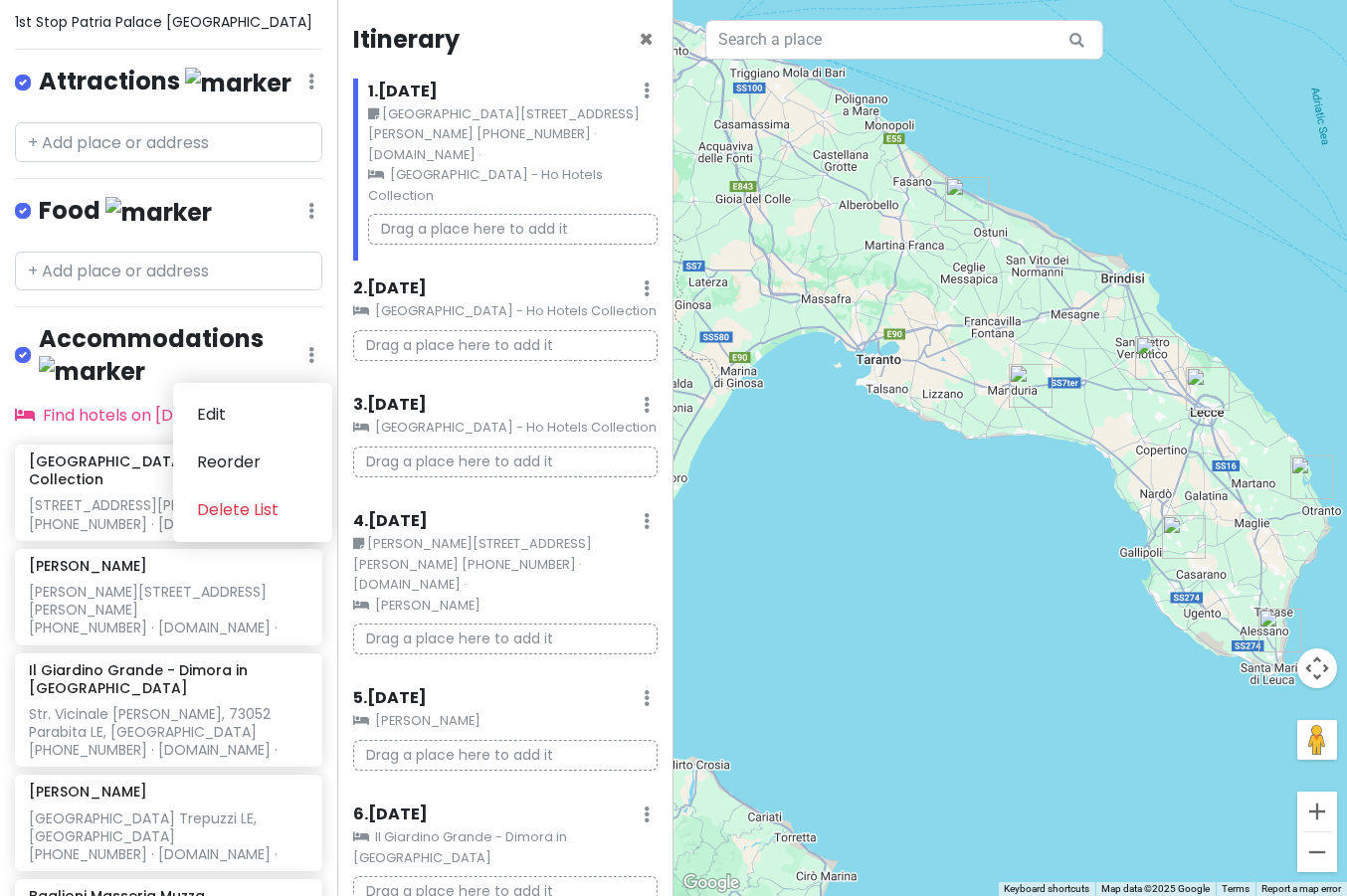 click at bounding box center (311, 355) 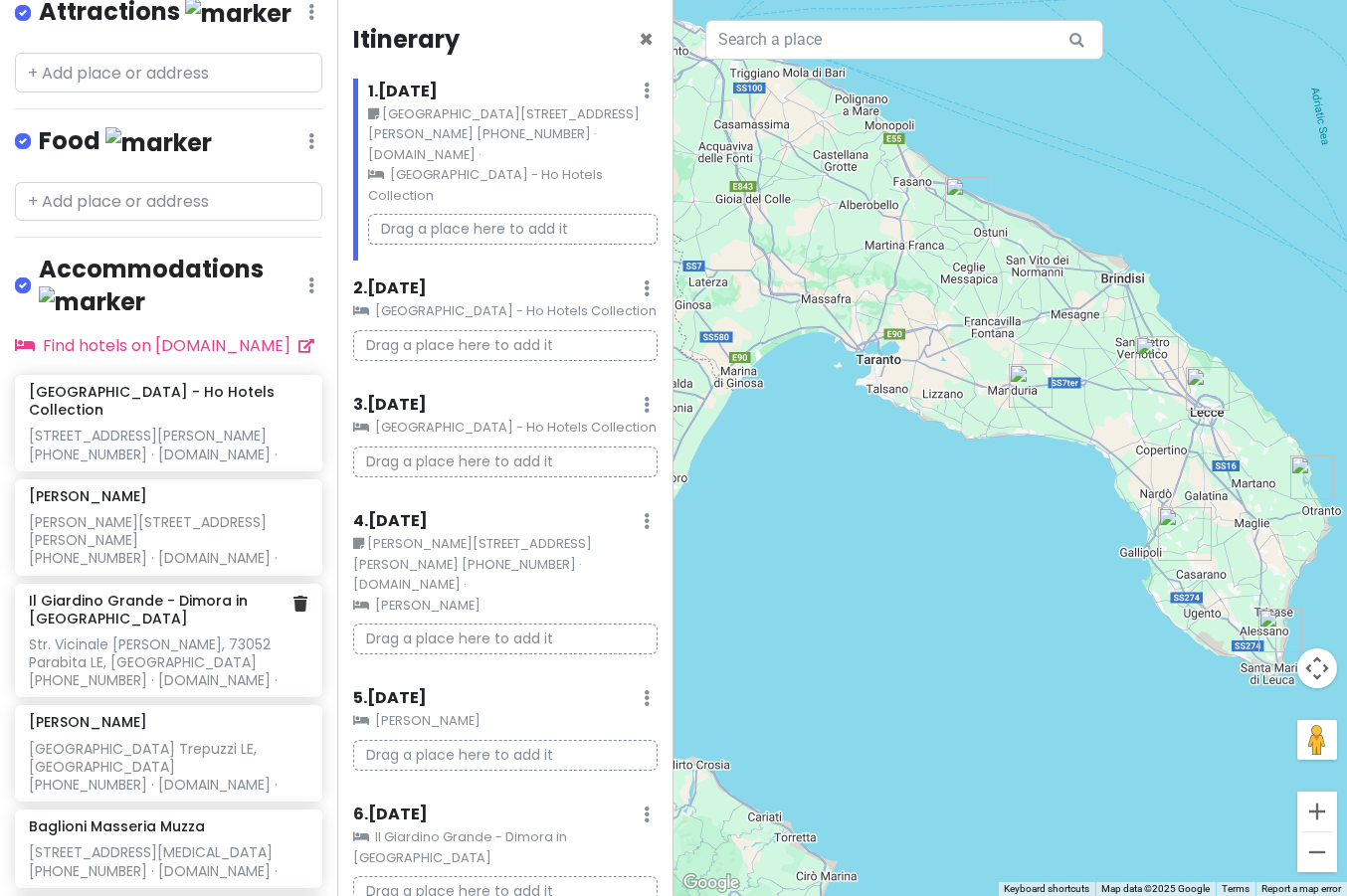 scroll, scrollTop: 329, scrollLeft: 0, axis: vertical 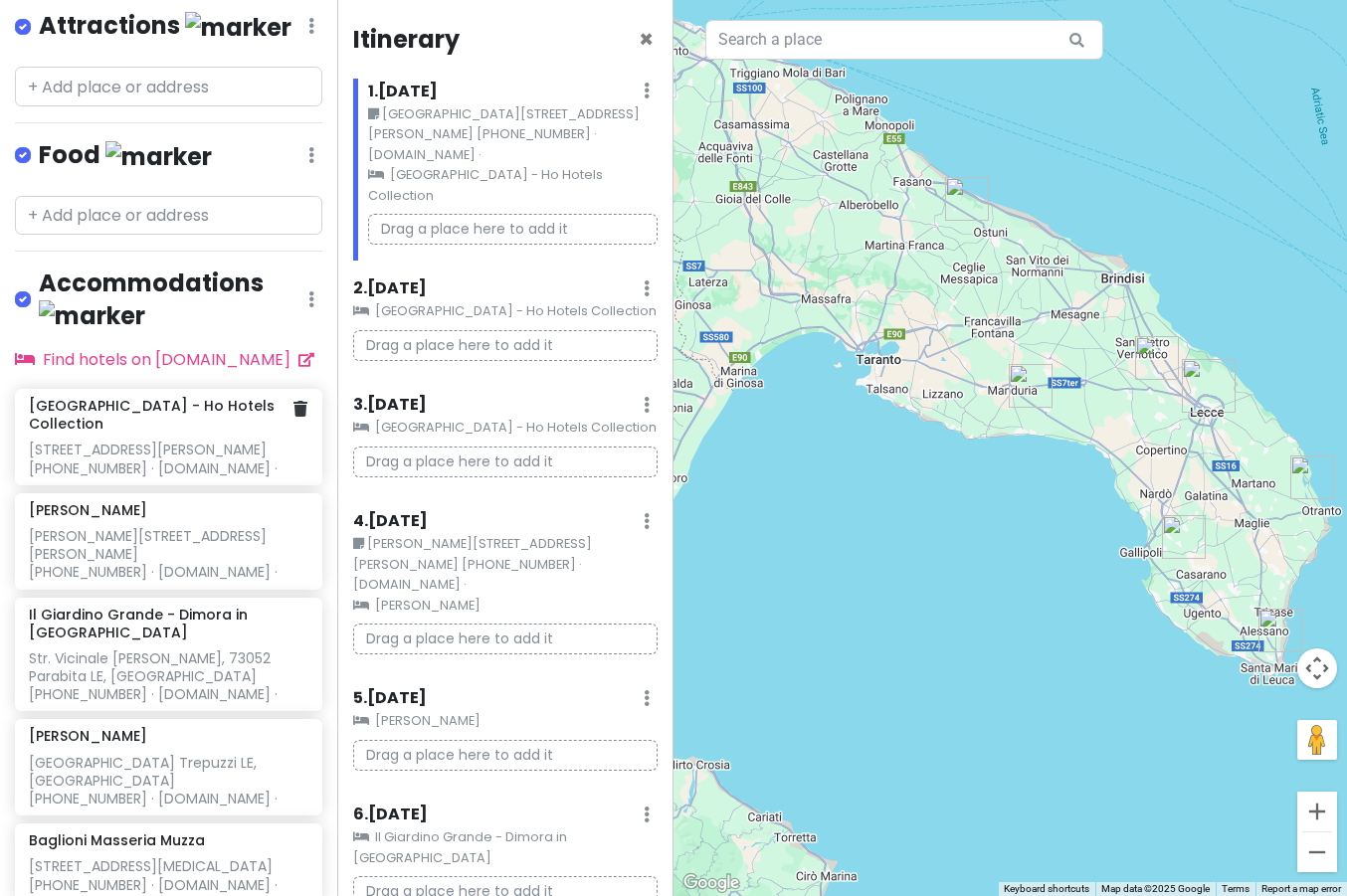 click on "[GEOGRAPHIC_DATA] - Ho Hotels Collection" at bounding box center (161, 415) 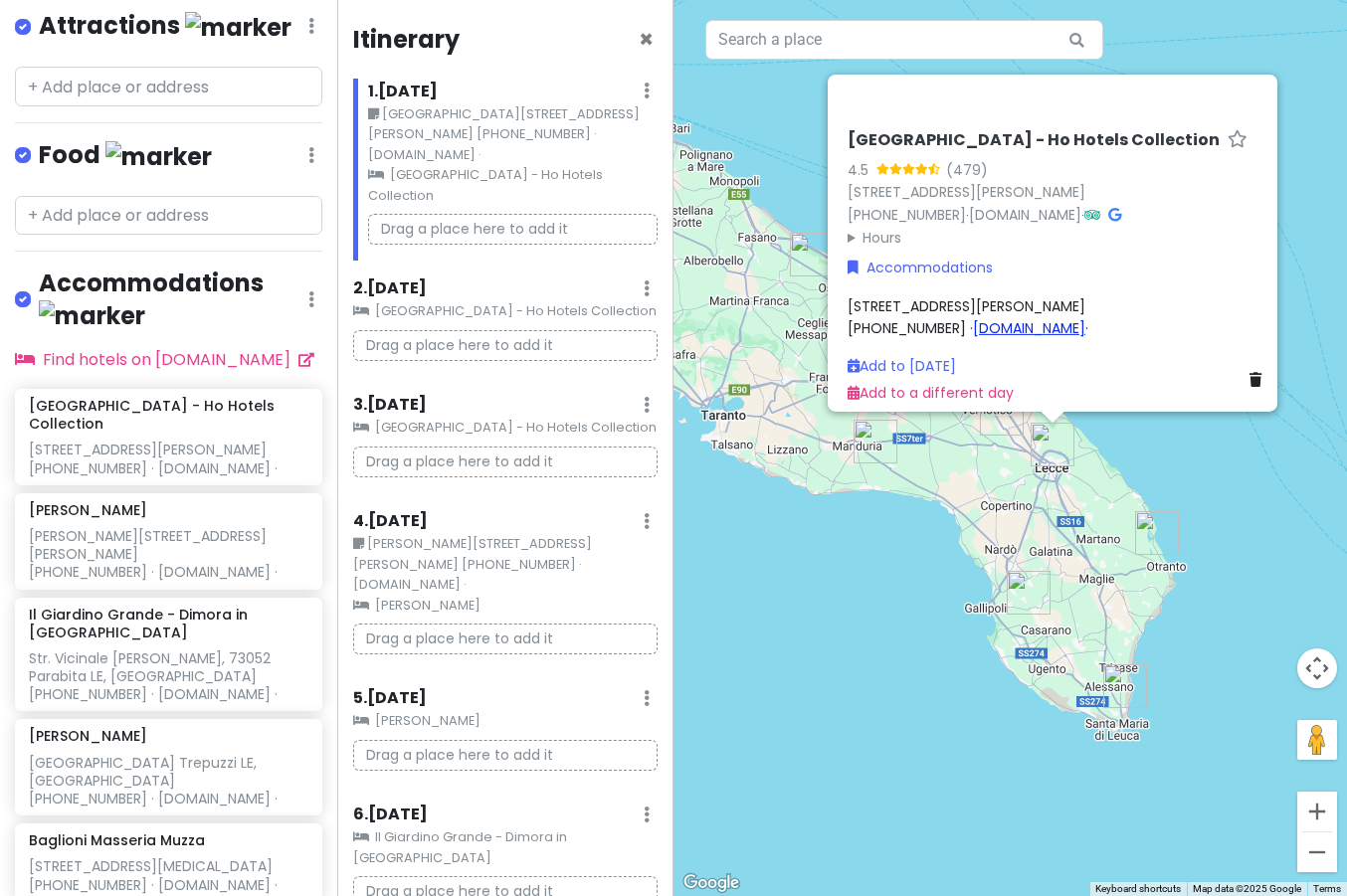 click on "[DOMAIN_NAME]" at bounding box center [1029, 327] 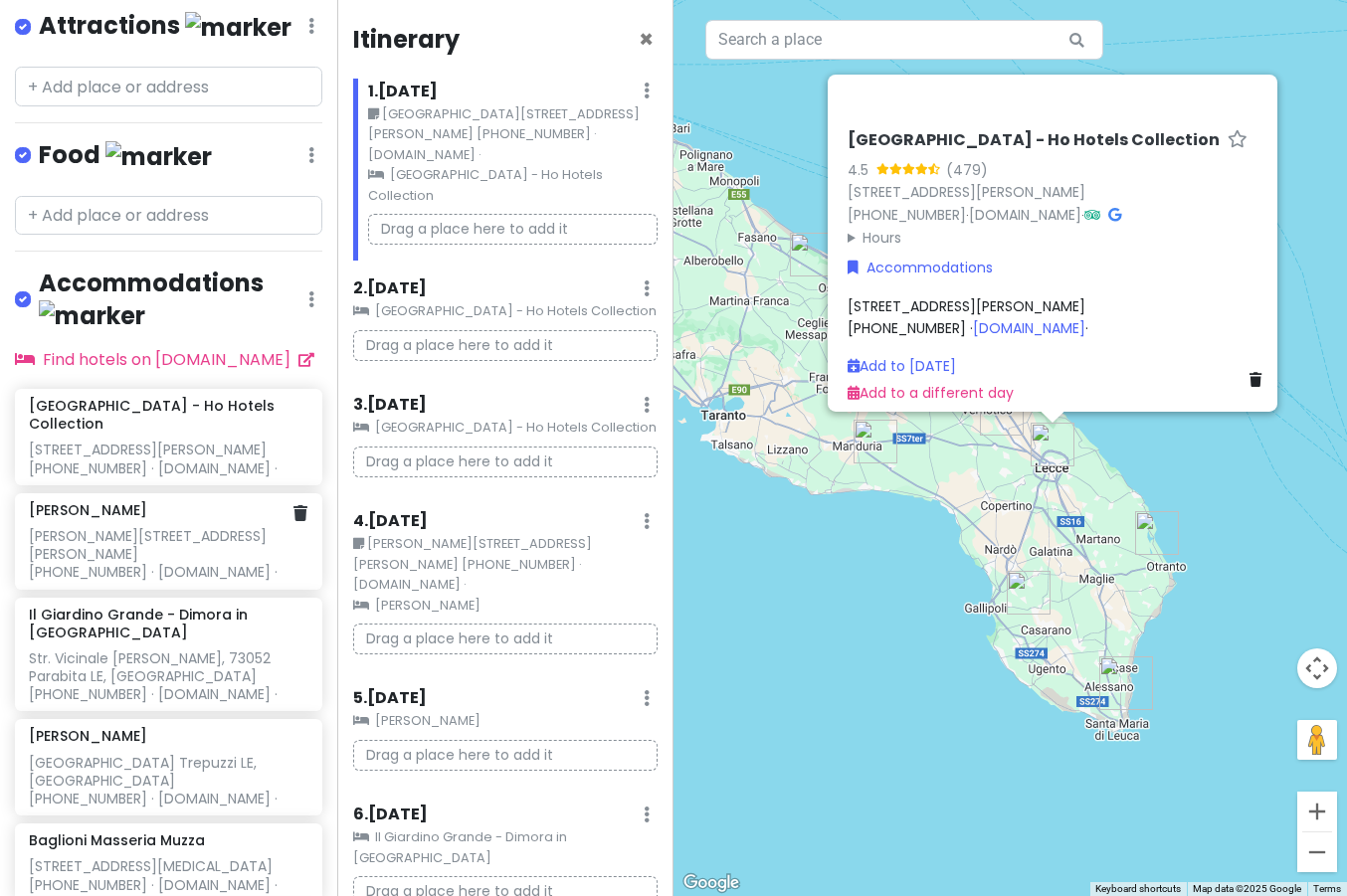 click on "[PERSON_NAME] [PERSON_NAME][STREET_ADDRESS][PERSON_NAME]
[PHONE_NUMBER] · [DOMAIN_NAME] ·" 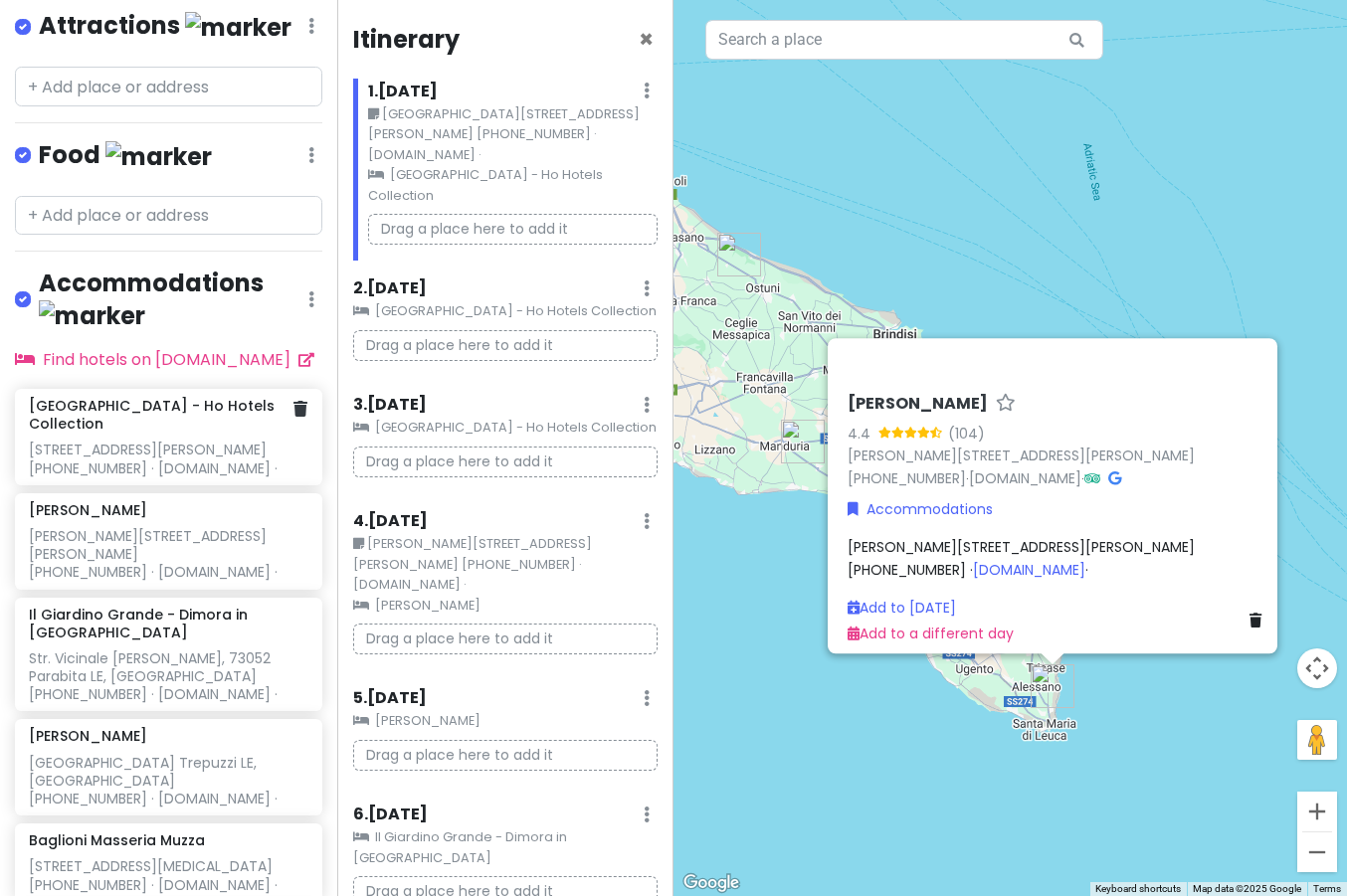 click on "[GEOGRAPHIC_DATA] - Ho Hotels Collection" at bounding box center (161, 415) 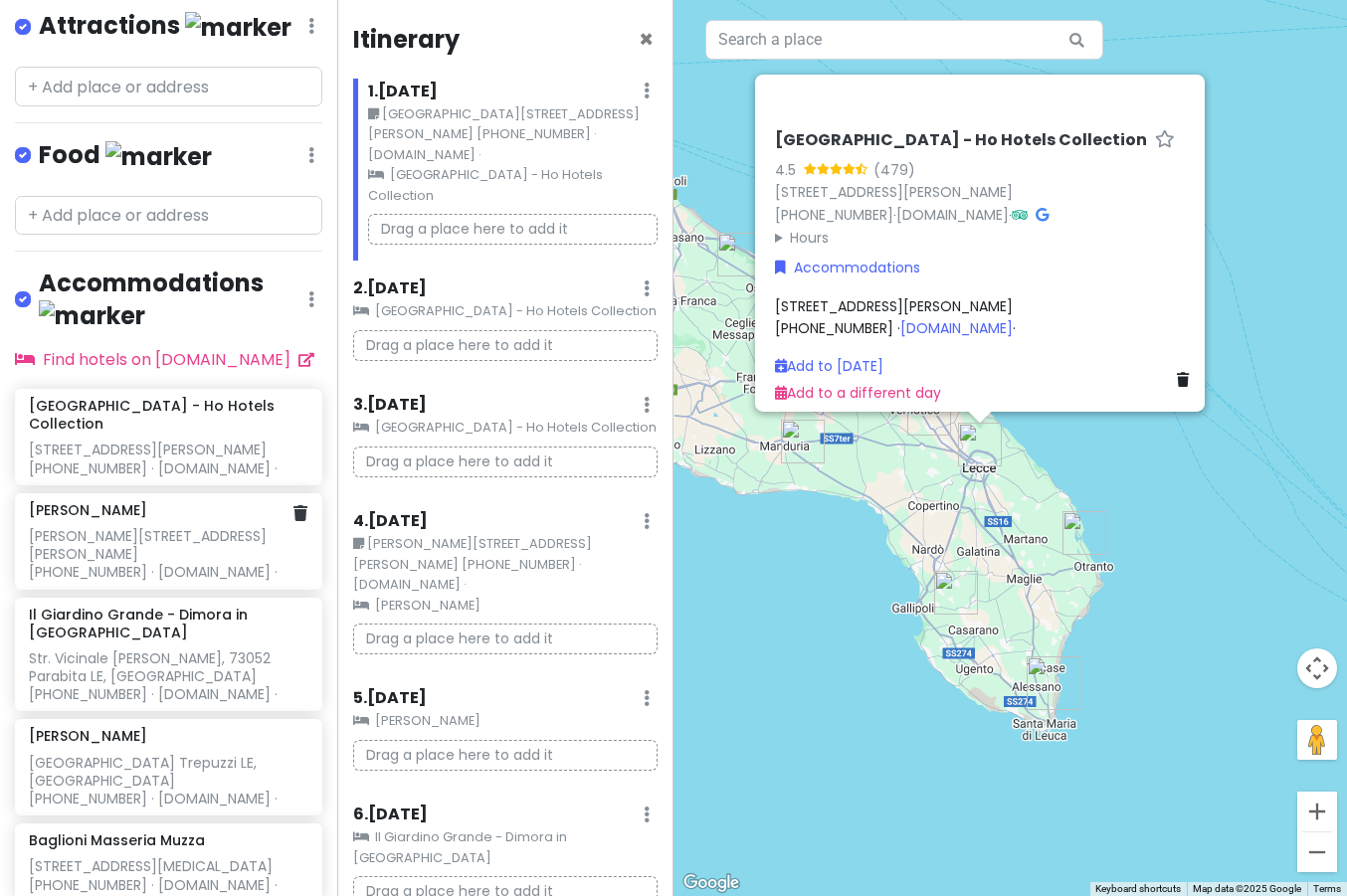 click on "[PERSON_NAME]" at bounding box center [88, 510] 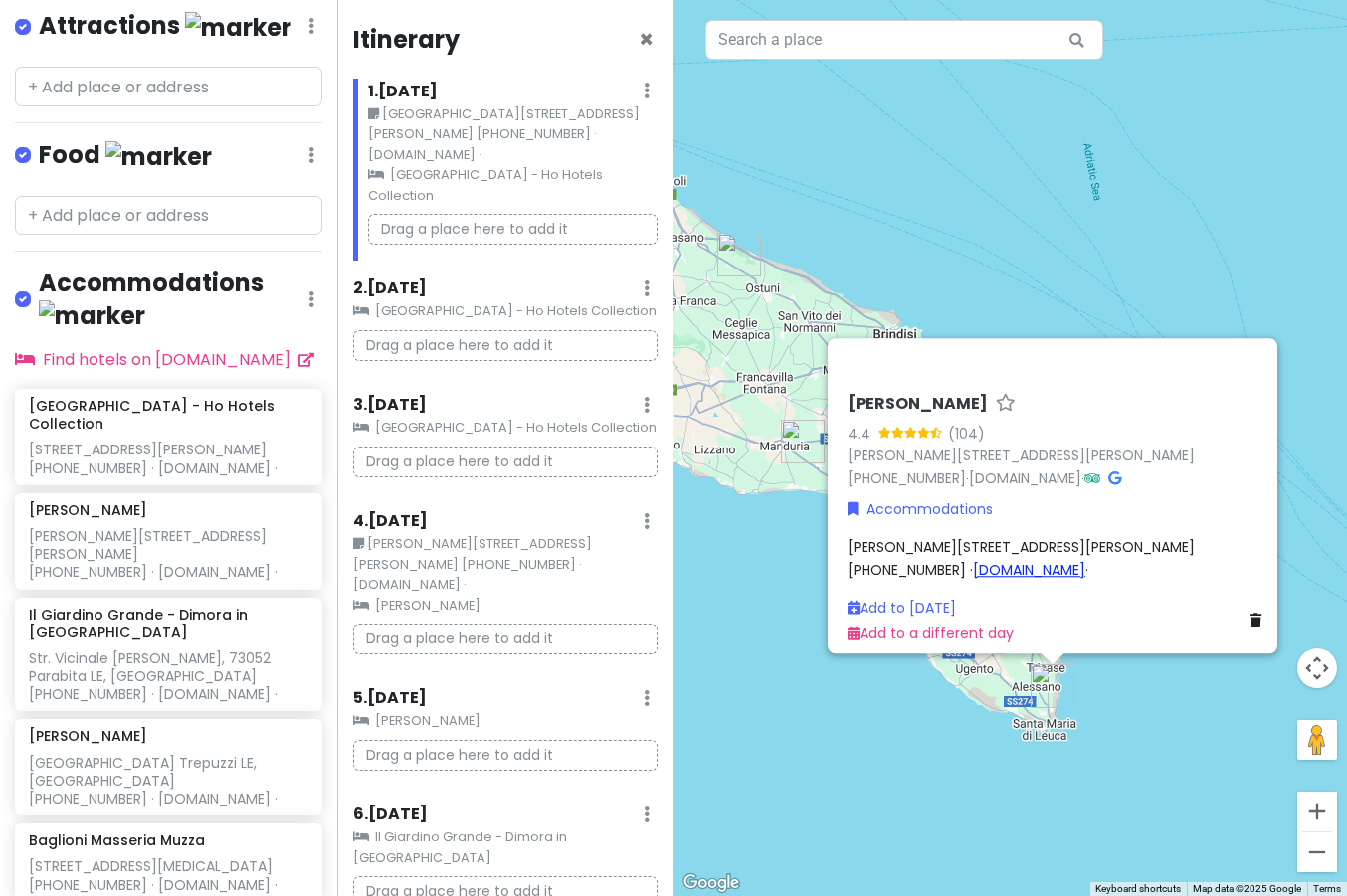 click on "[DOMAIN_NAME]" at bounding box center (1029, 569) 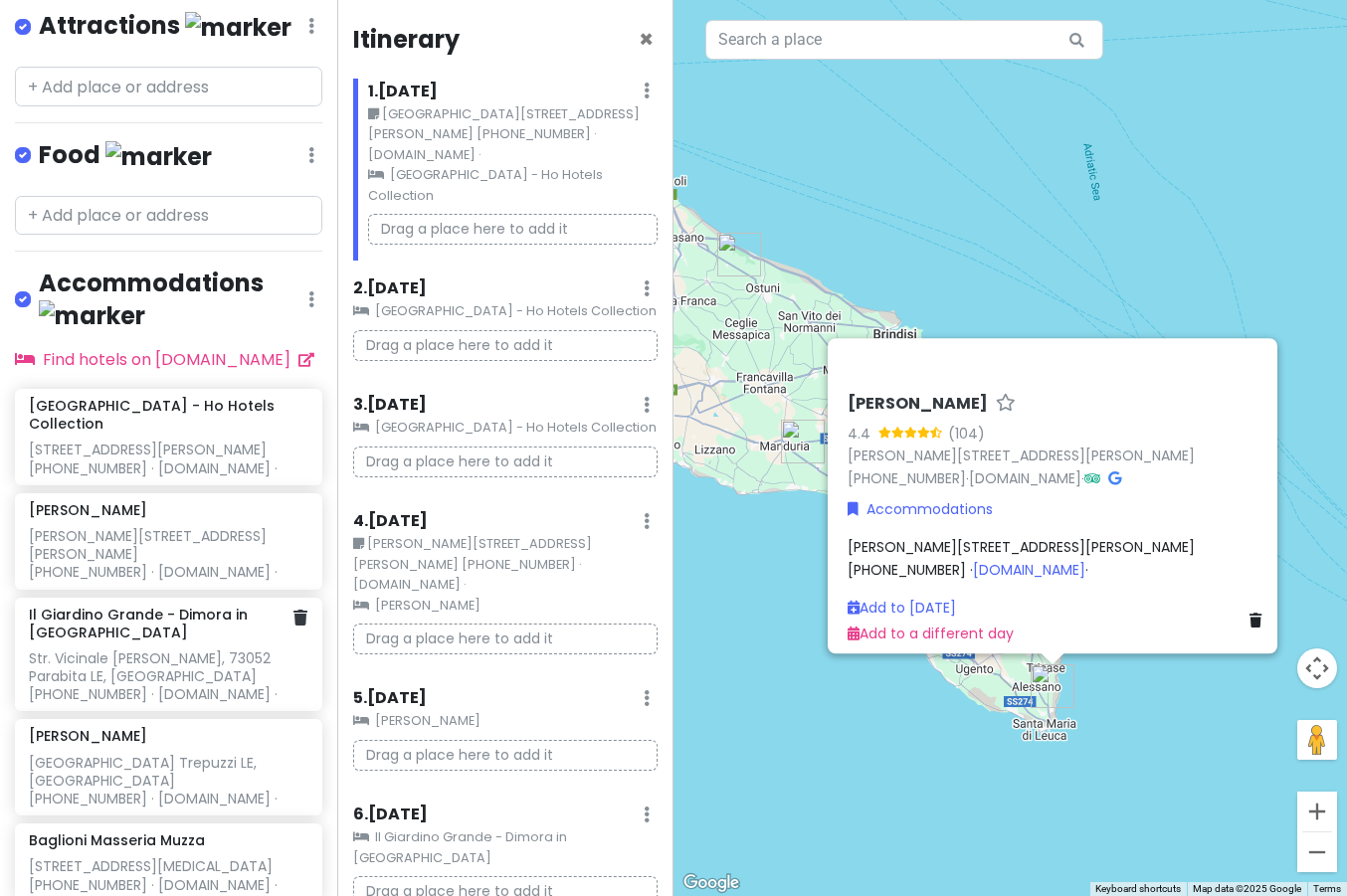 click on "Il Giardino Grande - Dimora in [GEOGRAPHIC_DATA]" at bounding box center [161, 624] 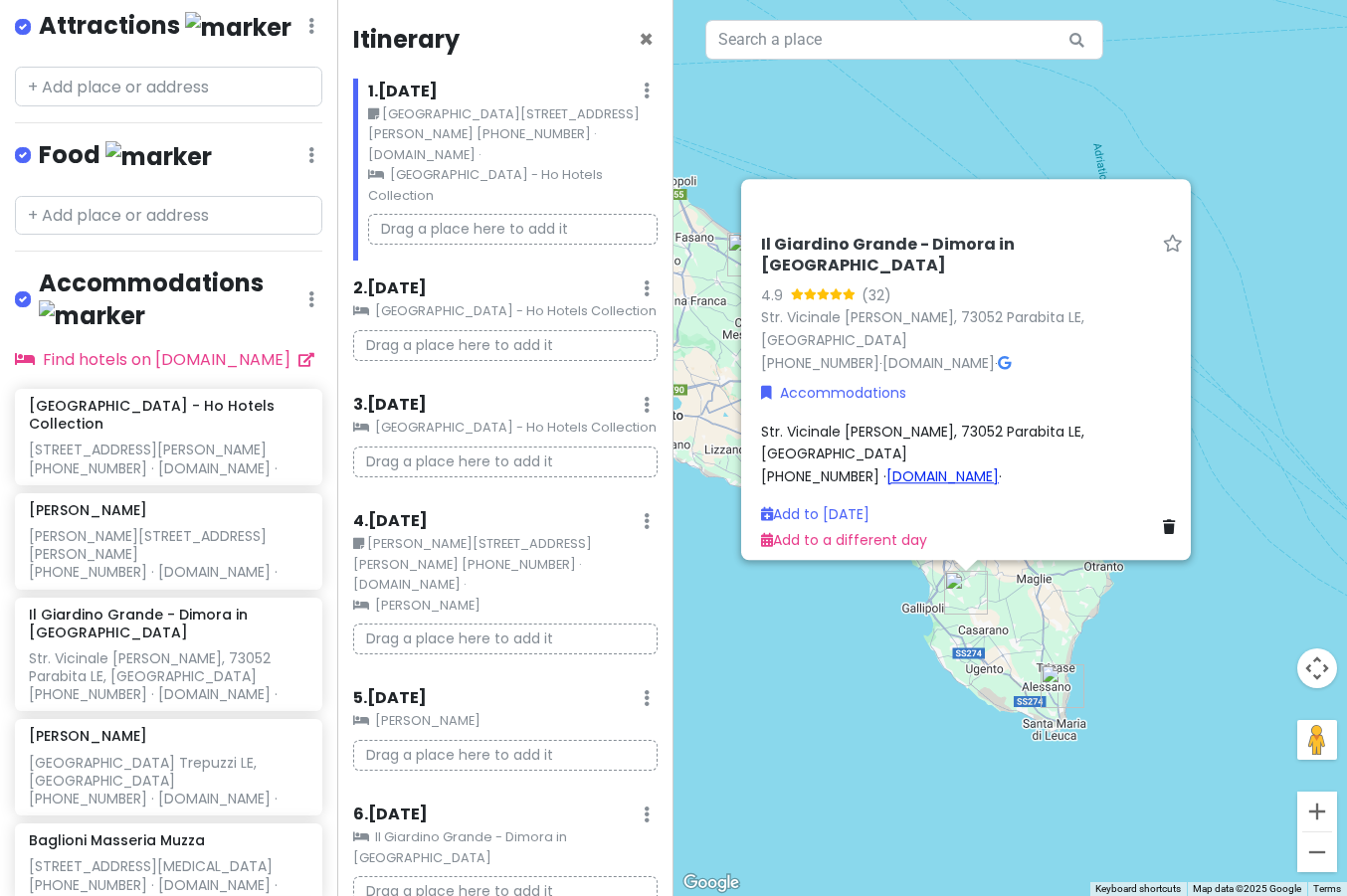 click on "[DOMAIN_NAME]" at bounding box center [942, 475] 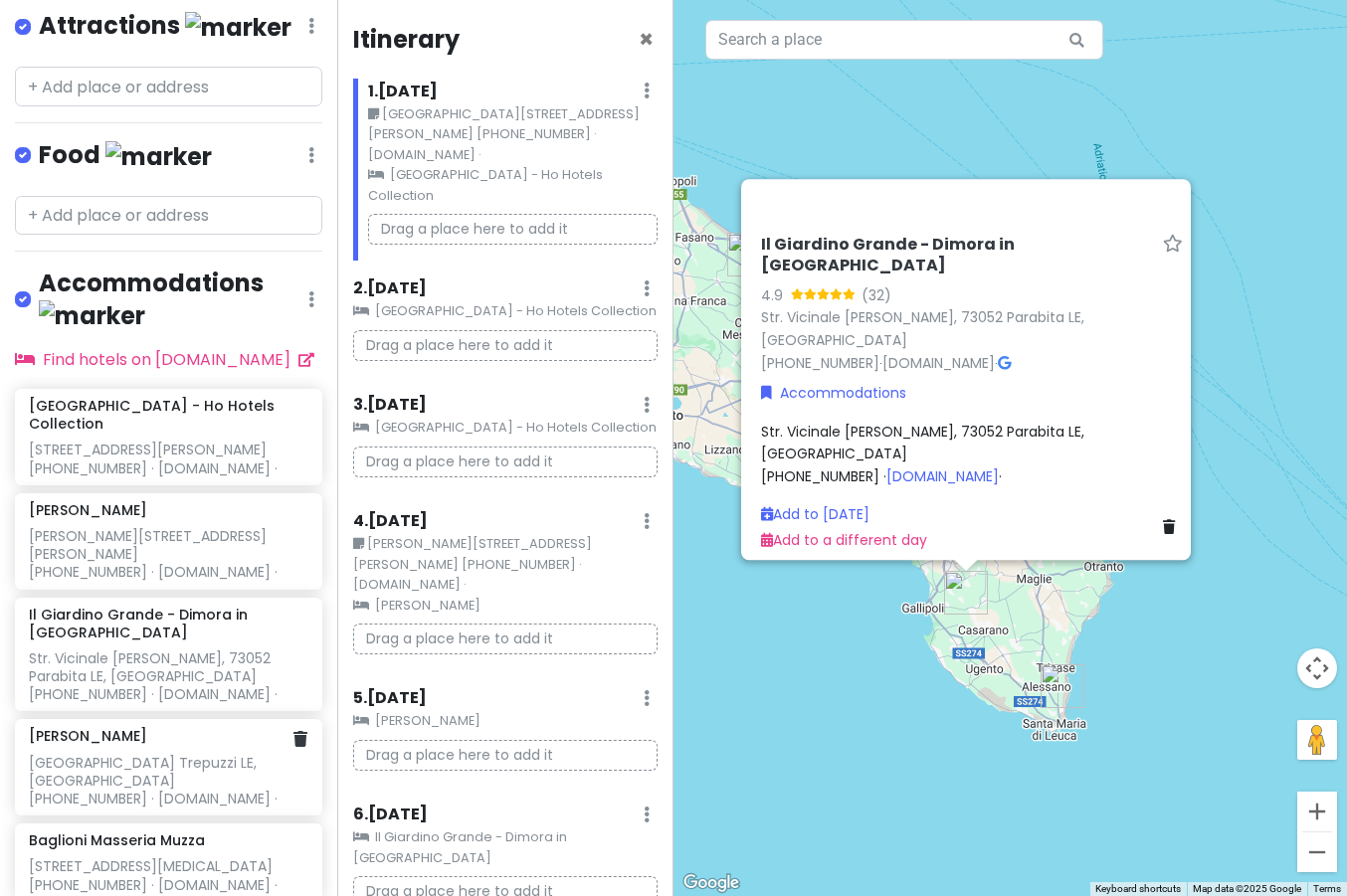 click on "[PERSON_NAME][GEOGRAPHIC_DATA] [GEOGRAPHIC_DATA] [GEOGRAPHIC_DATA], [GEOGRAPHIC_DATA]
[PHONE_NUMBER] · [DOMAIN_NAME] ·" 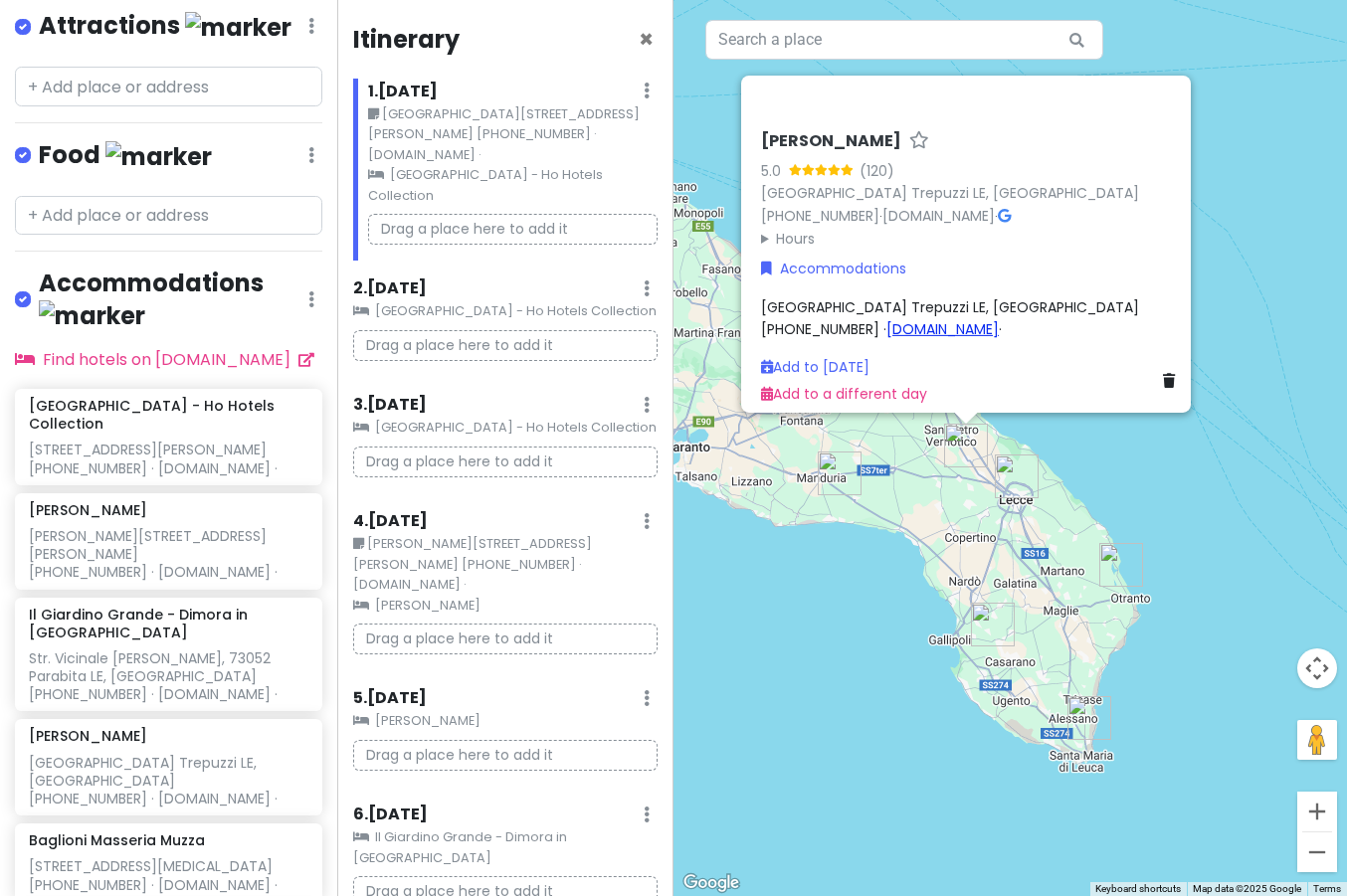 click on "[DOMAIN_NAME]" at bounding box center (942, 328) 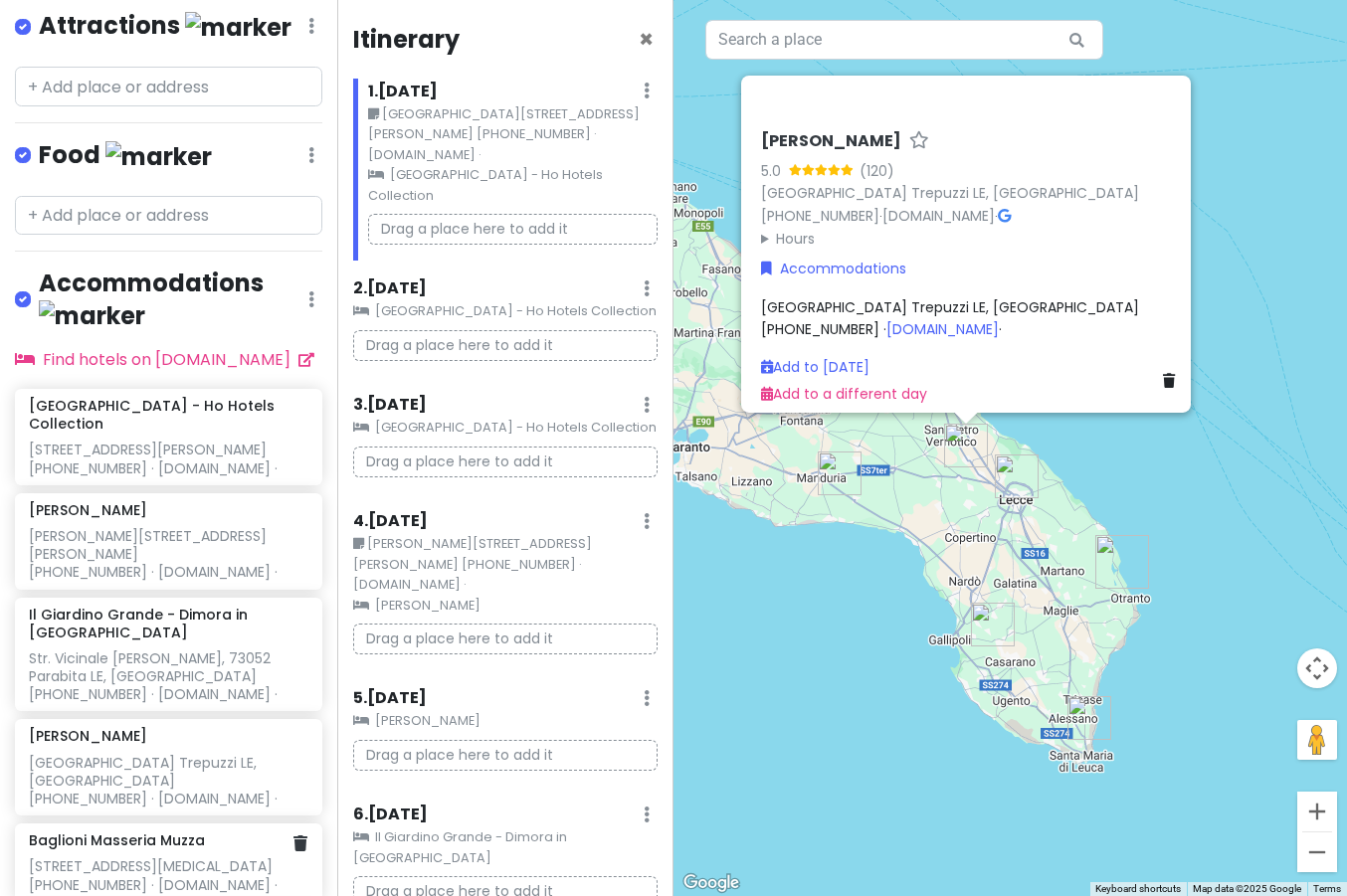 click on "Baglioni Masseria Muzza" at bounding box center [116, 840] 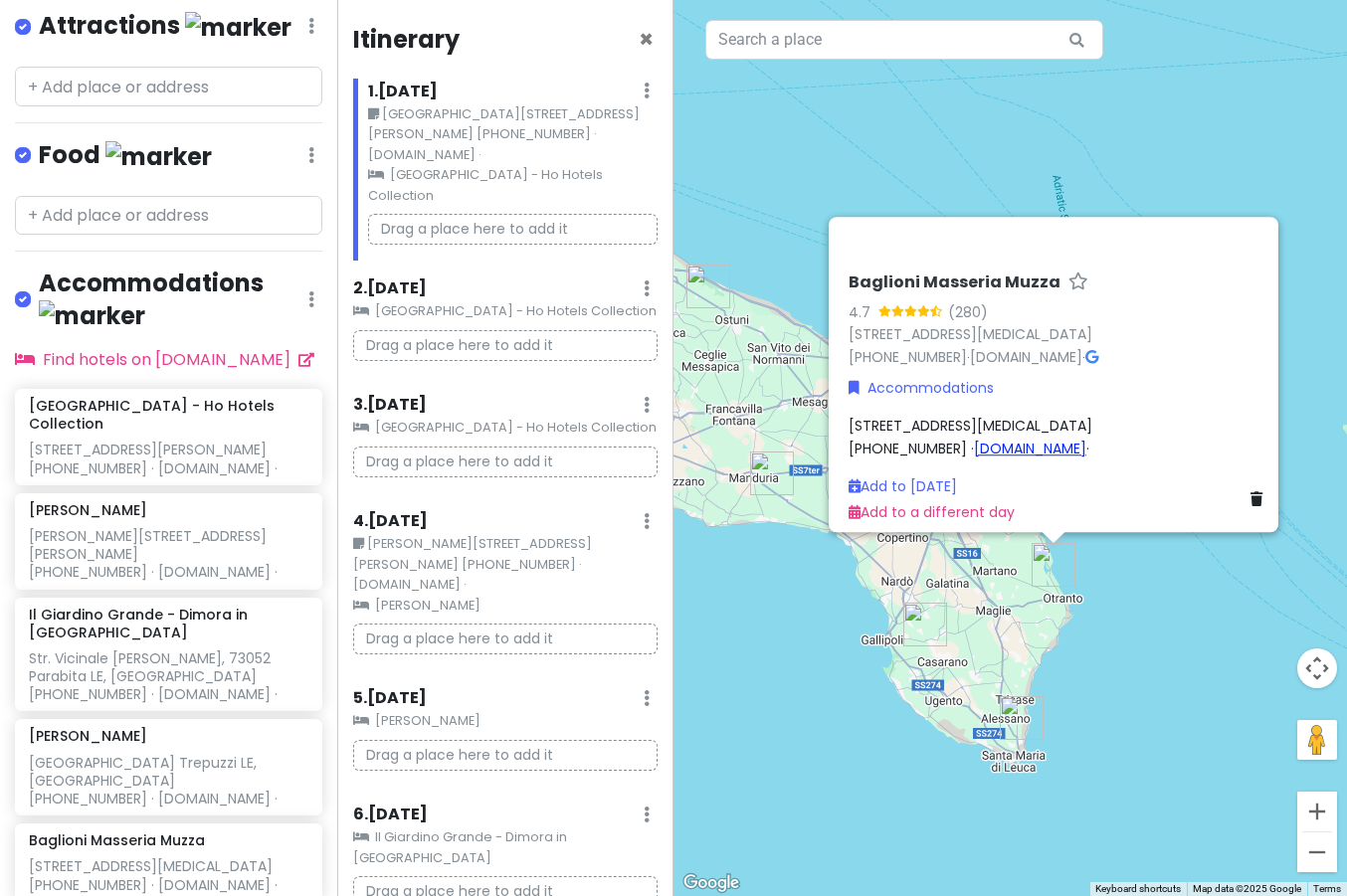 click on "[DOMAIN_NAME]" at bounding box center [1030, 448] 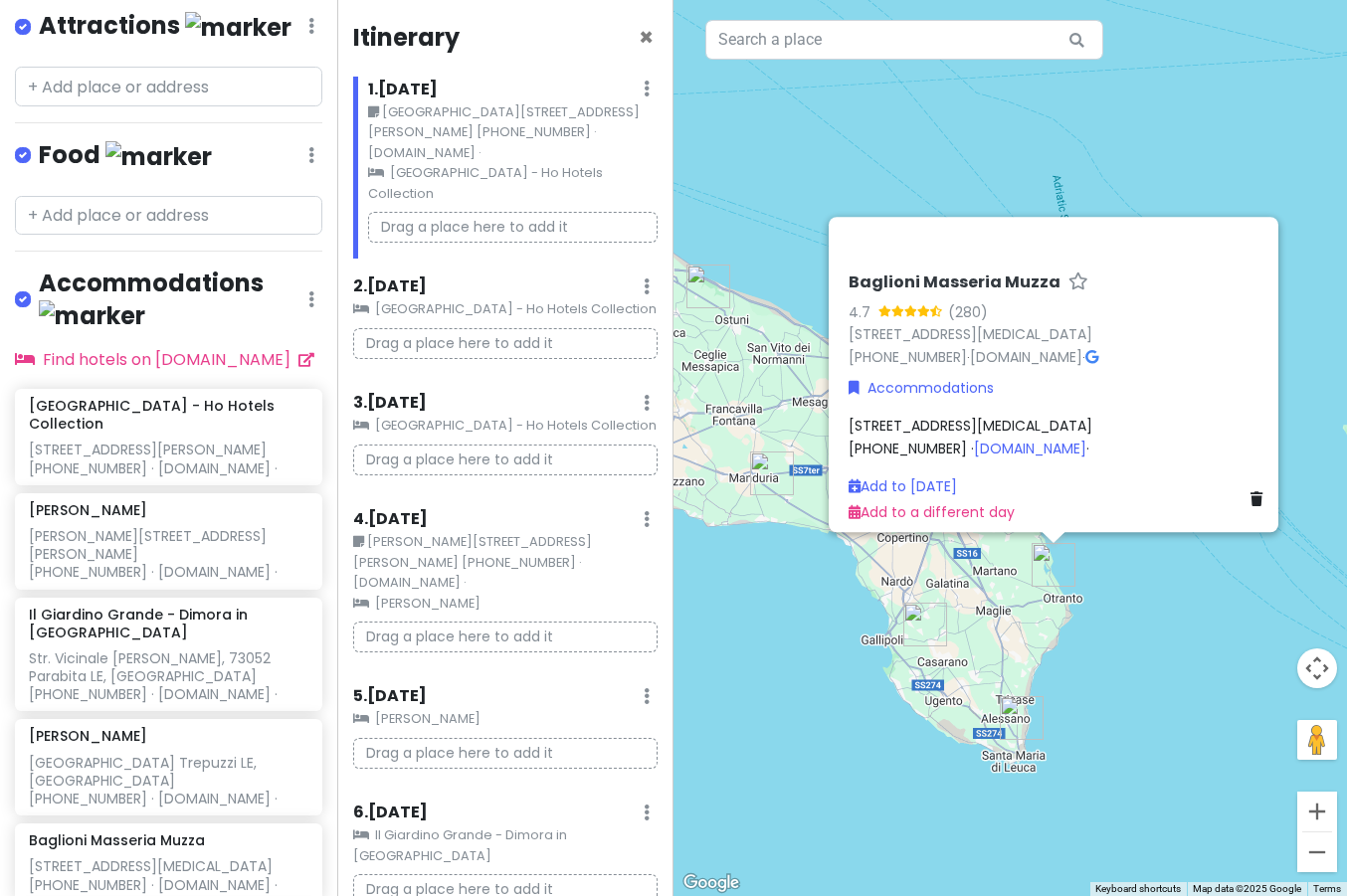 scroll, scrollTop: 6, scrollLeft: 0, axis: vertical 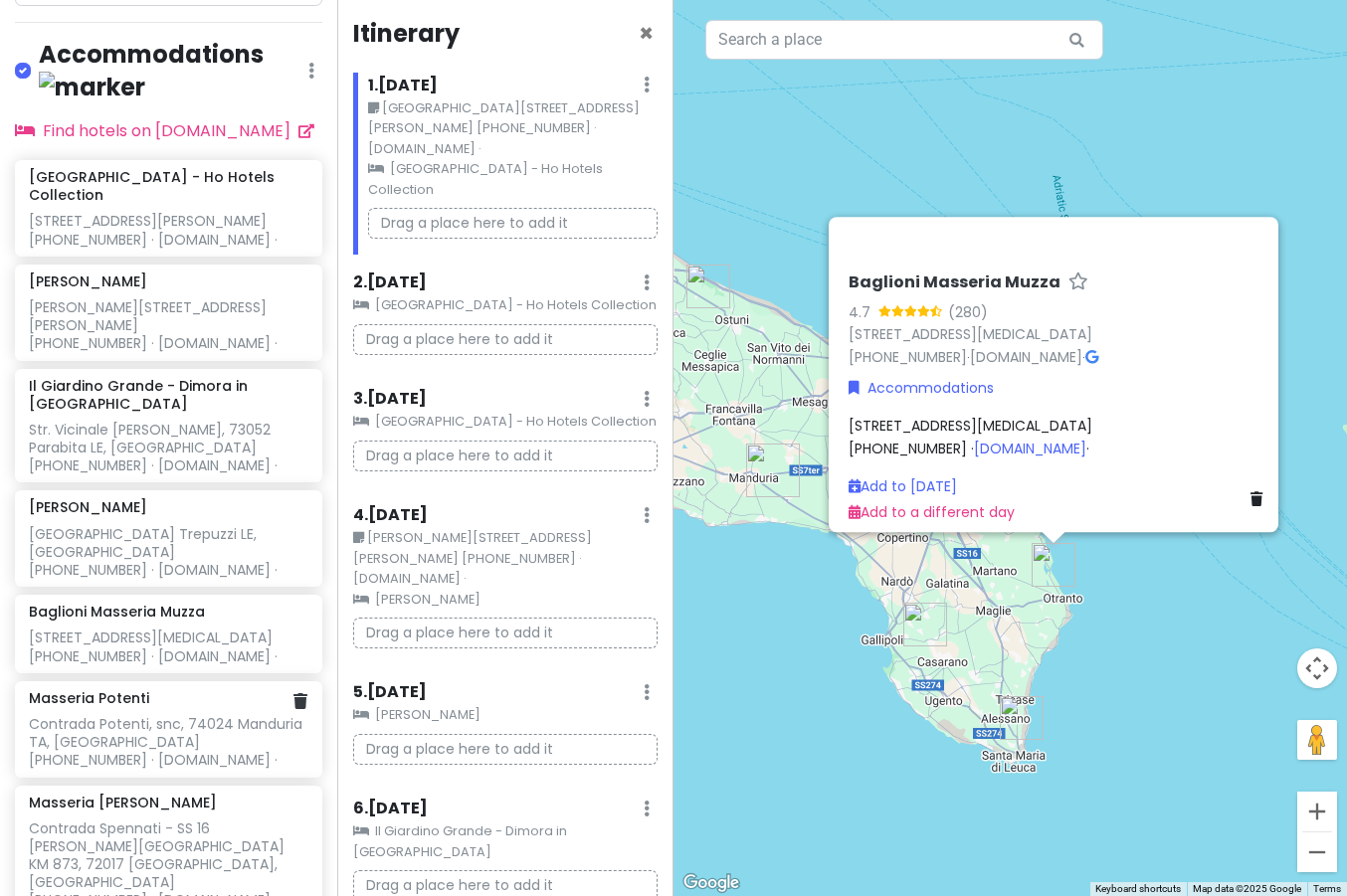 click on "Masseria Potenti" at bounding box center [89, 698] 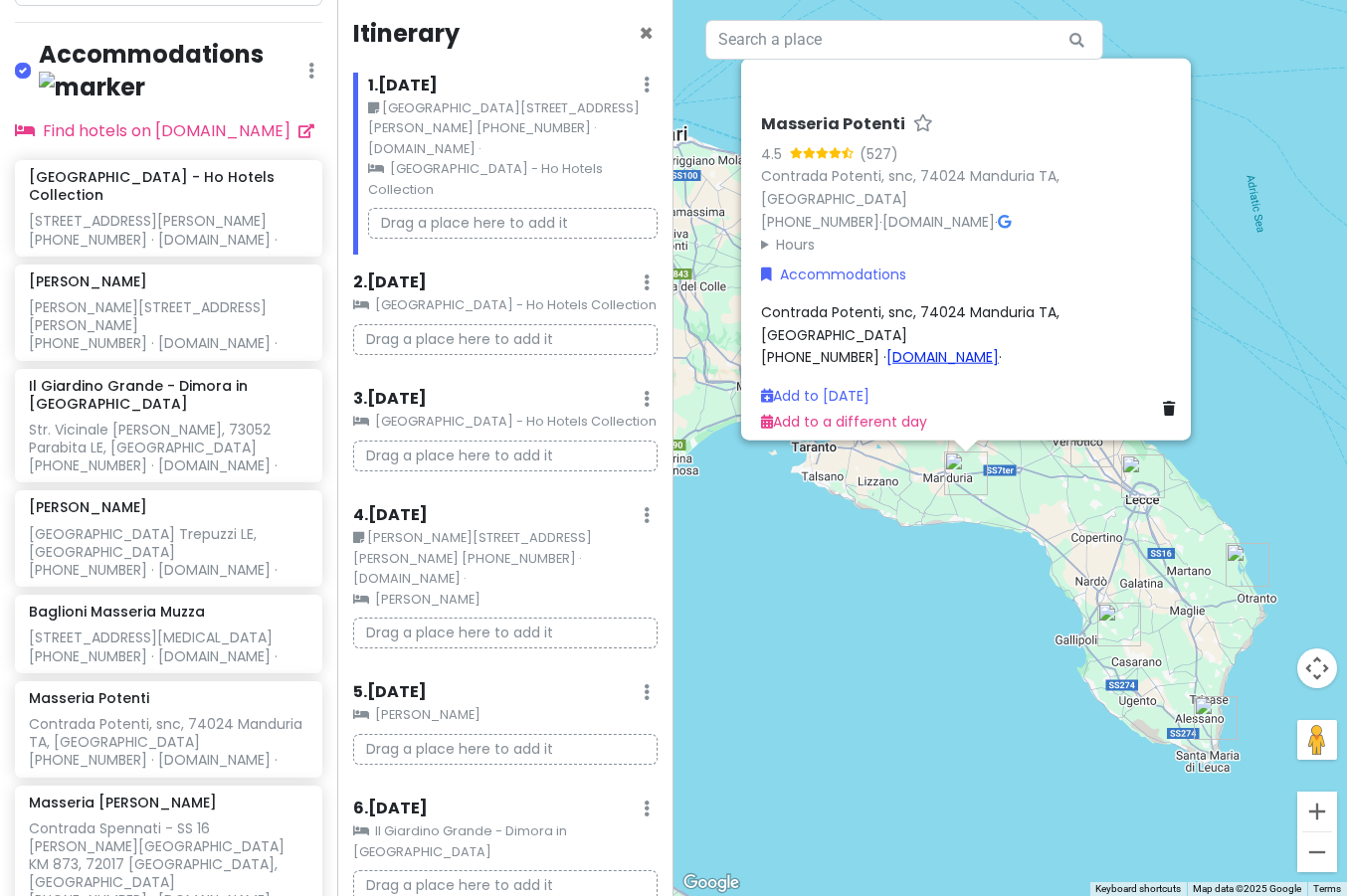 click on "[DOMAIN_NAME]" at bounding box center (942, 356) 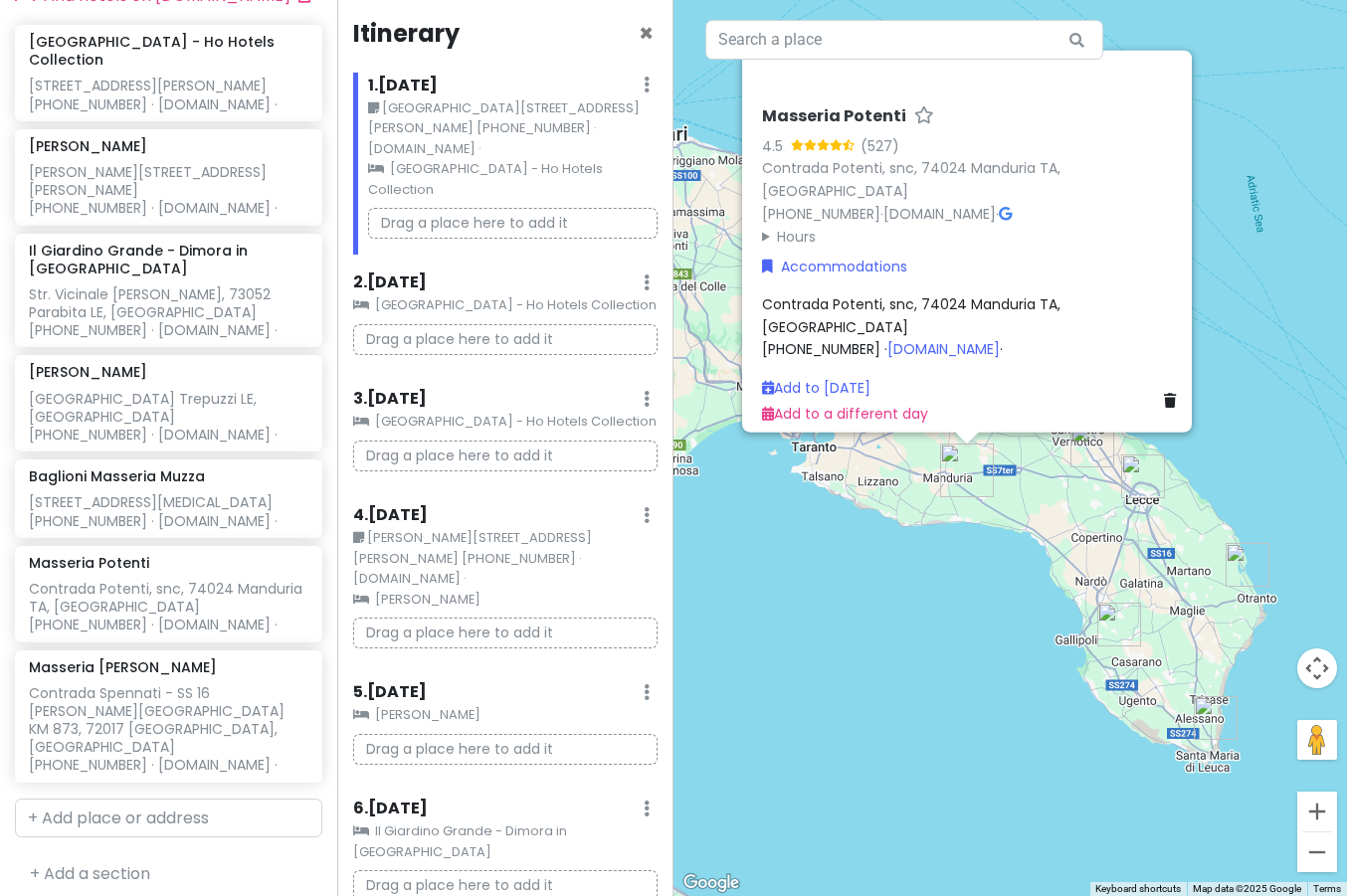 scroll, scrollTop: 692, scrollLeft: 0, axis: vertical 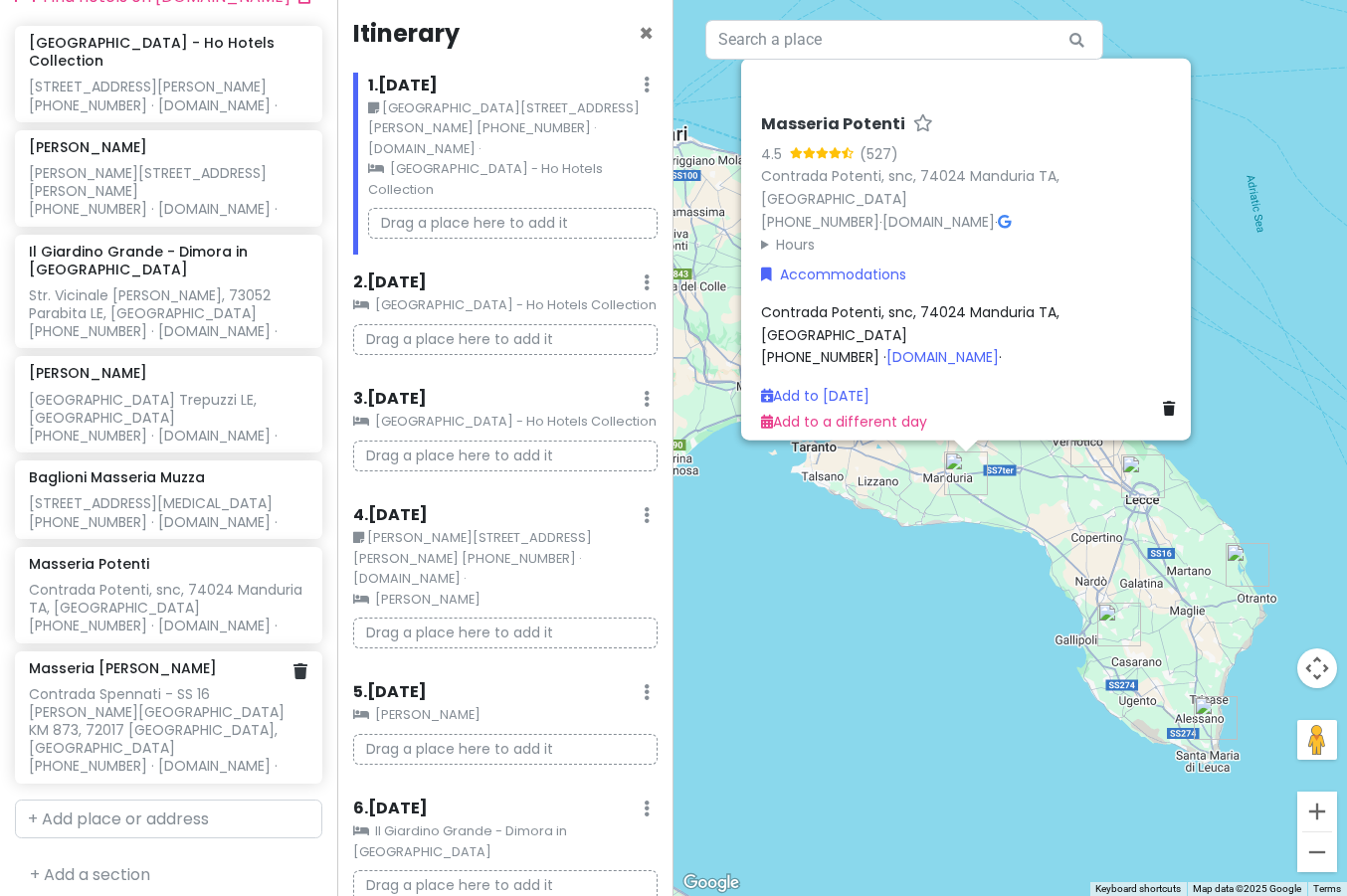 click on "Masseria [PERSON_NAME]" at bounding box center [122, 668] 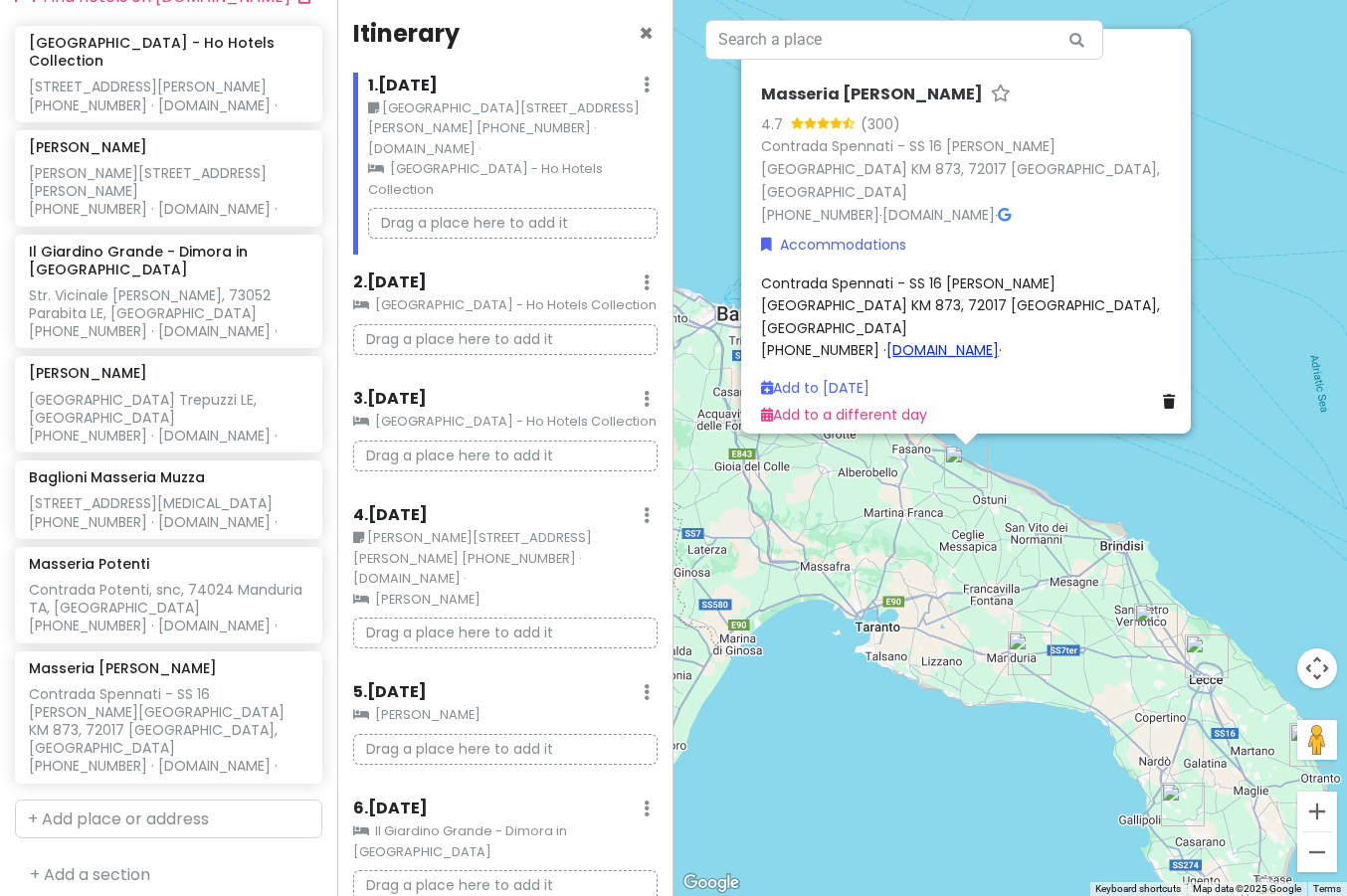 click on "[DOMAIN_NAME]" at bounding box center (942, 349) 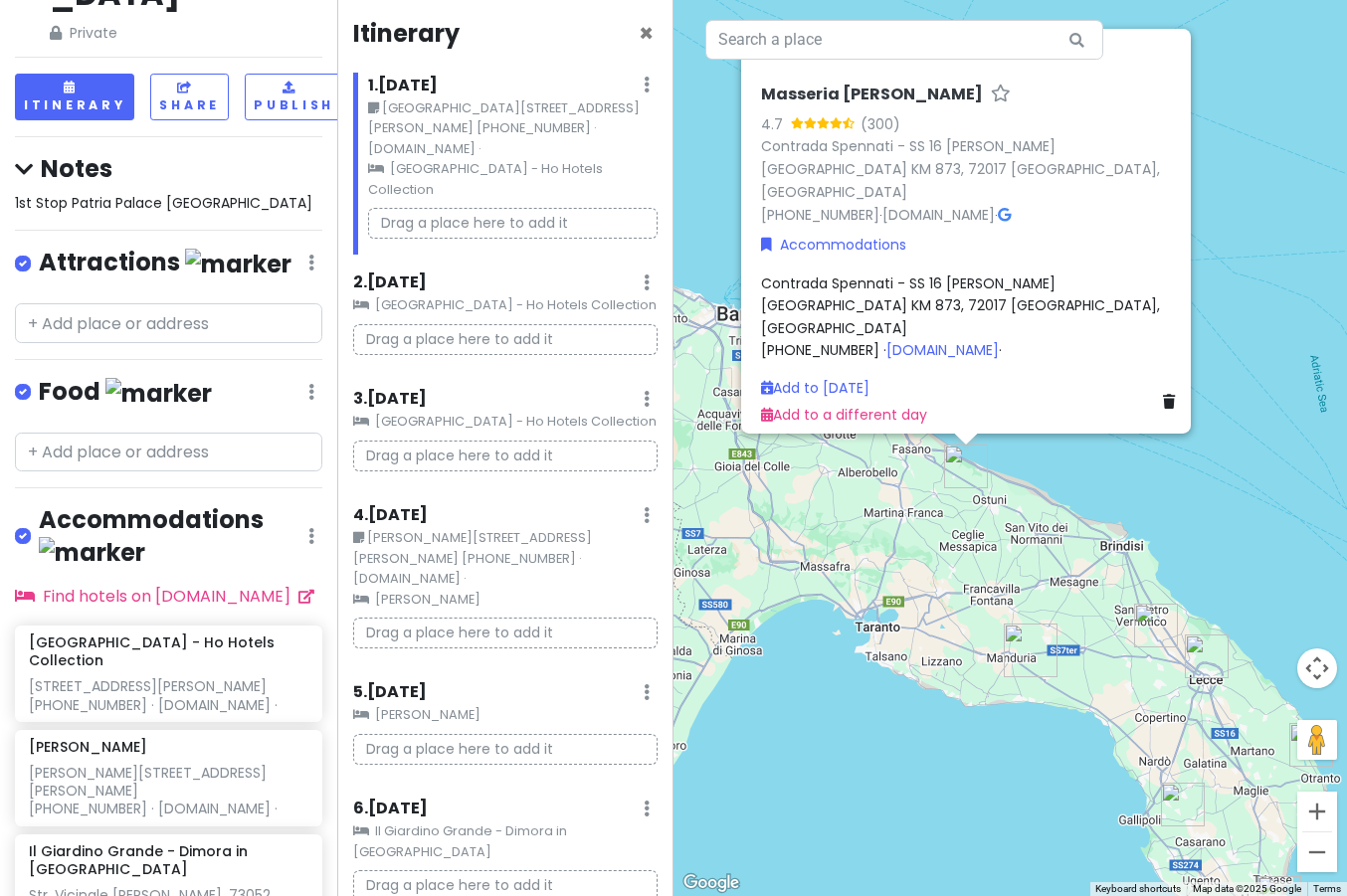 scroll, scrollTop: 61, scrollLeft: 0, axis: vertical 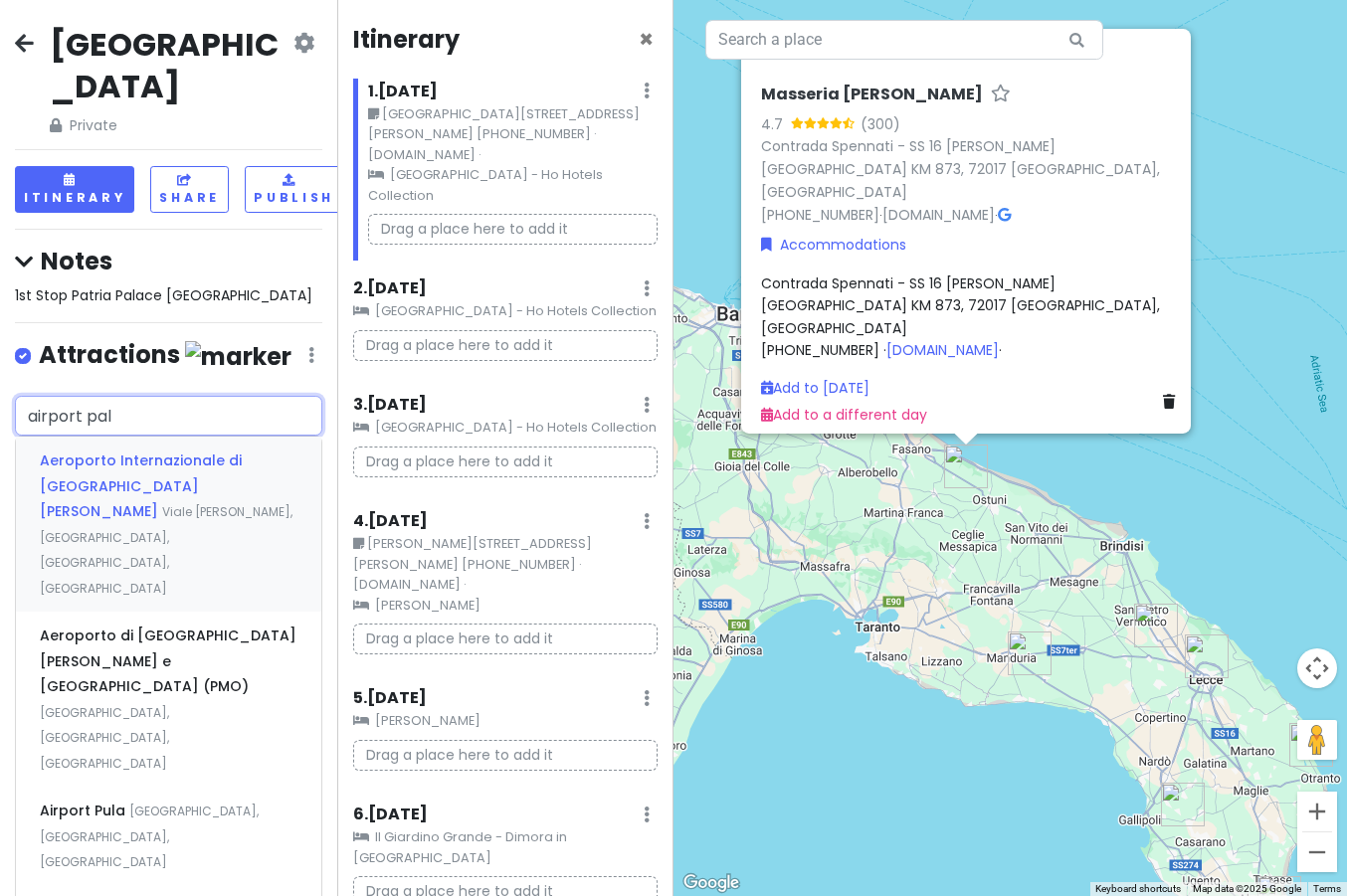 type on "airport pale" 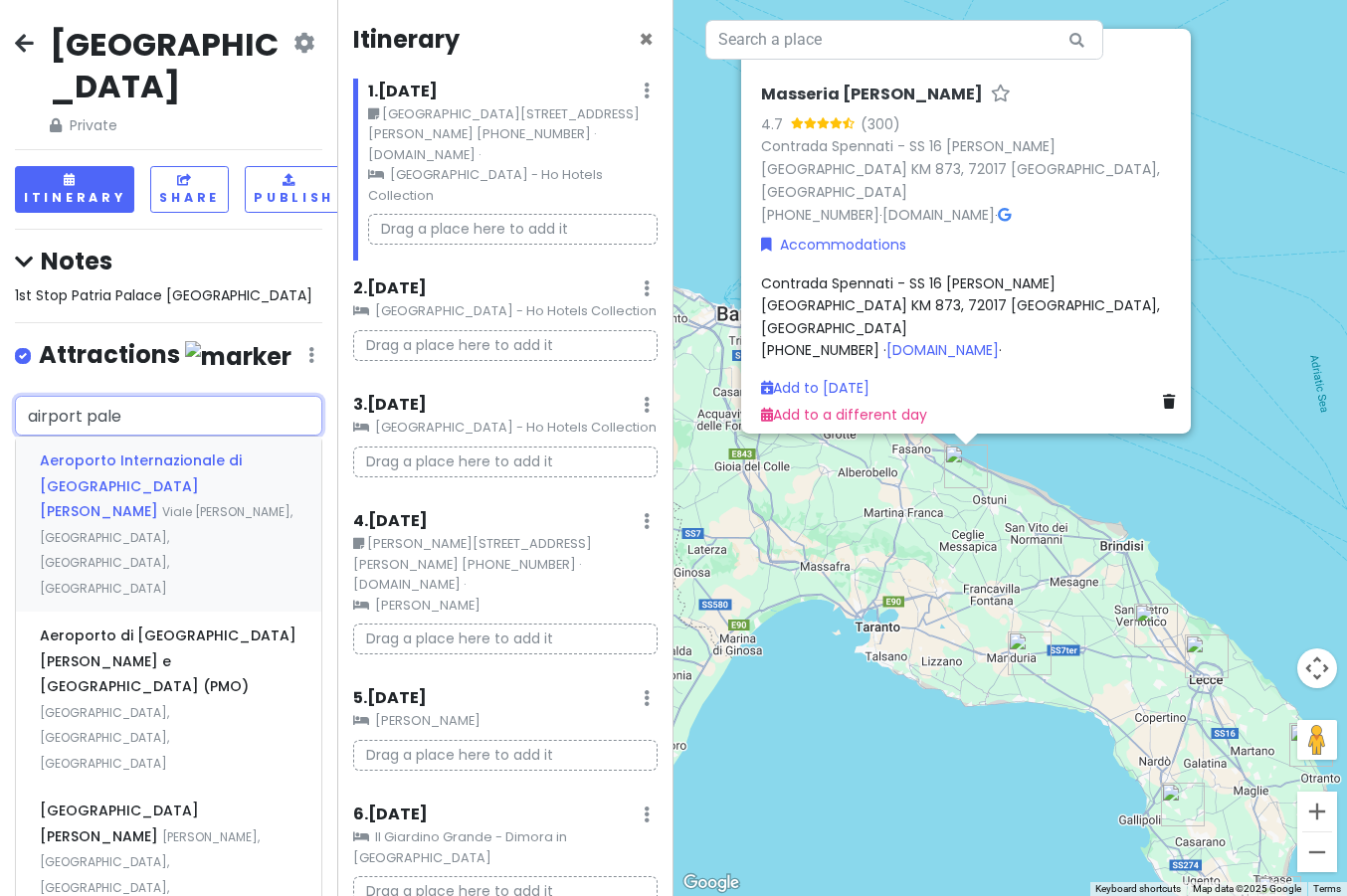 click on "Aeroporto Internazionale di [GEOGRAPHIC_DATA][PERSON_NAME]" at bounding box center [140, 485] 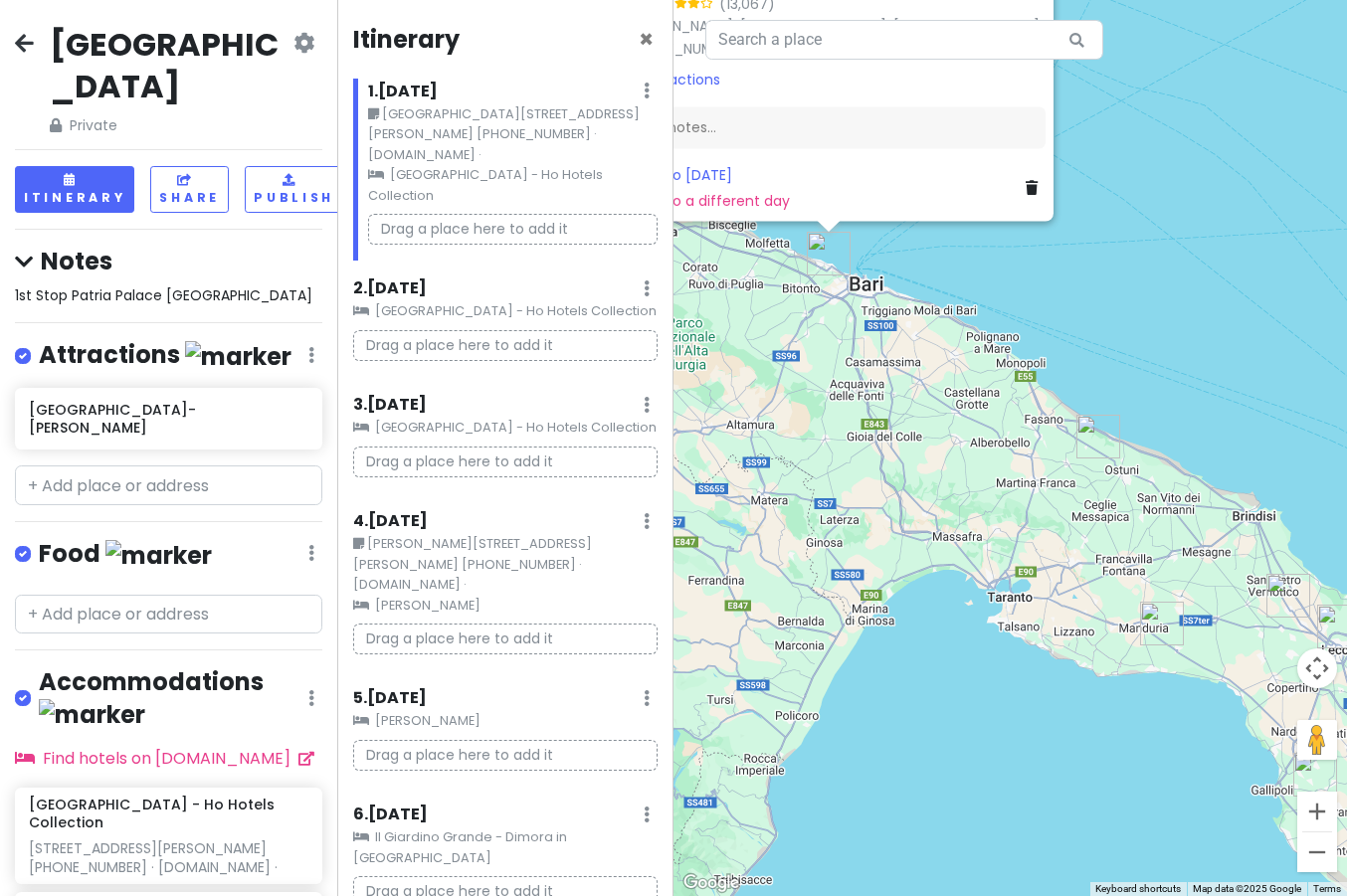drag, startPoint x: 1129, startPoint y: 618, endPoint x: 988, endPoint y: 458, distance: 213.26275 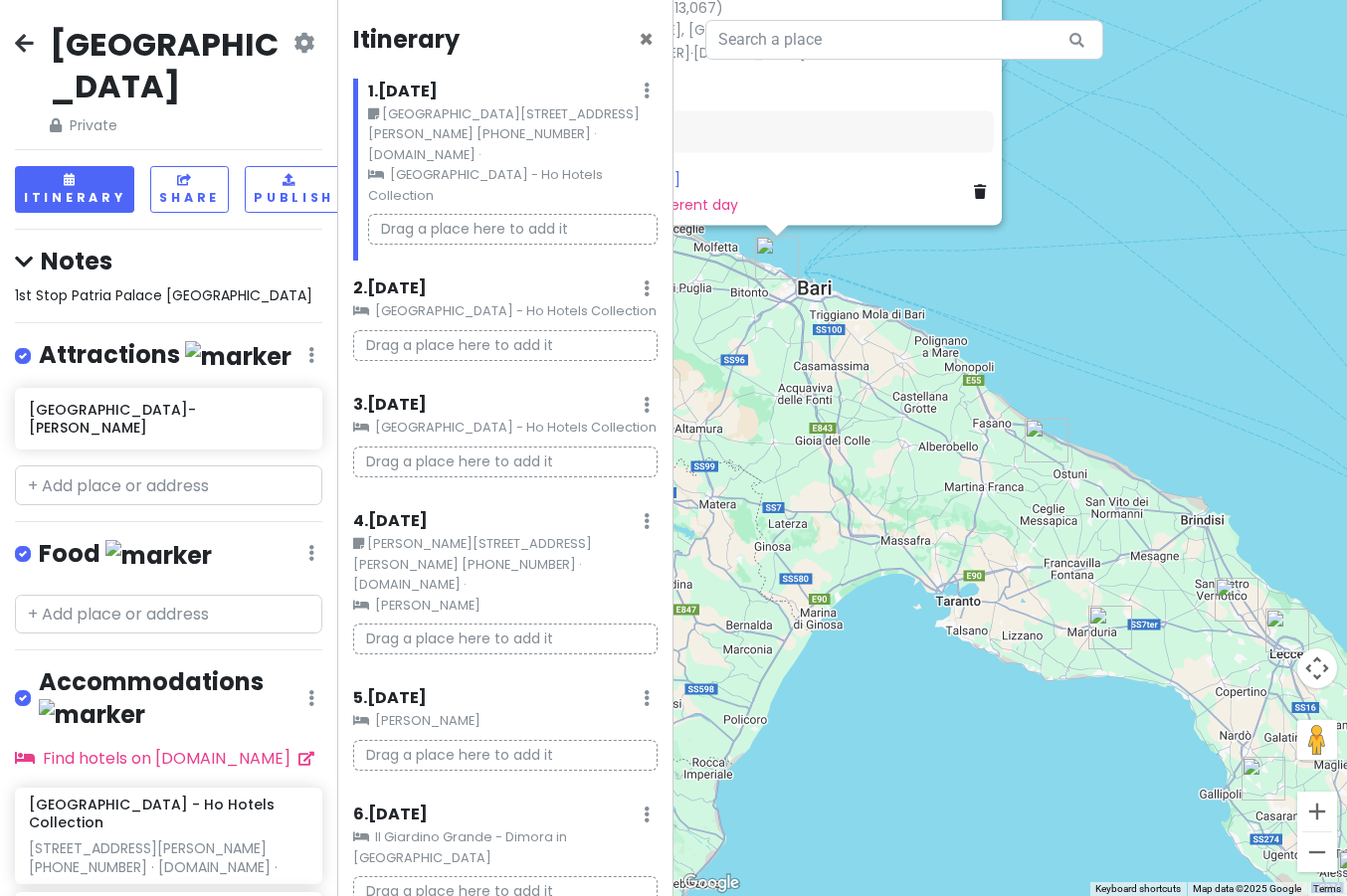 drag, startPoint x: 1244, startPoint y: 399, endPoint x: 1183, endPoint y: 403, distance: 61.13101 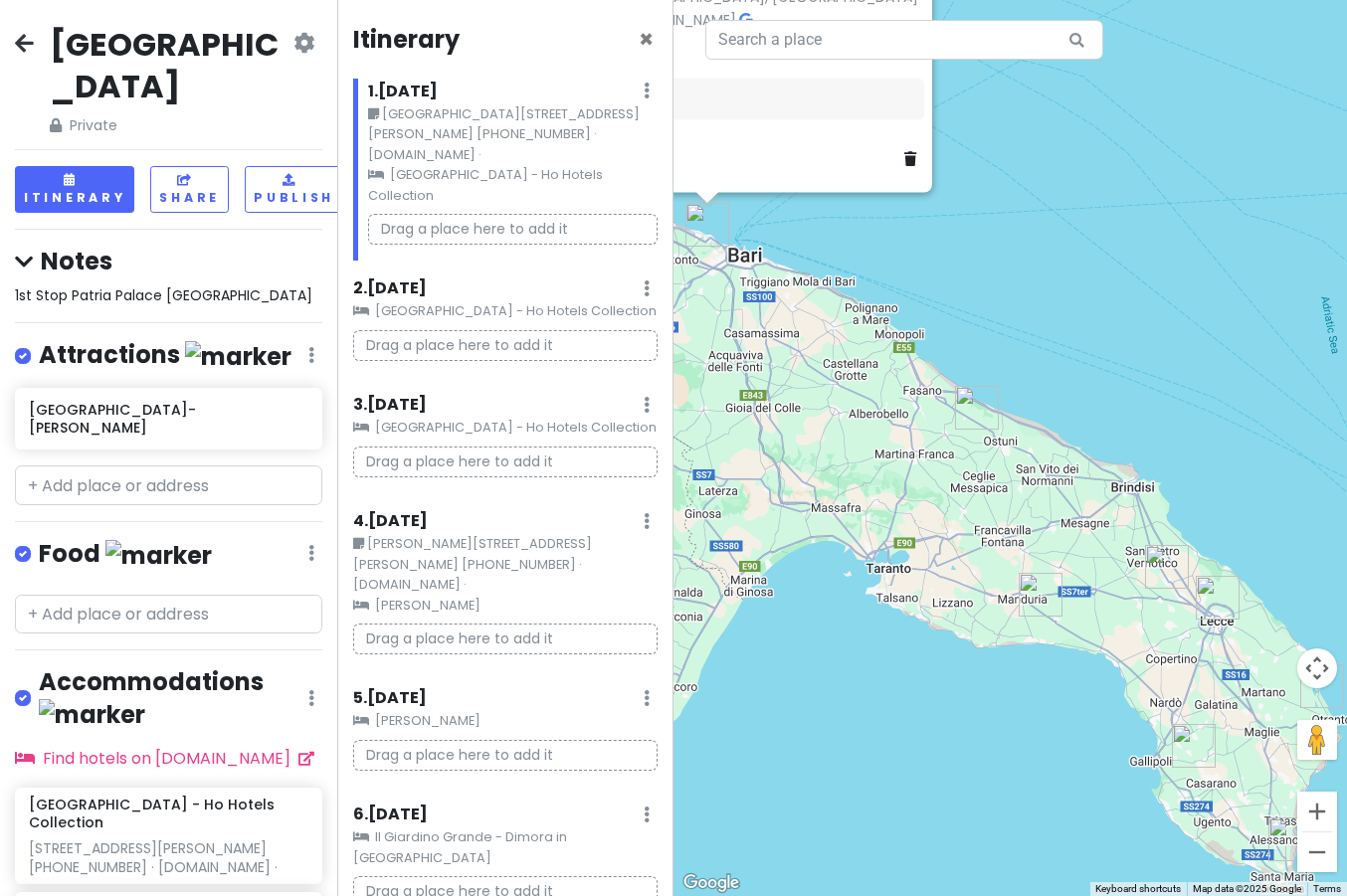 drag, startPoint x: 1183, startPoint y: 403, endPoint x: 1109, endPoint y: 369, distance: 81.437092 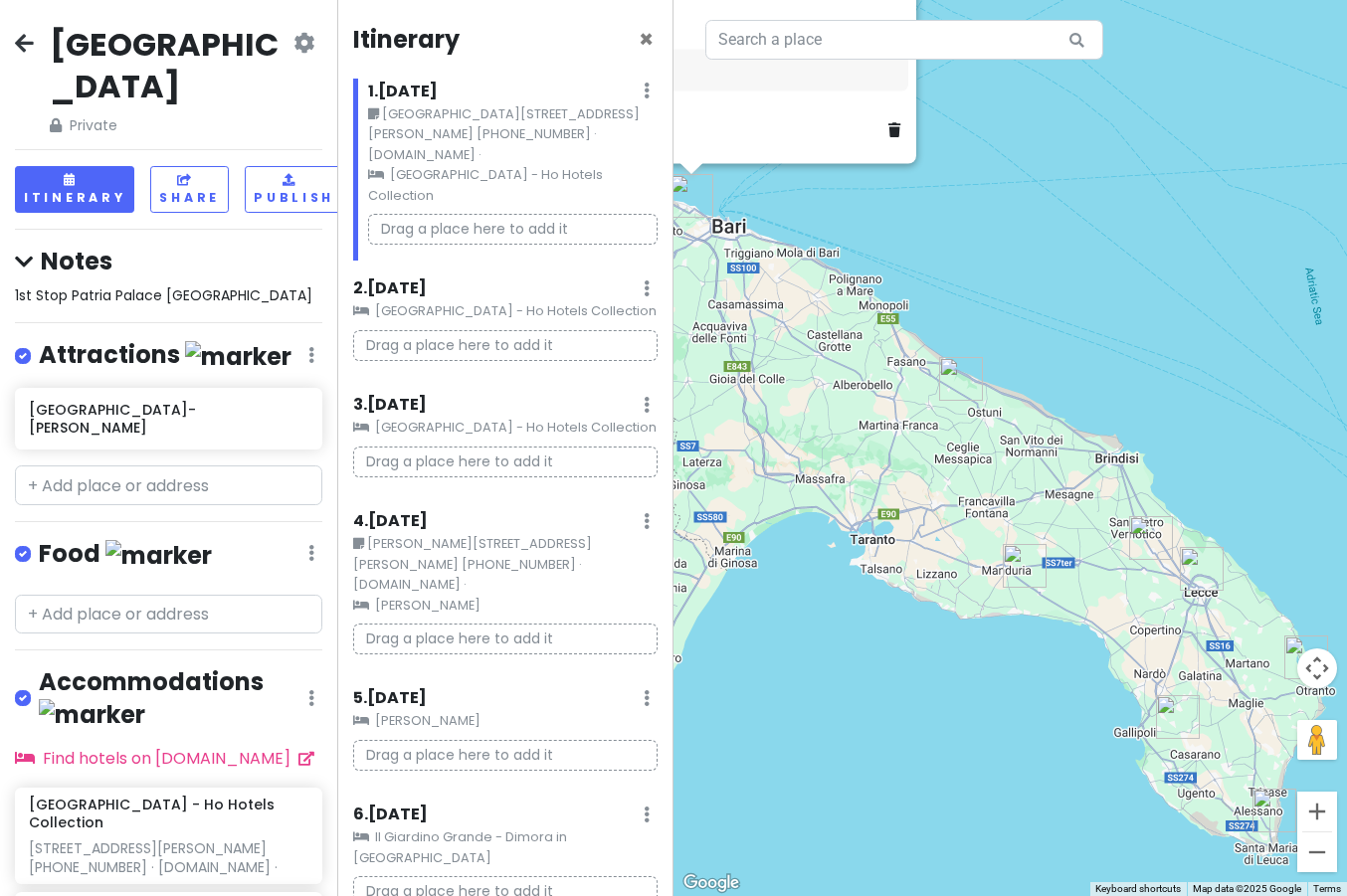 drag, startPoint x: 1168, startPoint y: 413, endPoint x: 1149, endPoint y: 391, distance: 29.068884 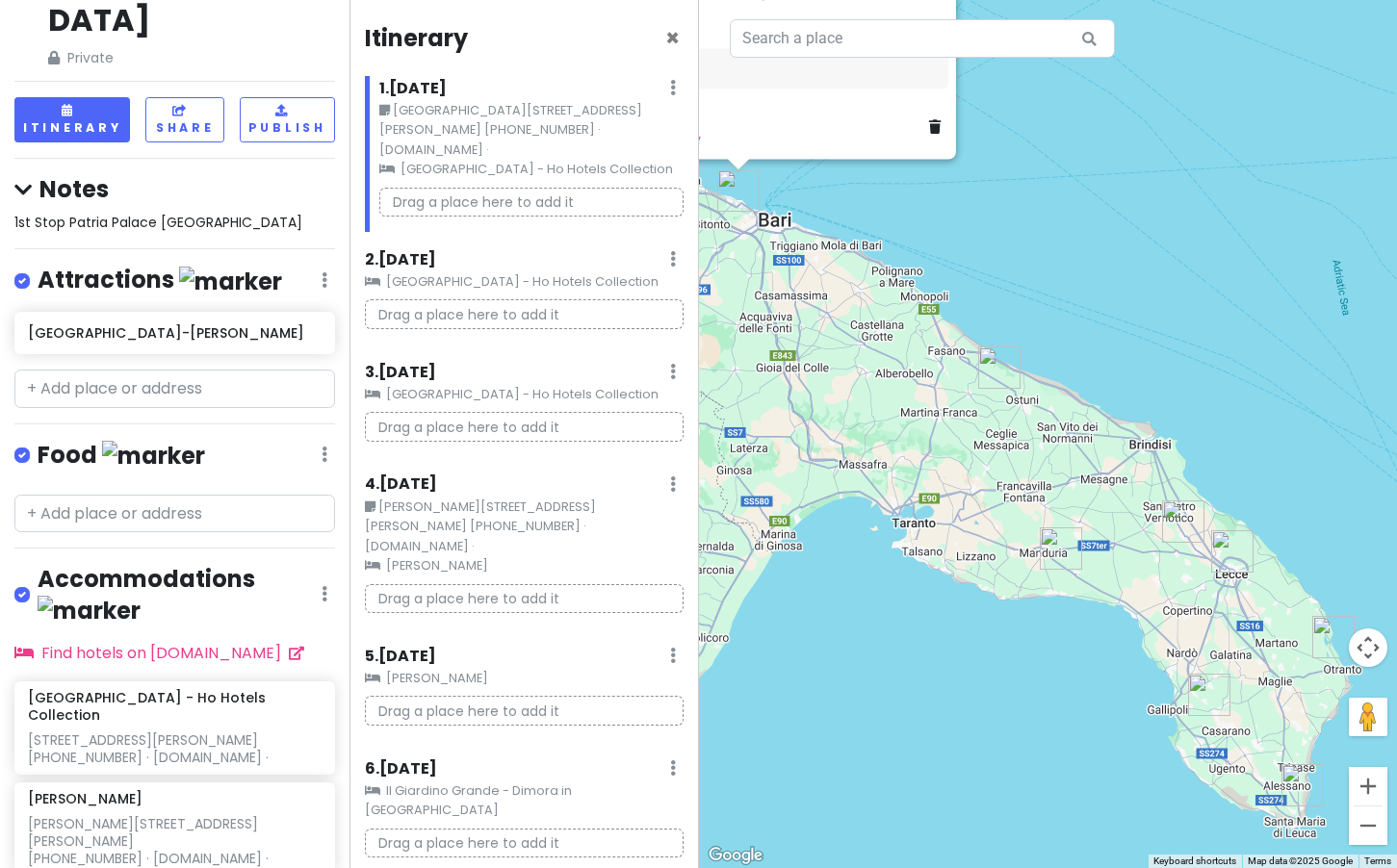 scroll, scrollTop: 78, scrollLeft: 0, axis: vertical 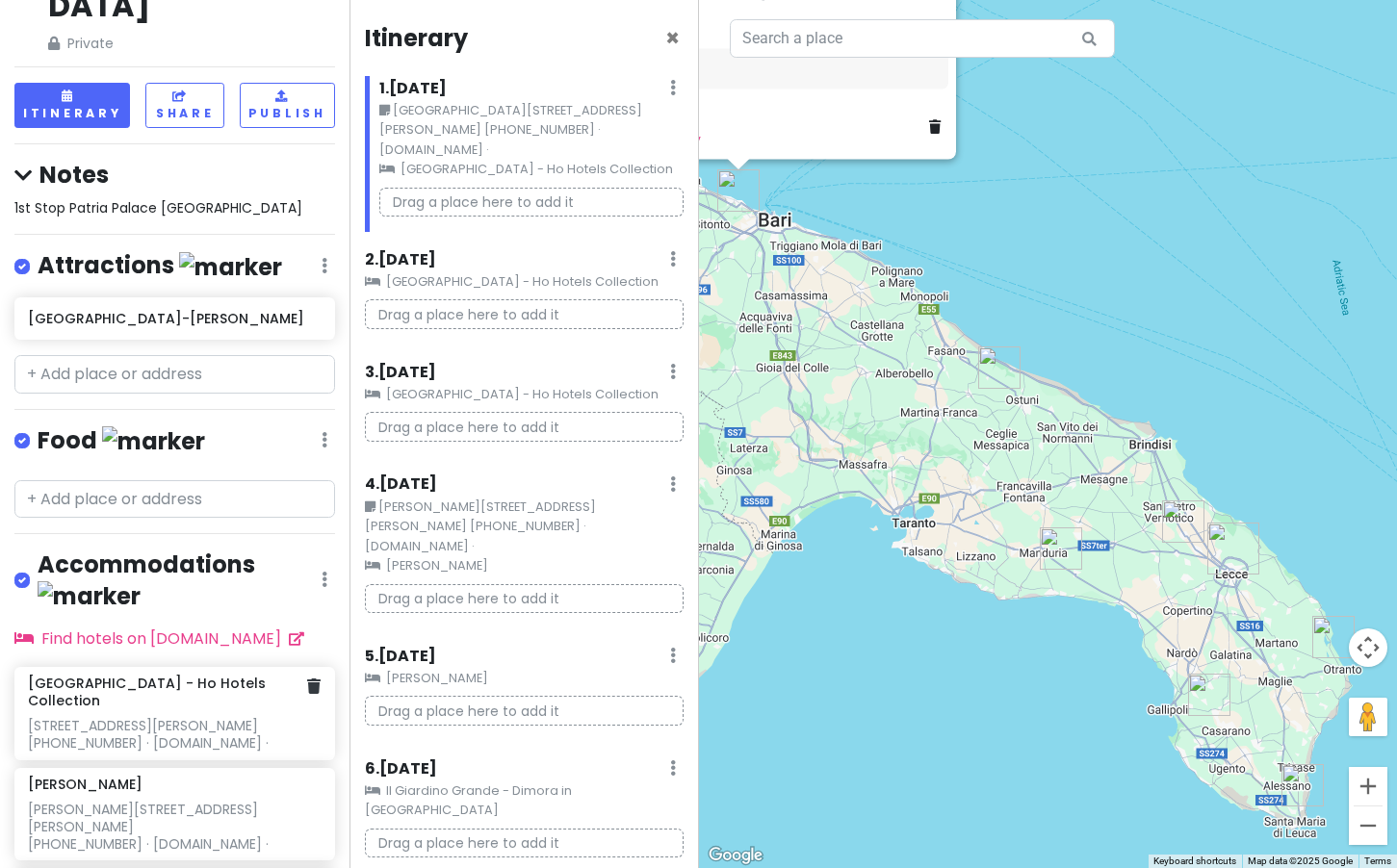 click on "[GEOGRAPHIC_DATA] - Ho Hotels Collection [STREET_ADDRESS][PERSON_NAME]
[PHONE_NUMBER] · [DOMAIN_NAME] ·" 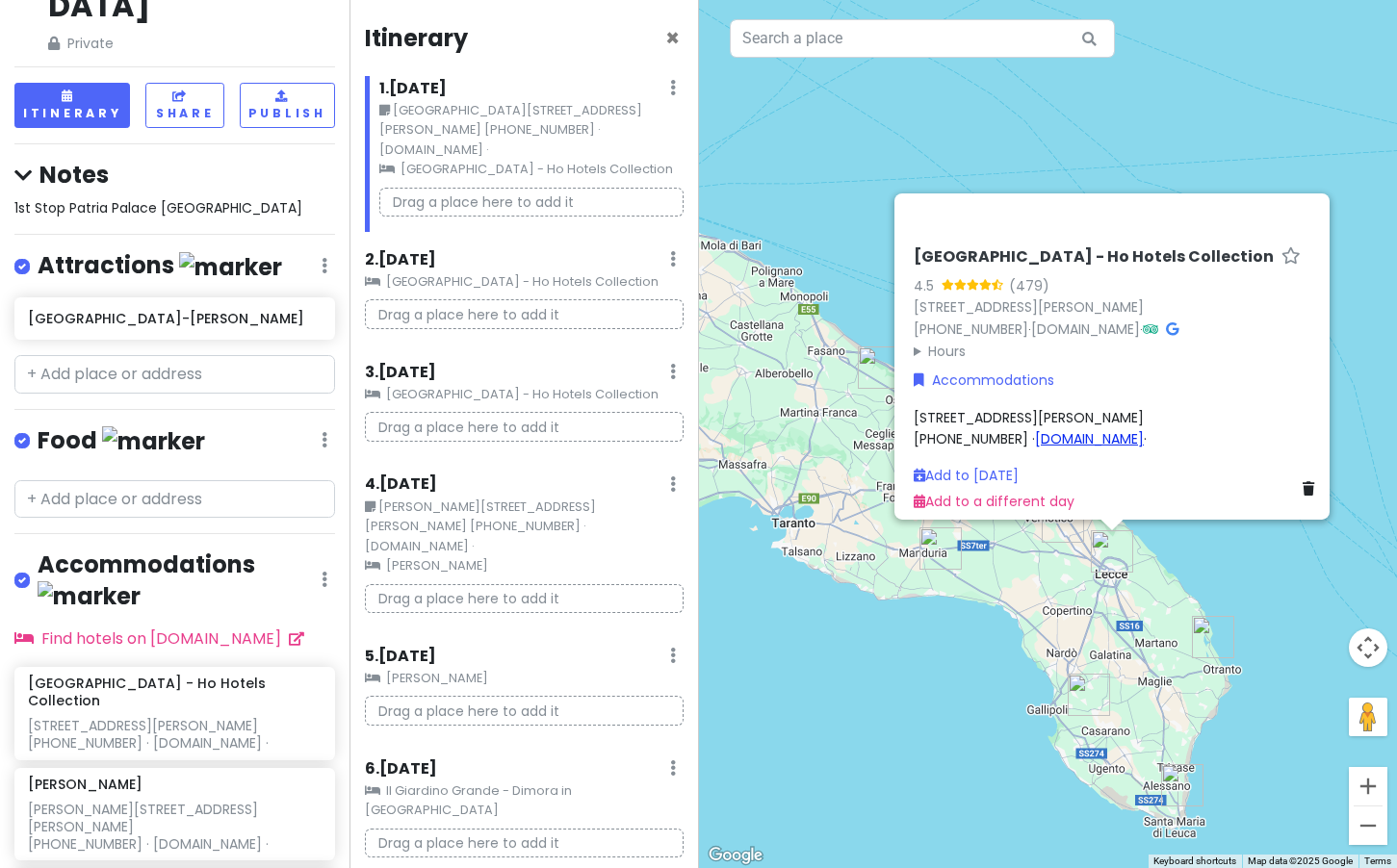 click on "[DOMAIN_NAME]" at bounding box center (1089, 439) 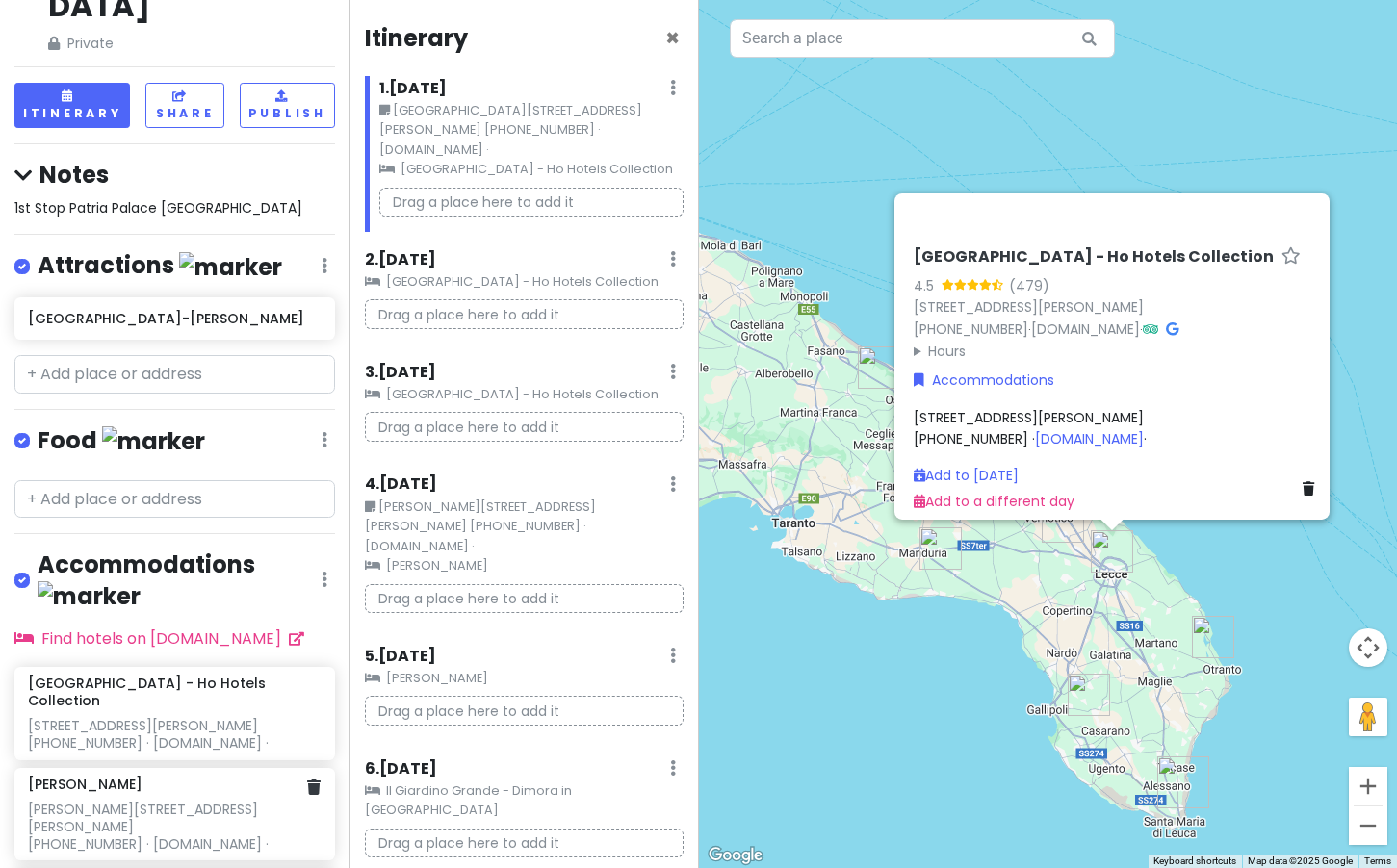 click on "[PERSON_NAME]" at bounding box center (85, 784) 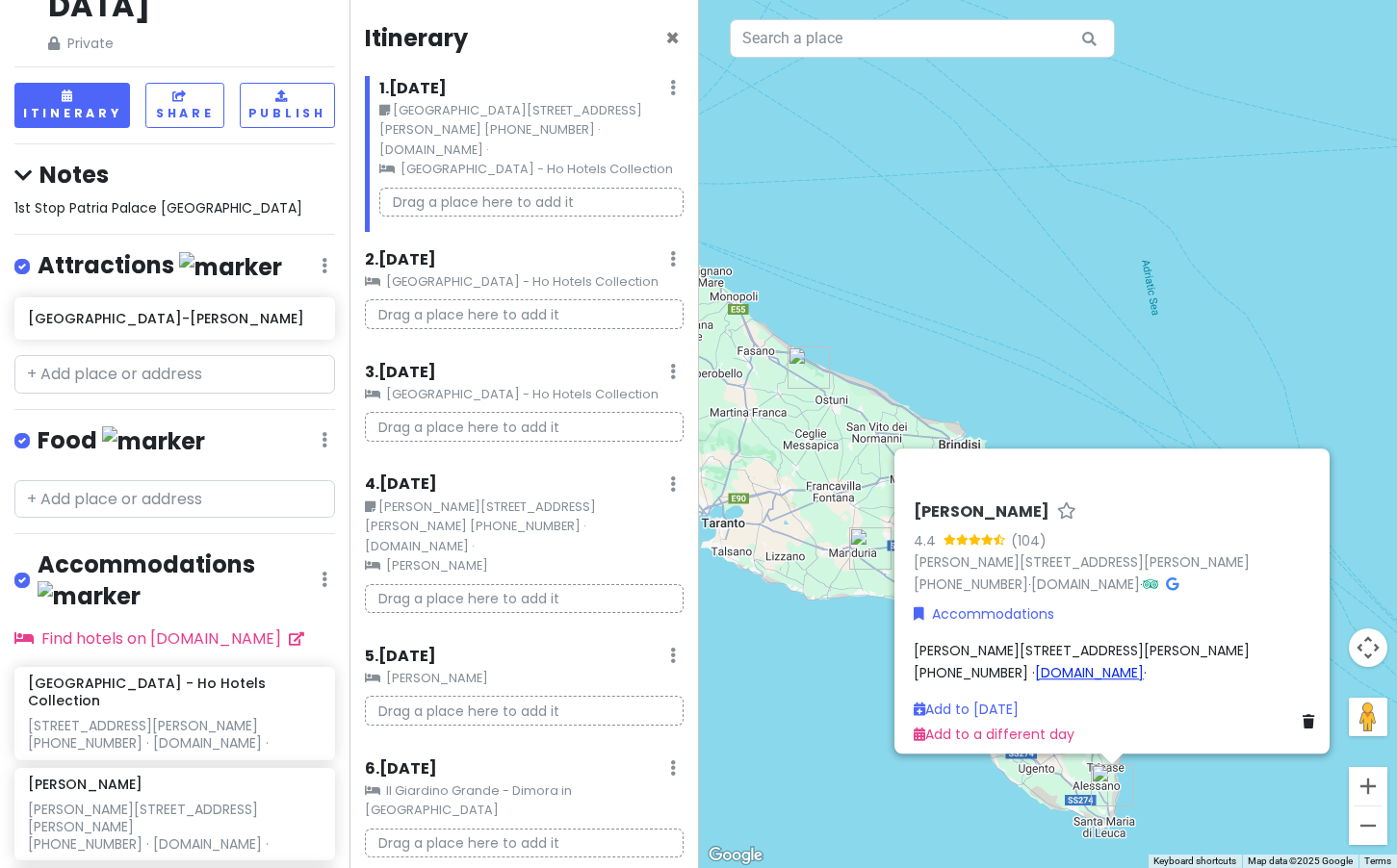 click on "[DOMAIN_NAME]" at bounding box center (1089, 673) 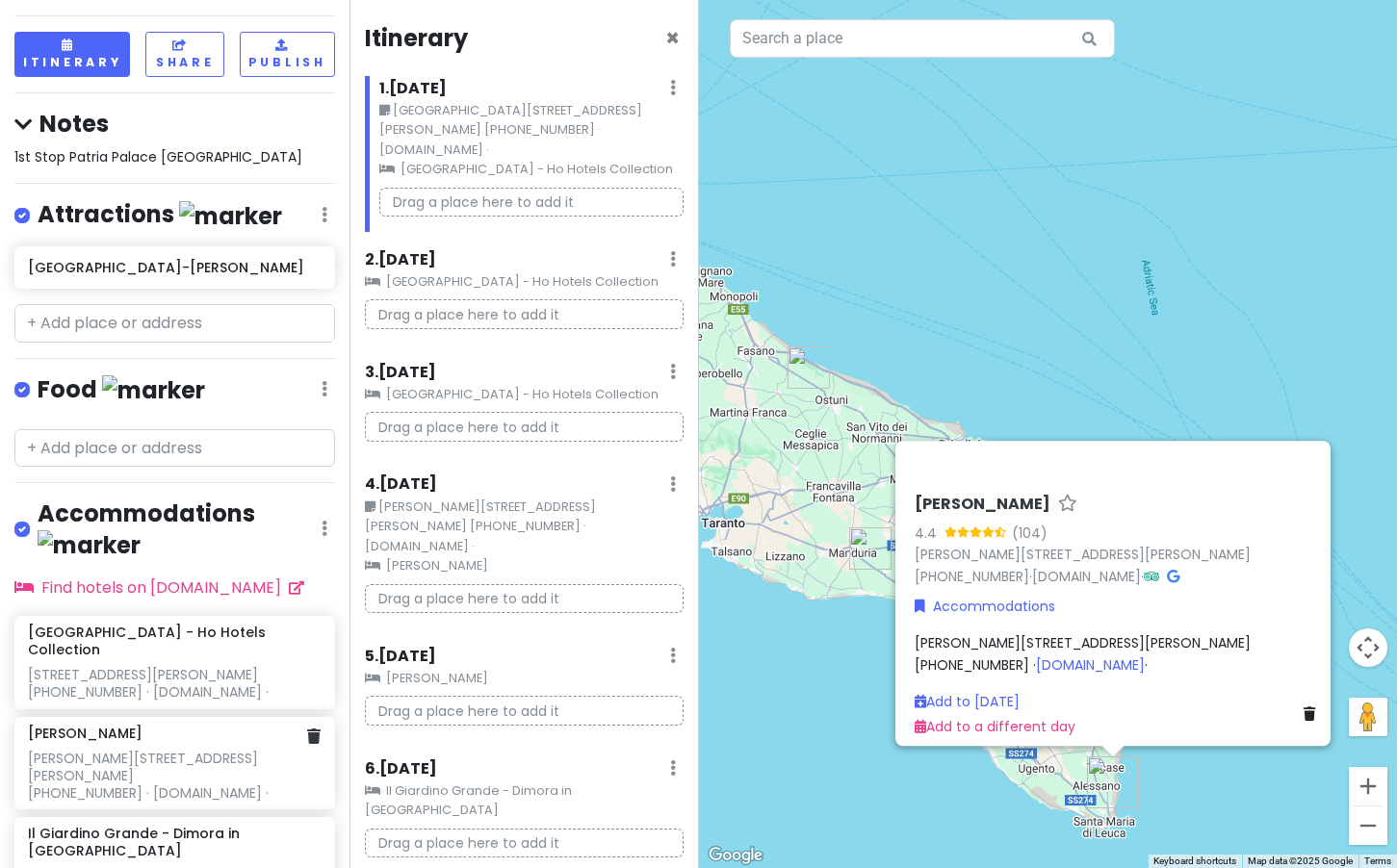 scroll, scrollTop: 139, scrollLeft: 0, axis: vertical 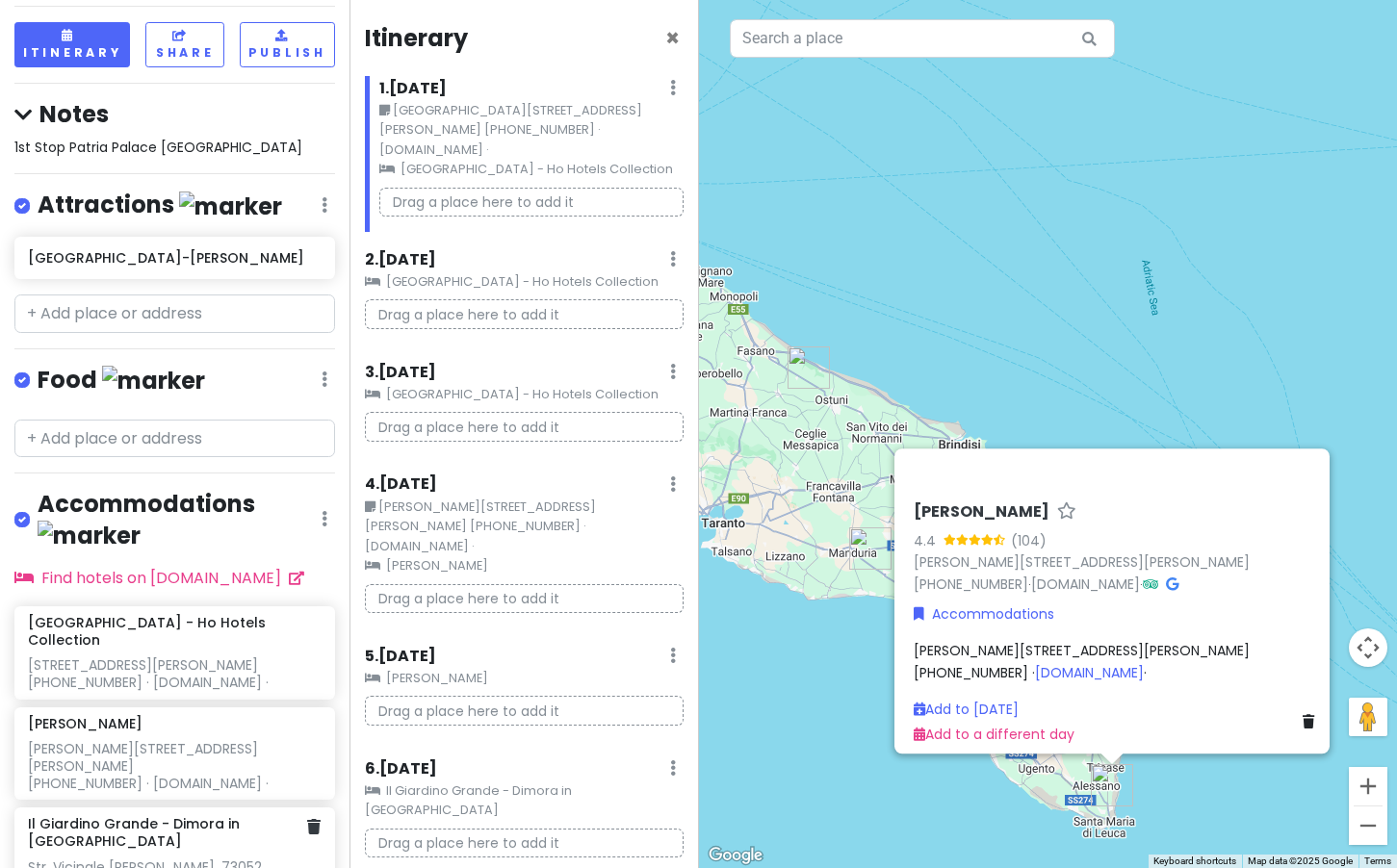 click on "Il Giardino Grande - Dimora in [GEOGRAPHIC_DATA] Str. Vicinale [PERSON_NAME], 73052 Parabita LE, [GEOGRAPHIC_DATA]
[PHONE_NUMBER] · [DOMAIN_NAME] ·" 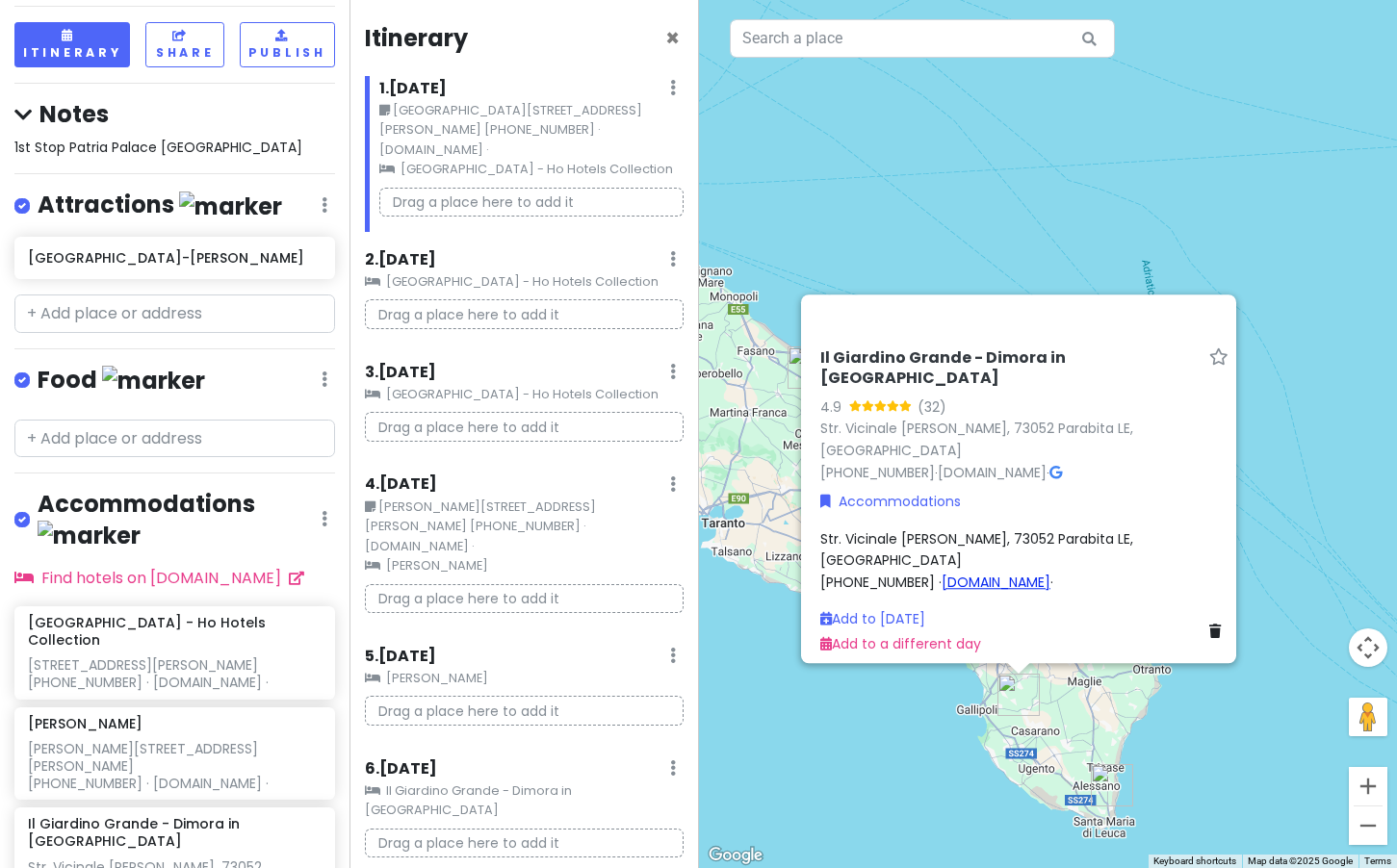 click on "[DOMAIN_NAME]" at bounding box center [996, 582] 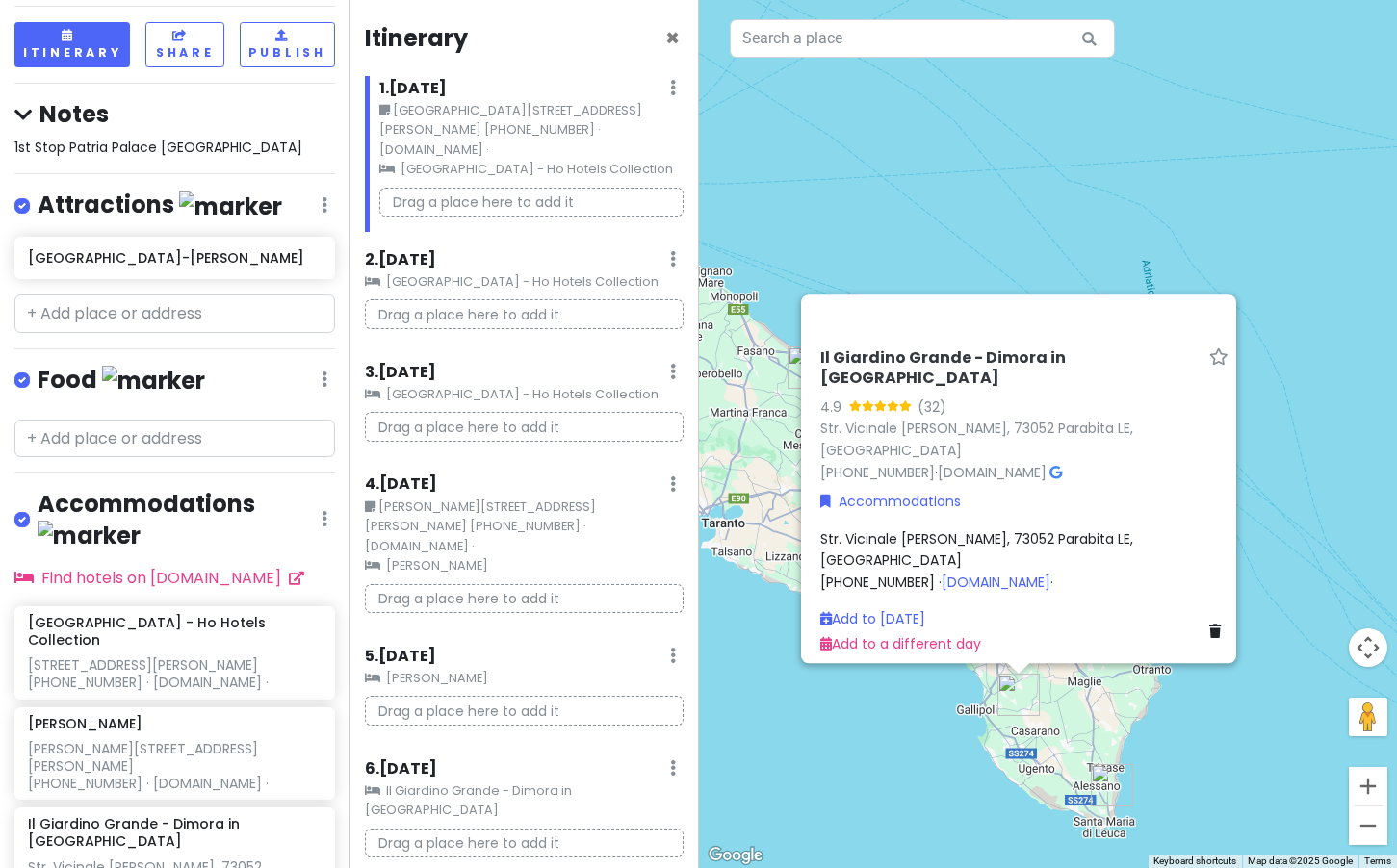 click on "Il Giardino Grande - Dimora in [GEOGRAPHIC_DATA] 4.9        (32) Str. Vicinale [PERSON_NAME], 73052 Parabita LE, [GEOGRAPHIC_DATA] [PHONE_NUMBER]   ·   [DOMAIN_NAME]   ·   Accommodations Str. Vicinale [PERSON_NAME], 73052 Parabita LE, [GEOGRAPHIC_DATA]
[PHONE_NUMBER] ·  [DOMAIN_NAME]  ·  Add to   [DATE]  Add to a different day" at bounding box center (1048, 434) 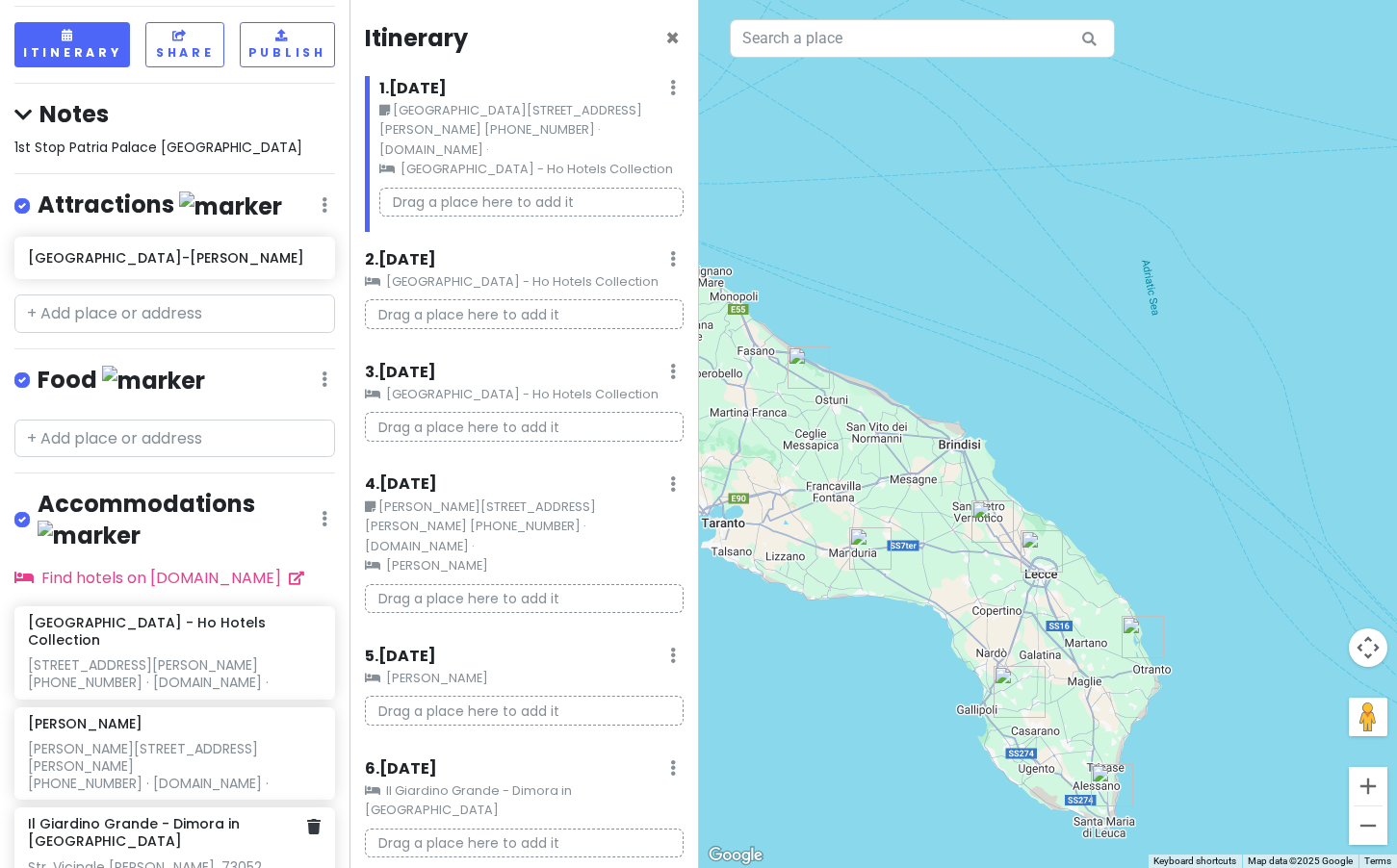 click on "Il Giardino Grande - Dimora in [GEOGRAPHIC_DATA]" at bounding box center (168, 832) 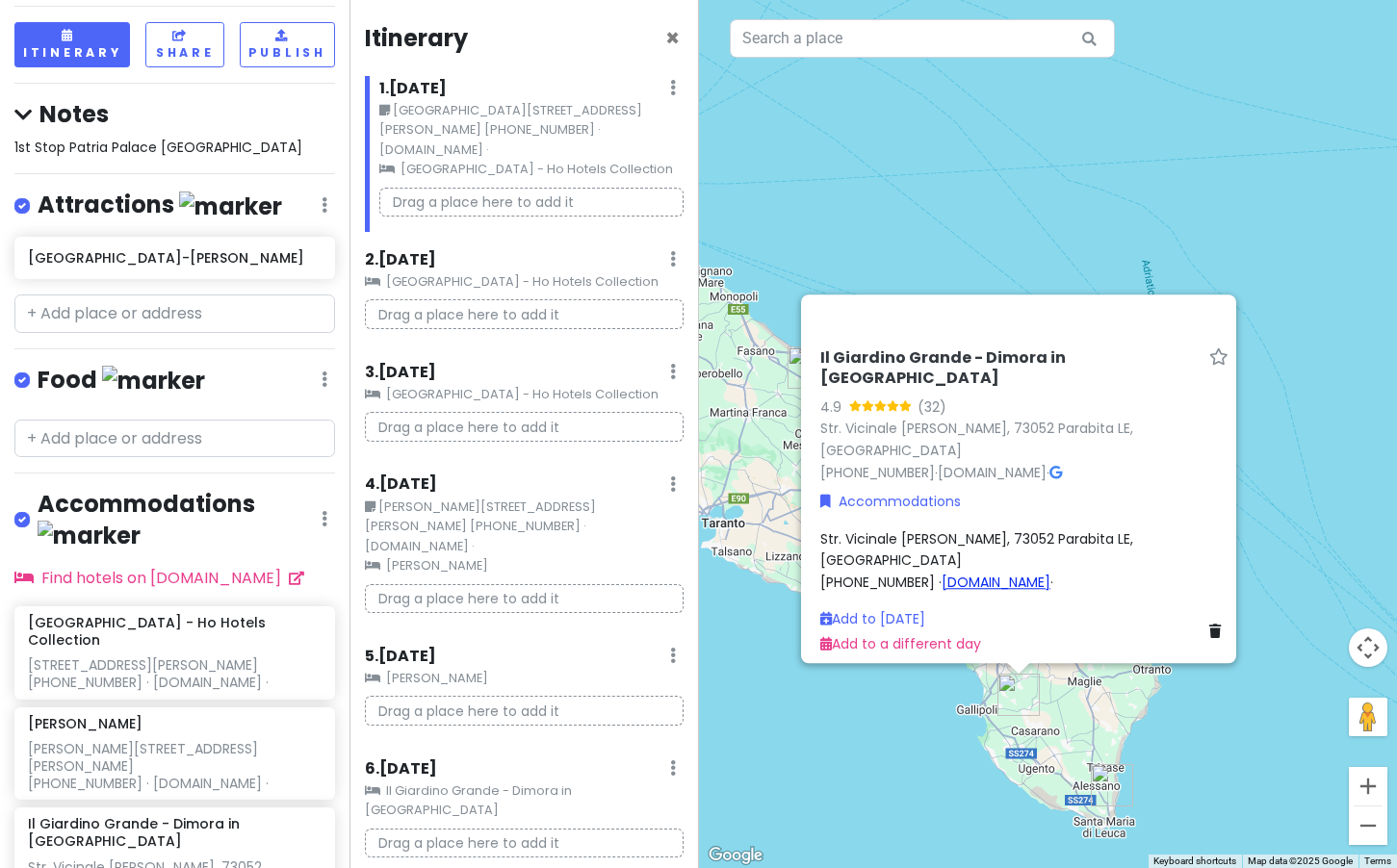 click on "[DOMAIN_NAME]" at bounding box center [996, 582] 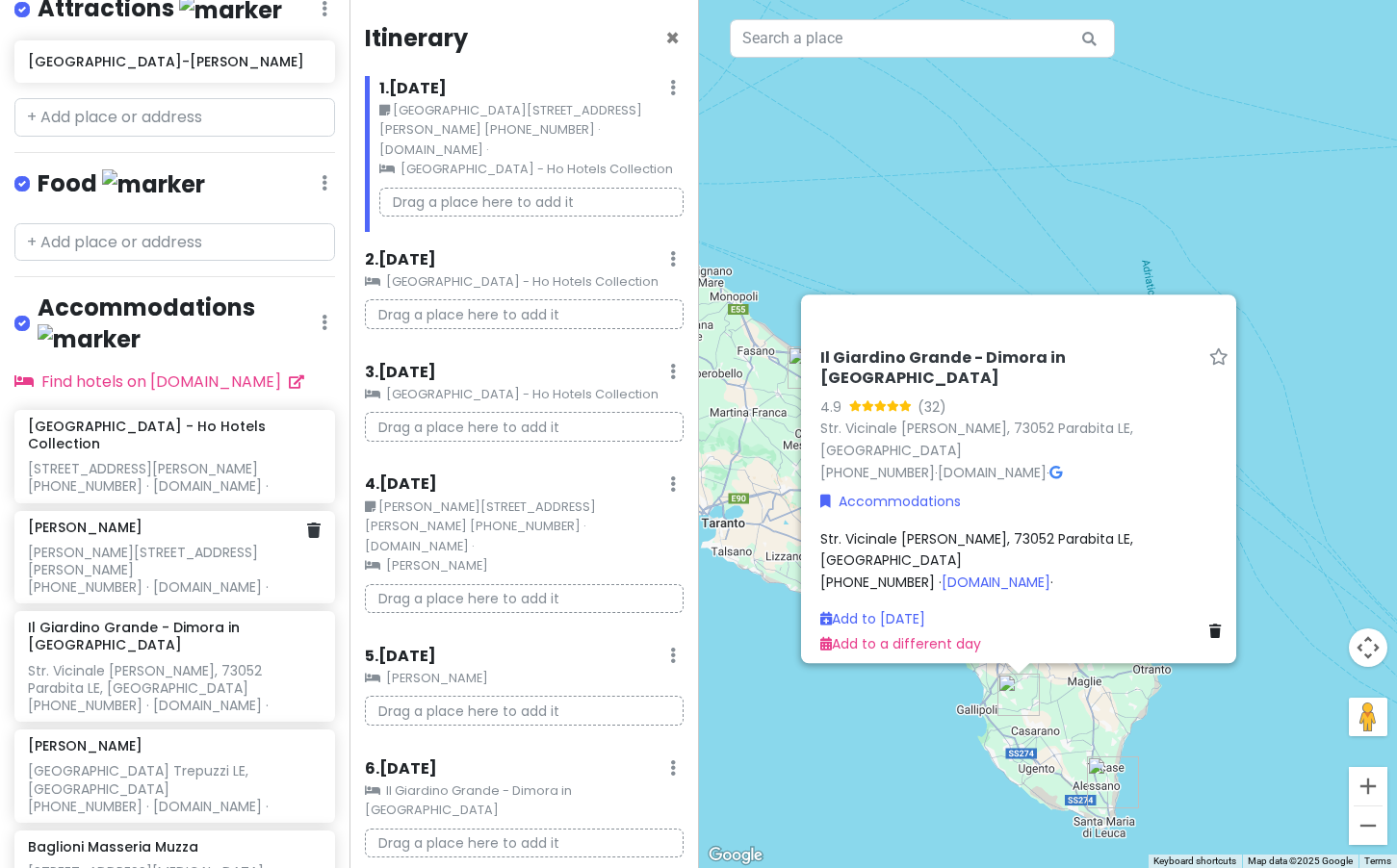 scroll, scrollTop: 330, scrollLeft: 0, axis: vertical 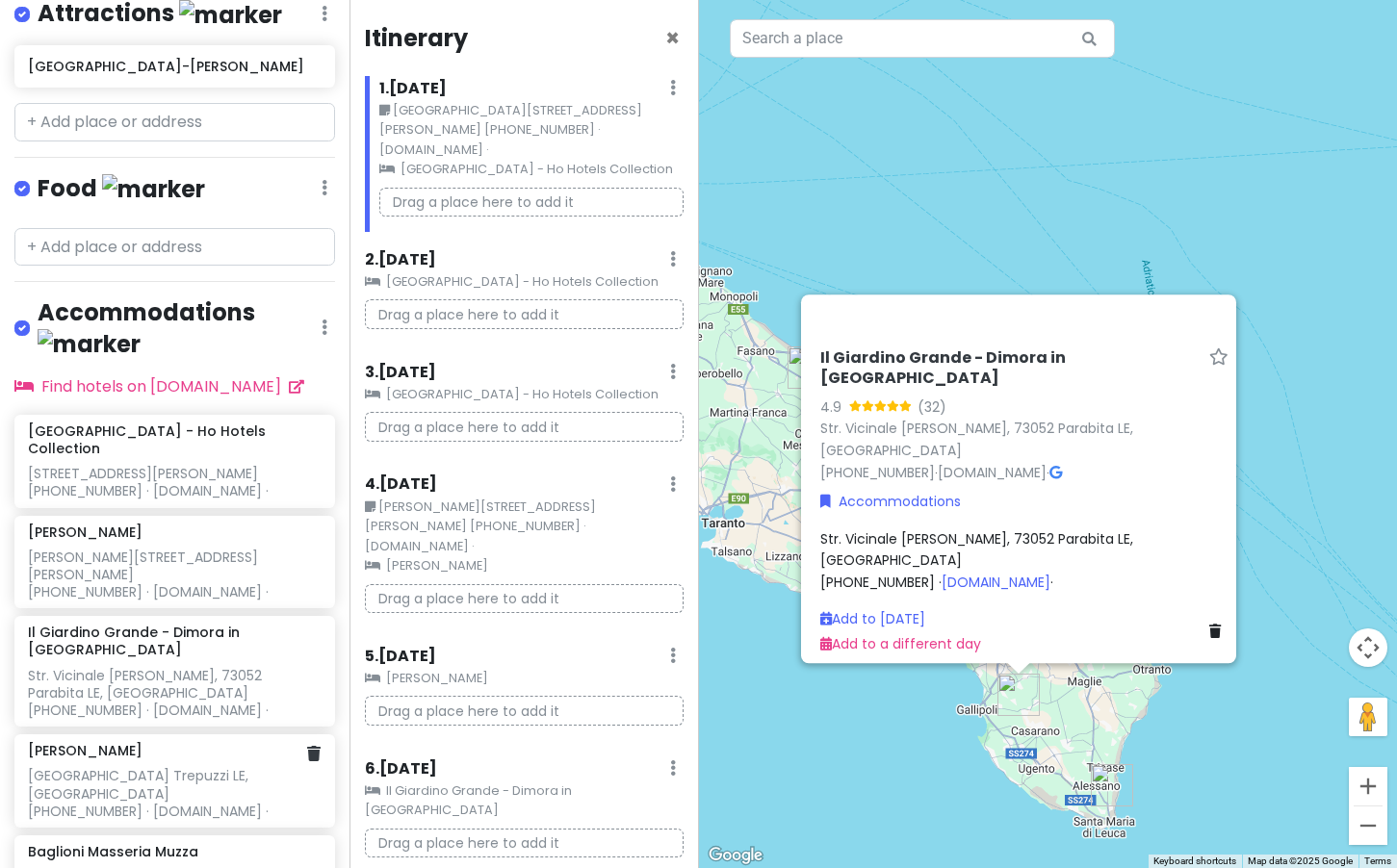 click on "[PERSON_NAME]" at bounding box center (85, 751) 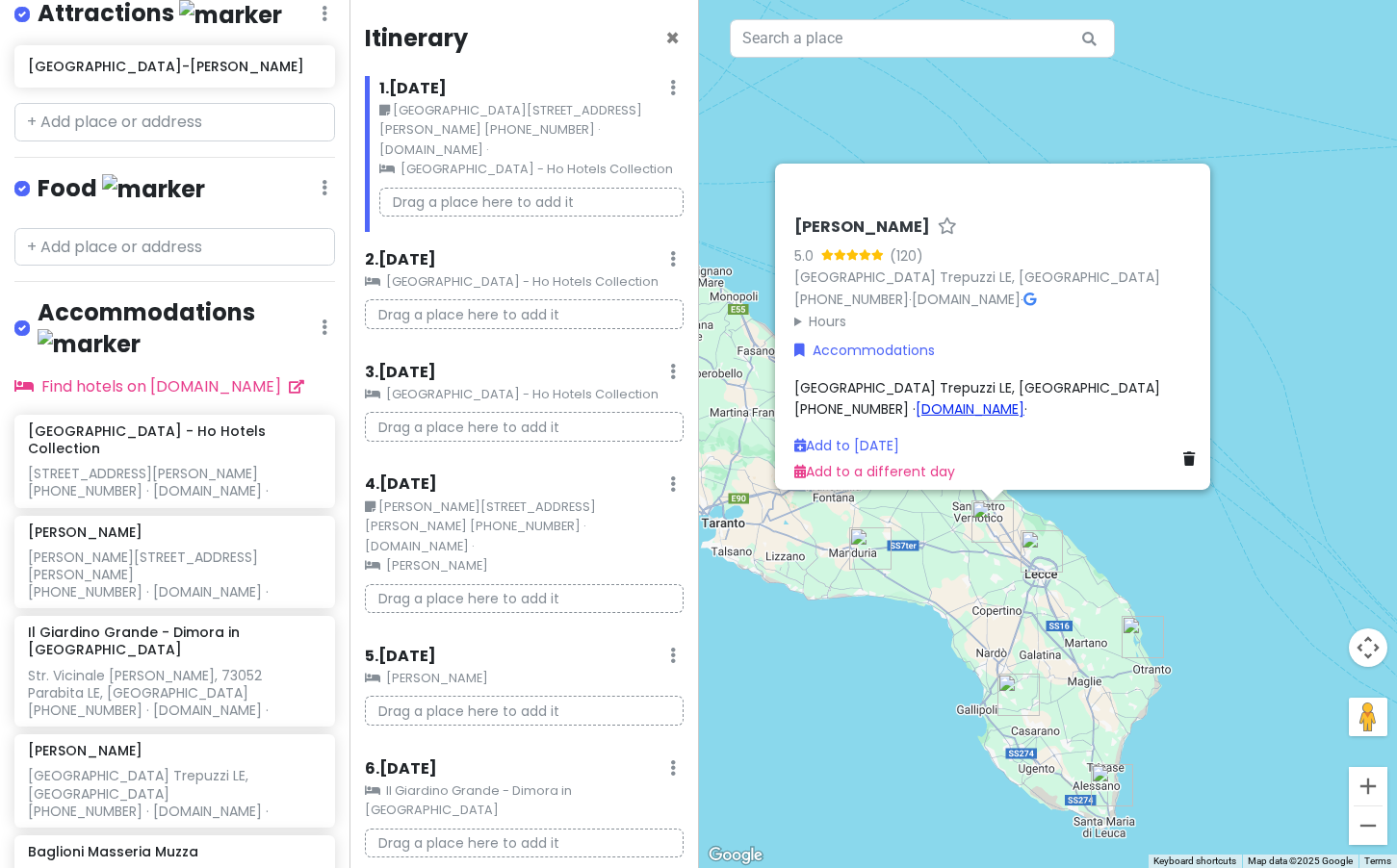 click on "[DOMAIN_NAME]" at bounding box center [970, 409] 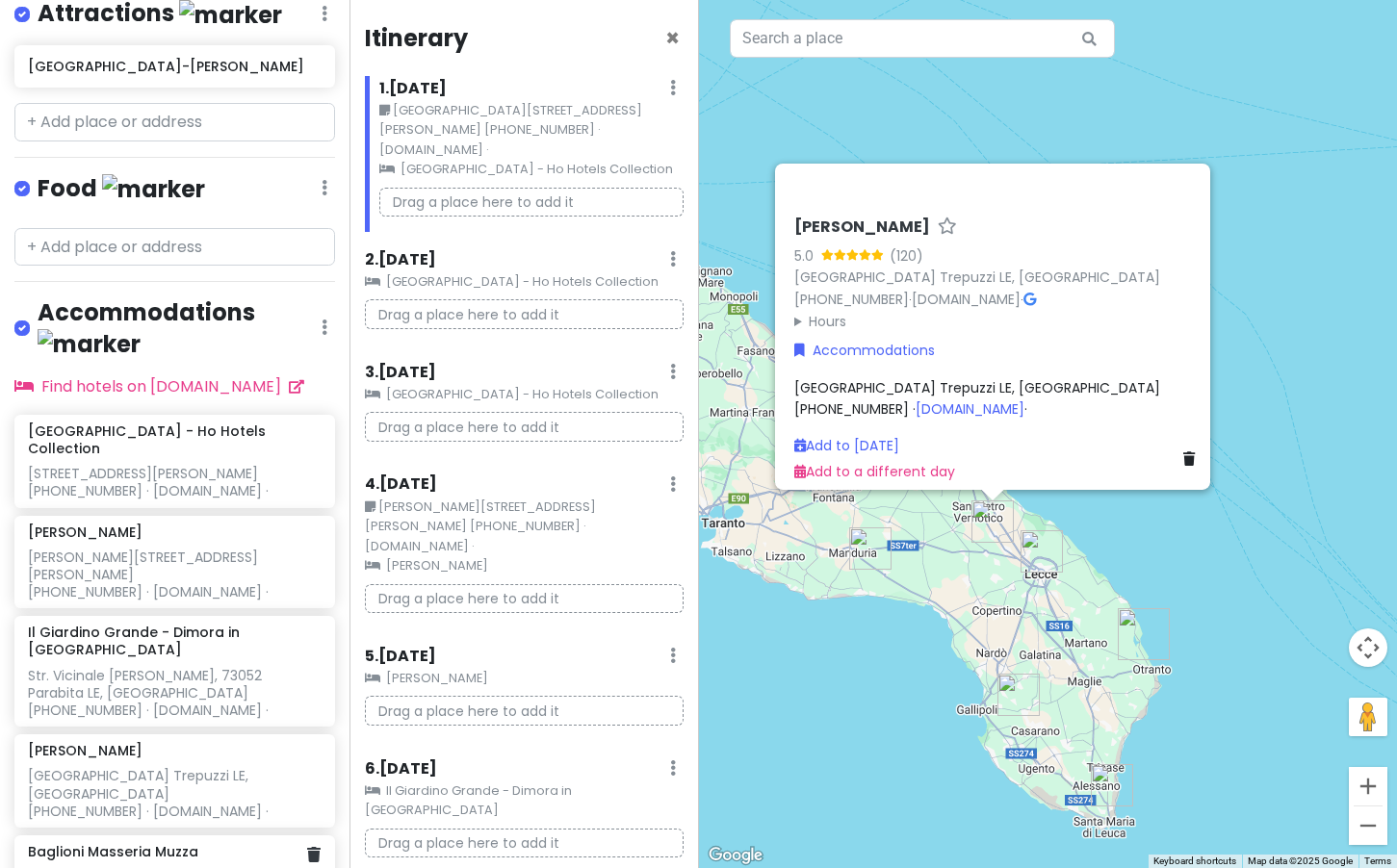 click on "Baglioni Masseria Muzza" at bounding box center [113, 852] 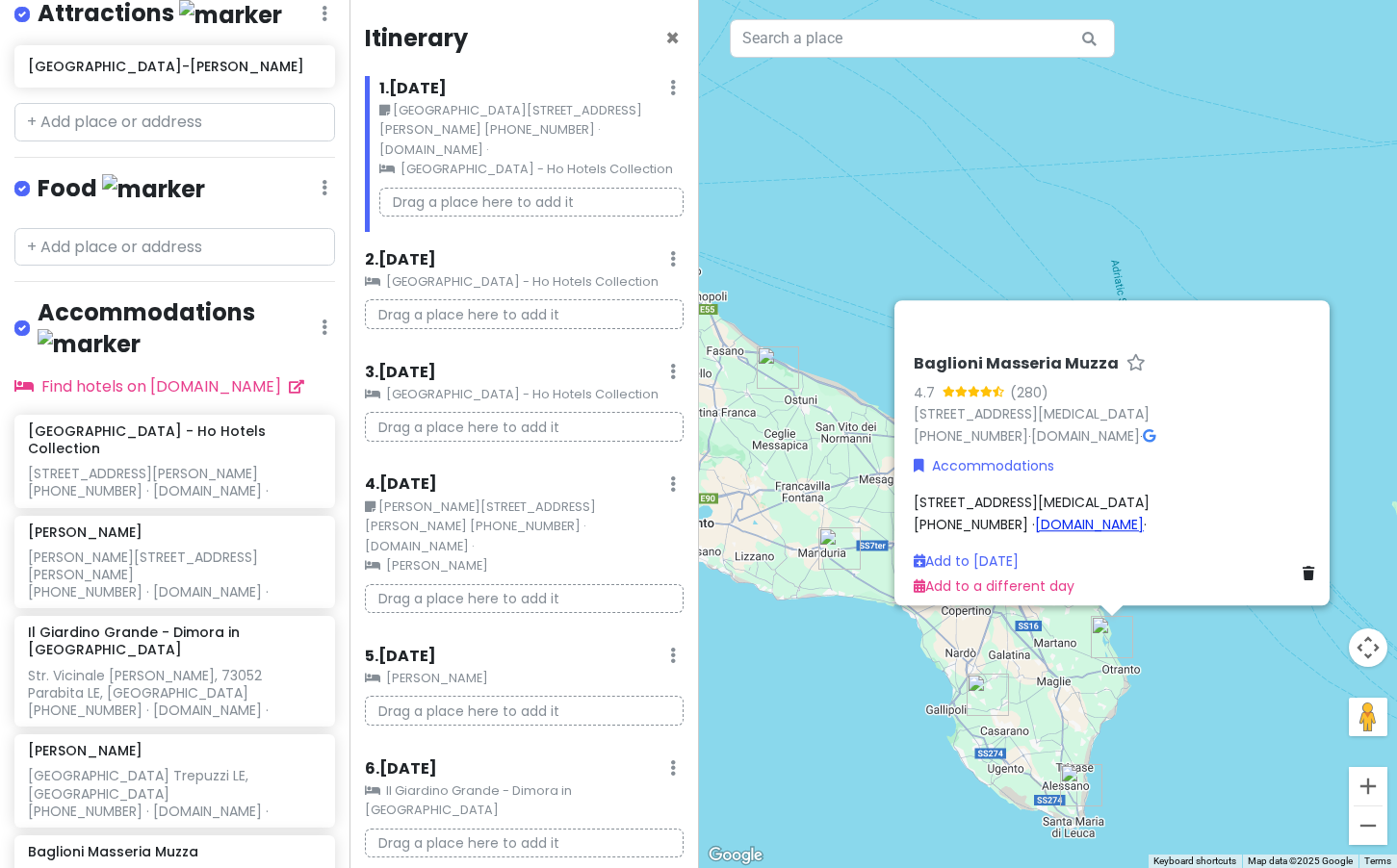 scroll, scrollTop: 0, scrollLeft: 0, axis: both 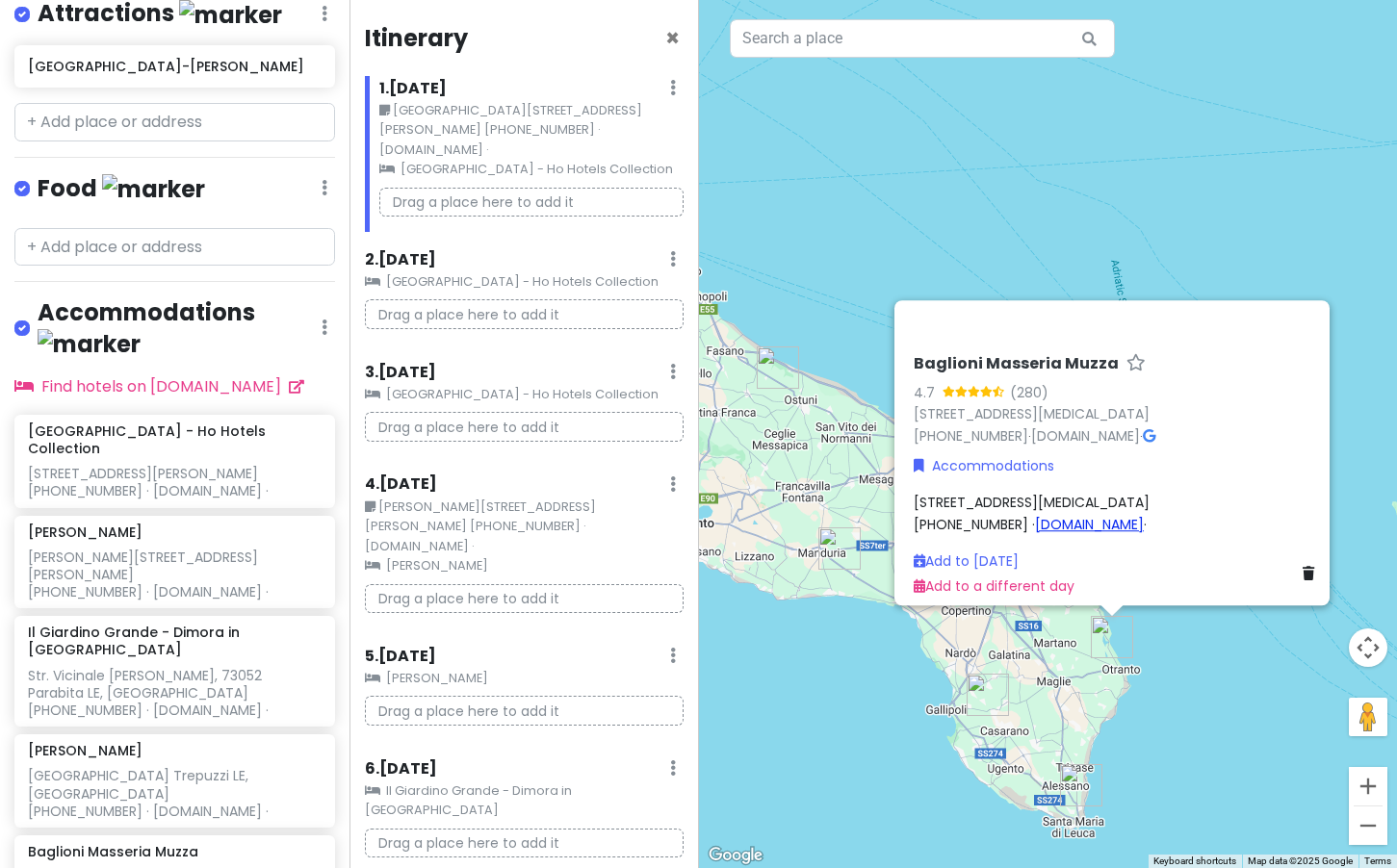 click on "[DOMAIN_NAME]" at bounding box center (1089, 524) 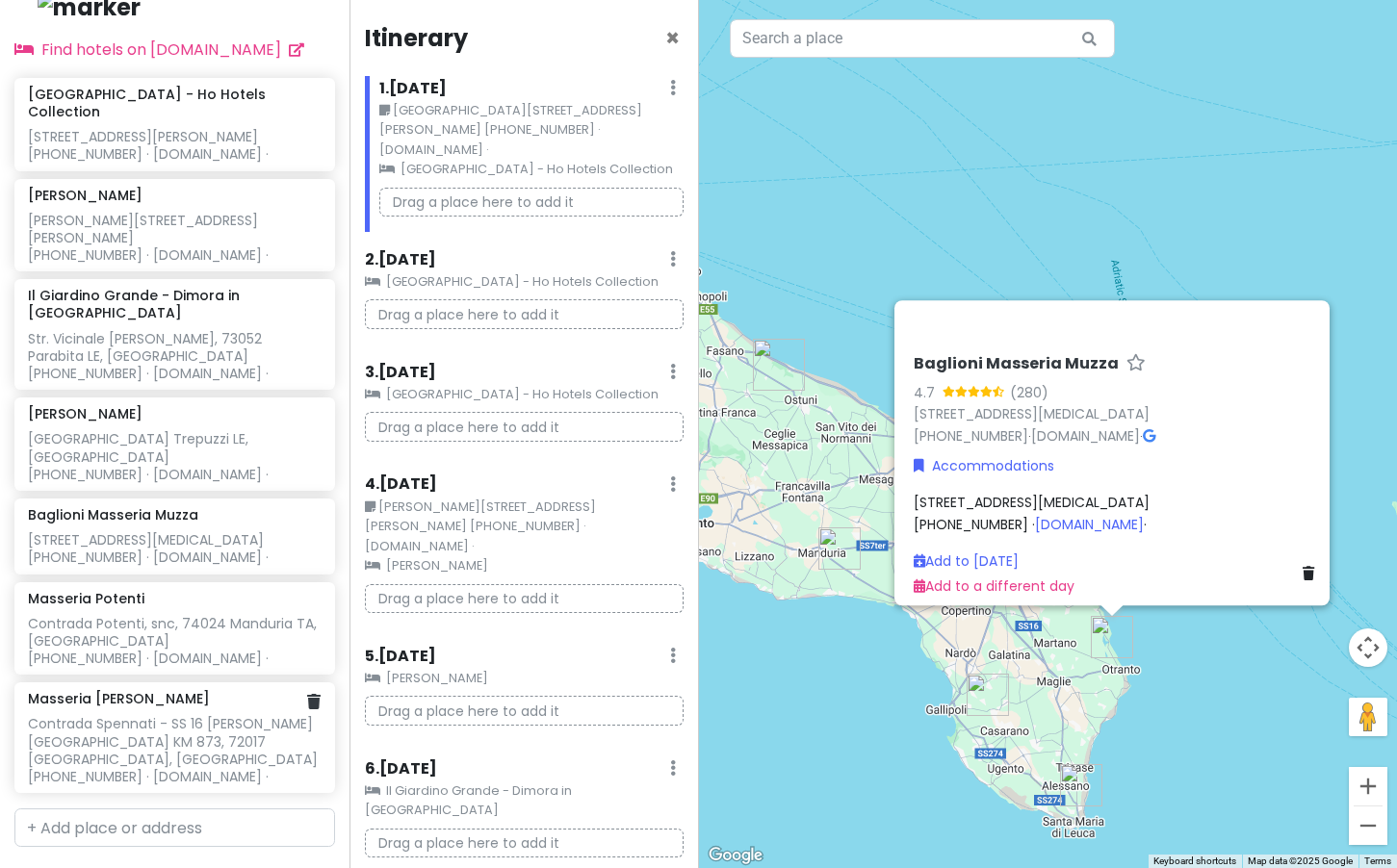 scroll, scrollTop: 666, scrollLeft: 0, axis: vertical 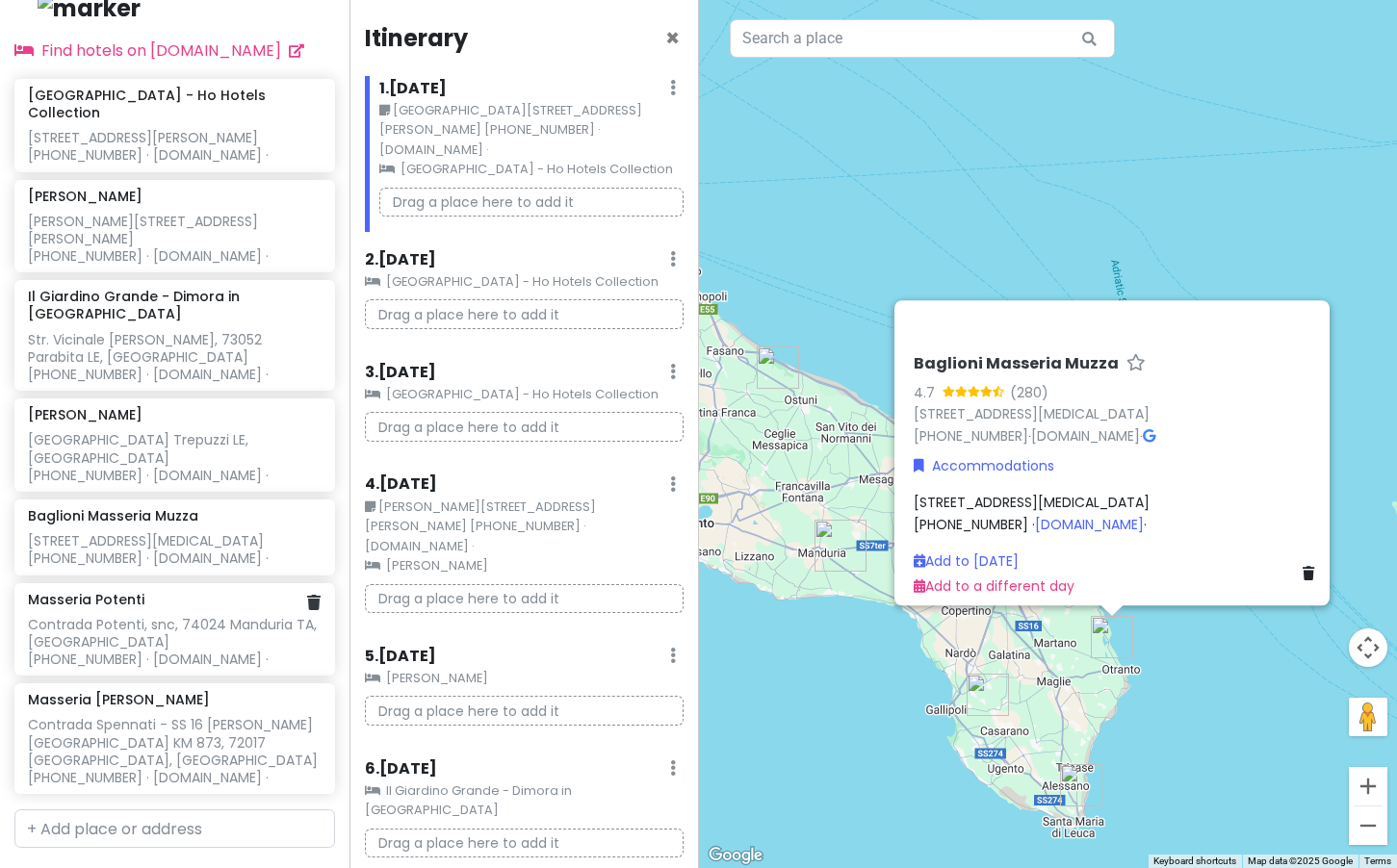 click on "Masseria Potenti" at bounding box center [86, 600] 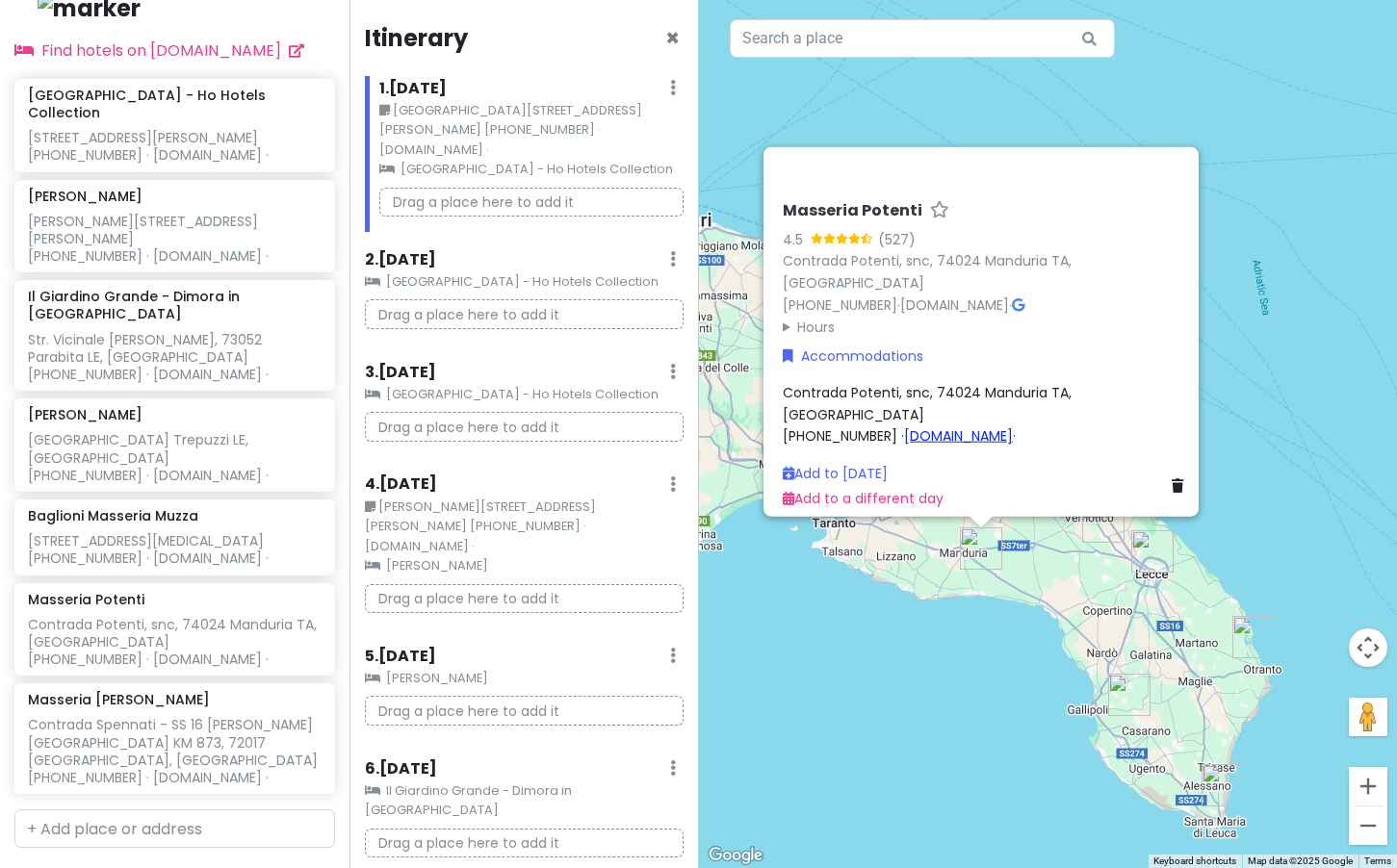 click on "[DOMAIN_NAME]" at bounding box center [958, 436] 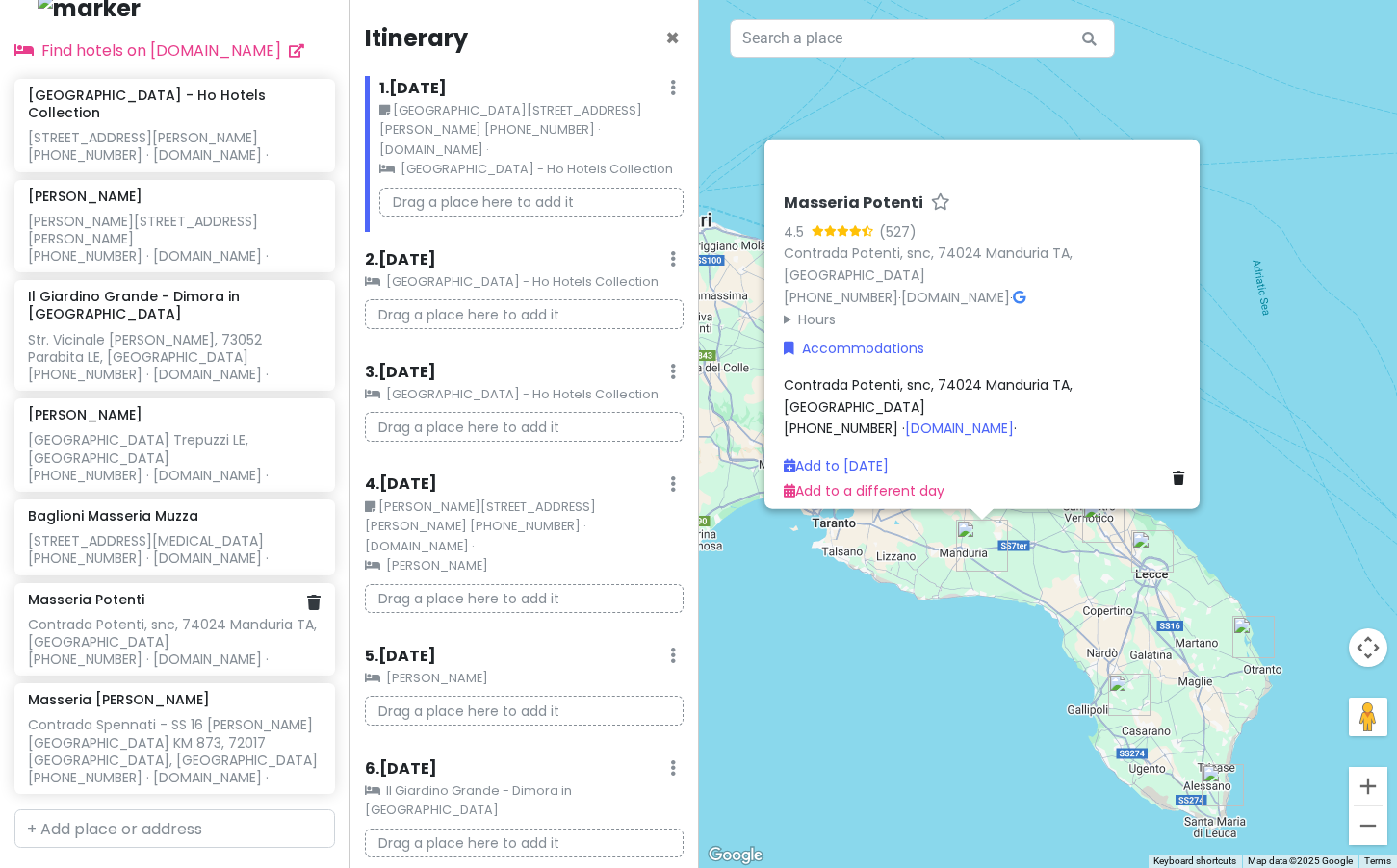 scroll, scrollTop: 0, scrollLeft: 0, axis: both 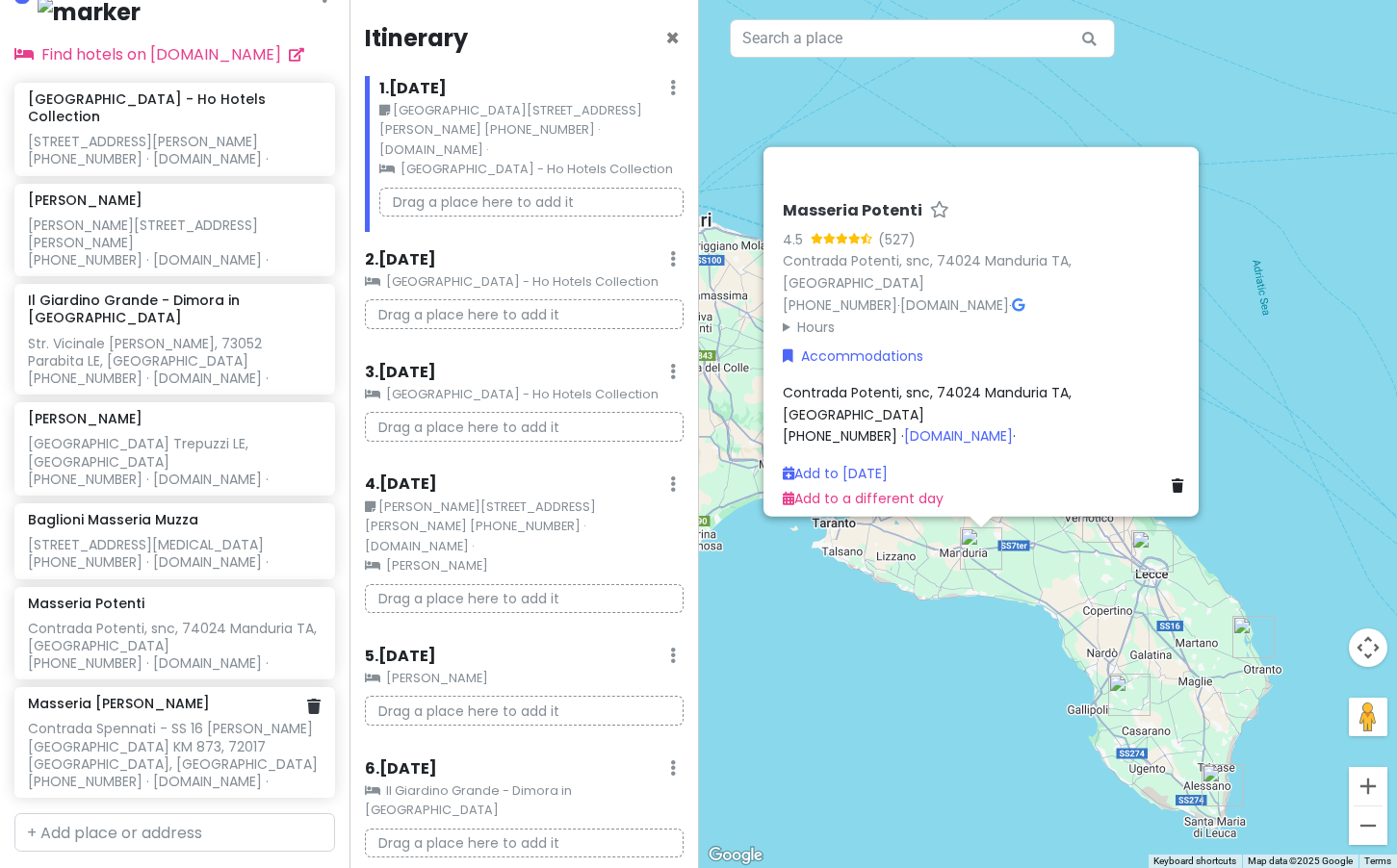 click on "Masseria [PERSON_NAME] [PERSON_NAME] [PERSON_NAME] - SS 16 [PERSON_NAME][GEOGRAPHIC_DATA] KM 873, 72017 [GEOGRAPHIC_DATA], [GEOGRAPHIC_DATA]
[PHONE_NUMBER] · [DOMAIN_NAME] ·" 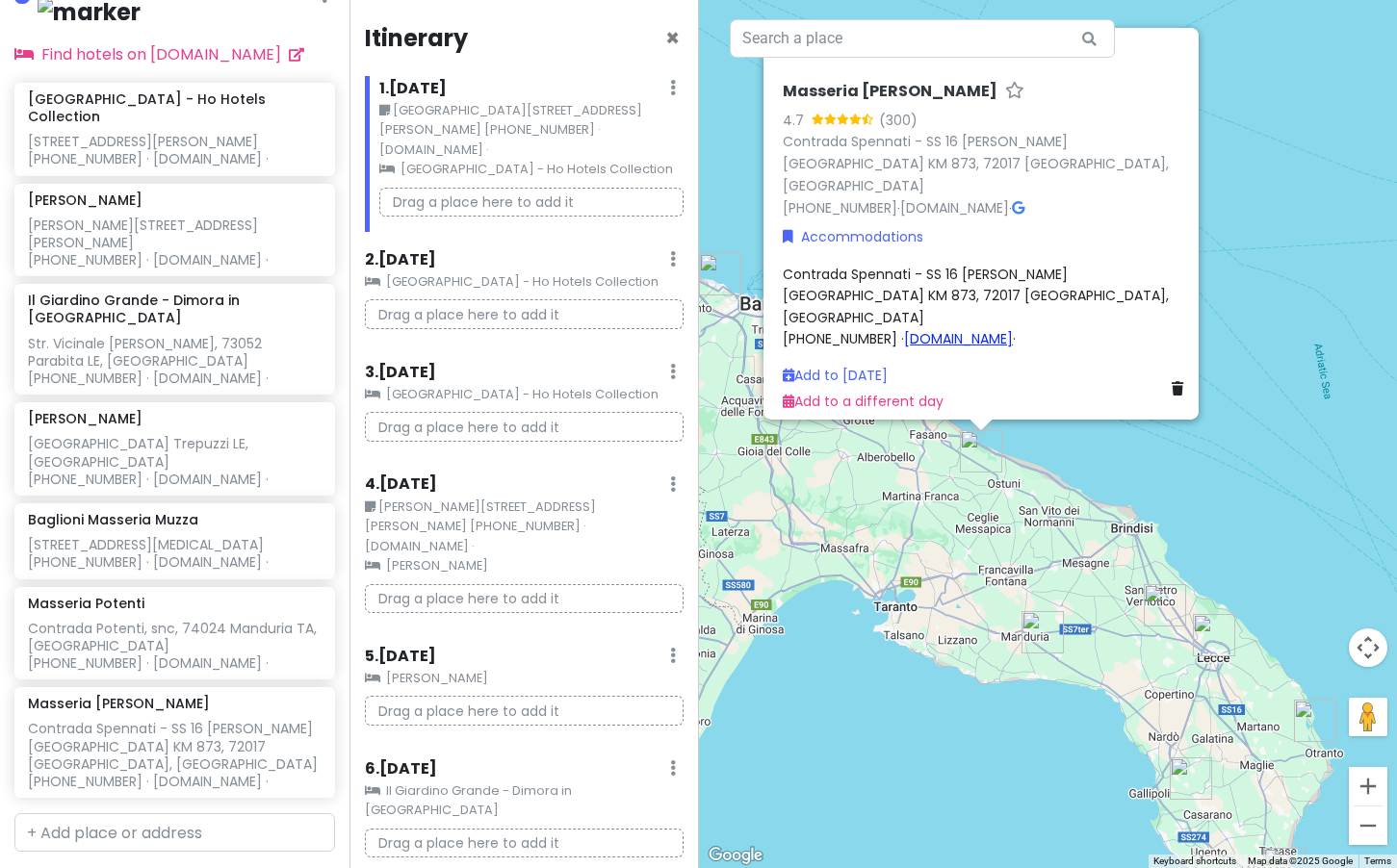 click on "[DOMAIN_NAME]" at bounding box center [958, 339] 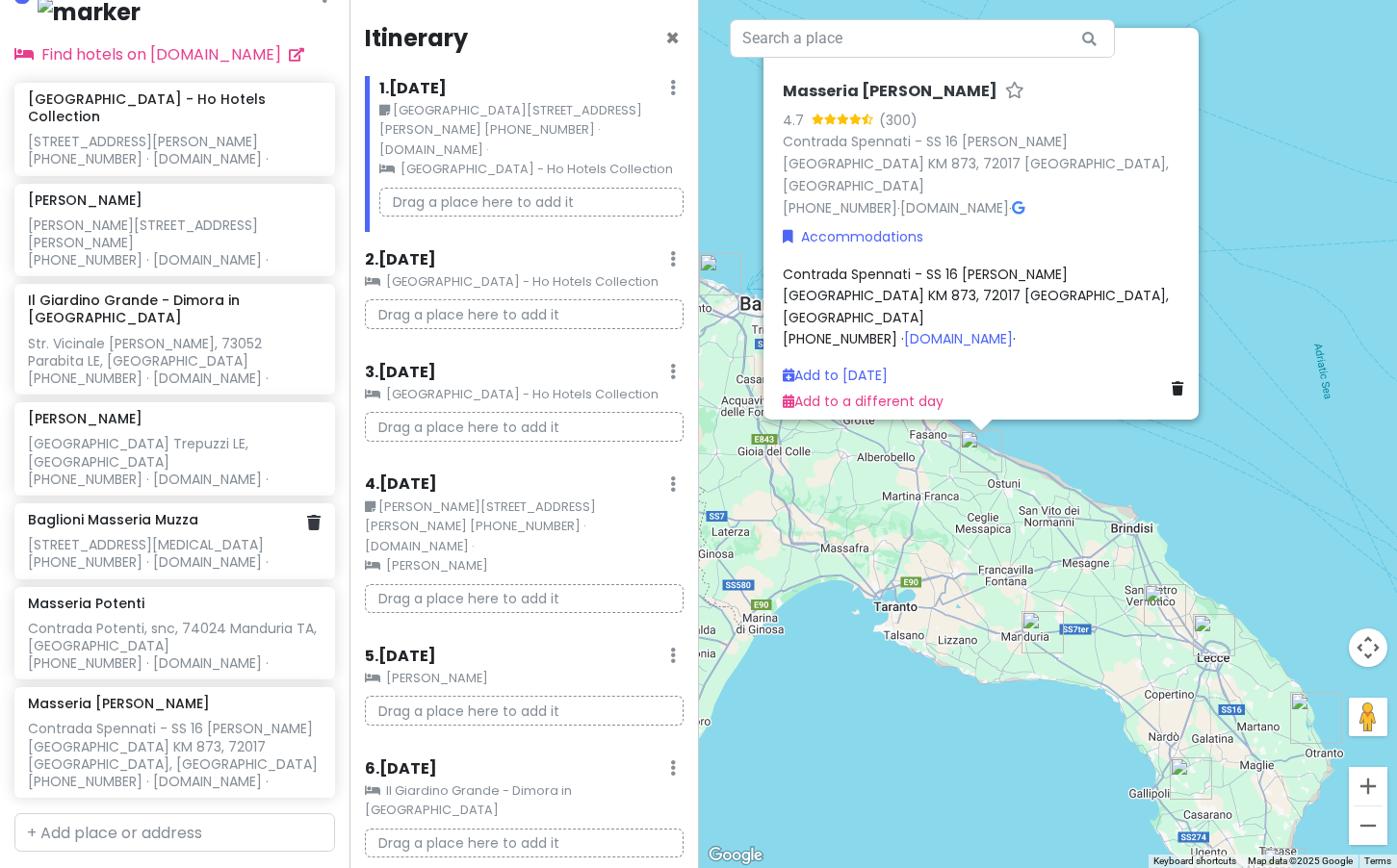 click on "Baglioni Masseria Muzza" at bounding box center (113, 520) 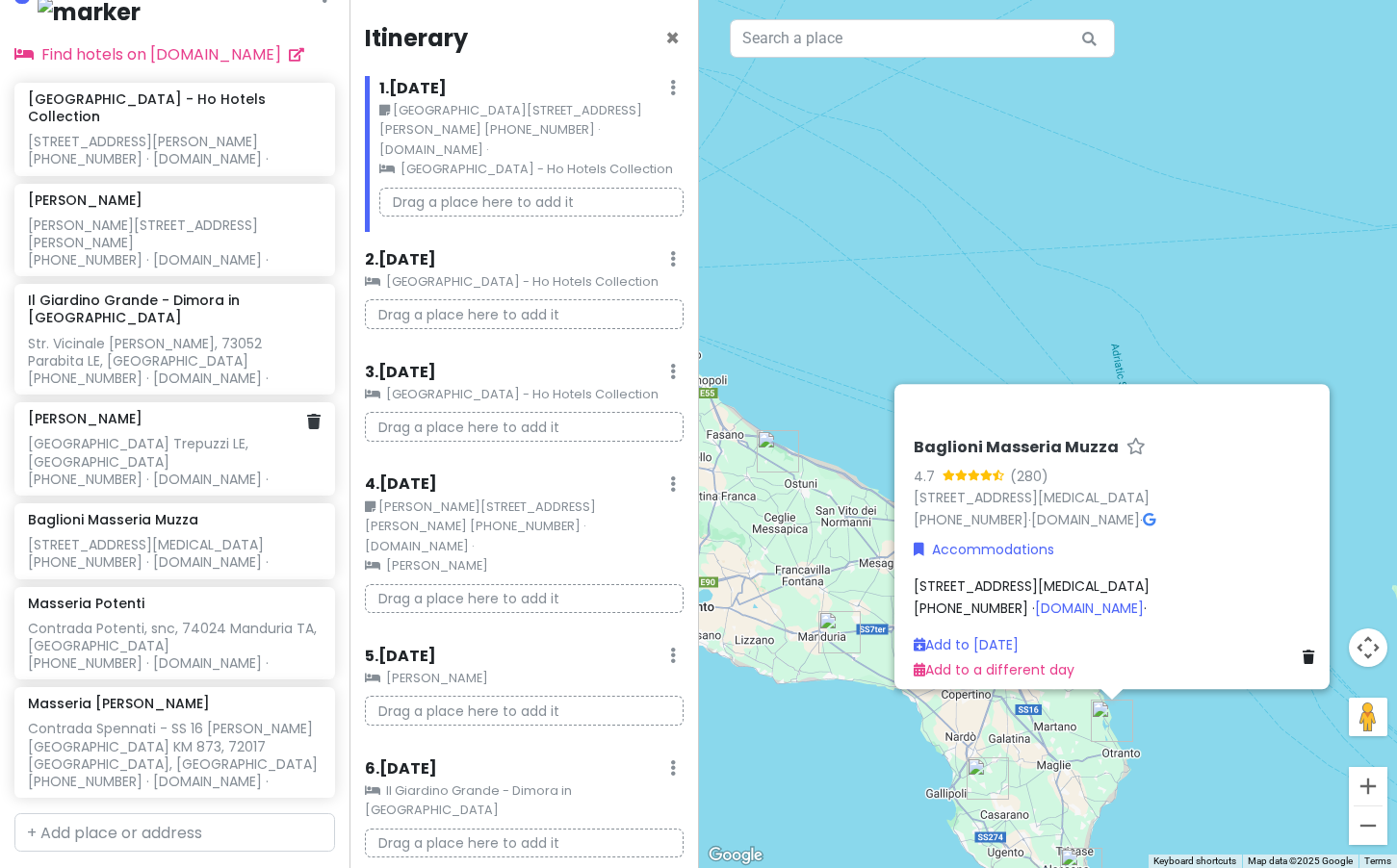 click on "[PERSON_NAME][GEOGRAPHIC_DATA] [GEOGRAPHIC_DATA] [GEOGRAPHIC_DATA], [GEOGRAPHIC_DATA]
[PHONE_NUMBER] · [DOMAIN_NAME] ·" 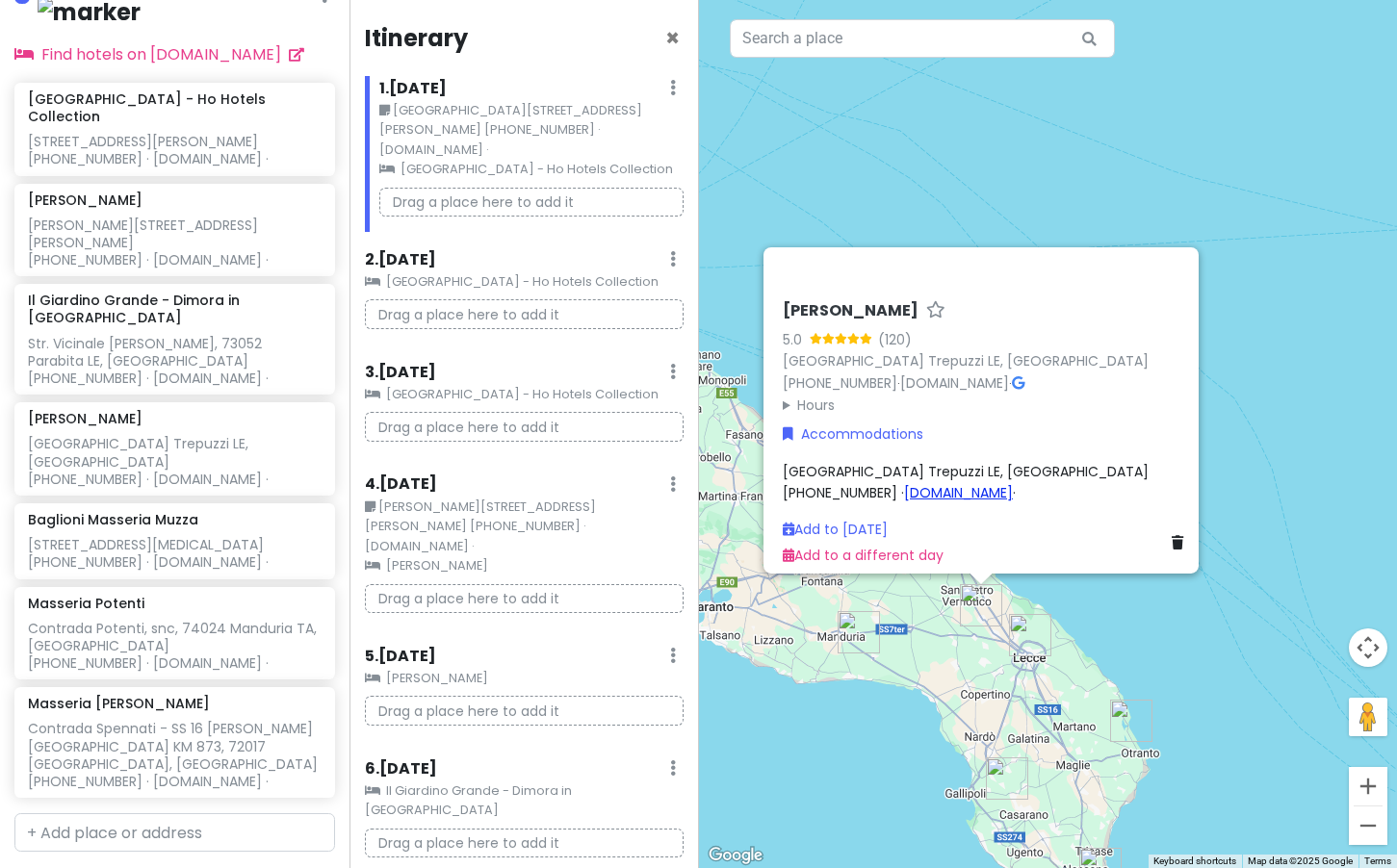 click on "[DOMAIN_NAME]" at bounding box center [958, 493] 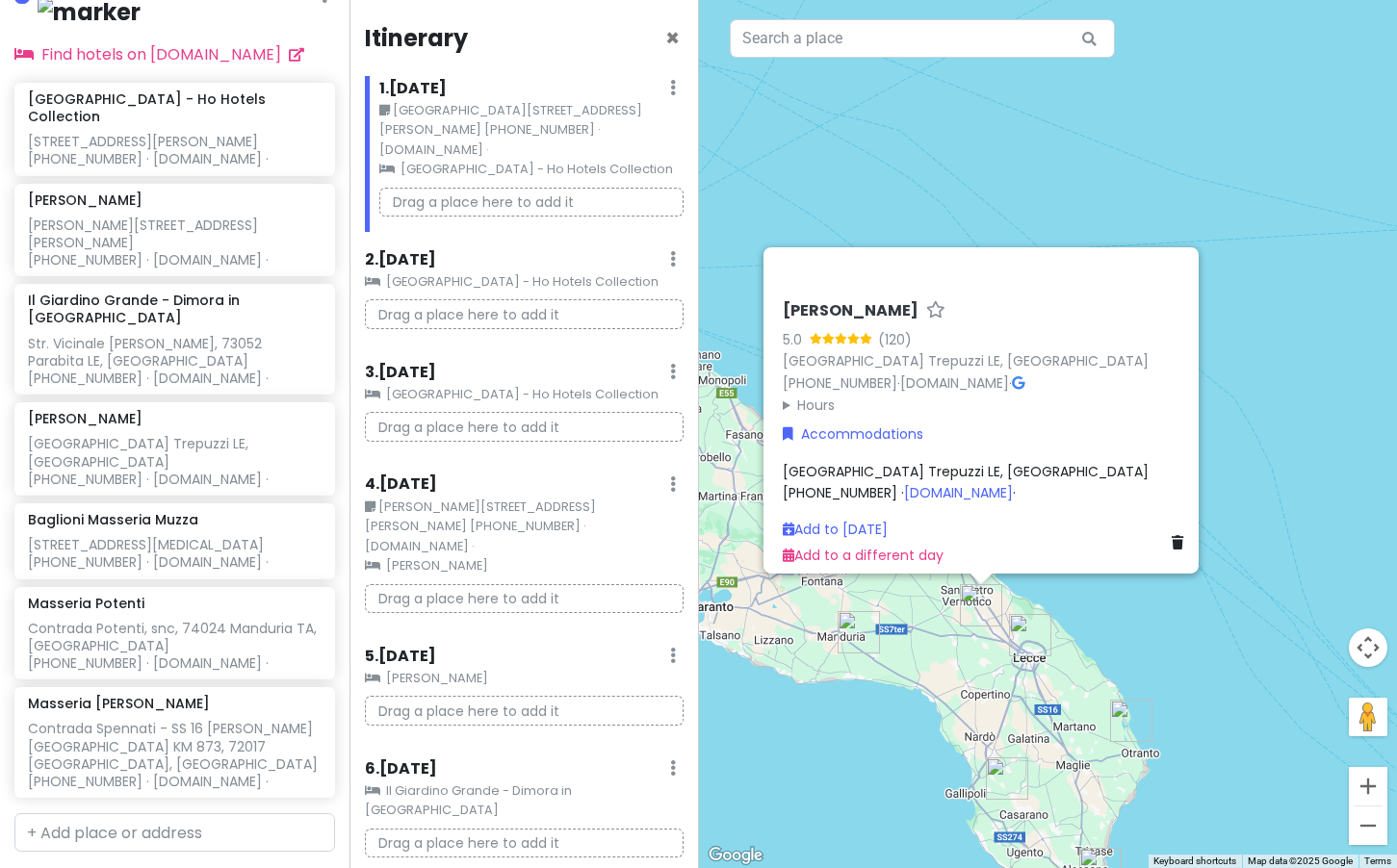 click on "[PERSON_NAME] 5.0        (120) [STREET_ADDRESS] [PHONE_NUMBER]   ·   [DOMAIN_NAME]   ·   Hours [DATE]  Open 24 hours [DATE]  Open 24 hours [DATE]  Open 24 hours [DATE]  Open 24 hours [DATE]  Open 24 hours [DATE]  Open 24 hours [DATE]  Open 24 hours Accommodations [GEOGRAPHIC_DATA]
[PHONE_NUMBER] ·  [DOMAIN_NAME]  ·  Add to   [DATE]  Add to a different day" at bounding box center [1048, 434] 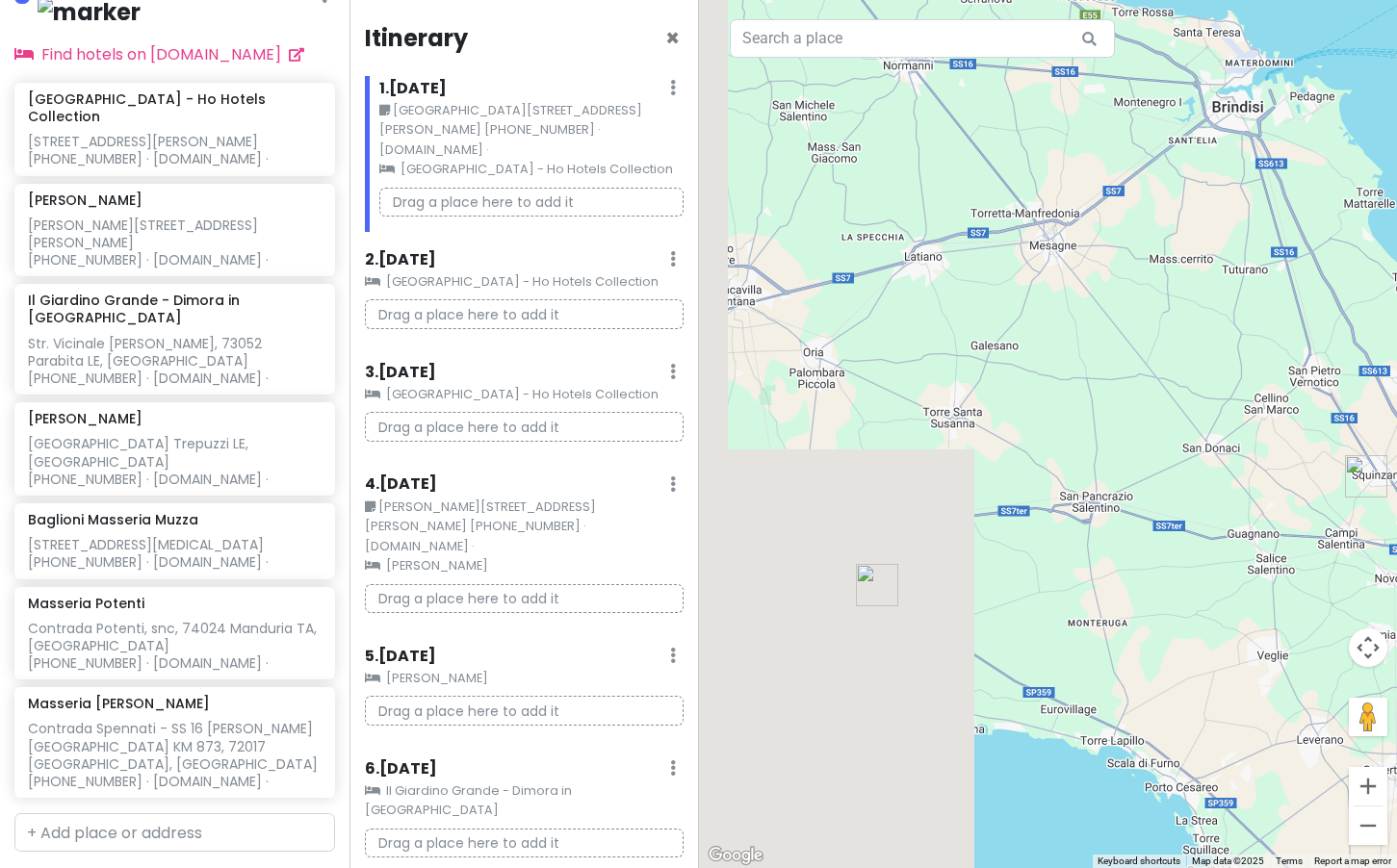 drag, startPoint x: 820, startPoint y: 749, endPoint x: 1327, endPoint y: 672, distance: 512.8138 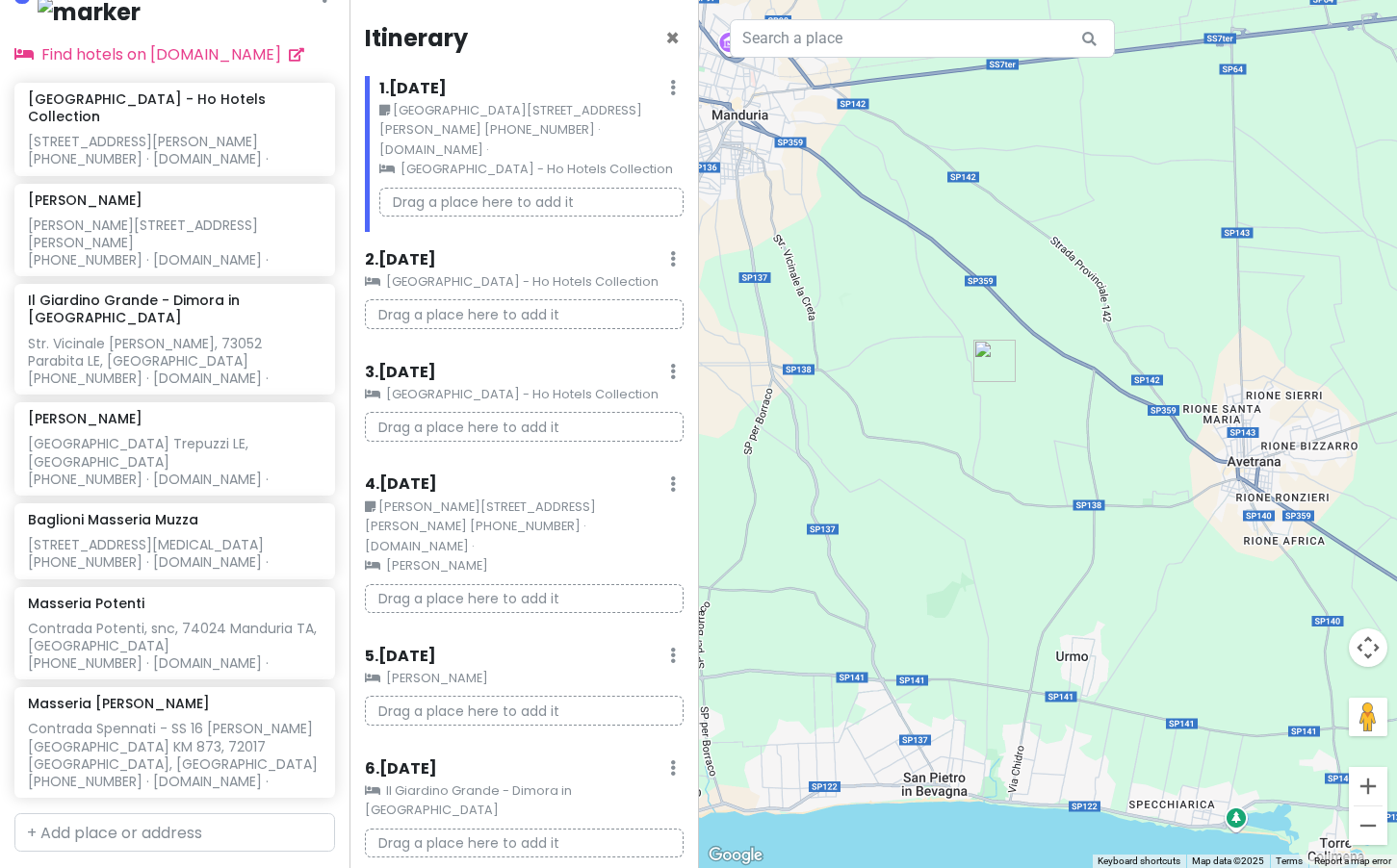 drag, startPoint x: 985, startPoint y: 569, endPoint x: 988, endPoint y: 487, distance: 82.05486 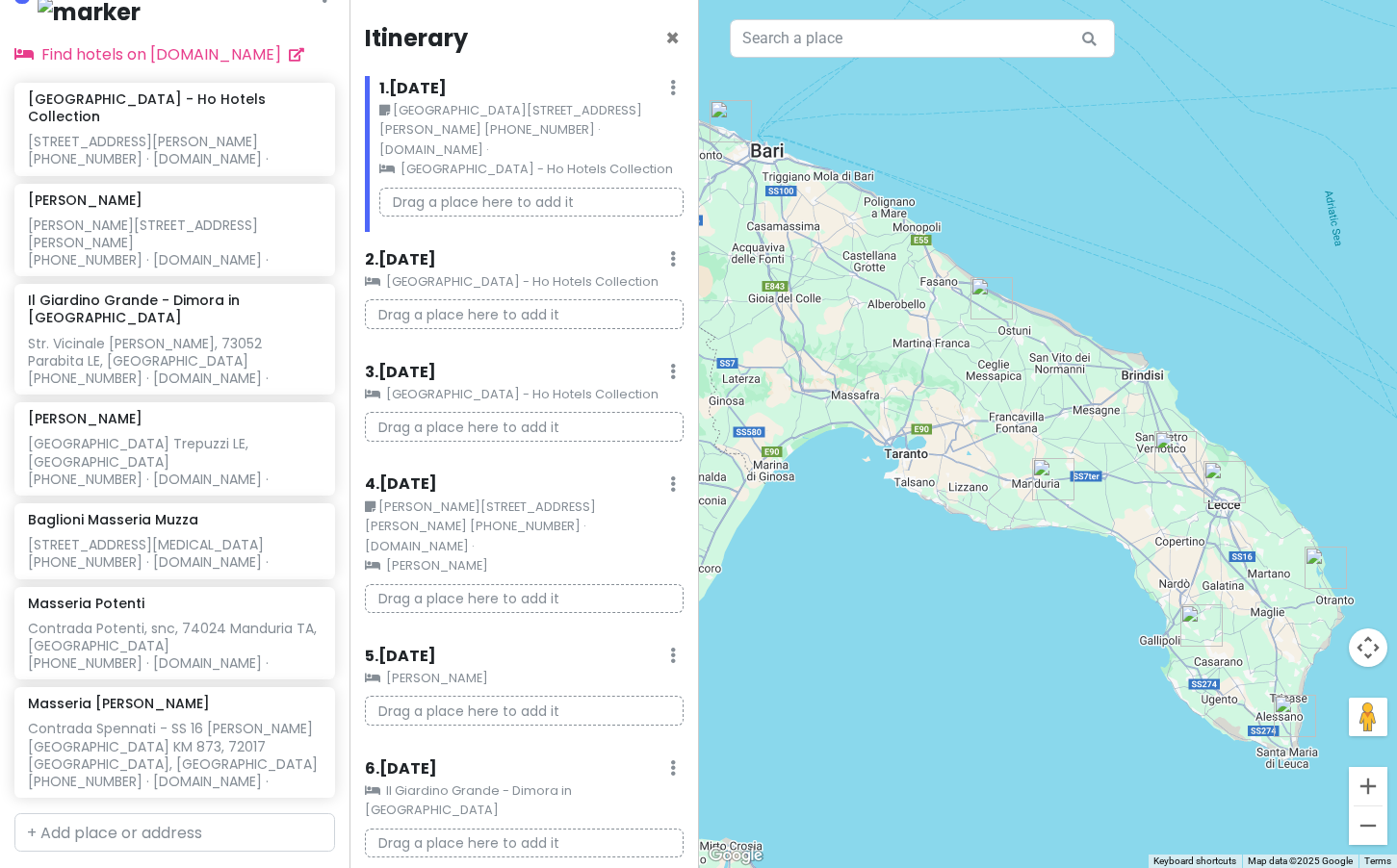 drag, startPoint x: 1225, startPoint y: 408, endPoint x: 1121, endPoint y: 485, distance: 129.40247 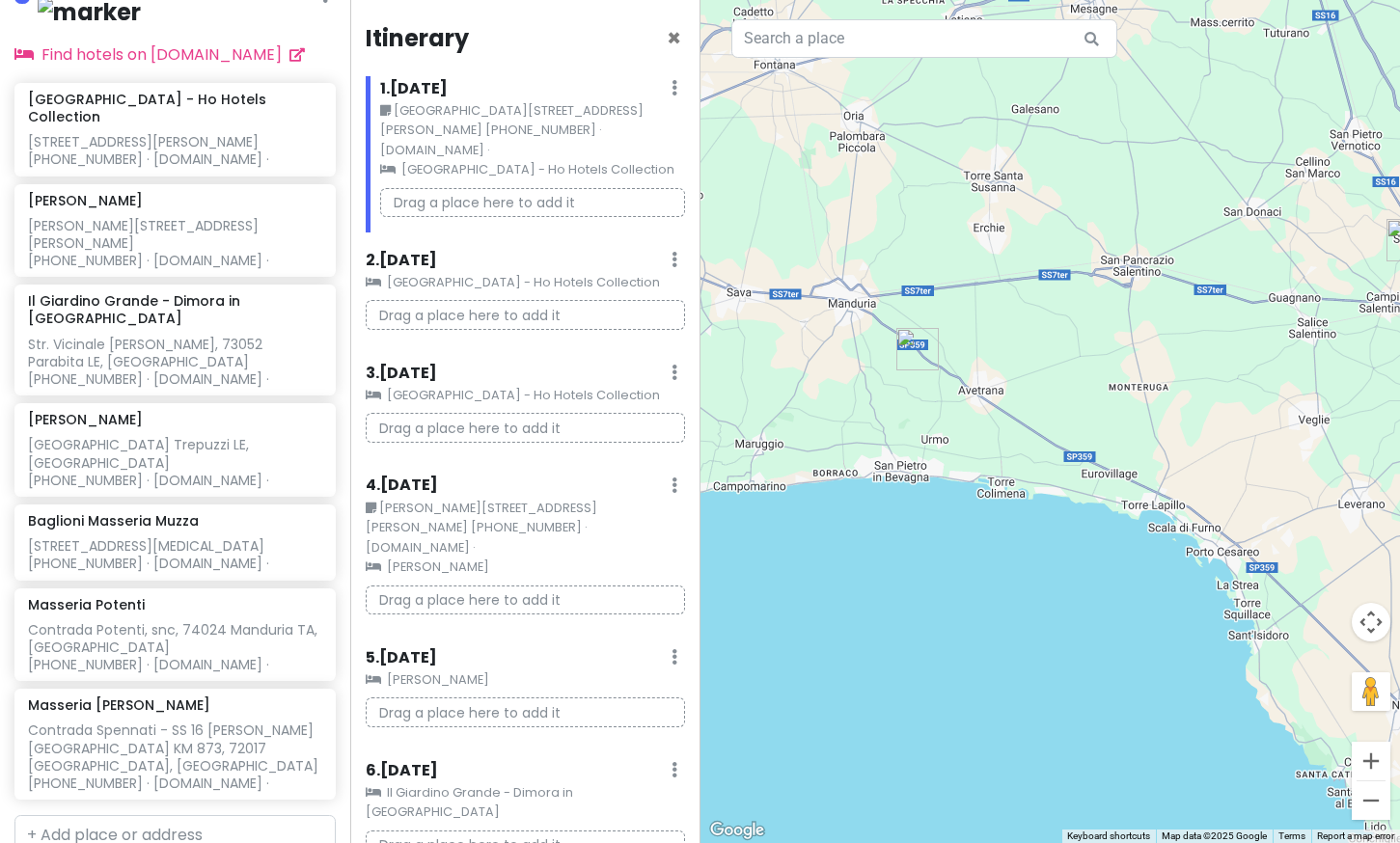 drag, startPoint x: 1321, startPoint y: 386, endPoint x: 924, endPoint y: 235, distance: 424.74698 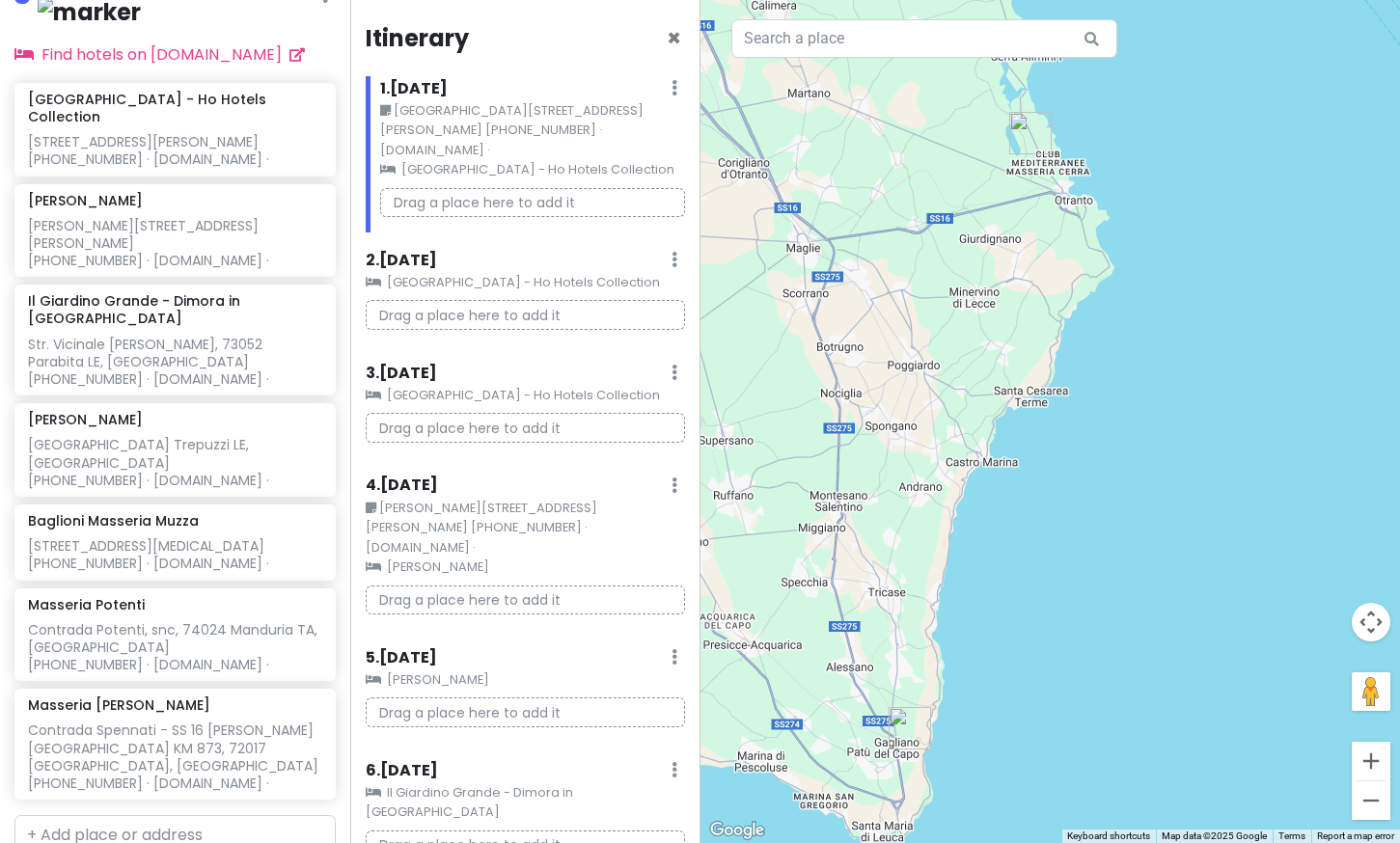 drag, startPoint x: 1108, startPoint y: 421, endPoint x: 958, endPoint y: 234, distance: 239.72693 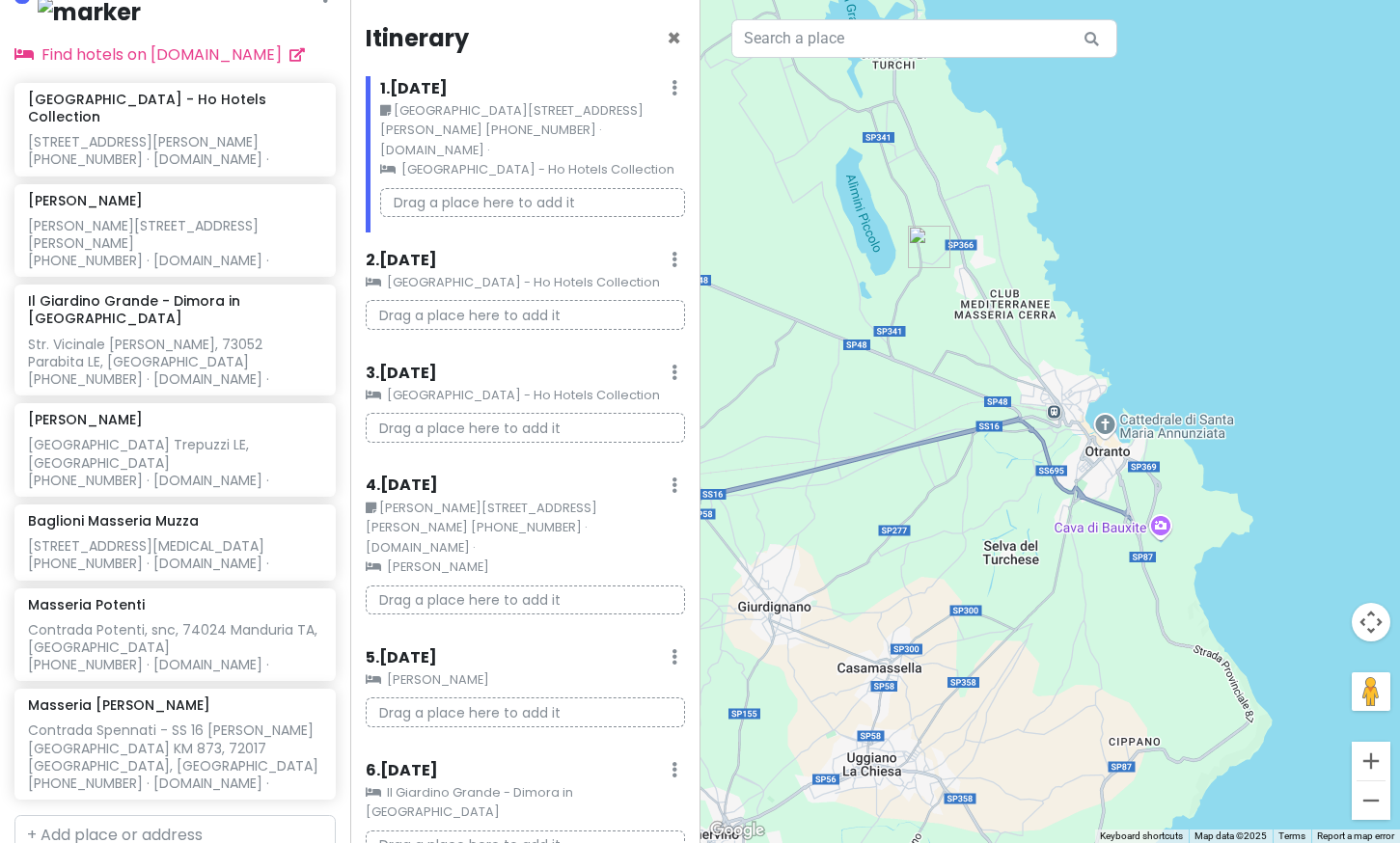 drag, startPoint x: 1082, startPoint y: 162, endPoint x: 1078, endPoint y: 328, distance: 166.04819 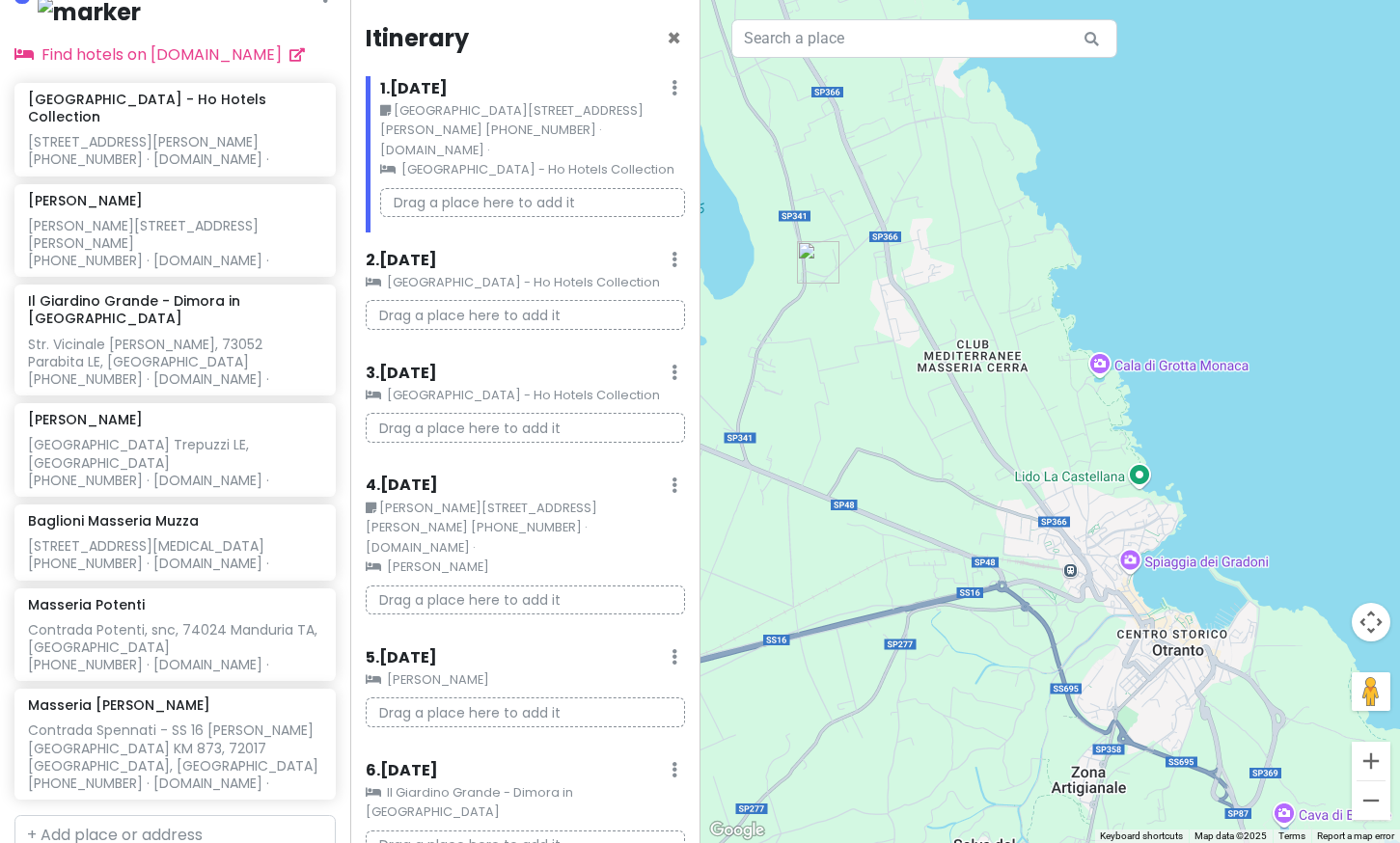 click at bounding box center [1051, 422] 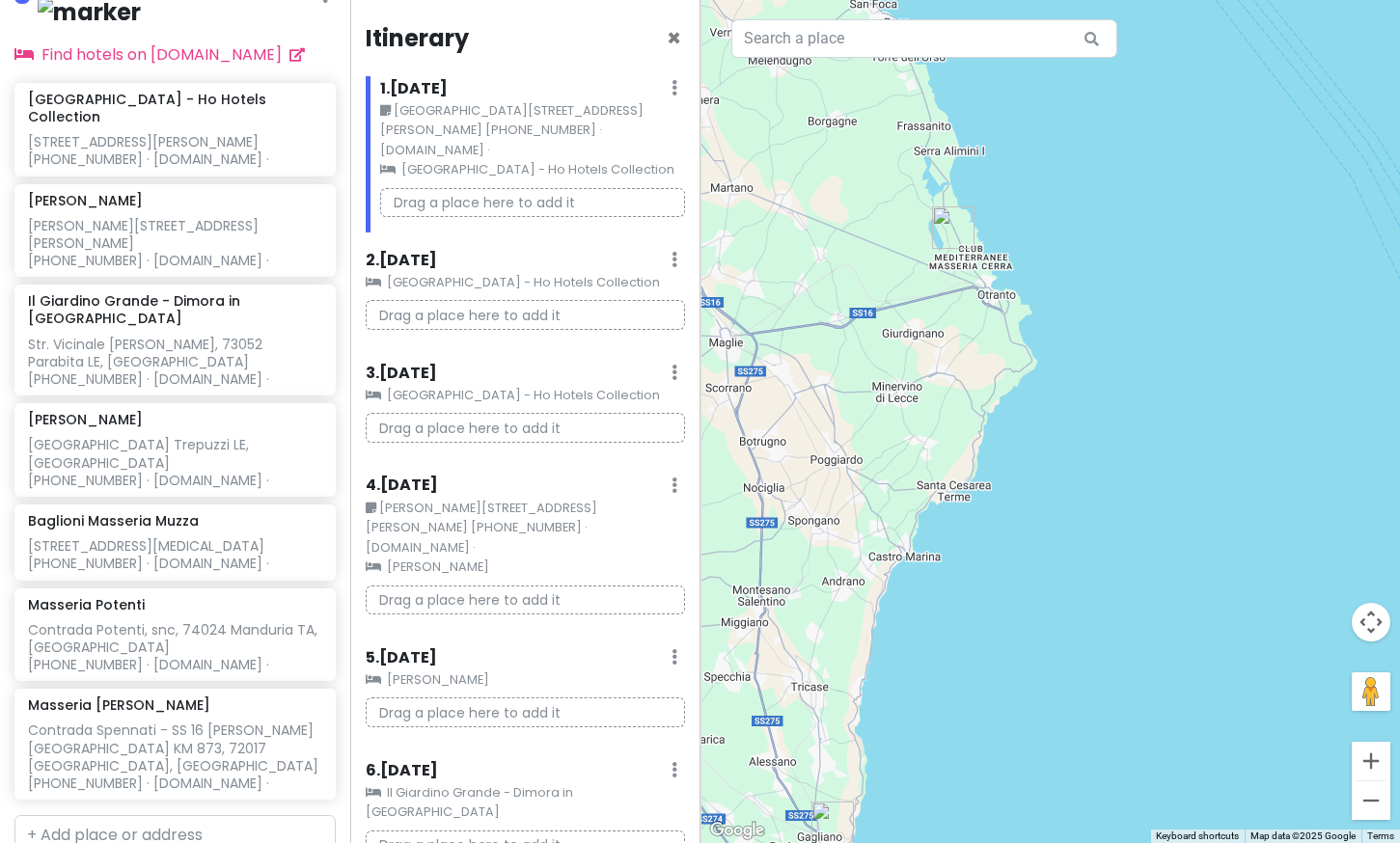 drag, startPoint x: 895, startPoint y: 625, endPoint x: 979, endPoint y: 291, distance: 344.40093 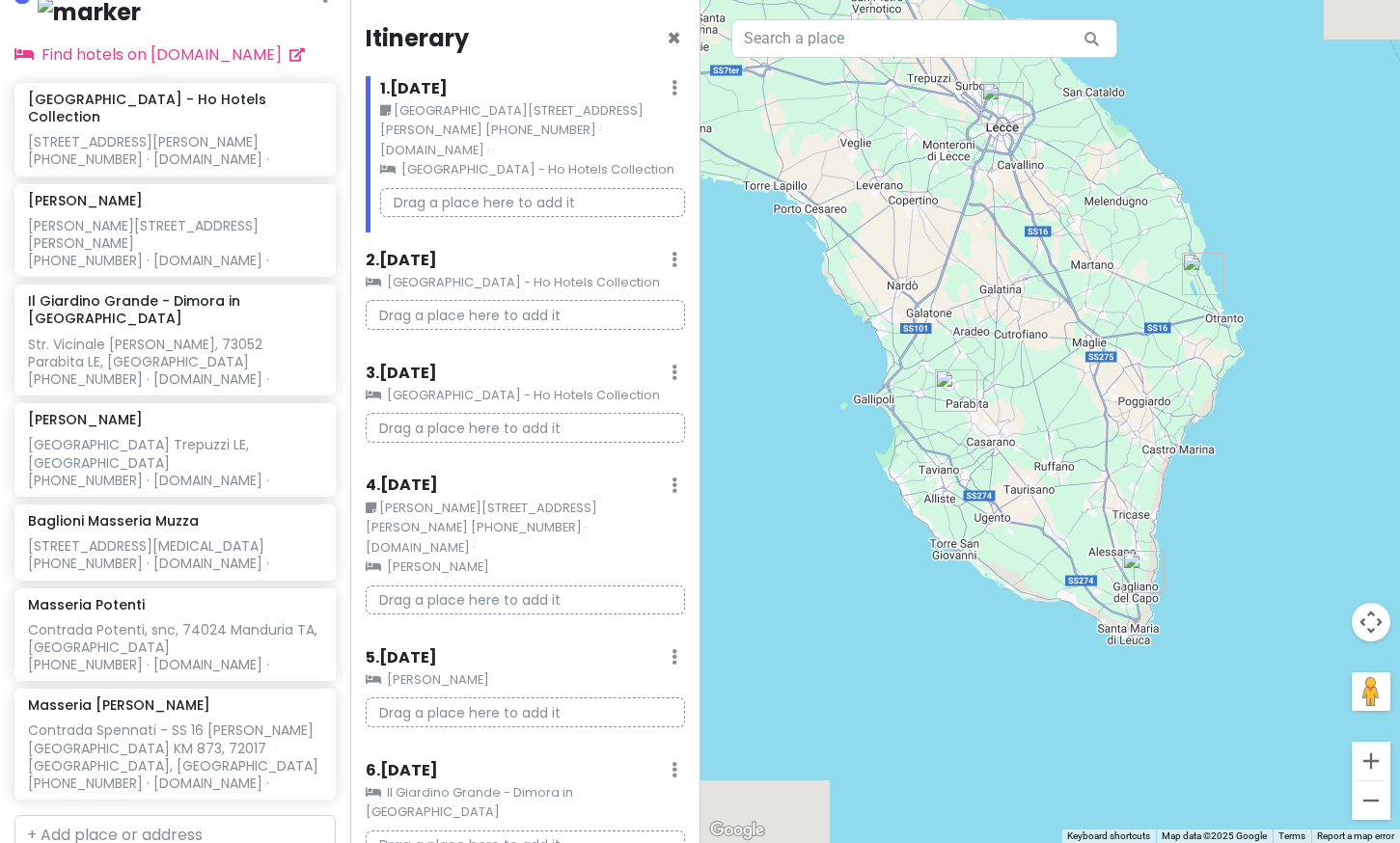 drag, startPoint x: 822, startPoint y: 356, endPoint x: 1052, endPoint y: 415, distance: 237.4468 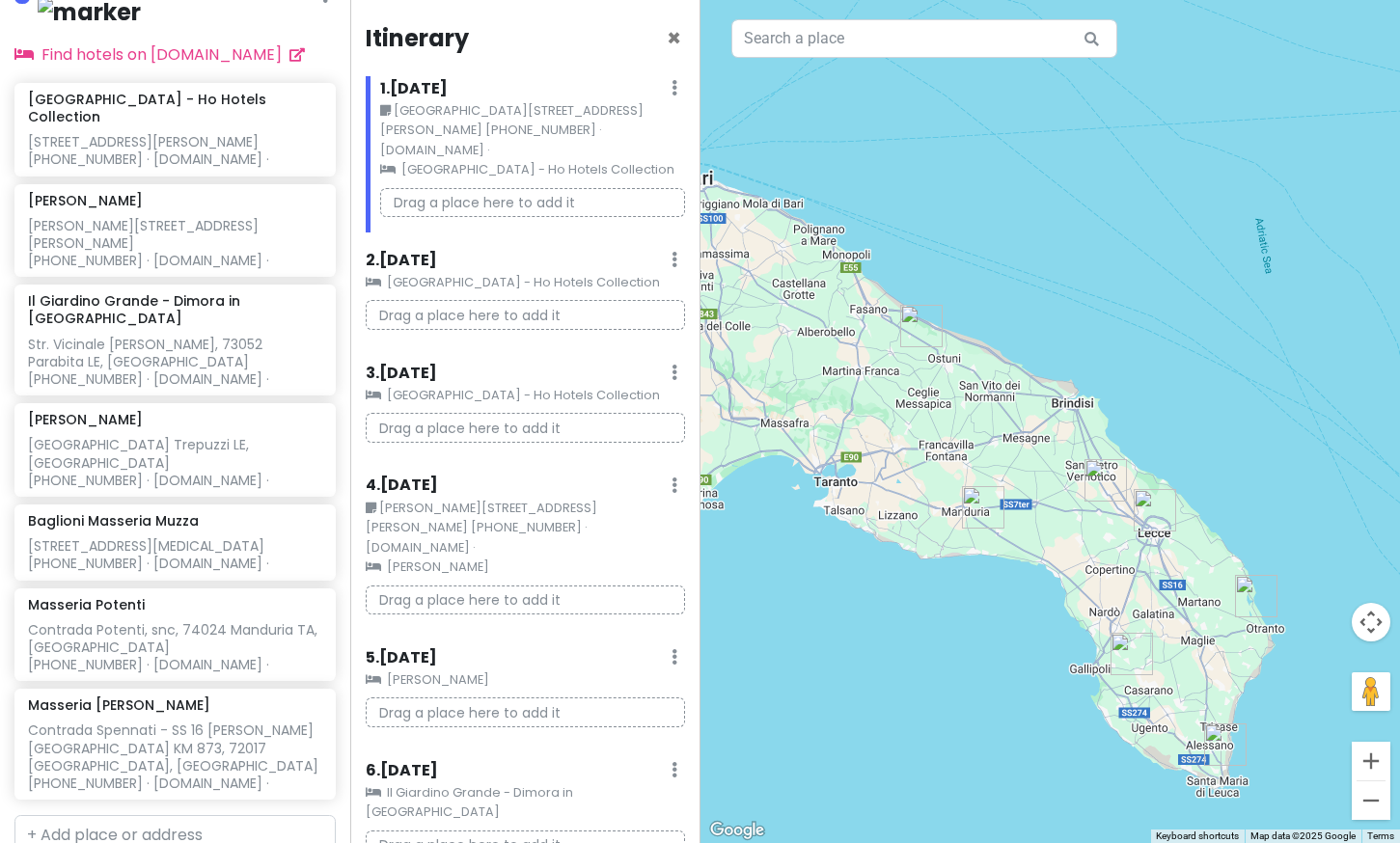 drag, startPoint x: 859, startPoint y: 278, endPoint x: 989, endPoint y: 484, distance: 243.58982 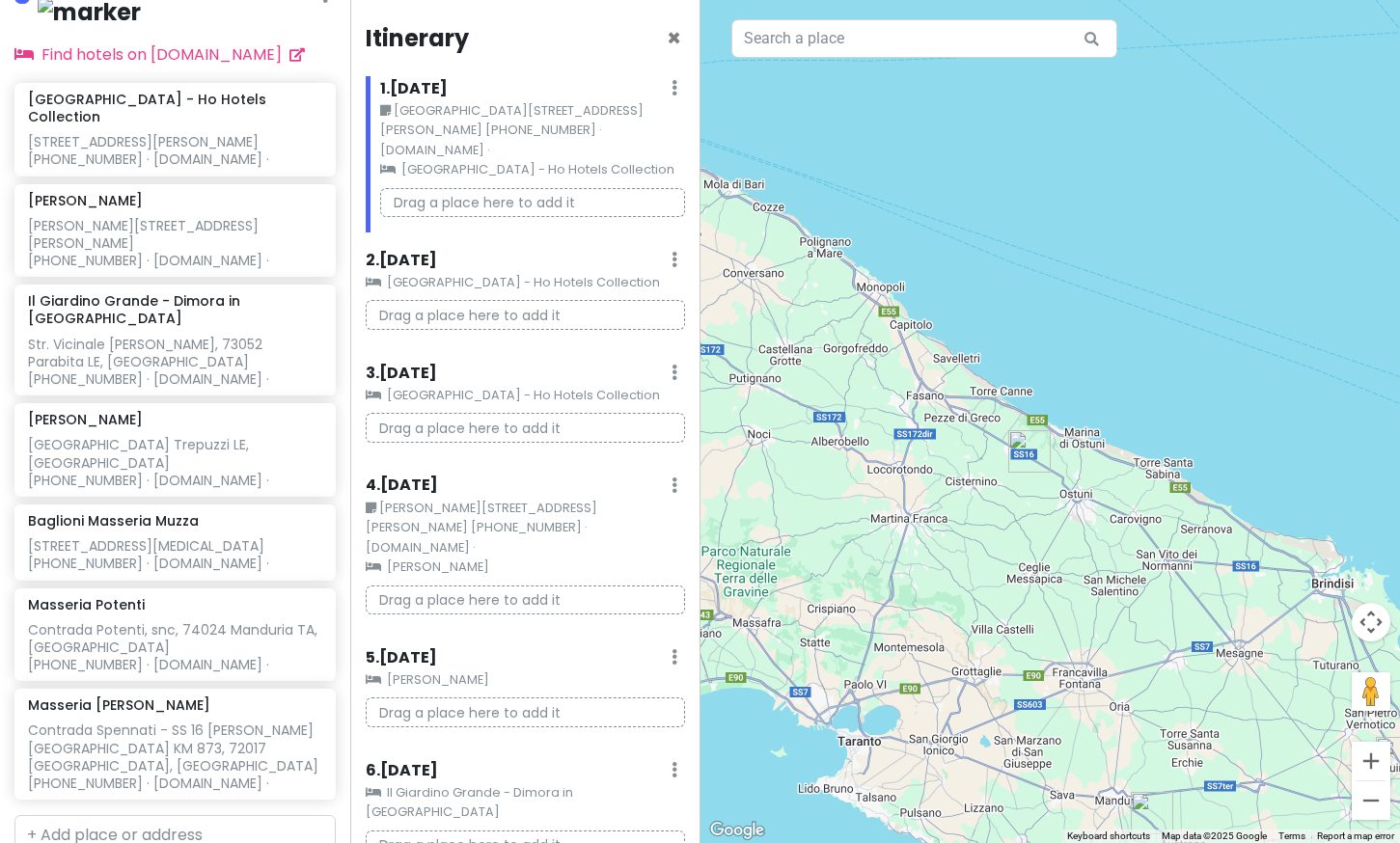 click at bounding box center [1029, 451] 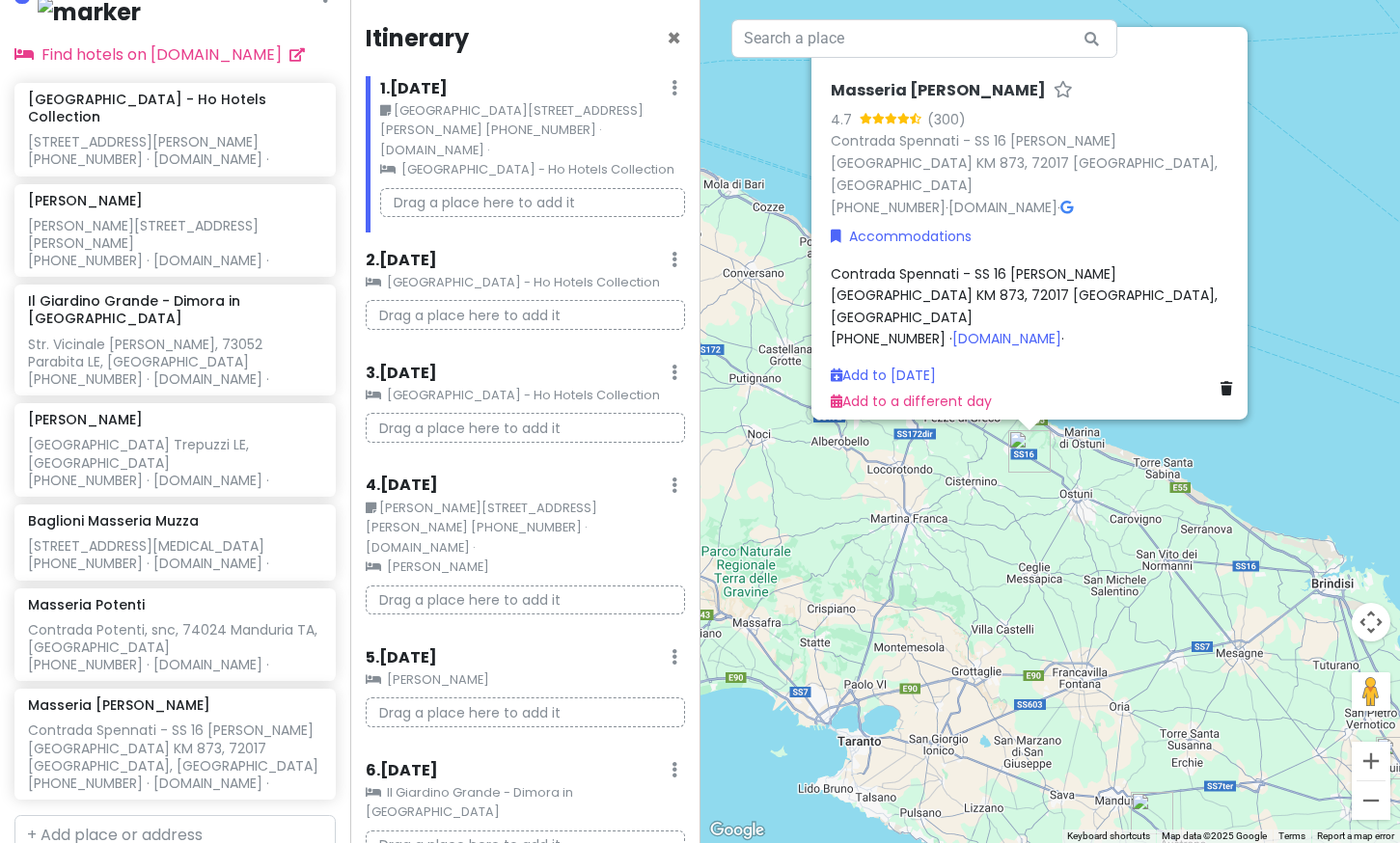 click on "Masseria [PERSON_NAME] 4.7        (300) Contrada Spennati - SS 16 [PERSON_NAME][GEOGRAPHIC_DATA] KM 873, [GEOGRAPHIC_DATA], [GEOGRAPHIC_DATA] [PHONE_NUMBER]   ·   [DOMAIN_NAME]   ·   Accommodations Contrada Spennati - SS 16 [PERSON_NAME][GEOGRAPHIC_DATA] KM 873, 72017 [GEOGRAPHIC_DATA], [GEOGRAPHIC_DATA]
[PHONE_NUMBER] ·  [DOMAIN_NAME]  ·  Add to   [DATE]  Add to a different day" at bounding box center [1051, 422] 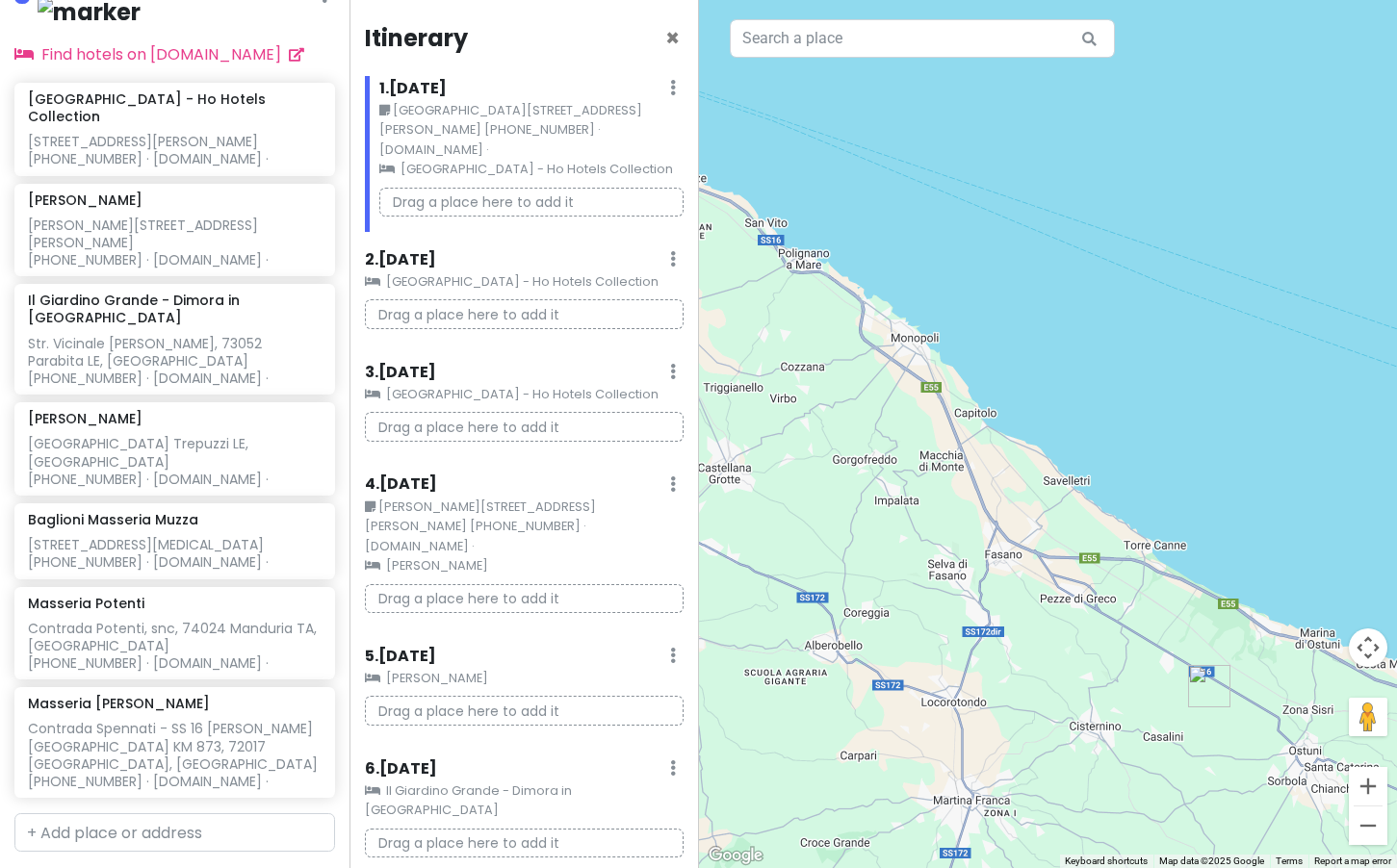 scroll, scrollTop: 649, scrollLeft: 0, axis: vertical 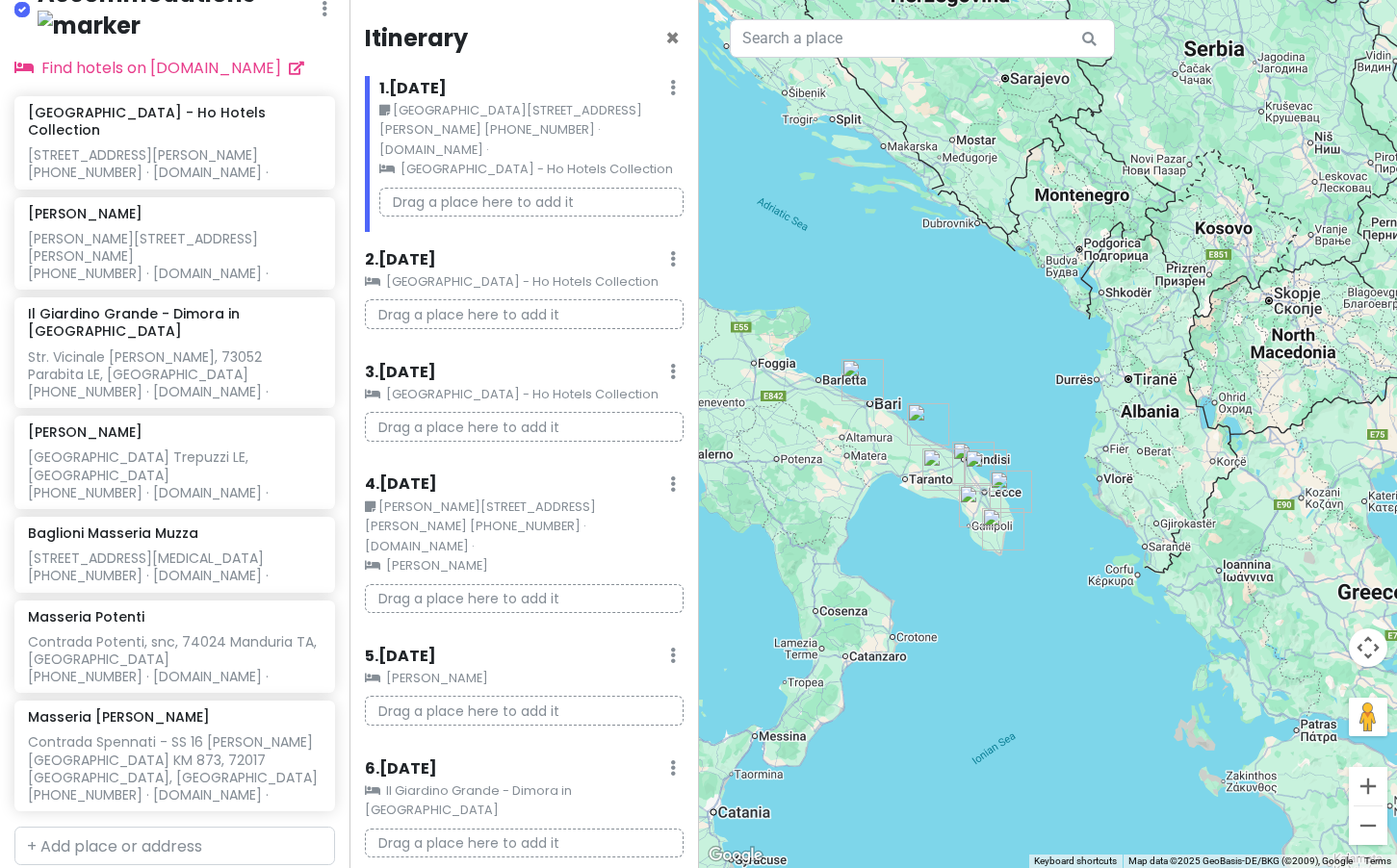 drag, startPoint x: 1009, startPoint y: 615, endPoint x: 983, endPoint y: 534, distance: 85.07056 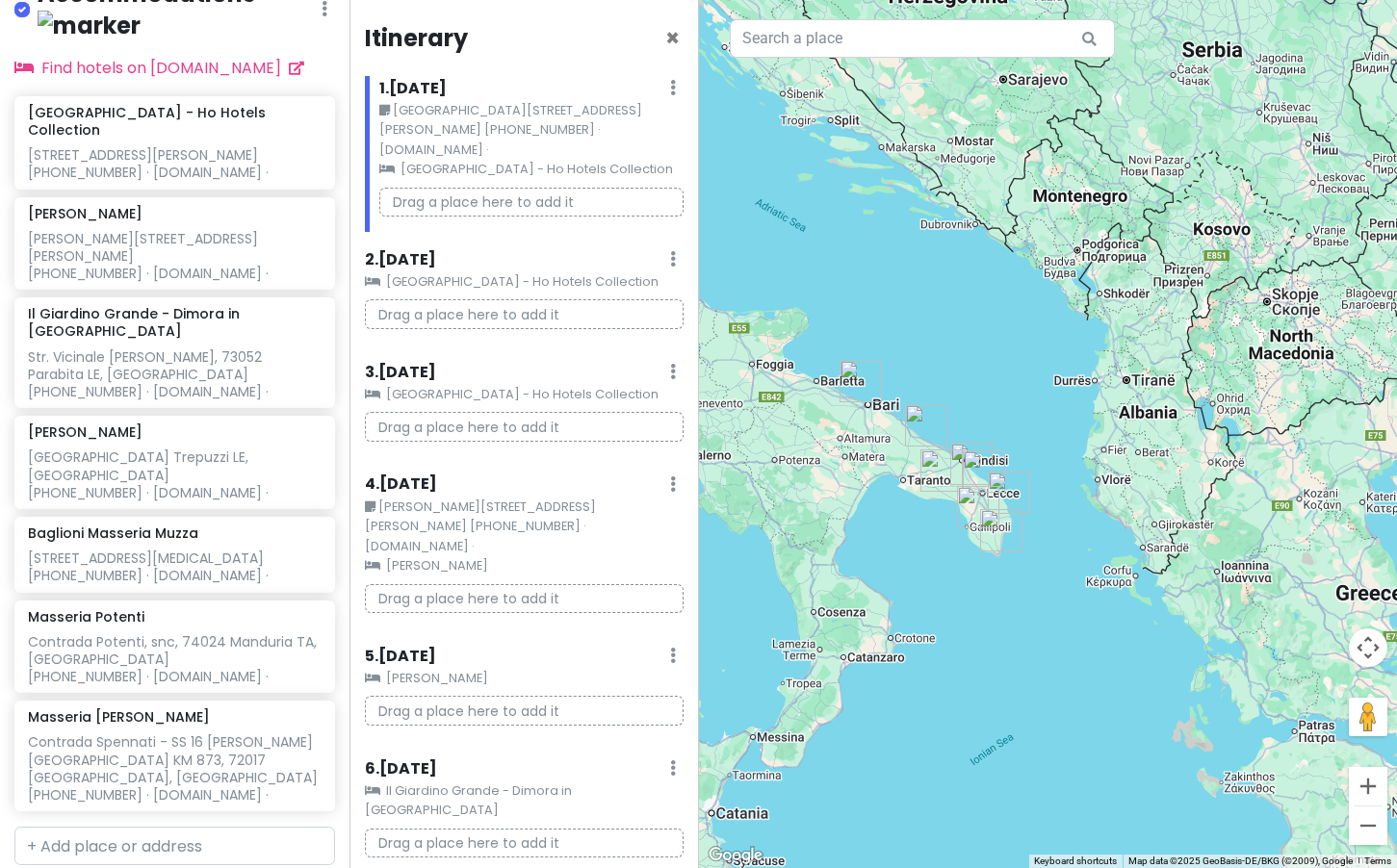 drag, startPoint x: 1351, startPoint y: 363, endPoint x: 1289, endPoint y: 363, distance: 62 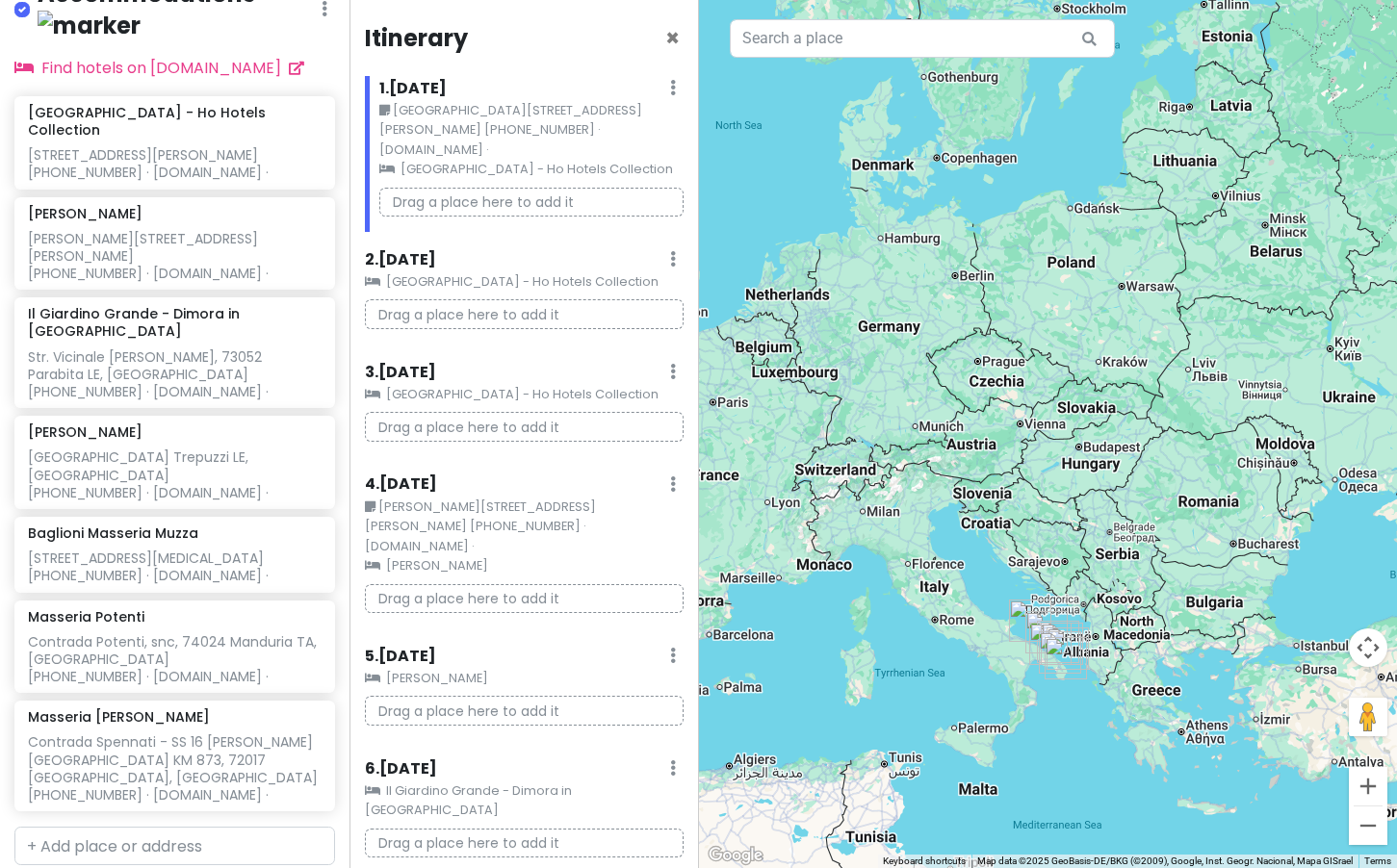 drag, startPoint x: 989, startPoint y: 125, endPoint x: 980, endPoint y: 363, distance: 238.17011 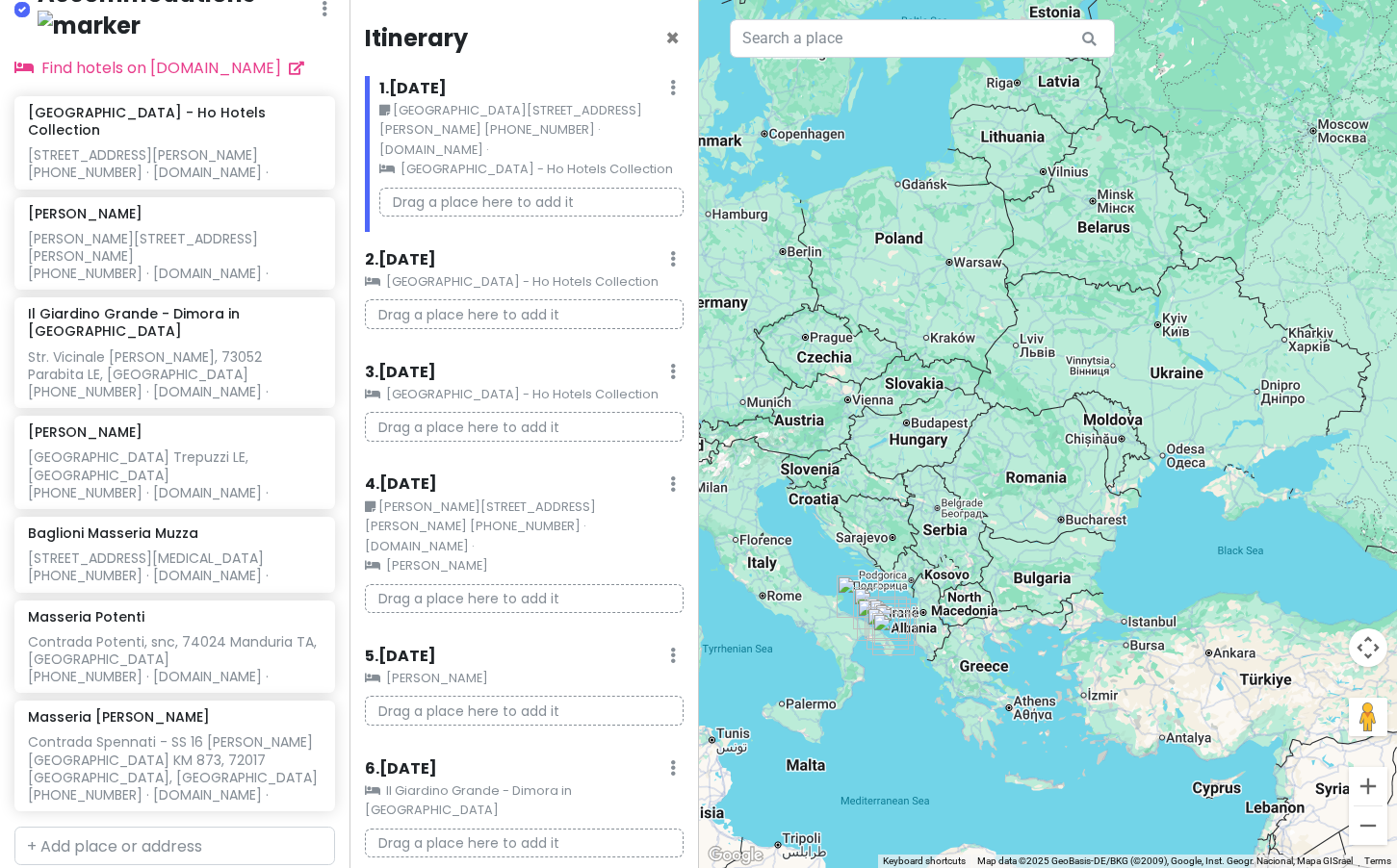 drag, startPoint x: 1161, startPoint y: 421, endPoint x: 988, endPoint y: 397, distance: 174.65681 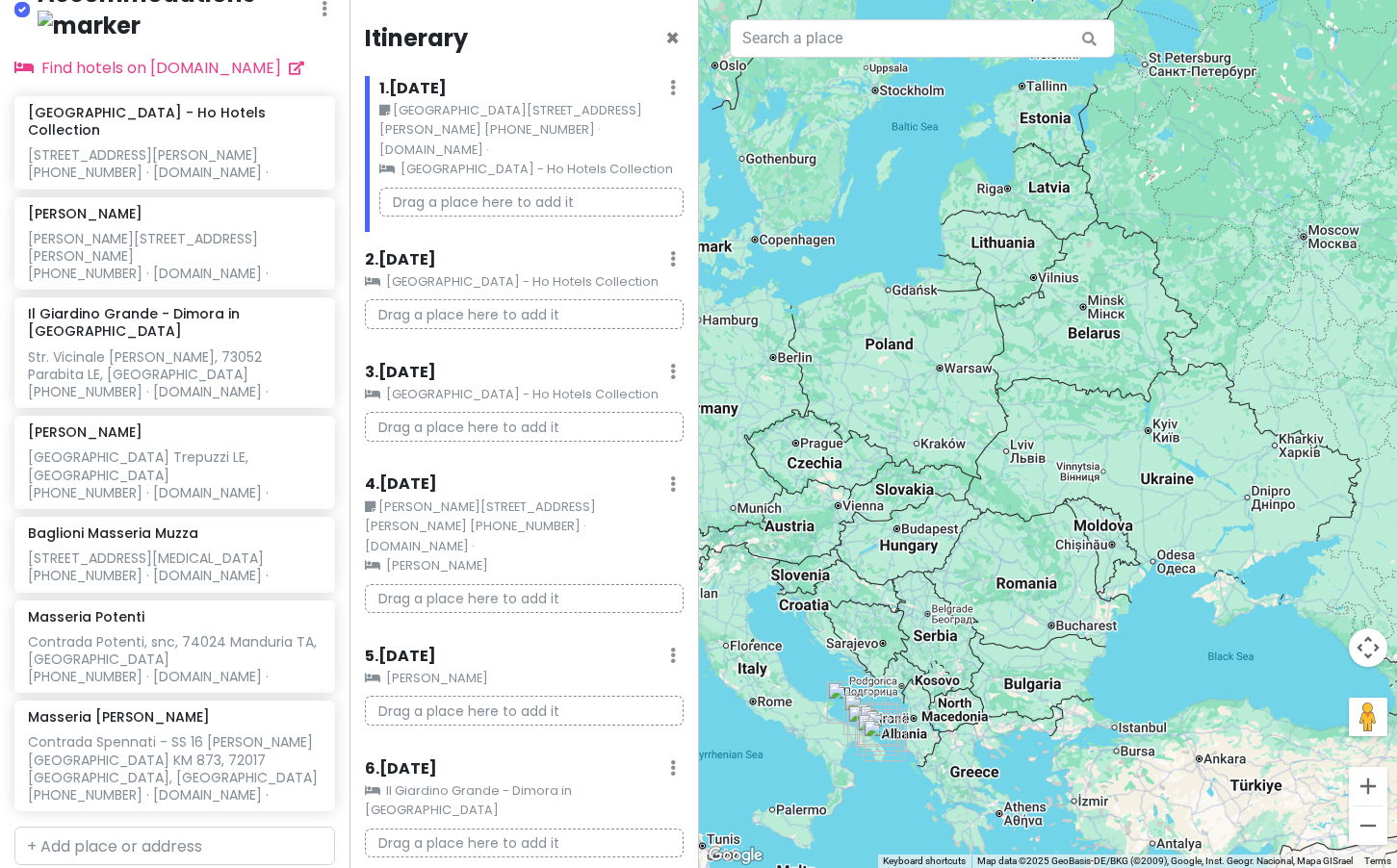 drag, startPoint x: 988, startPoint y: 397, endPoint x: 985, endPoint y: 509, distance: 112.04017 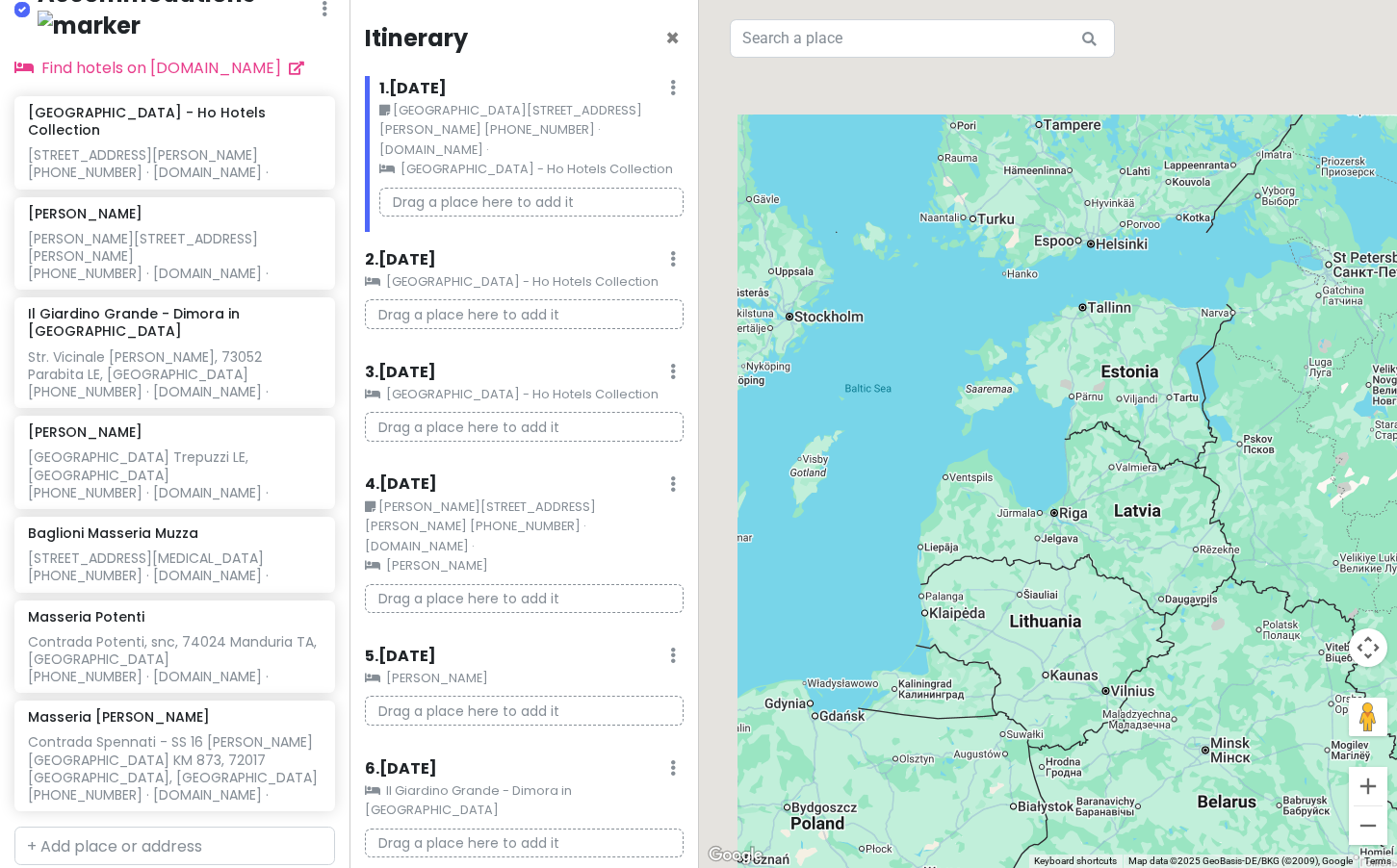 drag, startPoint x: 1064, startPoint y: 157, endPoint x: 1177, endPoint y: 471, distance: 333.71395 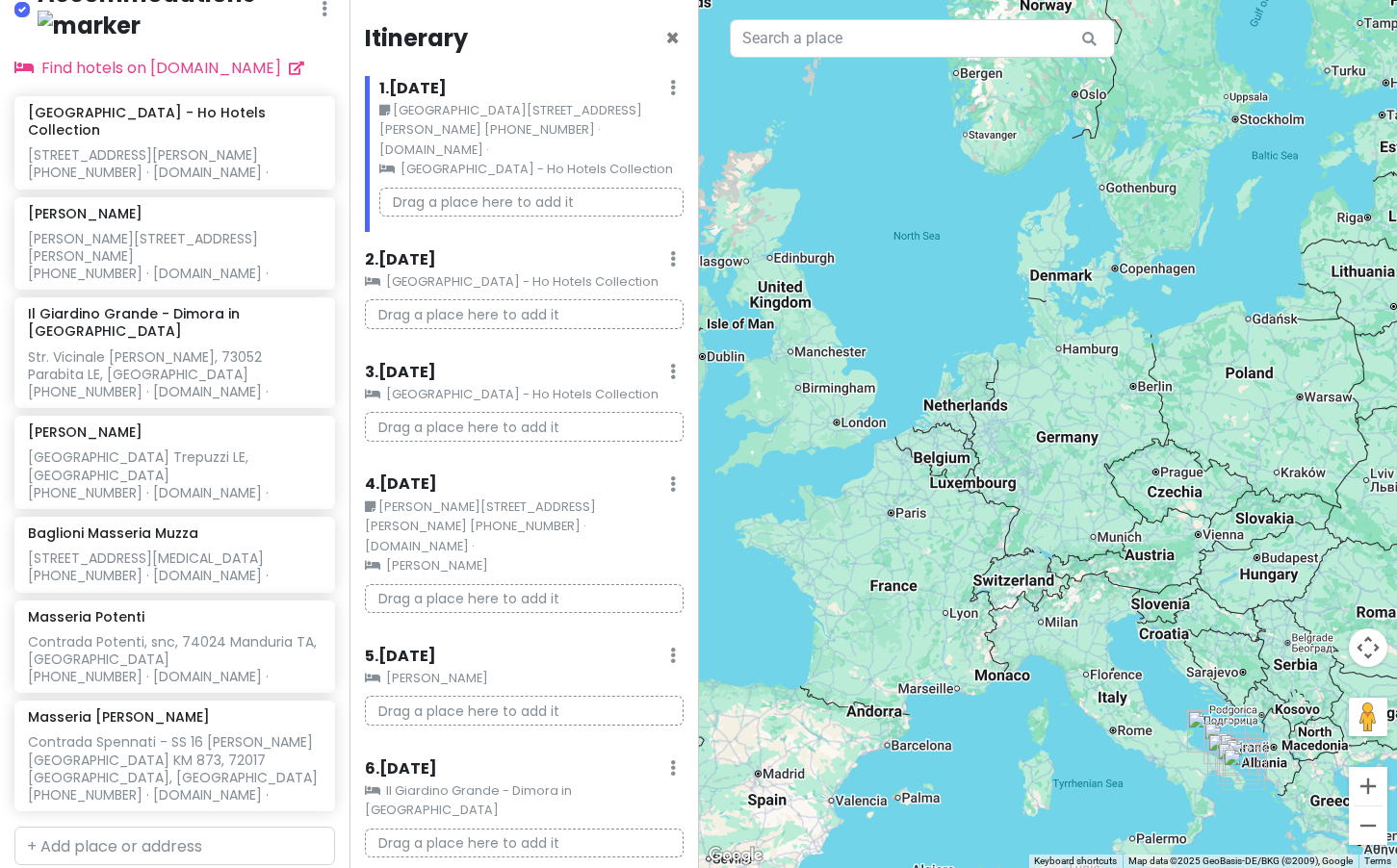 drag, startPoint x: 1009, startPoint y: 581, endPoint x: 1259, endPoint y: 243, distance: 420.4093 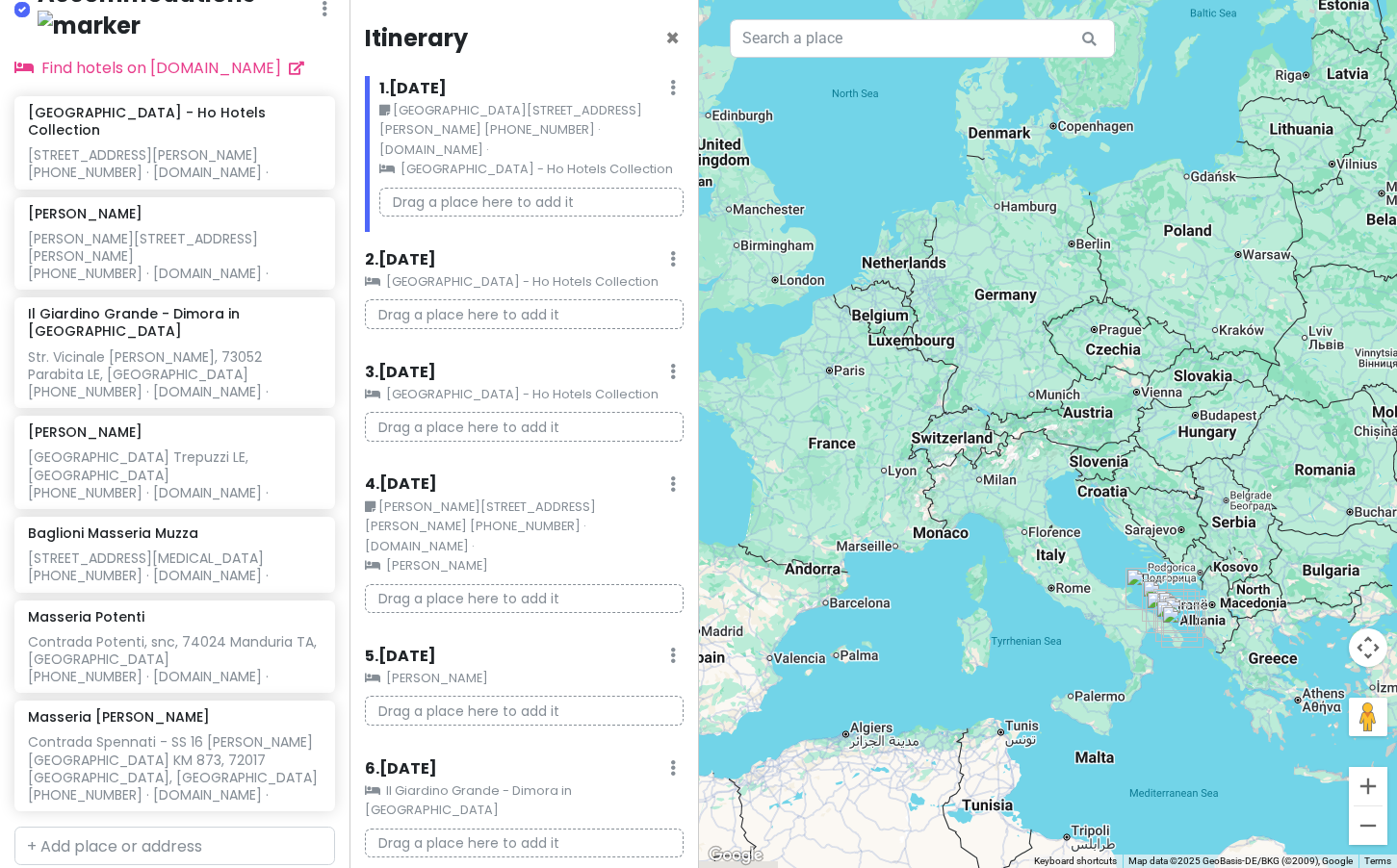 drag, startPoint x: 1225, startPoint y: 651, endPoint x: 1161, endPoint y: 506, distance: 158.496 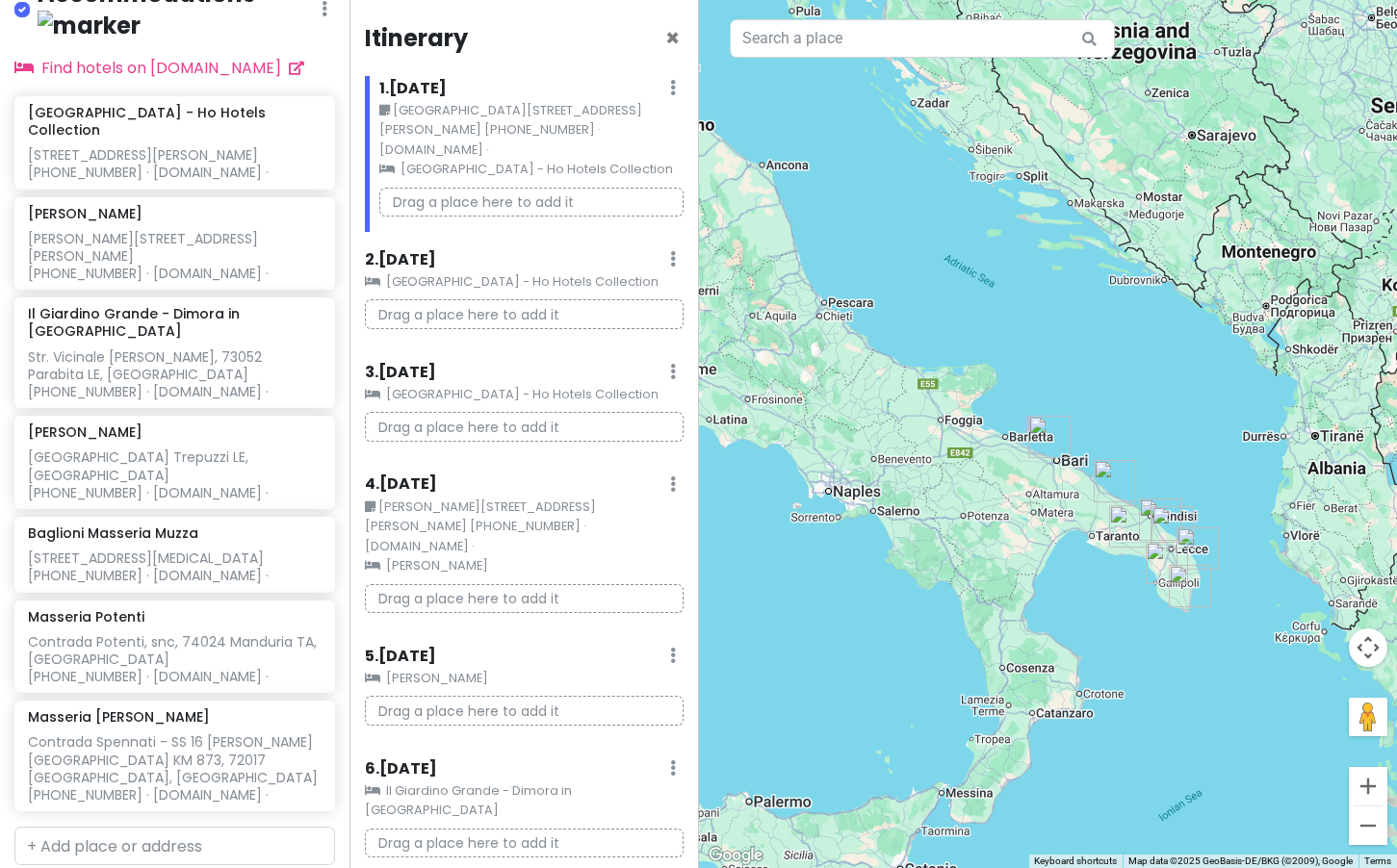 drag, startPoint x: 985, startPoint y: 684, endPoint x: 1106, endPoint y: 608, distance: 142.88807 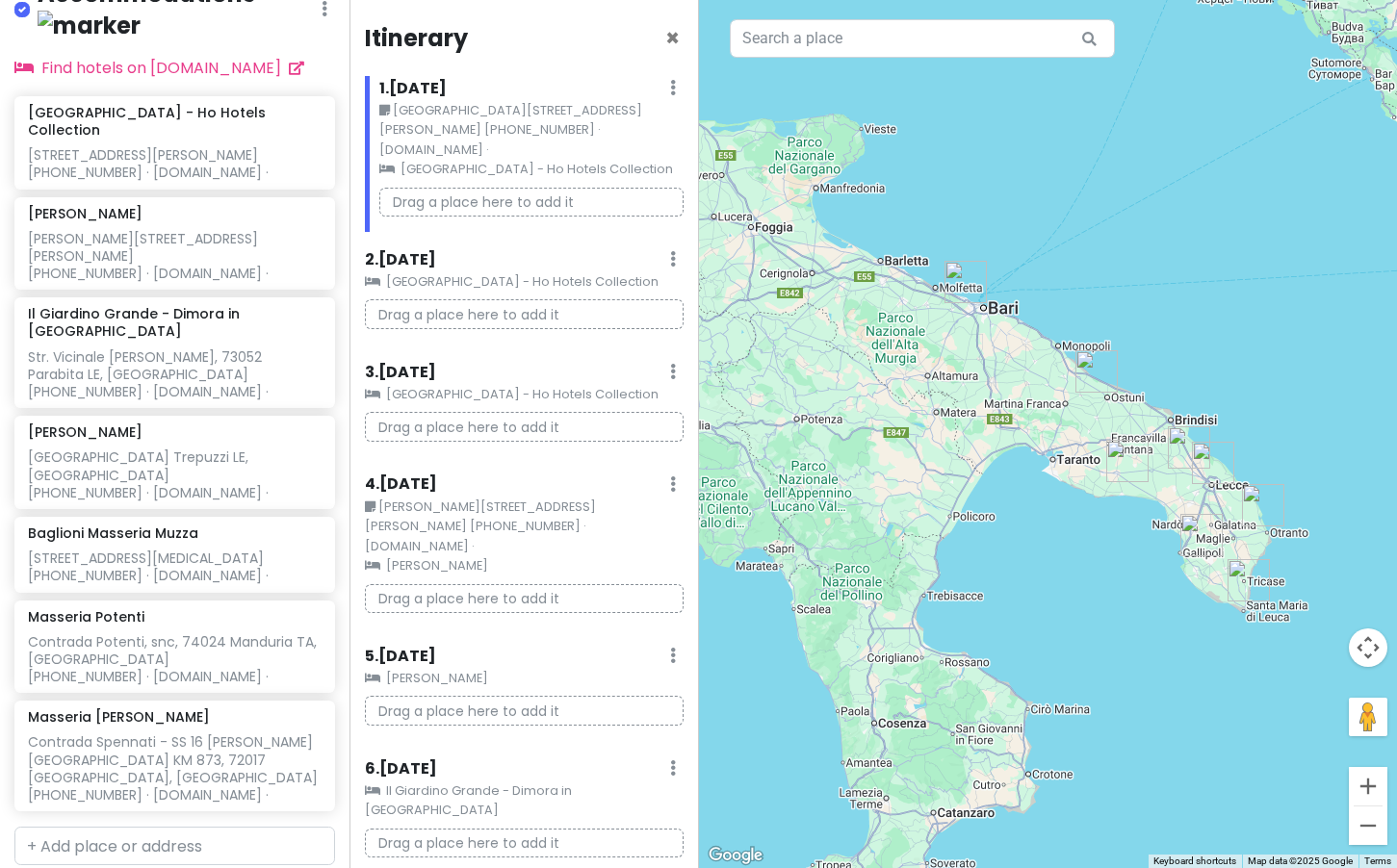 drag, startPoint x: 1187, startPoint y: 622, endPoint x: 1154, endPoint y: 617, distance: 33.37664 